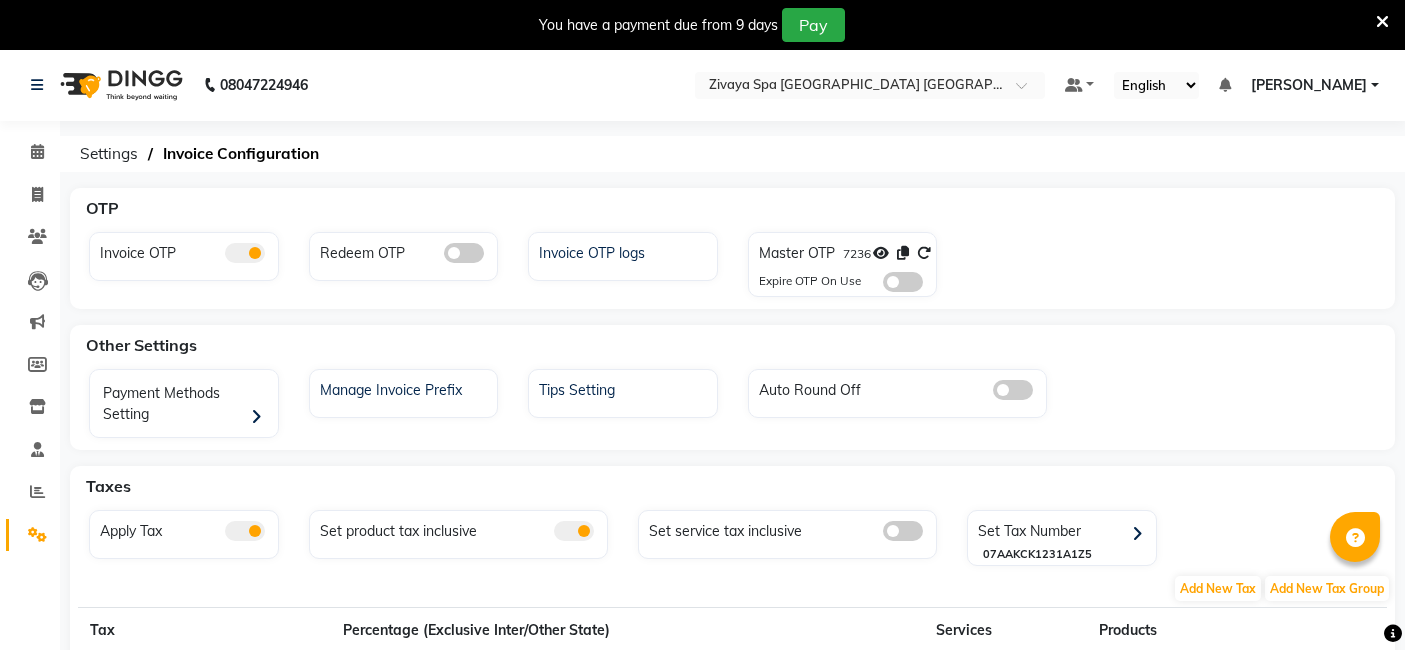 scroll, scrollTop: 0, scrollLeft: 0, axis: both 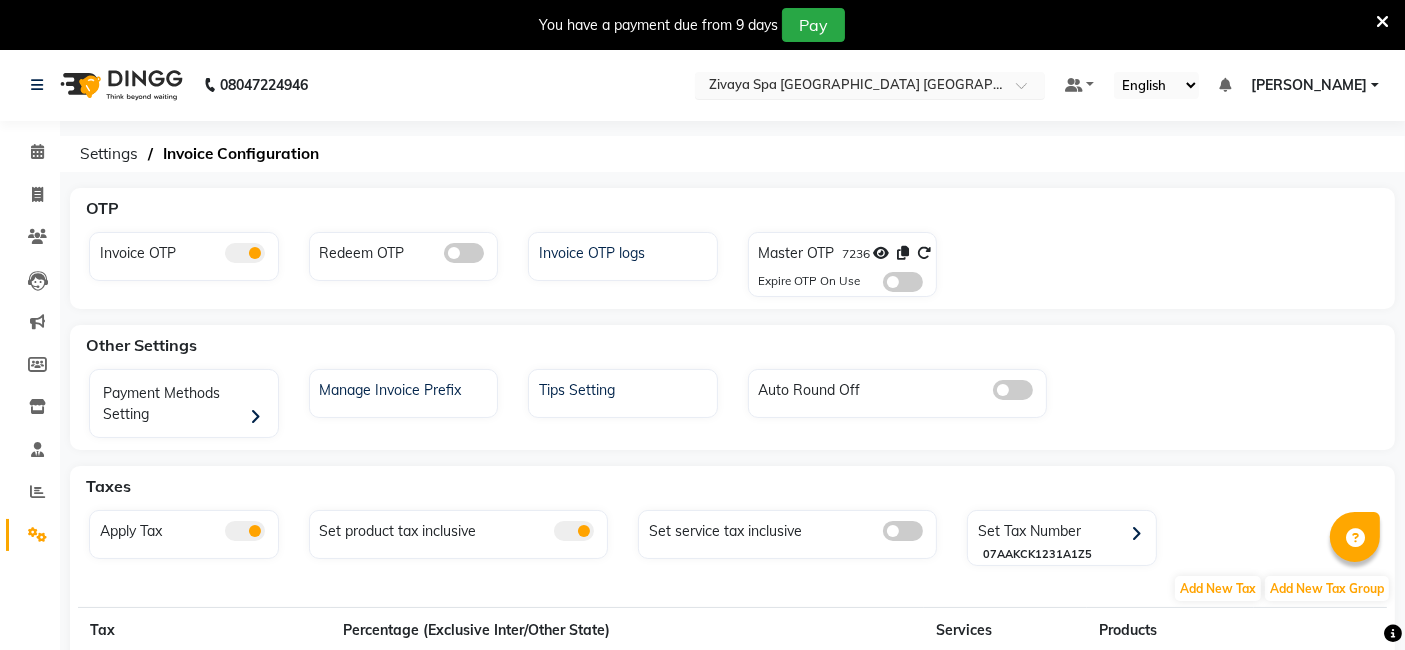 click at bounding box center (850, 87) 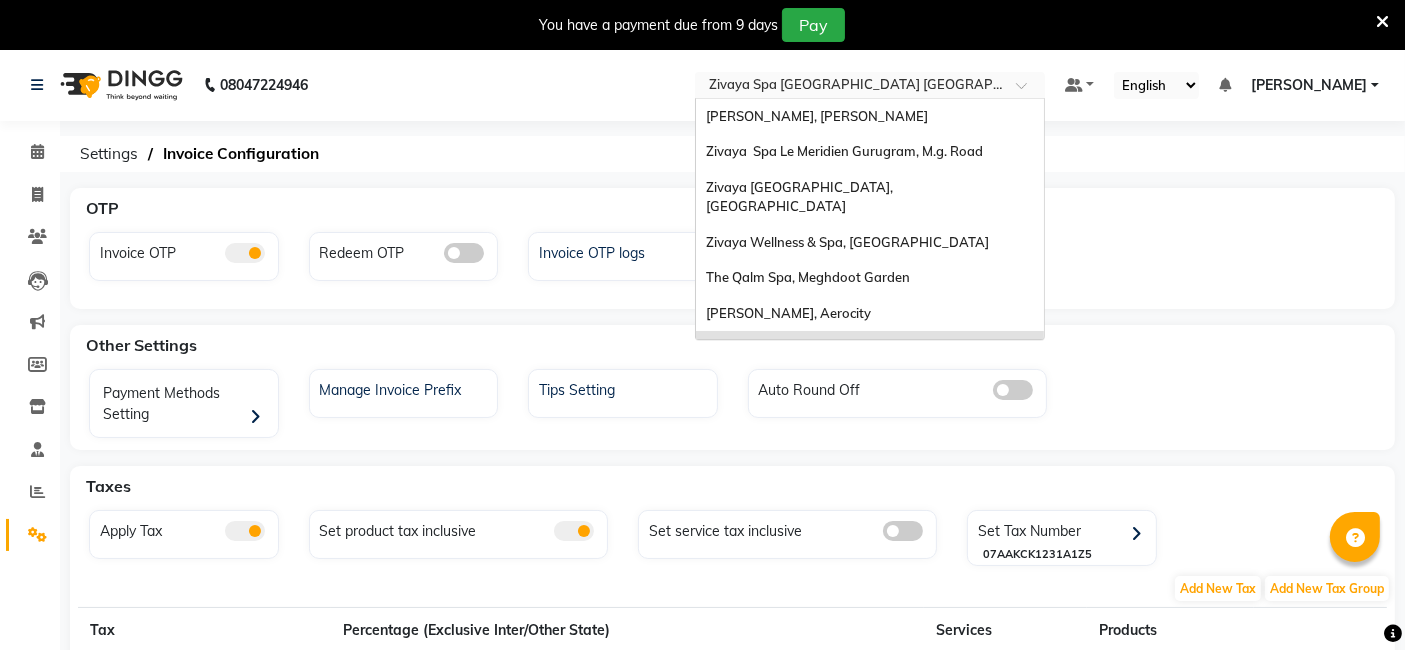 scroll, scrollTop: 205, scrollLeft: 0, axis: vertical 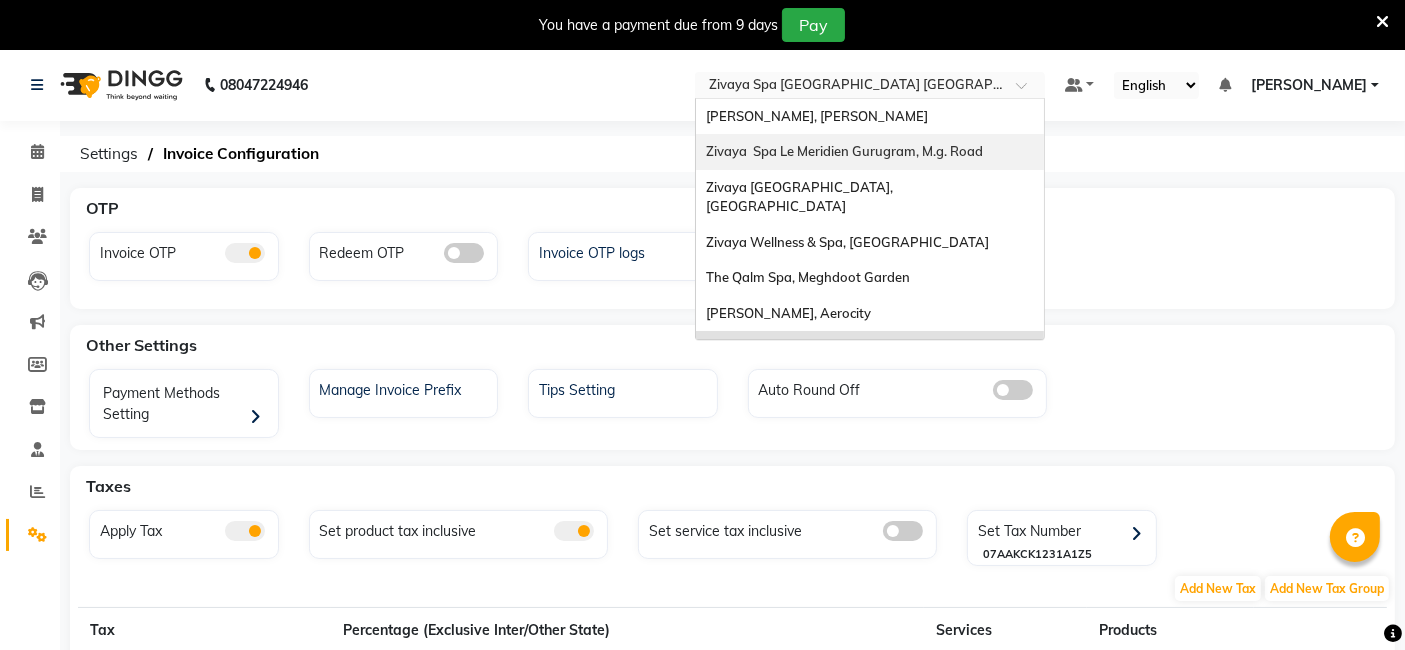 click on "Zivaya  Spa Le Meridien Gurugram, M.g. Road" at bounding box center (844, 151) 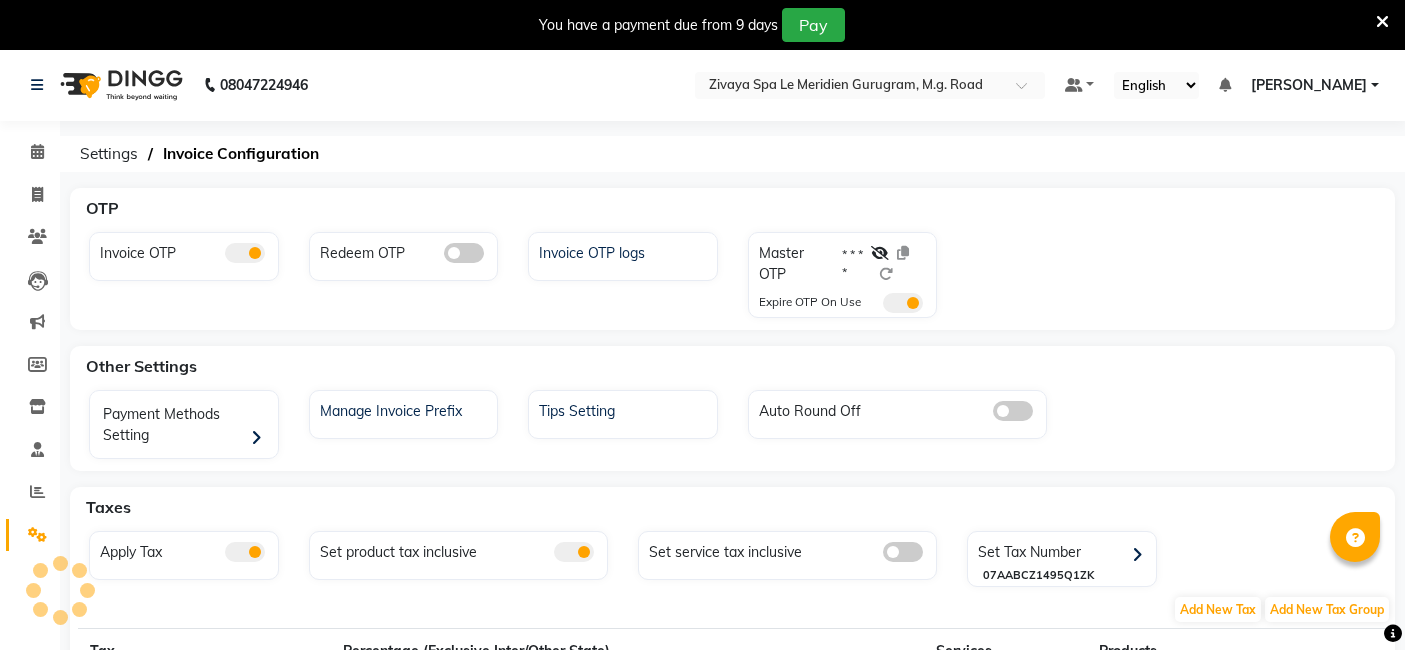 scroll, scrollTop: 0, scrollLeft: 0, axis: both 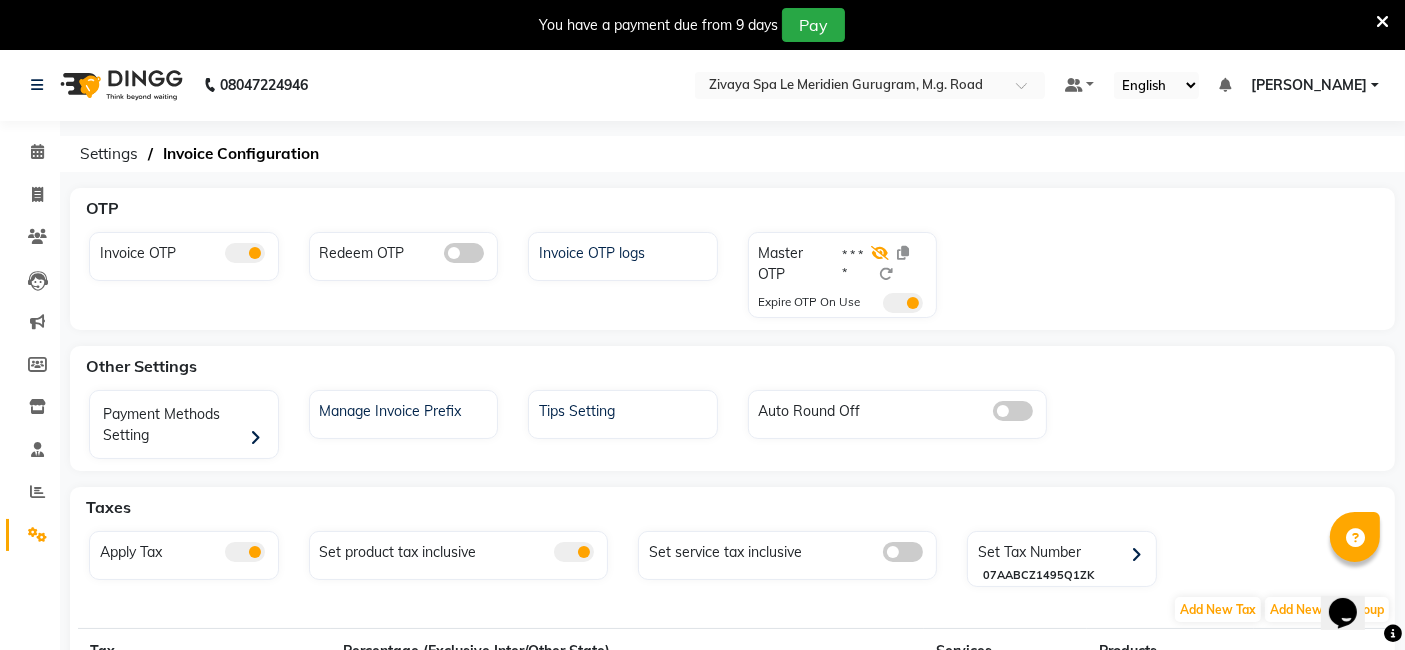 click 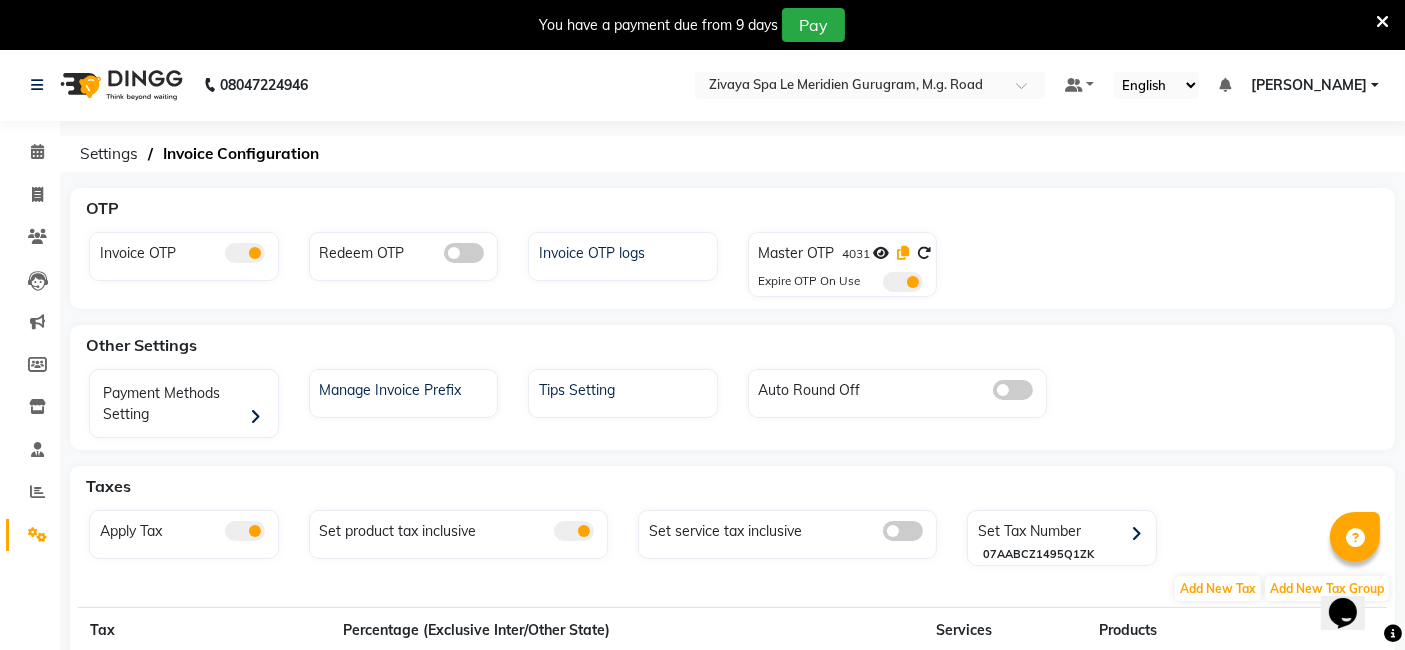 click 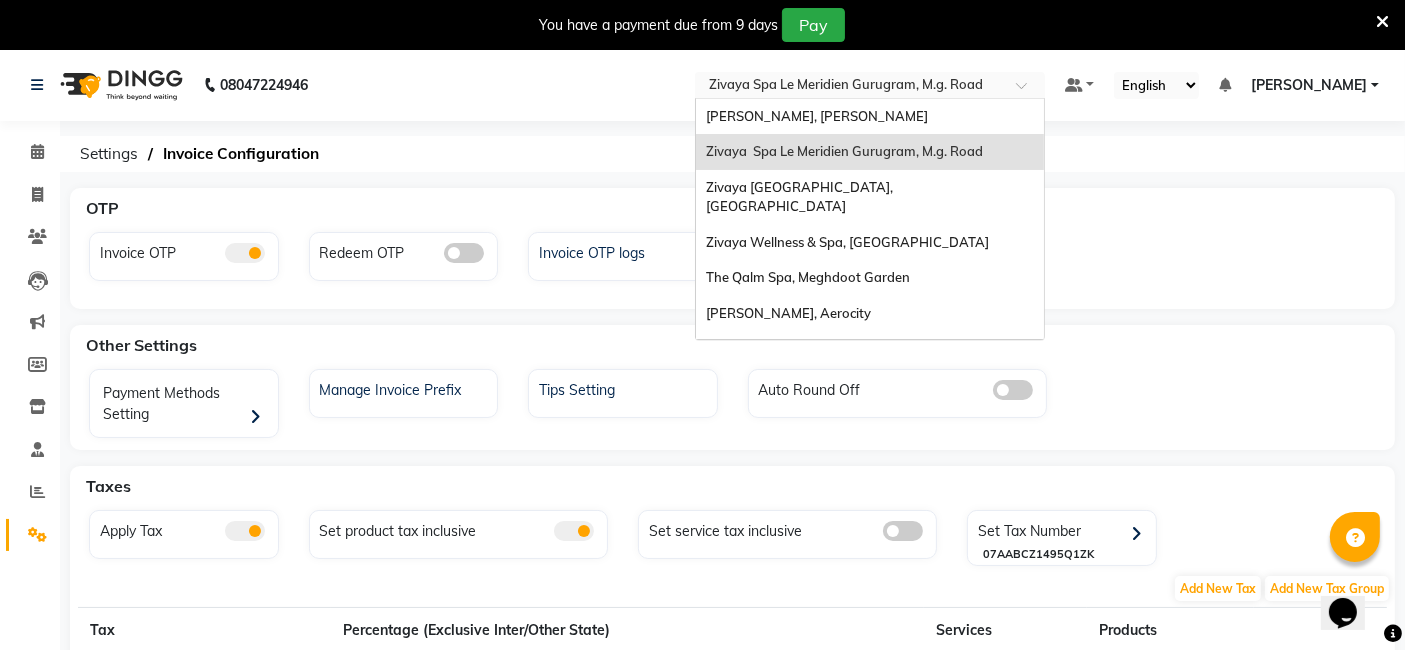 click at bounding box center [850, 87] 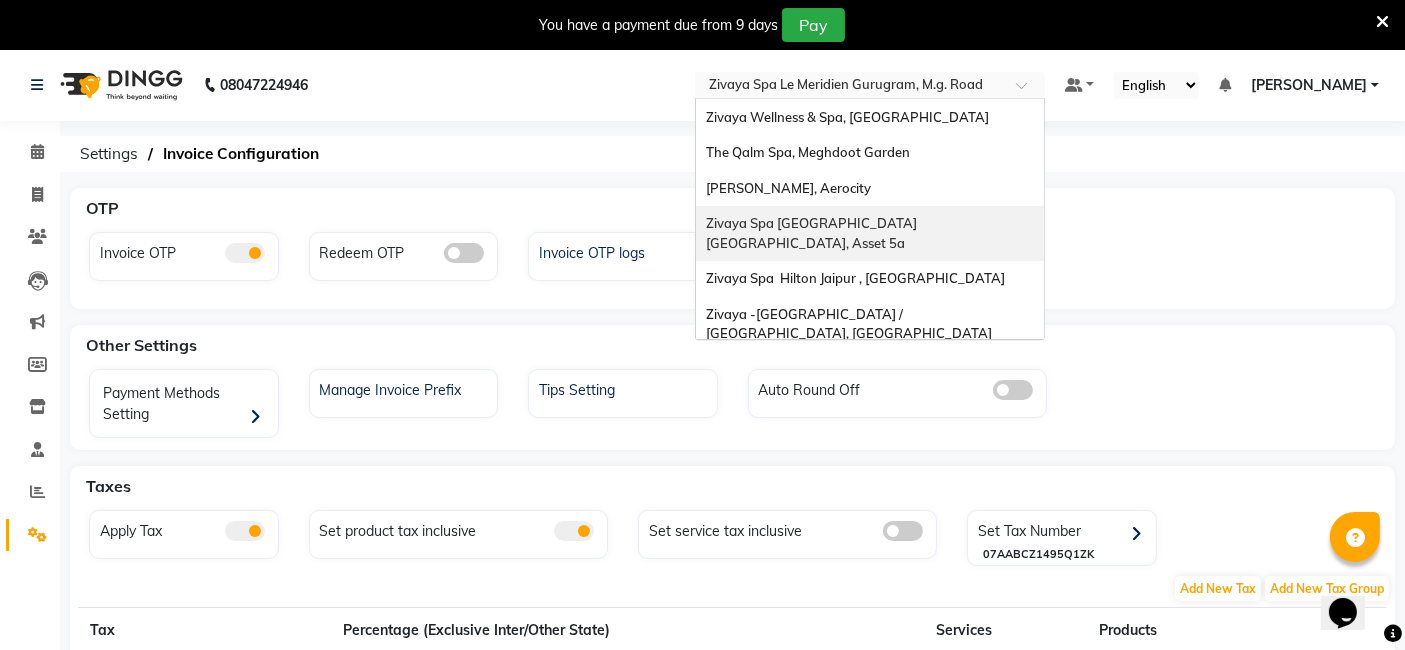 scroll, scrollTop: 205, scrollLeft: 0, axis: vertical 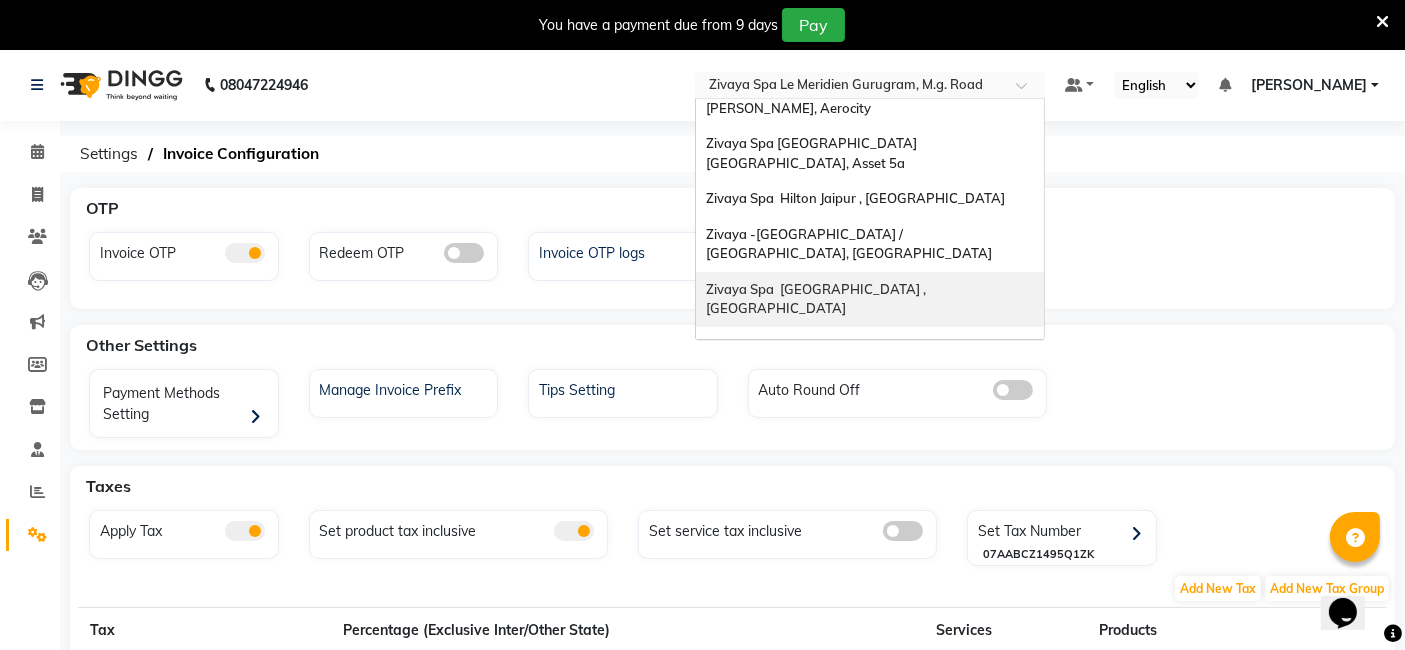 click on "Zivaya Spa  [GEOGRAPHIC_DATA] , [GEOGRAPHIC_DATA]" at bounding box center (817, 299) 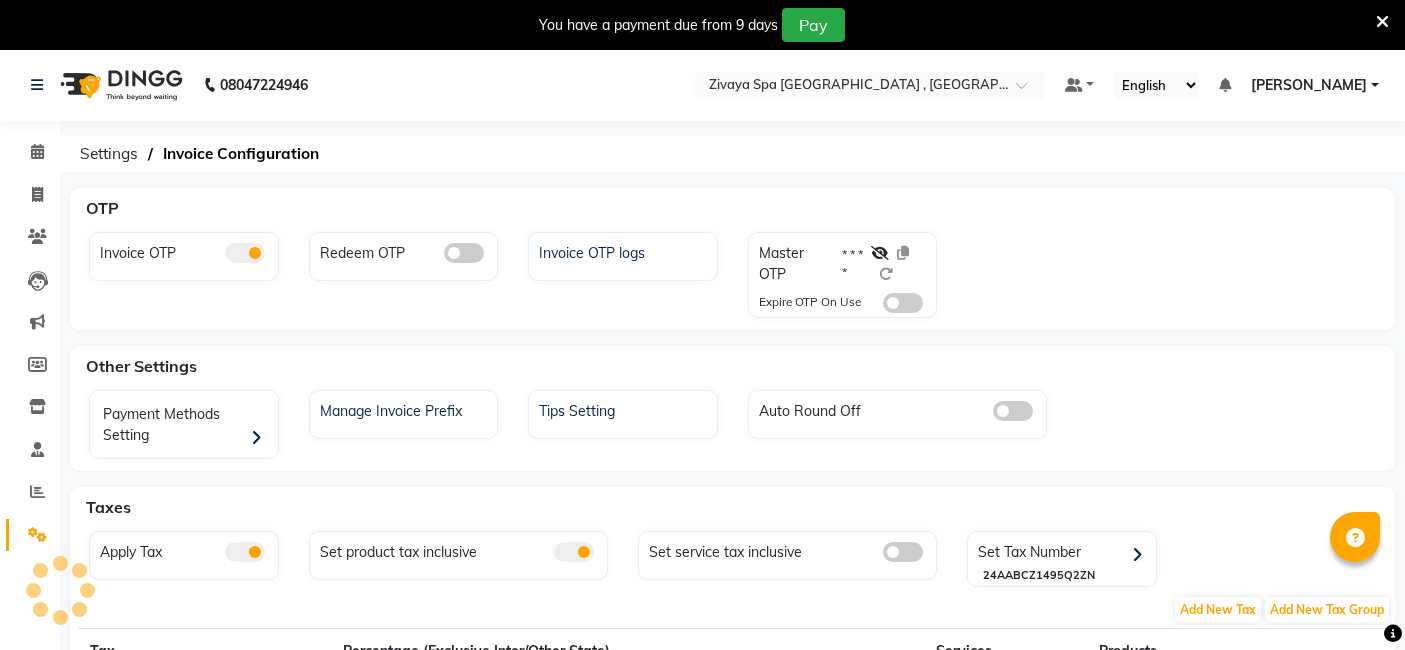 scroll, scrollTop: 0, scrollLeft: 0, axis: both 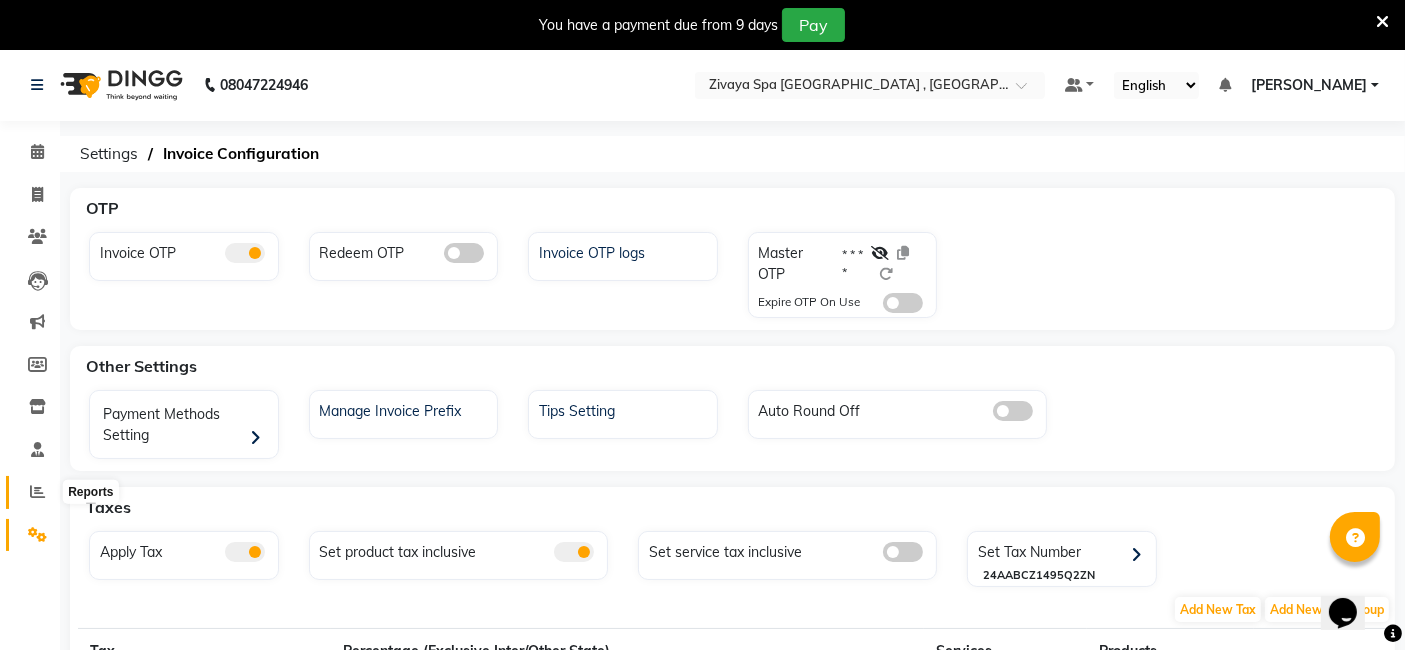click 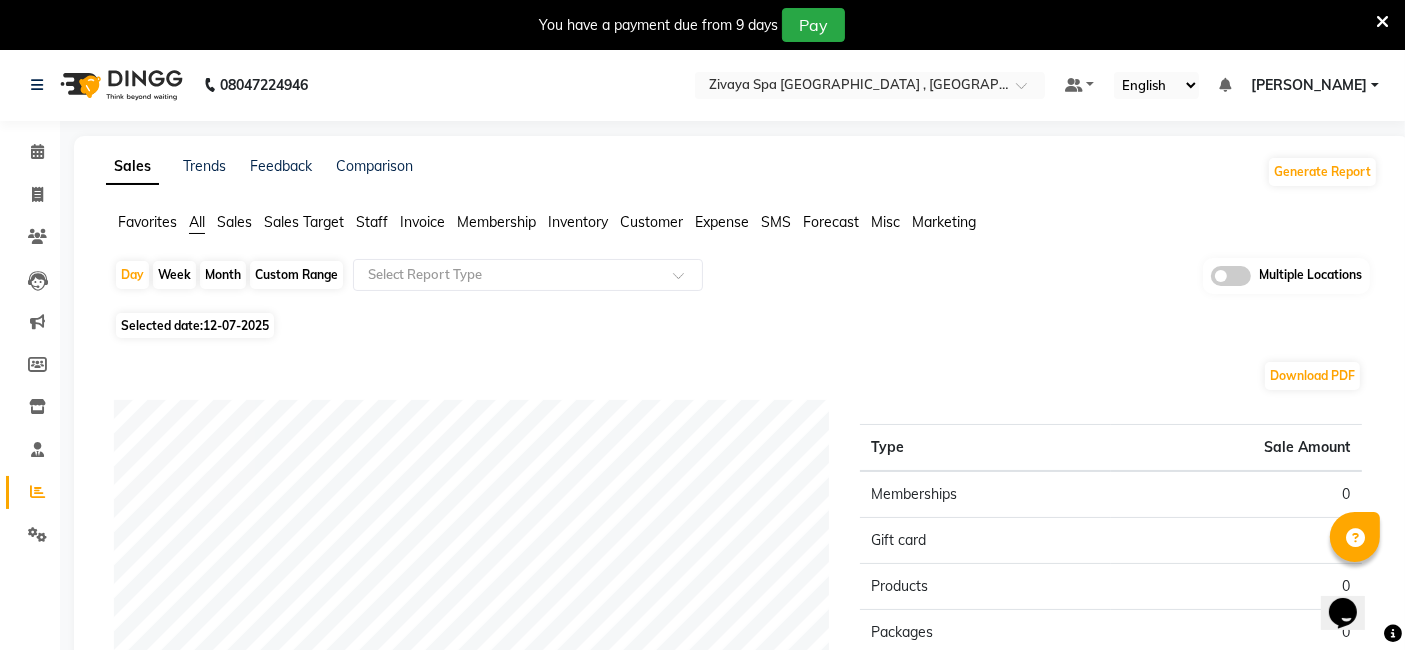 click on "Month" 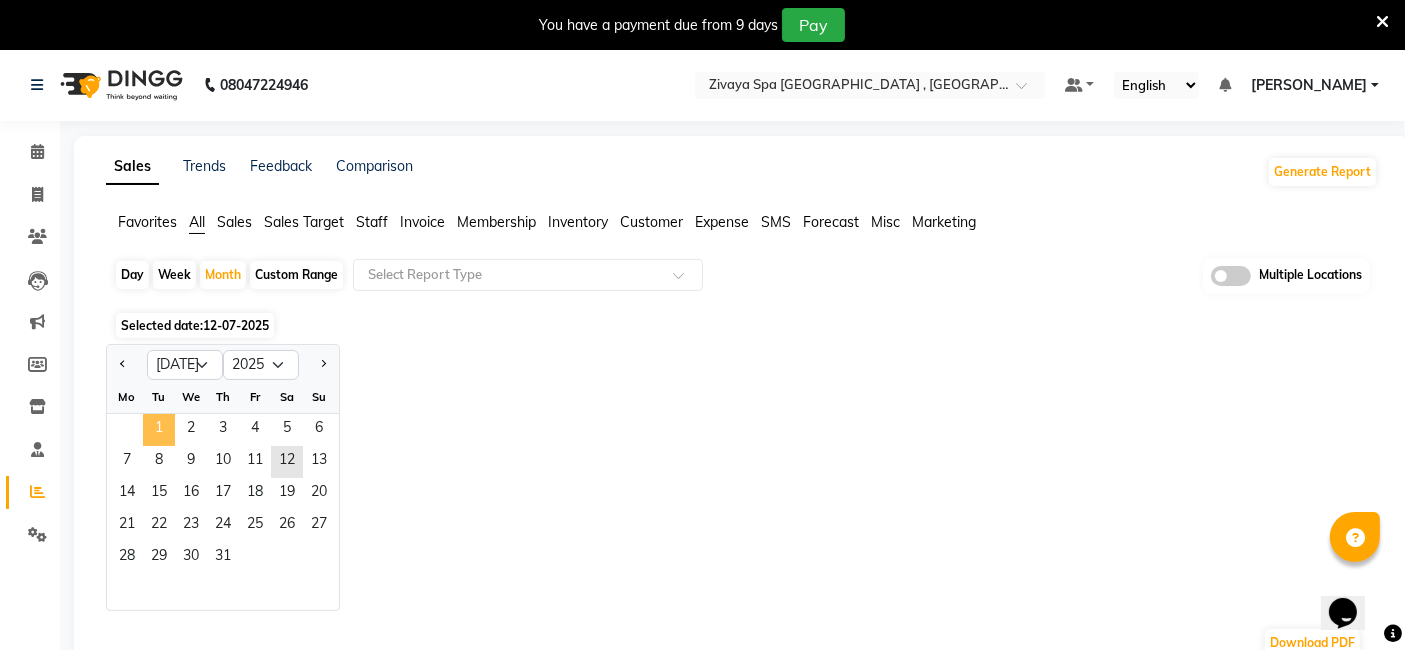 click on "1" 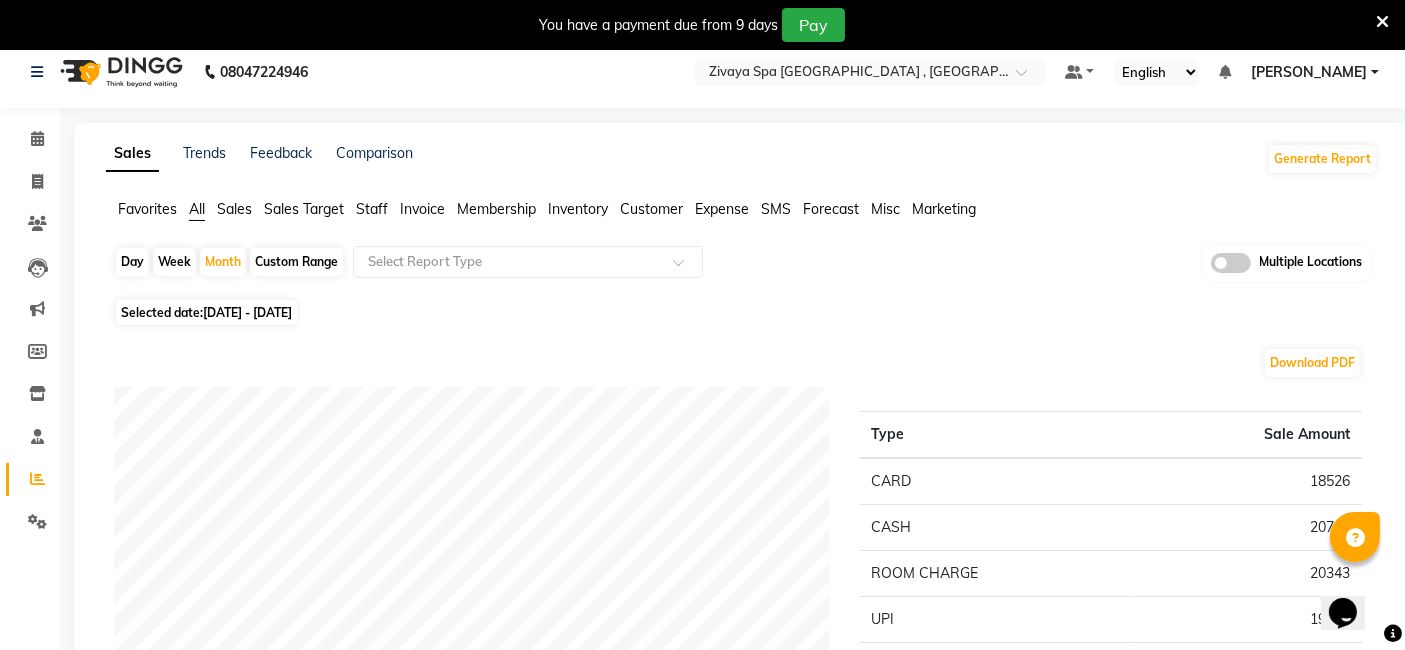 scroll, scrollTop: 0, scrollLeft: 0, axis: both 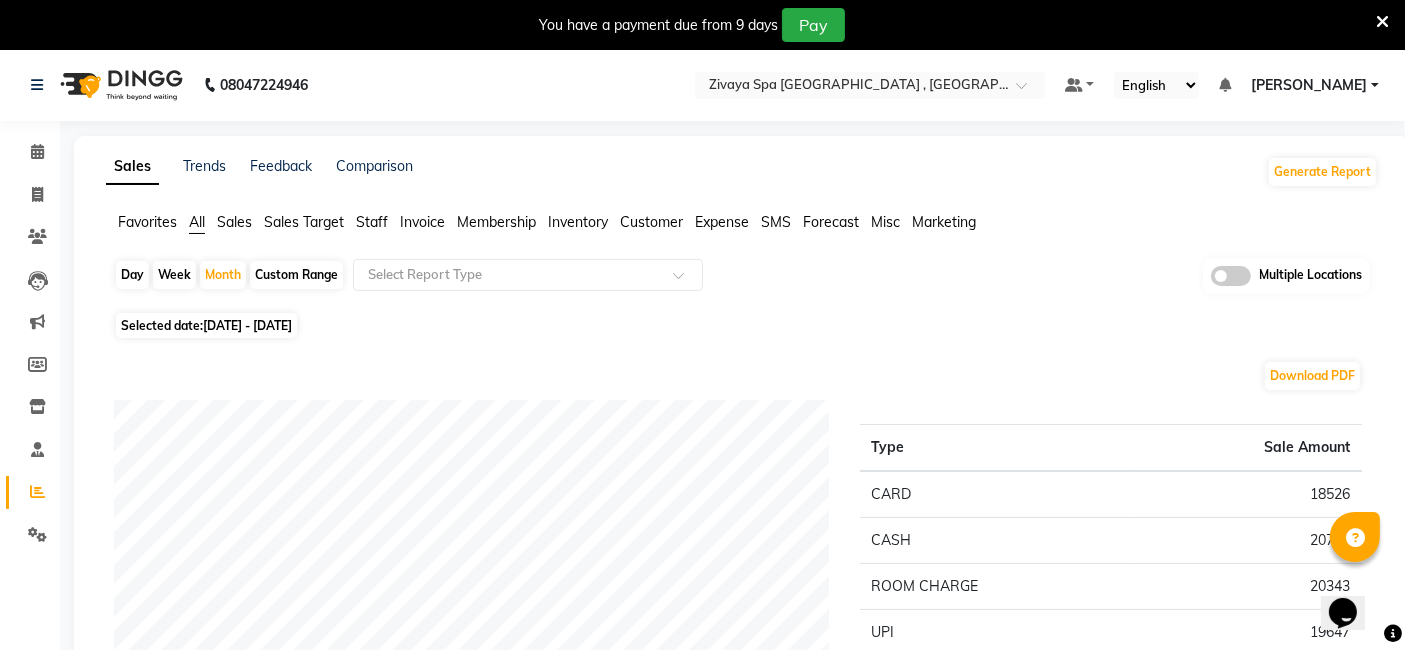 click on "08047224946 Select Location × Zivaya Spa  The Ummed Ahmedabad , Hansol Default Panel My Panel English ENGLISH Español العربية मराठी हिंदी ગુજરાતી தமிழ் 中文 Notifications nothing to show SHREYASI Manage Profile Change Password Sign out  Version:3.15.4" 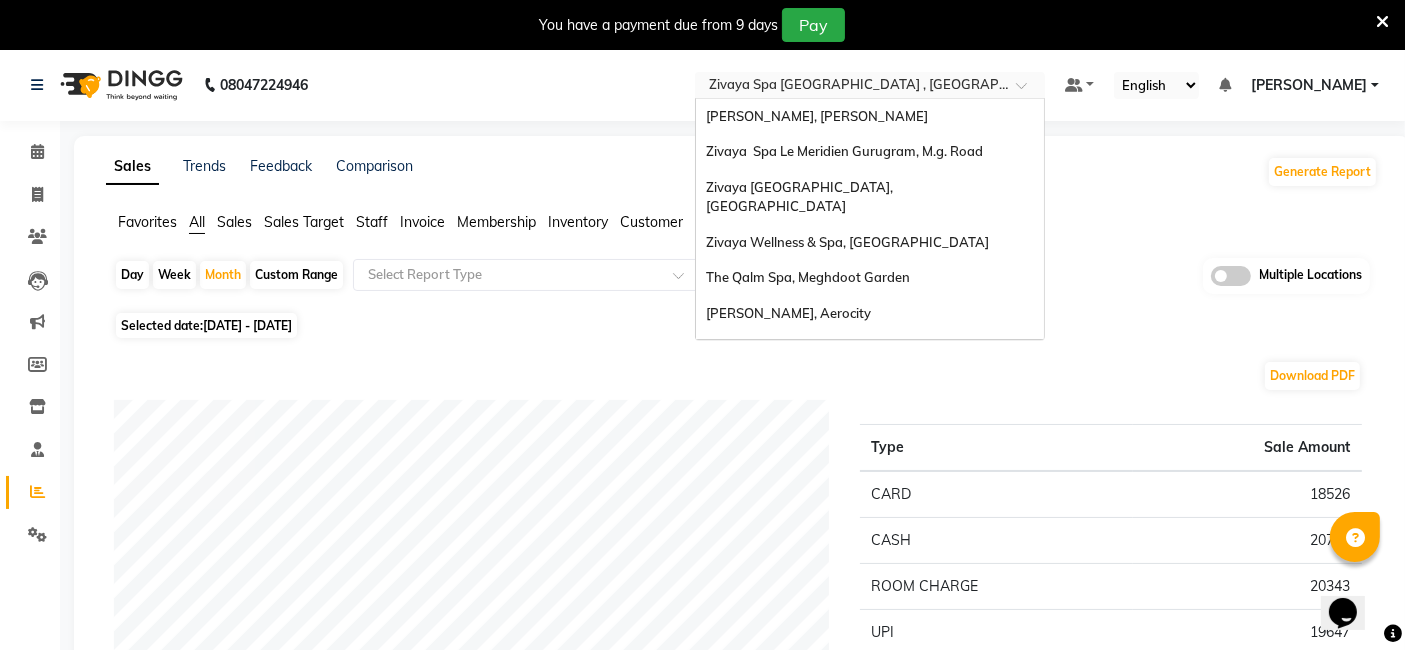 click at bounding box center [850, 87] 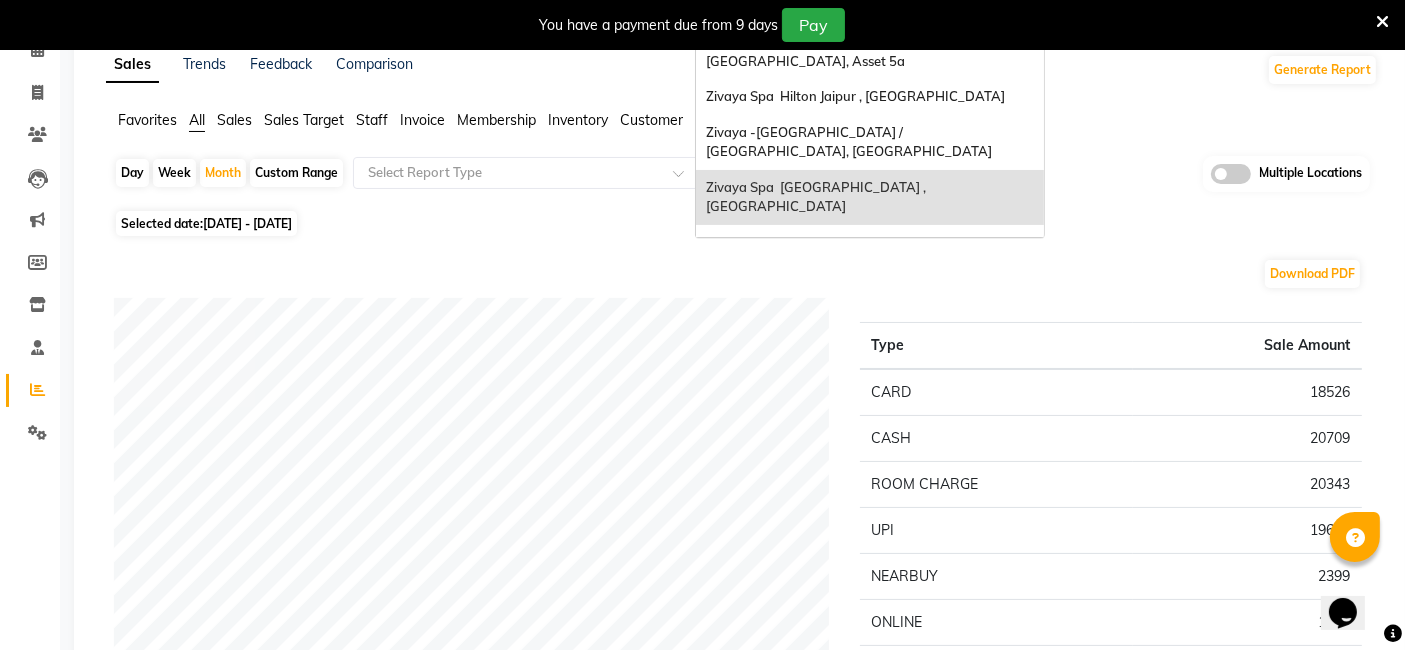 scroll, scrollTop: 111, scrollLeft: 0, axis: vertical 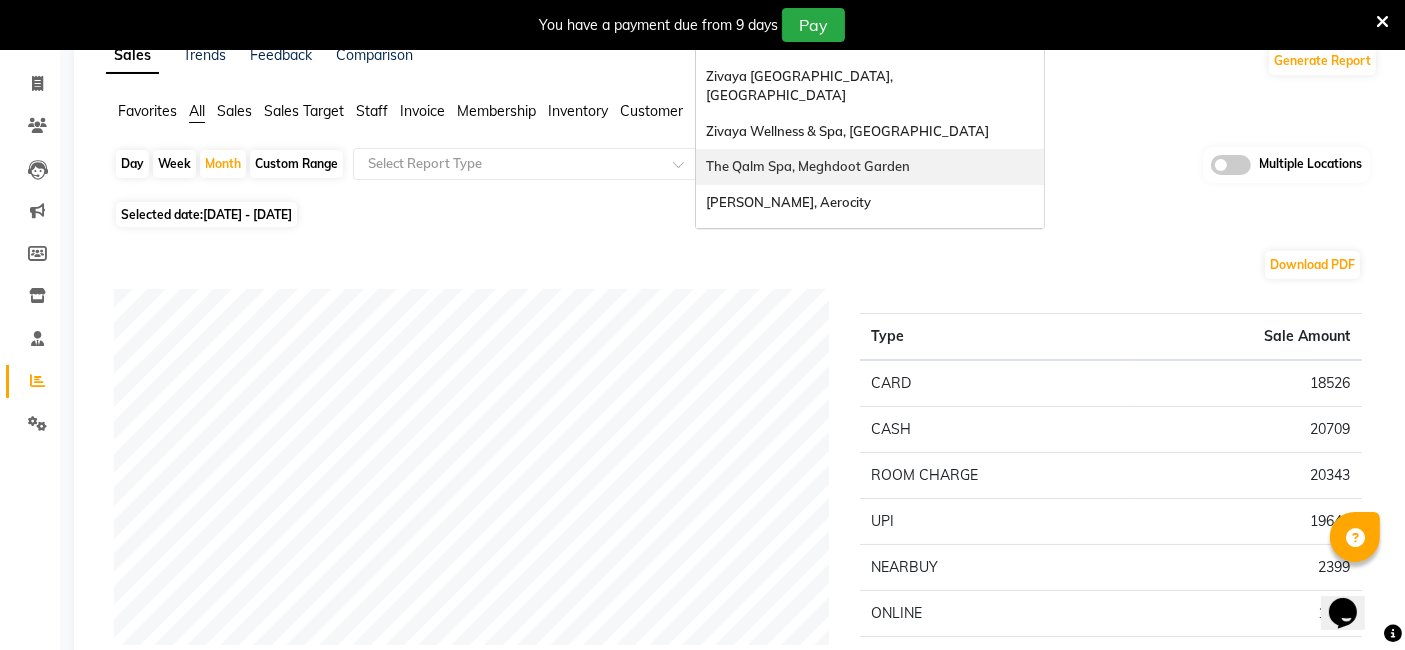 click on "The Qalm Spa, Meghdoot Garden" at bounding box center [808, 166] 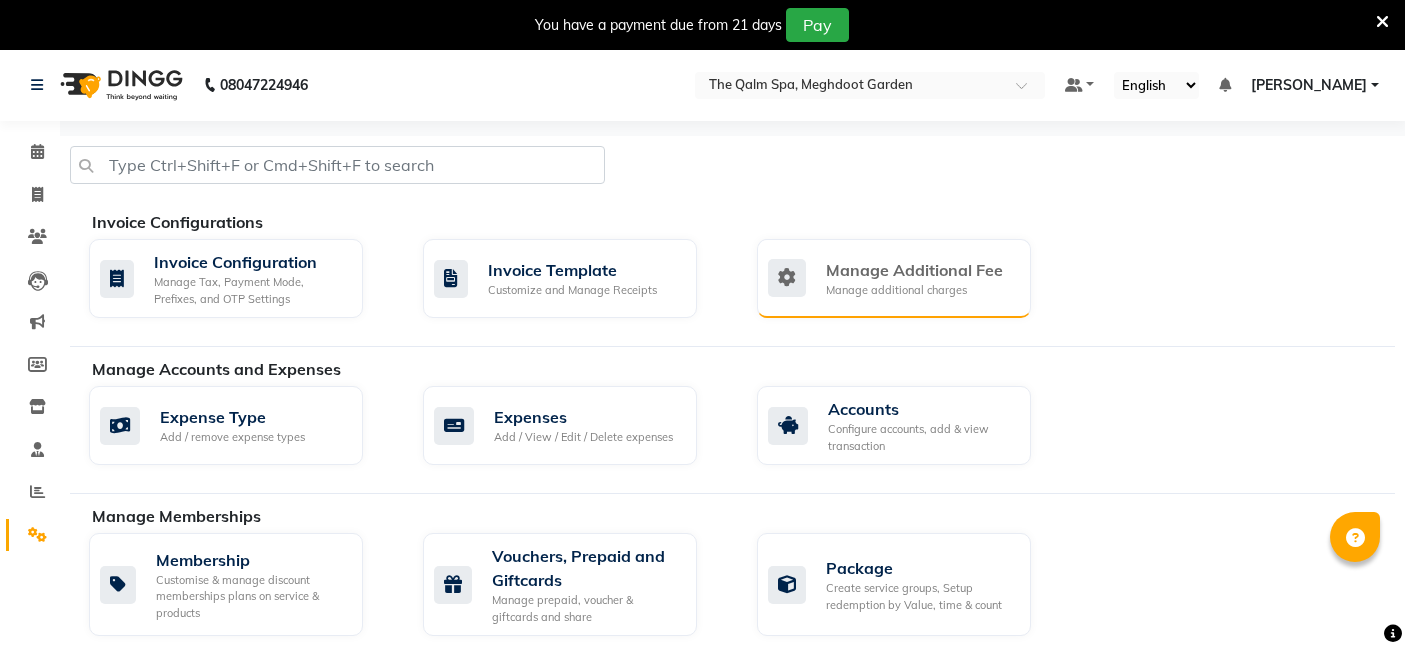 scroll, scrollTop: 0, scrollLeft: 0, axis: both 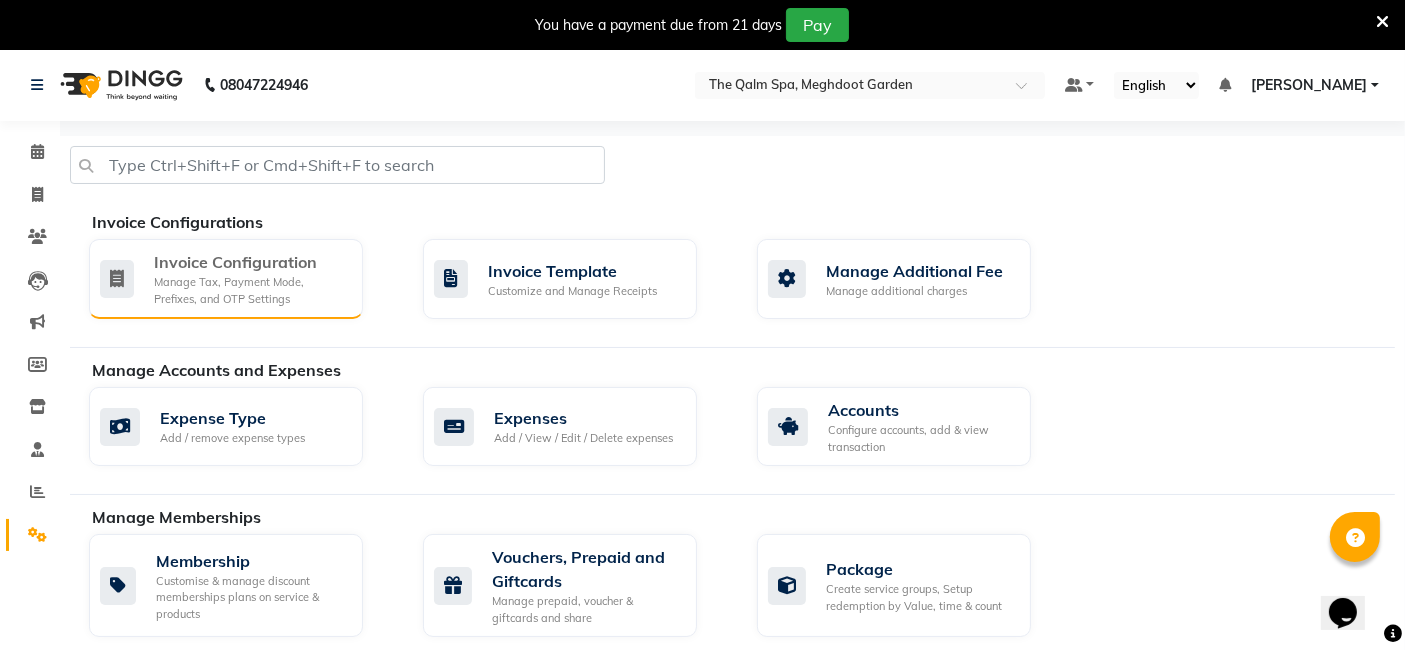 click on "Manage Tax, Payment Mode, Prefixes, and OTP Settings" 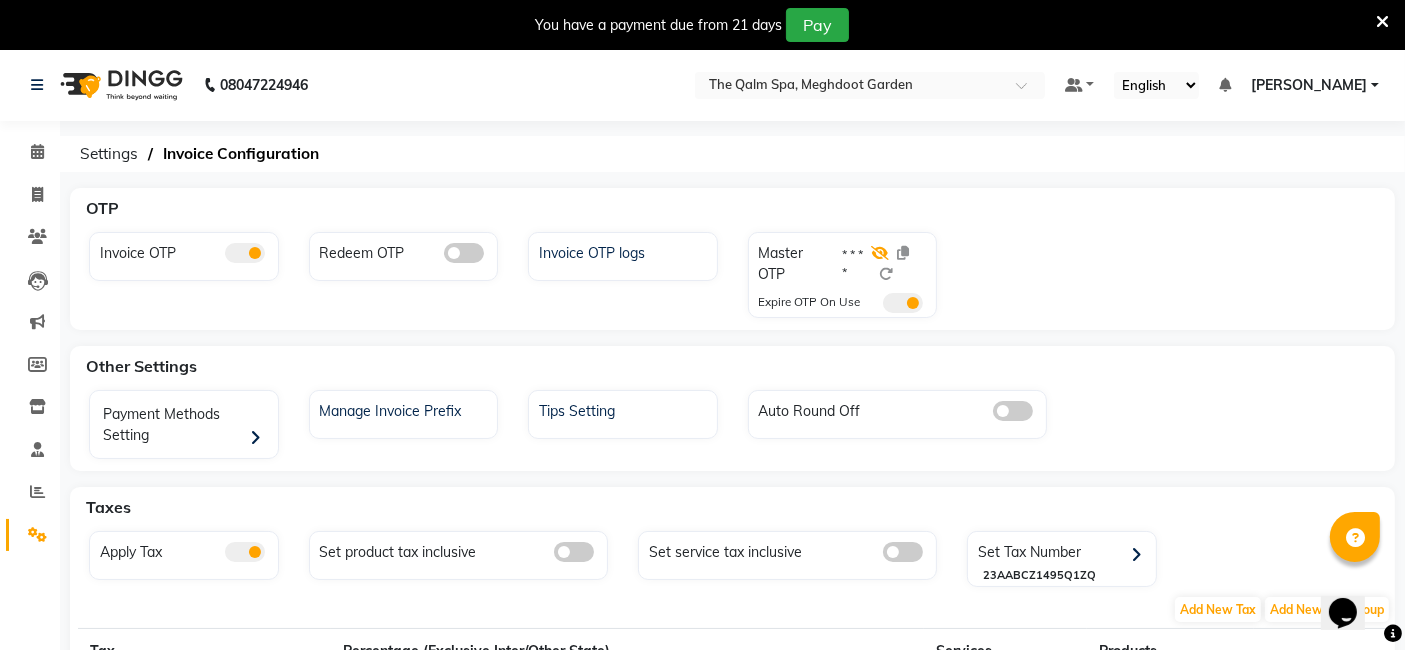 click 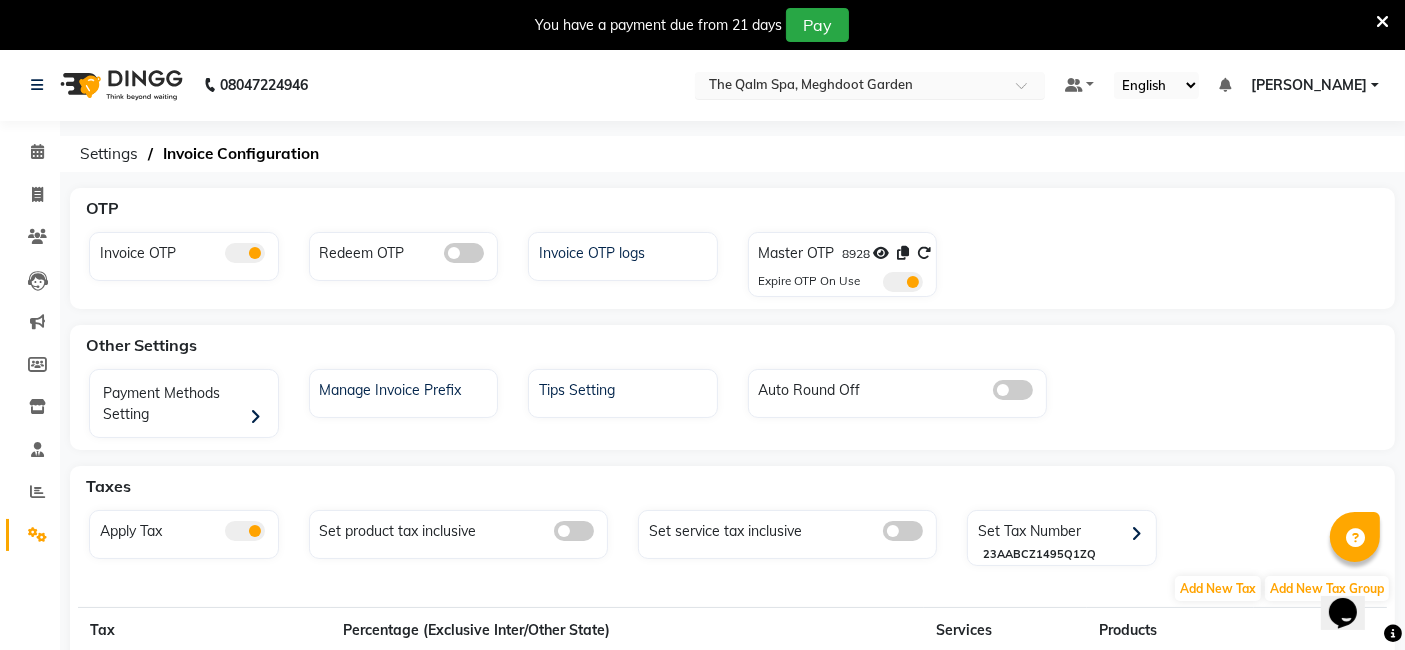 click on "Select Location × The Qalm Spa, Meghdoot Garden" at bounding box center [870, 85] 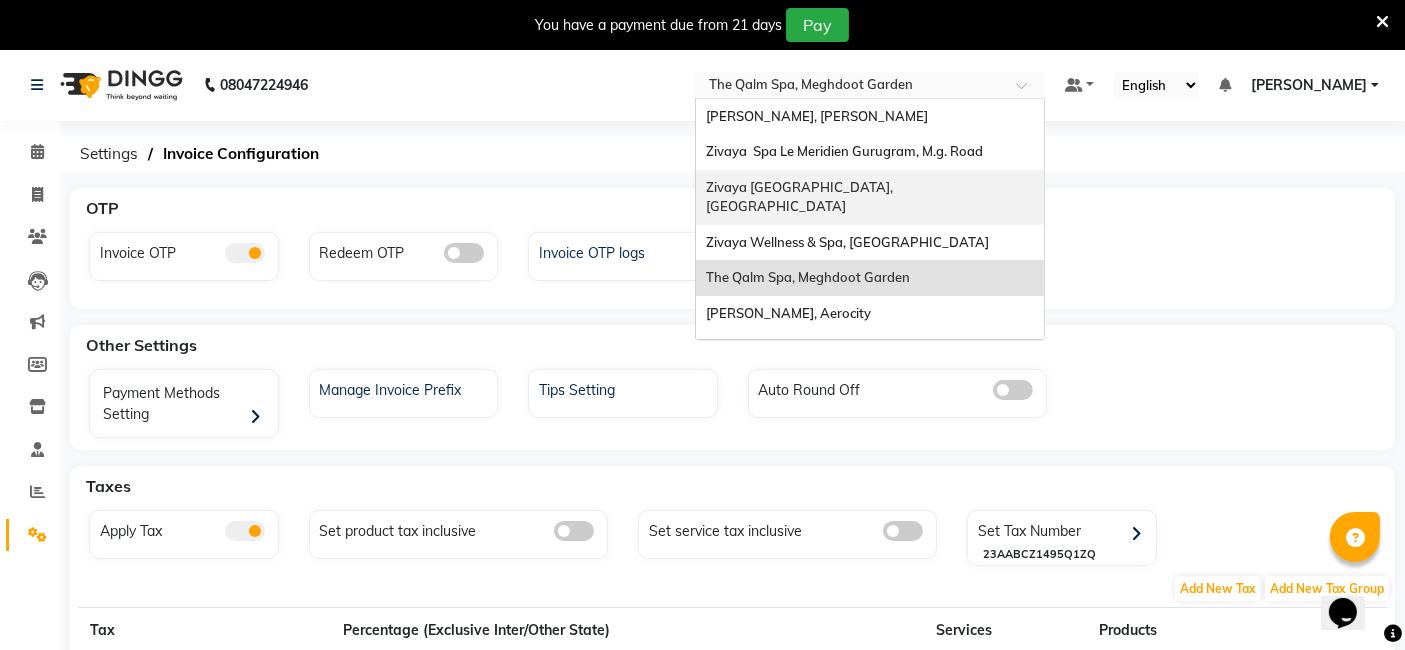click on "Zivaya [GEOGRAPHIC_DATA],  [GEOGRAPHIC_DATA]" at bounding box center (802, 197) 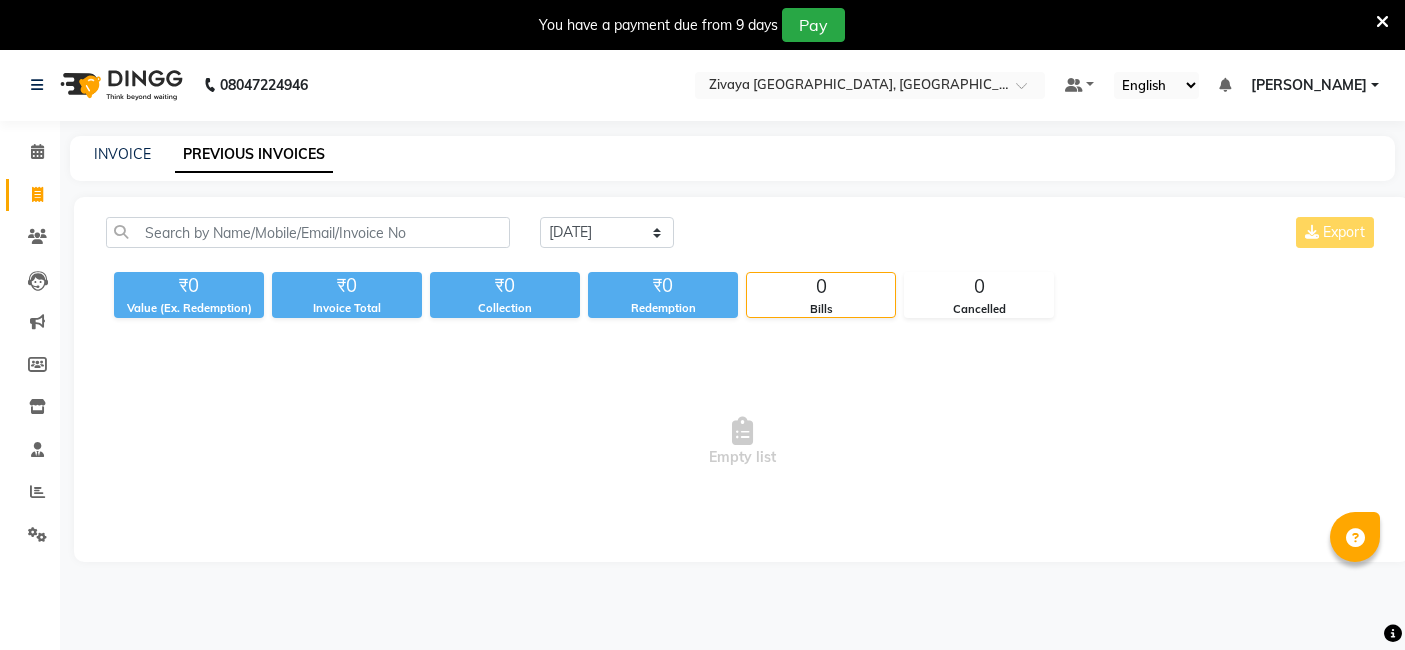 scroll, scrollTop: 48, scrollLeft: 0, axis: vertical 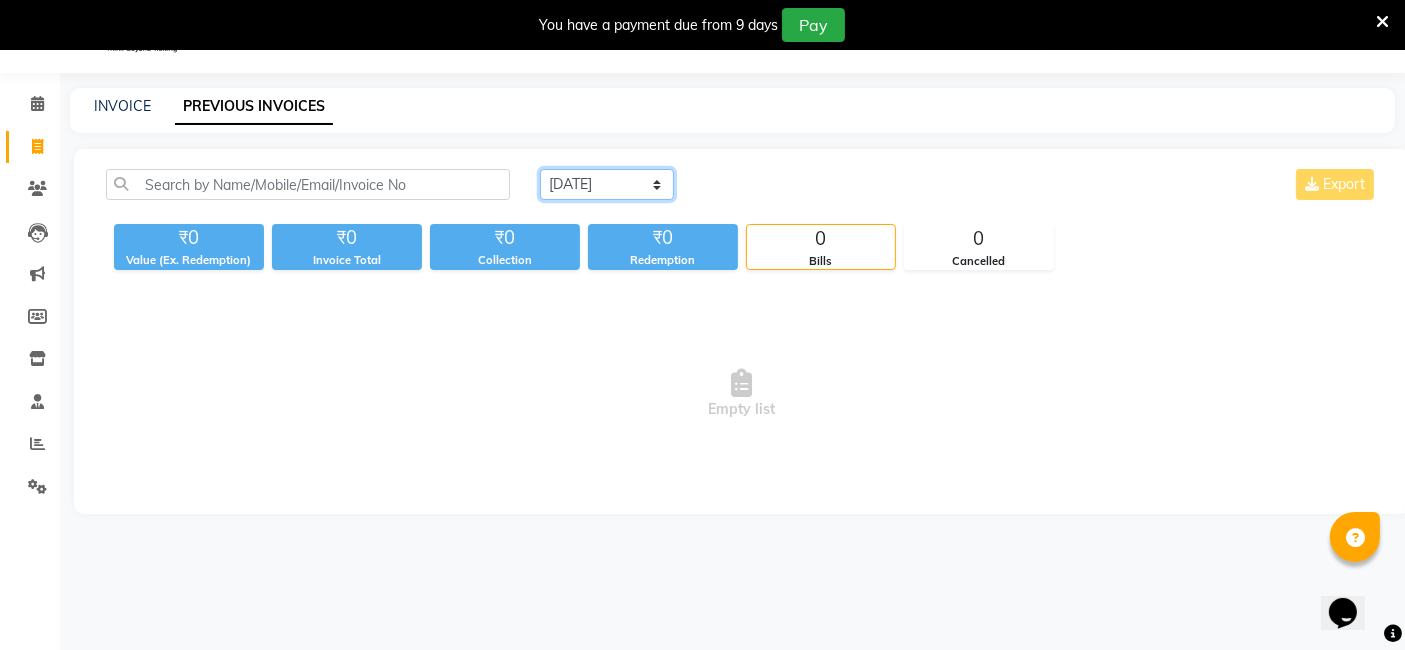 click on "[DATE] [DATE] Custom Range" 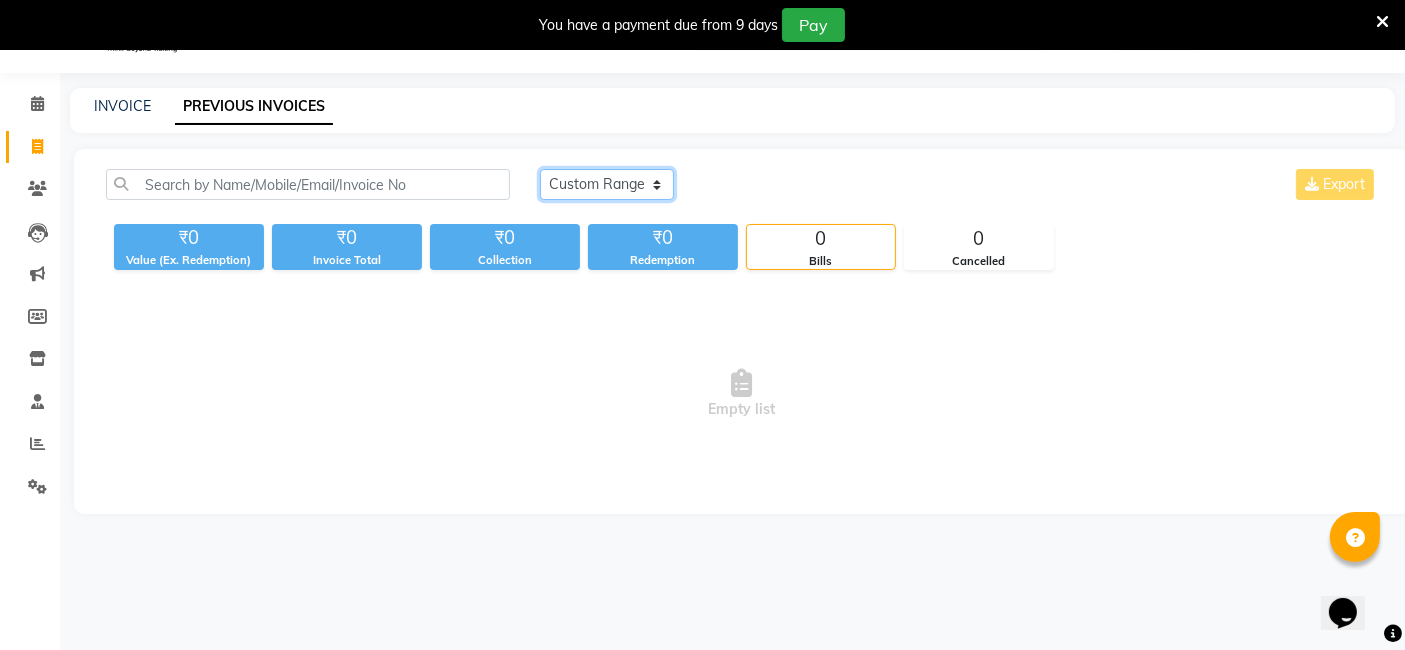 click on "[DATE] [DATE] Custom Range" 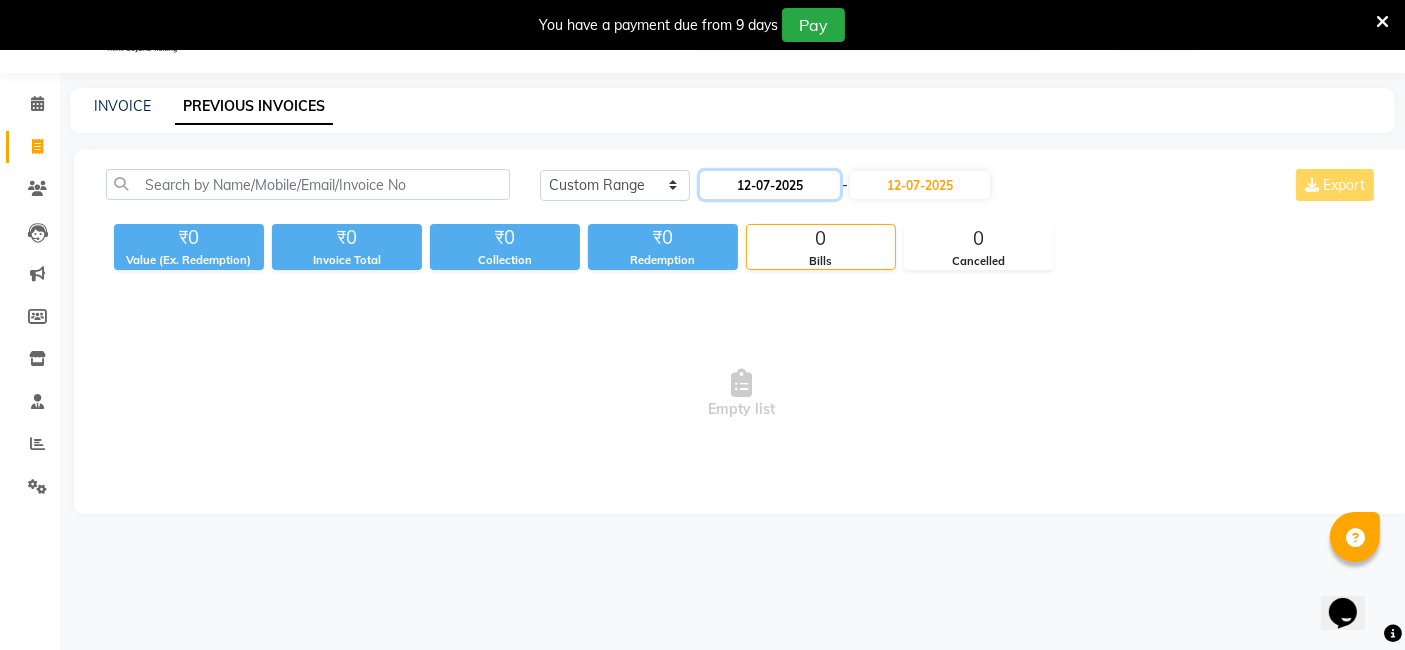 click on "12-07-2025" 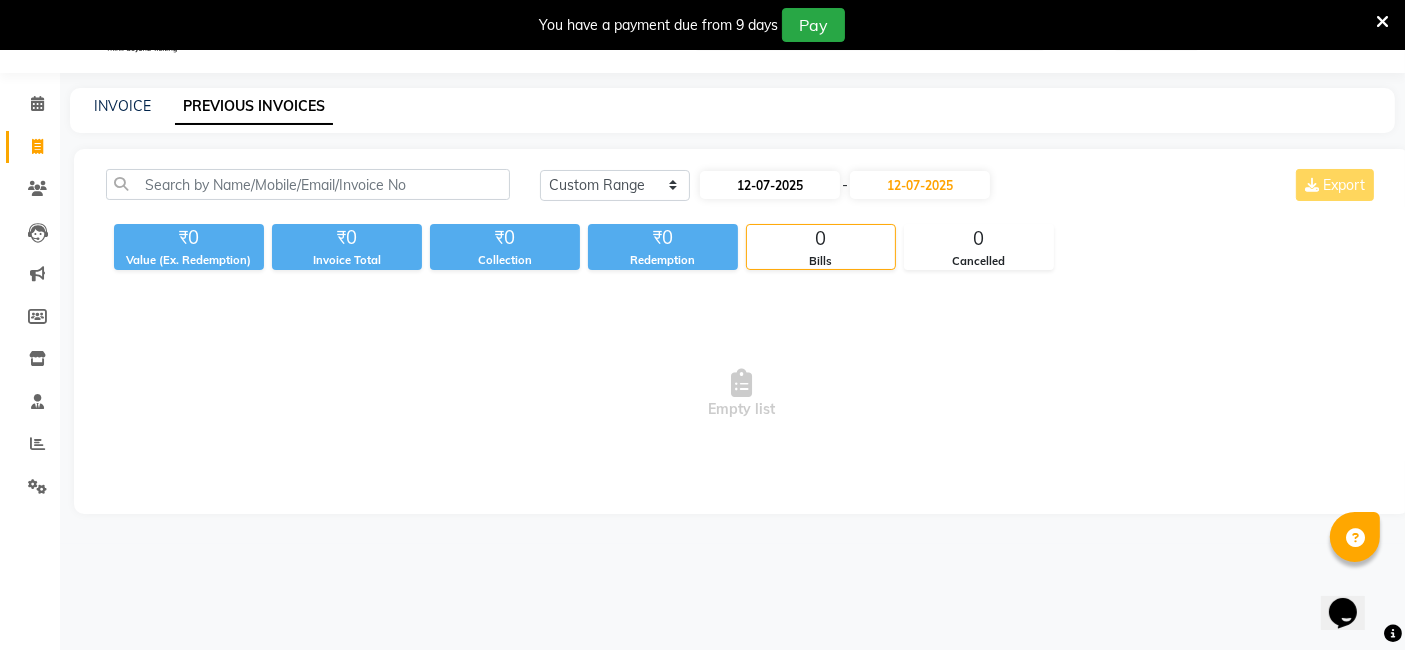 select on "7" 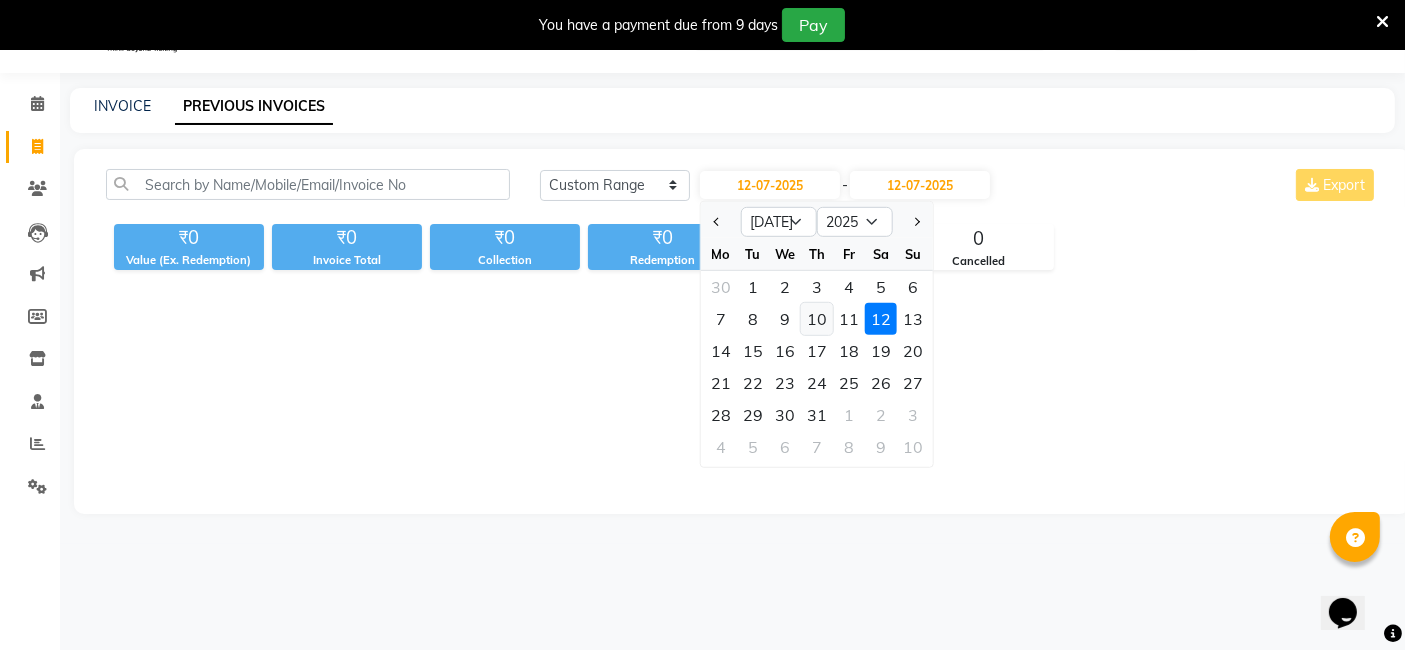 click on "10" 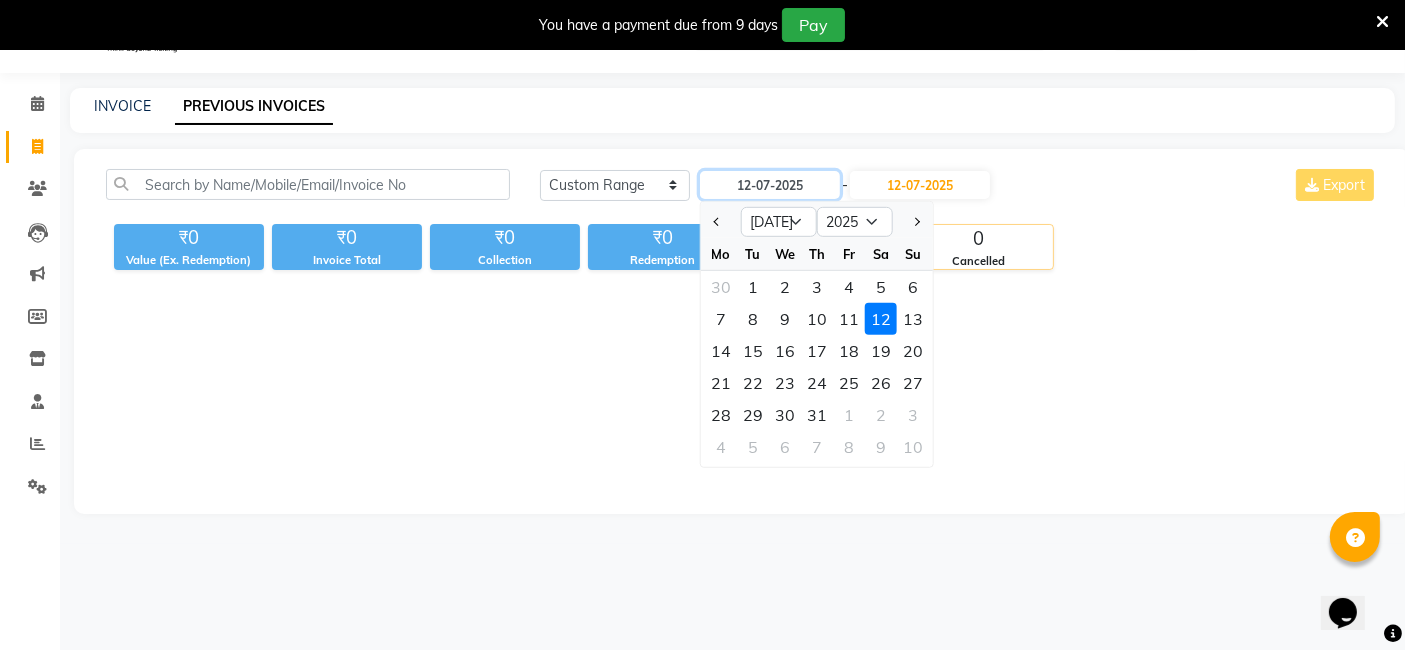type on "[DATE]" 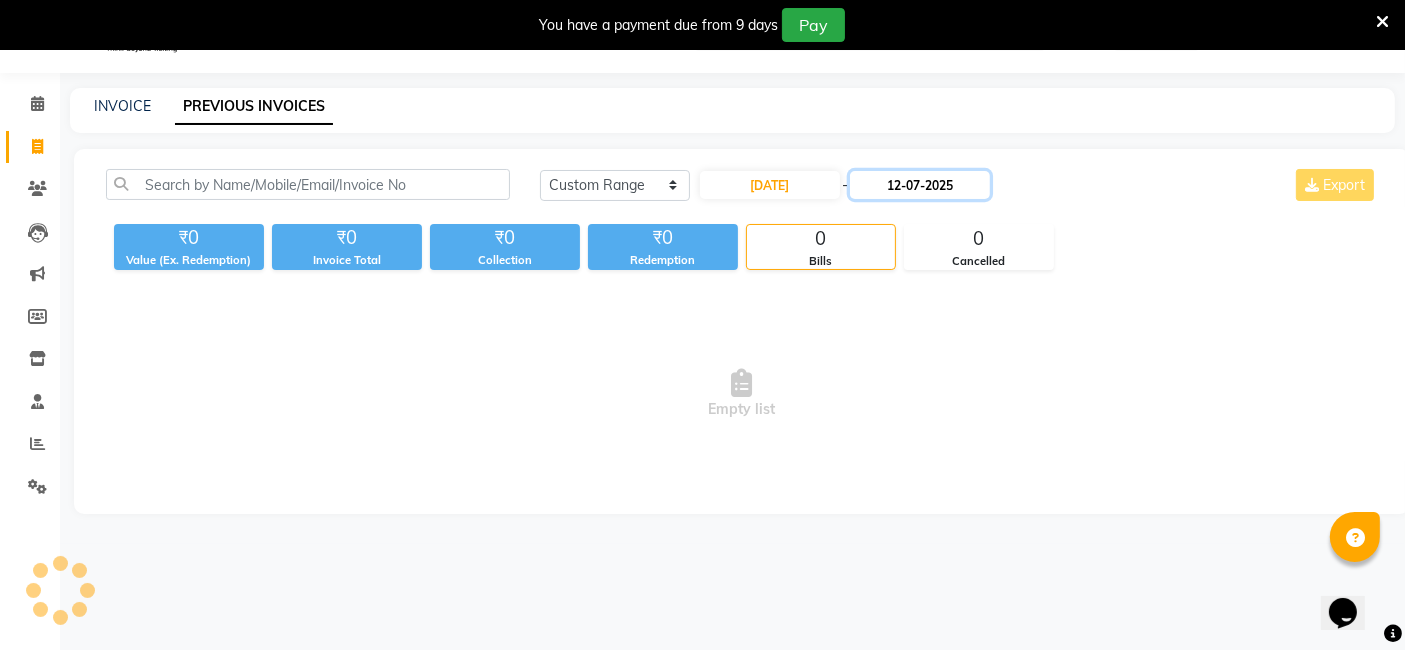 click on "12-07-2025" 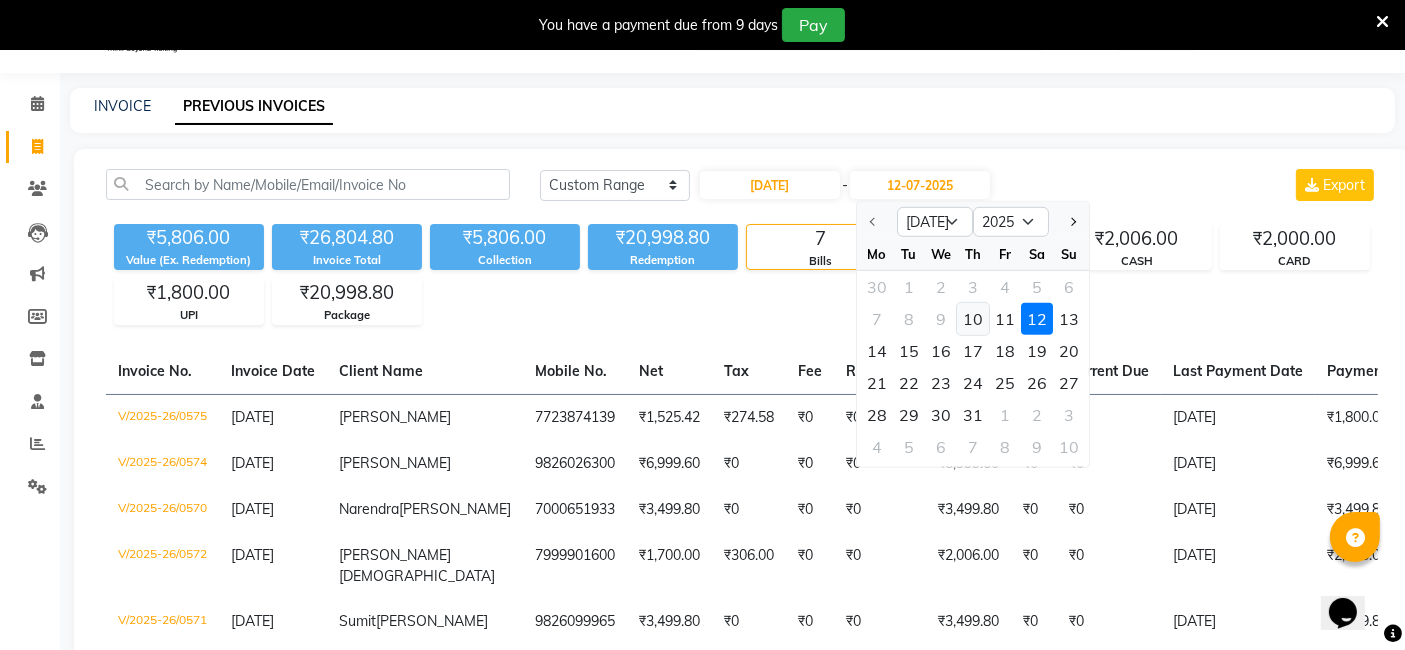 click on "10" 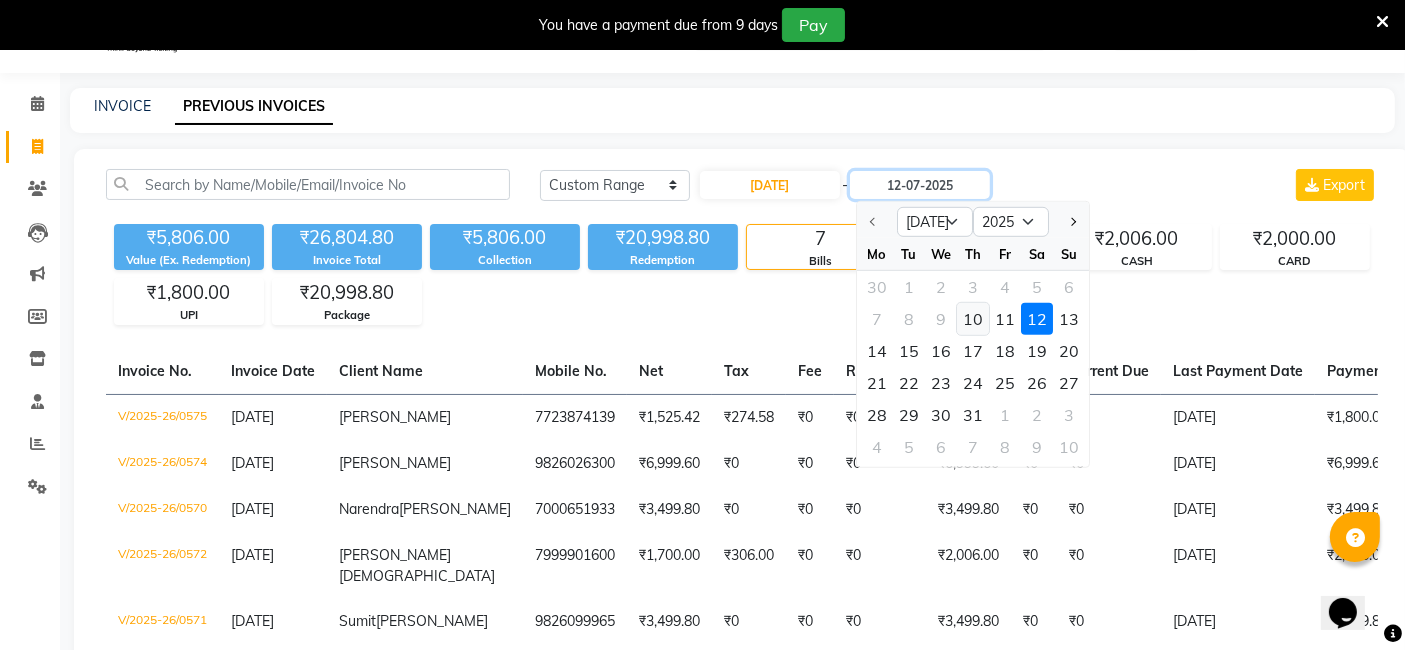 type on "10-07-2025" 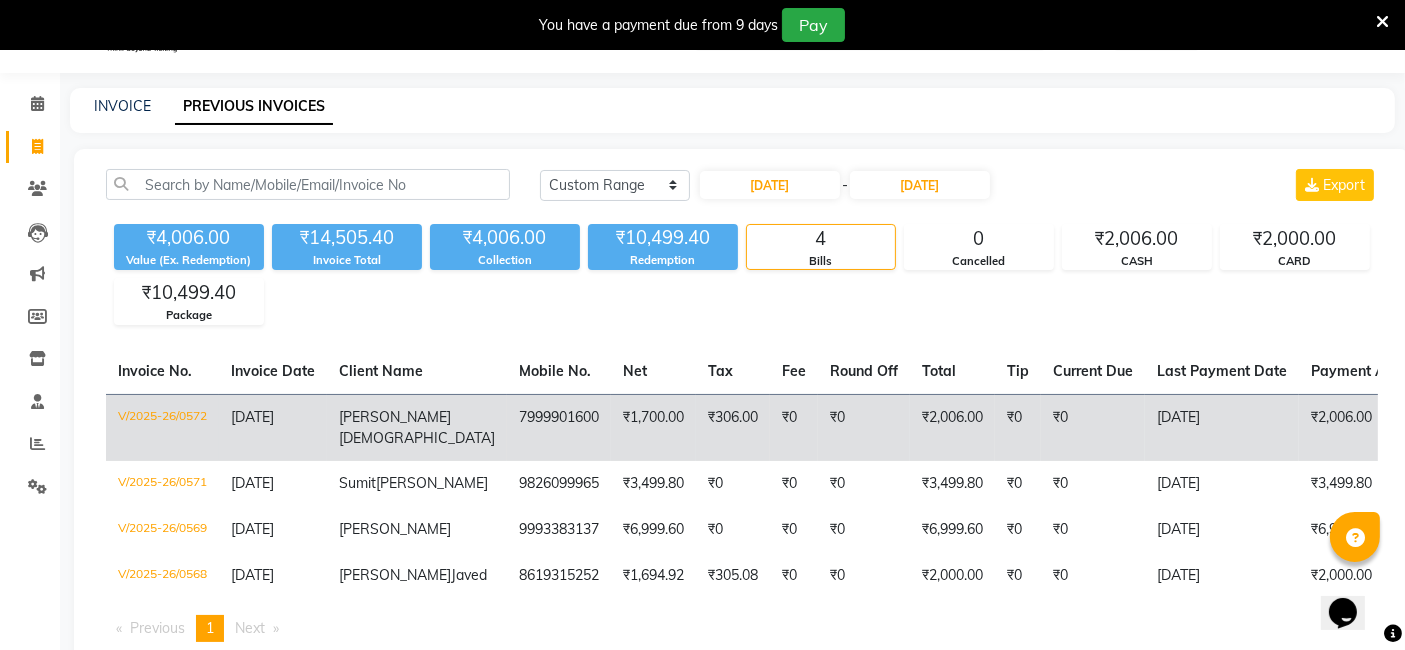 click on "V/2025-26/0572" 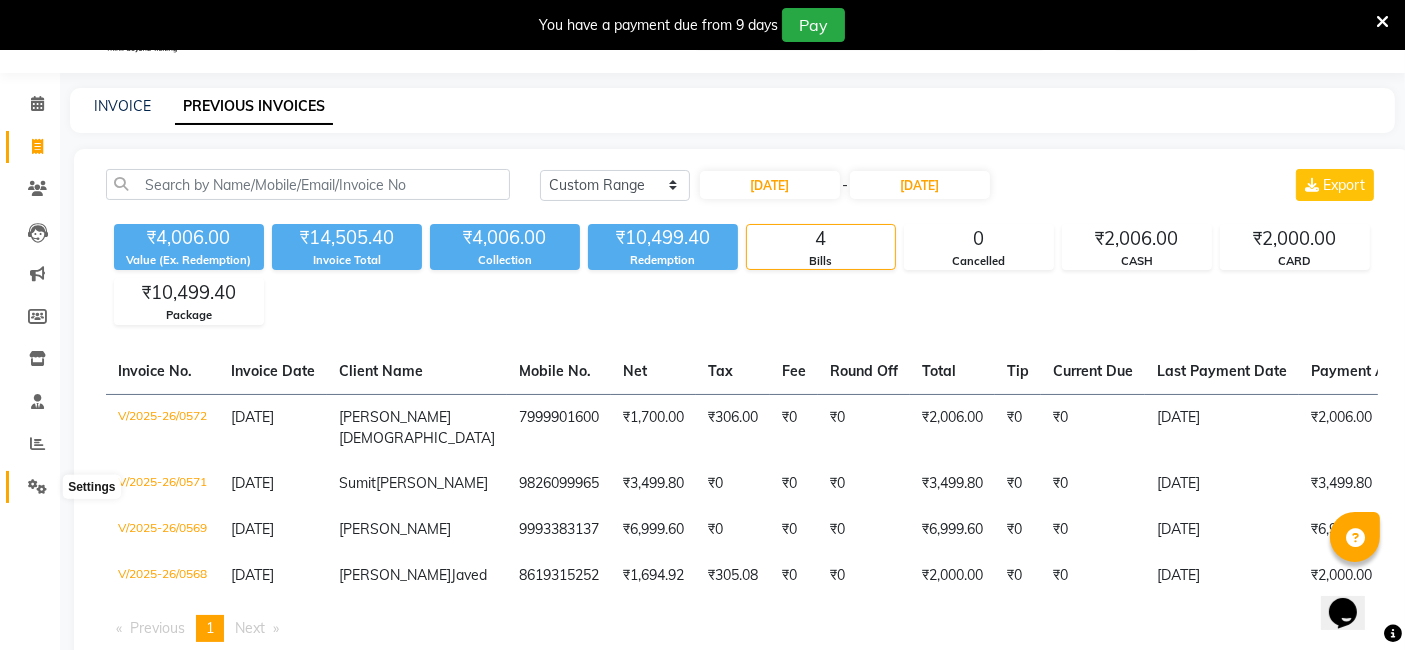 click 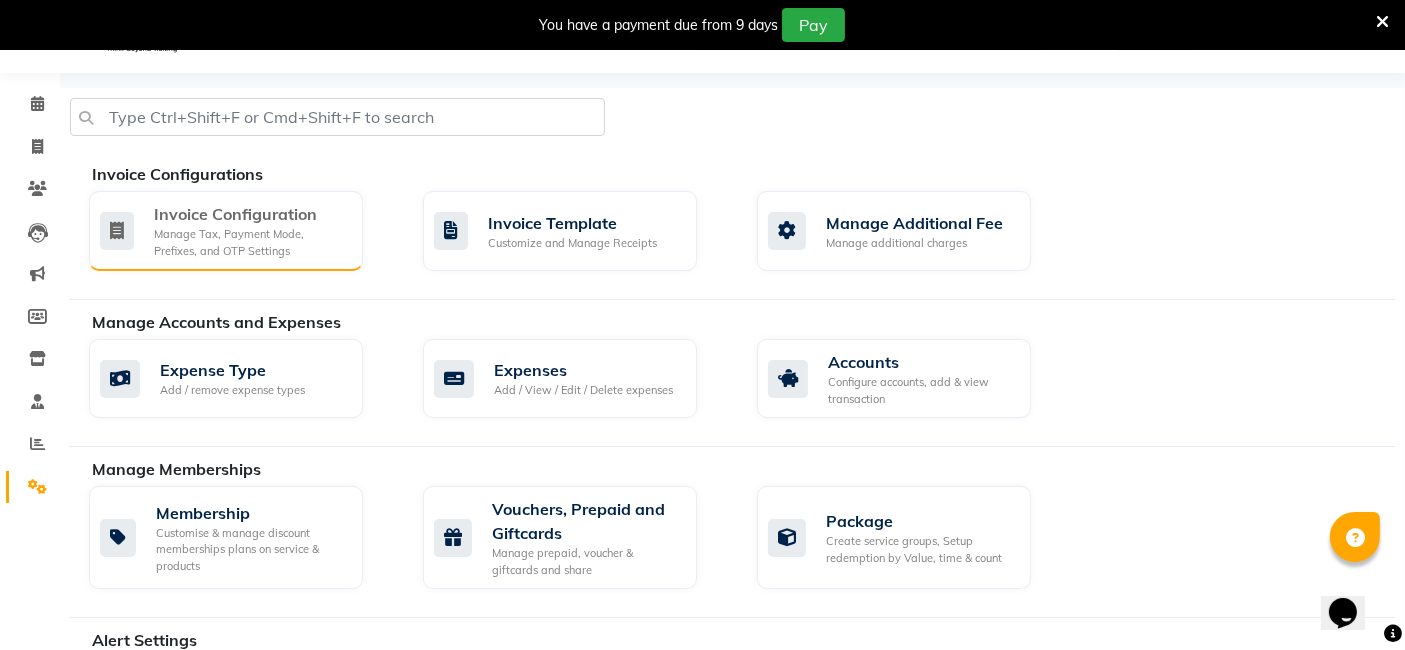click on "Manage Tax, Payment Mode, Prefixes, and OTP Settings" 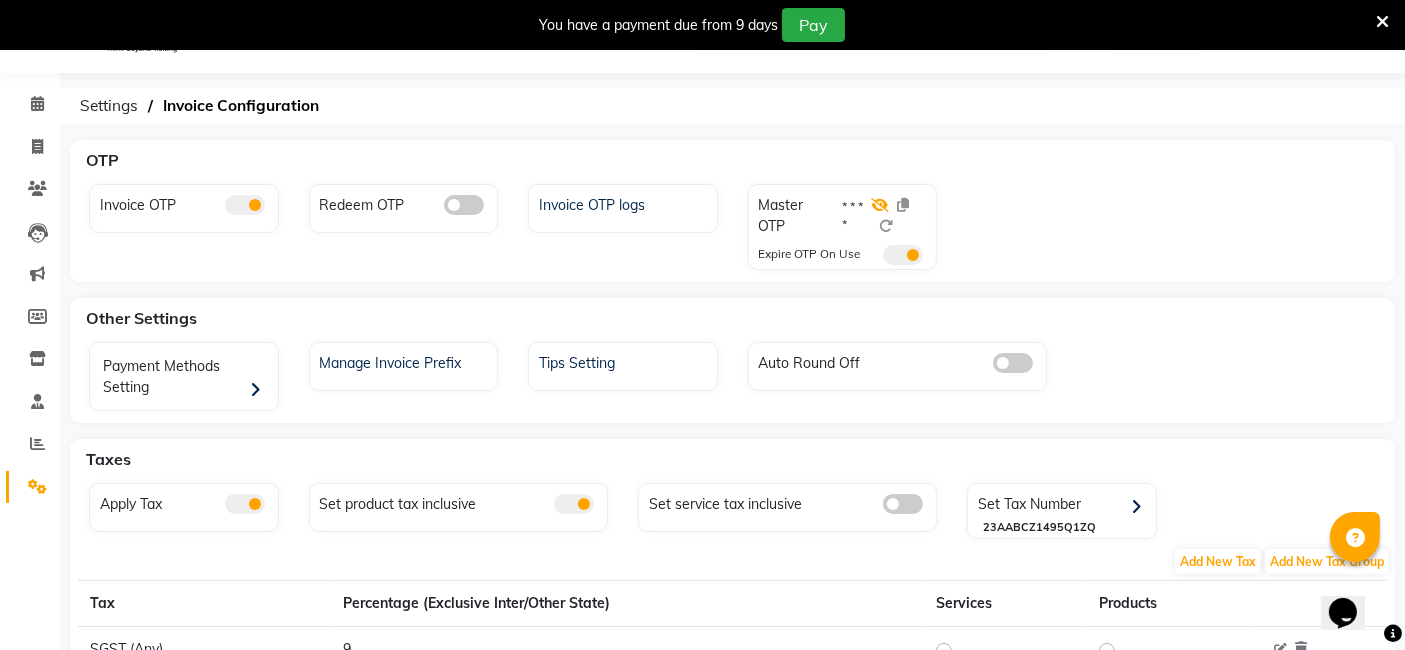 click 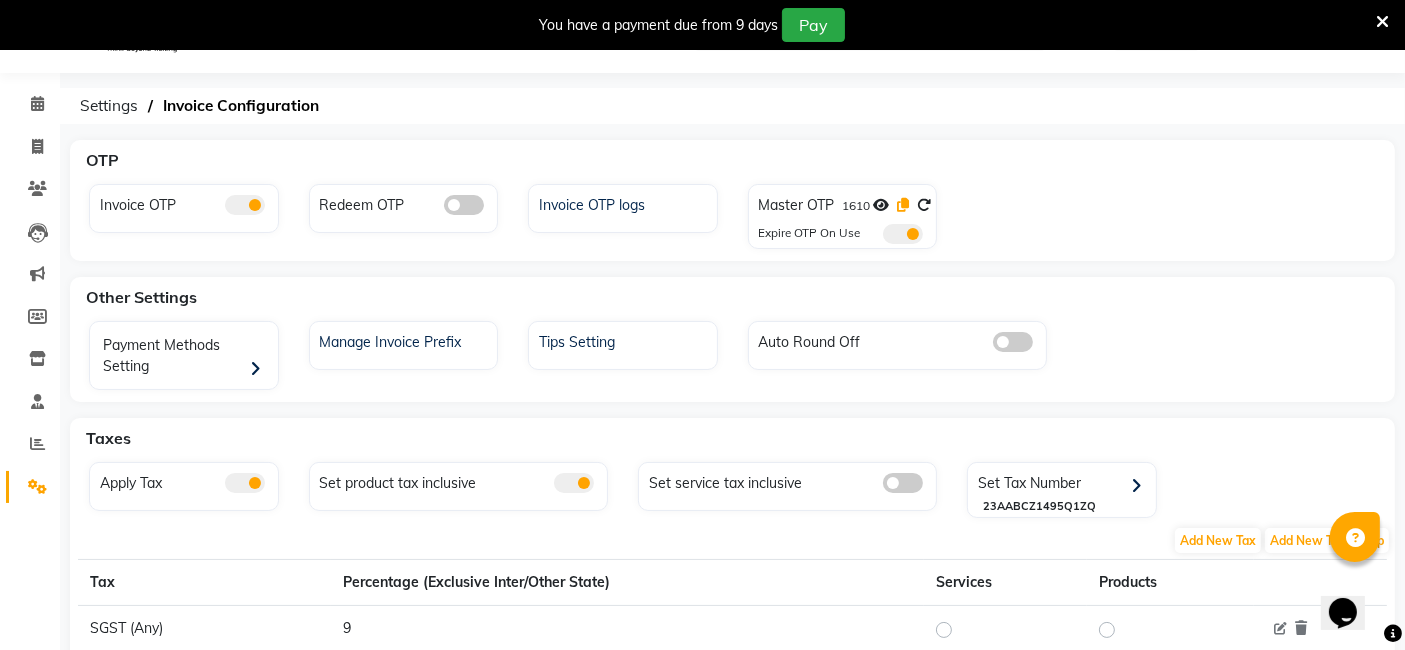 click 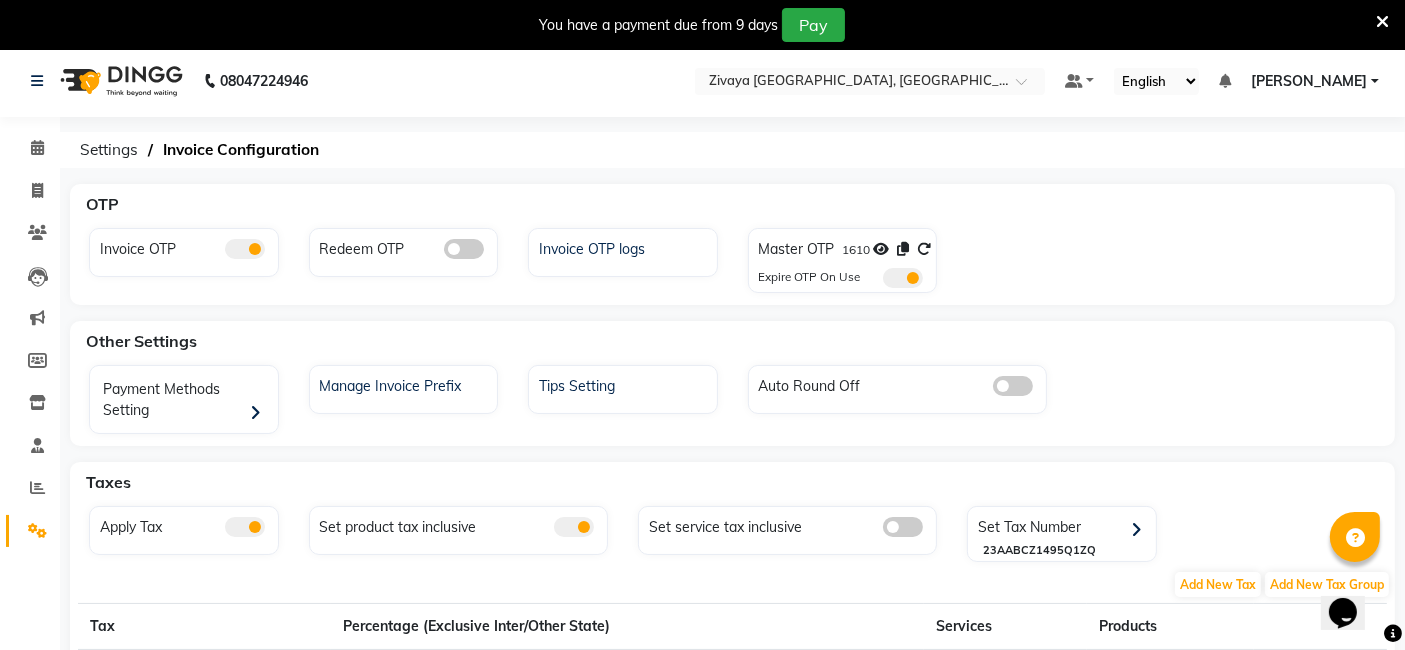 scroll, scrollTop: 0, scrollLeft: 0, axis: both 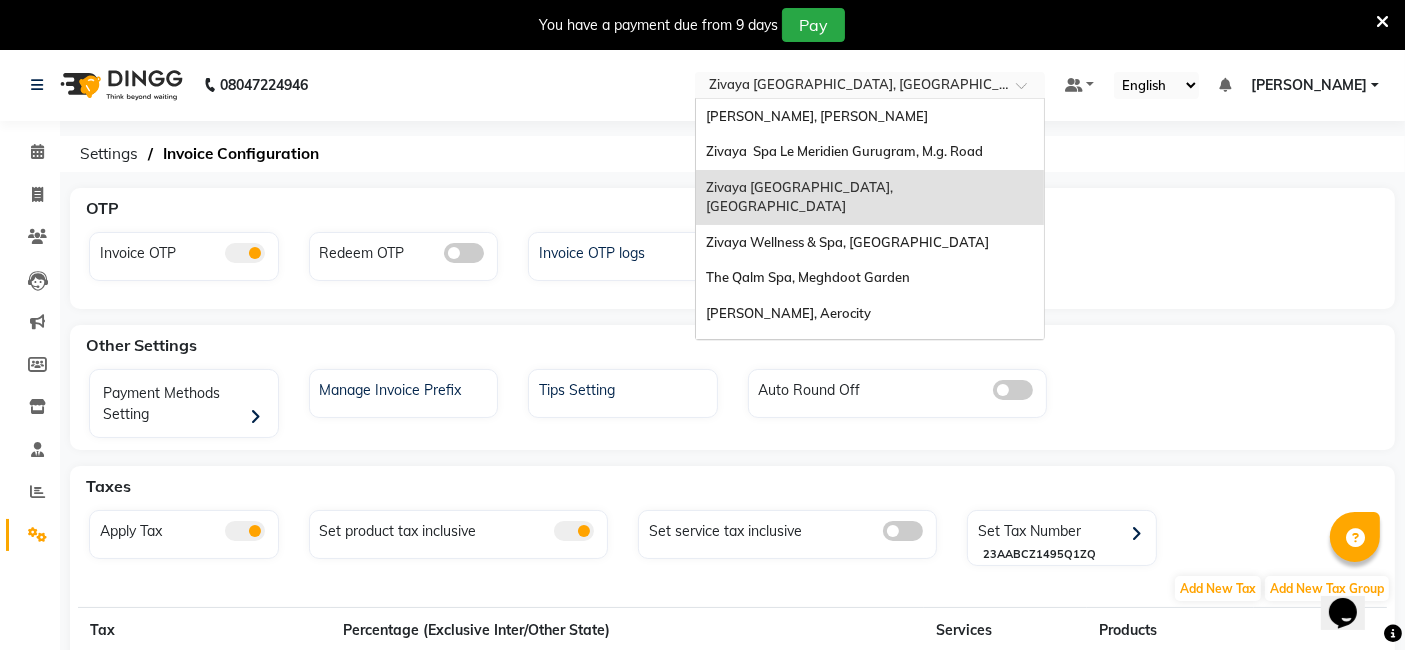 click at bounding box center (850, 87) 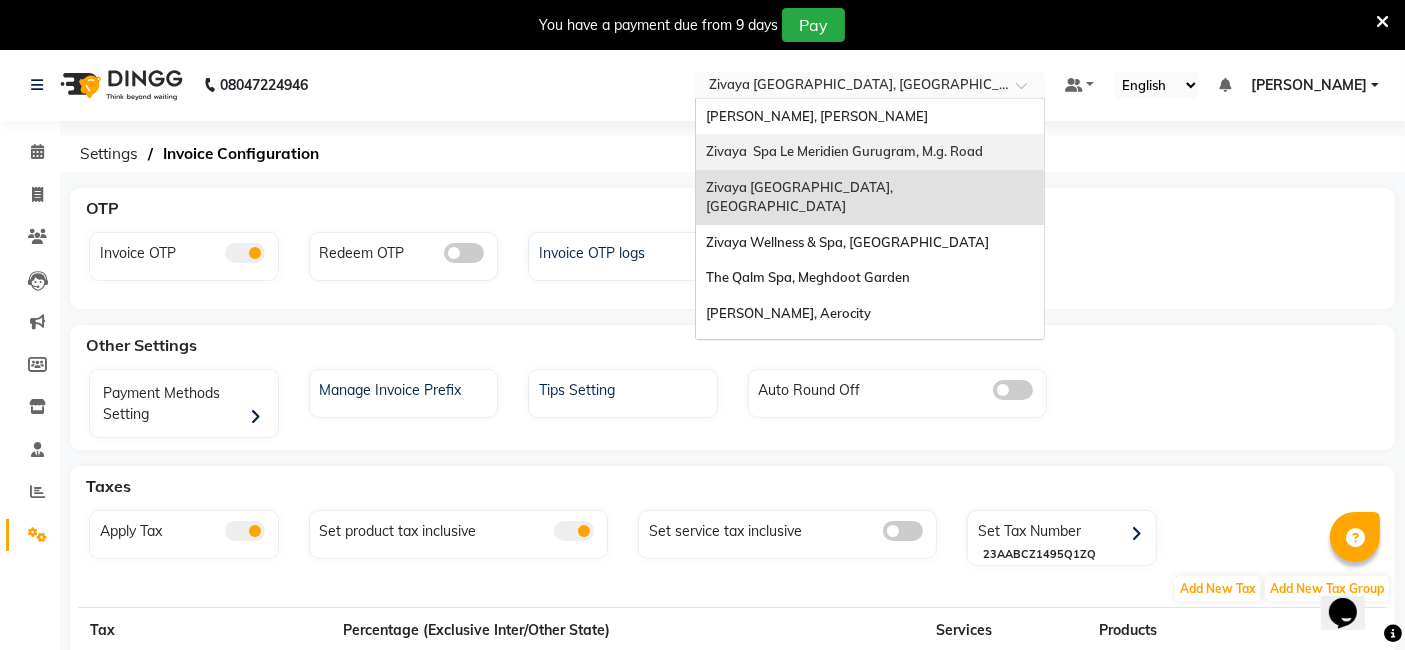 click on "Zivaya  Spa Le Meridien Gurugram, M.g. Road" at bounding box center [844, 151] 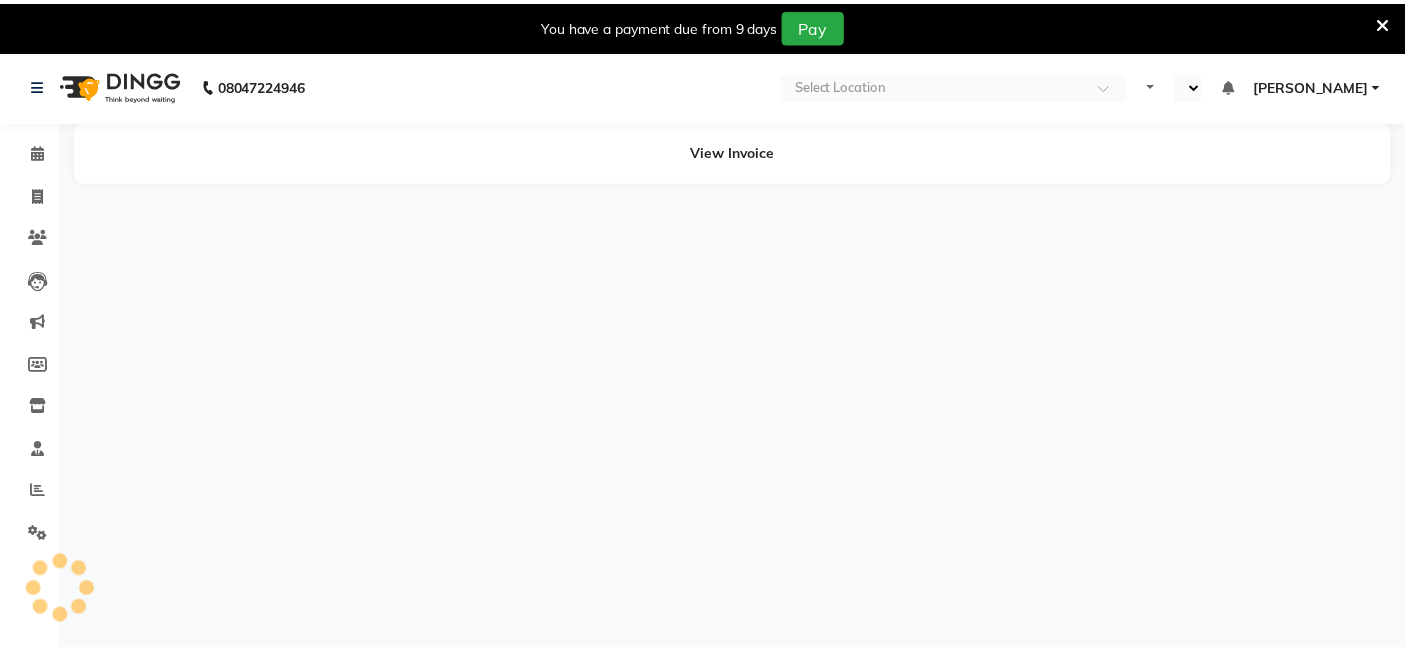 scroll, scrollTop: 0, scrollLeft: 0, axis: both 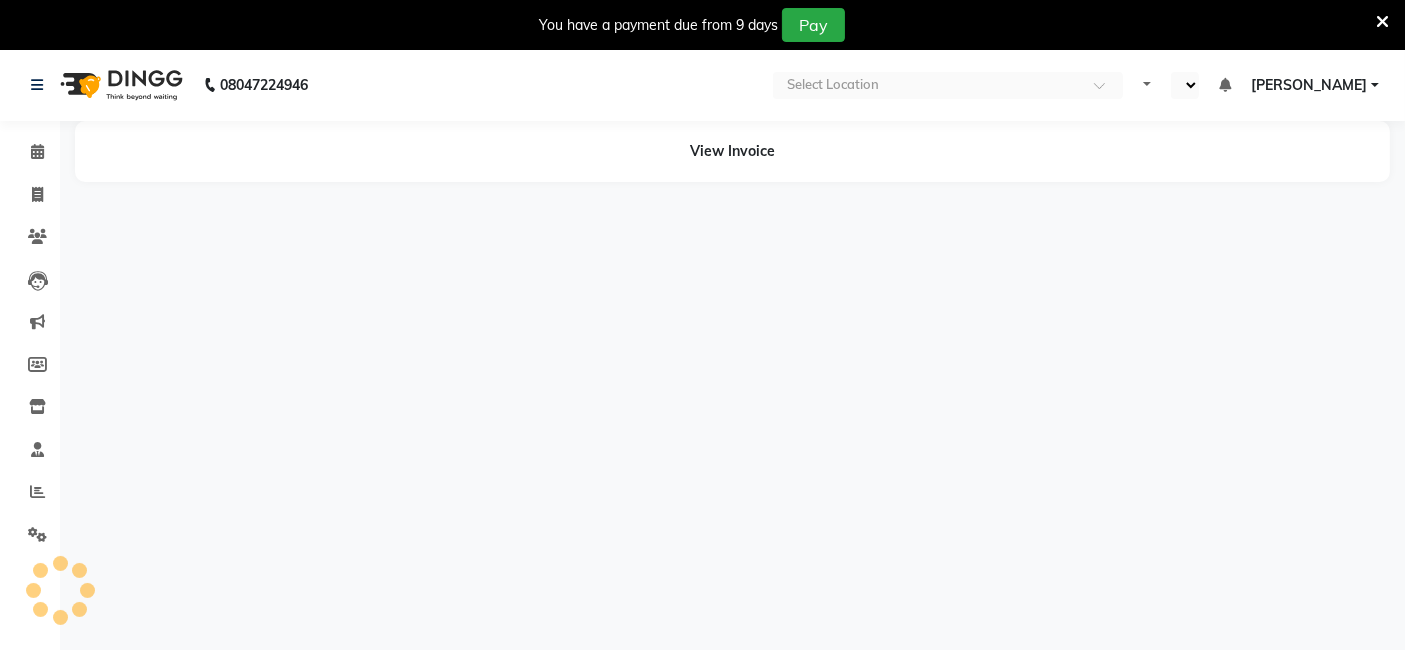 select on "en" 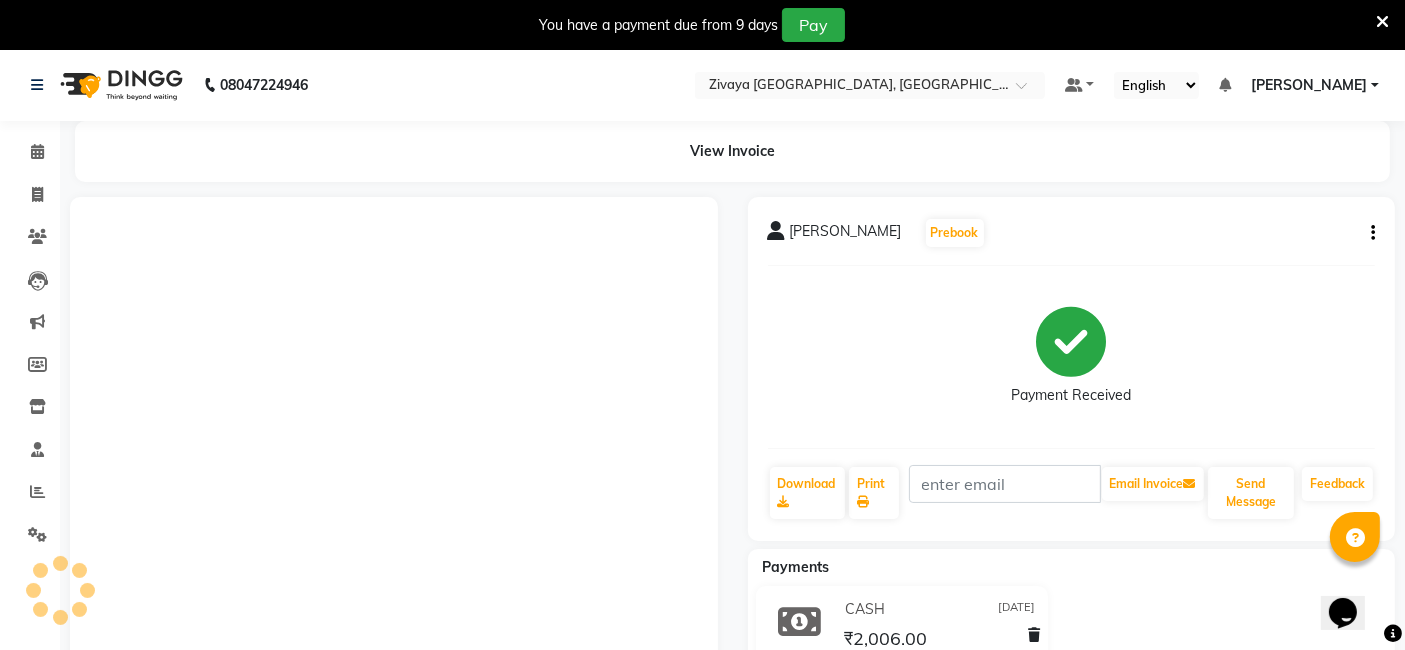 scroll, scrollTop: 0, scrollLeft: 0, axis: both 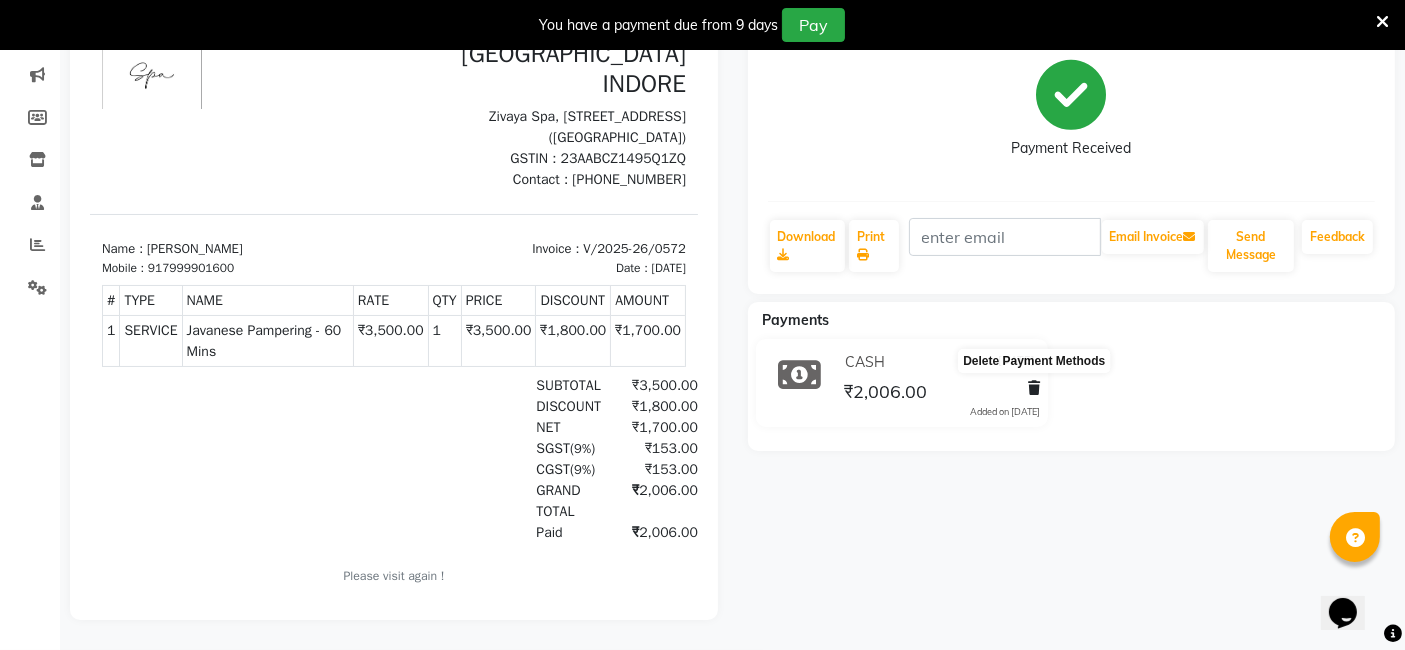 click 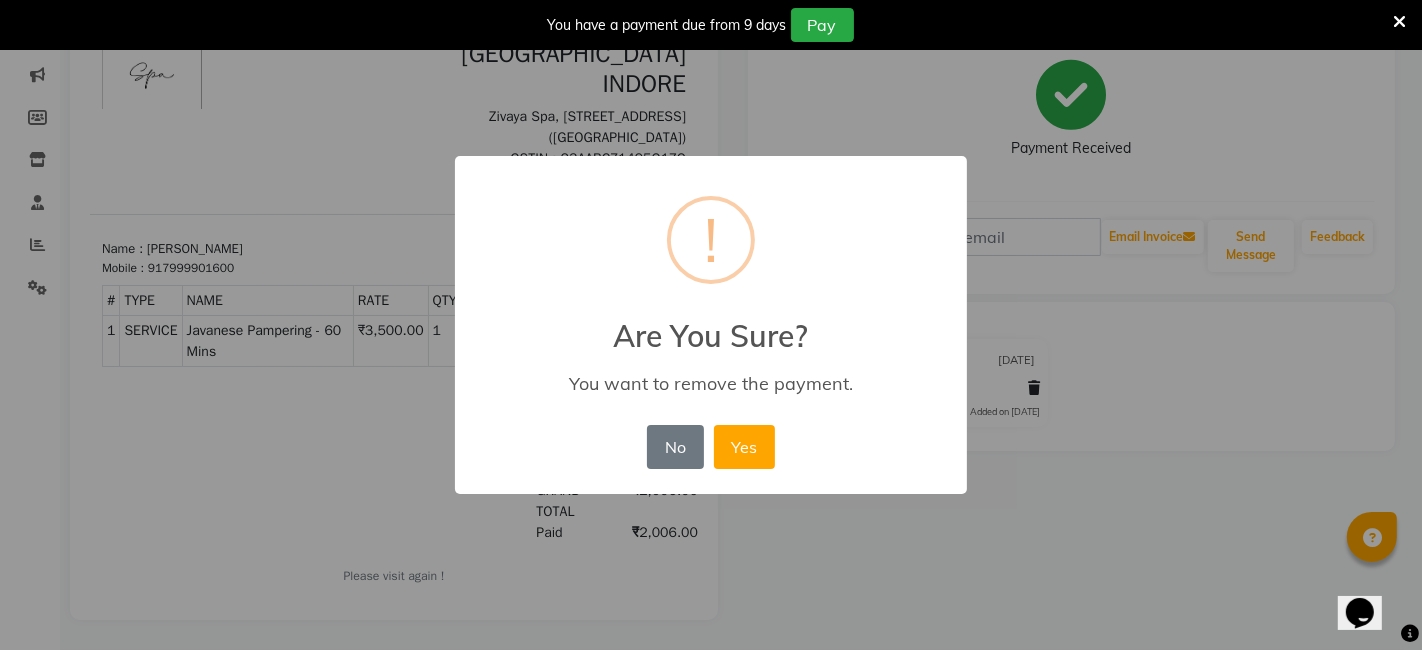 drag, startPoint x: 1031, startPoint y: 375, endPoint x: 886, endPoint y: 457, distance: 166.5803 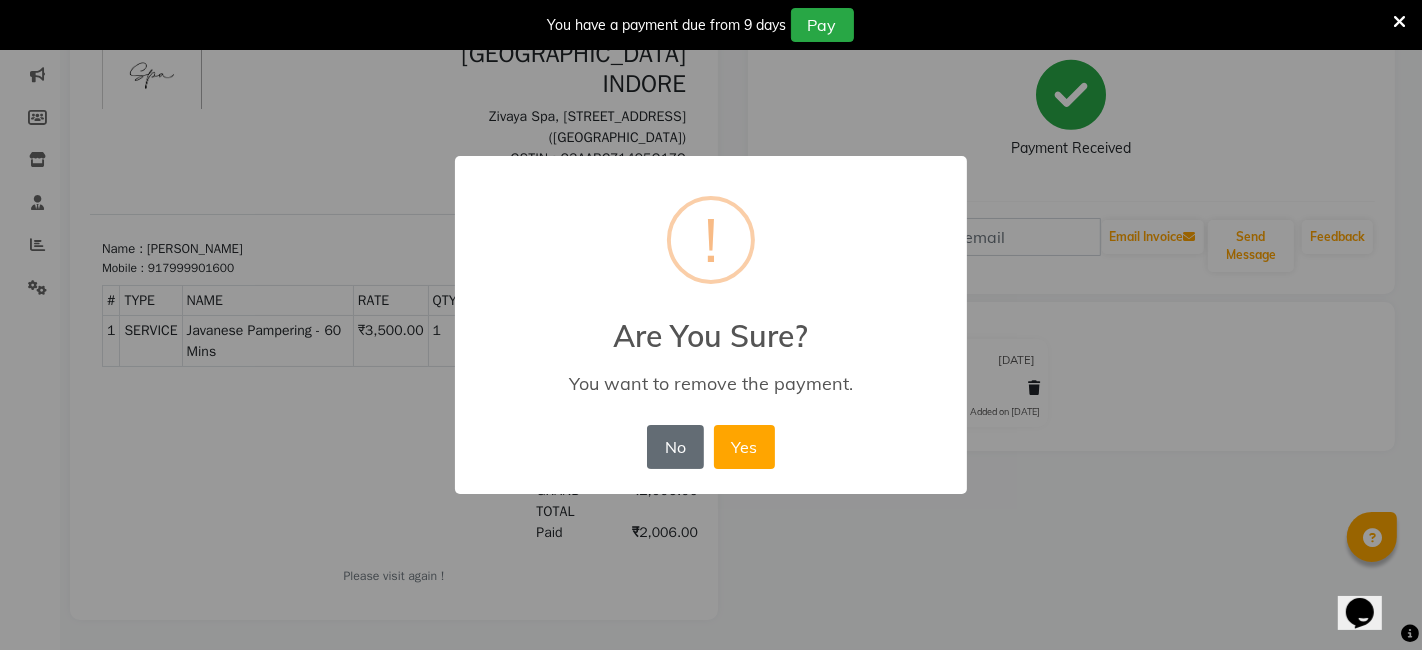 click on "No" at bounding box center (675, 447) 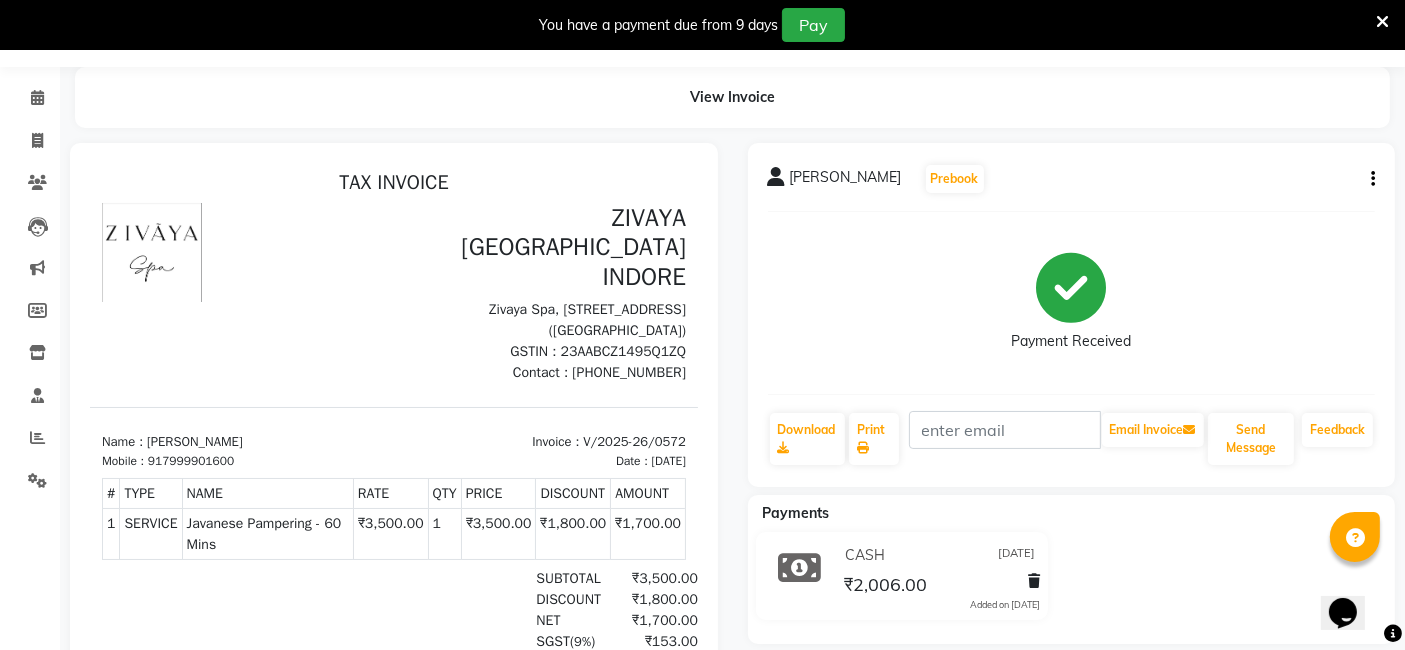 scroll, scrollTop: 0, scrollLeft: 0, axis: both 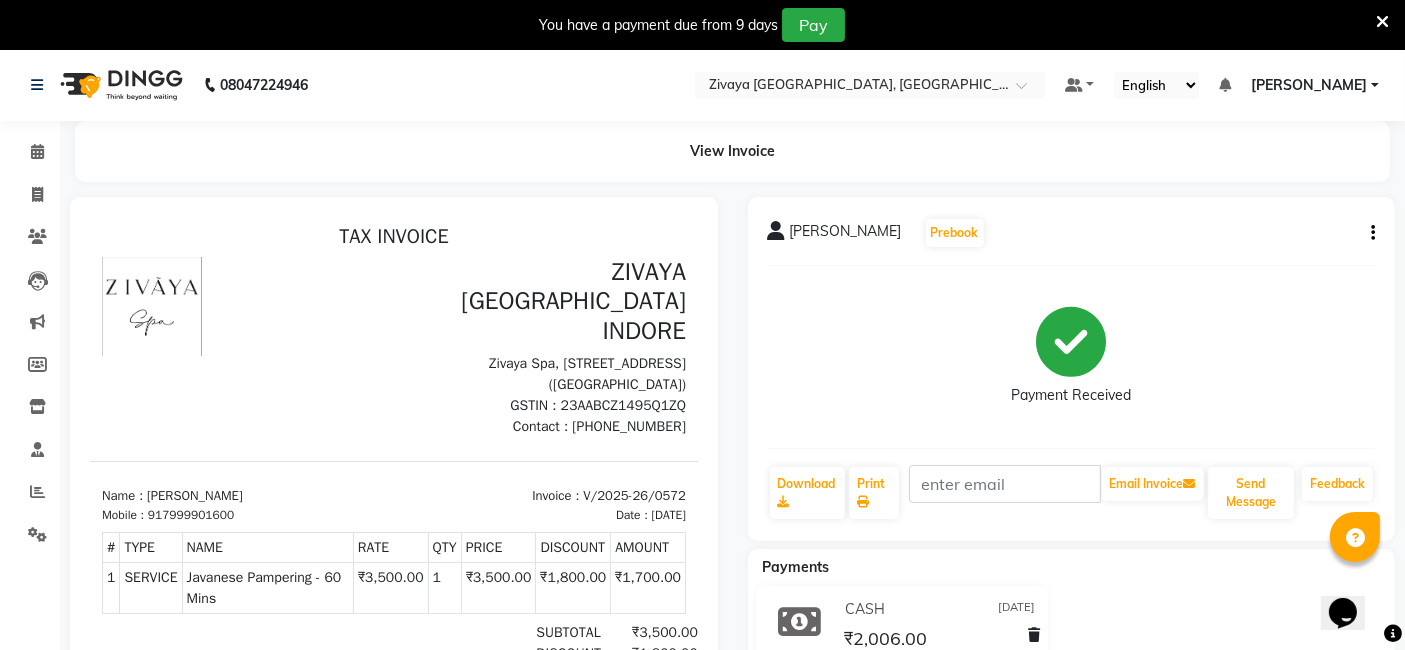 click 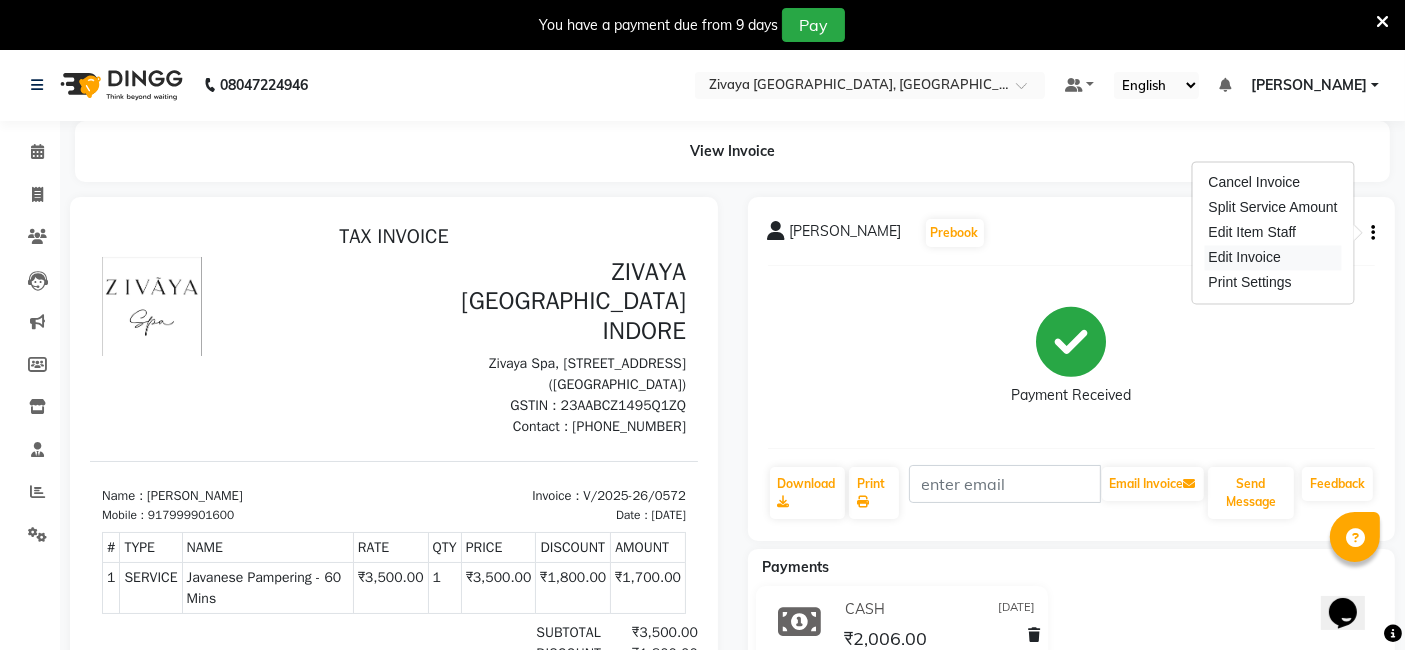 click on "Edit Invoice" at bounding box center [1272, 257] 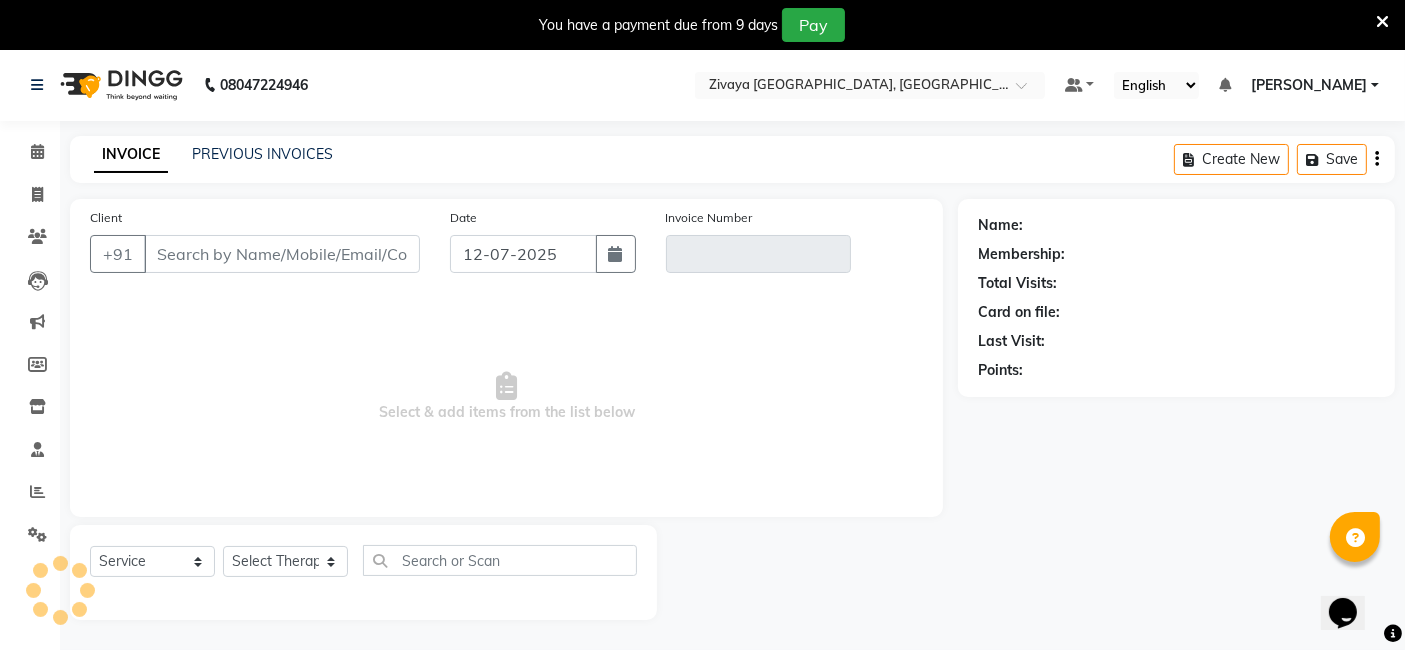 scroll, scrollTop: 48, scrollLeft: 0, axis: vertical 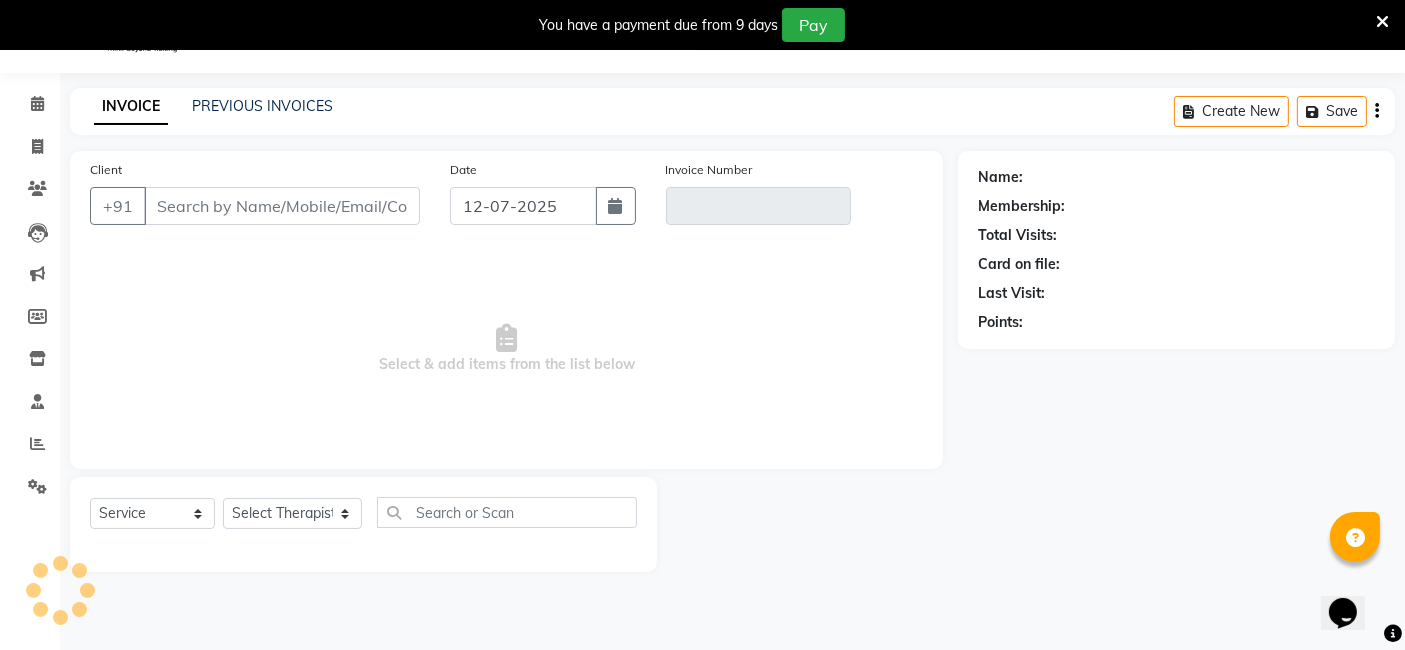 type on "7999901600" 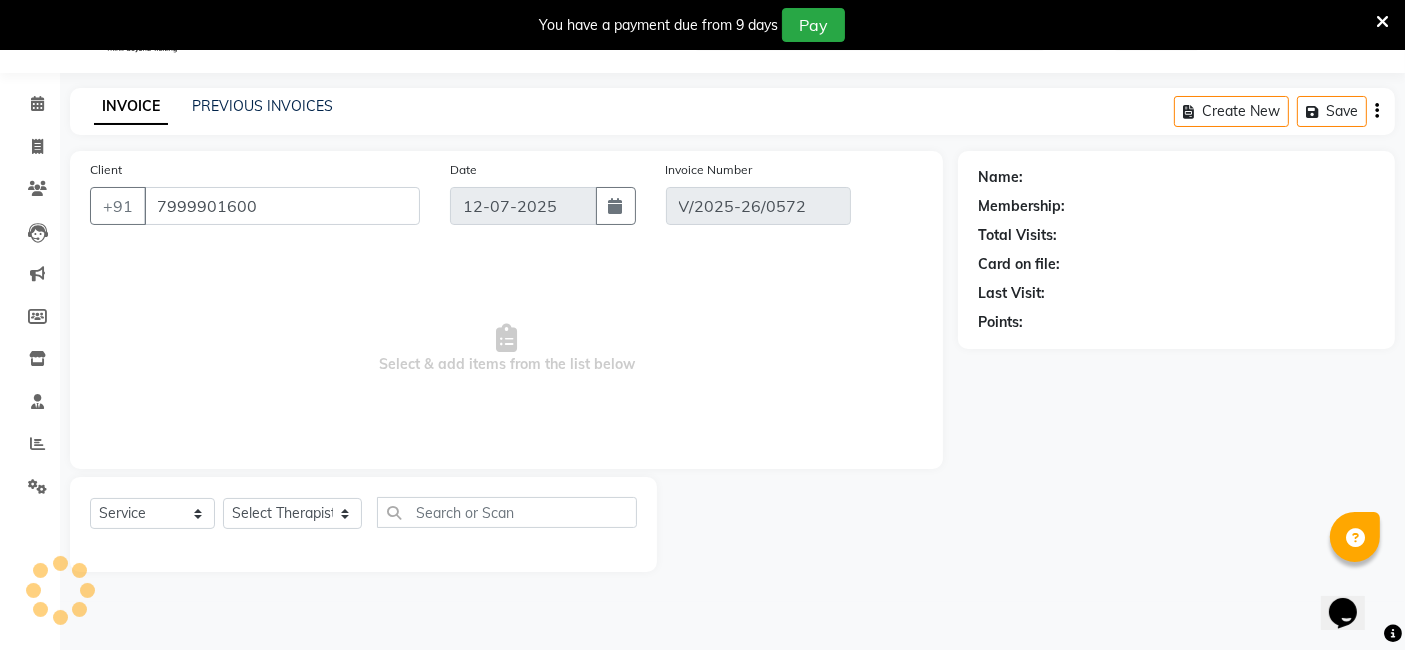 type on "10-07-2025" 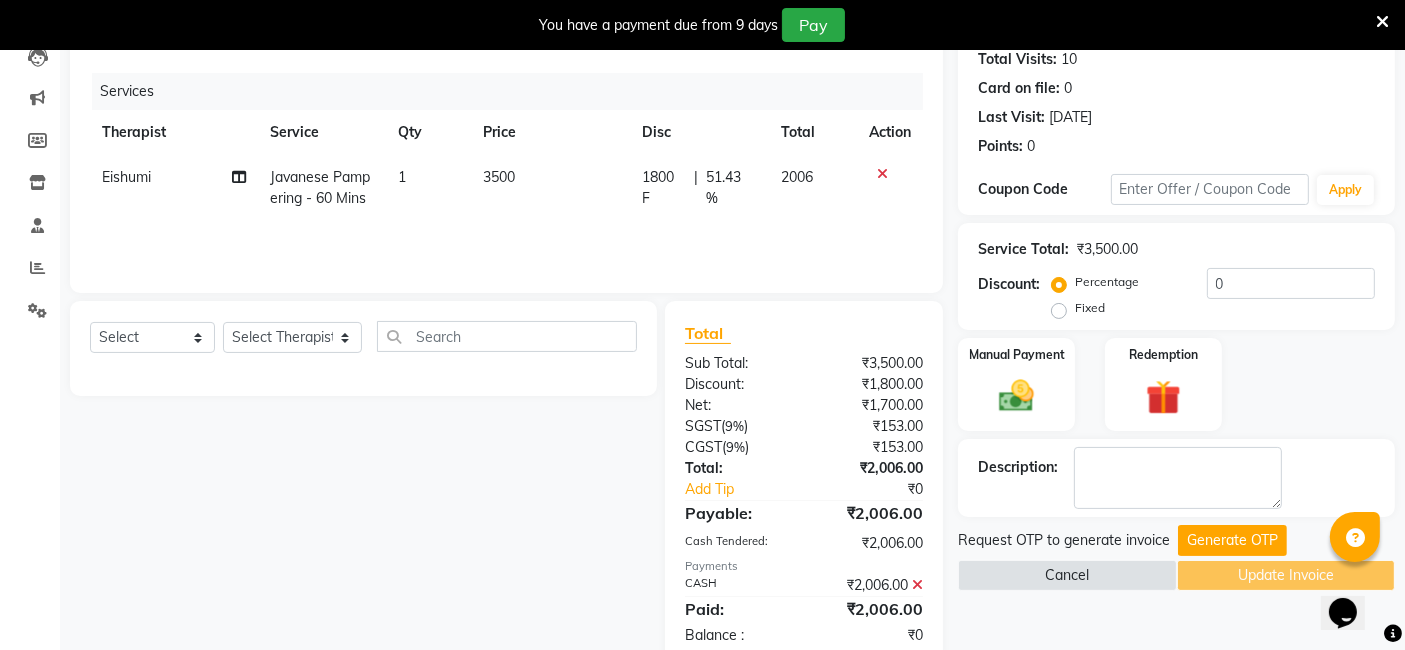 scroll, scrollTop: 268, scrollLeft: 0, axis: vertical 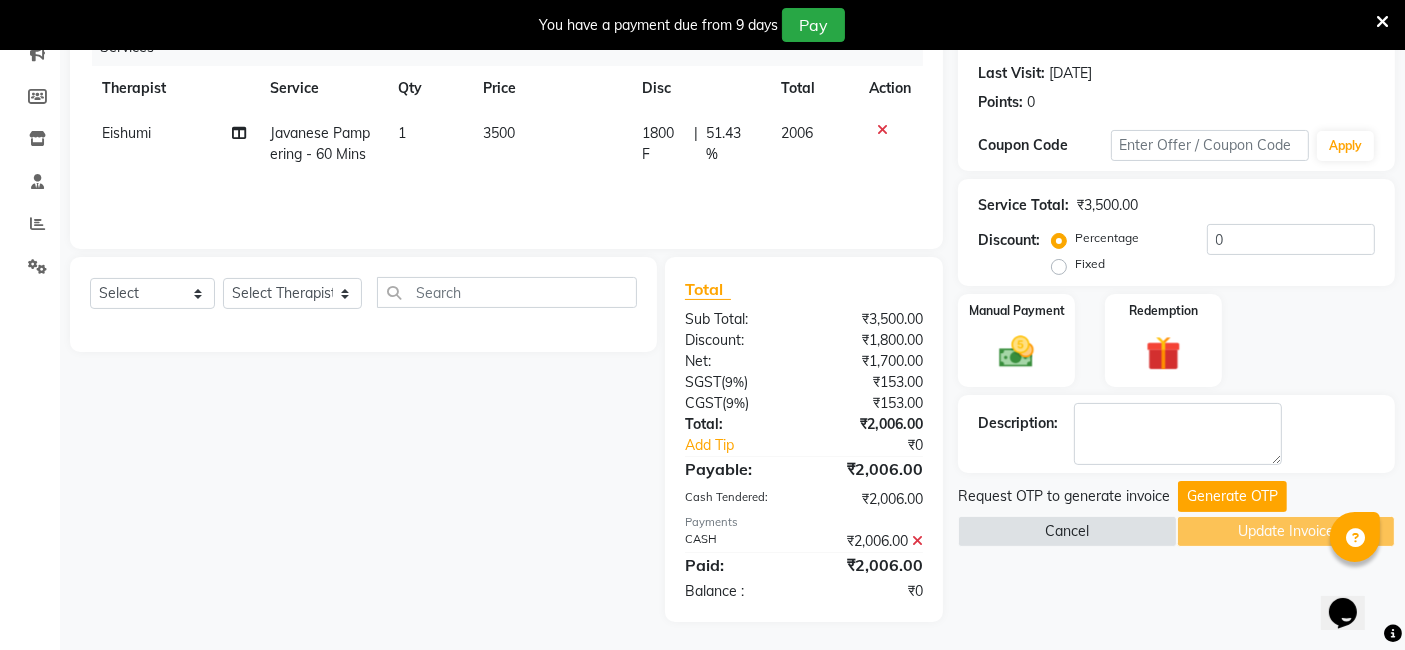 click 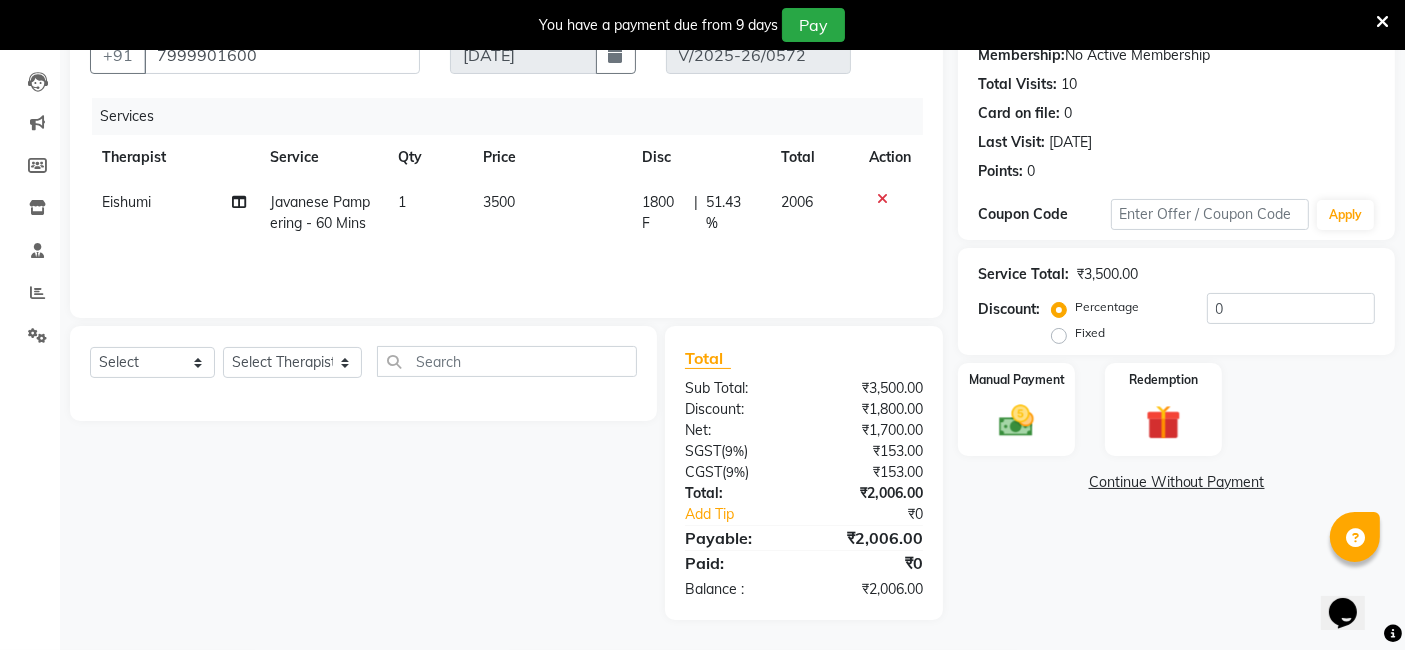 scroll, scrollTop: 197, scrollLeft: 0, axis: vertical 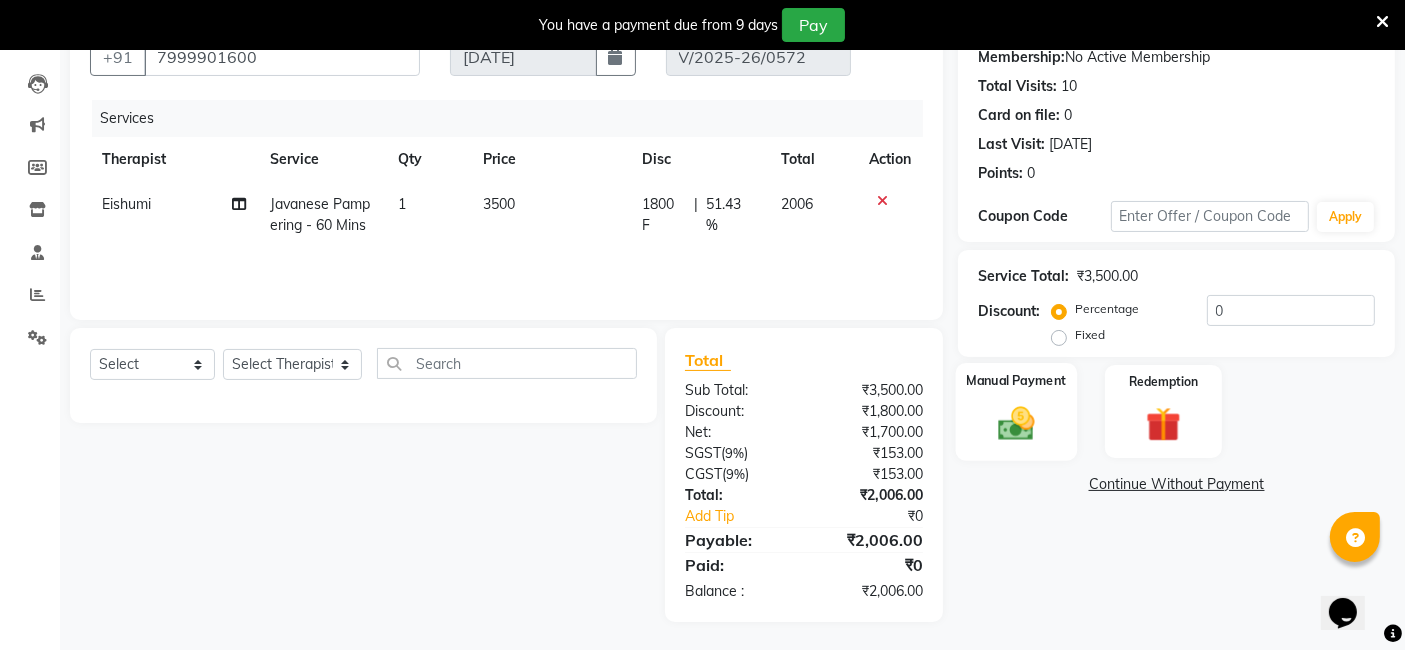 click on "Manual Payment" 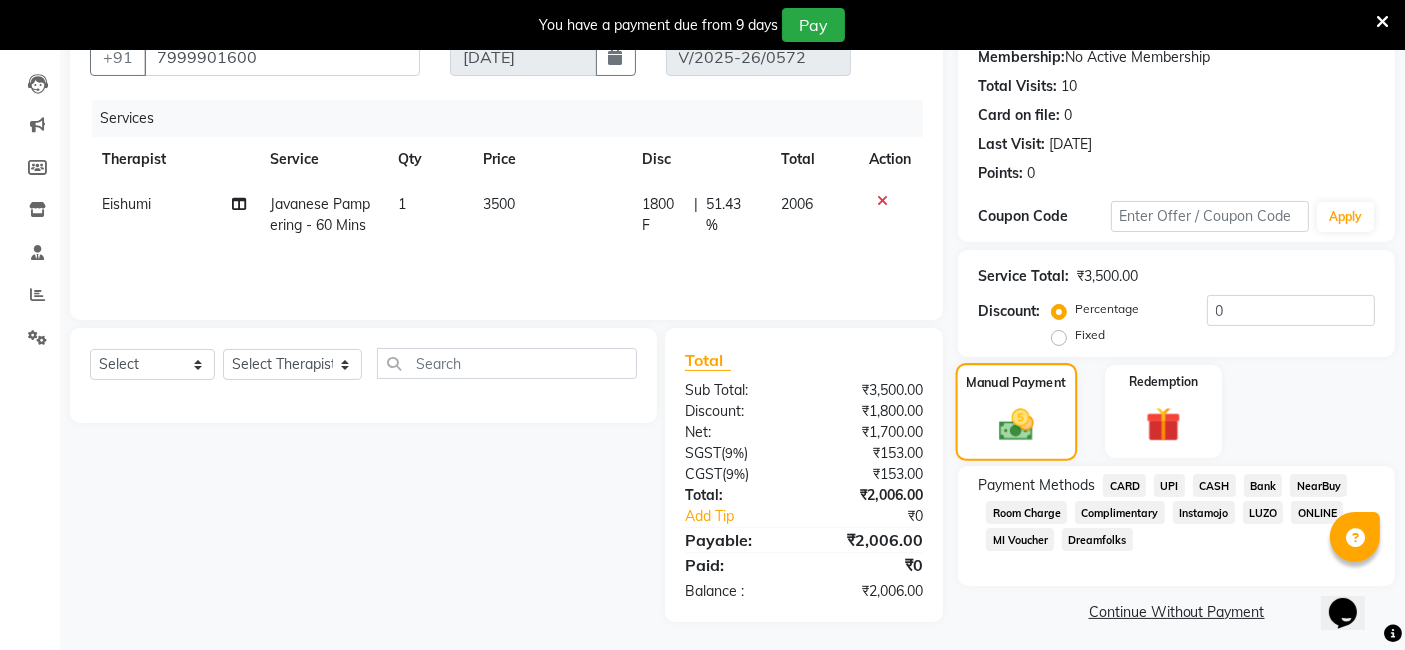 scroll, scrollTop: 203, scrollLeft: 0, axis: vertical 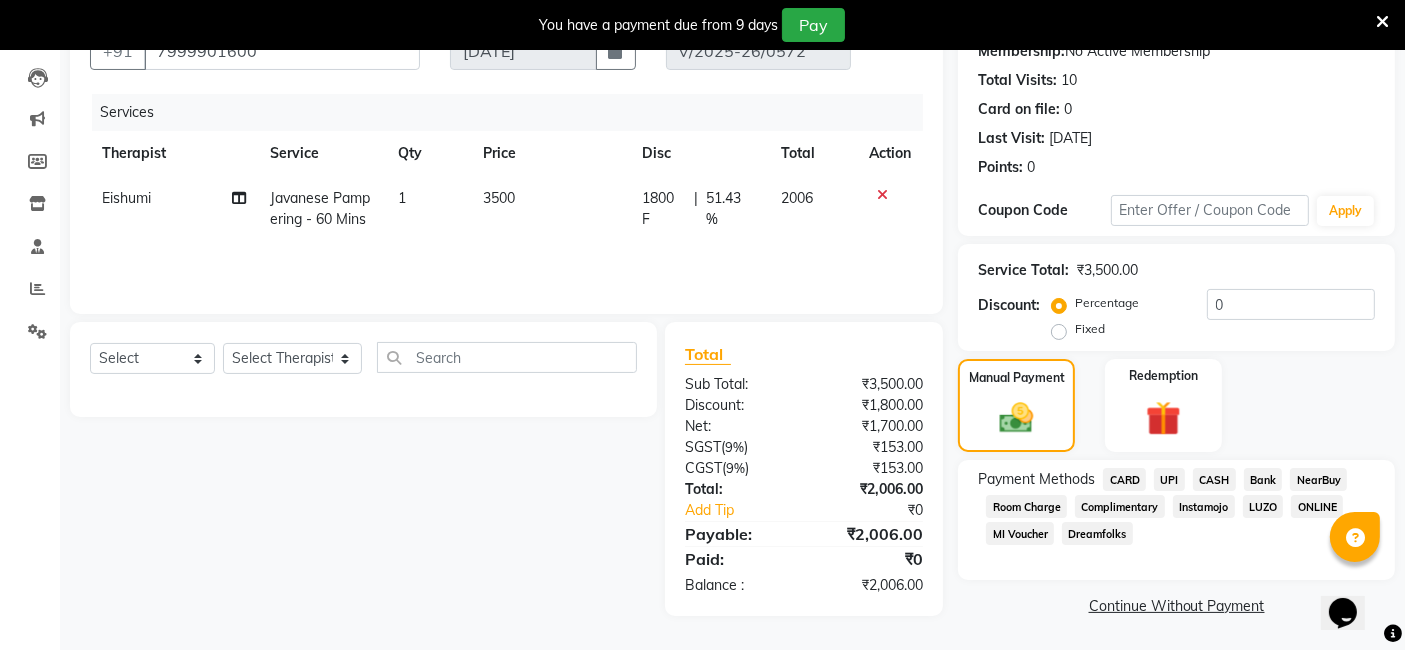 click on "CASH" 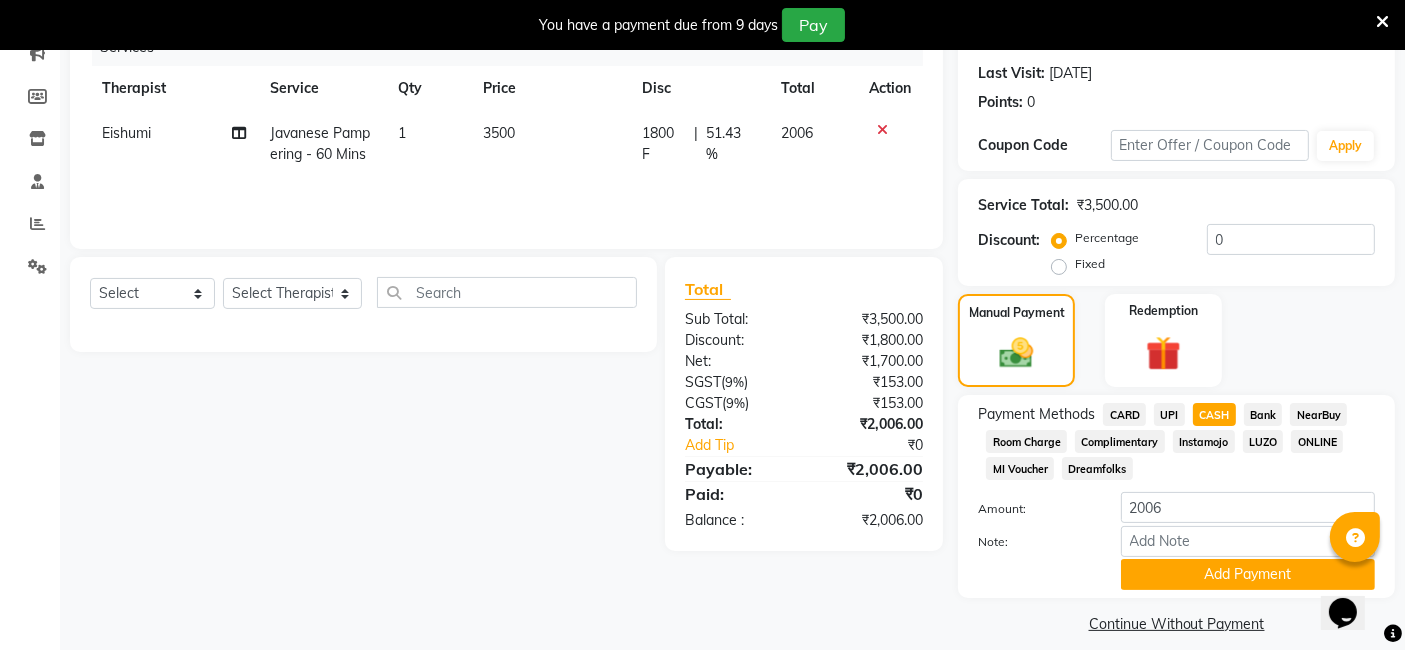 scroll, scrollTop: 286, scrollLeft: 0, axis: vertical 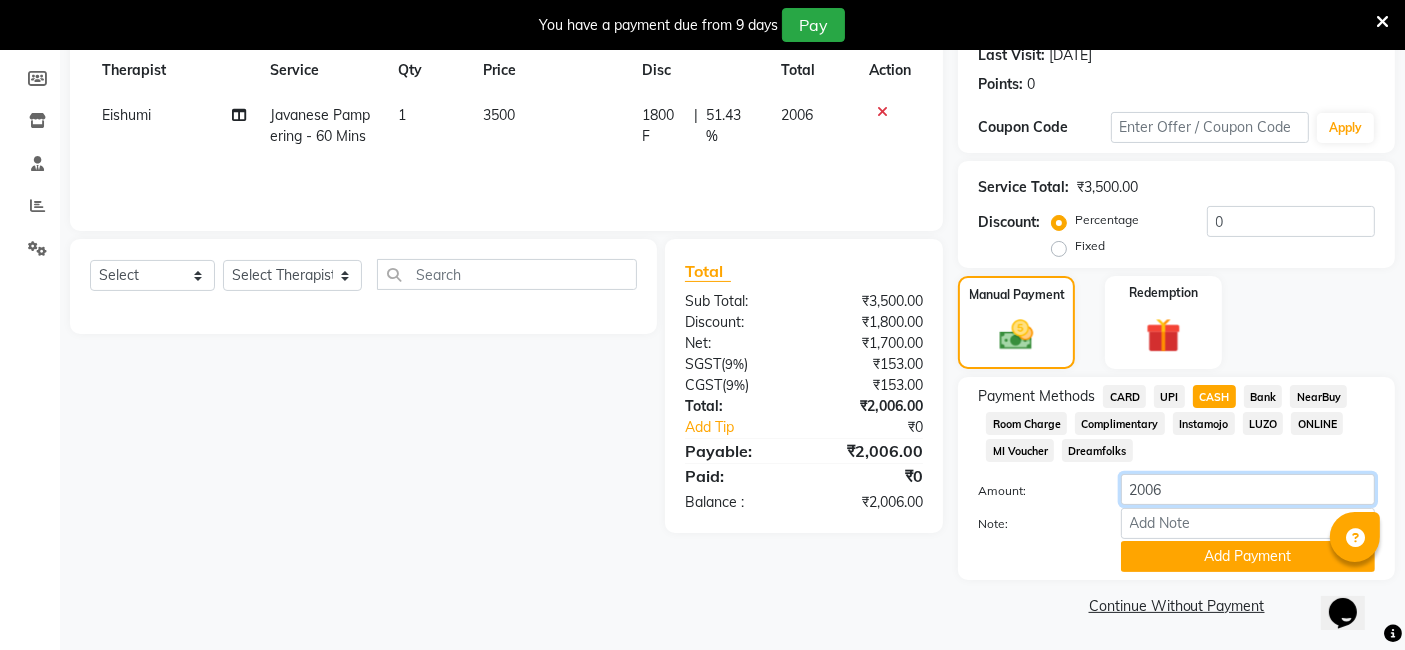 click on "2006" 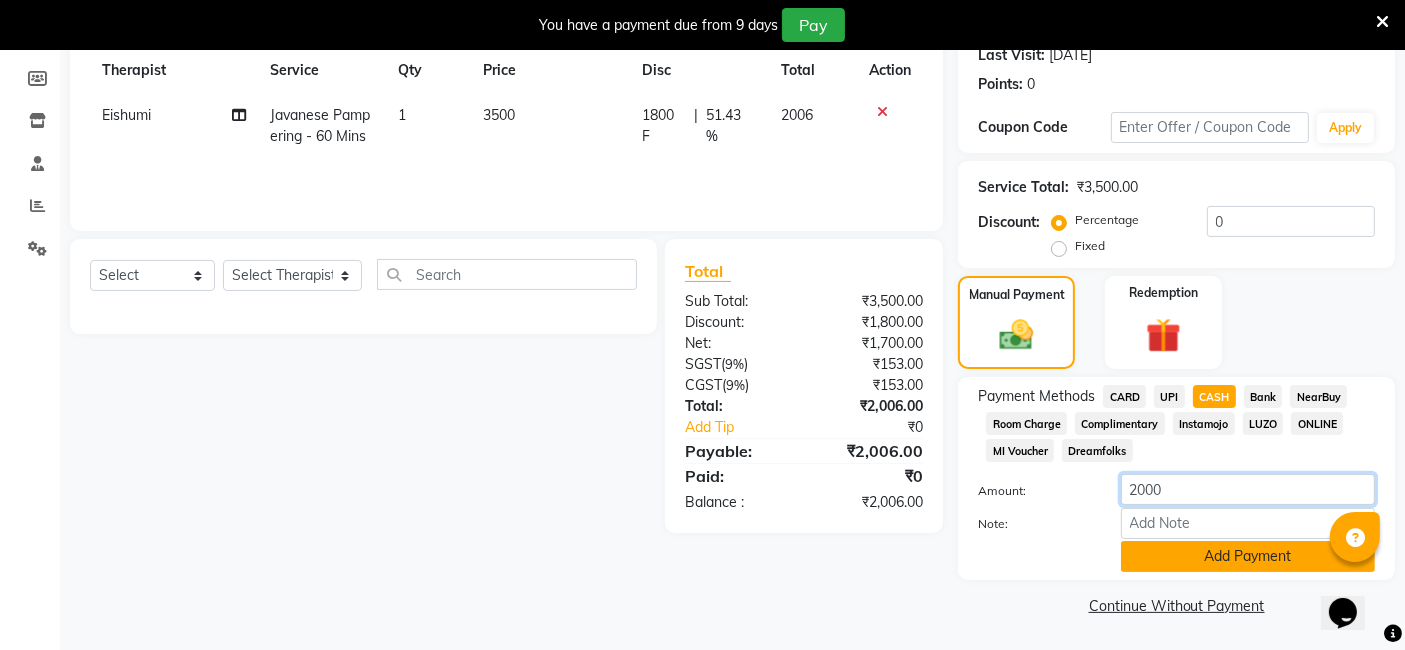 type on "2000" 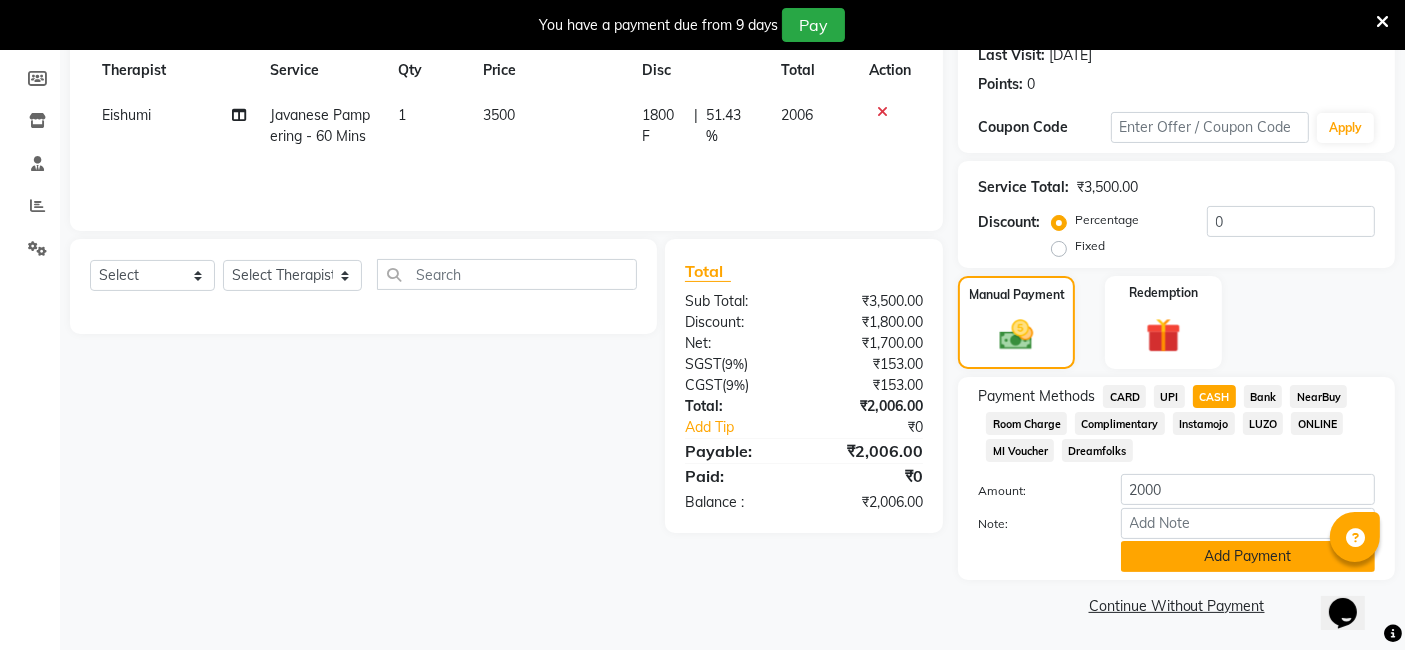 click on "Add Payment" 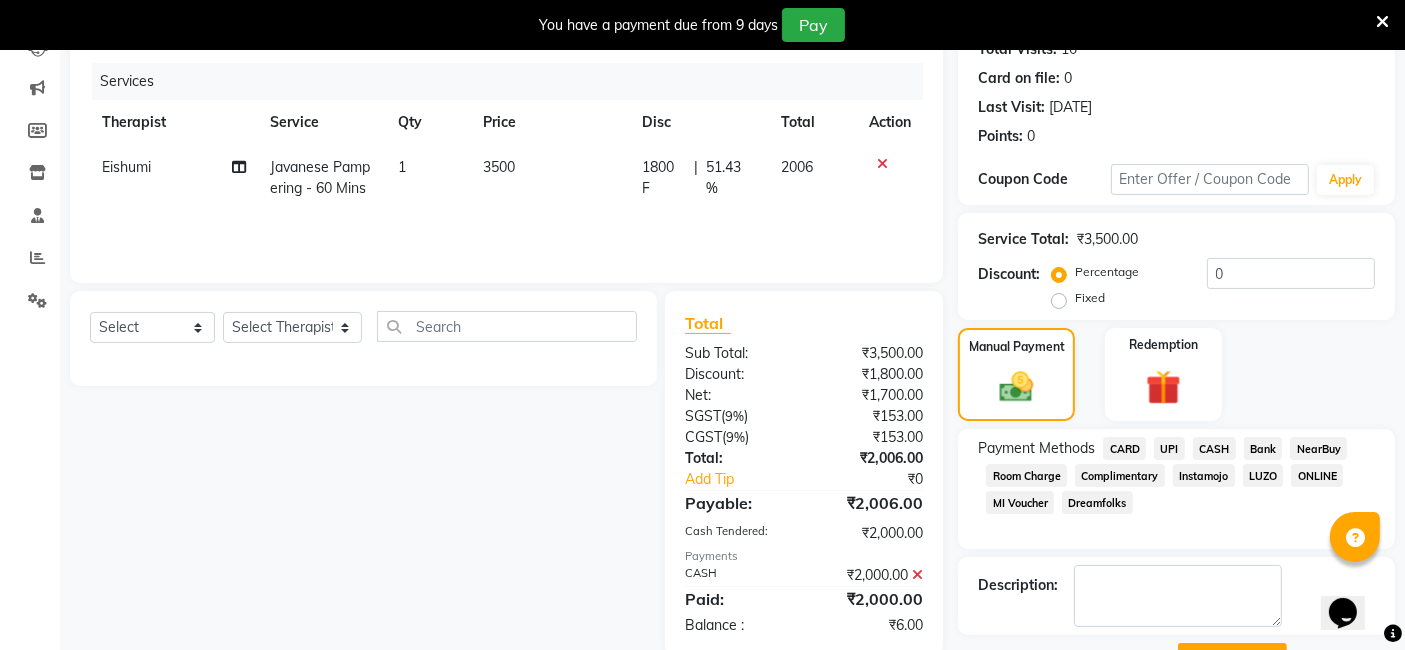 scroll, scrollTop: 209, scrollLeft: 0, axis: vertical 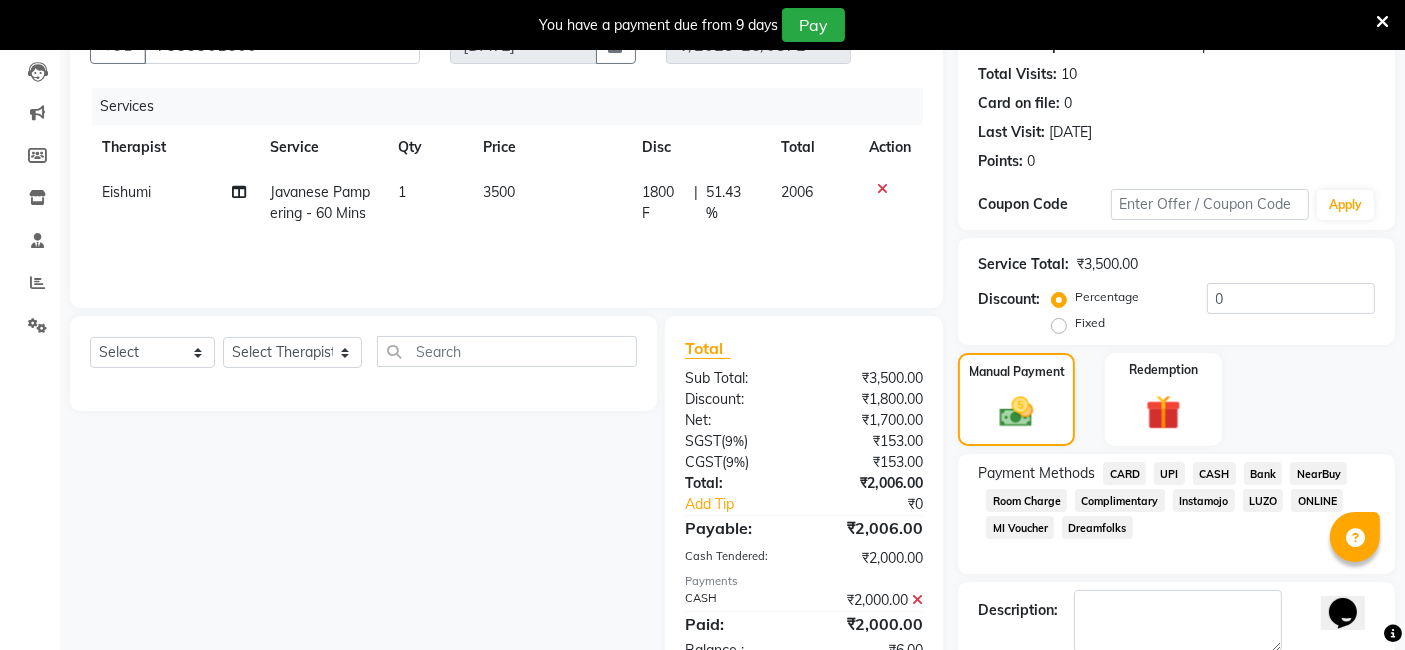click on "2006" 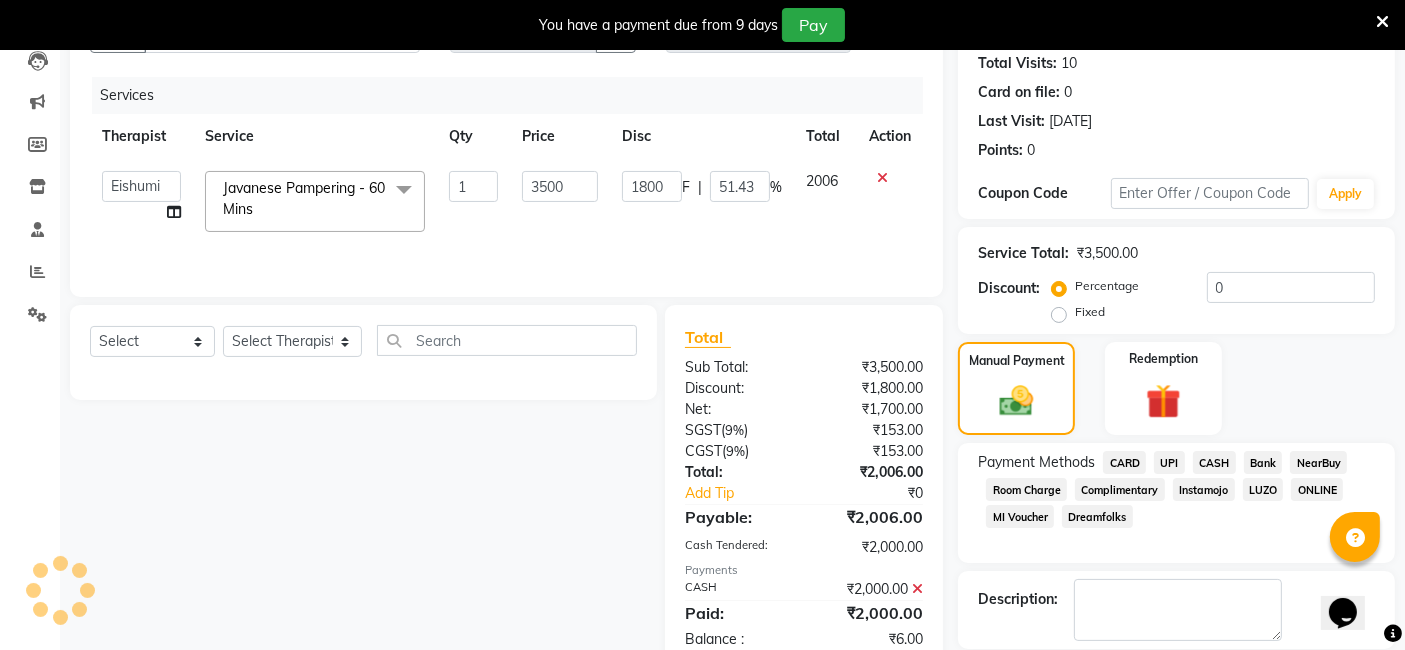 scroll, scrollTop: 209, scrollLeft: 0, axis: vertical 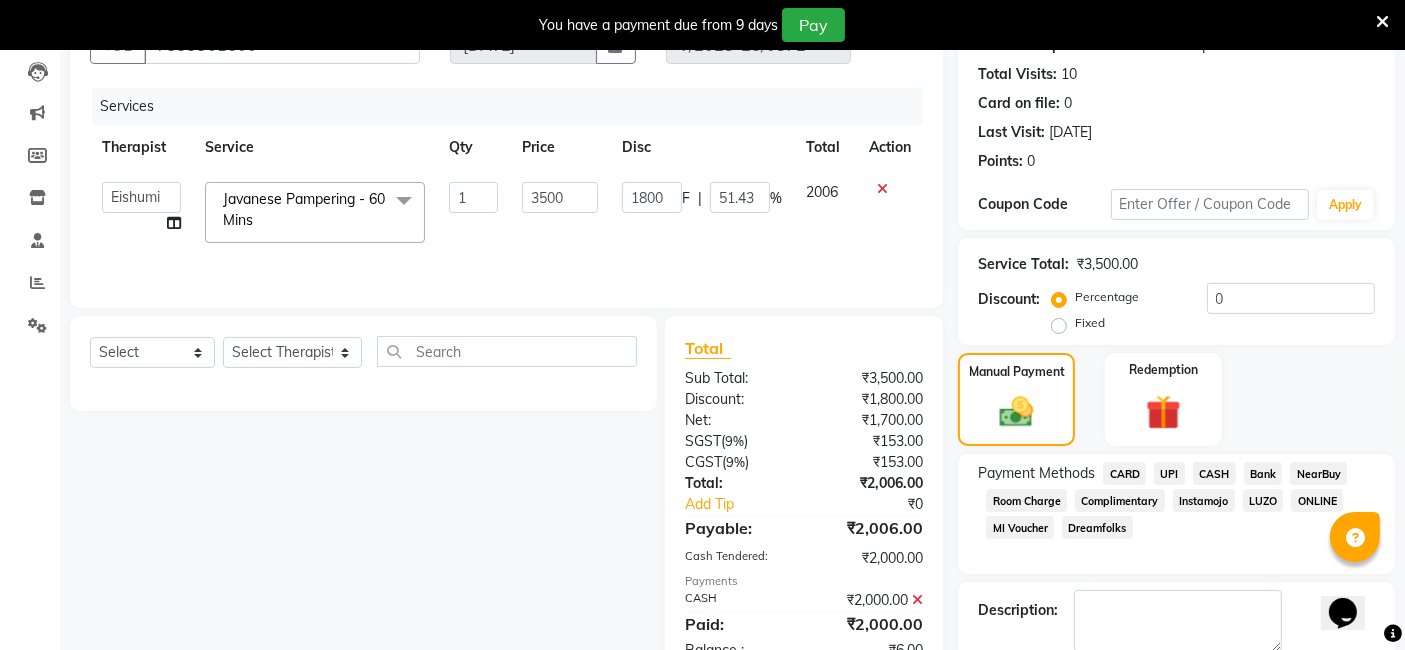 click on "2006" 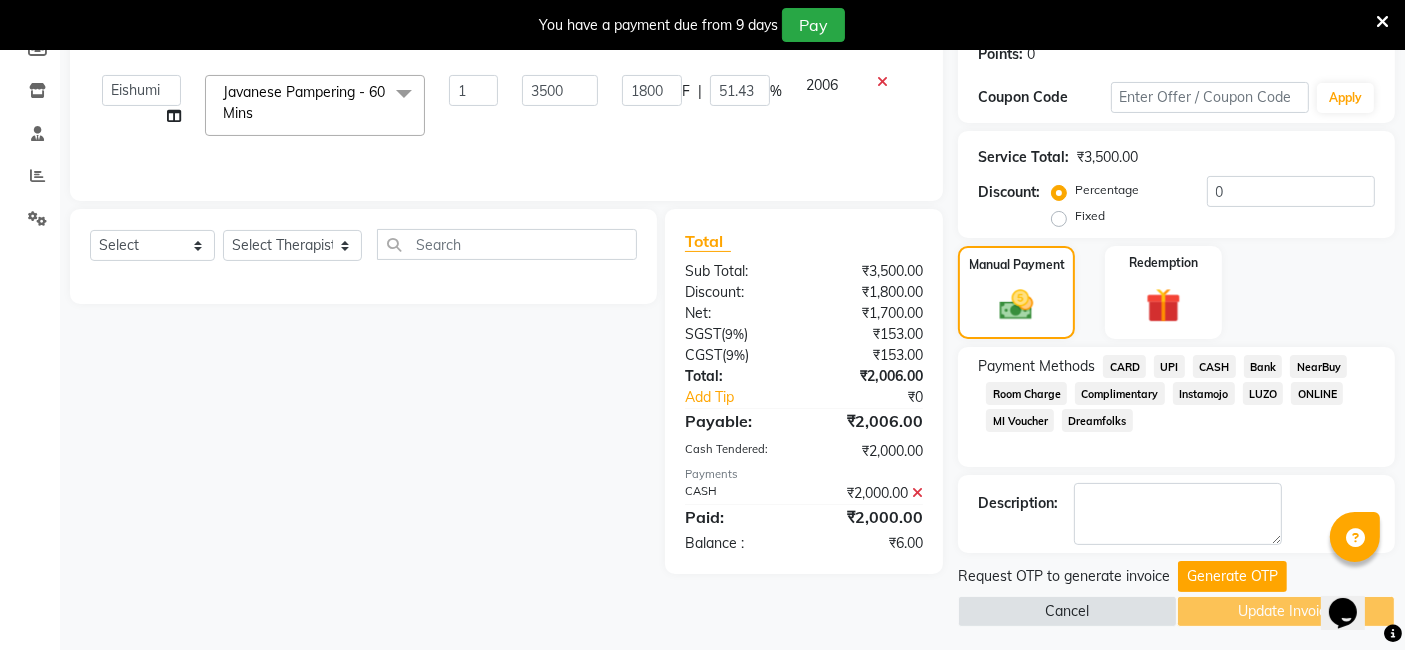 scroll, scrollTop: 320, scrollLeft: 0, axis: vertical 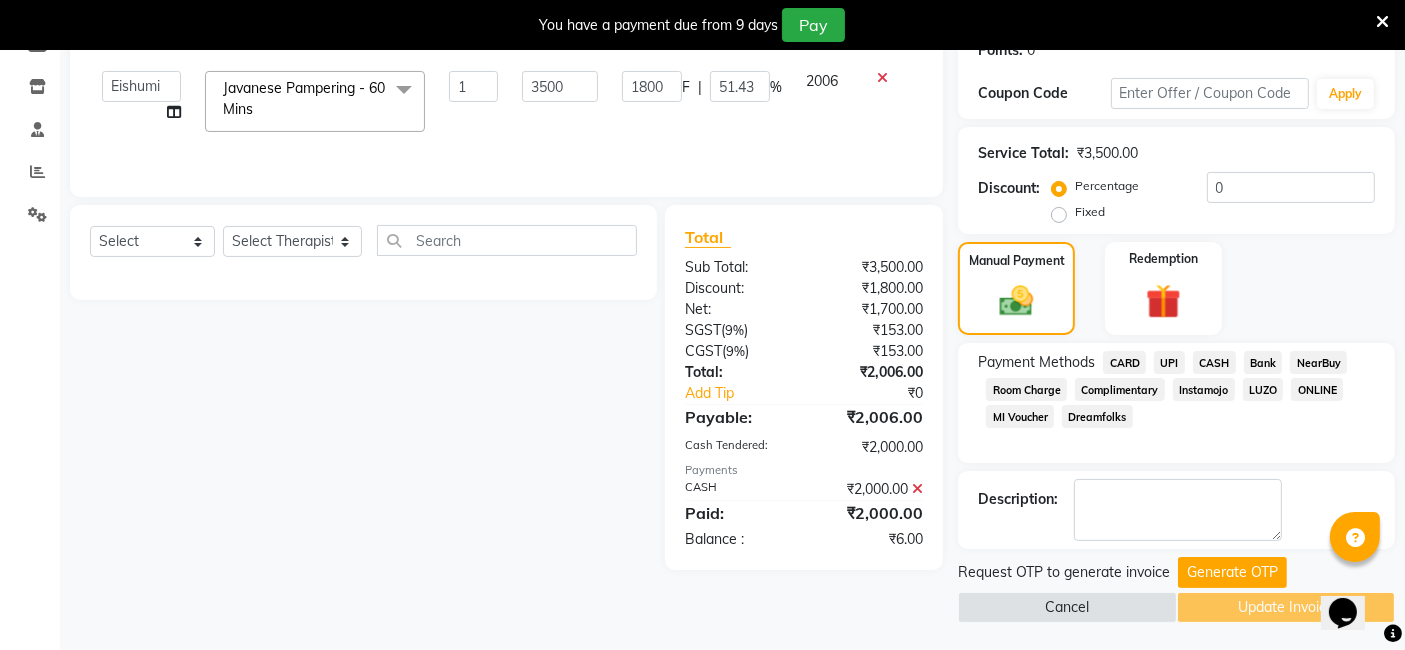 click on "Select  Service  Product  Membership  Package Voucher Prepaid Gift Card  Select Therapist Bella Eishumi Eli Flowrence Zonunpari(Maggie) Ibanroi lamare Lalhruaitluangi (Eva) Lalthannguri(Nicole) sandragrecia sna" 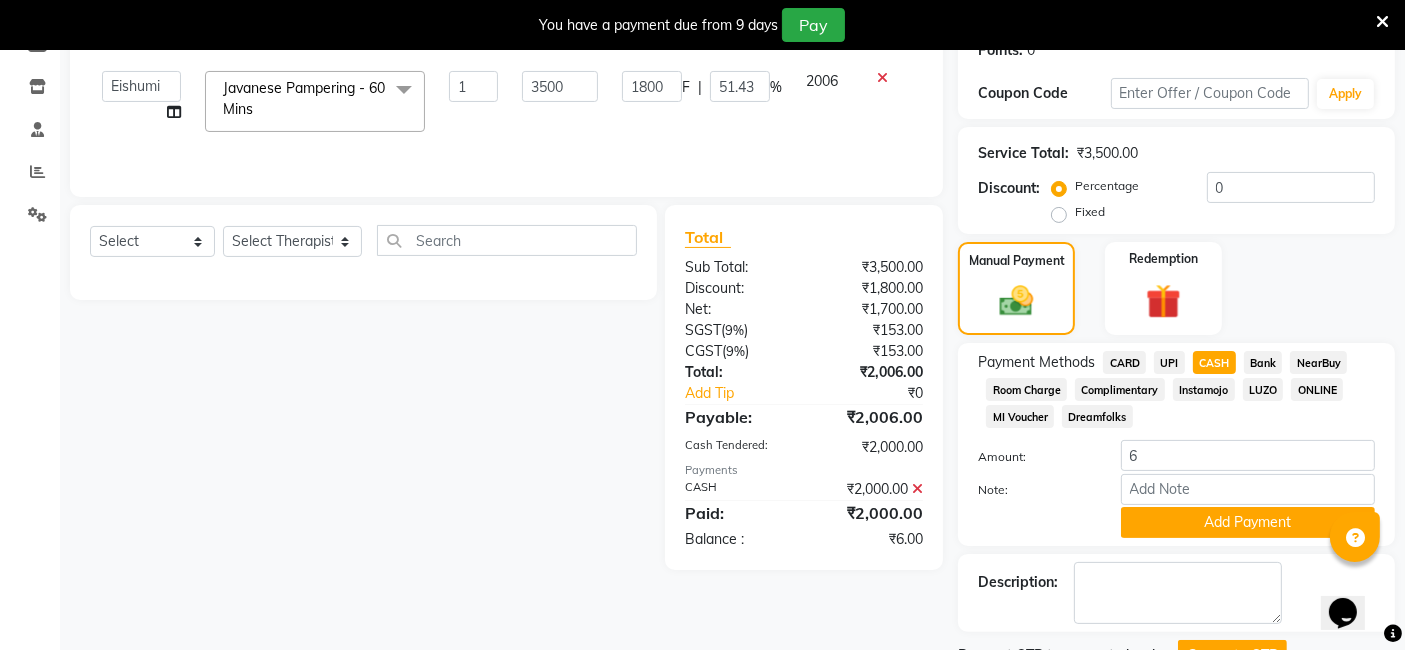 scroll, scrollTop: 403, scrollLeft: 0, axis: vertical 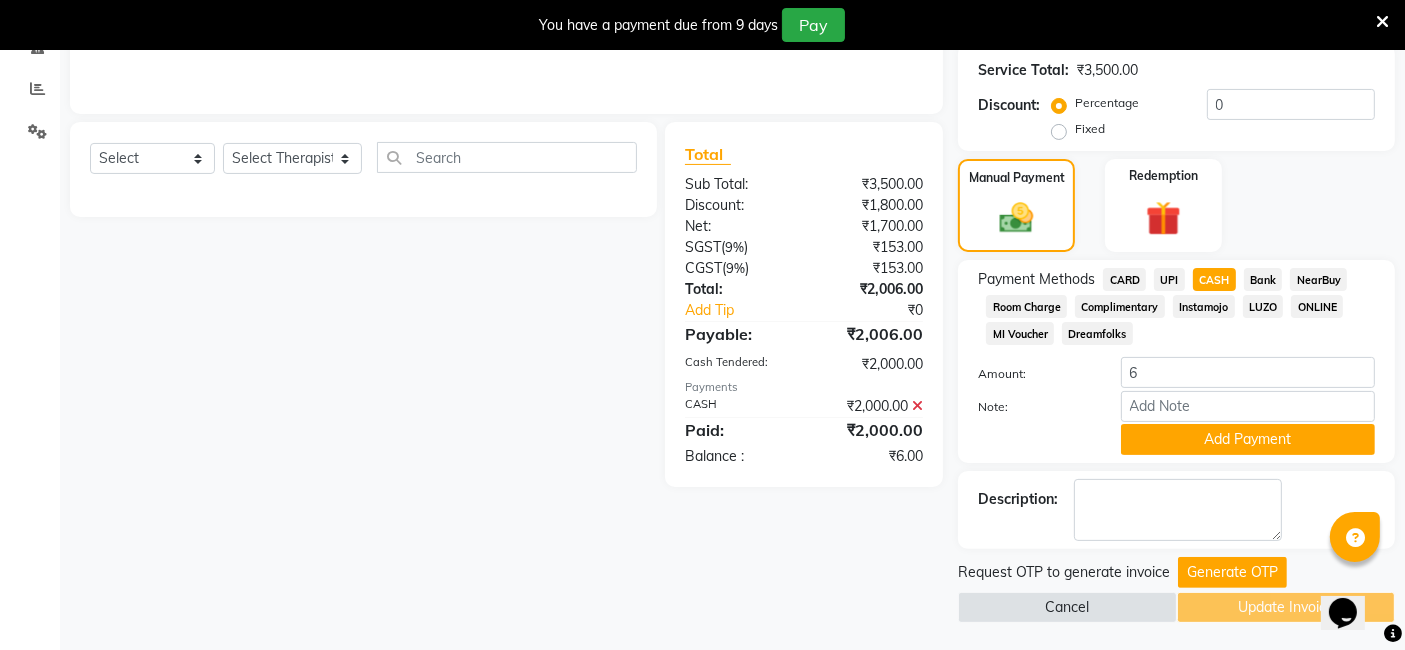click on "Fixed" 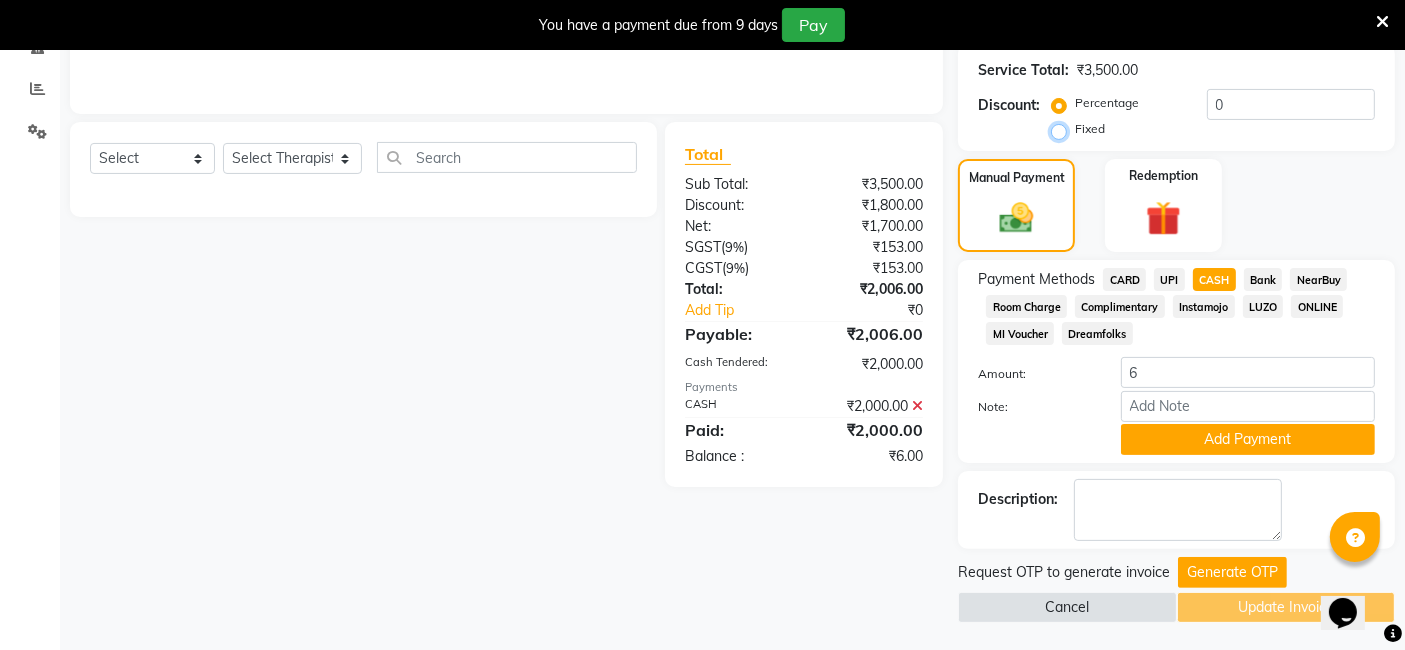 click on "Fixed" at bounding box center [1063, 129] 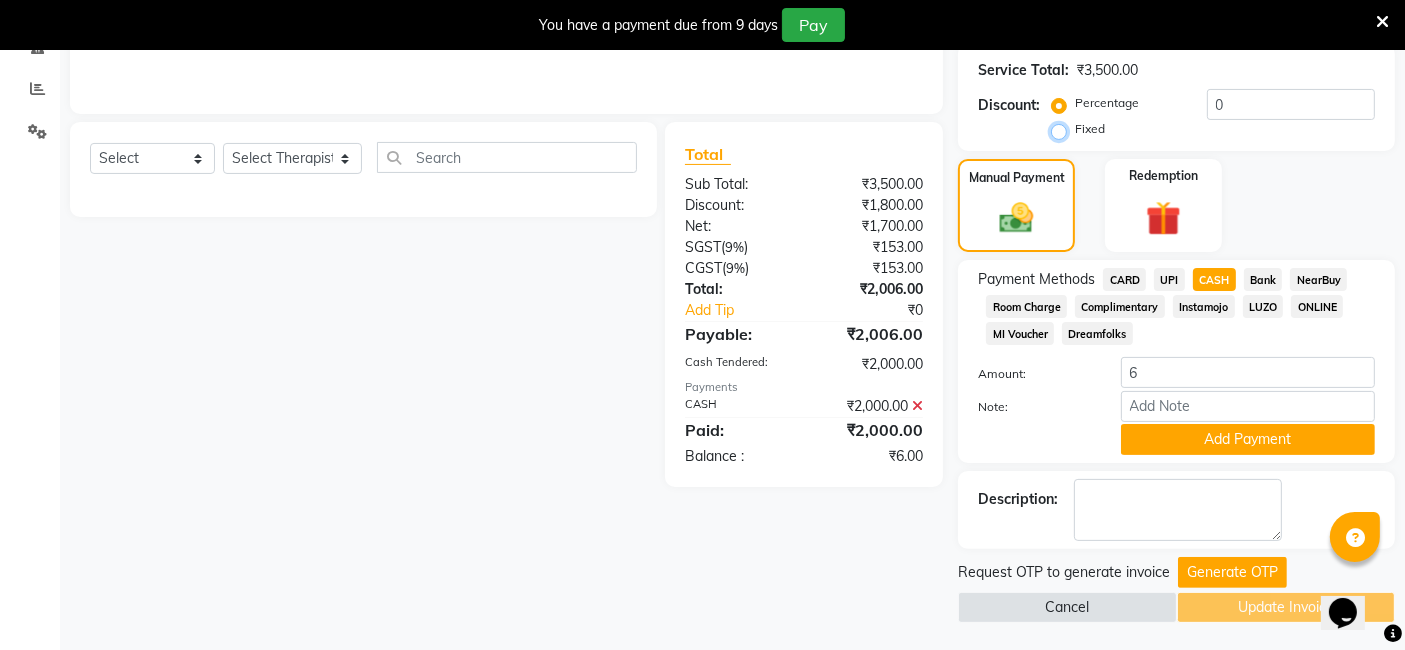 radio on "true" 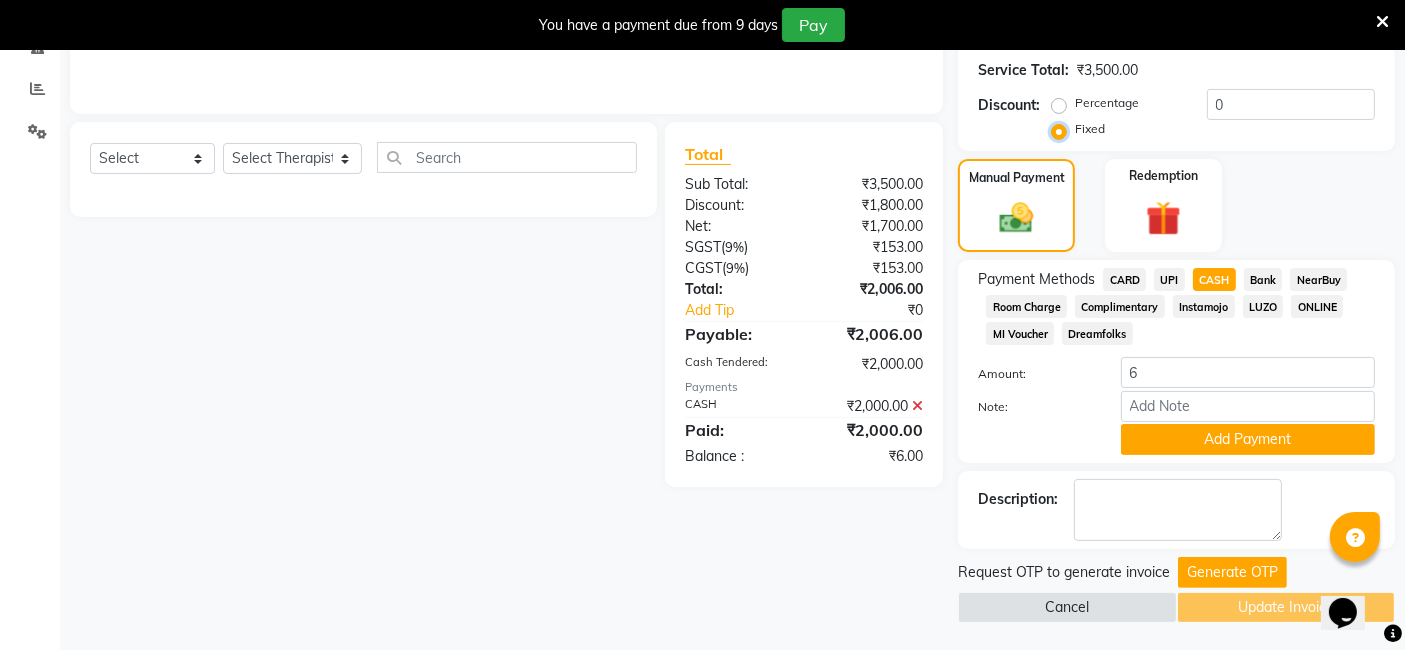 type on "0" 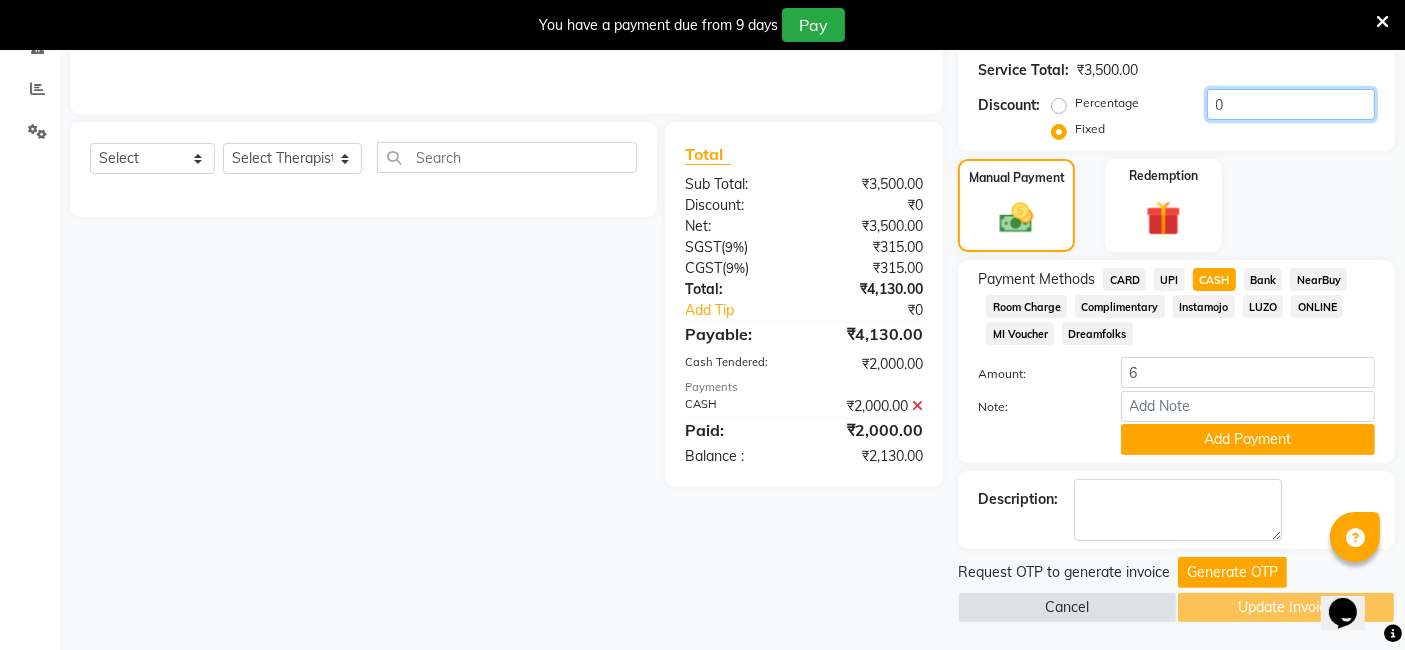 drag, startPoint x: 1221, startPoint y: 115, endPoint x: 1231, endPoint y: 110, distance: 11.18034 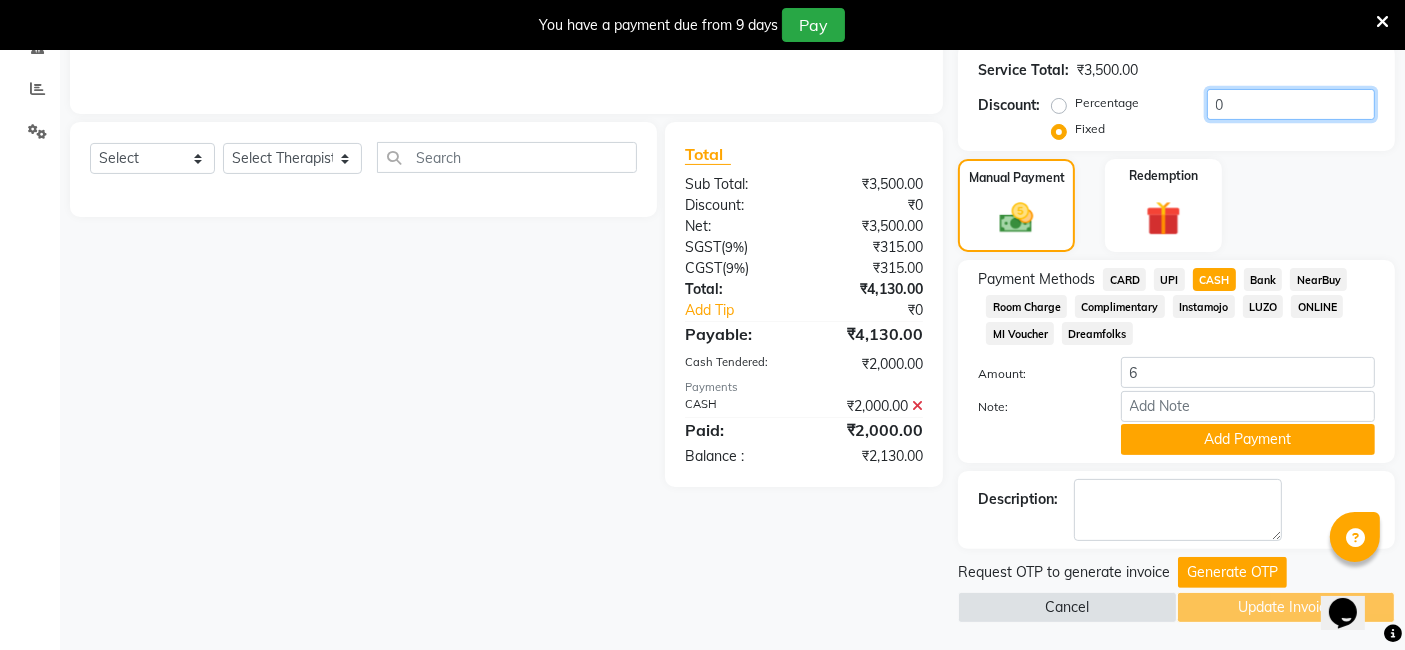 click on "0" 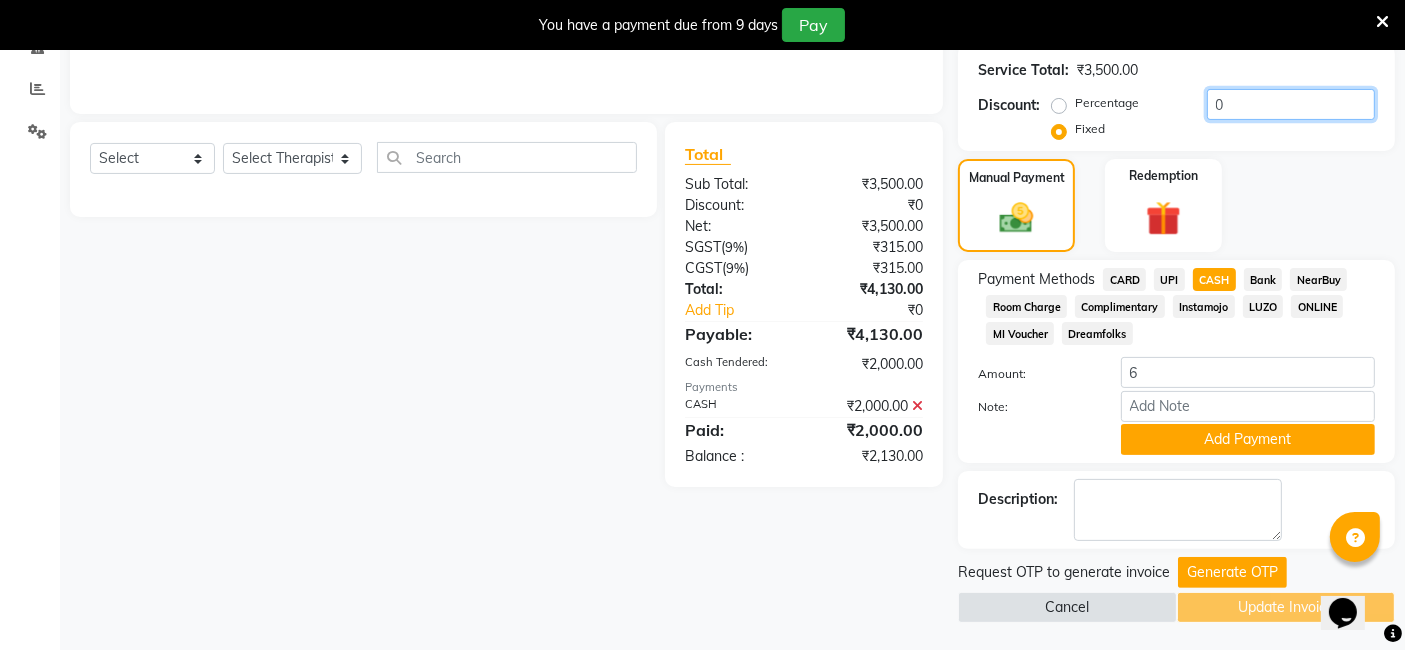 type on "6" 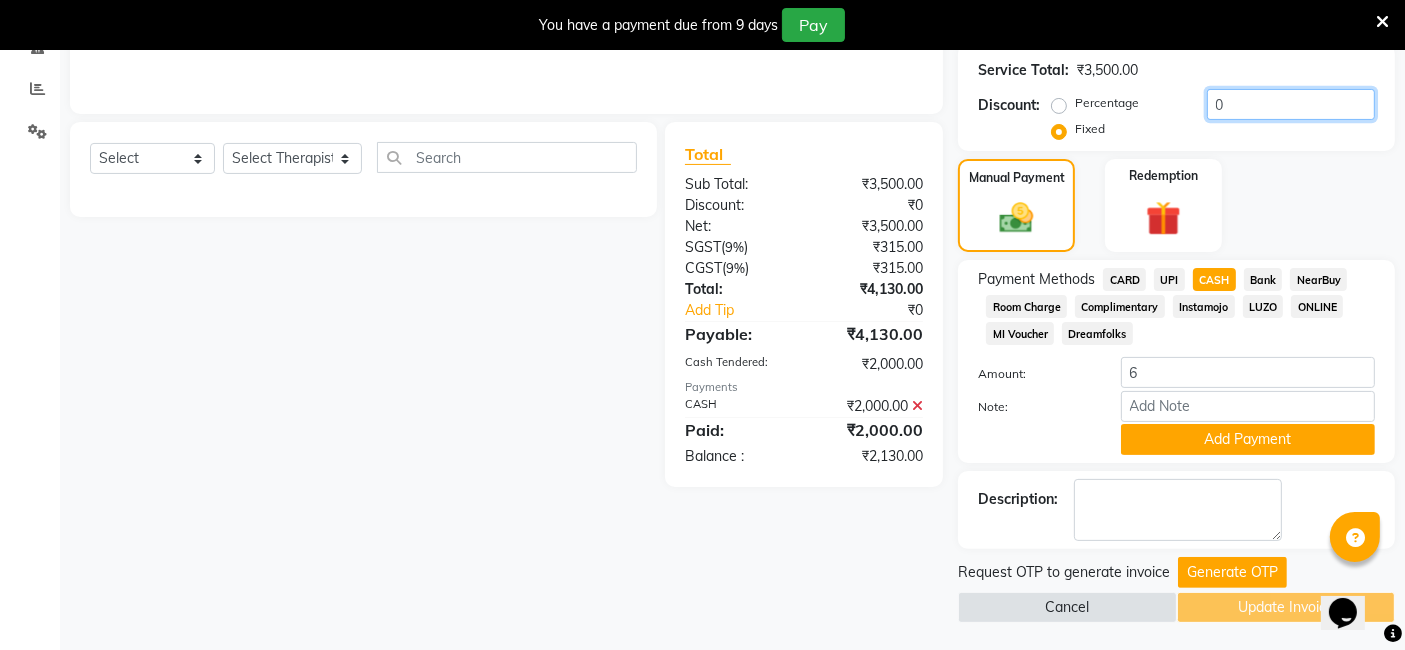 type on "6" 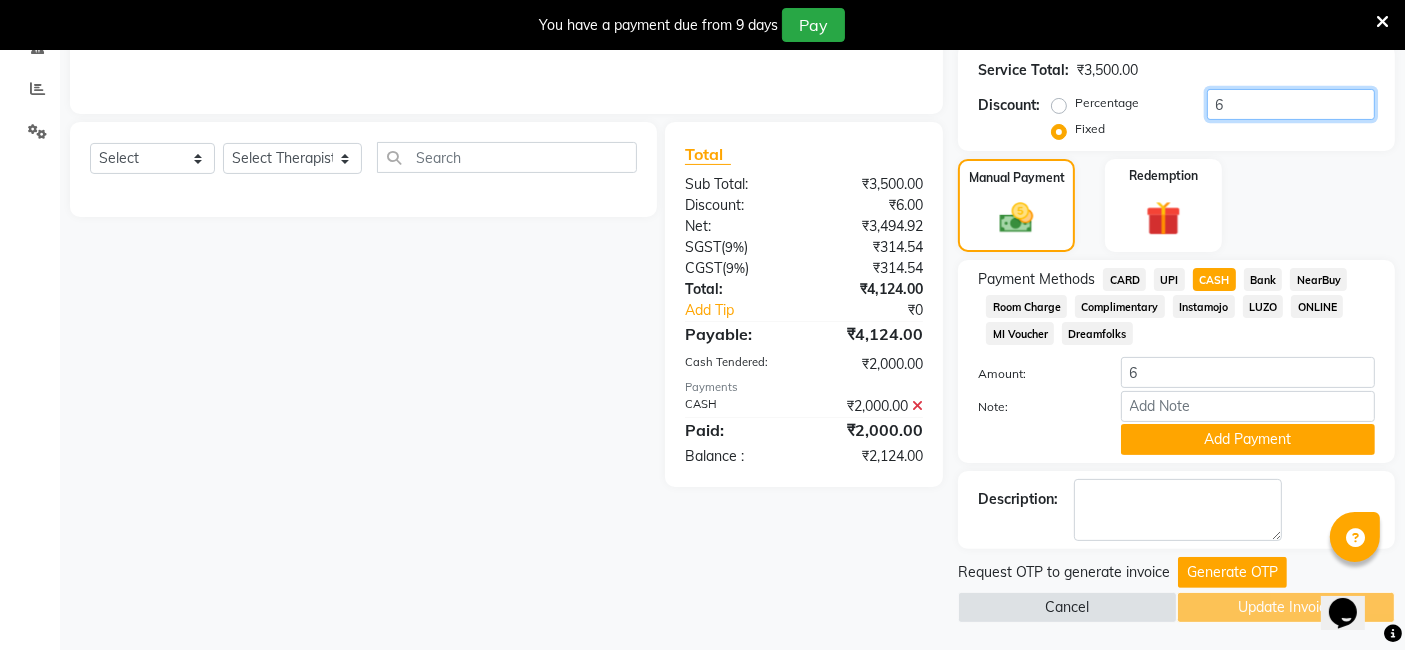 type on "6" 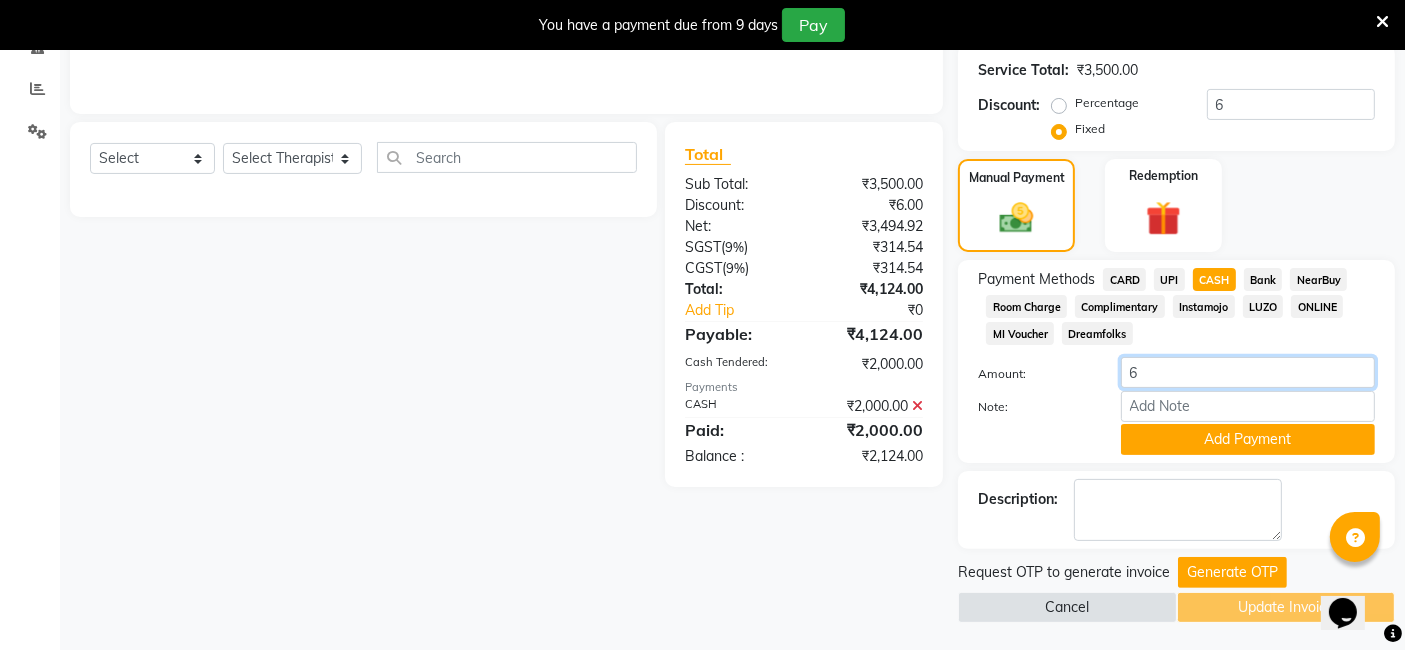 drag, startPoint x: 1137, startPoint y: 375, endPoint x: 1051, endPoint y: 367, distance: 86.37129 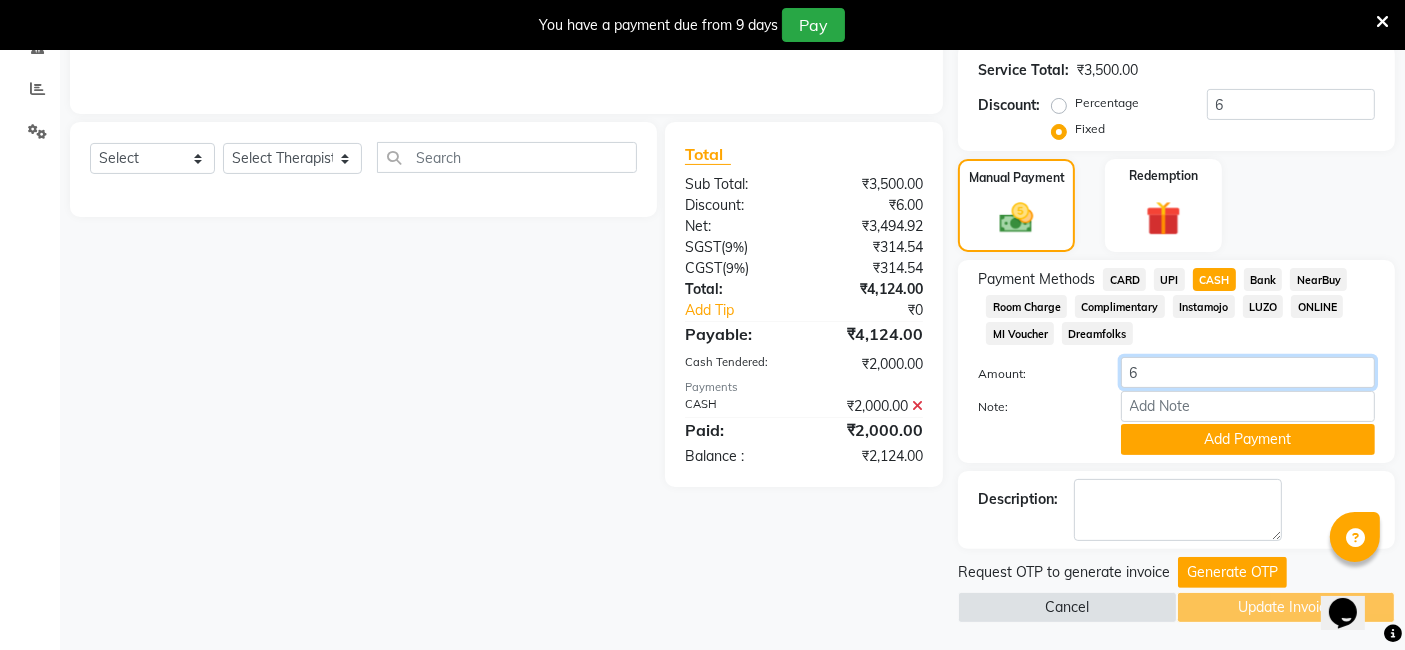 click on "Amount: 6" 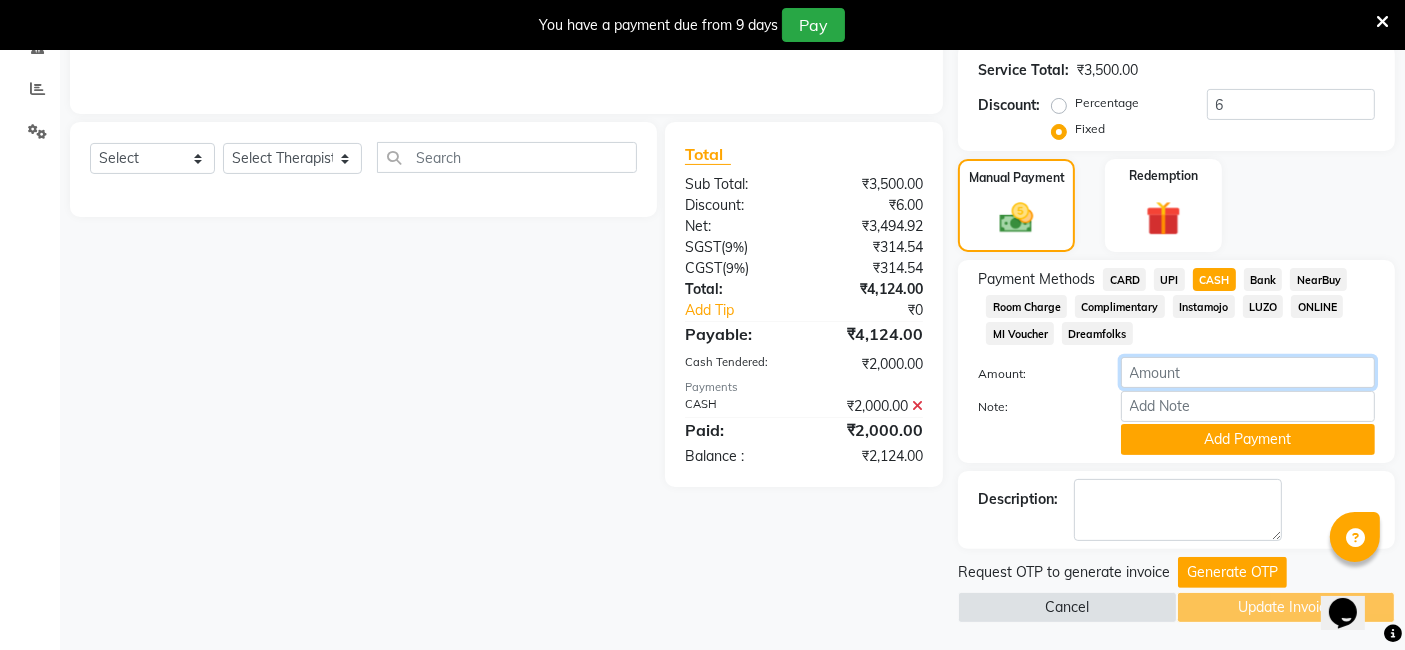 type 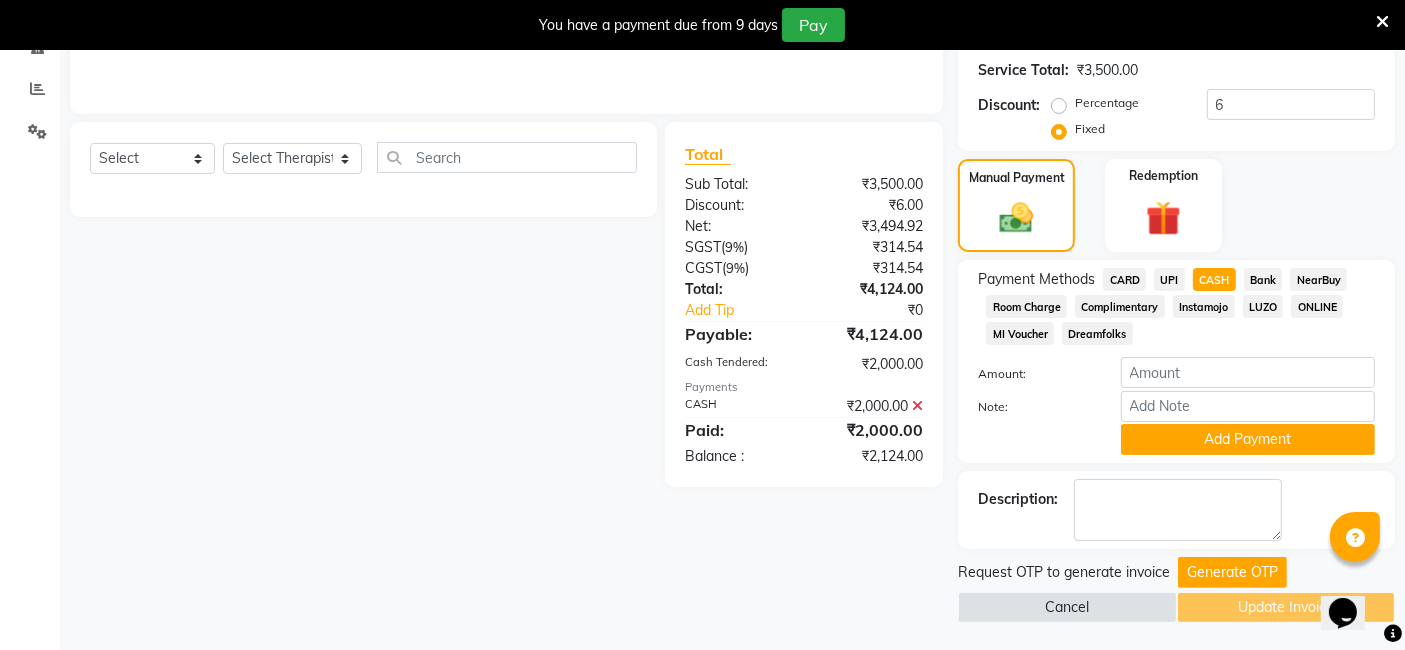 click on "Client +91 7999901600 Date 10-07-2025 Invoice Number V/2025-26/0572 Services Therapist Service Qty Price Disc Total Action  Bella   Eishumi   Eli   Flowrence Zonunpari(Maggie)   Ibanroi lamare   Lalhruaitluangi (Eva)   Lalthannguri(Nicole)   sandragrecia sna  Javanese Pampering - 60 Mins  x Javanese Pampering - 60 Mins Javanese Pampering - 90 Mins Swedish De-Stress - 60 Mins Swedish De-Stress - 90 Mins Aromatherapy Magic - 60 Mins Aromatherapy Magic - 90 Mins Royal Siam - 60 Mins Royal Siam - 90 Mins Abhyangam - 60 Mins Abhyangam - 90 Mins Fusion Therapy - 60 Mins Fusion Therapy - 90 Mins The Healing Touch - 120 Mins Herbal Hot Compress Massage - 60 Mins Candle Massage - 60 Mins De-Stress Back & Shoulder Massage - 30 Mins De-Stress Back & Shoulder Massage with Herbal Hot Compress - 30 Mins Signature Foot Massage - 30 Mins Signature Foot Massage with Hebal Hot Compress - 30 Mins Signature Head Massage - 30 Mins Zivaya Signature Scraub - 60 Mins Zivaya Signature Facial - 60 Mins Zivaya Confort Facial - 60 Mins" 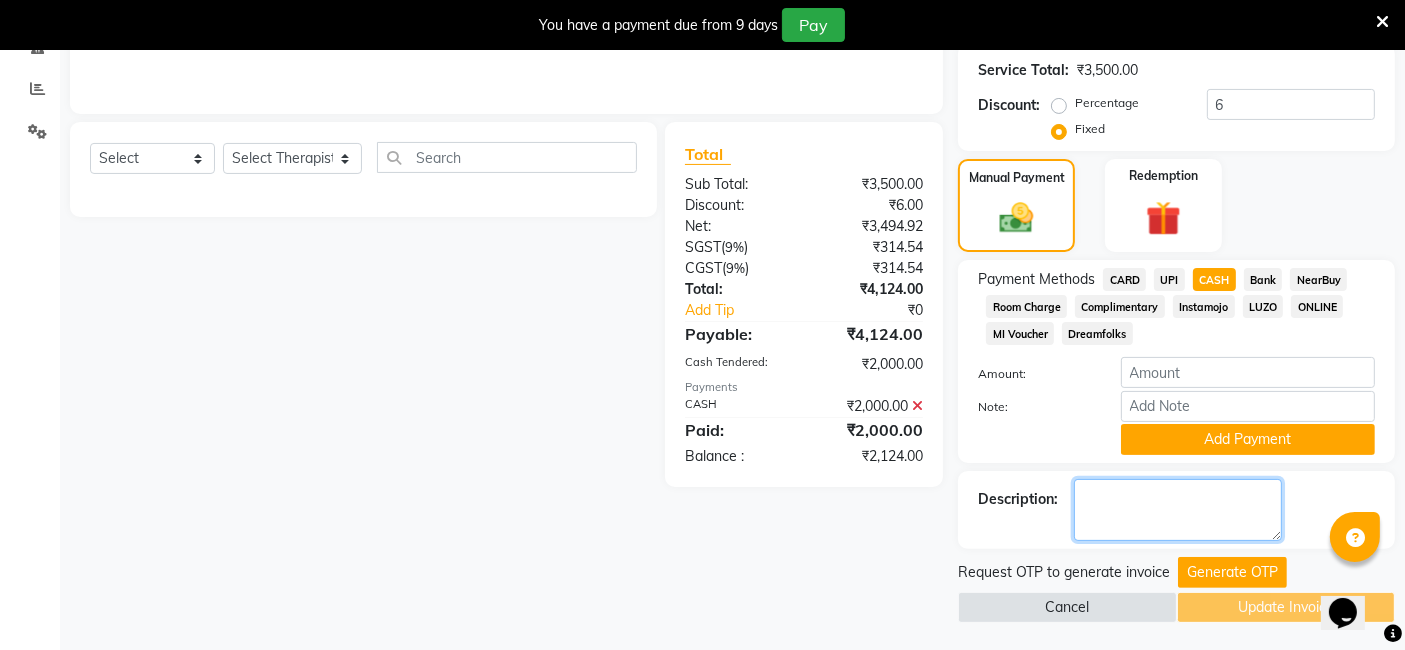 click 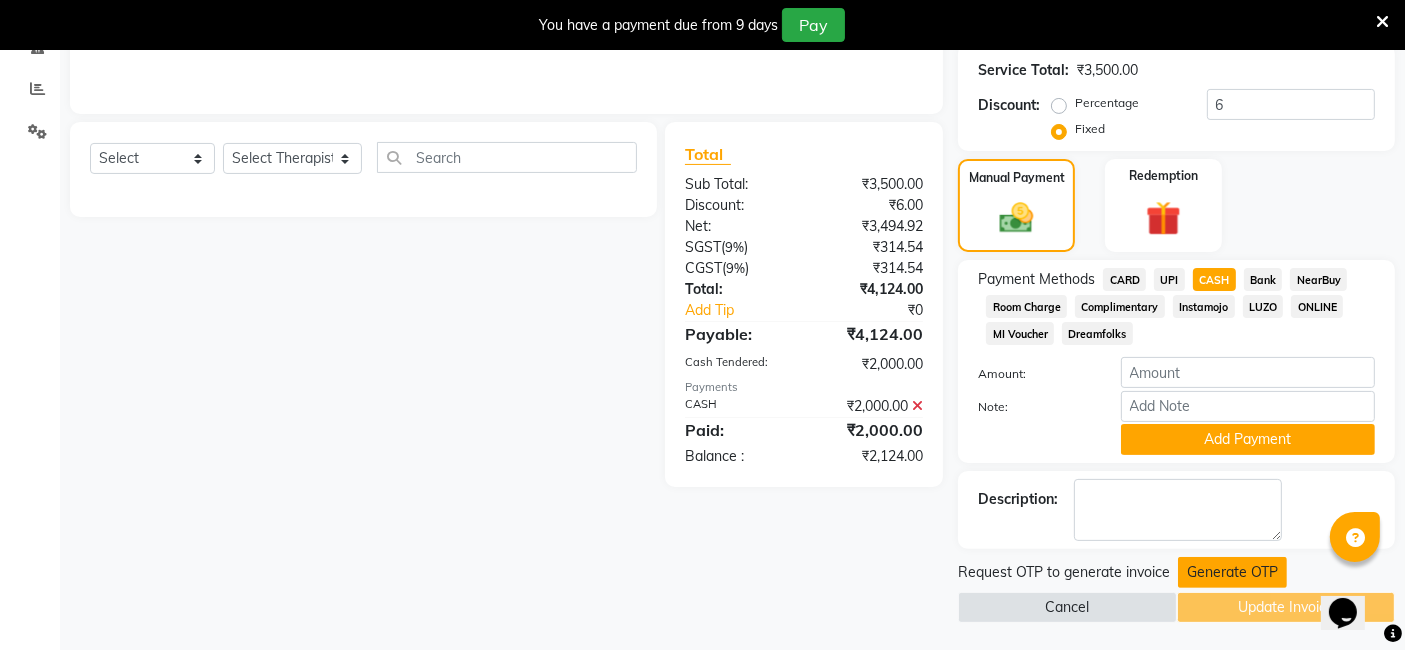 click on "Generate OTP" 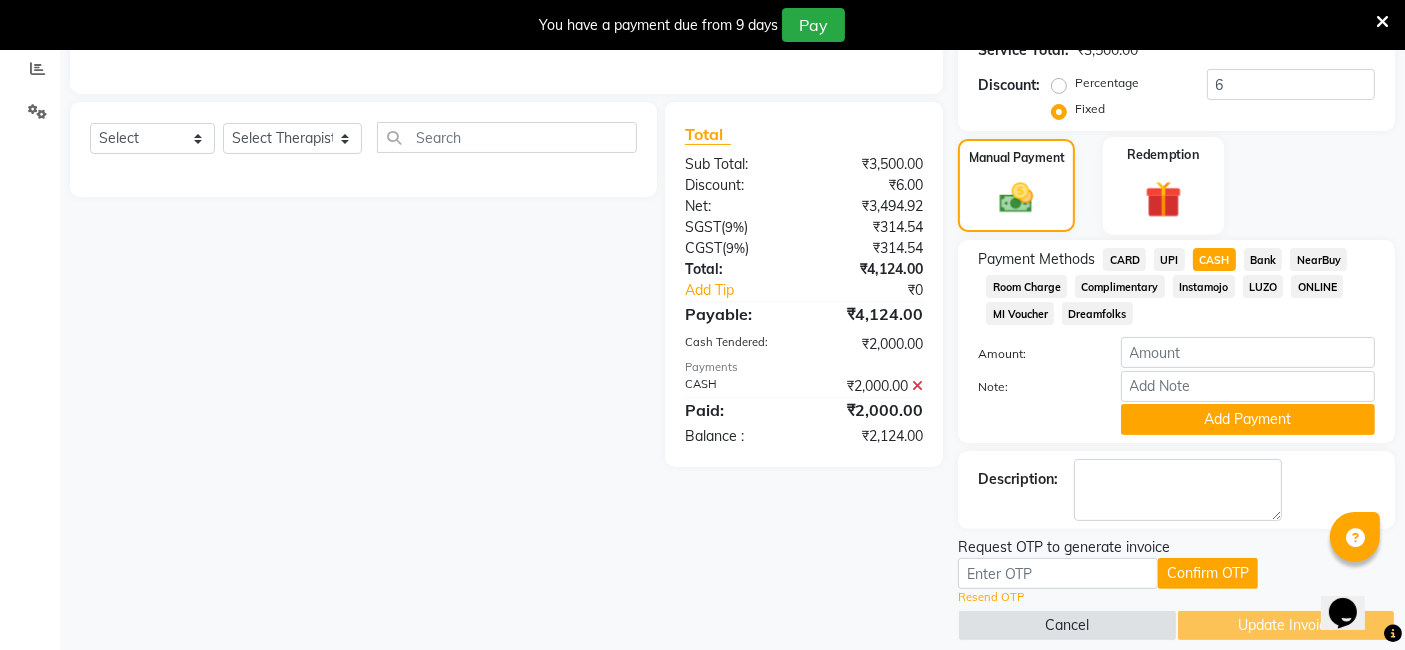 scroll, scrollTop: 442, scrollLeft: 0, axis: vertical 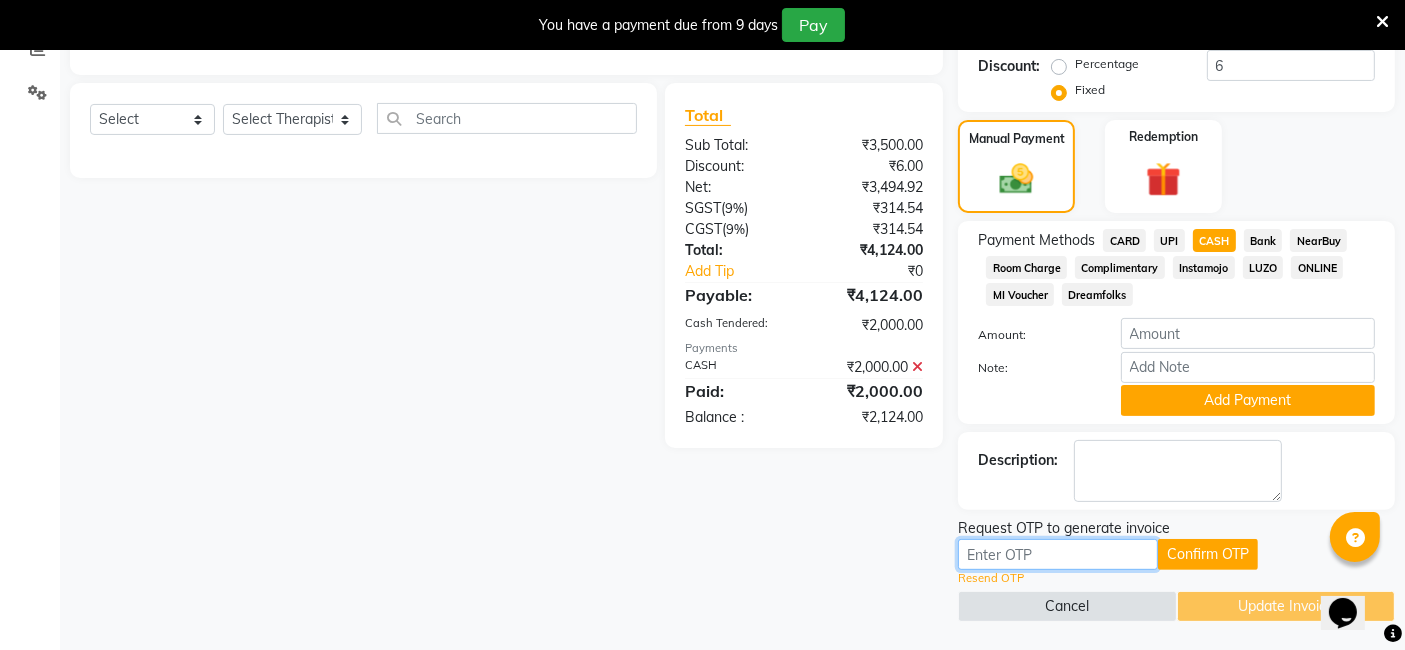 paste on "1610" 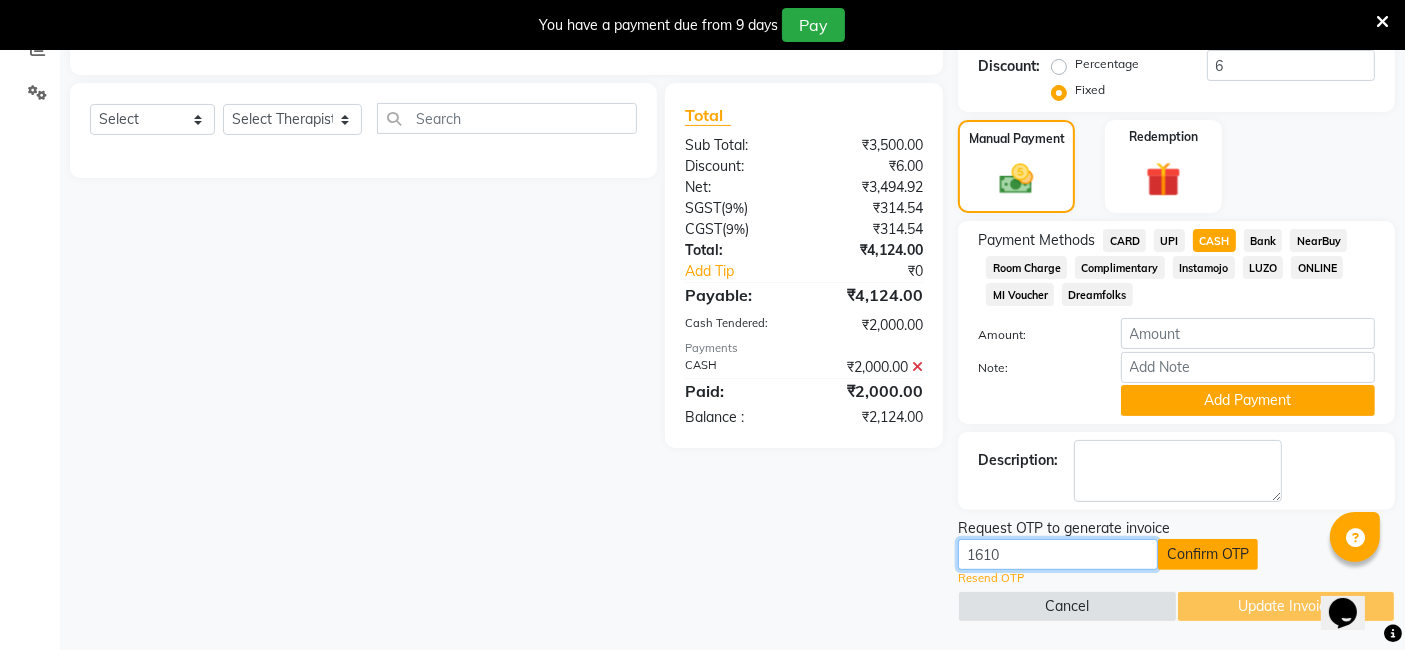 type on "1610" 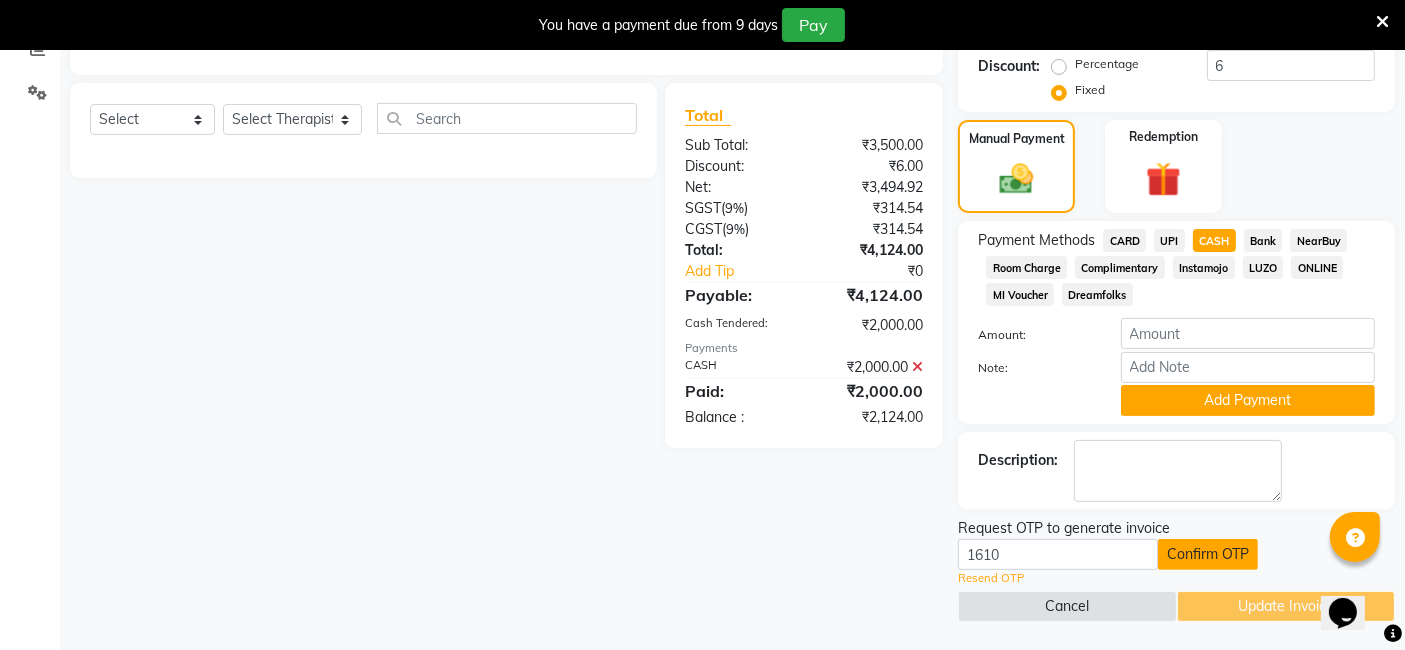 click on "Confirm OTP" 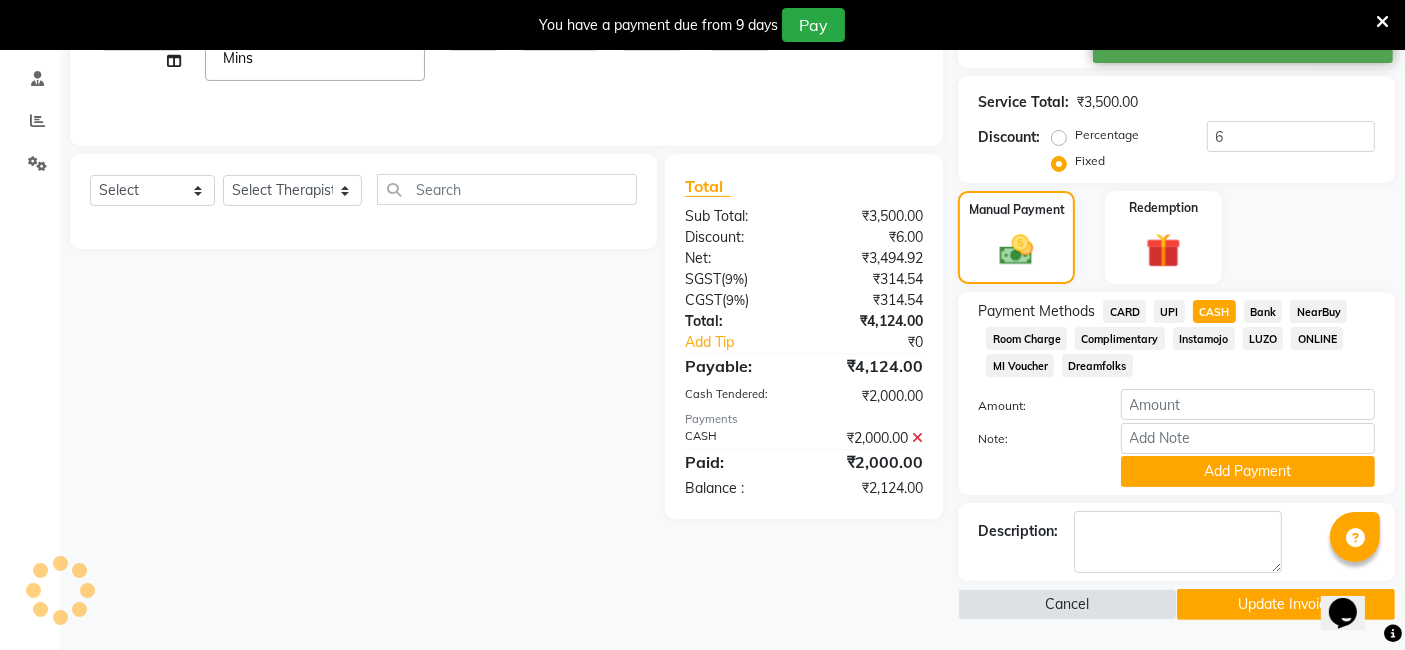 scroll, scrollTop: 369, scrollLeft: 0, axis: vertical 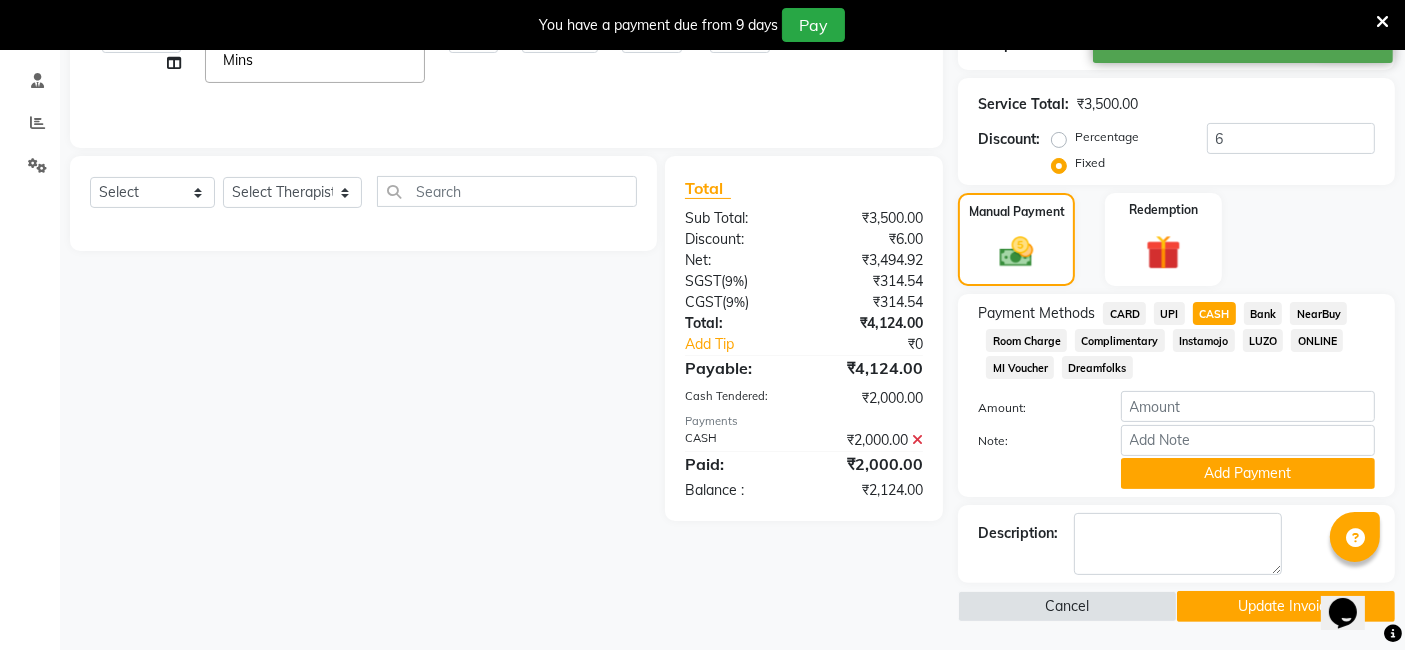 click on "Update Invoice" 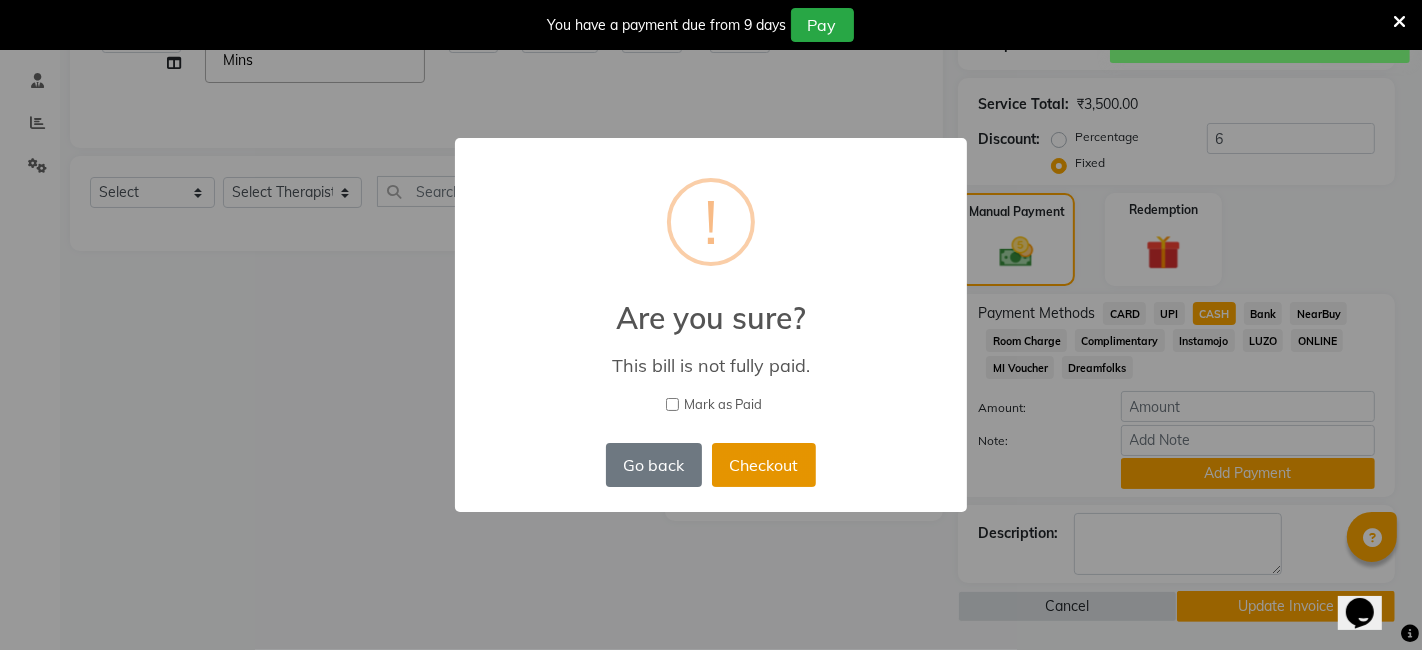 click on "Checkout" at bounding box center (764, 465) 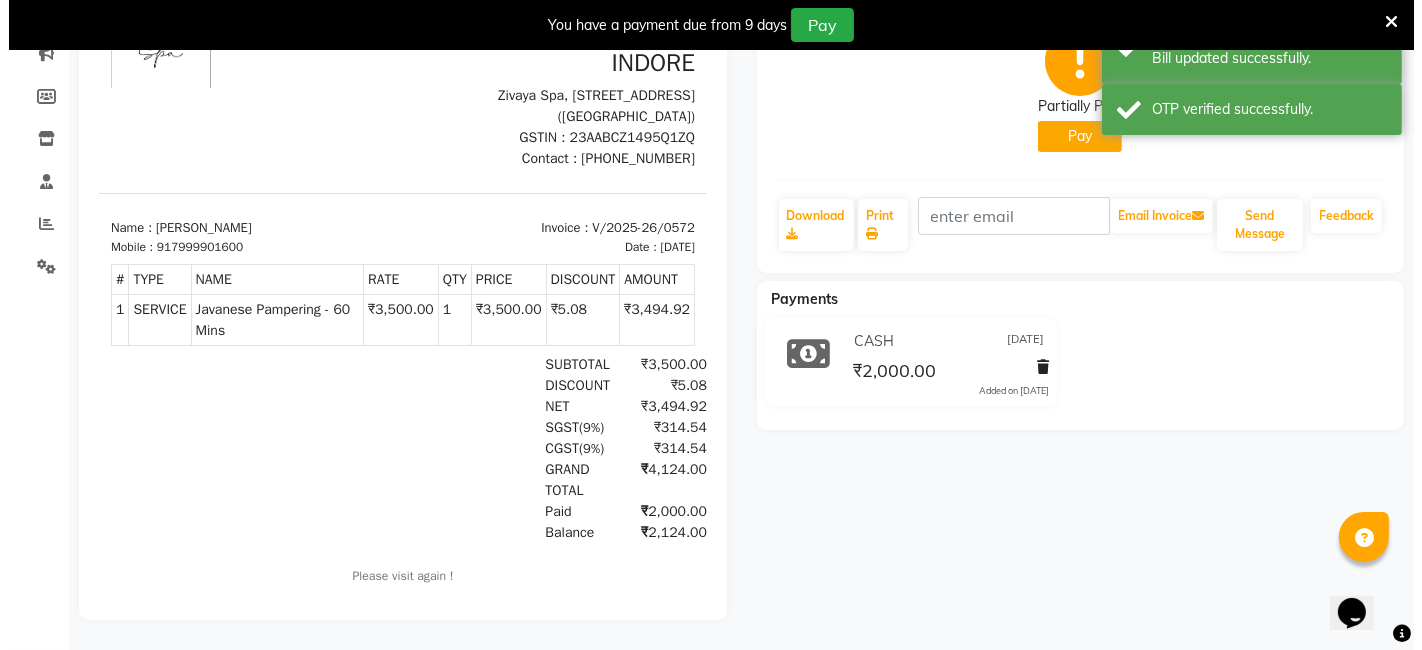 scroll, scrollTop: 0, scrollLeft: 0, axis: both 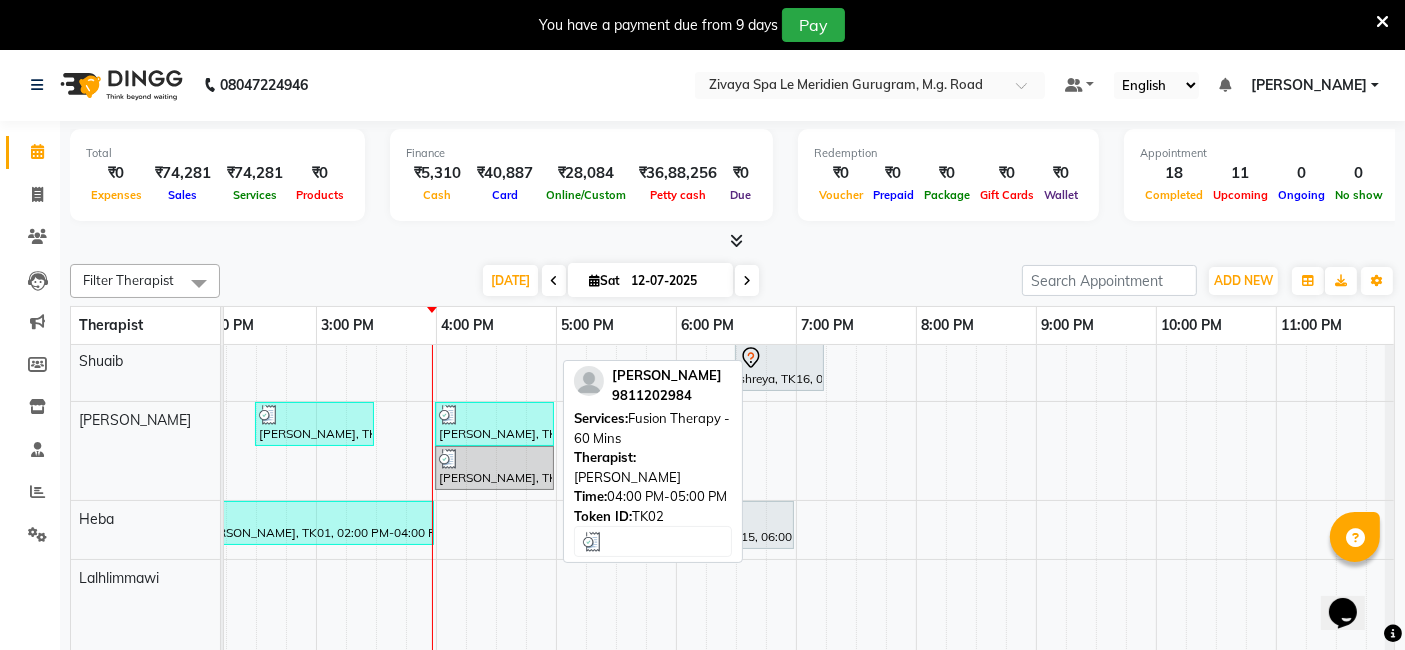 click at bounding box center (449, 415) 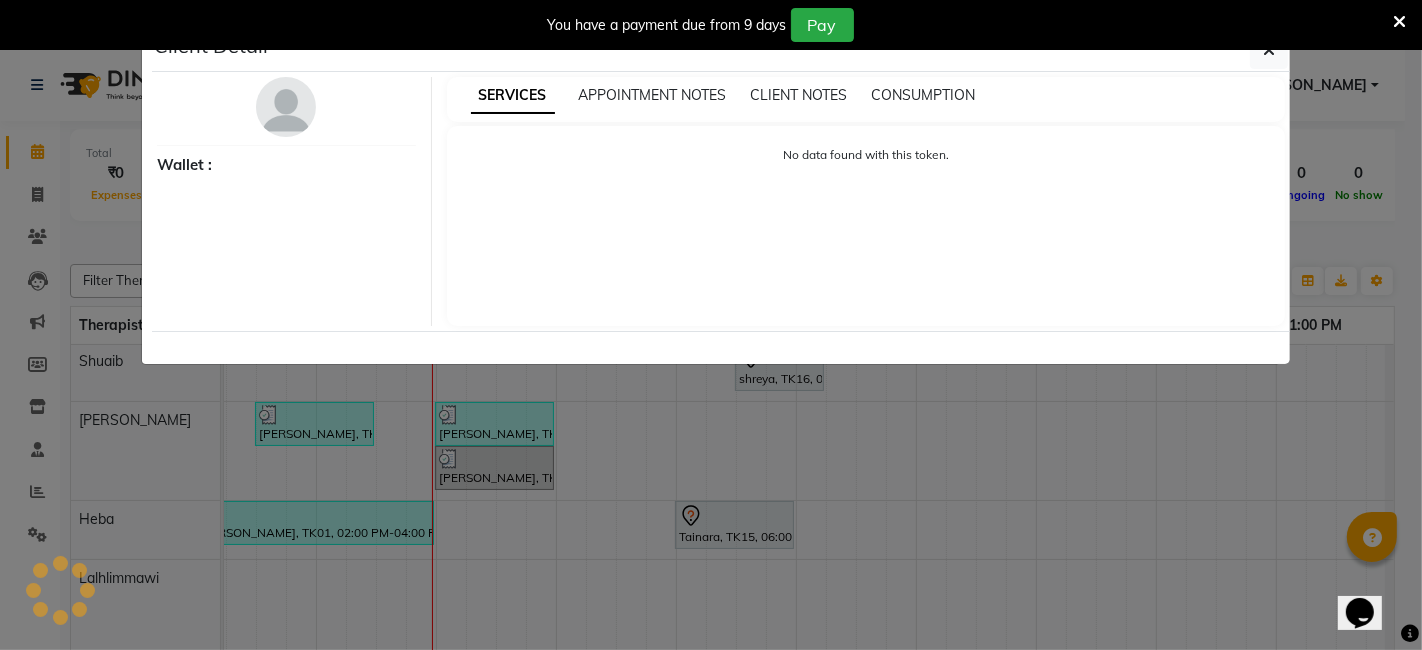 select on "3" 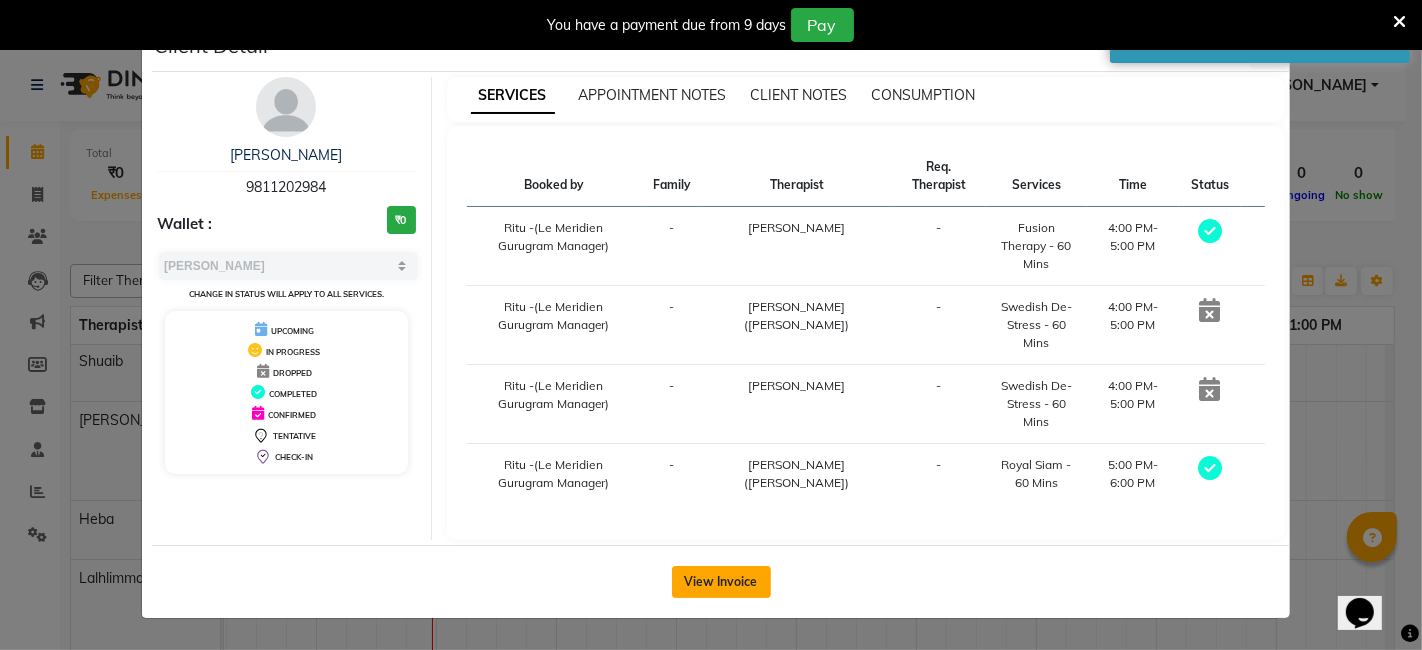 click on "View Invoice" 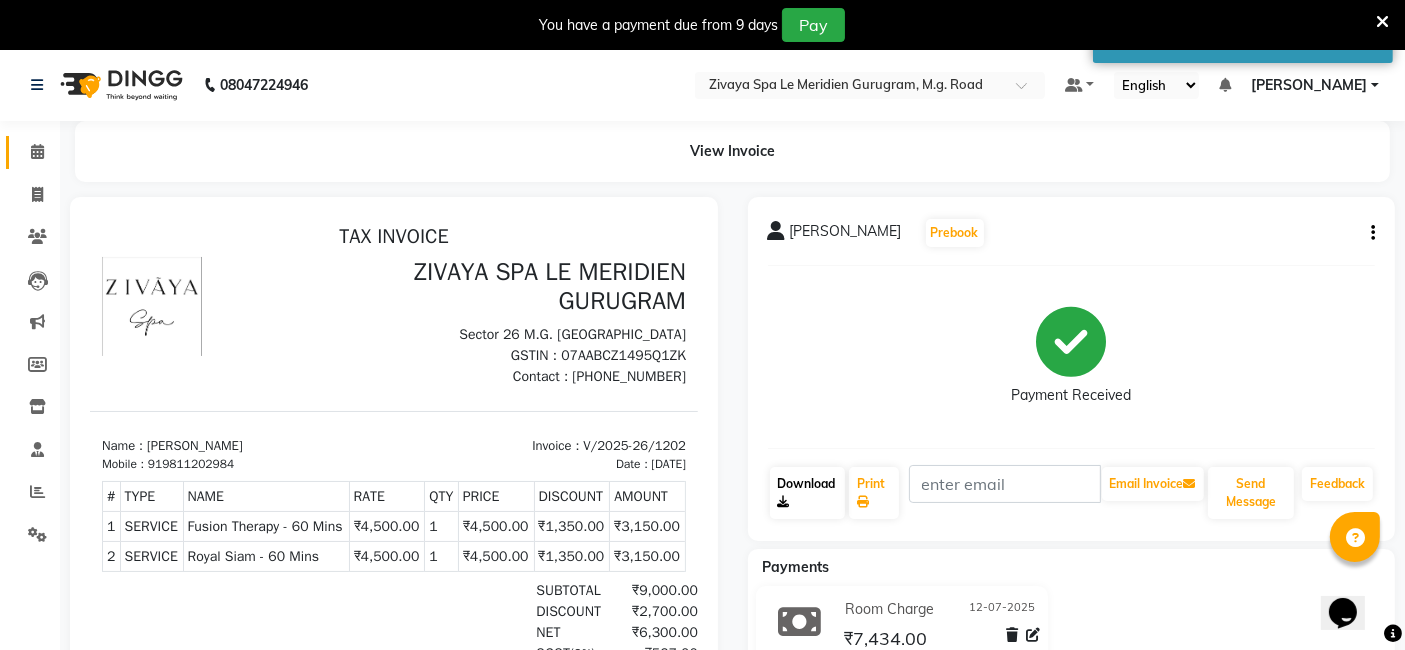 scroll, scrollTop: 0, scrollLeft: 0, axis: both 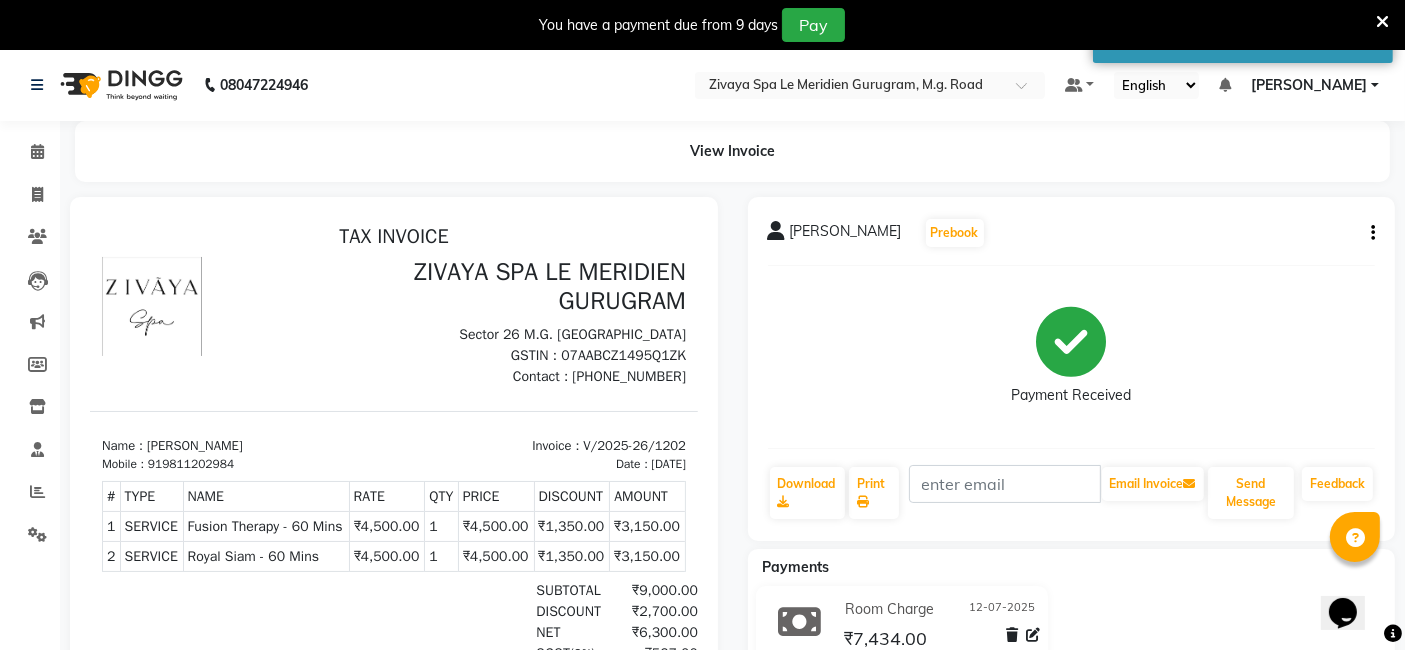 click 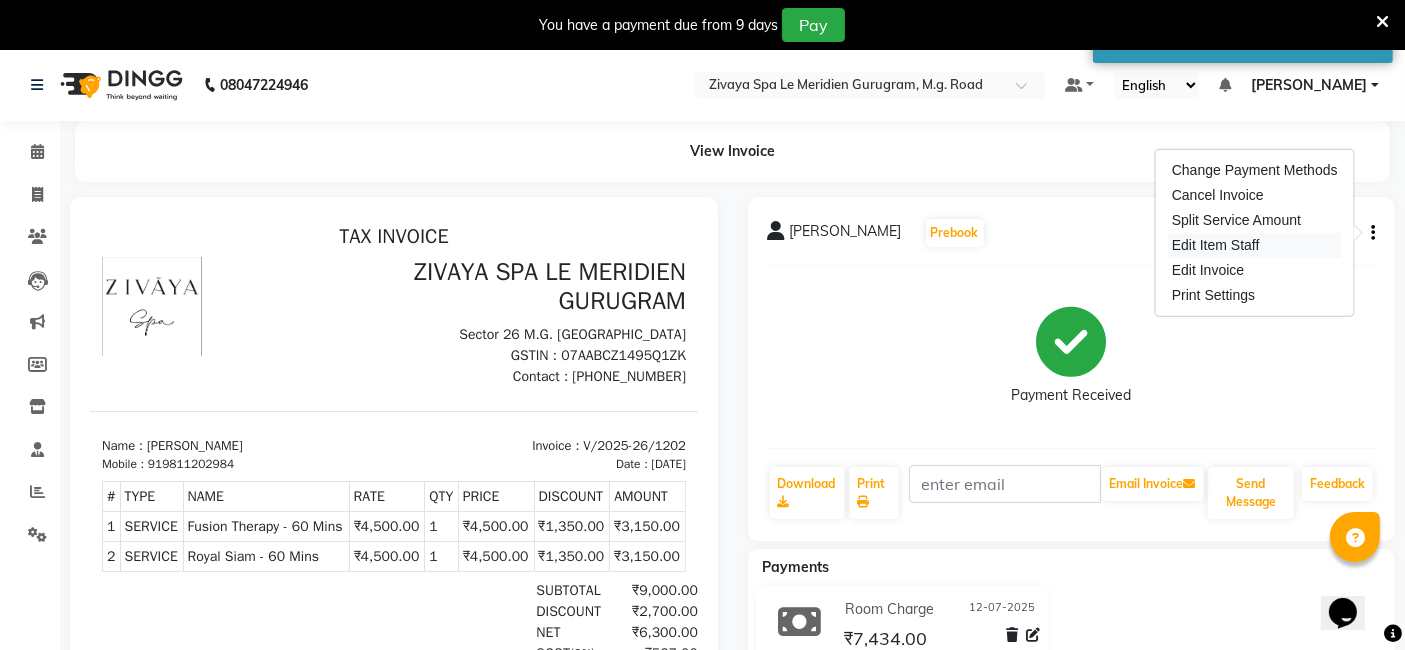 click on "Edit Item Staff" at bounding box center [1255, 245] 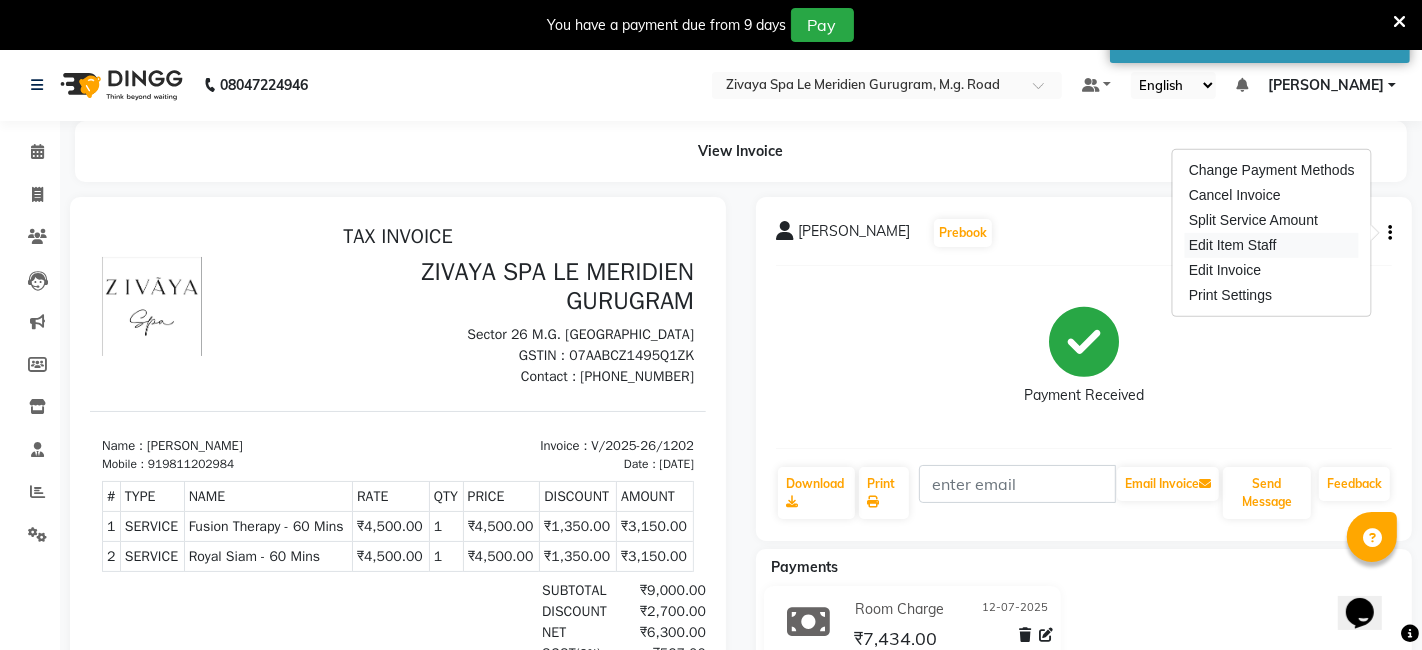 select 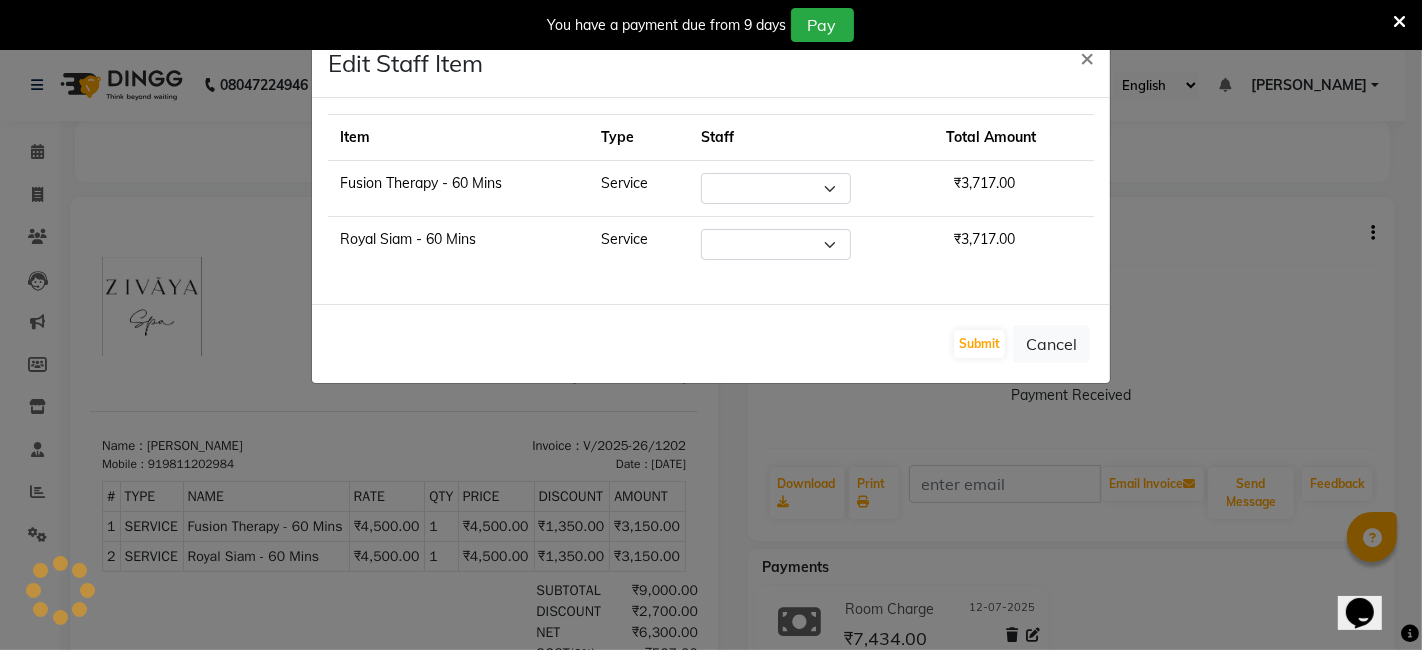select on "61537" 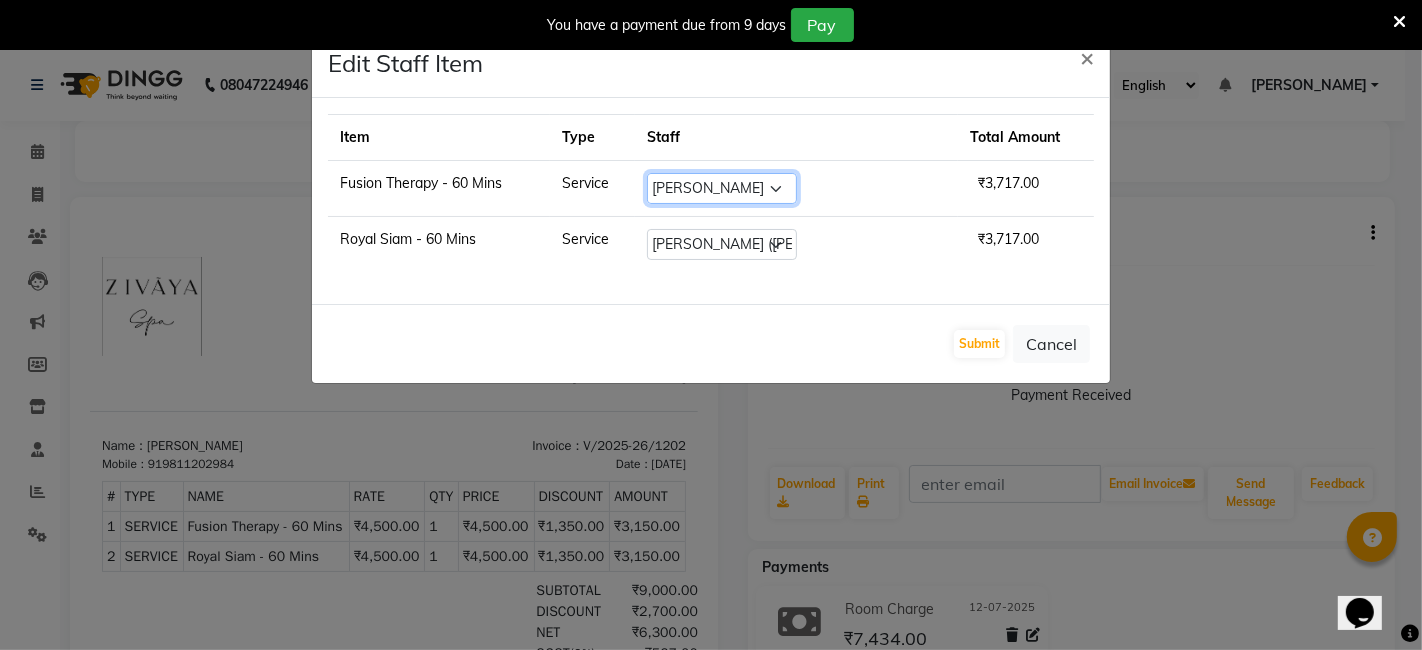 click on "Select  Ching Huishunao   Genevi Vanlalhriet   Heba   Holito Achumi (Lito)   KAMPY   Lalhlimmawi   Lalini   Liza   Parish   RITU   Shital   Shuaib   Sonia N Marak   Tolibo Ayemi" 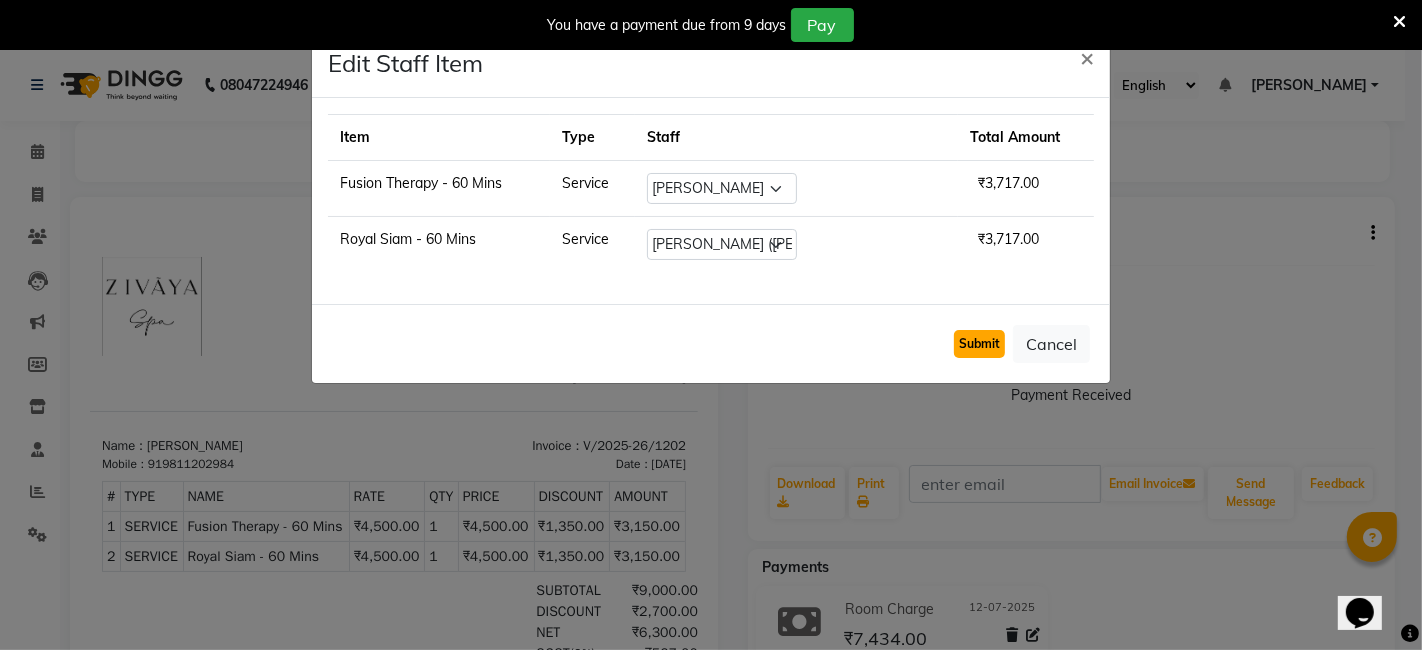click on "Submit" 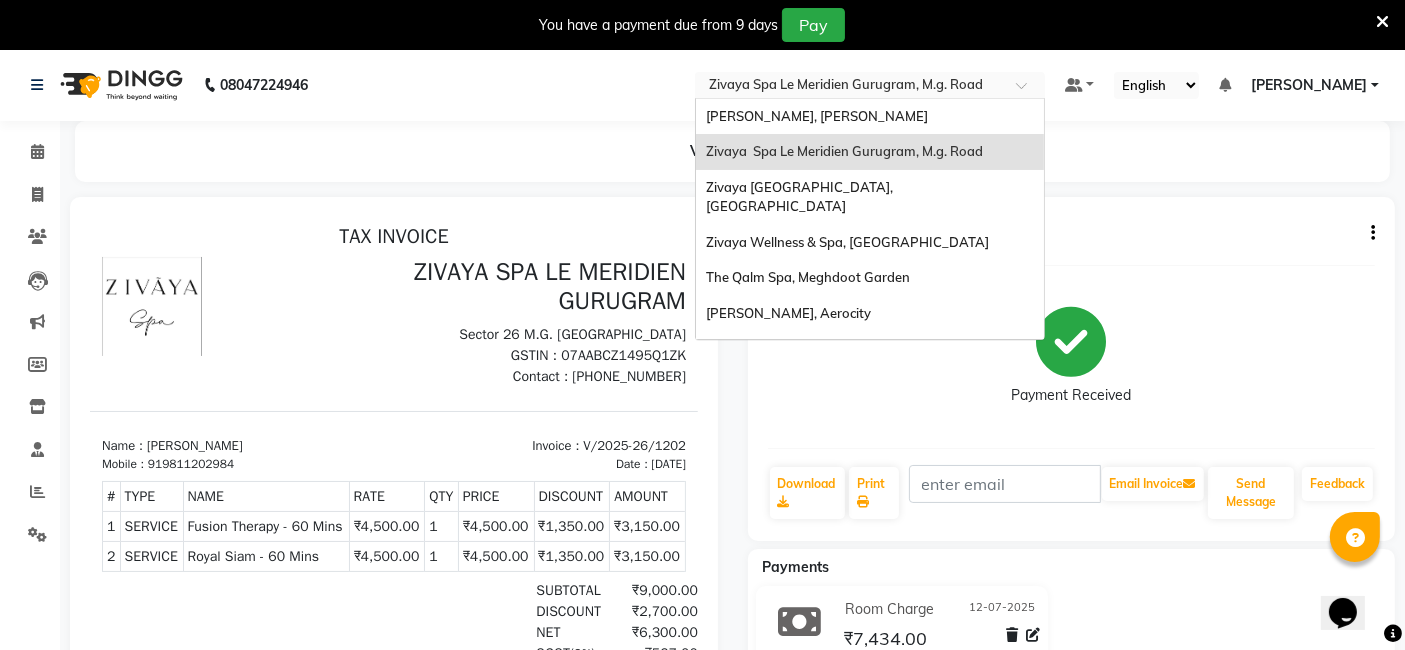click on "Select Location × Zivaya  Spa Le Meridien Gurugram, M.g. Road" at bounding box center [870, 85] 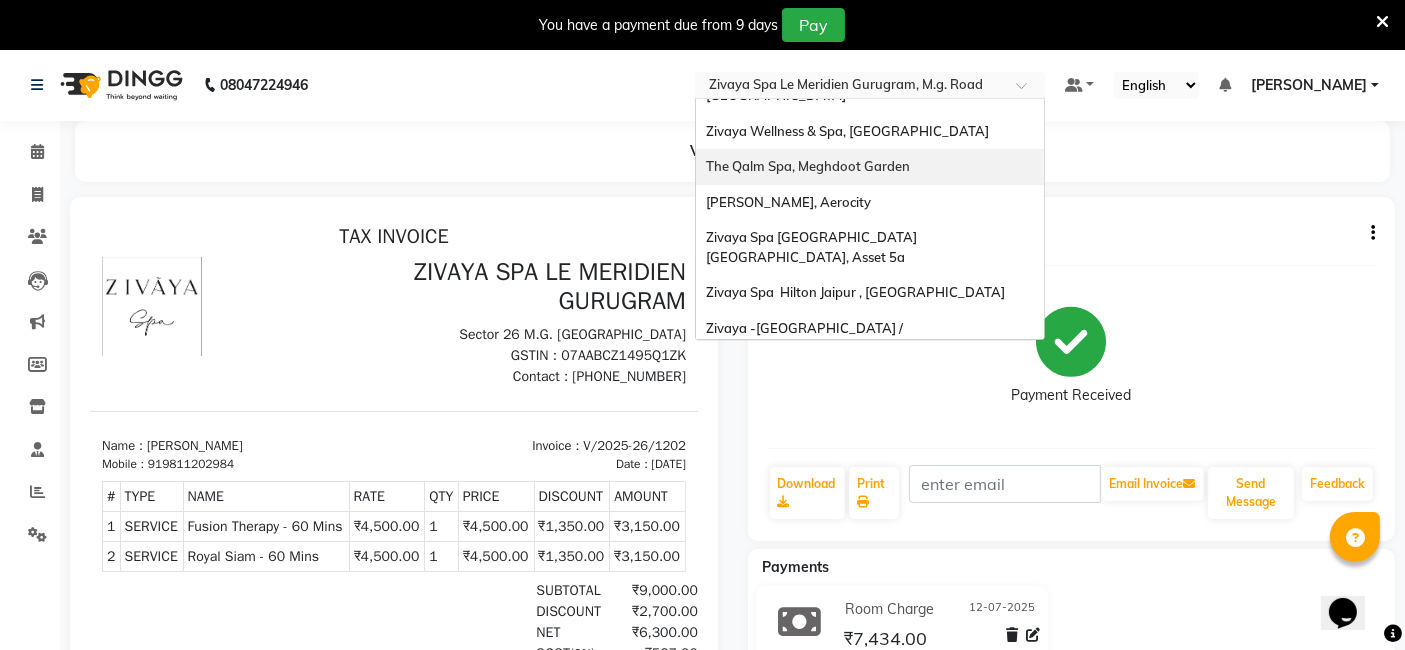 click on "The Qalm Spa, Meghdoot Garden" at bounding box center (808, 166) 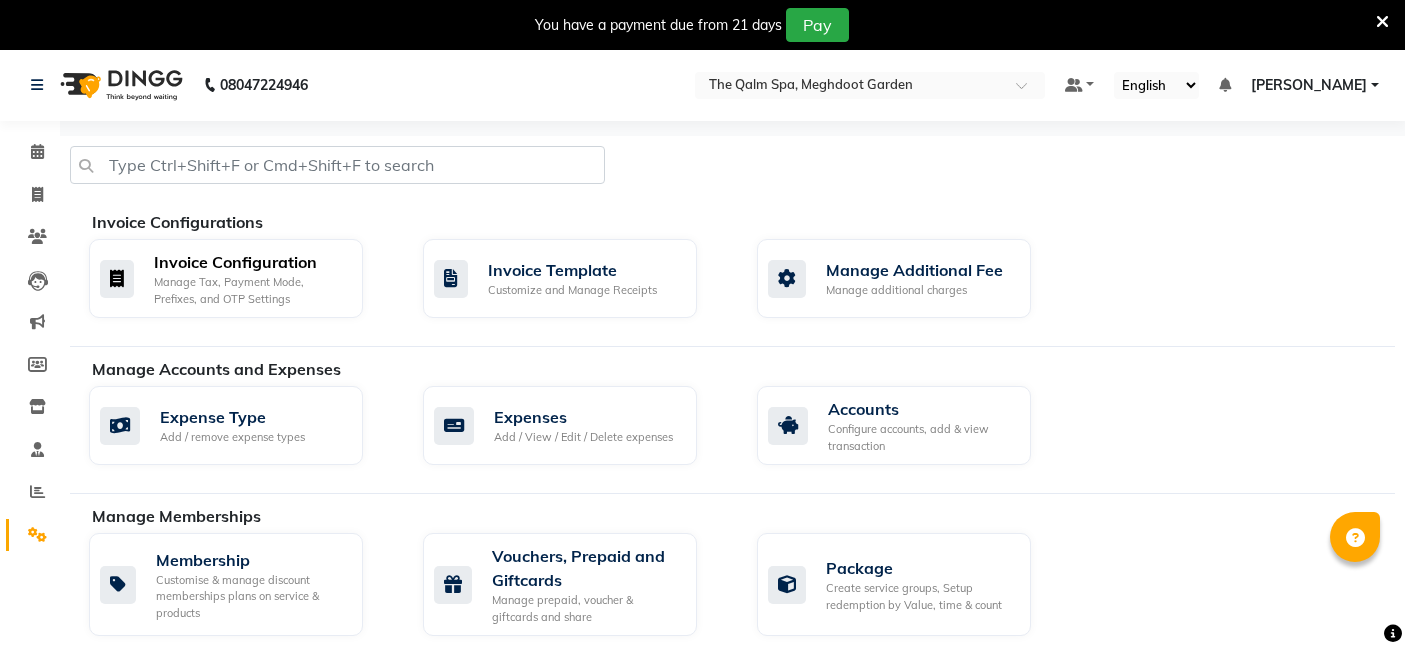 scroll, scrollTop: 0, scrollLeft: 0, axis: both 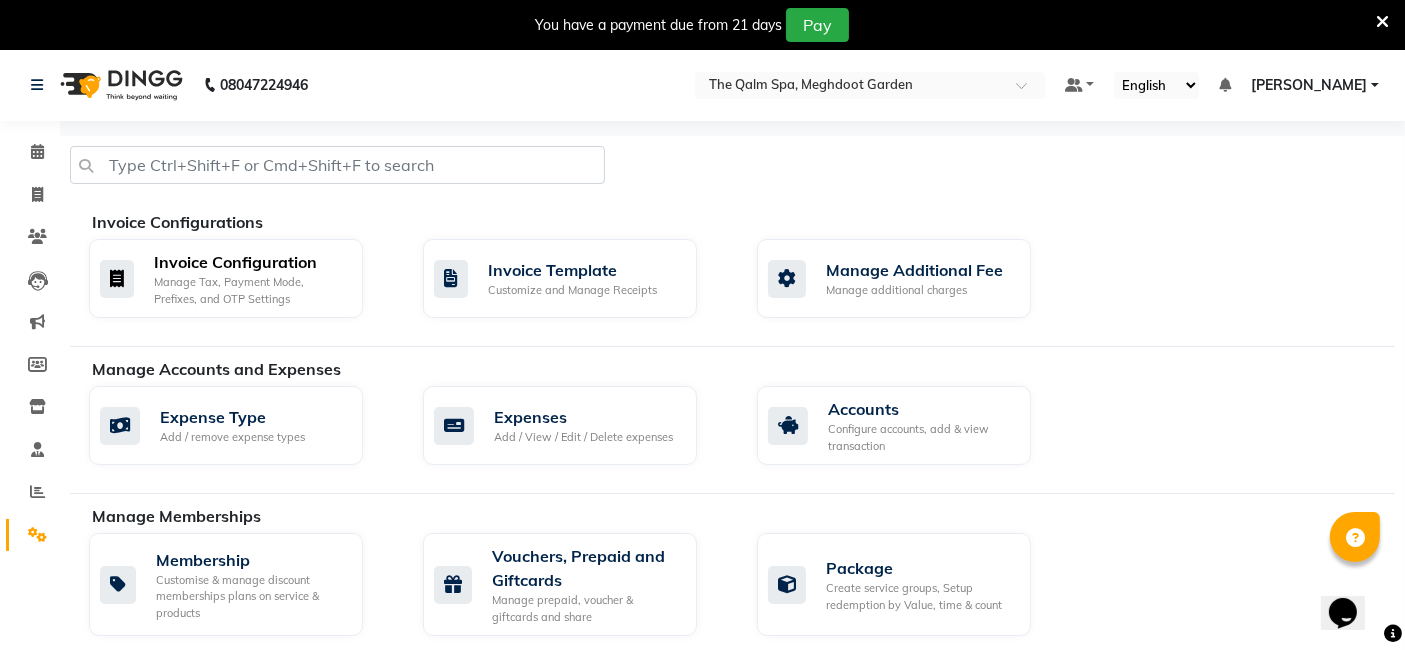 click on "Manage Tax, Payment Mode, Prefixes, and OTP Settings" 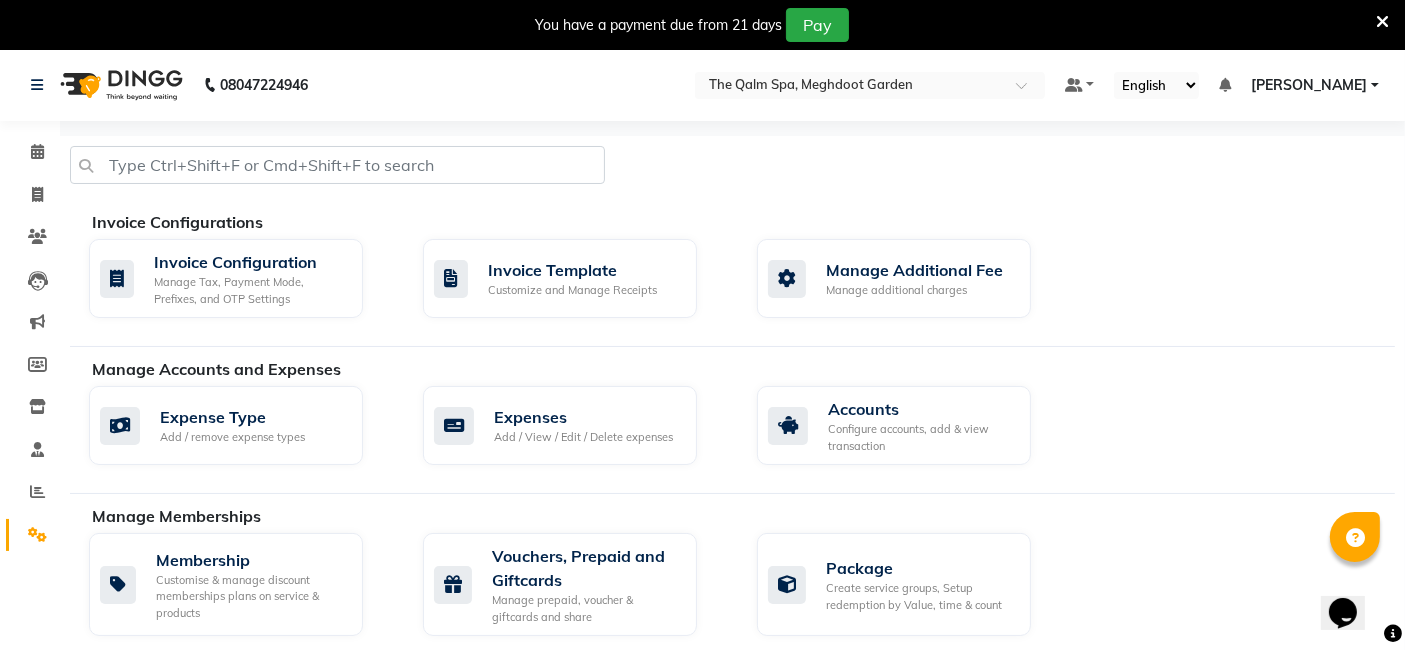 scroll, scrollTop: 0, scrollLeft: 0, axis: both 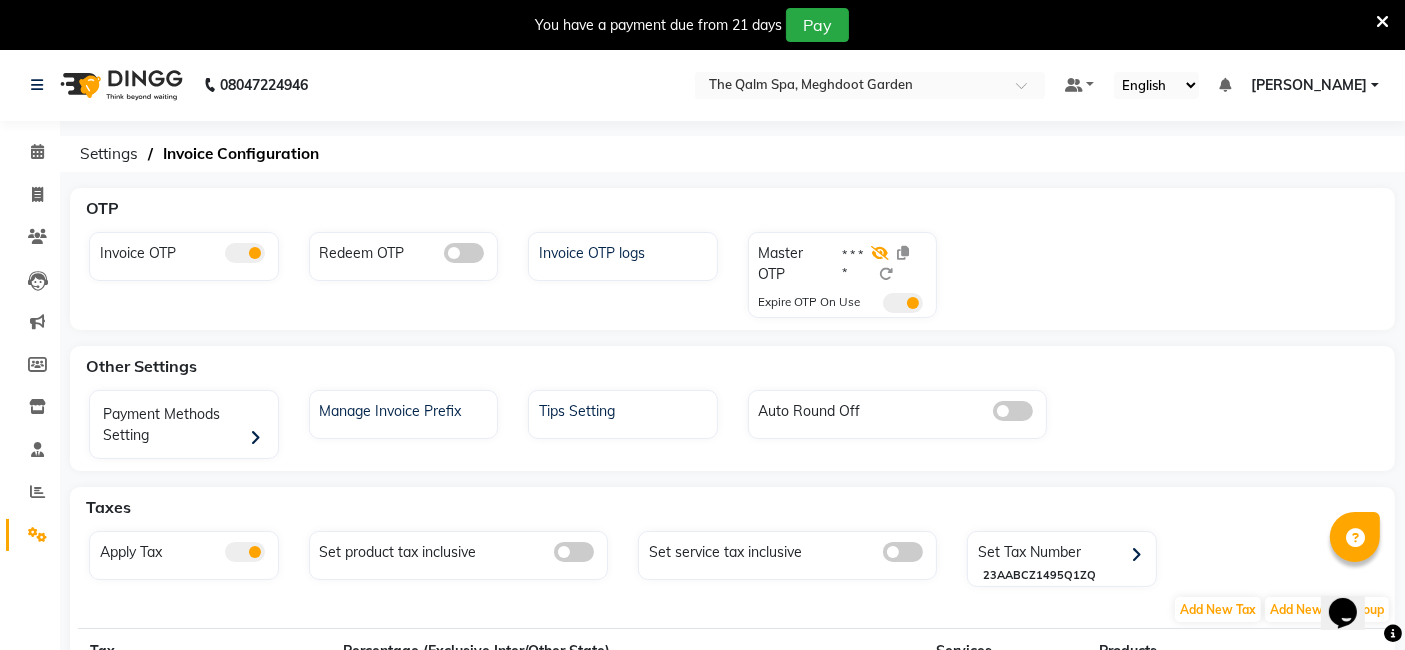 click 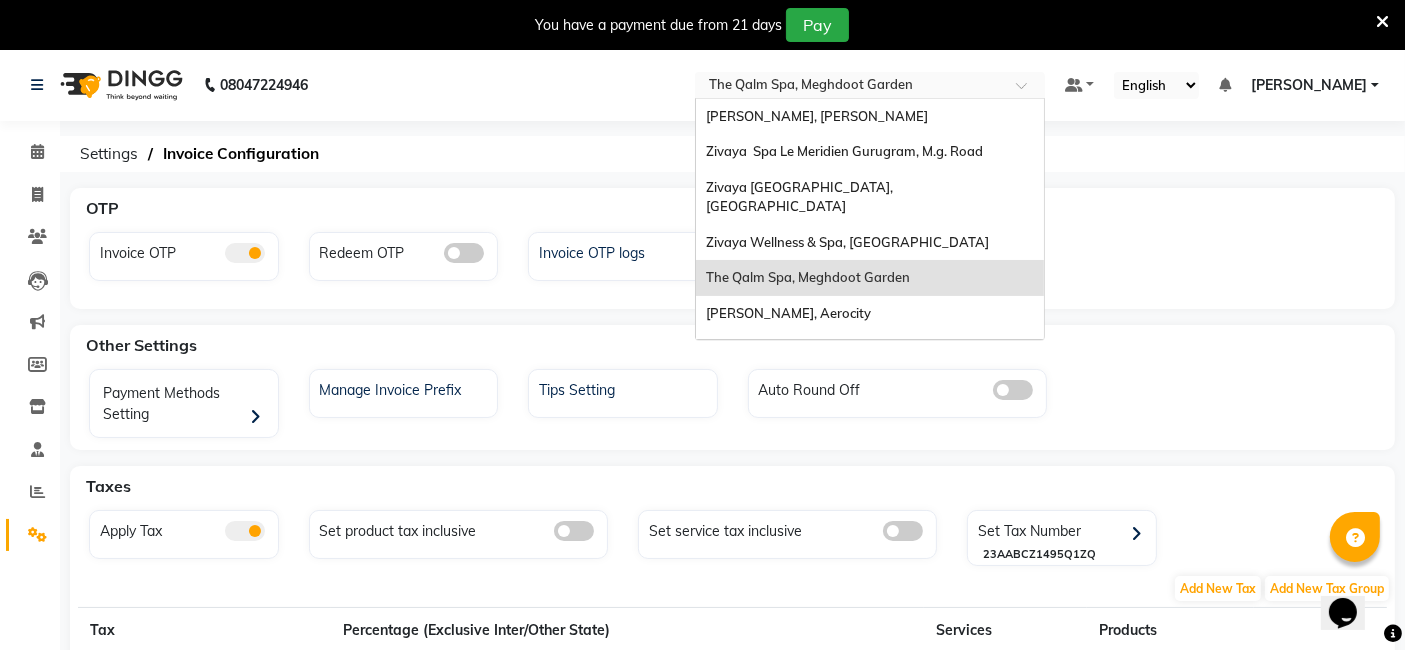 click at bounding box center [850, 87] 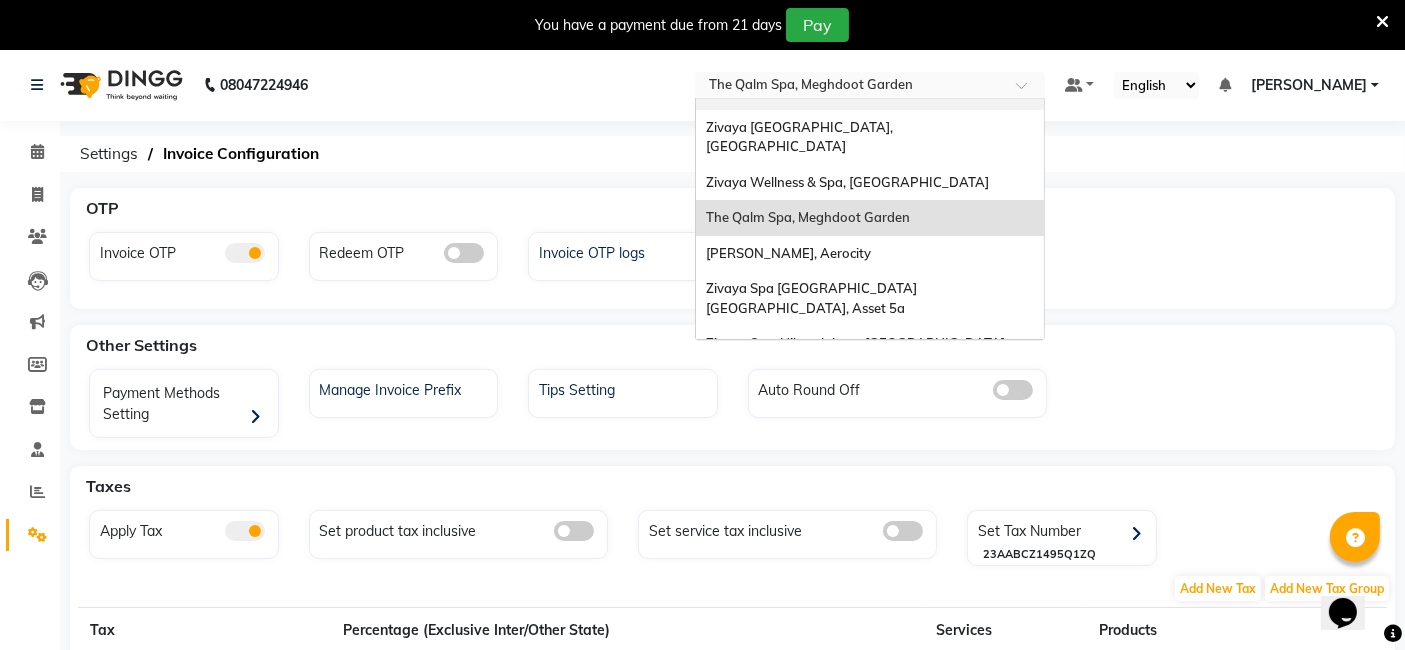 scroll, scrollTop: 111, scrollLeft: 0, axis: vertical 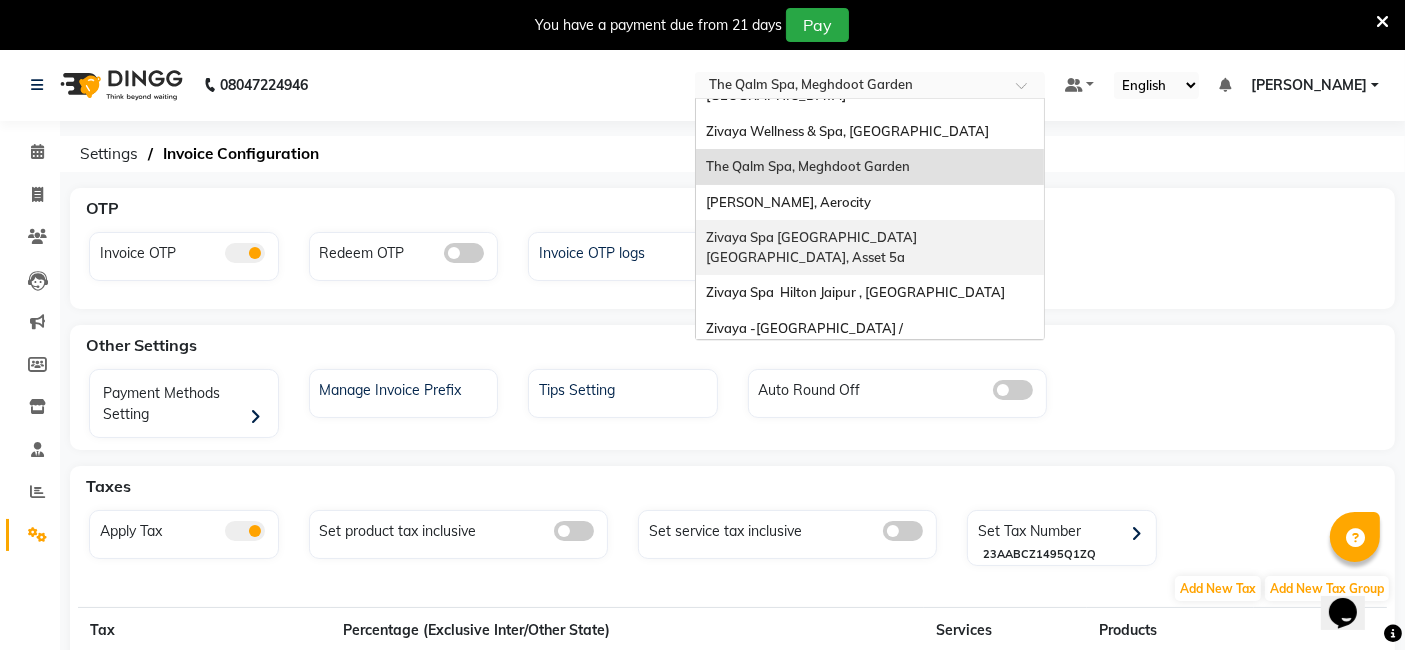 click on "Zivaya Spa [GEOGRAPHIC_DATA] [GEOGRAPHIC_DATA], Asset 5a" at bounding box center (813, 247) 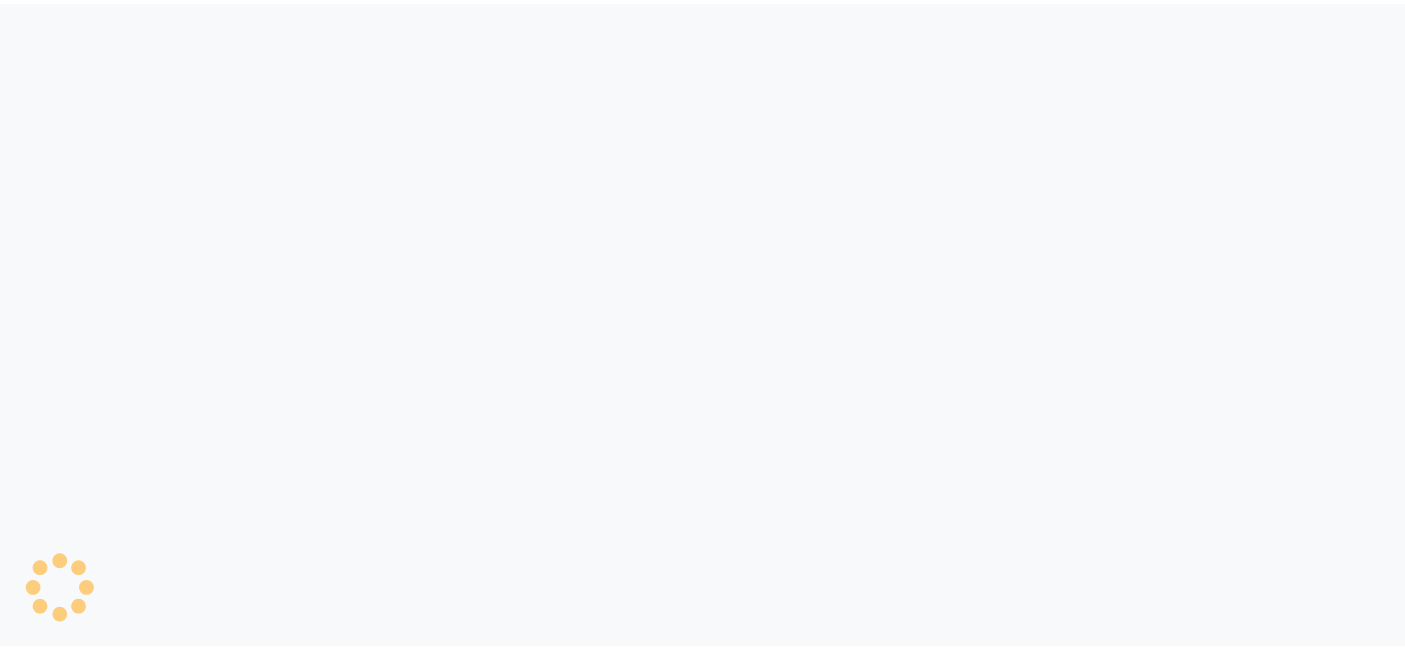 scroll, scrollTop: 0, scrollLeft: 0, axis: both 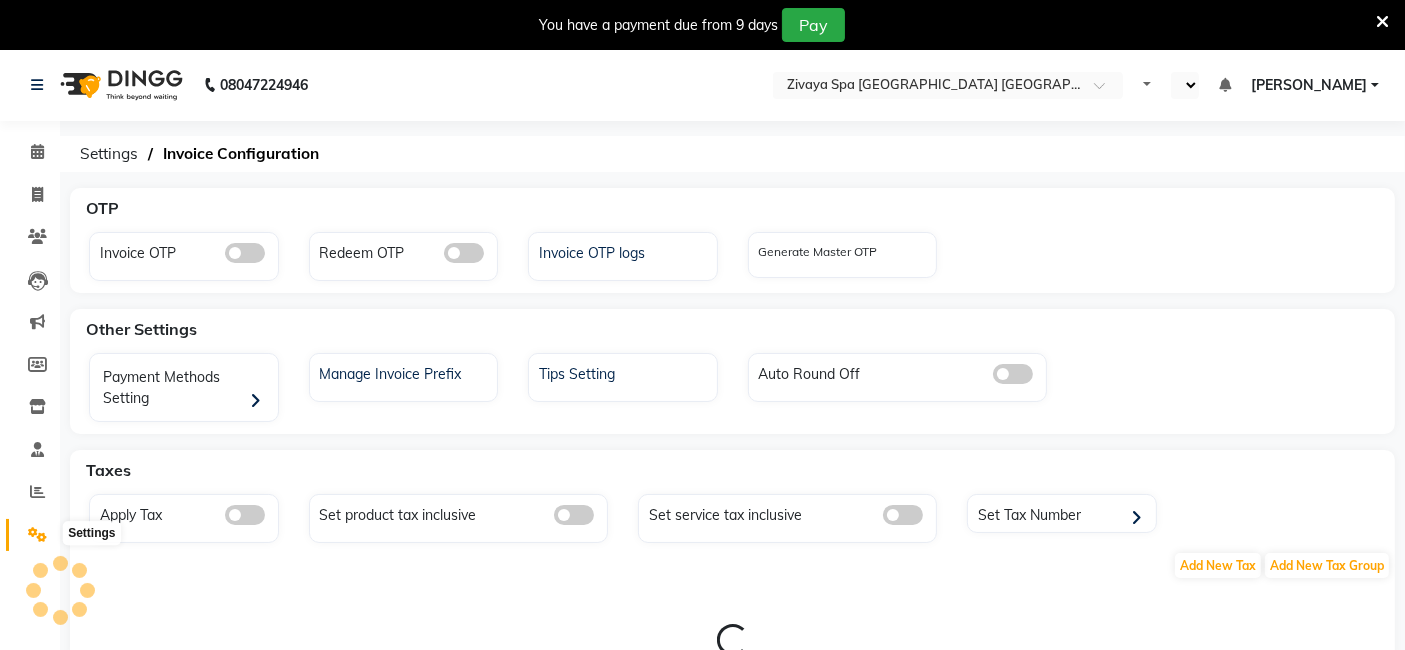 select on "en" 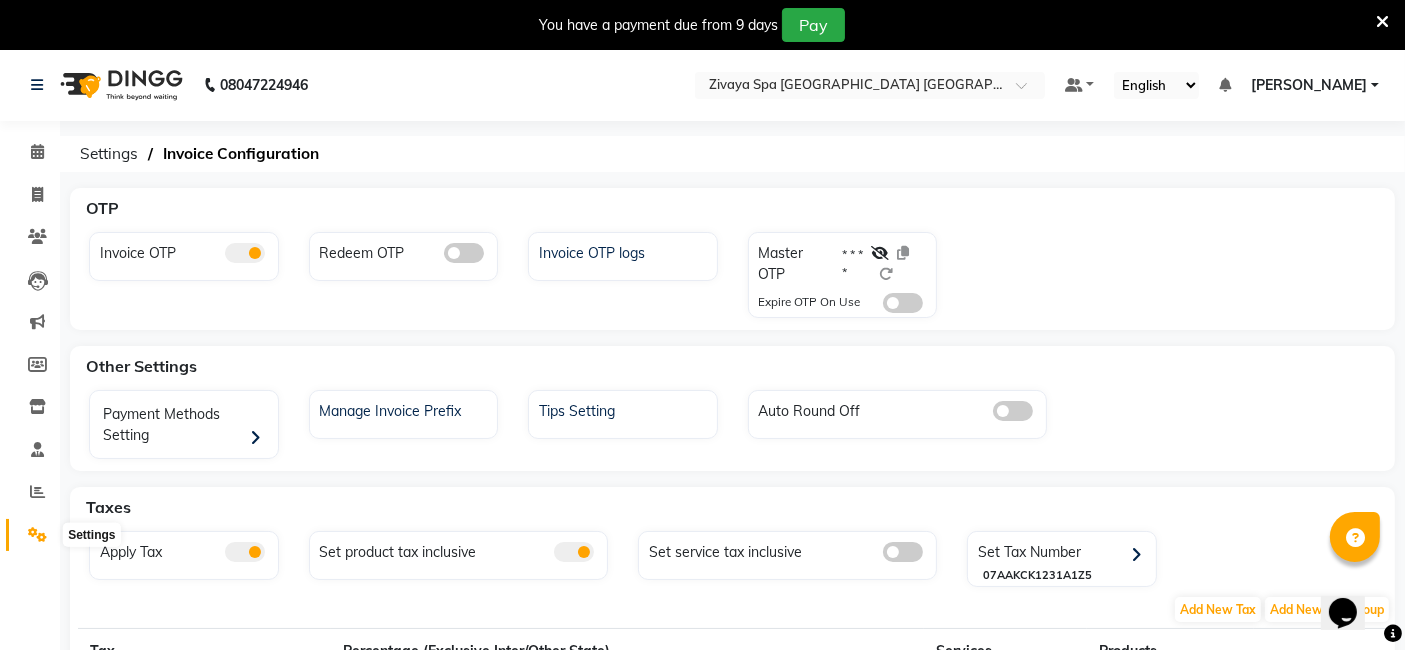 scroll, scrollTop: 0, scrollLeft: 0, axis: both 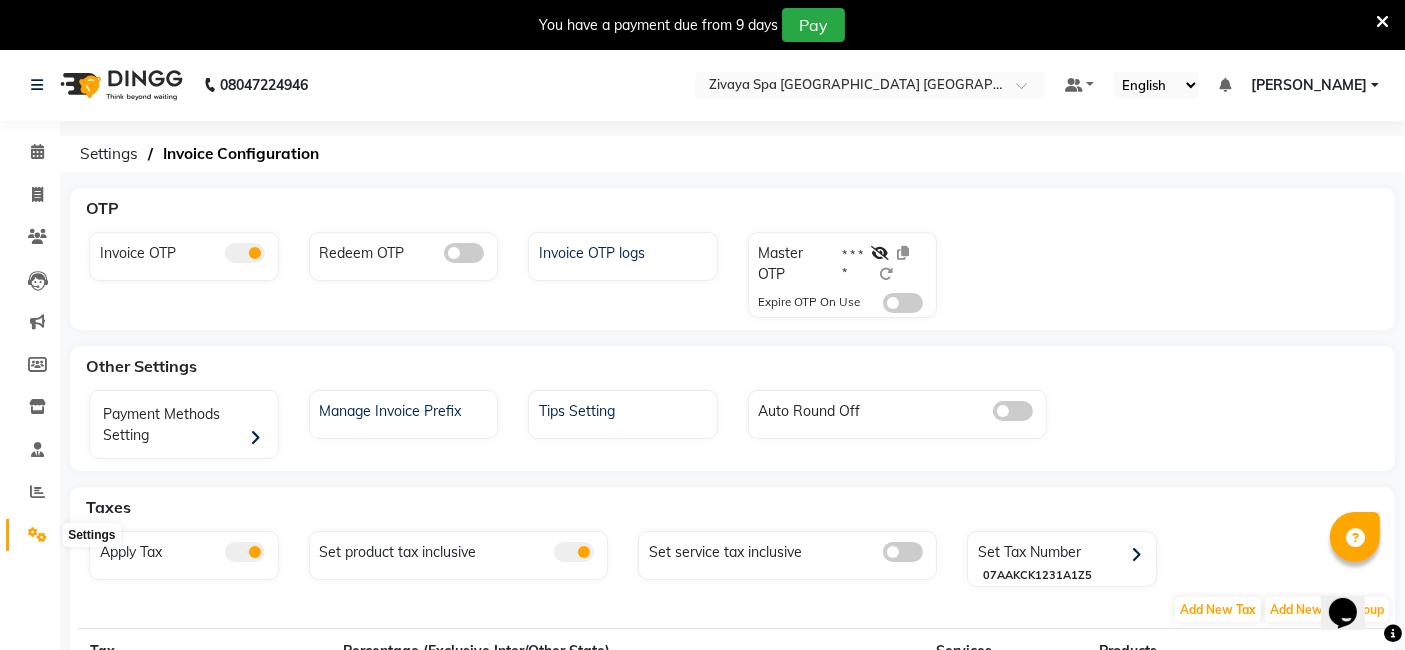 click 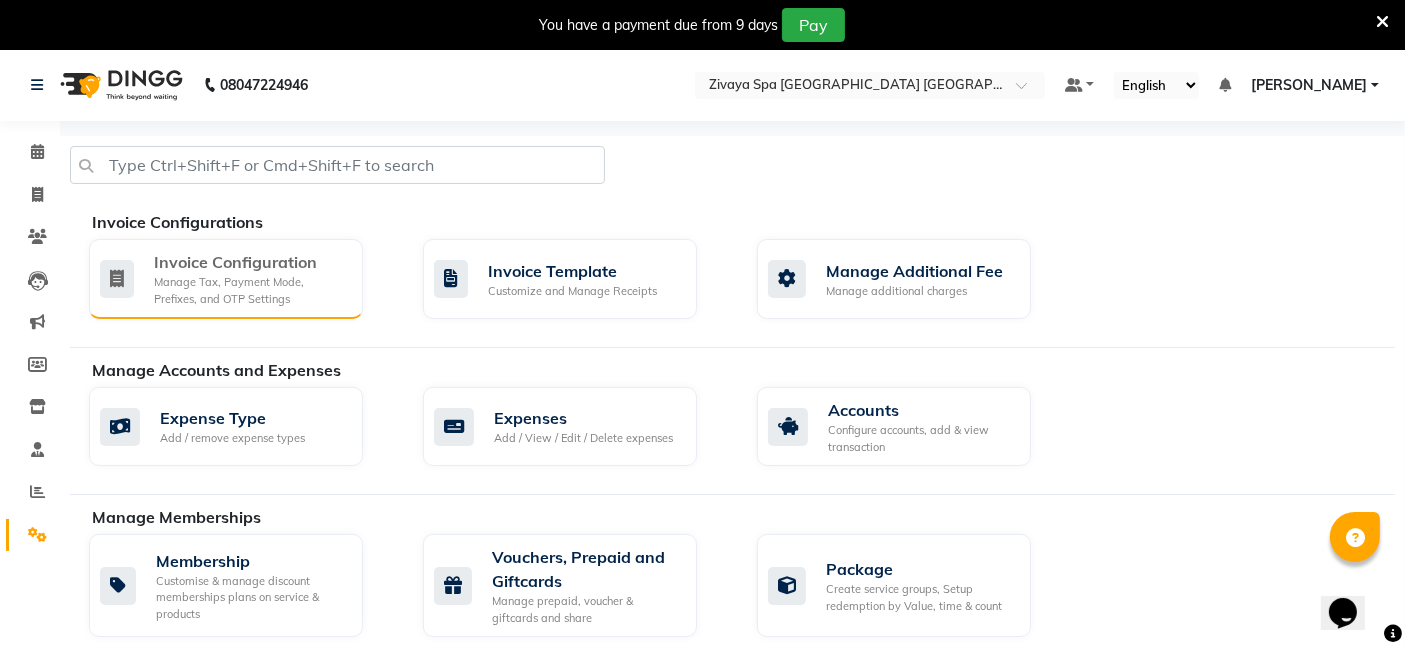 click on "Manage Tax, Payment Mode, Prefixes, and OTP Settings" 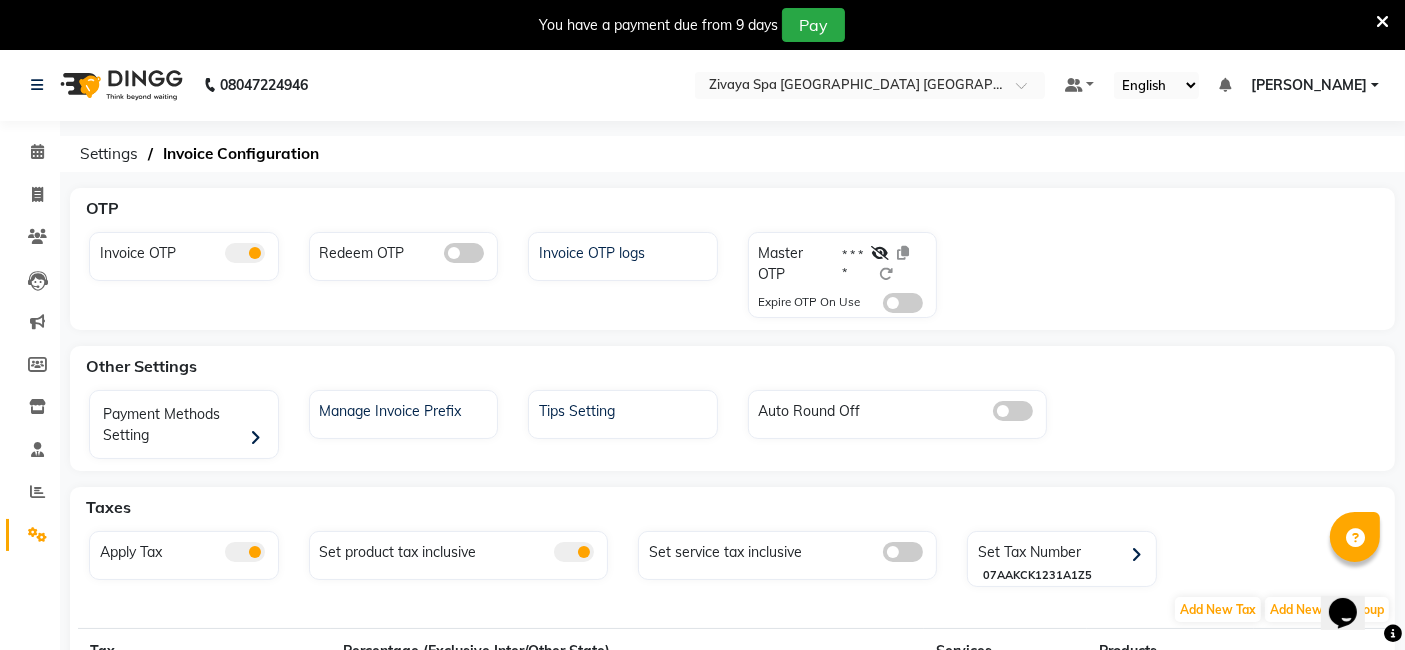 click 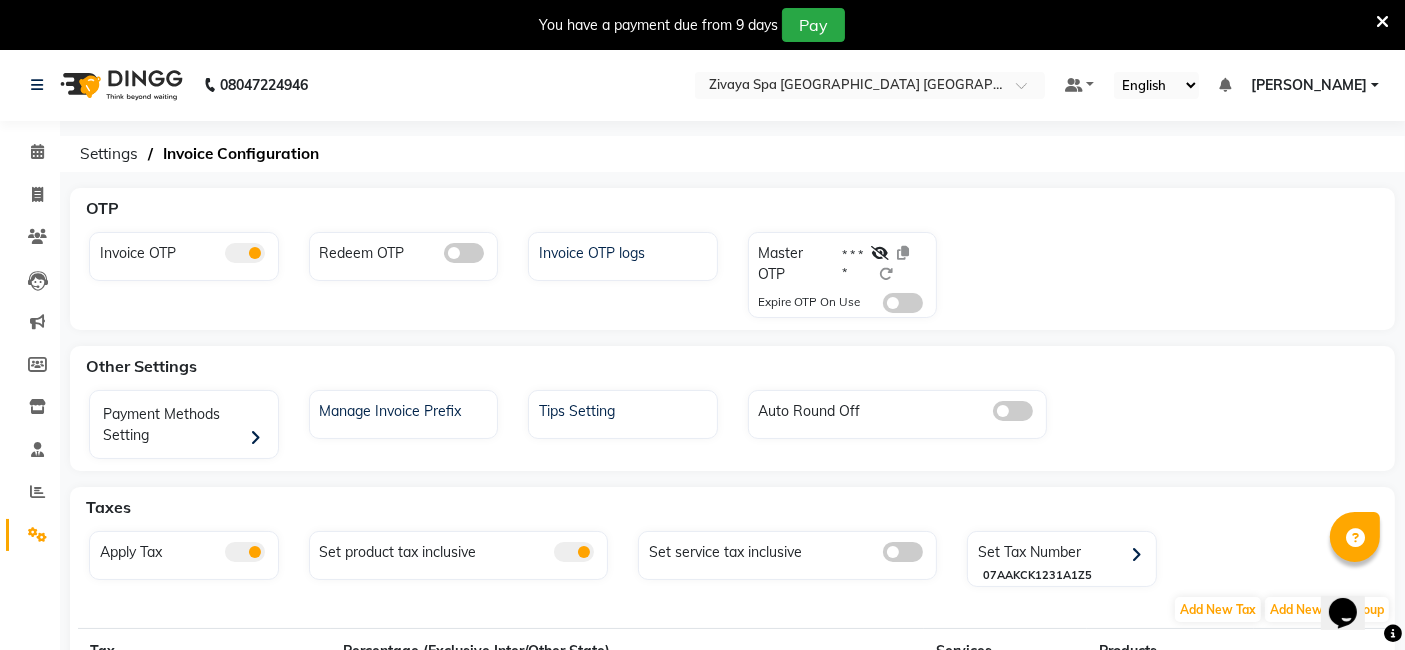 click 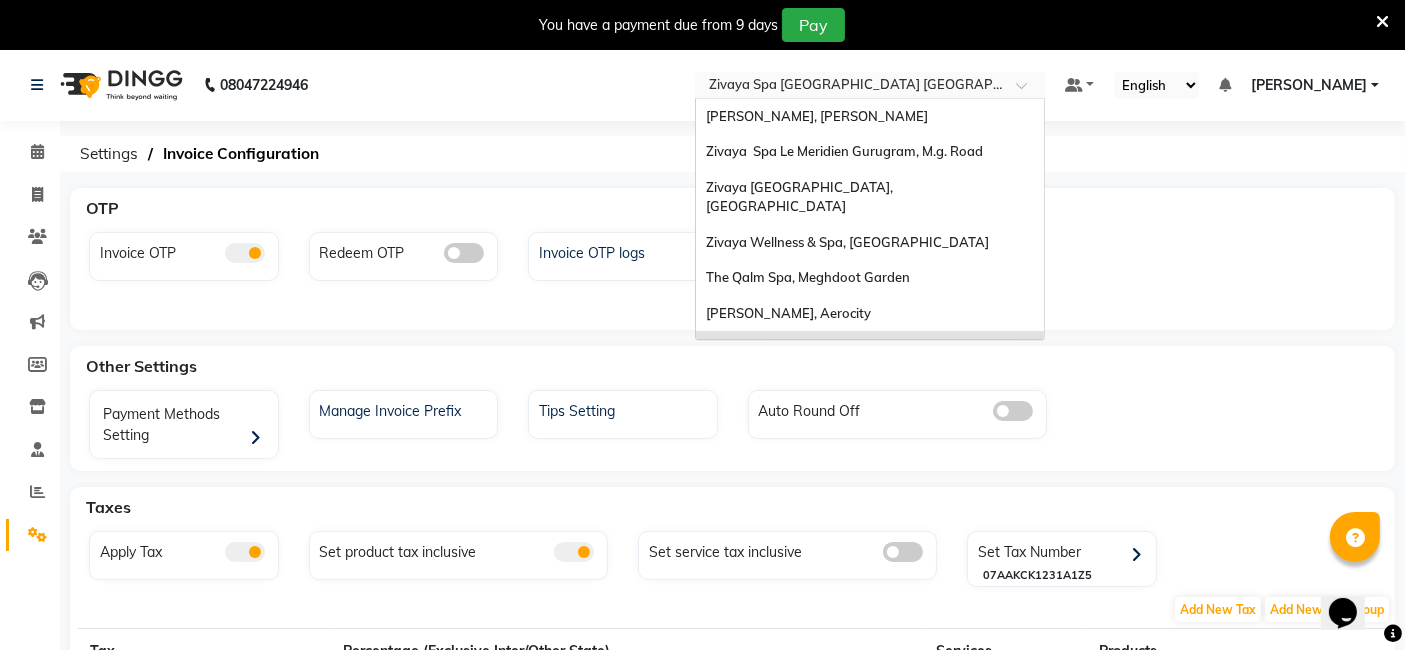 click on "Select Location × Zivaya Spa Pride Plaza New Delhi, Asset 5a" at bounding box center [870, 85] 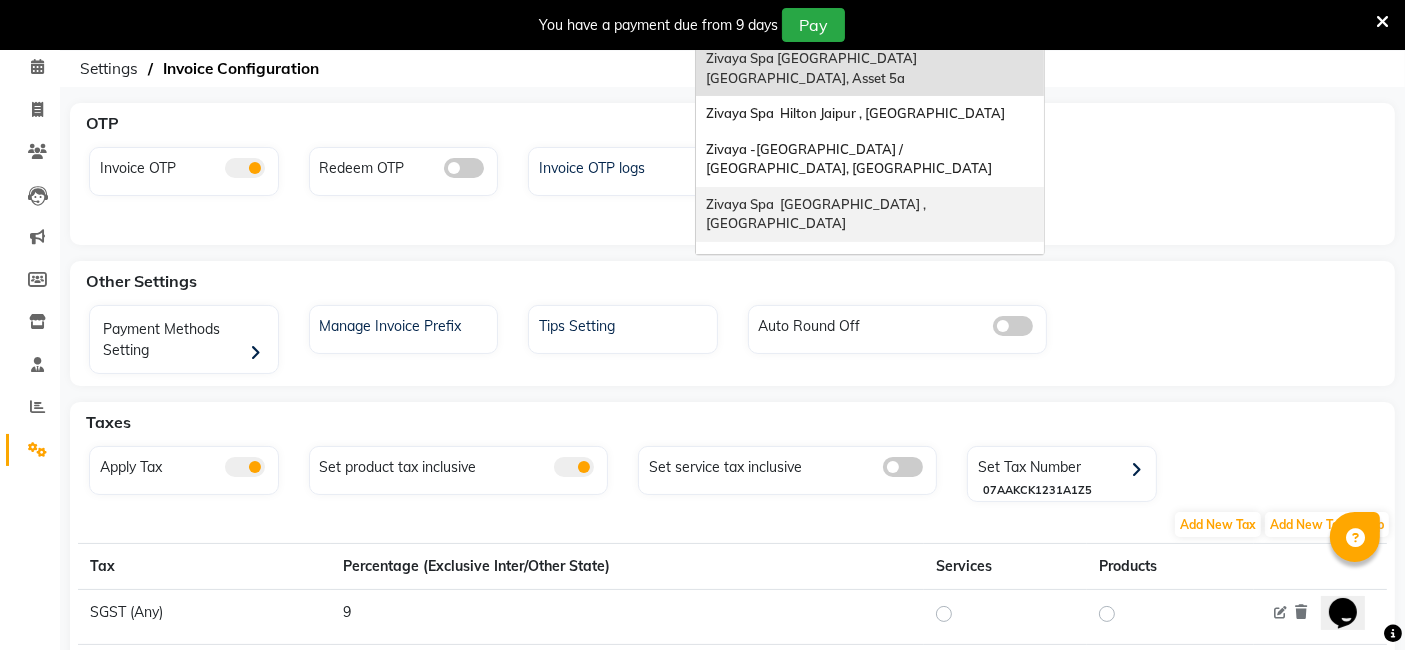 scroll, scrollTop: 111, scrollLeft: 0, axis: vertical 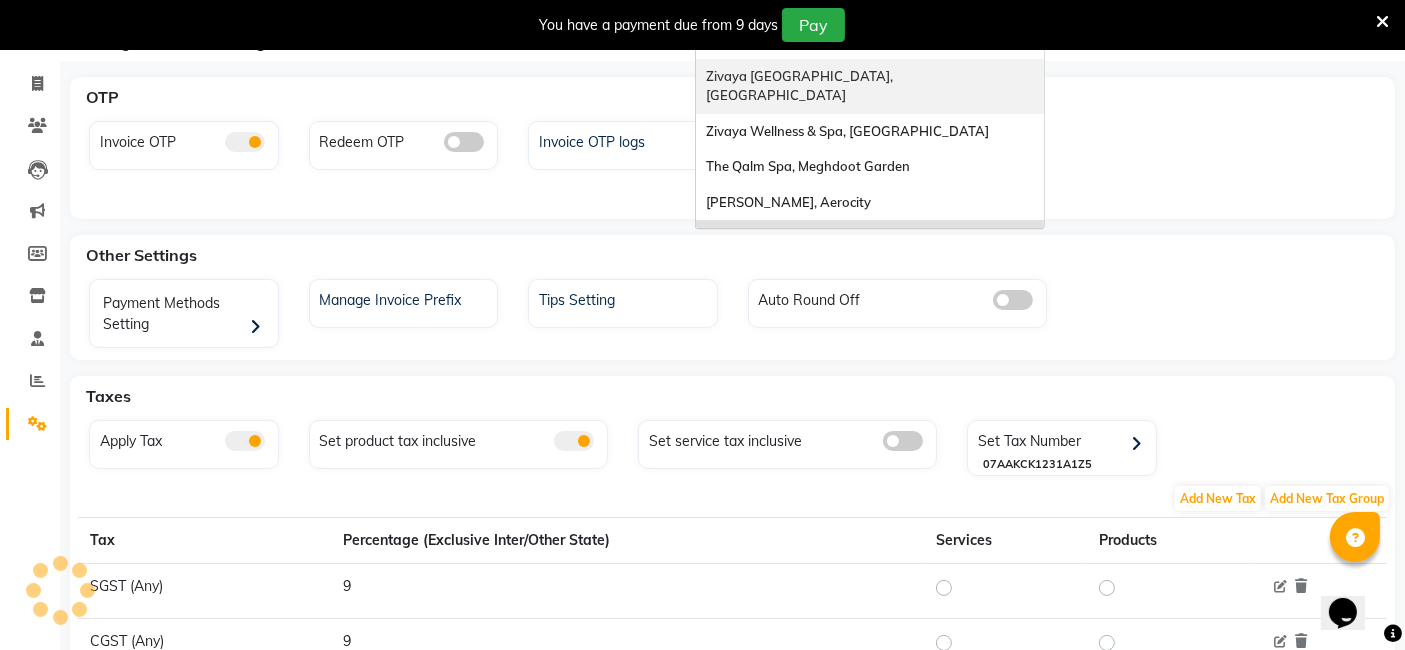 click on "Zivaya [GEOGRAPHIC_DATA],  [GEOGRAPHIC_DATA]" at bounding box center (802, 86) 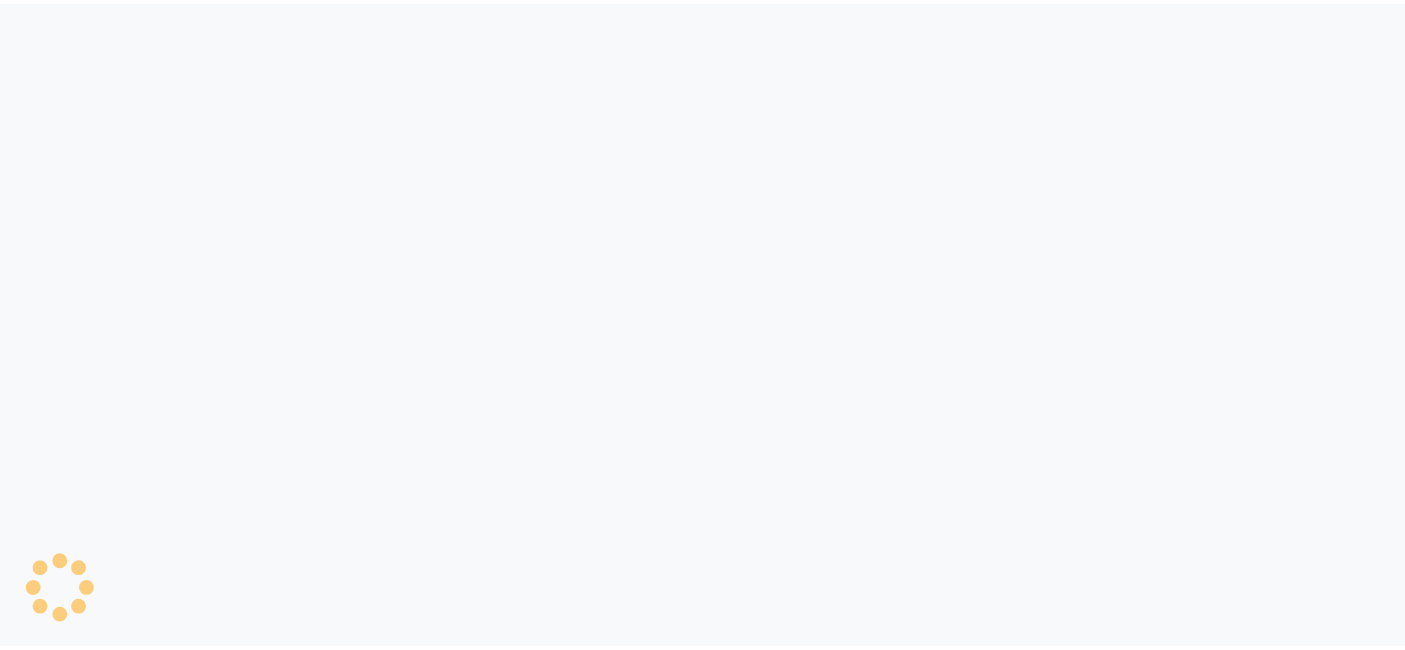 scroll, scrollTop: 0, scrollLeft: 0, axis: both 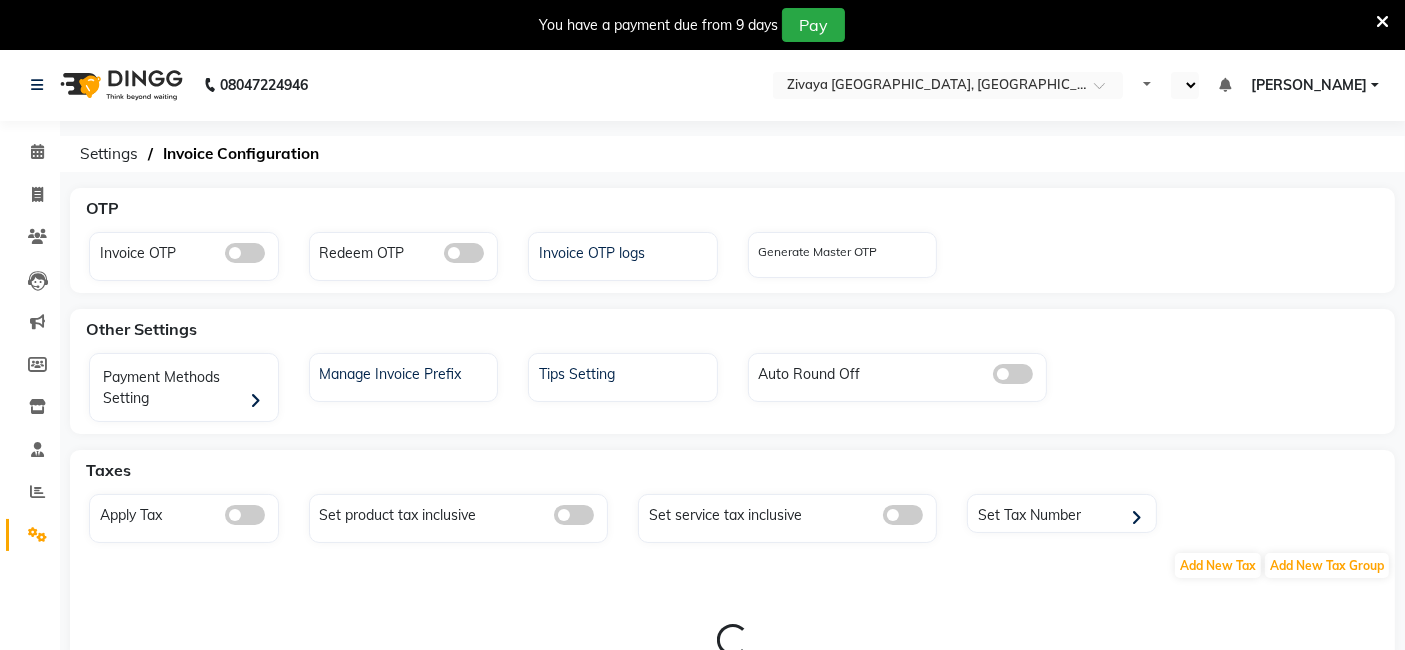 select on "en" 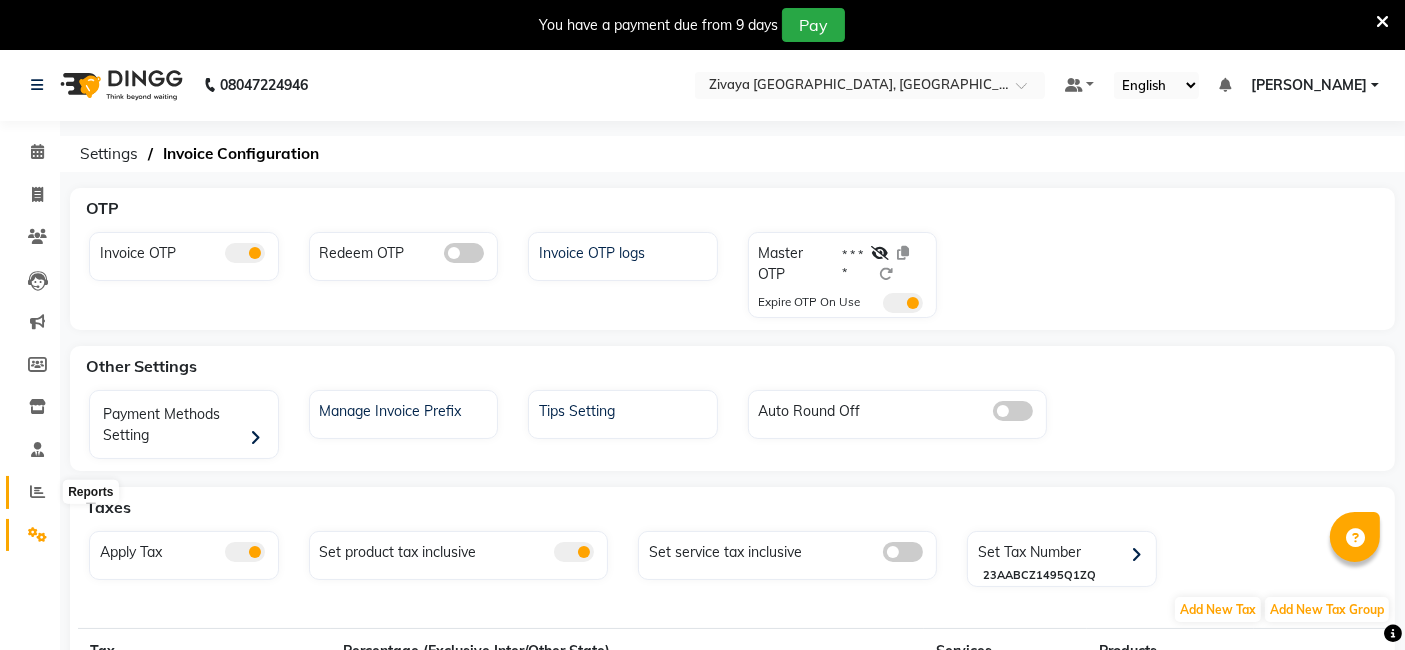 click 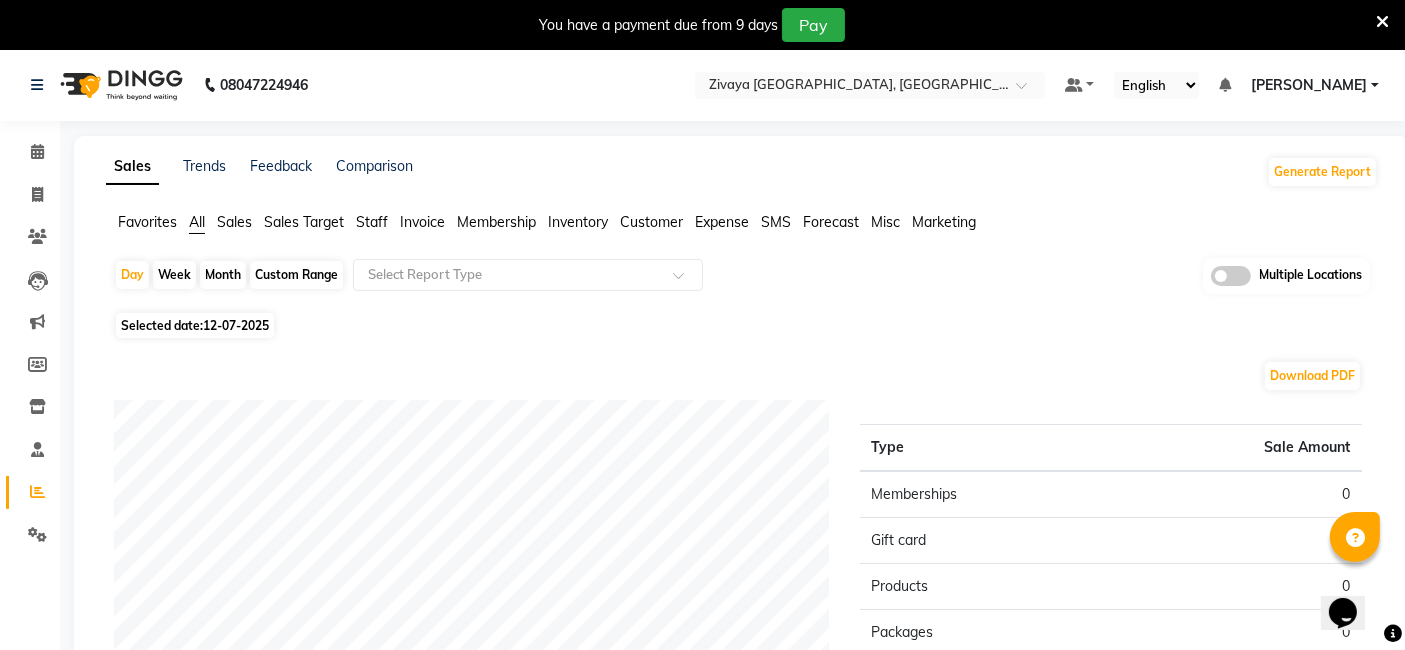 scroll, scrollTop: 0, scrollLeft: 0, axis: both 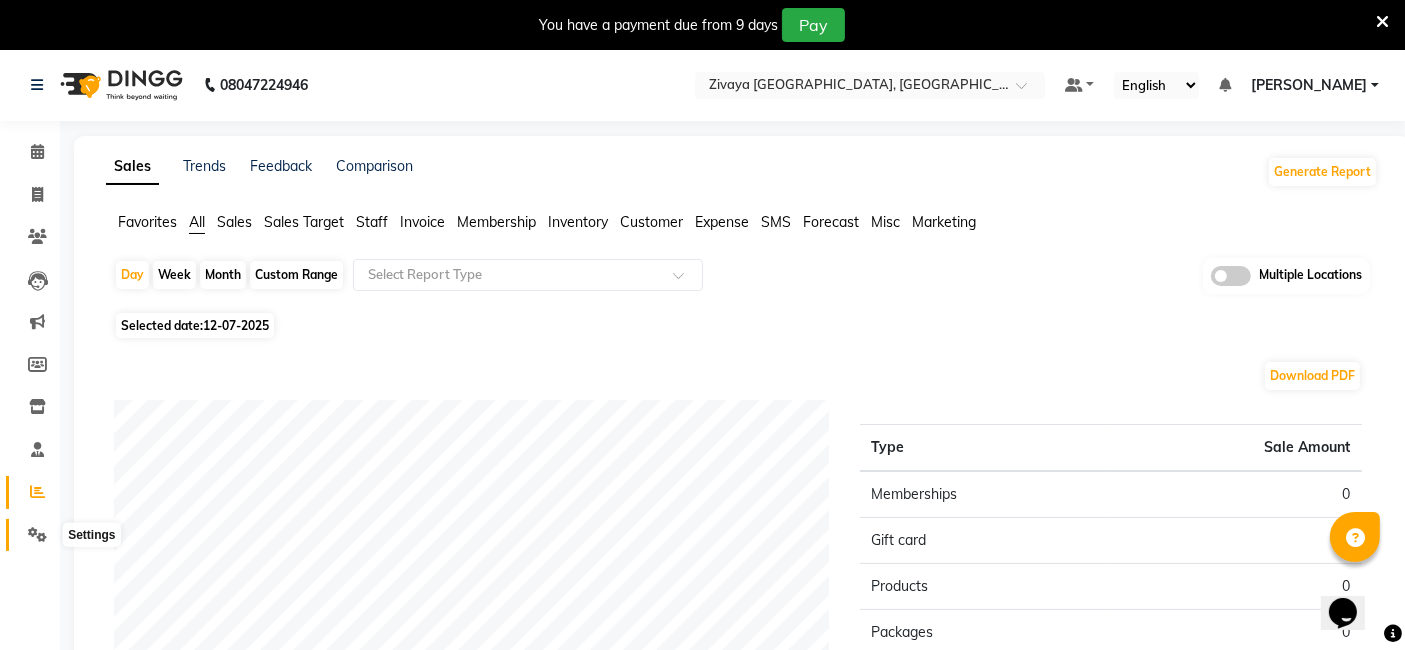 click 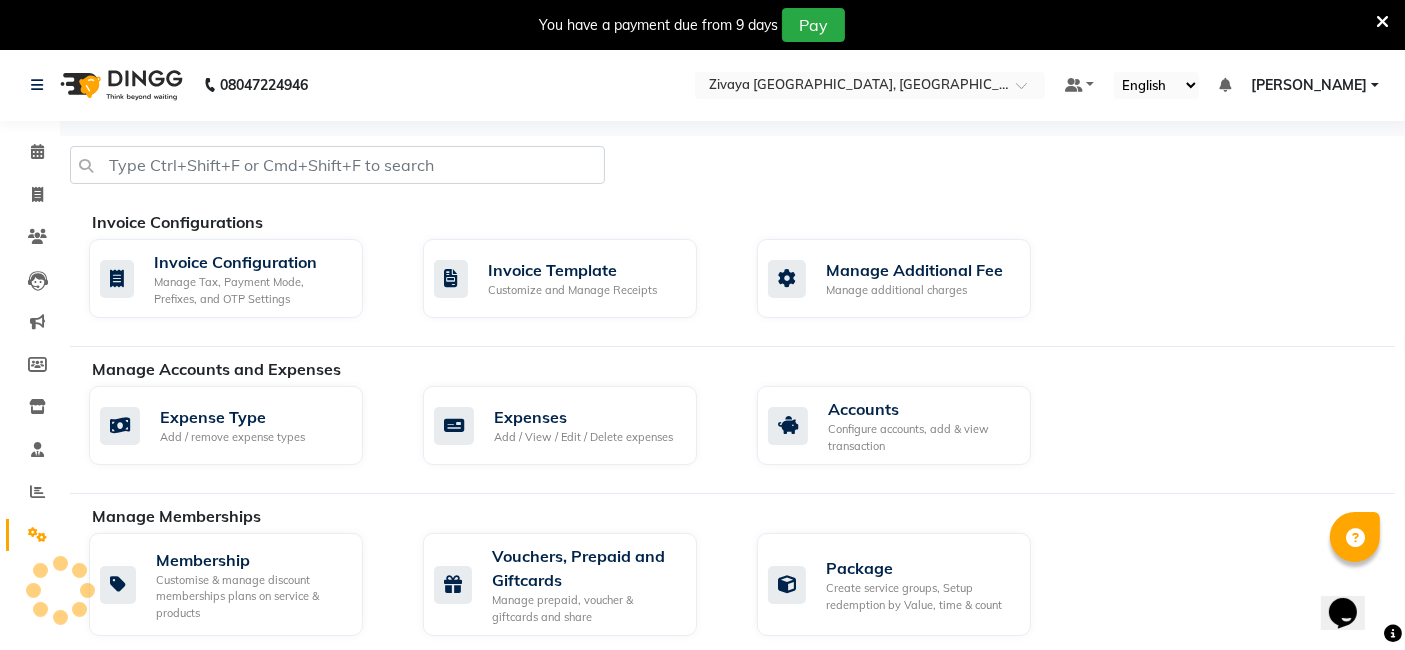 click on "08047224946 Select Location × [GEOGRAPHIC_DATA],  [GEOGRAPHIC_DATA]  Default Panel My Panel English ENGLISH Español العربية मराठी हिंदी ગુજરાતી தமிழ் 中文 Notifications nothing to show [PERSON_NAME] Manage Profile Change Password Sign out  Version:3.15.4" 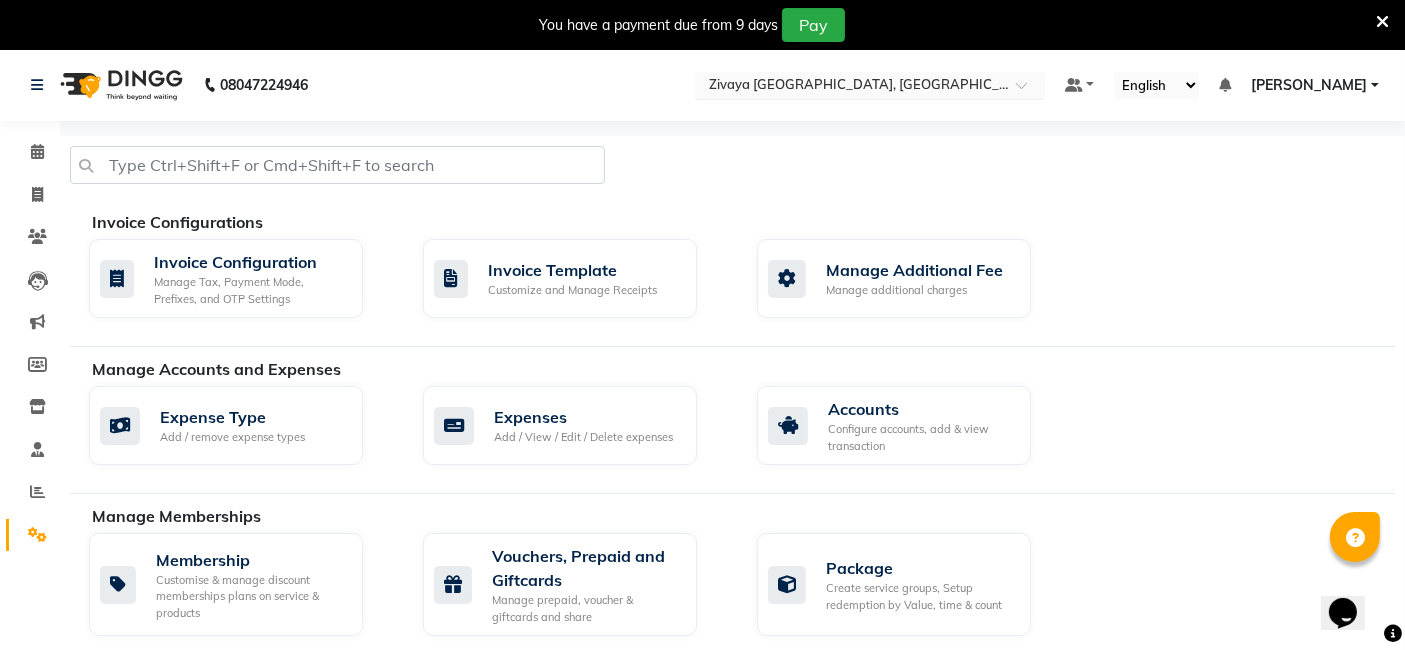 click at bounding box center (850, 87) 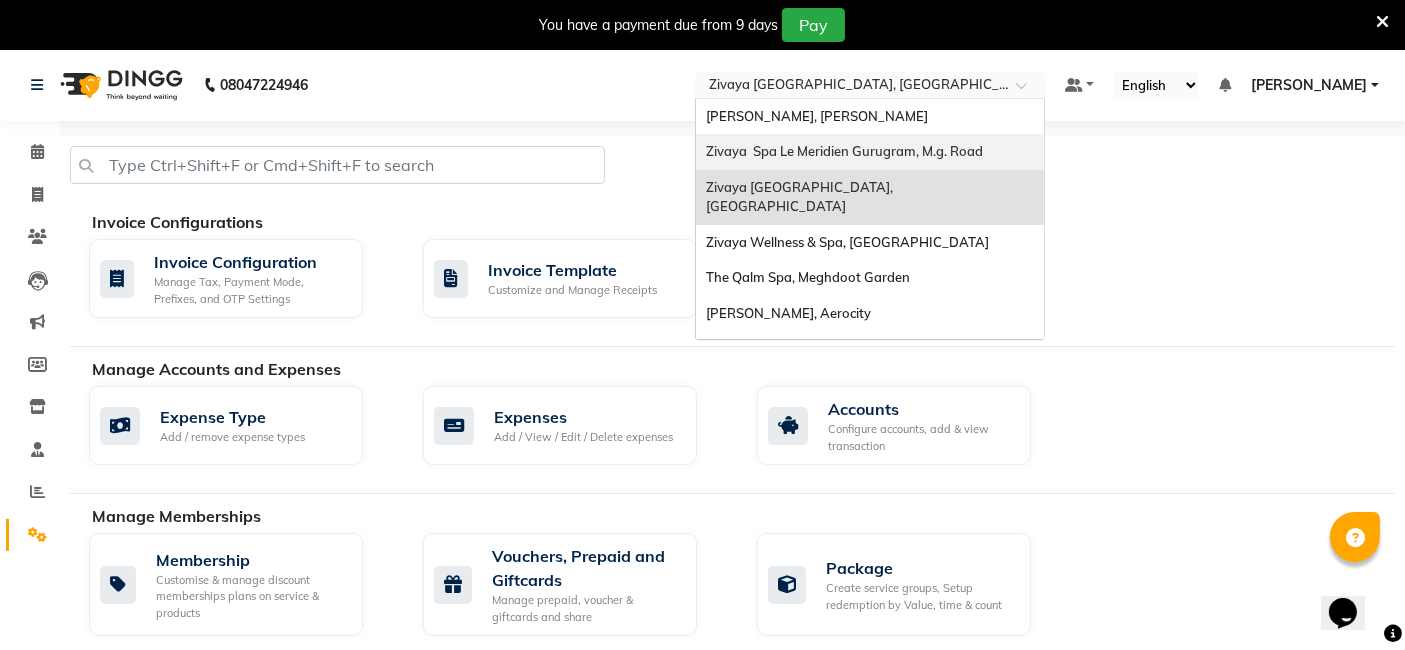 click on "Zivaya  Spa Le Meridien Gurugram, M.g. Road" at bounding box center [844, 151] 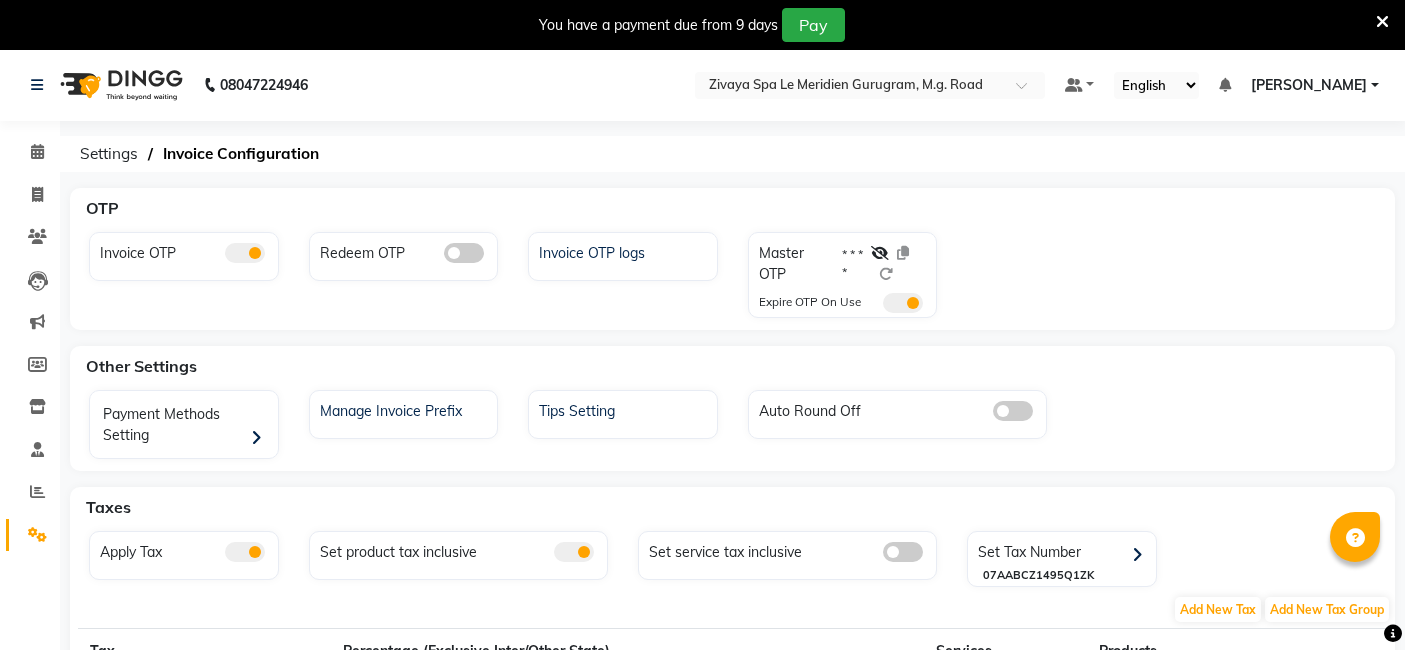 scroll, scrollTop: 0, scrollLeft: 0, axis: both 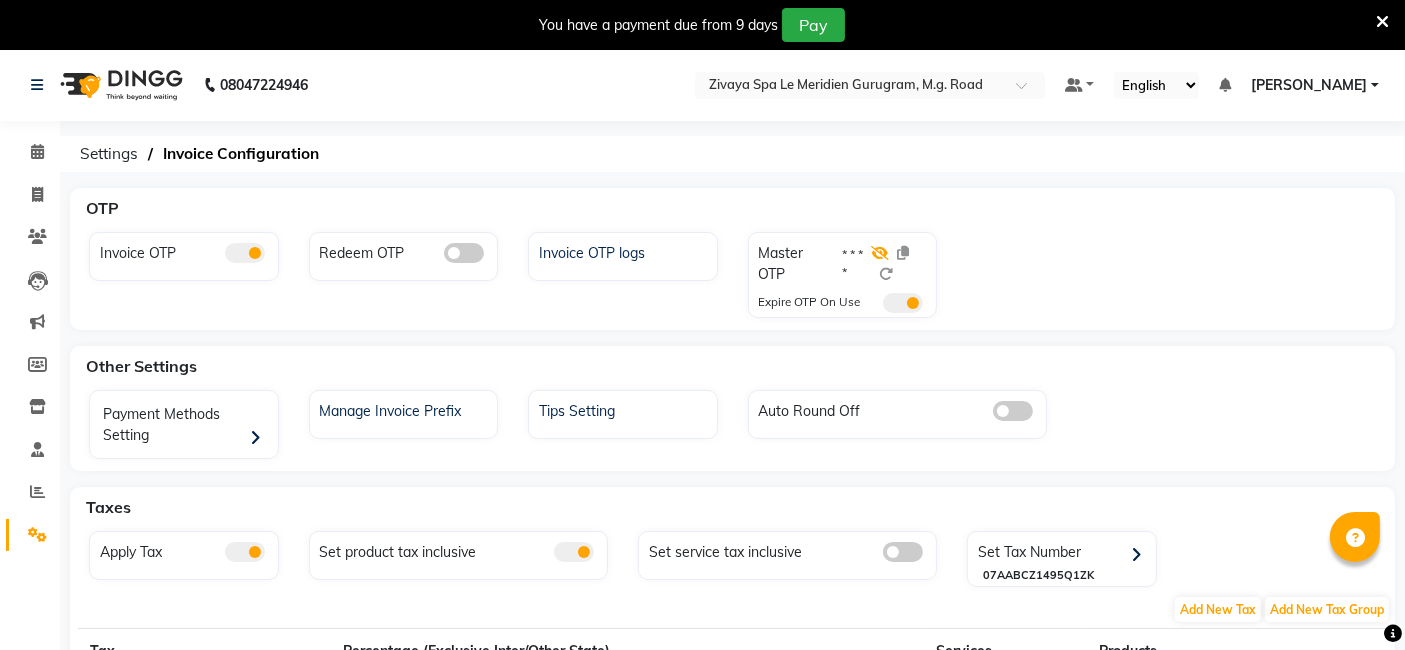 click 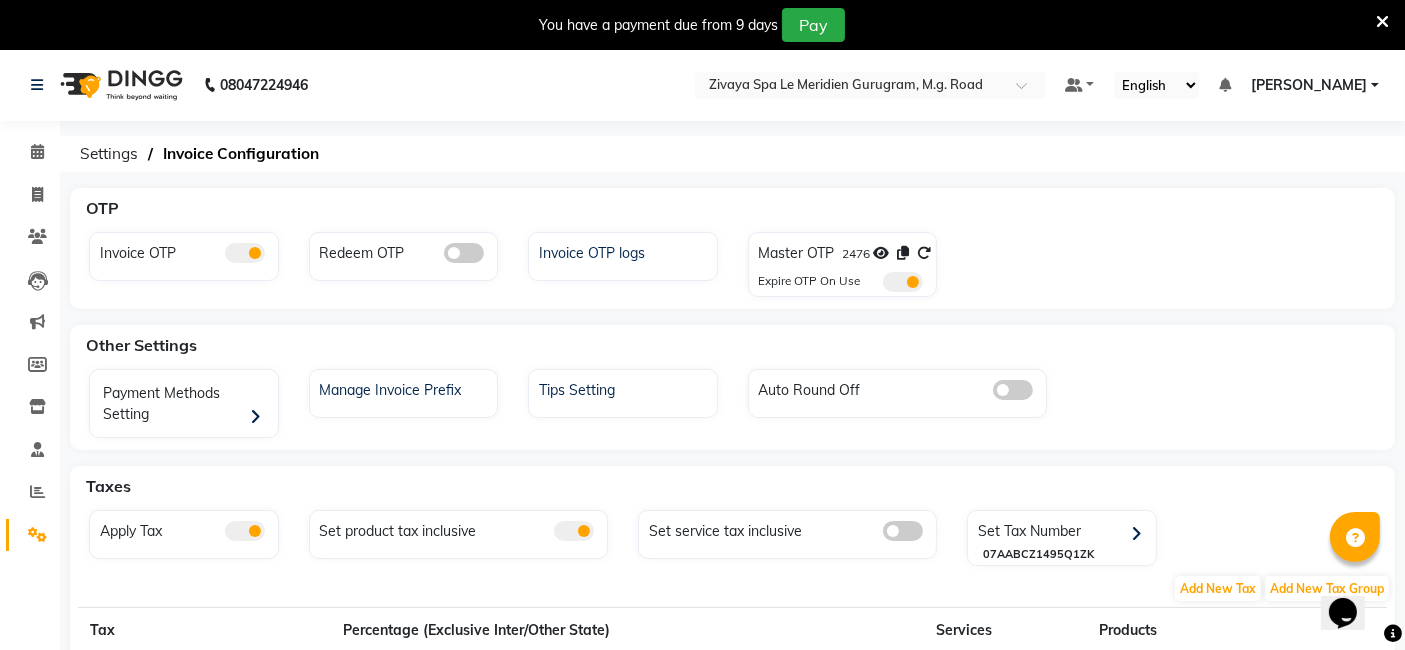 scroll, scrollTop: 0, scrollLeft: 0, axis: both 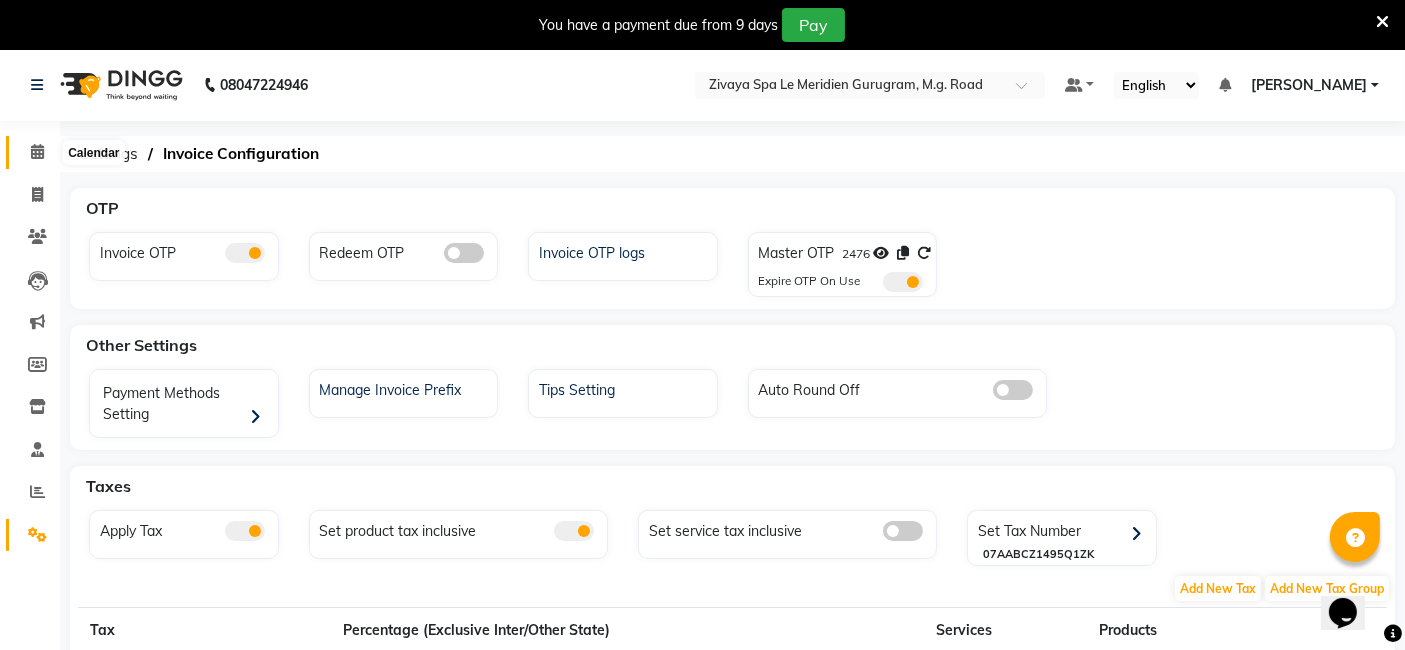 click 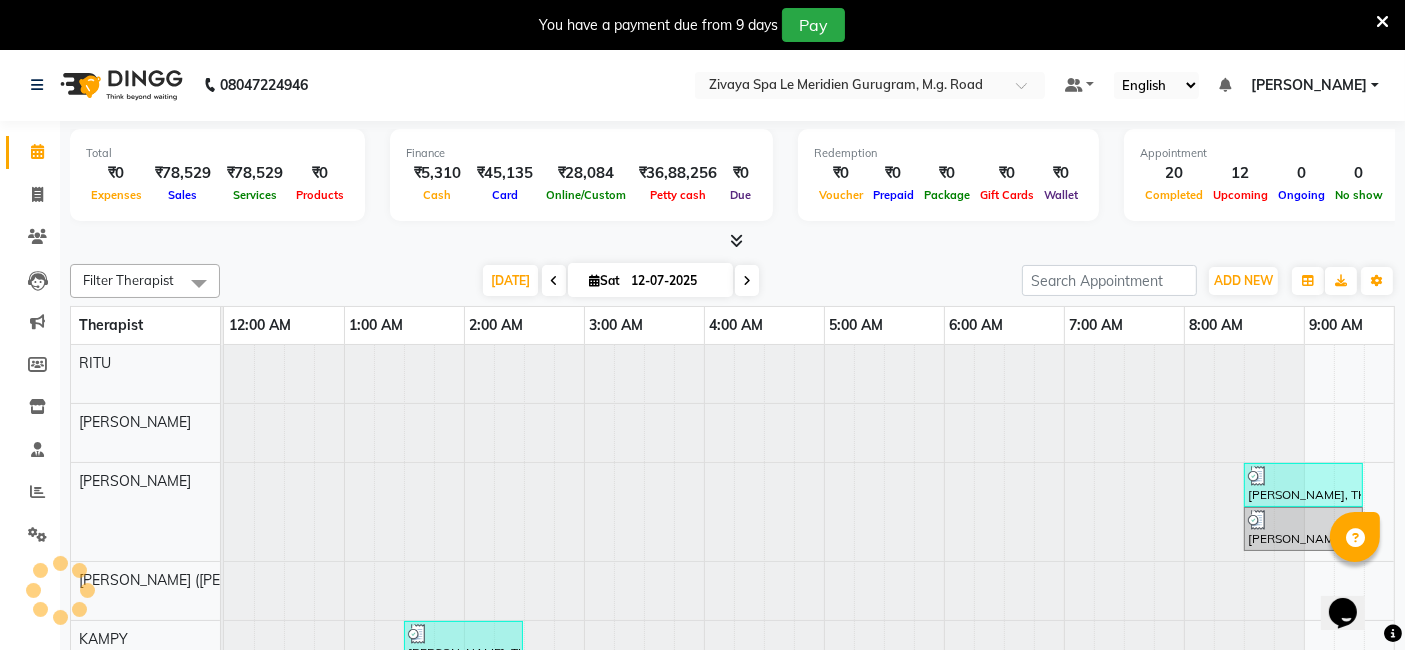 scroll, scrollTop: 0, scrollLeft: 720, axis: horizontal 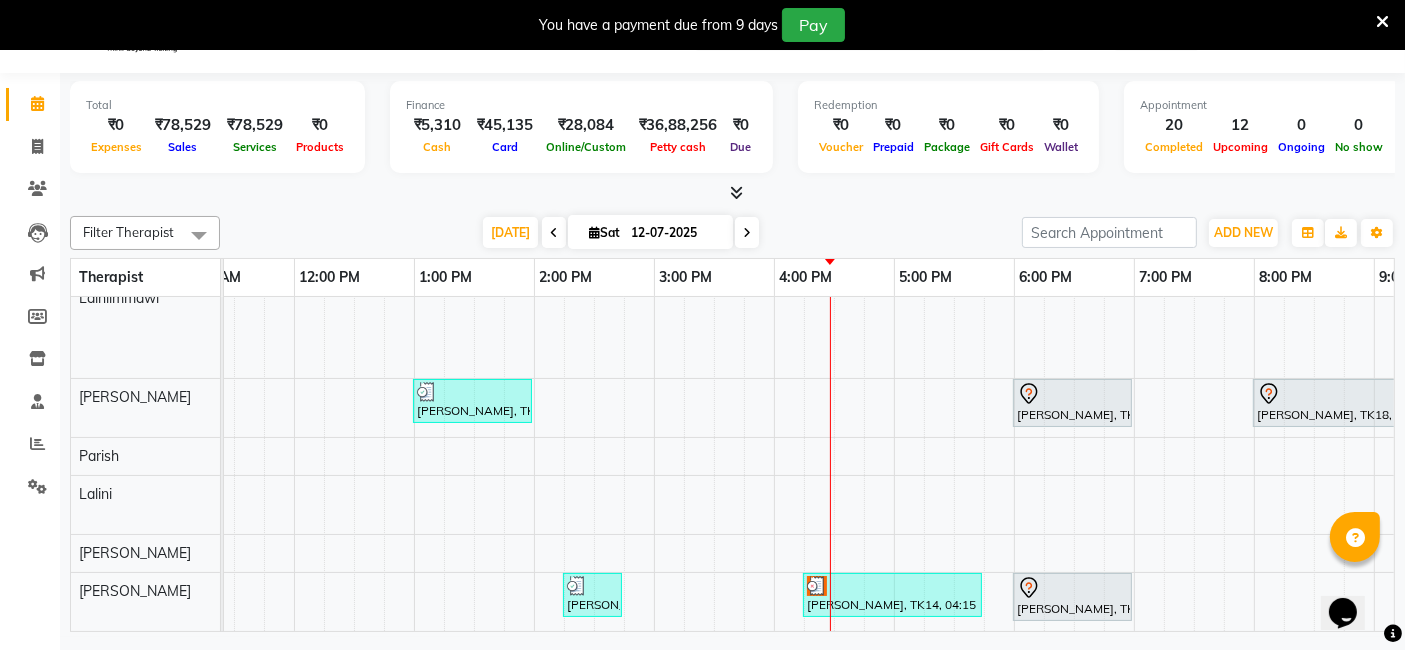 click at bounding box center [554, 232] 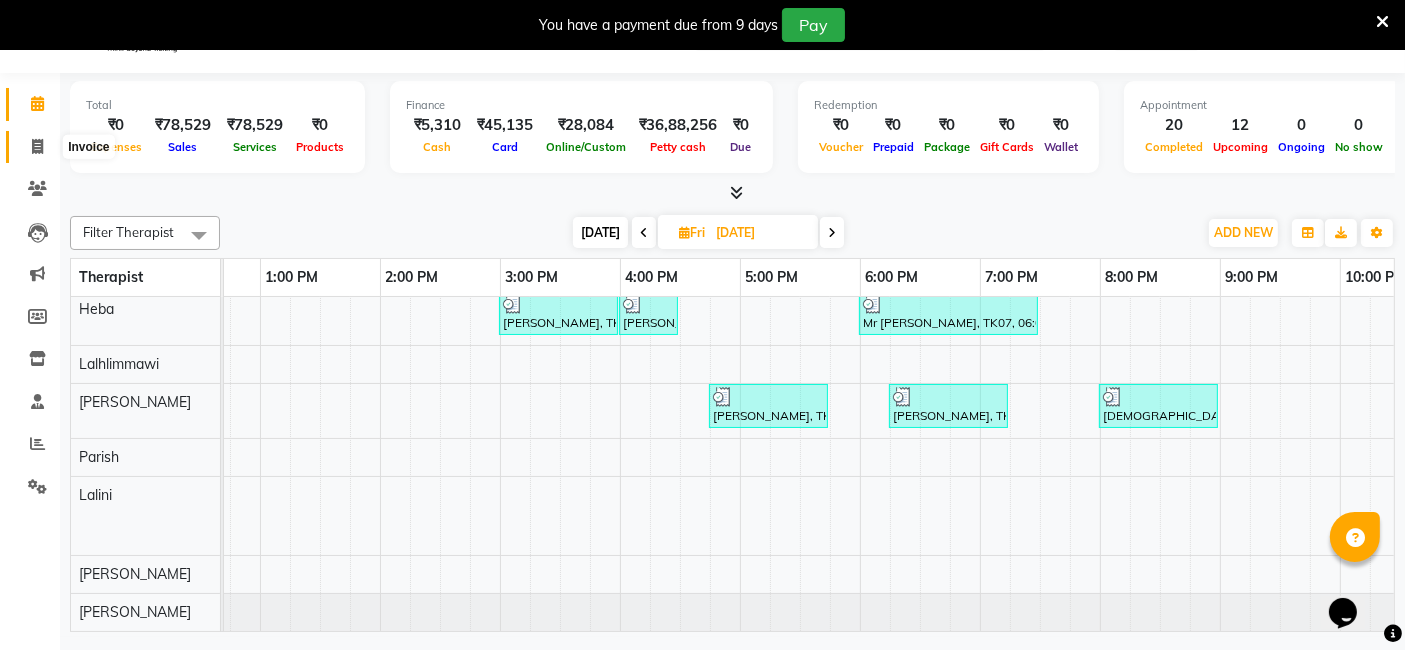 click 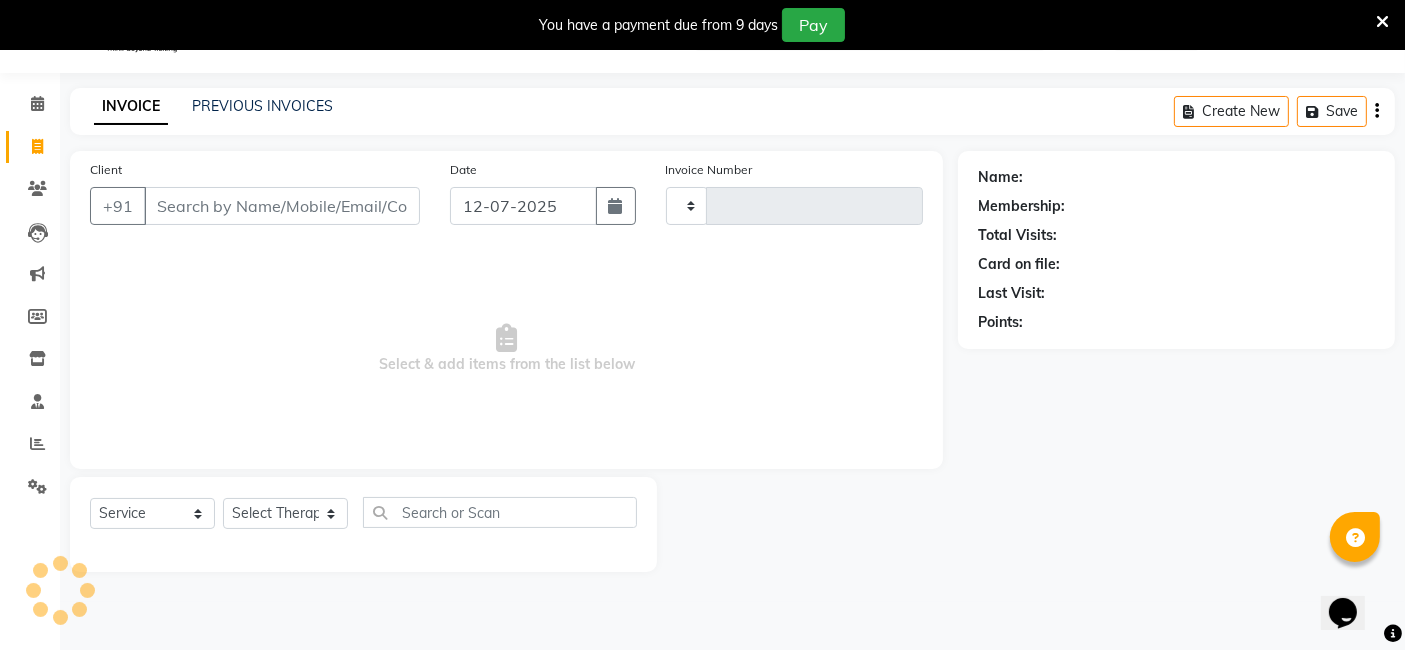 type on "1204" 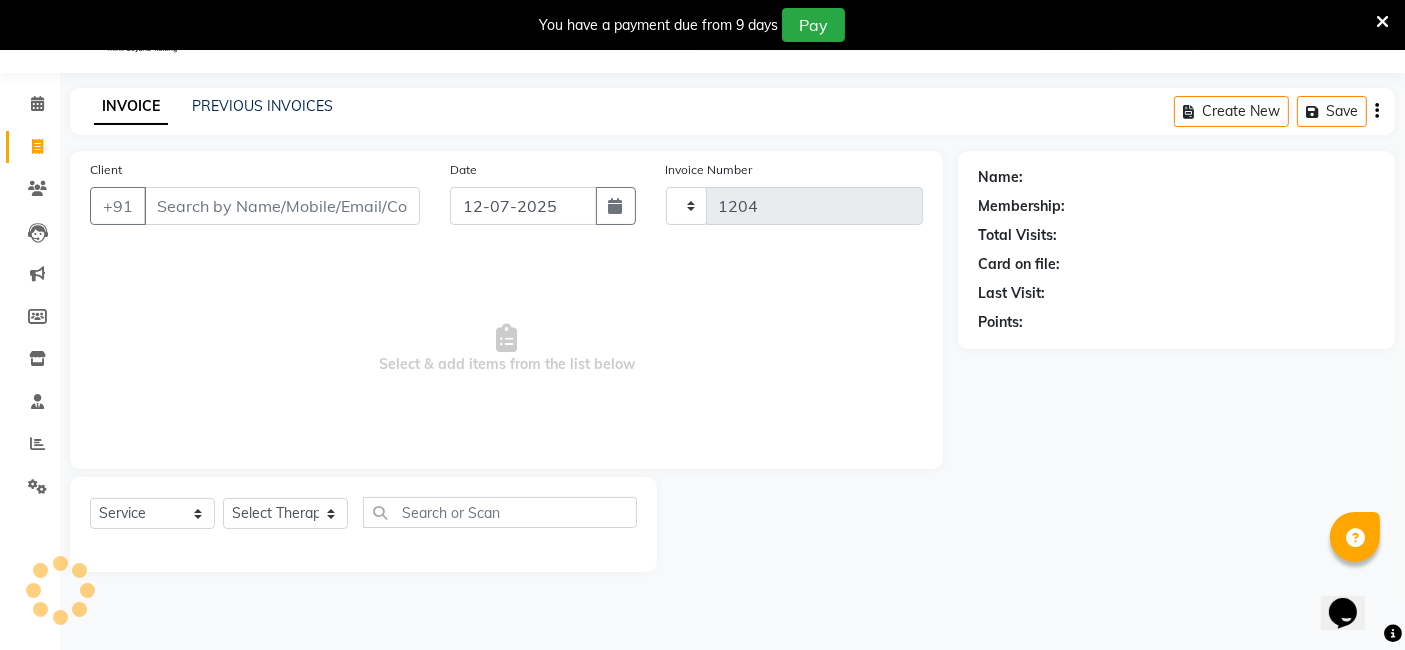 select on "6503" 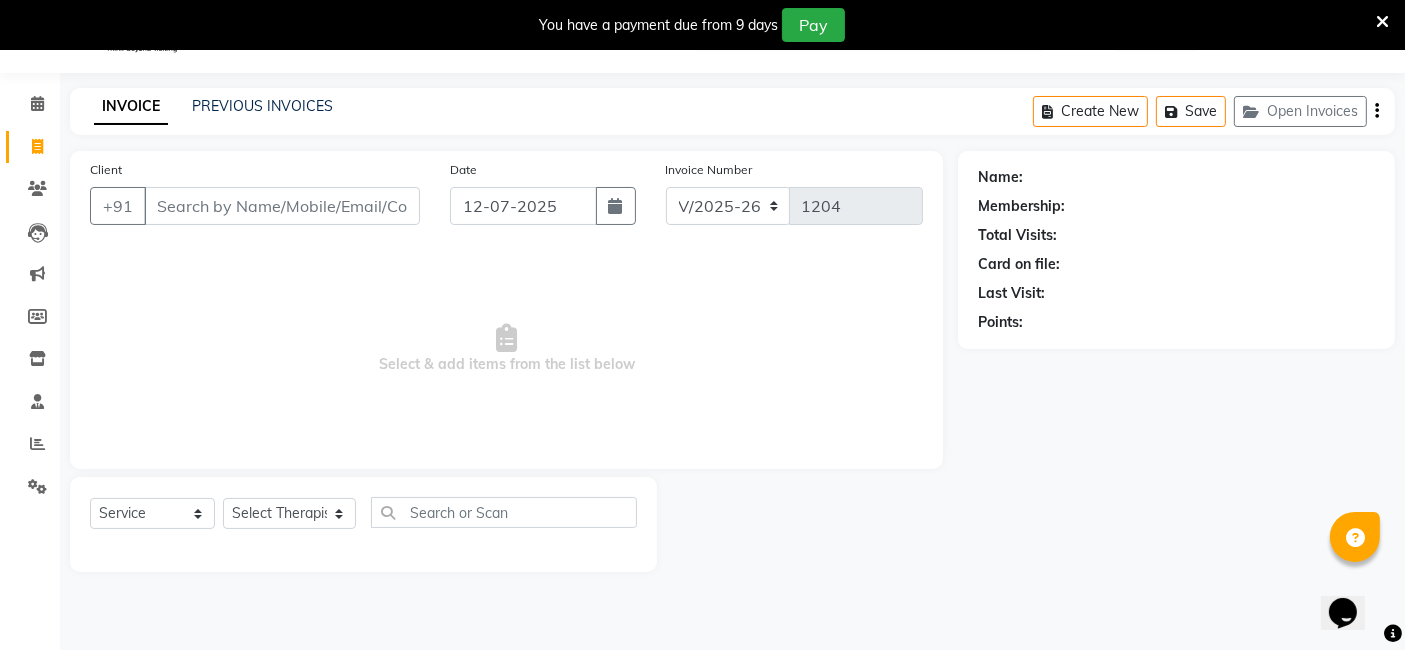 click on "Client" at bounding box center [282, 206] 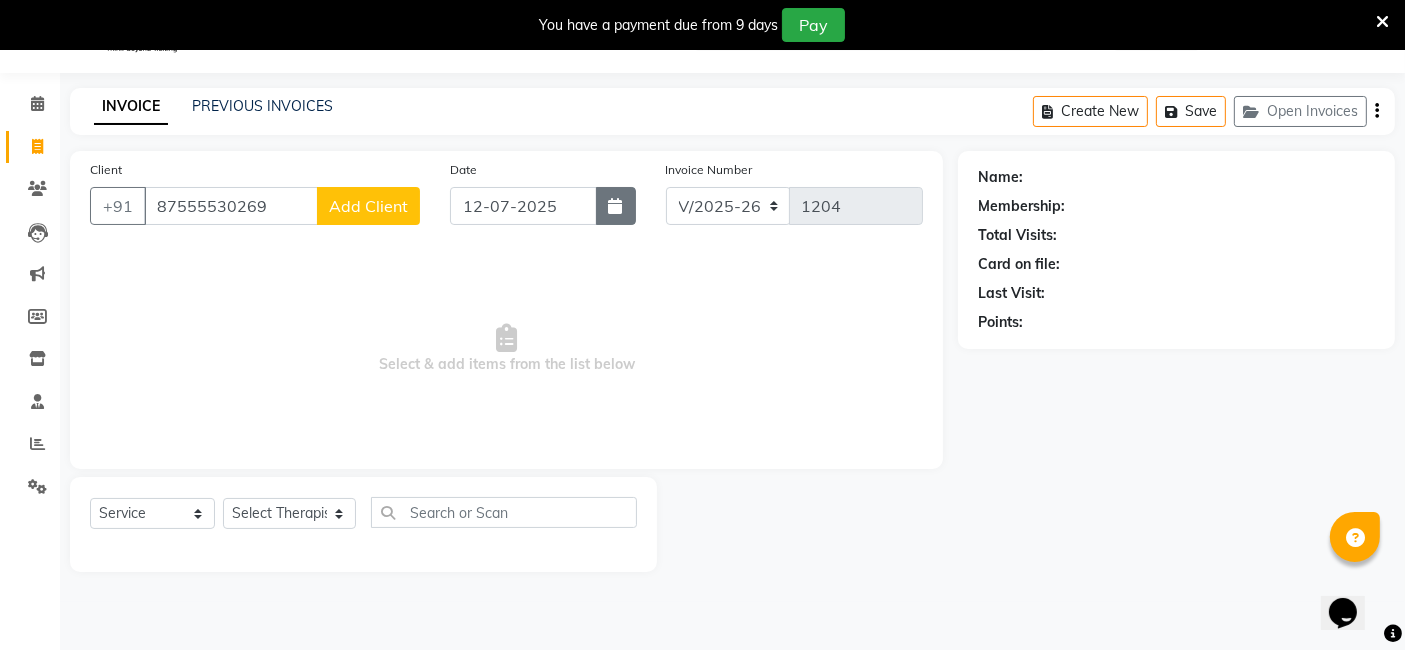 type on "87555530269" 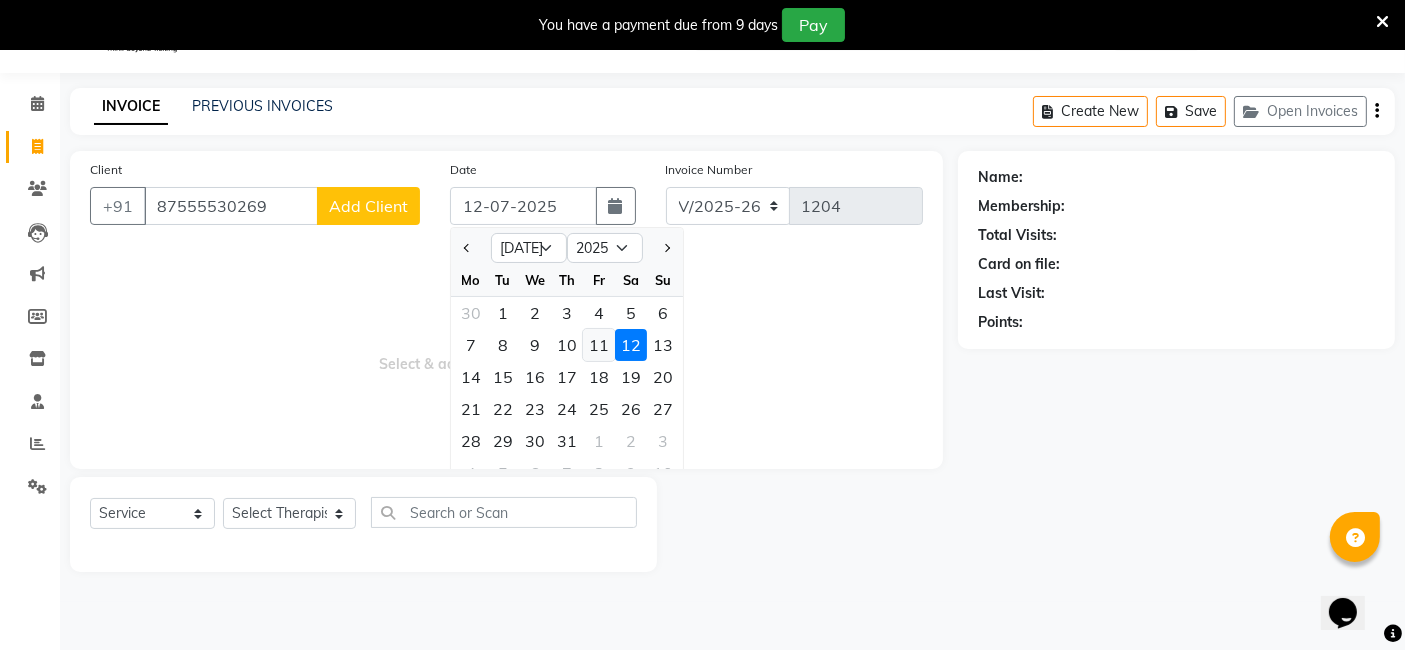 click on "11" 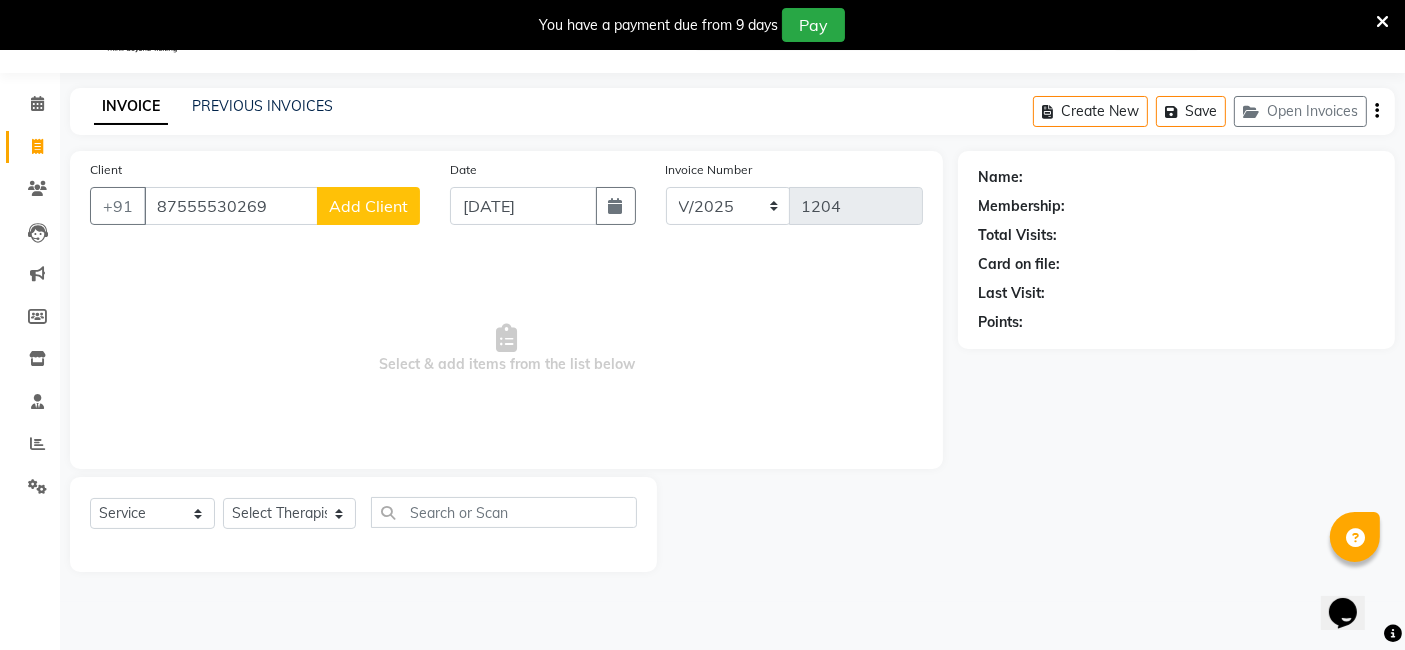 click on "Add Client" 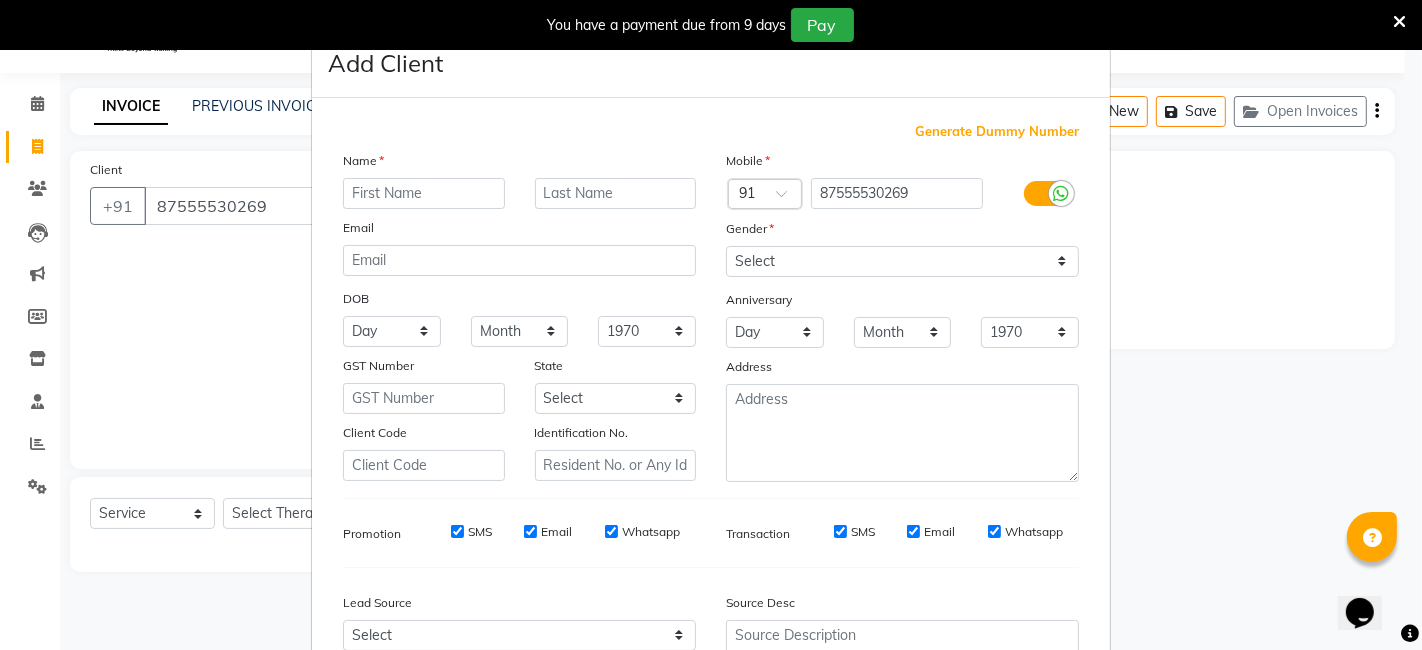 click at bounding box center (424, 193) 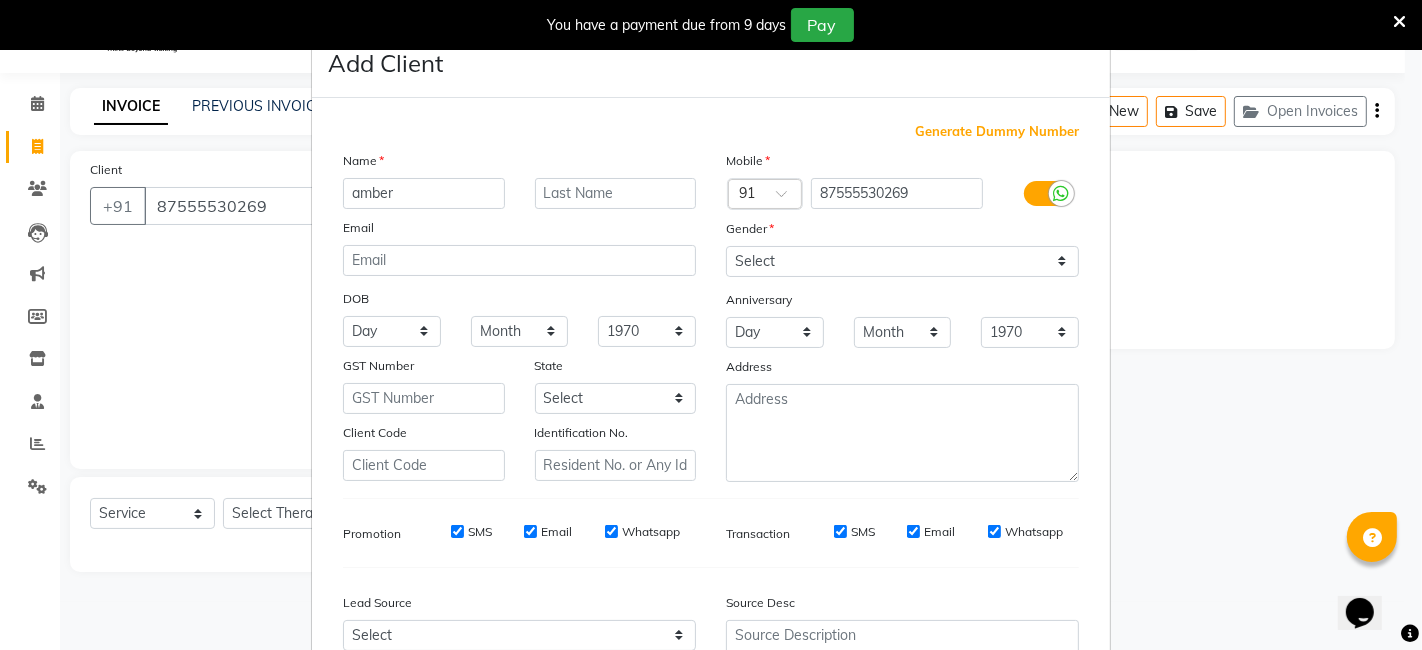 type on "amber" 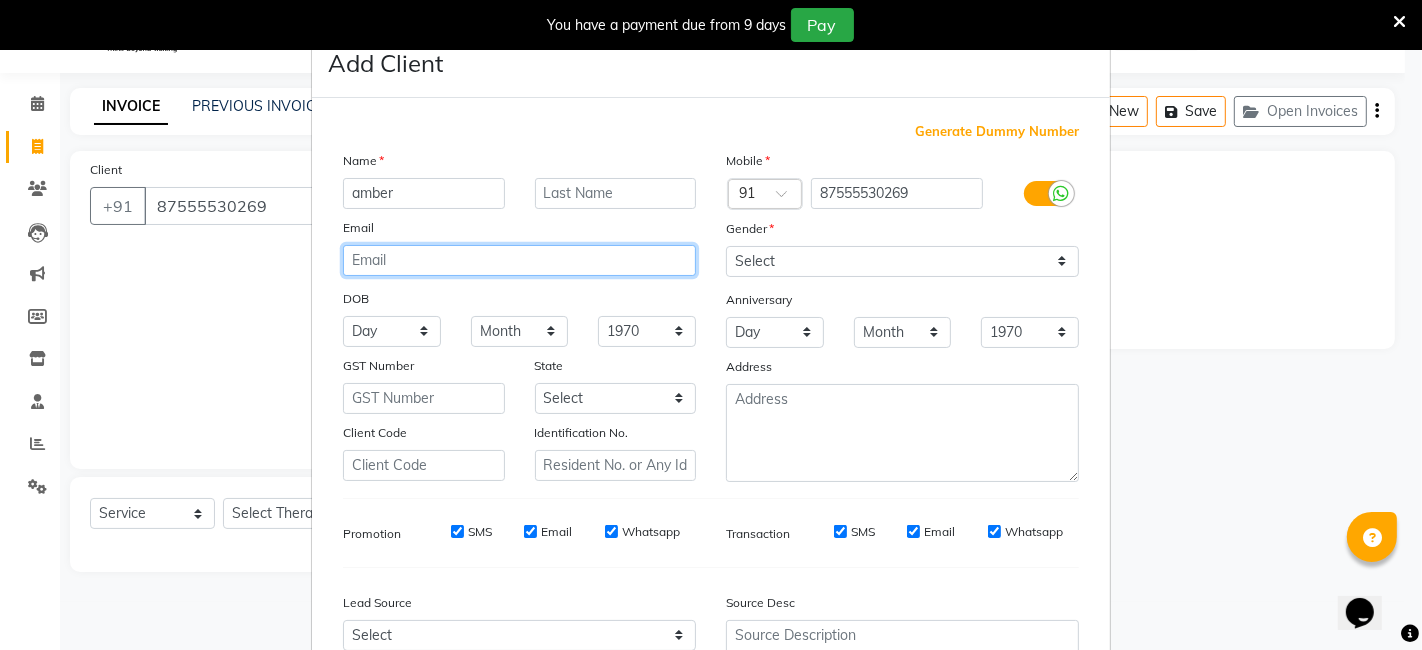 click at bounding box center (519, 260) 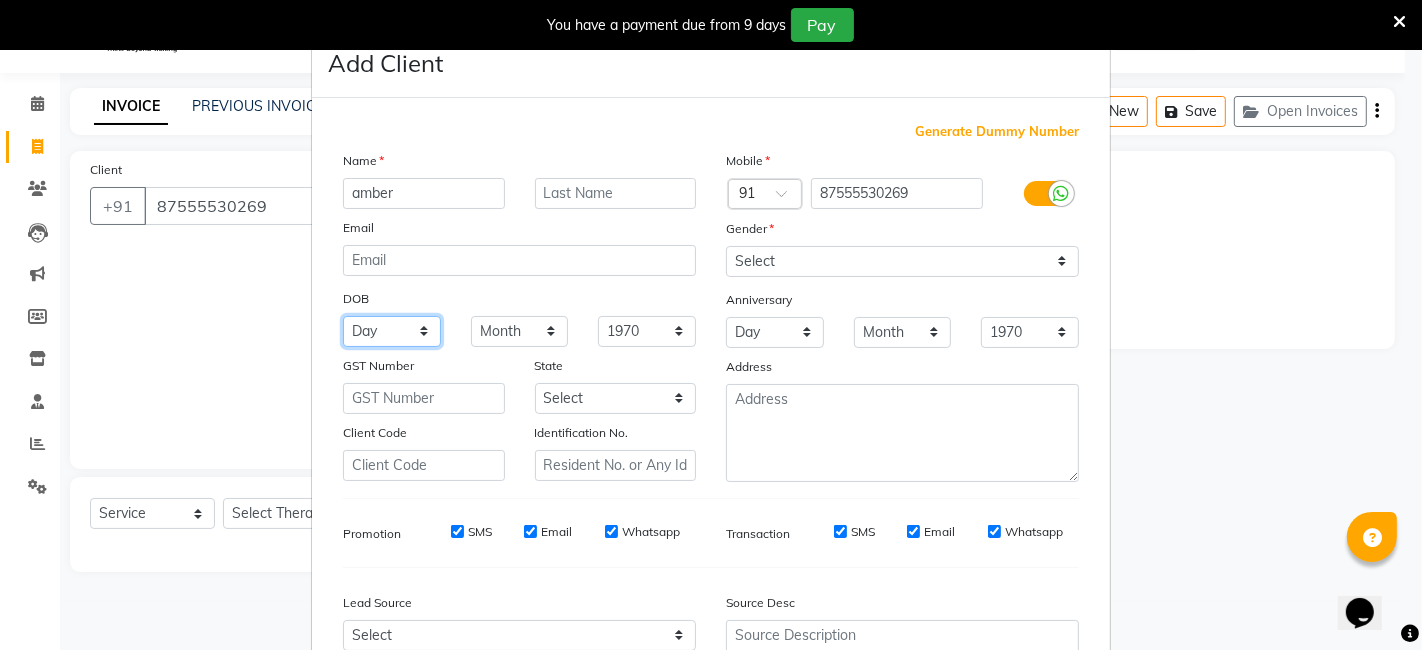 click on "Day 01 02 03 04 05 06 07 08 09 10 11 12 13 14 15 16 17 18 19 20 21 22 23 24 25 26 27 28 29 30 31" at bounding box center [392, 331] 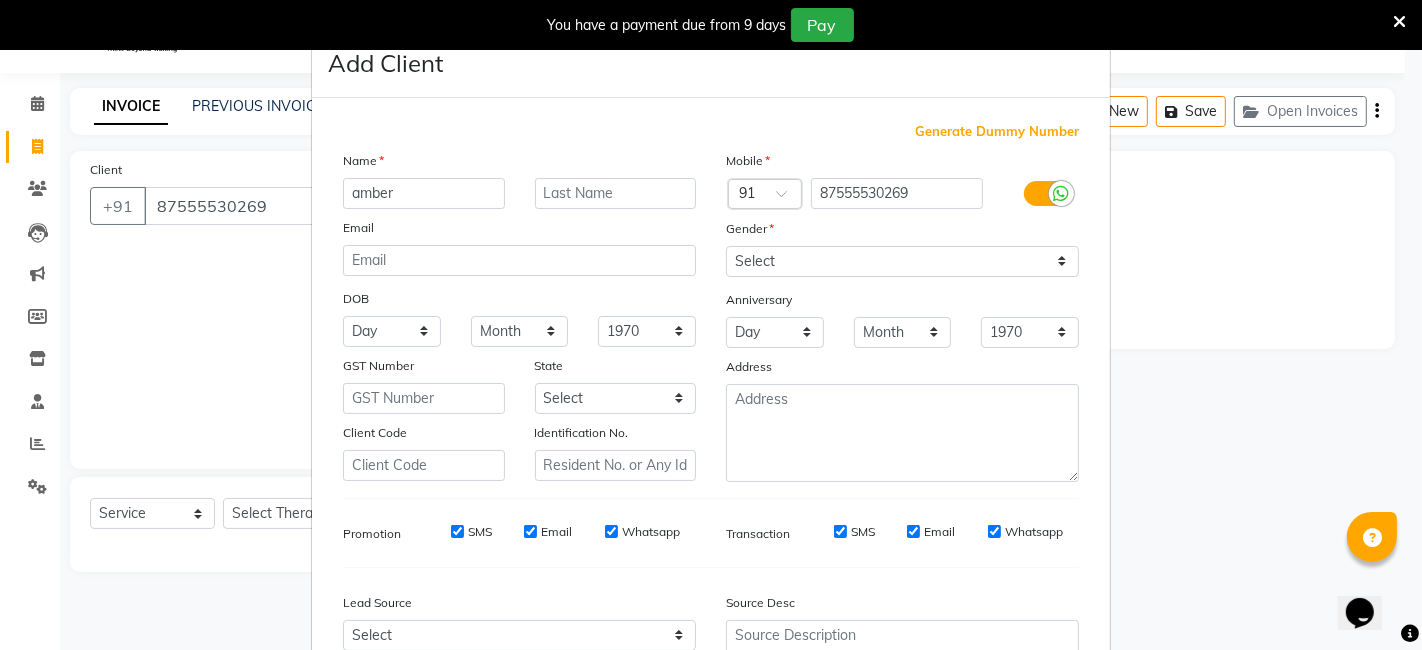 click on "DOB" at bounding box center (519, 300) 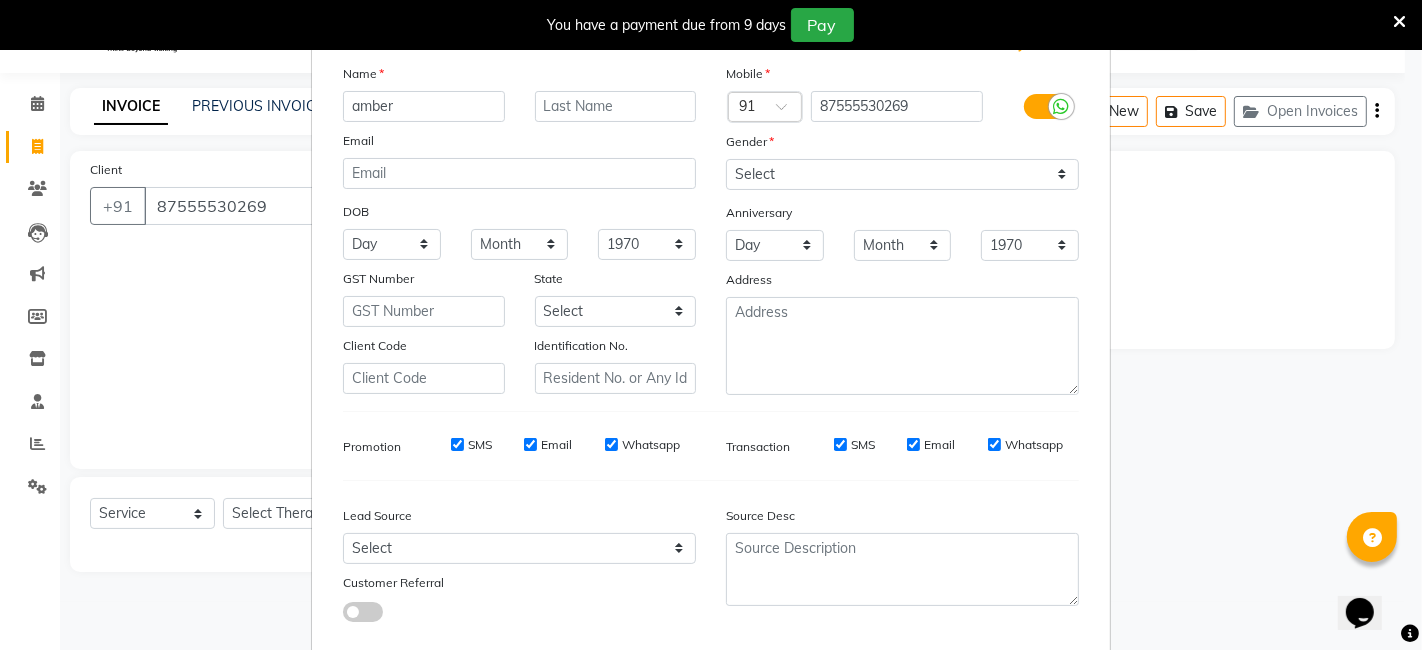 scroll, scrollTop: 111, scrollLeft: 0, axis: vertical 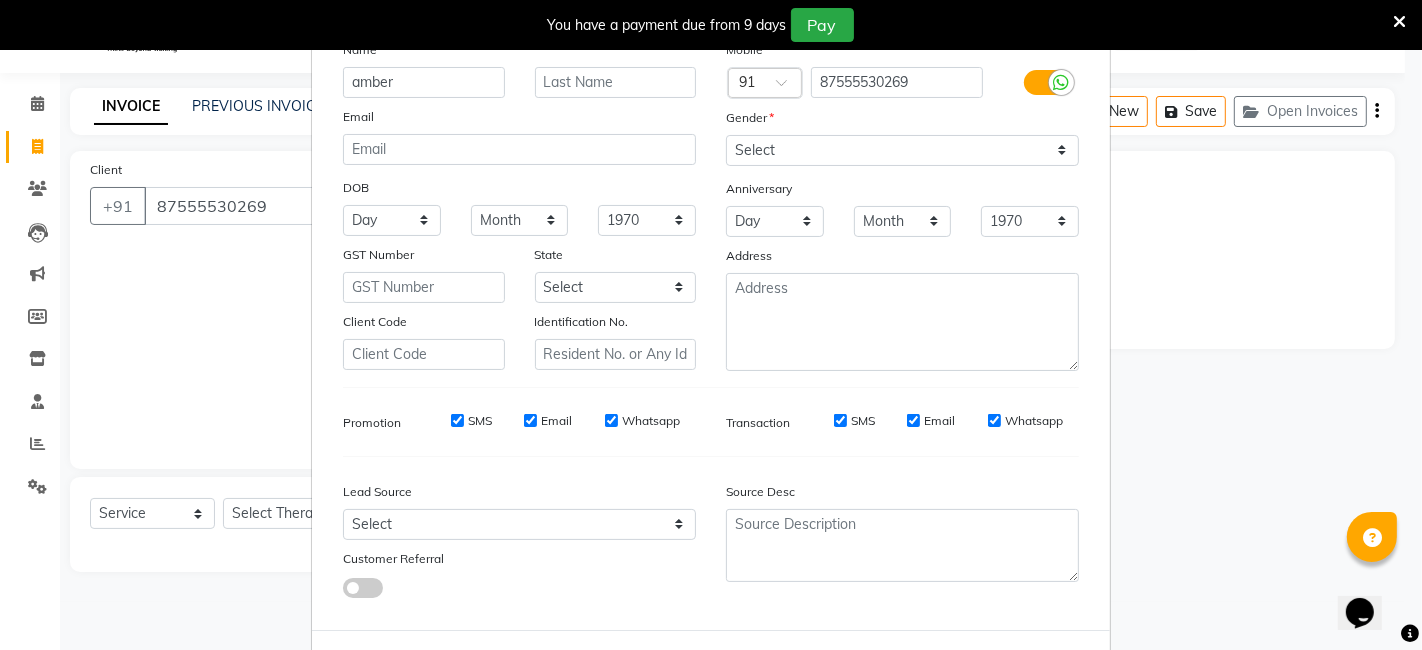 click on "SMS" at bounding box center (457, 420) 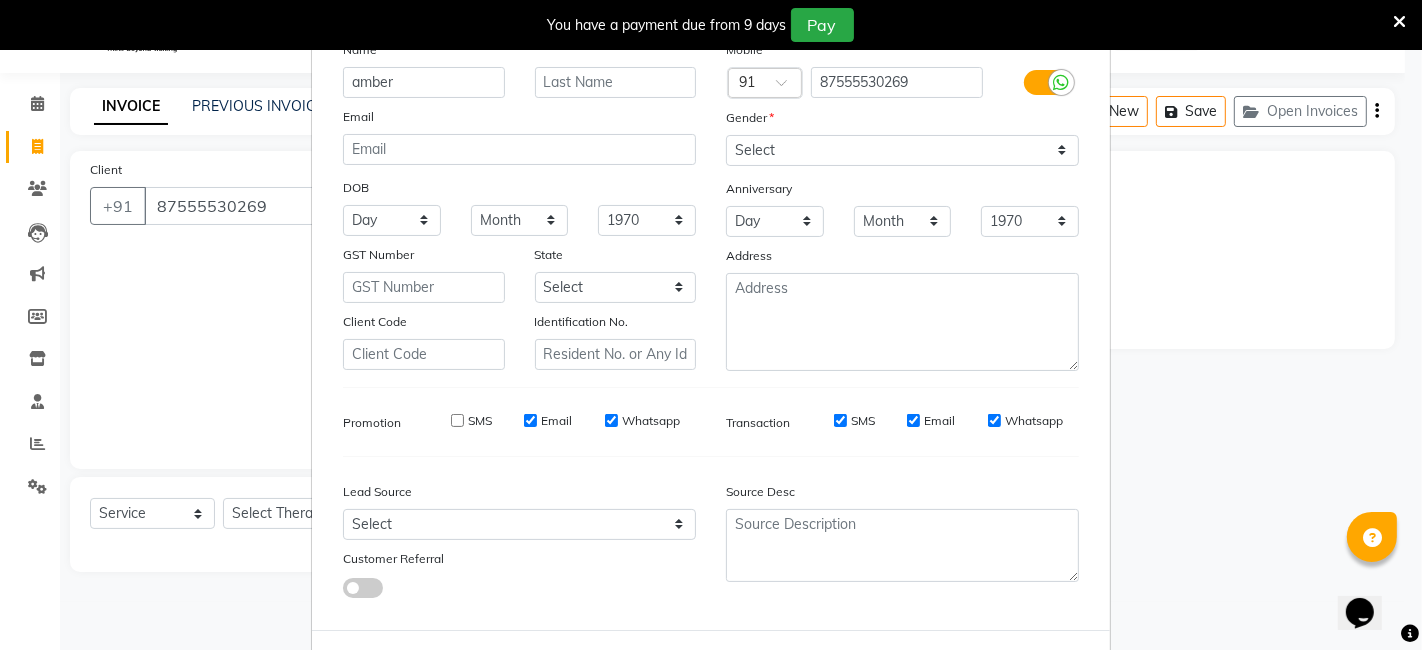 click on "SMS" at bounding box center [457, 420] 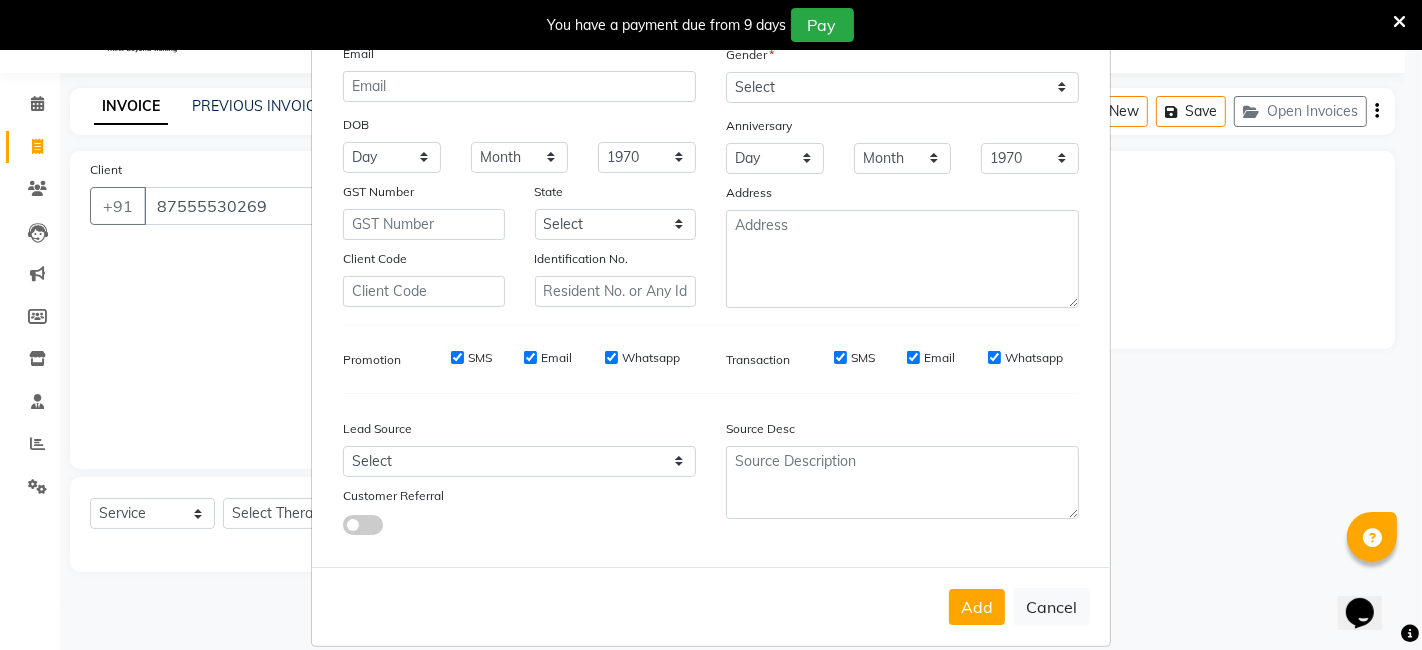 scroll, scrollTop: 197, scrollLeft: 0, axis: vertical 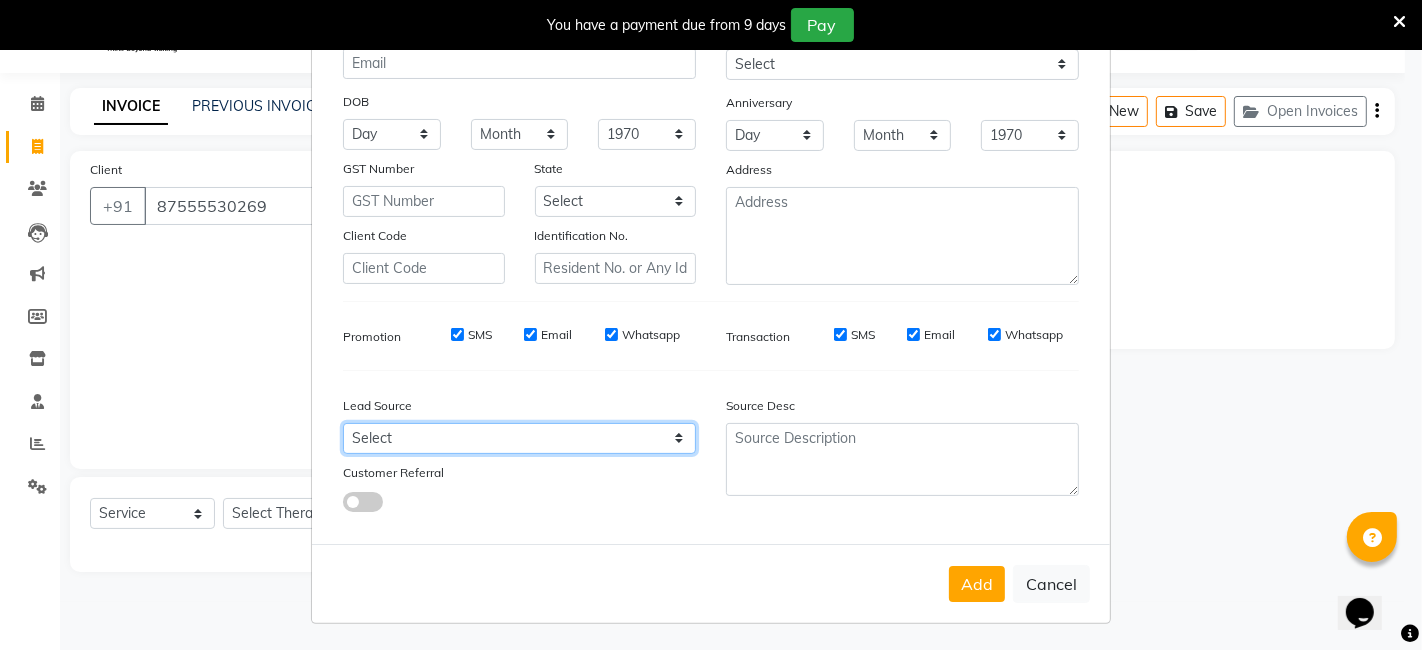 click on "Select Walk-in Referral Internet Friend Word of Mouth Advertisement Facebook JustDial Google Other" at bounding box center [519, 438] 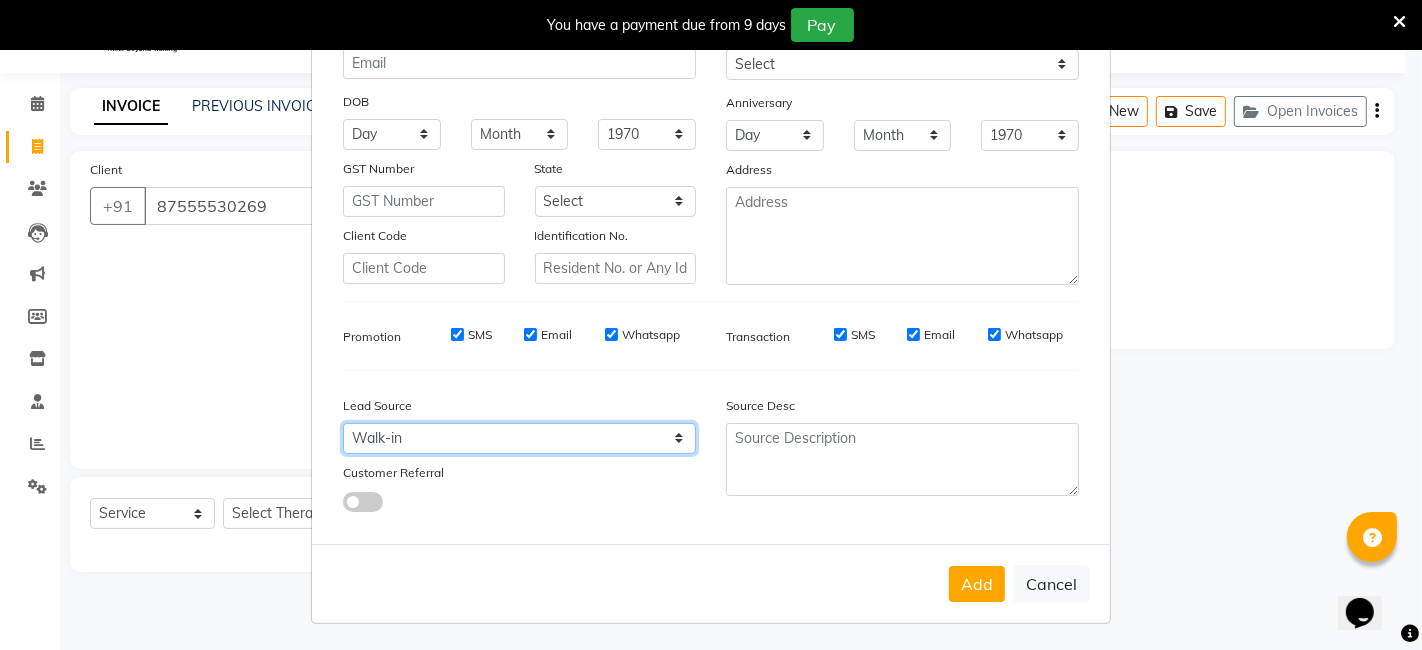 click on "Select Walk-in Referral Internet Friend Word of Mouth Advertisement Facebook JustDial Google Other" at bounding box center [519, 438] 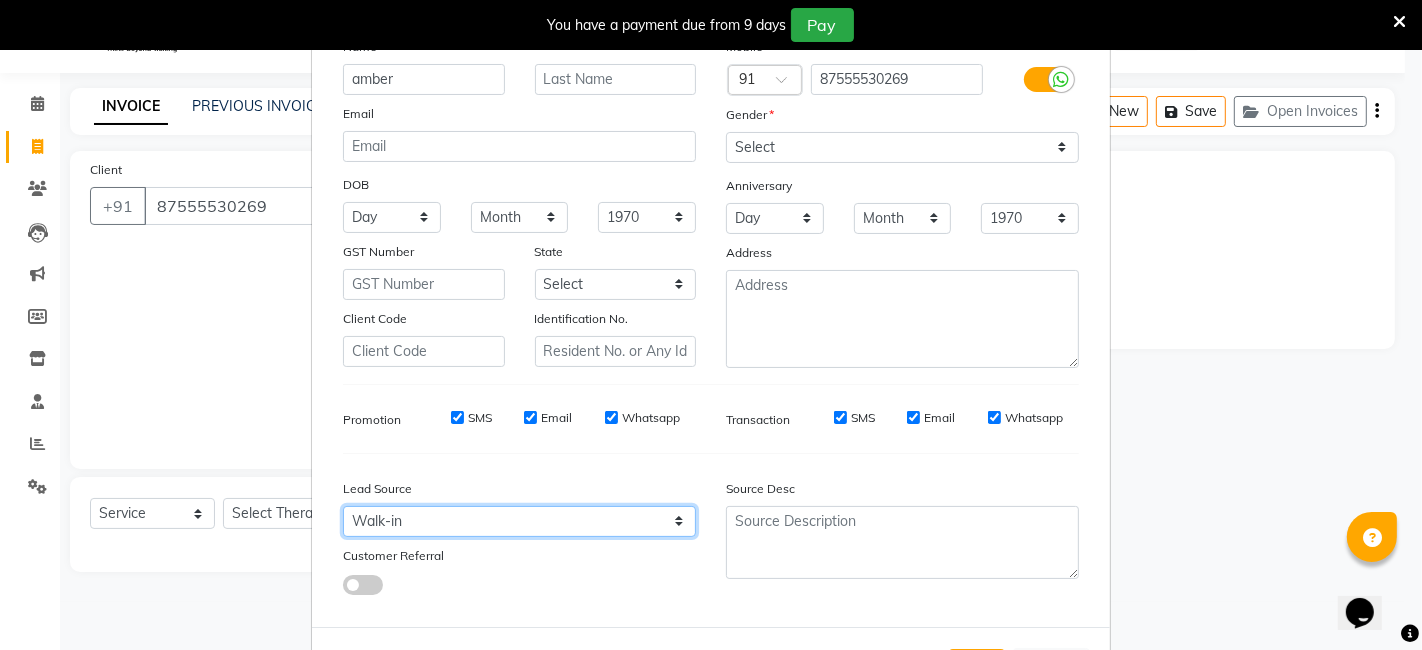 scroll, scrollTop: 197, scrollLeft: 0, axis: vertical 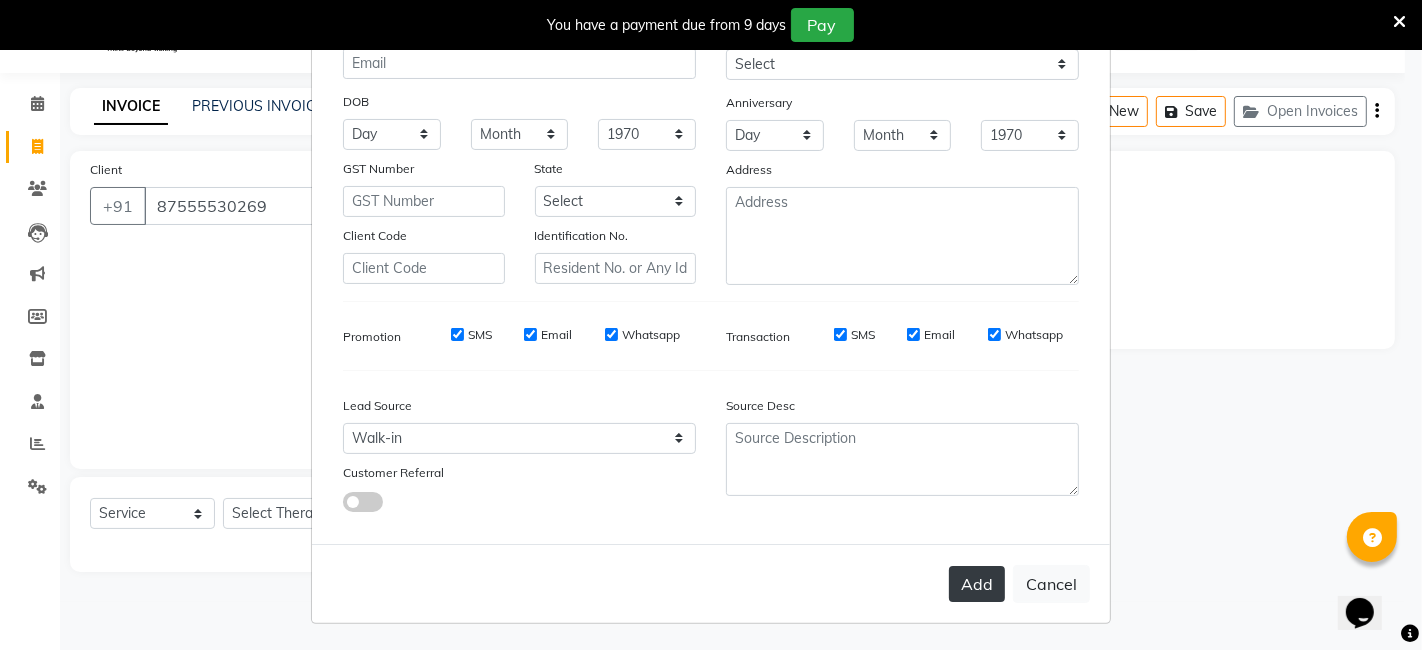 click on "Add" at bounding box center [977, 584] 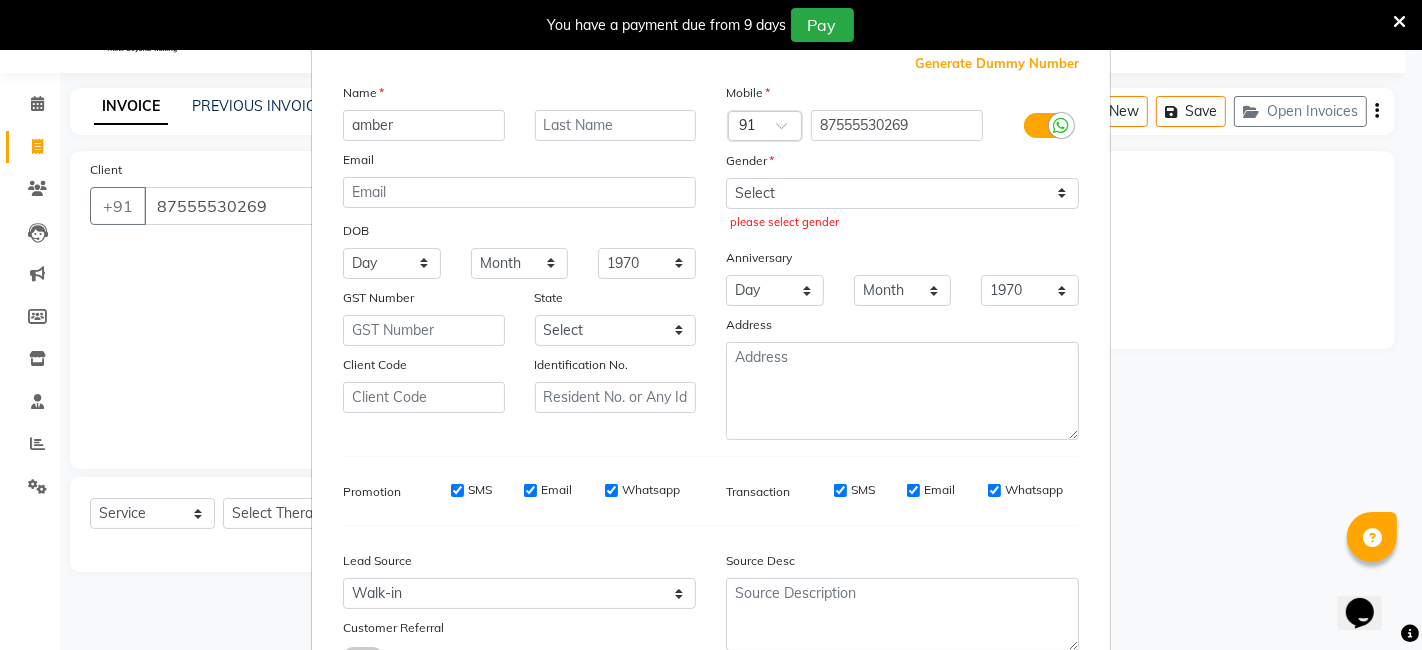 scroll, scrollTop: 0, scrollLeft: 0, axis: both 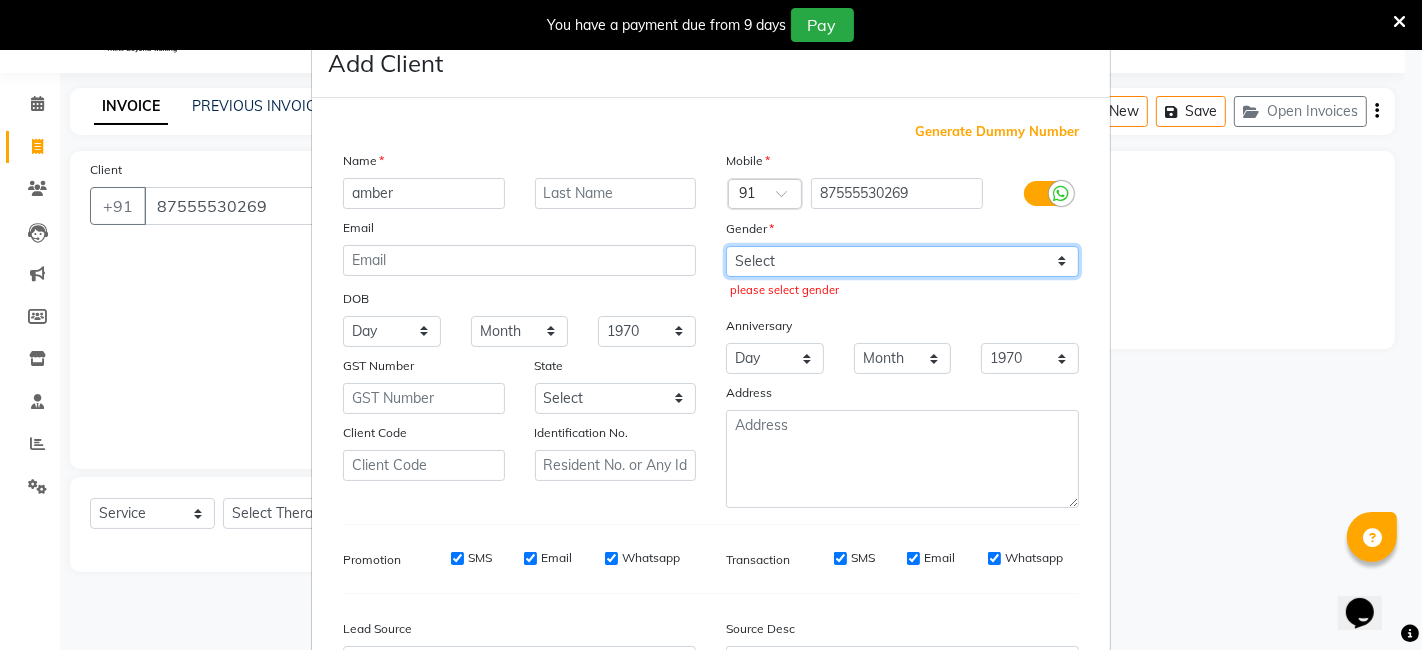 click on "Select Male Female Other Prefer Not To Say" at bounding box center [902, 261] 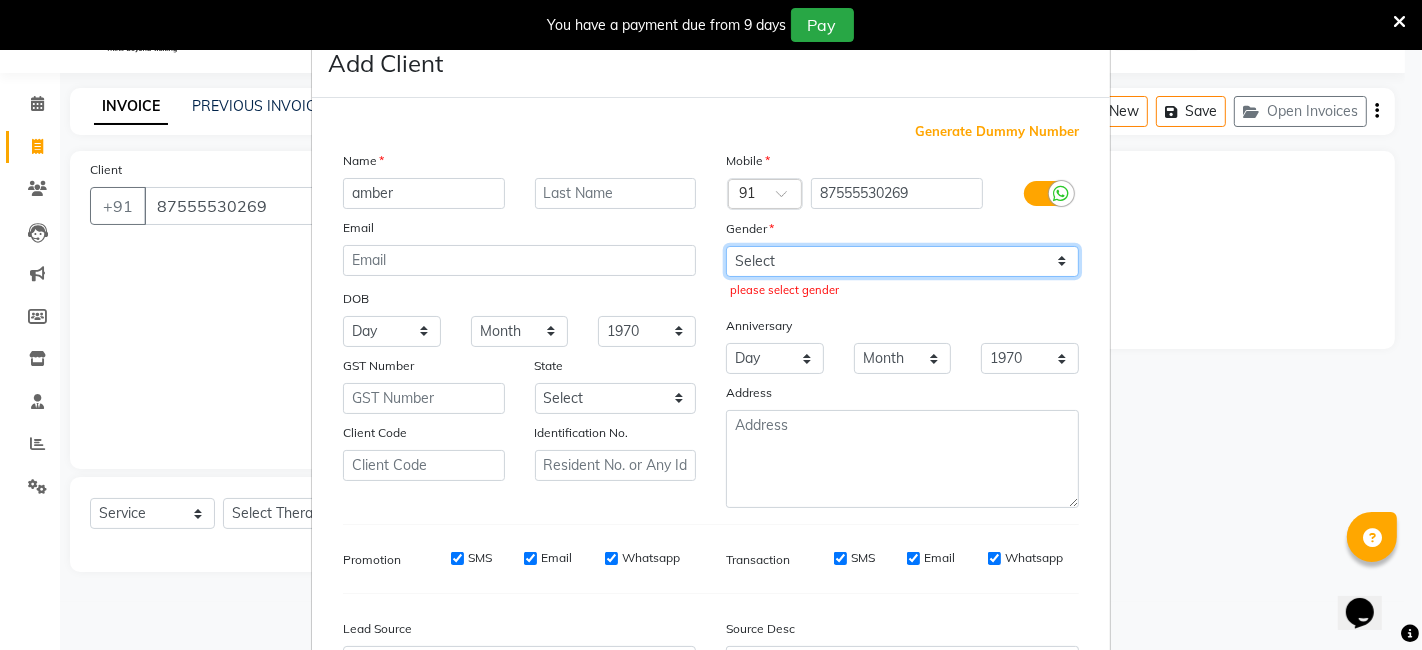 click on "Select Male Female Other Prefer Not To Say" at bounding box center (902, 261) 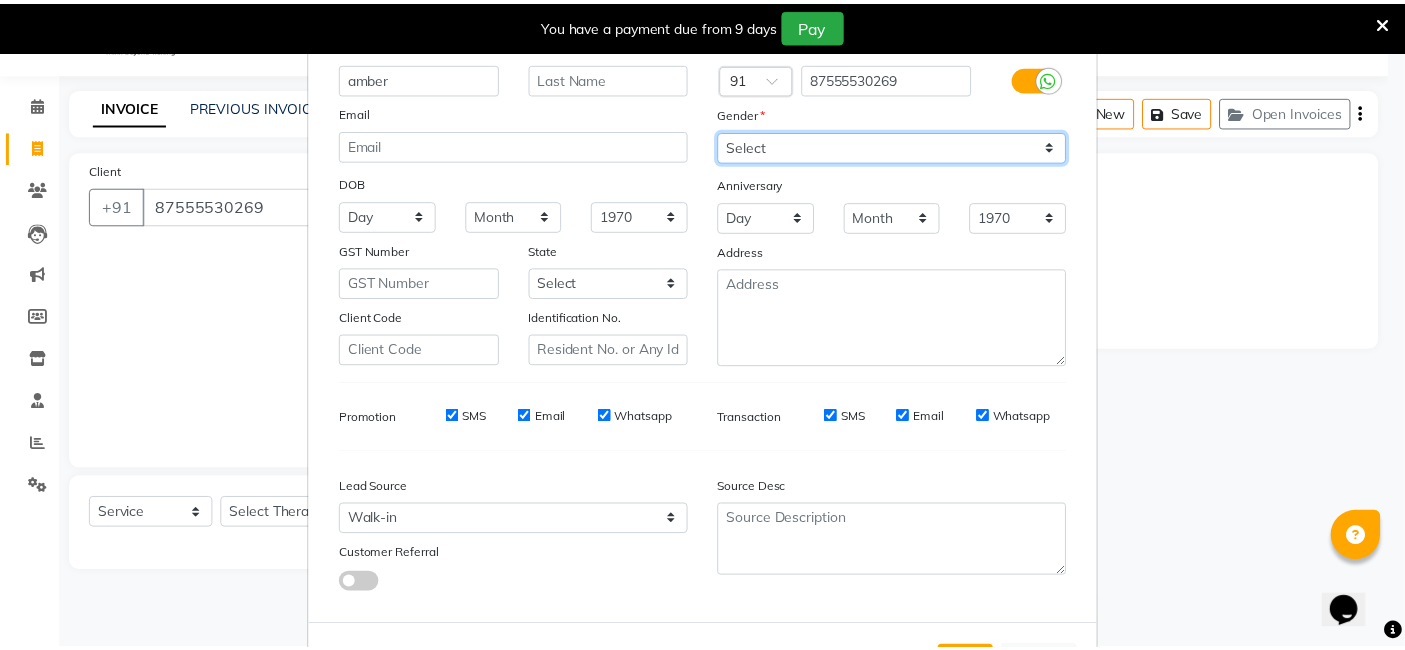 scroll, scrollTop: 197, scrollLeft: 0, axis: vertical 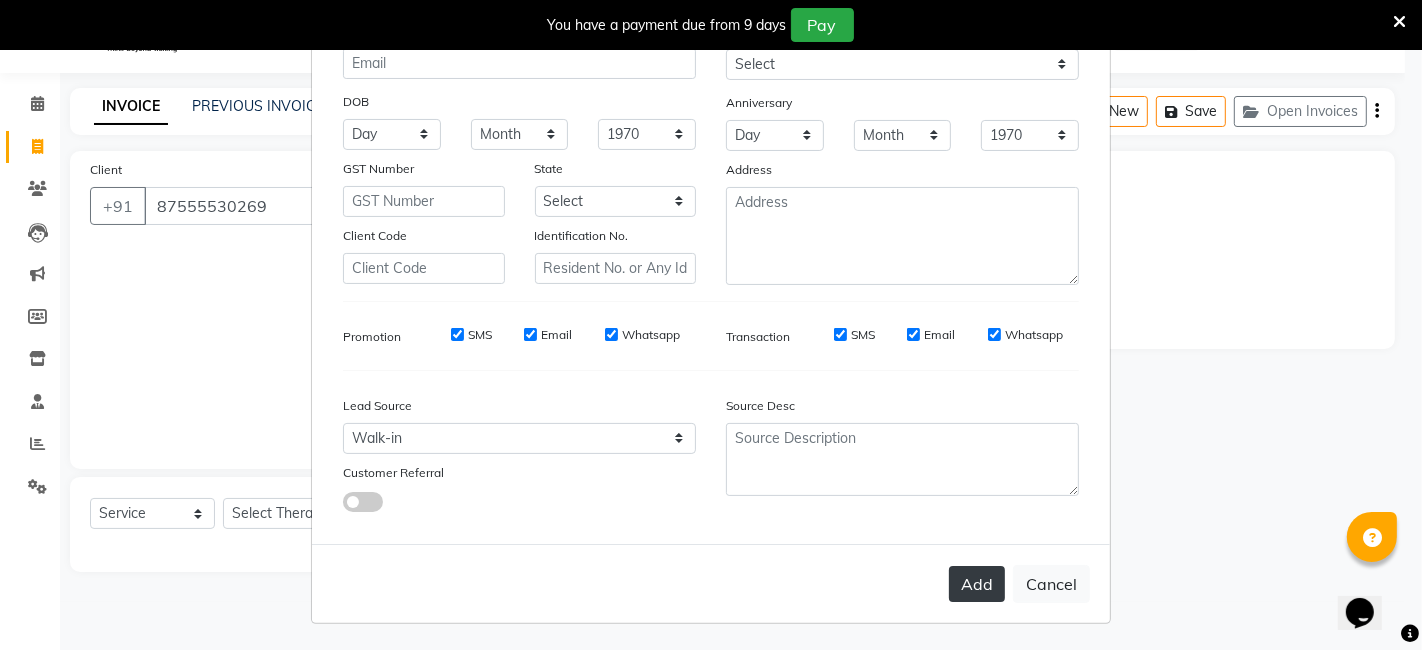 click on "Add" at bounding box center [977, 584] 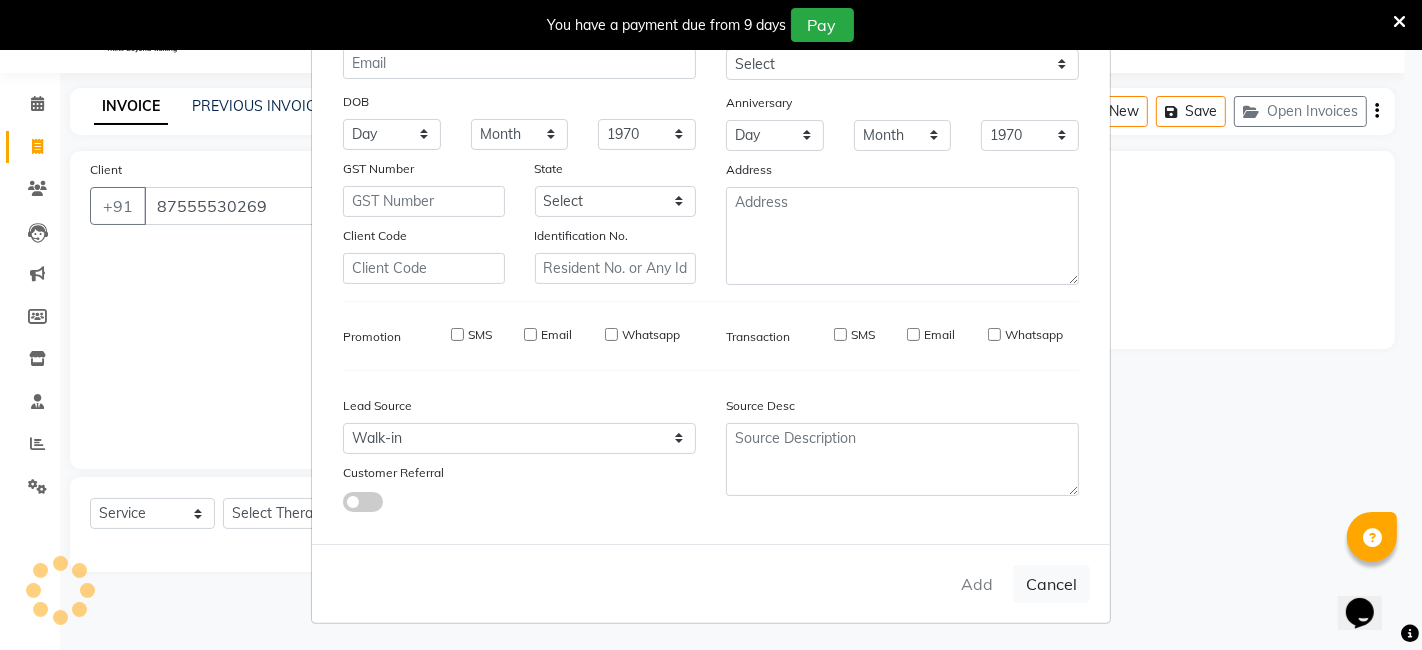type 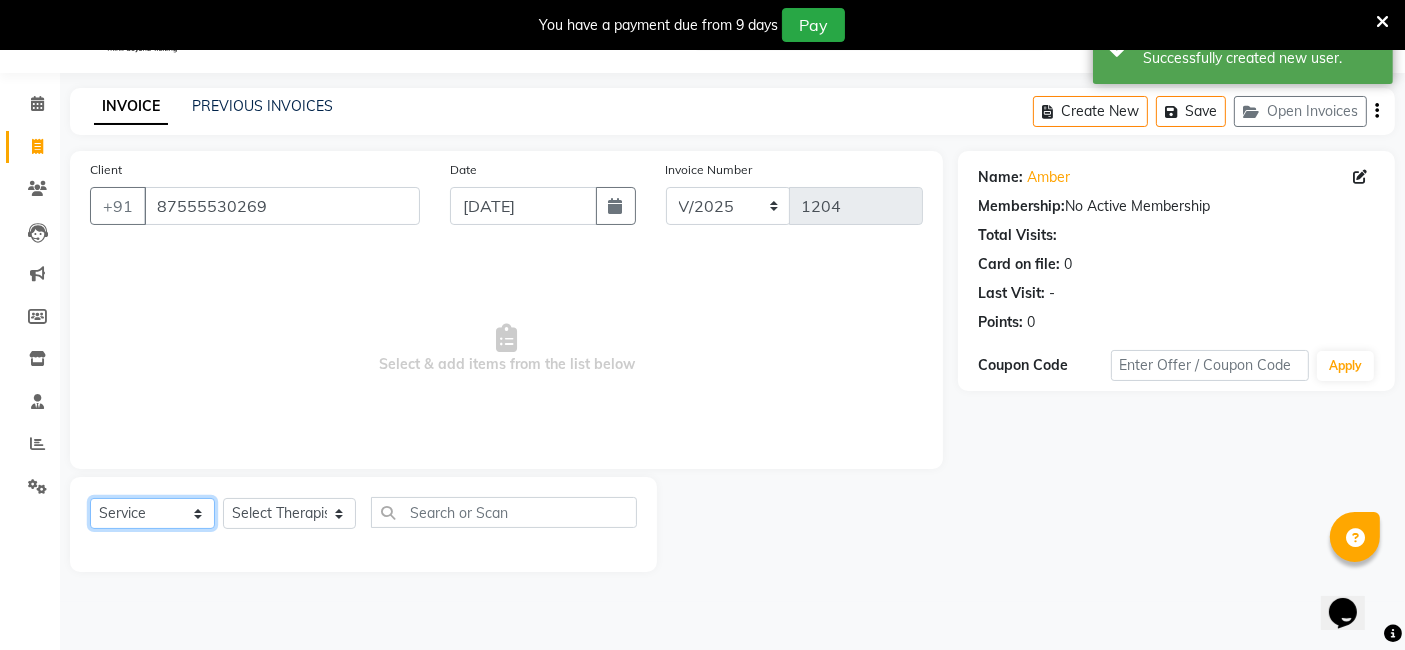 click on "Select  Service  Product  Membership  Package Voucher Prepaid Gift Card" 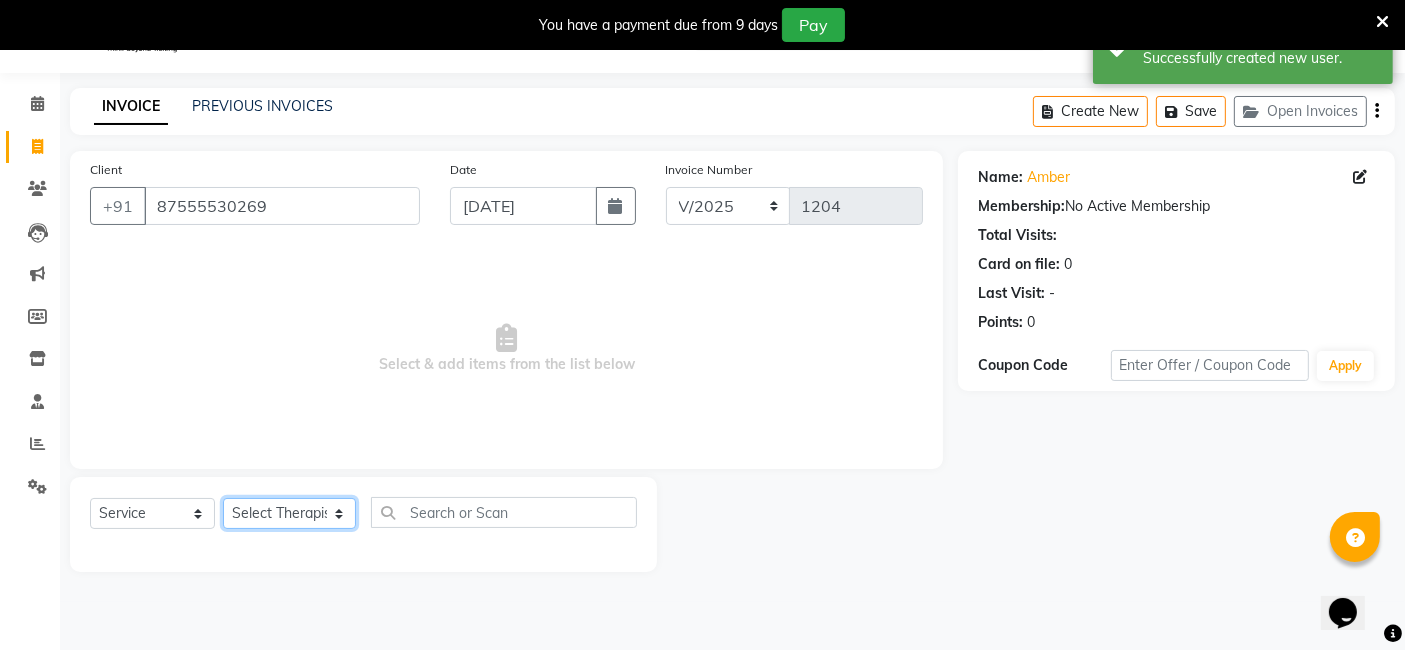 click on "Select Therapist Ching Huishunao Genevi Vanlalhriet Heba Holito Achumi (Lito) KAMPY Lalhlimmawi Lalini Liza Parish RITU Shital Shuaib Sonia N Marak Tolibo Ayemi" 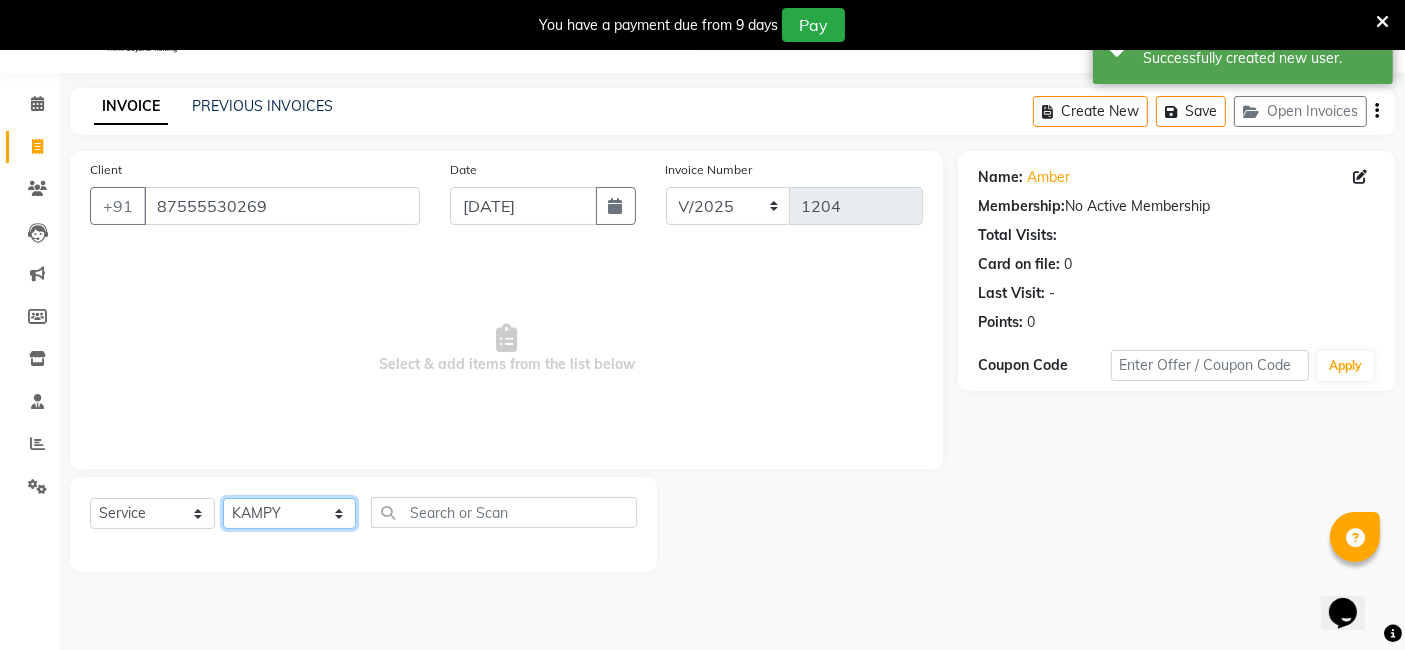 click on "Select Therapist Ching Huishunao Genevi Vanlalhriet Heba Holito Achumi (Lito) KAMPY Lalhlimmawi Lalini Liza Parish RITU Shital Shuaib Sonia N Marak Tolibo Ayemi" 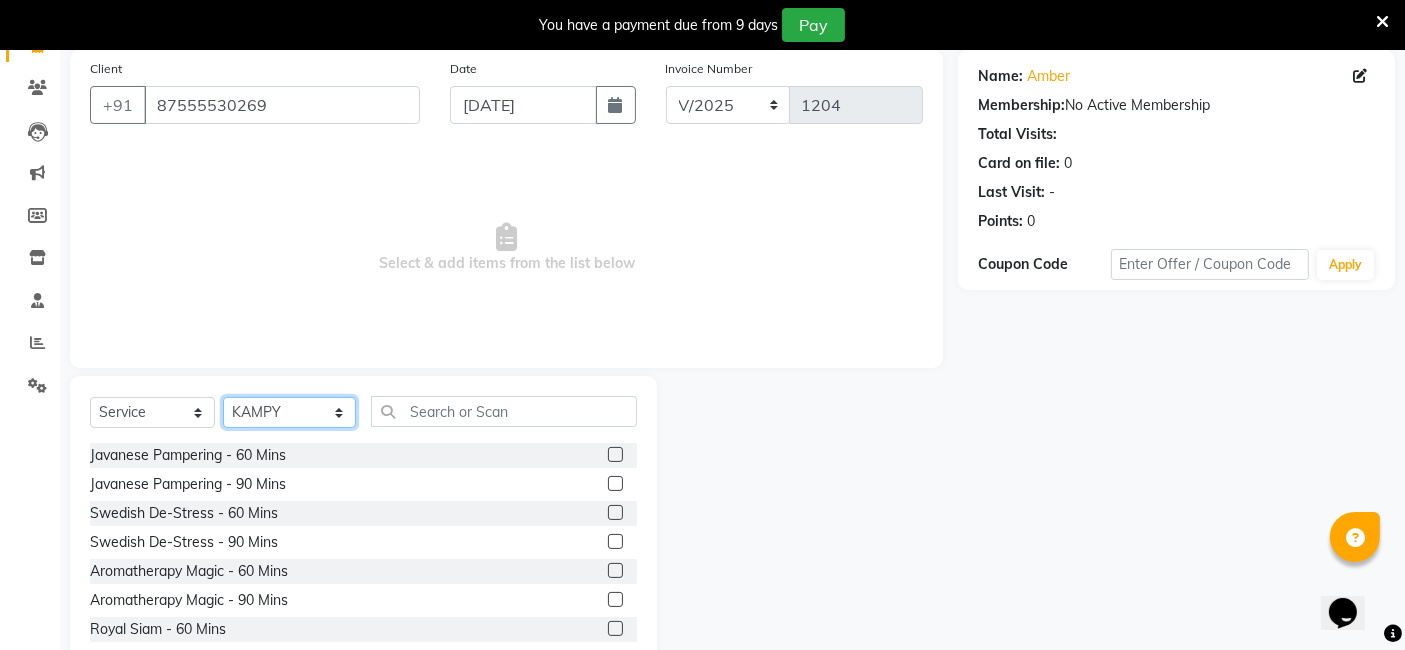 scroll, scrollTop: 160, scrollLeft: 0, axis: vertical 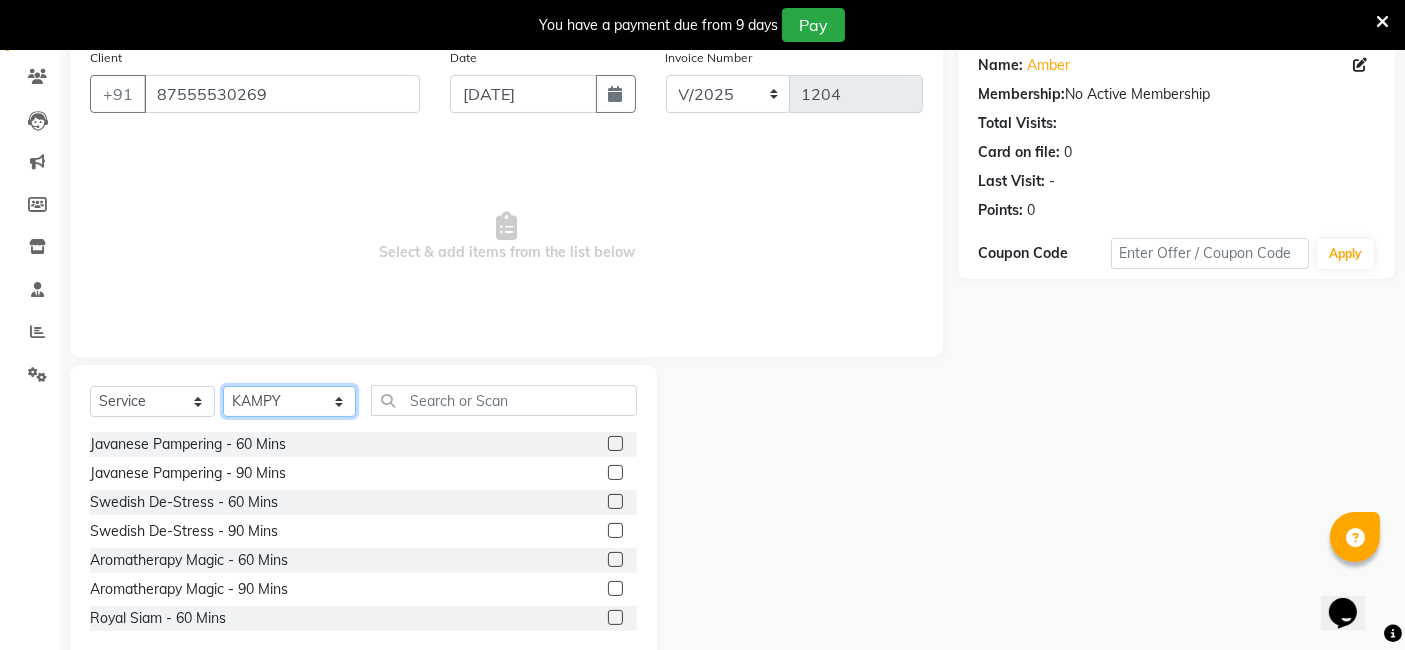 click on "Select Therapist Ching Huishunao Genevi Vanlalhriet Heba Holito Achumi (Lito) KAMPY Lalhlimmawi Lalini Liza Parish RITU Shital Shuaib Sonia N Marak Tolibo Ayemi" 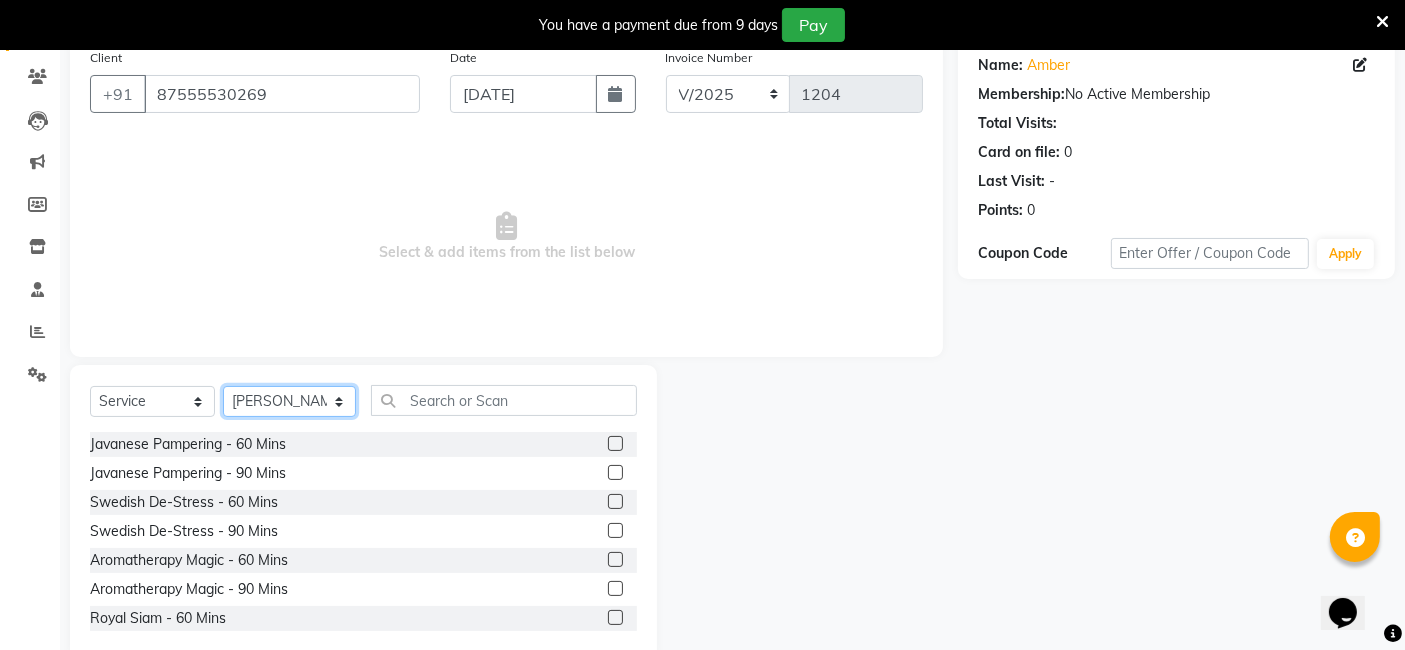 click on "Select Therapist Ching Huishunao Genevi Vanlalhriet Heba Holito Achumi (Lito) KAMPY Lalhlimmawi Lalini Liza Parish RITU Shital Shuaib Sonia N Marak Tolibo Ayemi" 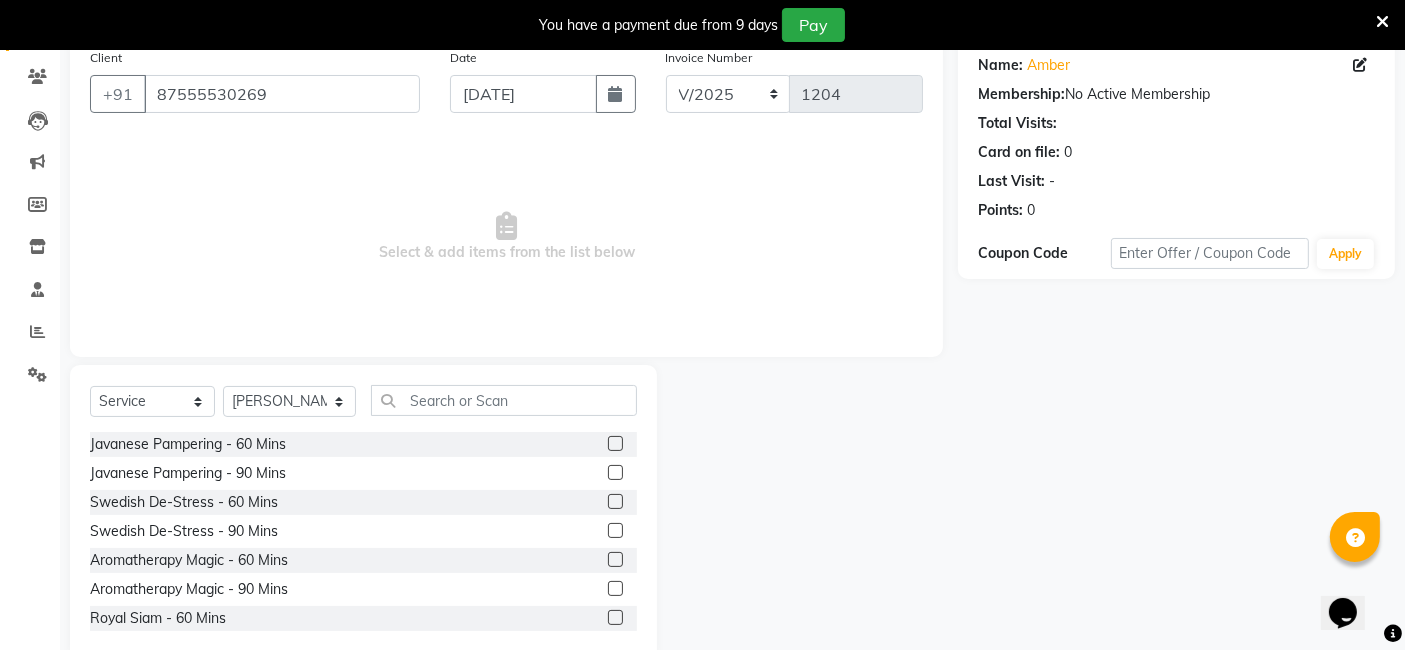 click 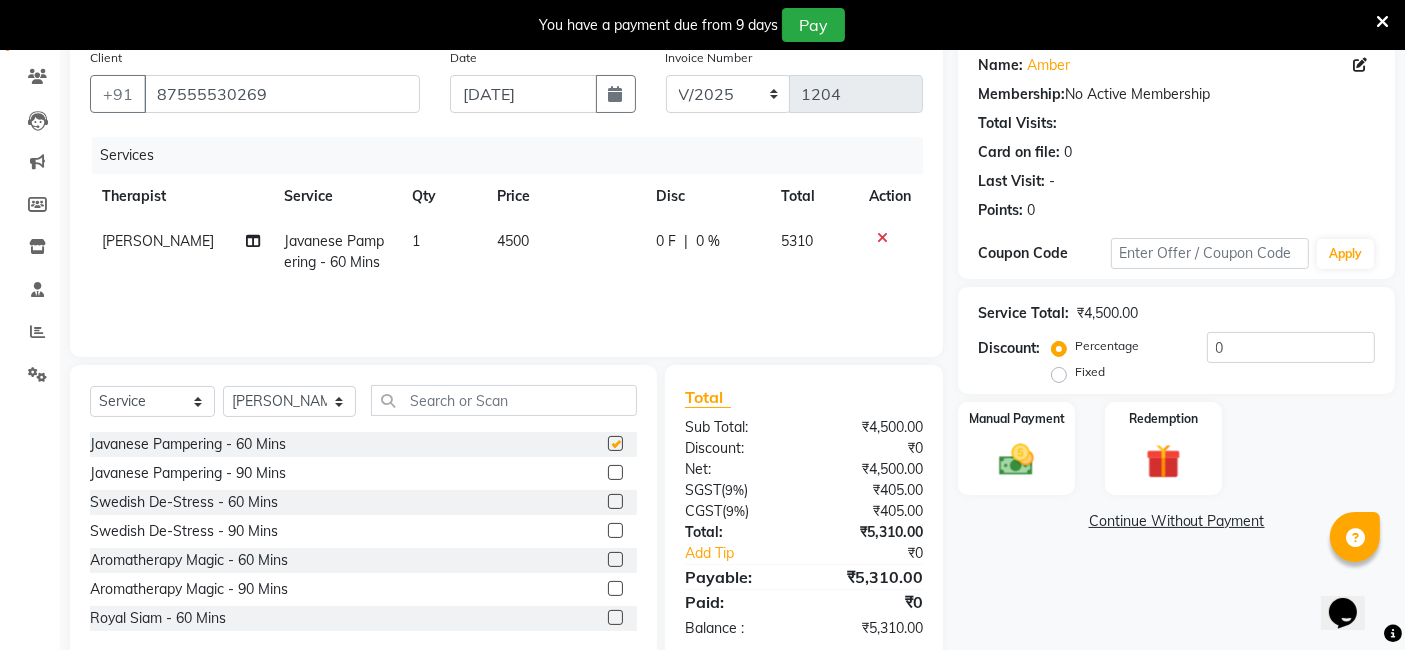checkbox on "false" 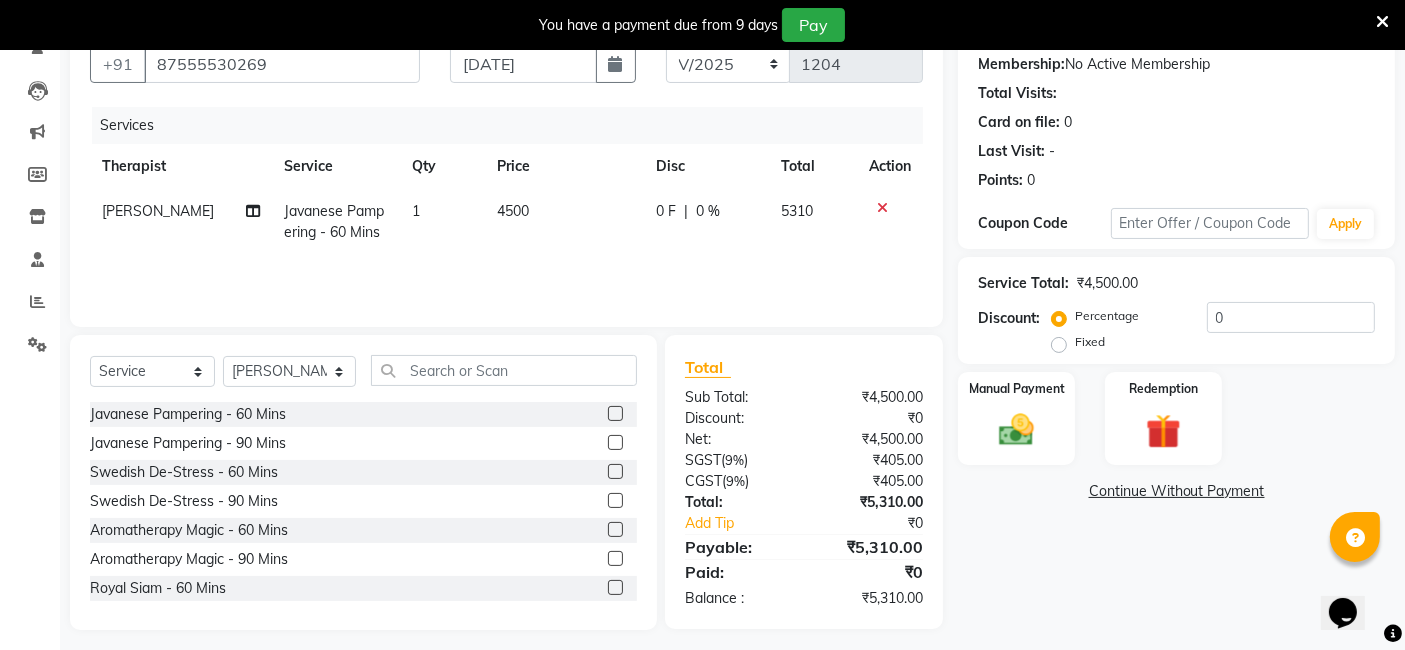 scroll, scrollTop: 199, scrollLeft: 0, axis: vertical 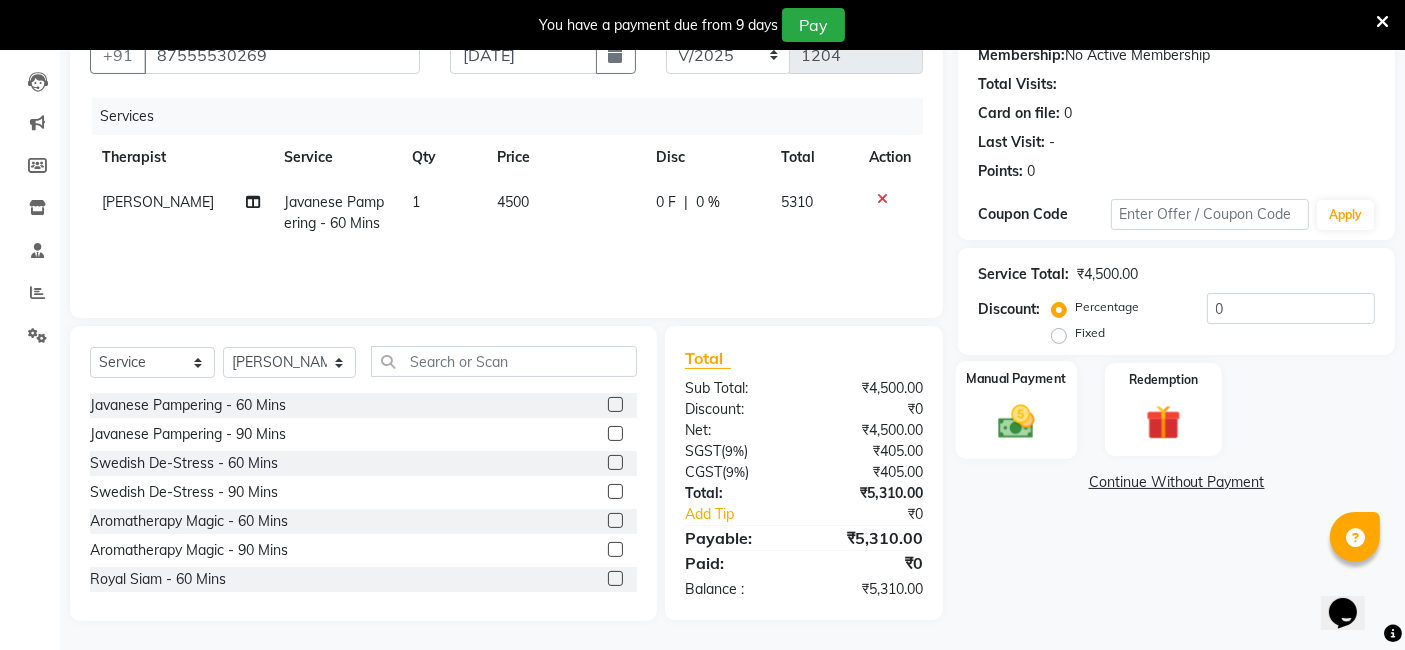 click 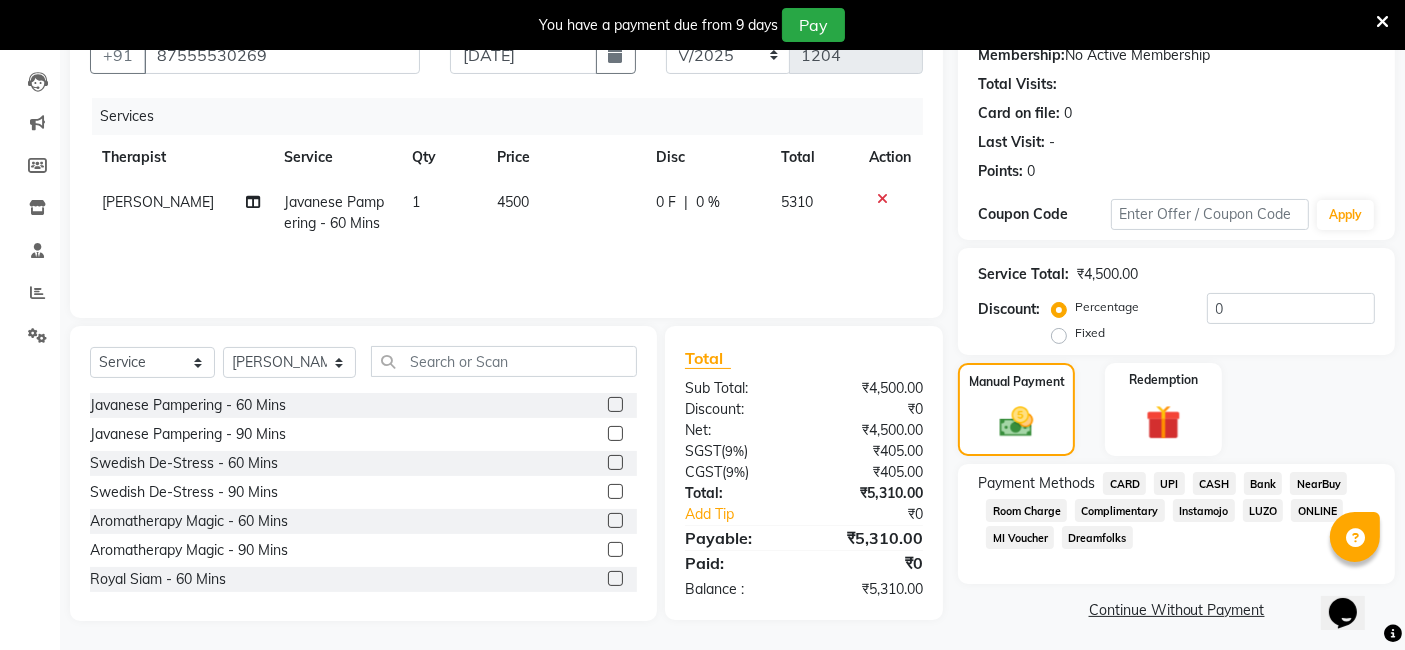 click on "CARD" 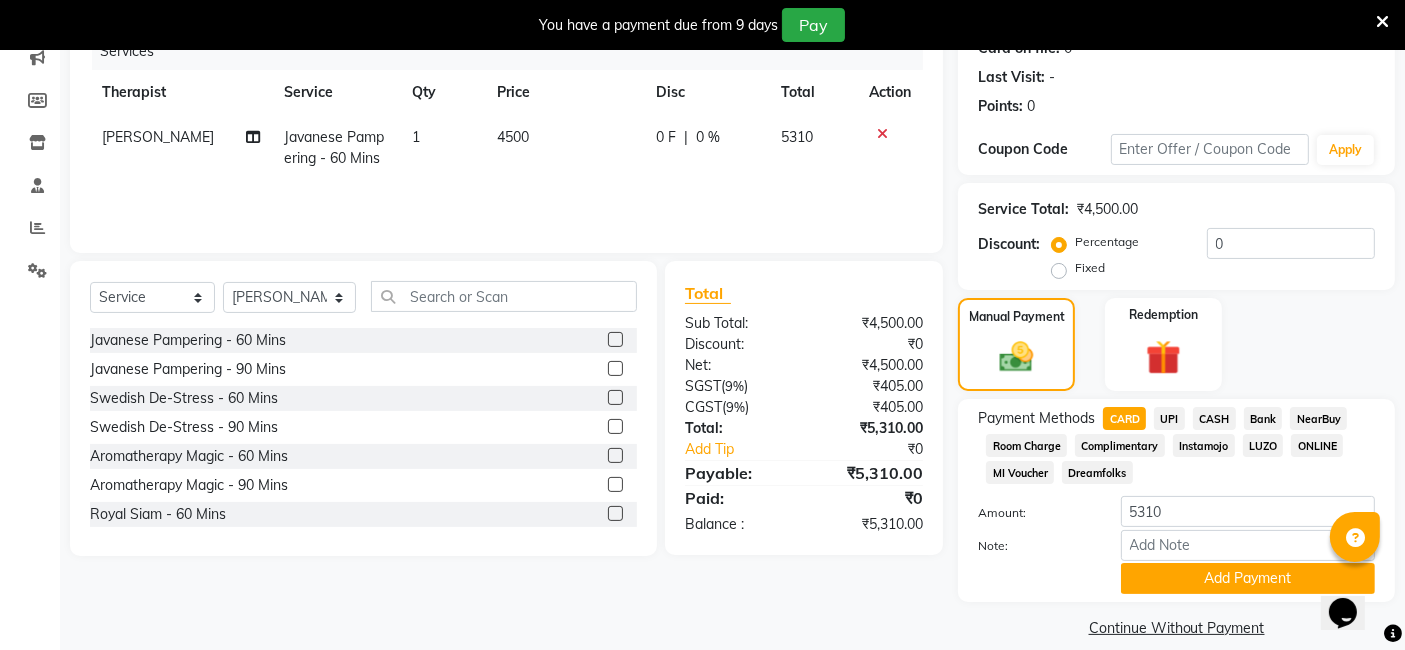 scroll, scrollTop: 286, scrollLeft: 0, axis: vertical 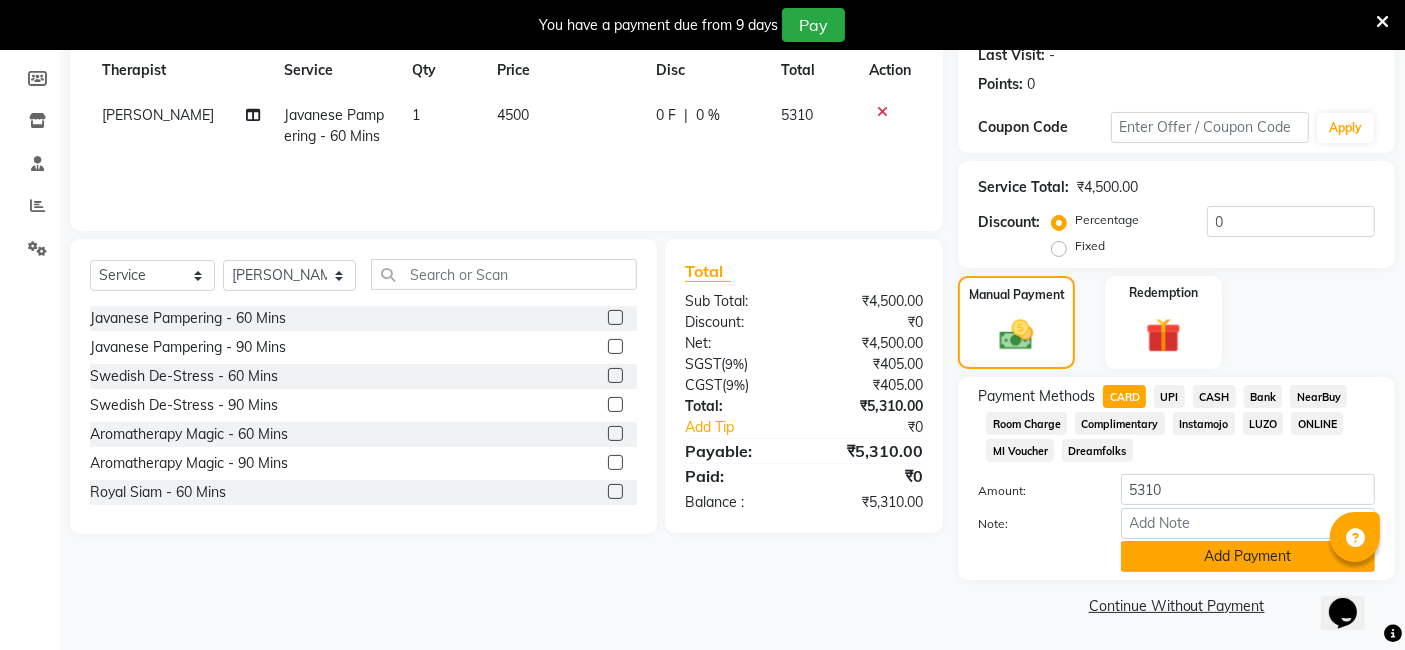 click on "Add Payment" 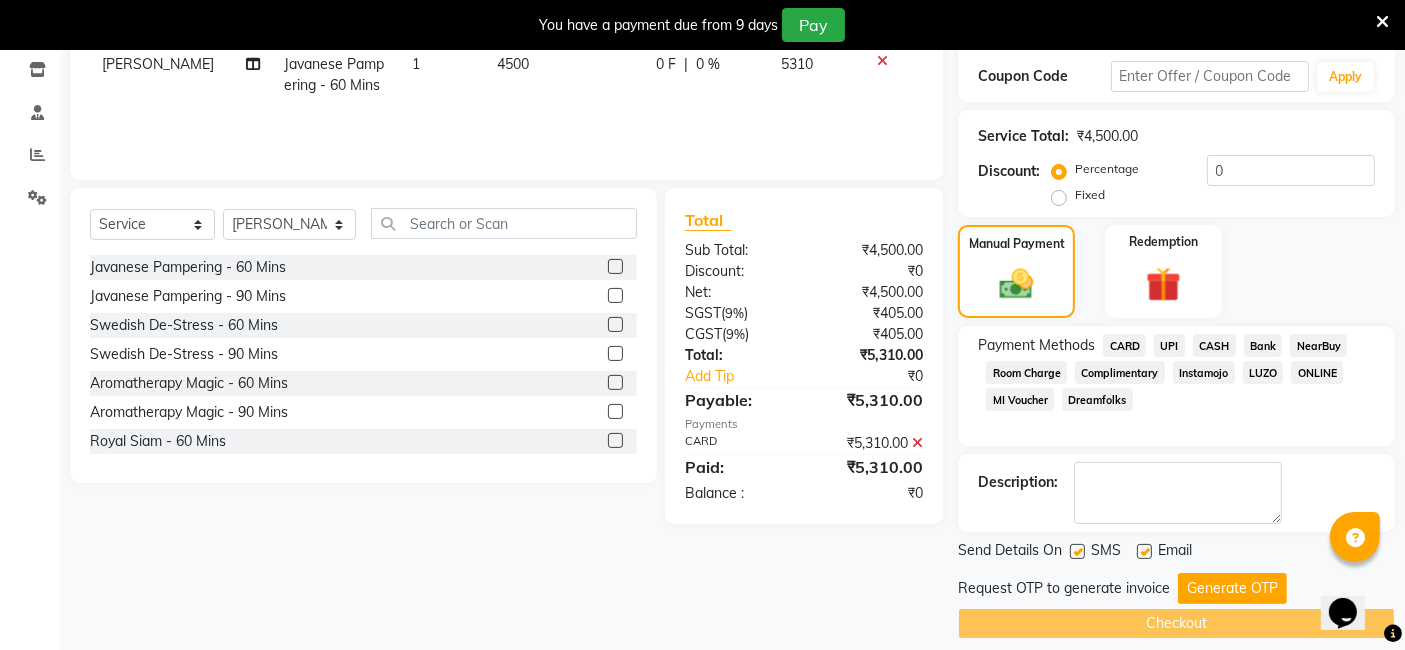 scroll, scrollTop: 354, scrollLeft: 0, axis: vertical 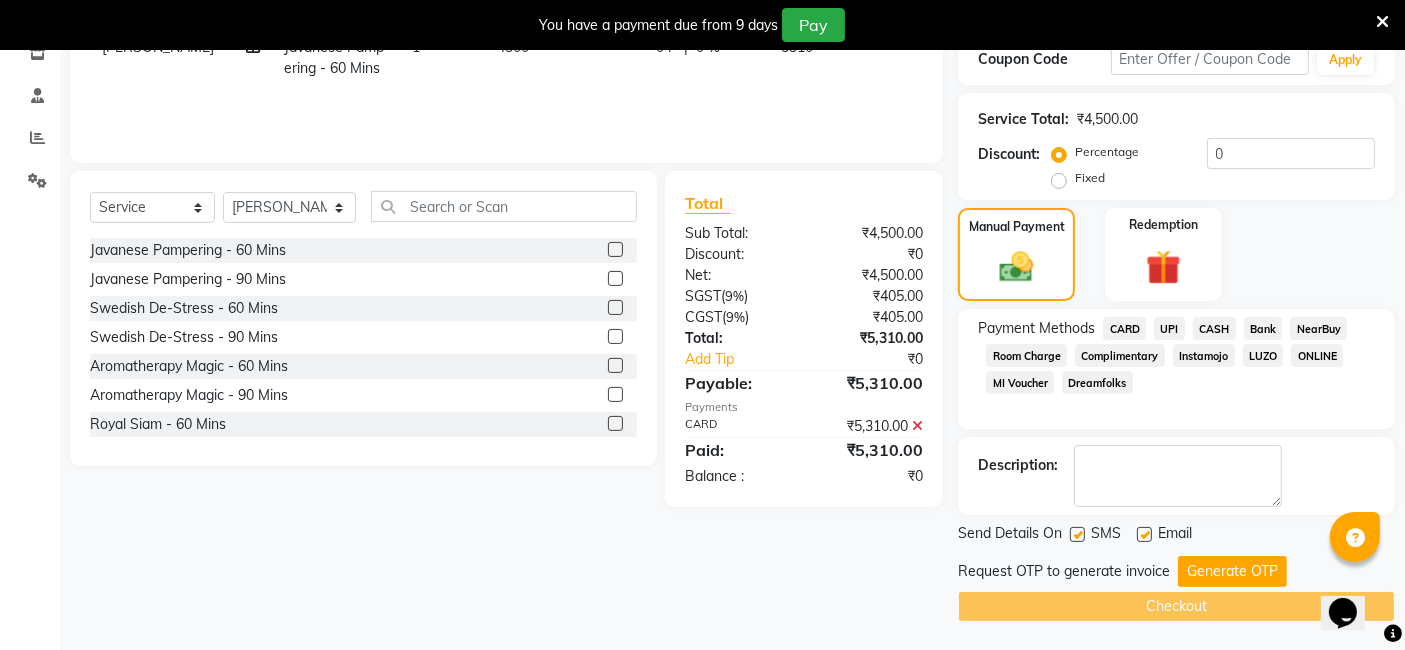 drag, startPoint x: 1070, startPoint y: 531, endPoint x: 1094, endPoint y: 533, distance: 24.083189 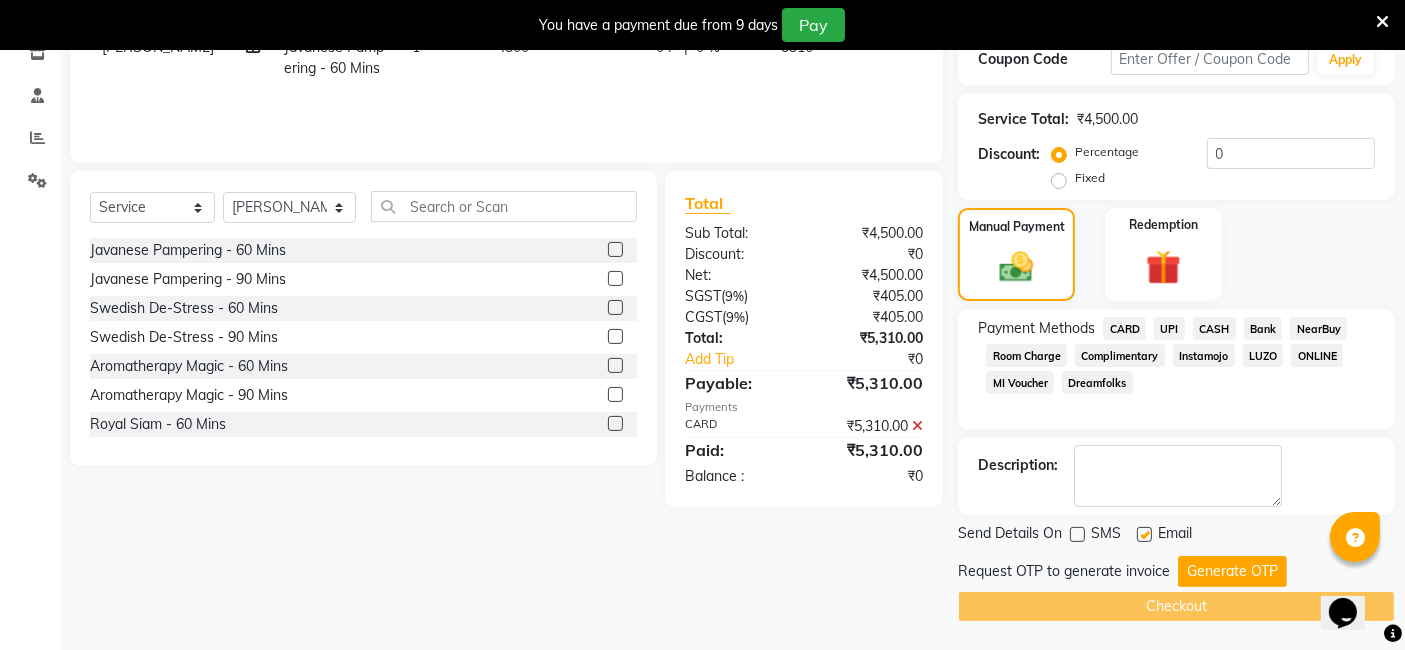 click 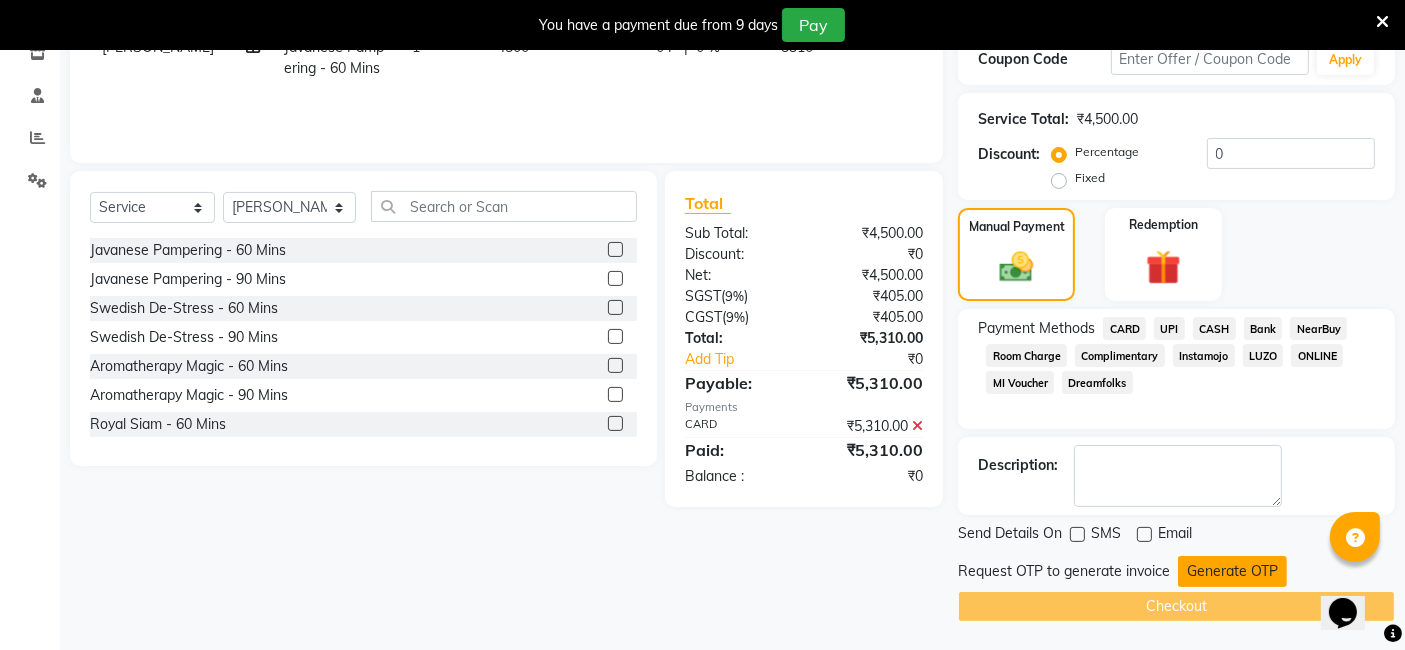 click on "Generate OTP" 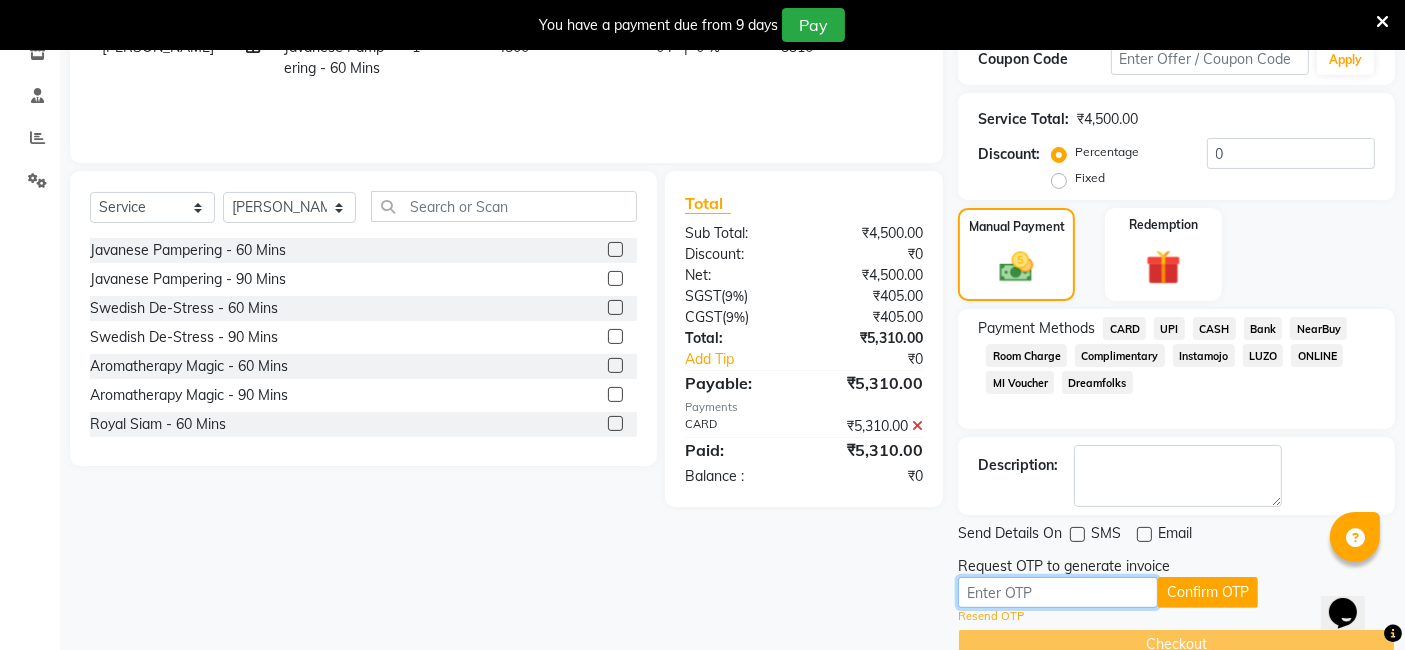 click at bounding box center (1058, 592) 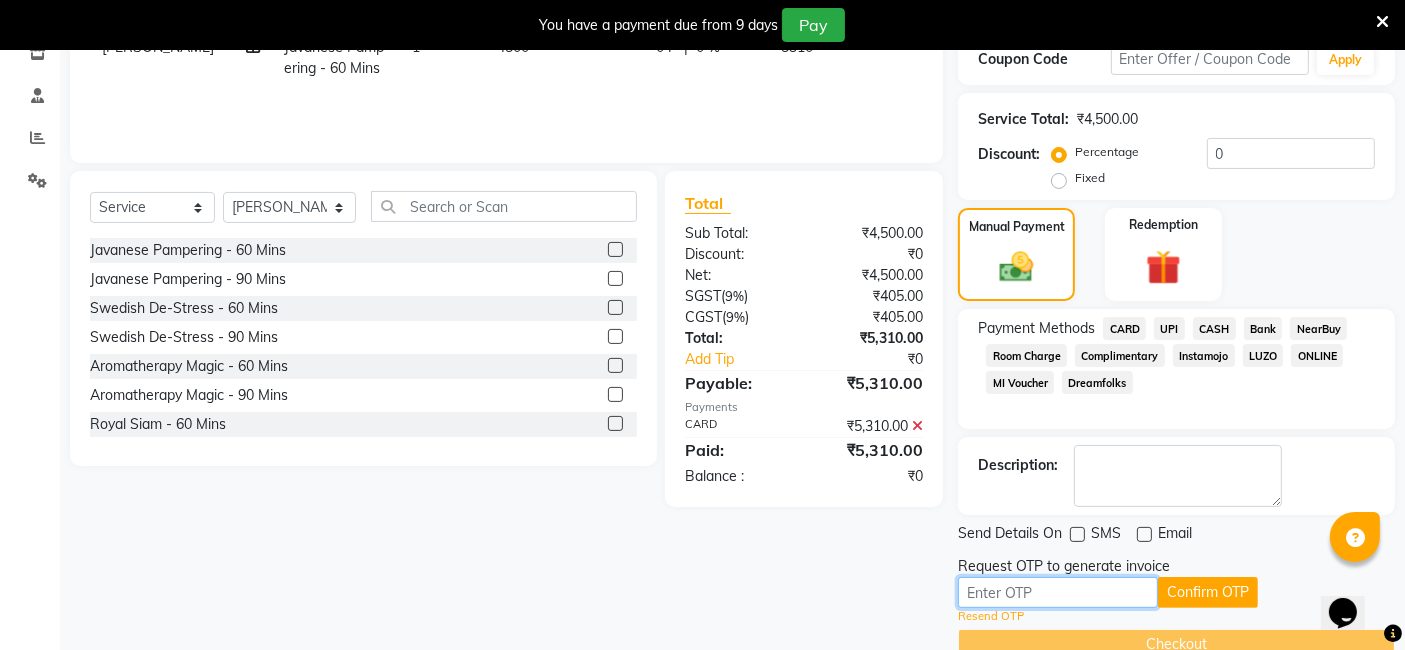 drag, startPoint x: 1057, startPoint y: 601, endPoint x: 988, endPoint y: 587, distance: 70.40597 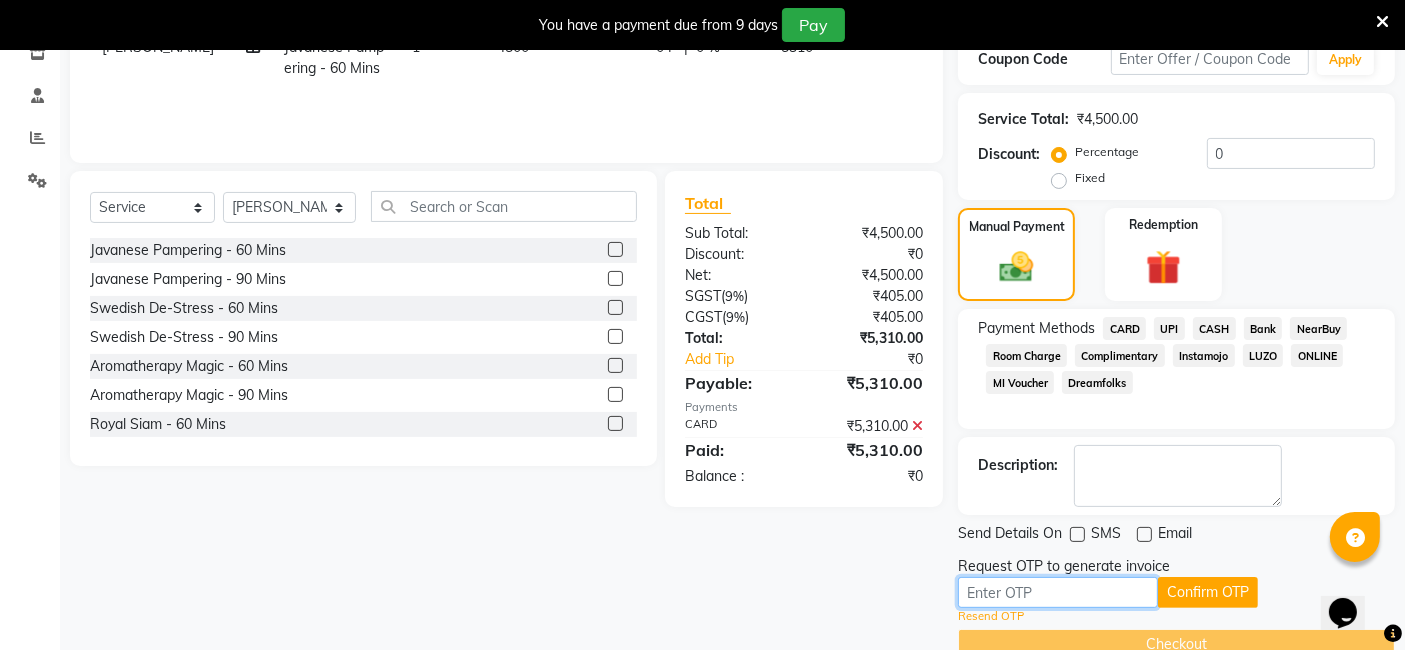 click at bounding box center [1058, 592] 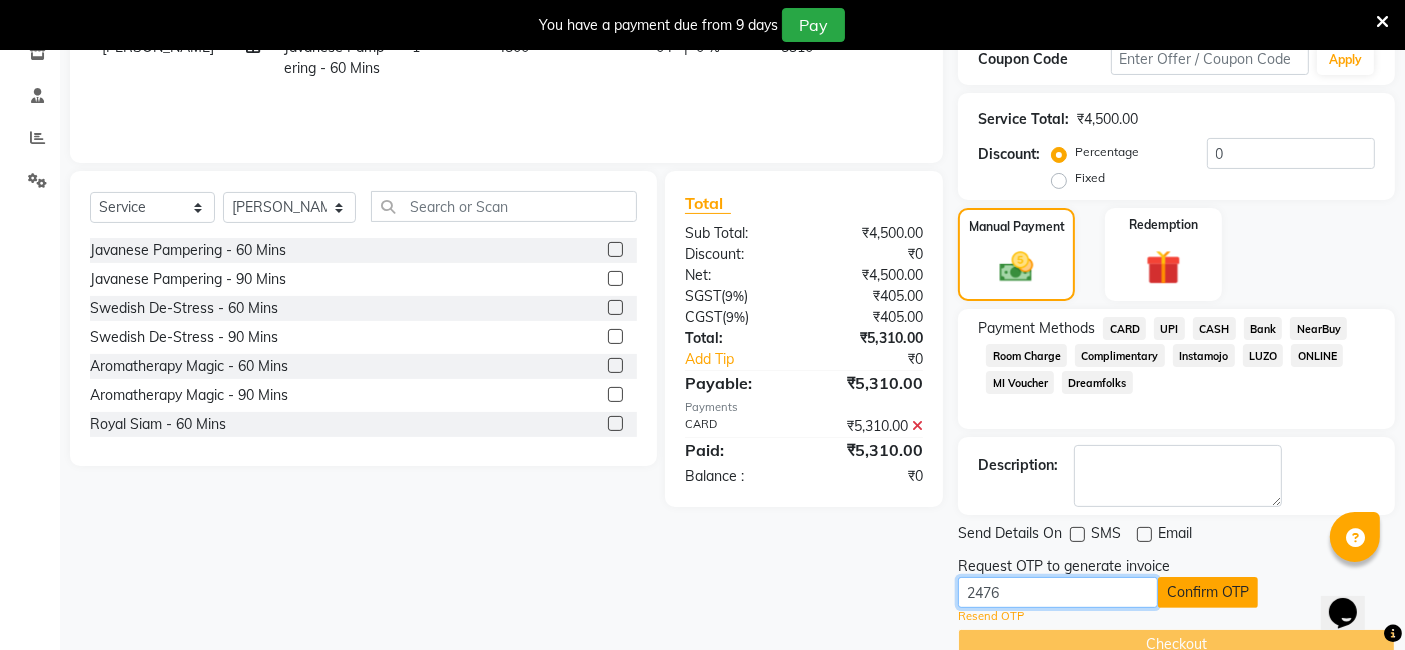 type on "2476" 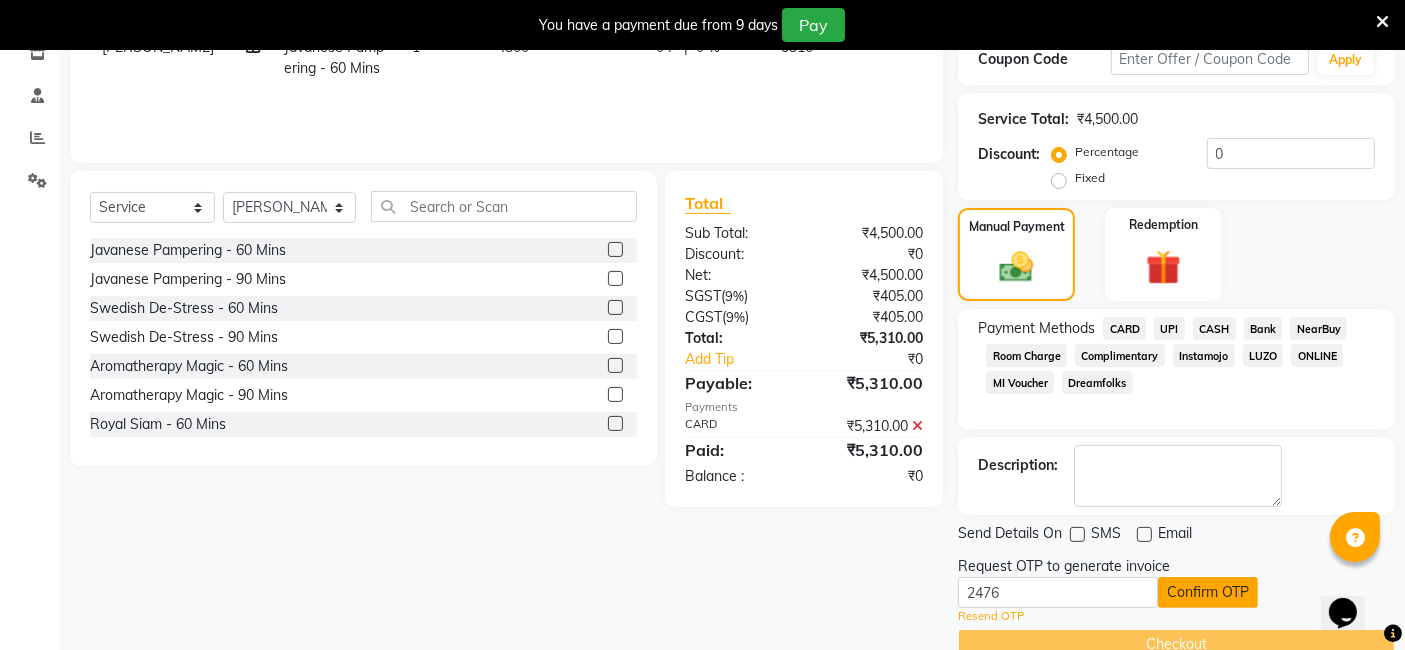 click on "Confirm OTP" 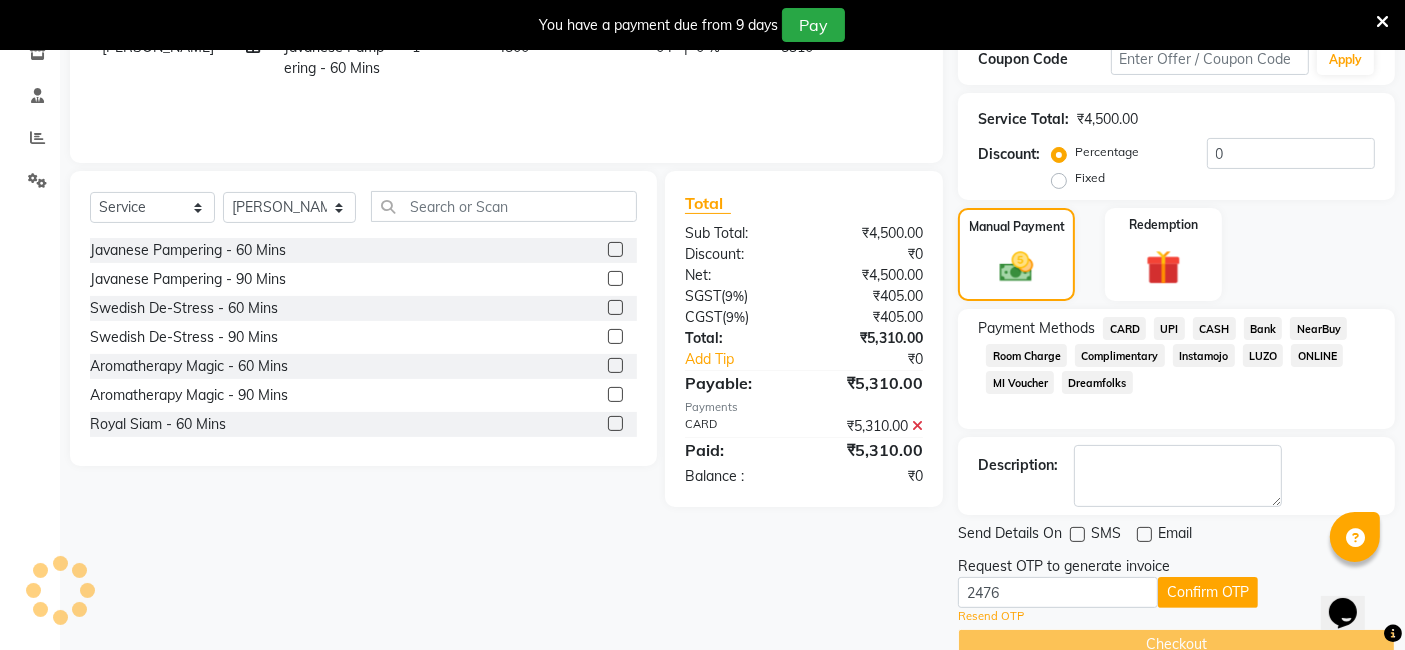 scroll, scrollTop: 315, scrollLeft: 0, axis: vertical 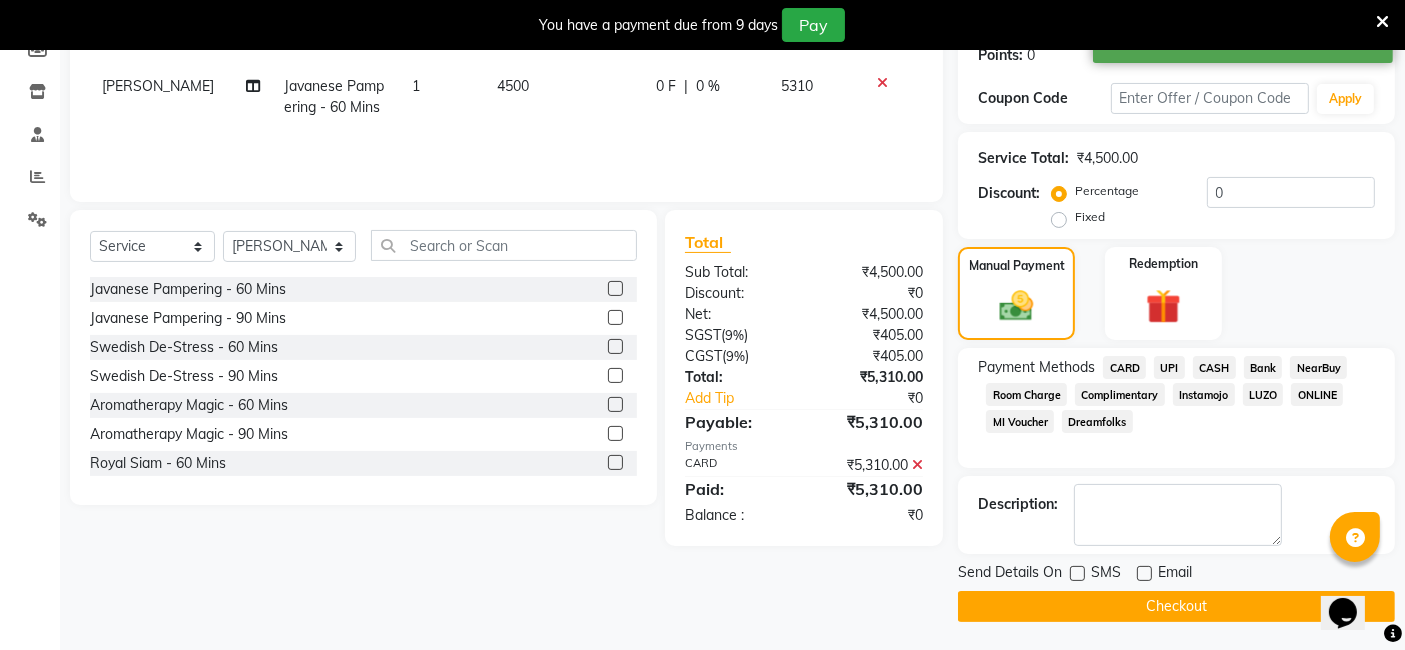 click on "Checkout" 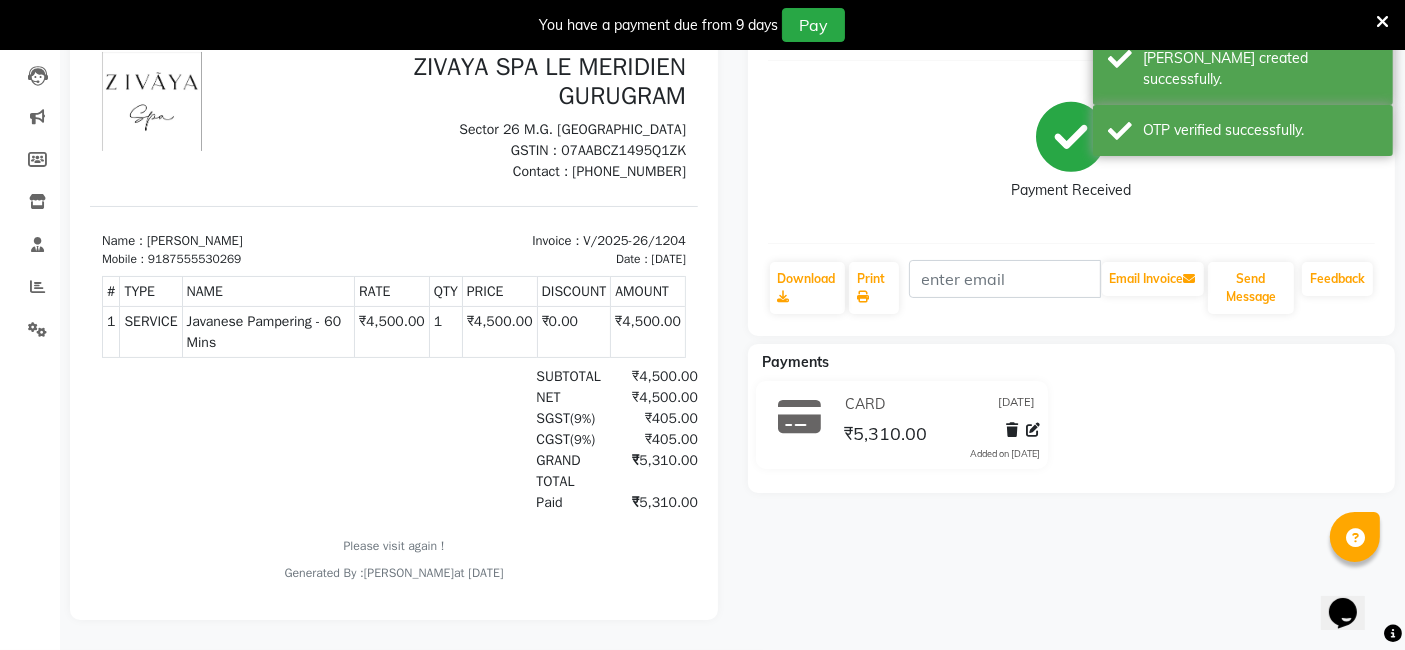 scroll, scrollTop: 0, scrollLeft: 0, axis: both 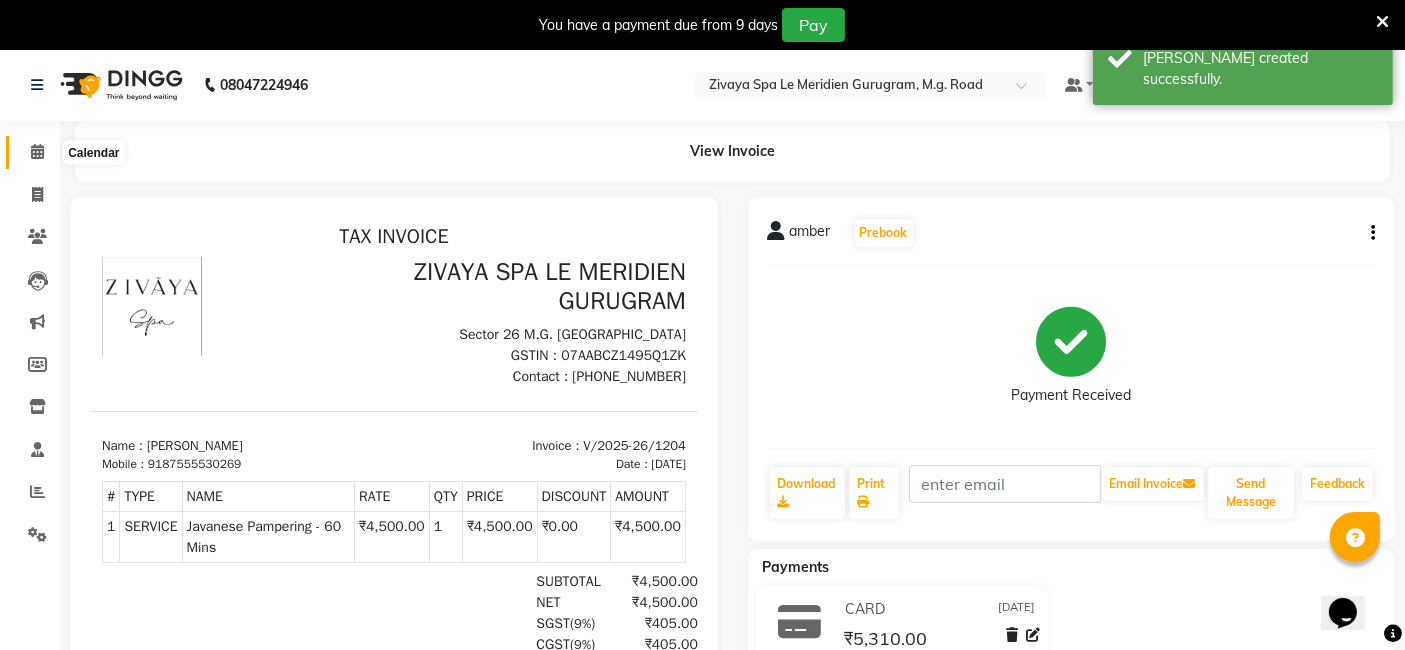 click 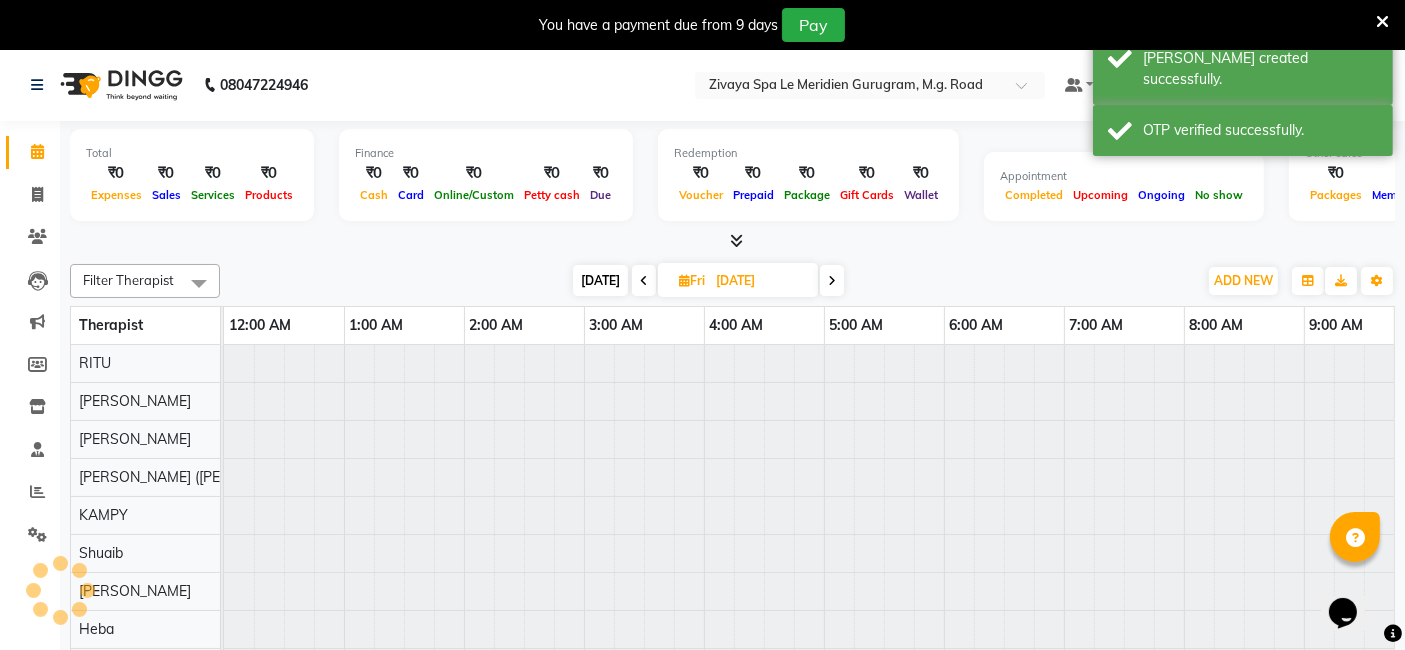 scroll, scrollTop: 0, scrollLeft: 720, axis: horizontal 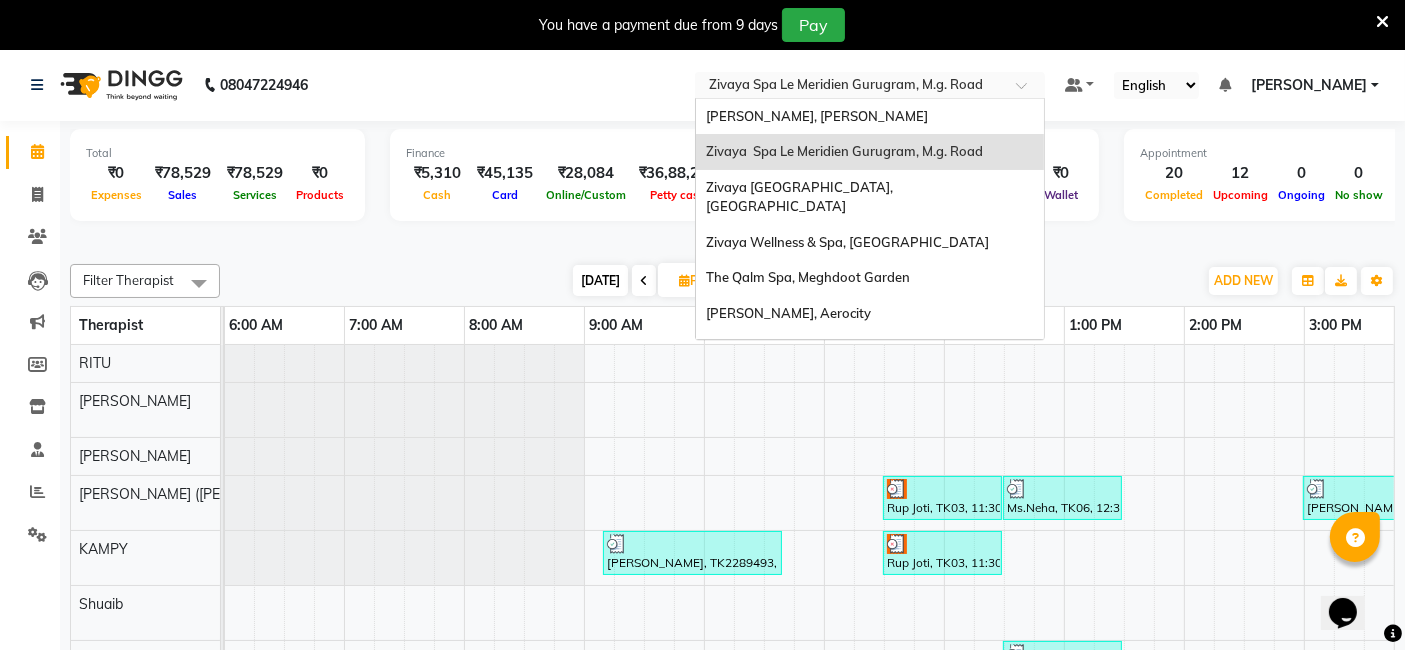 click at bounding box center (850, 87) 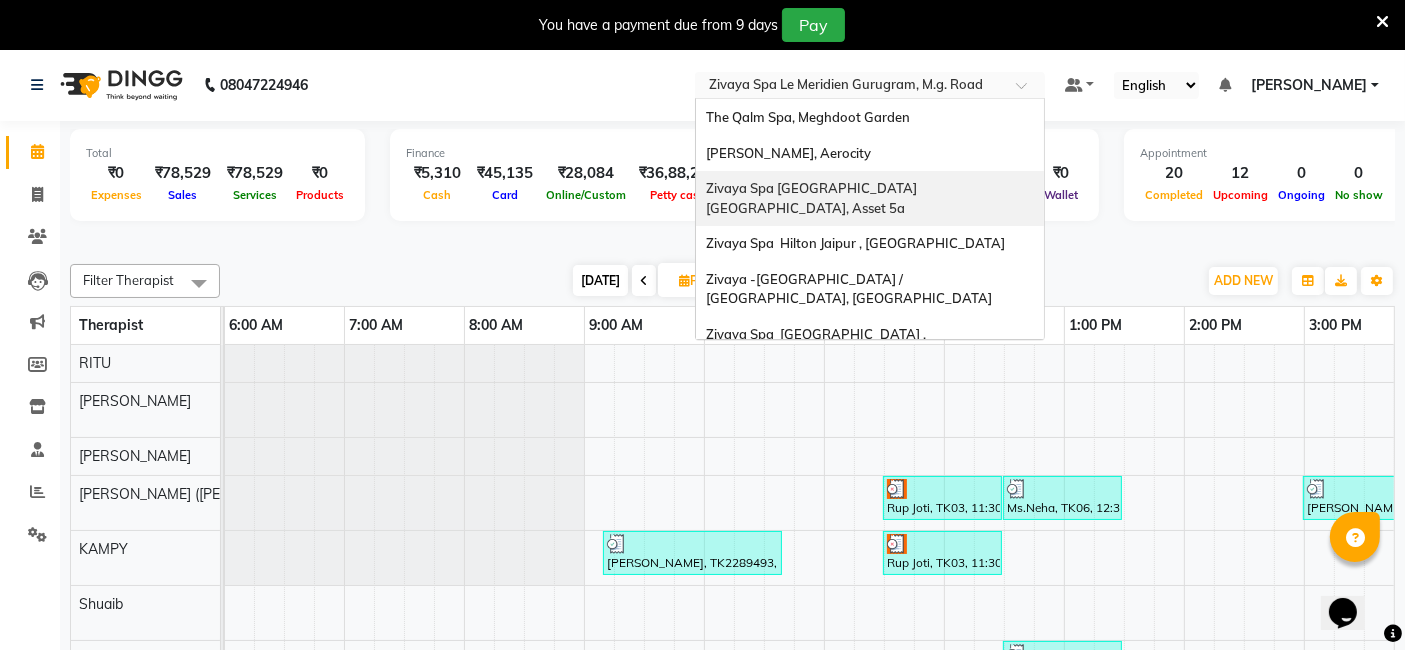 scroll, scrollTop: 205, scrollLeft: 0, axis: vertical 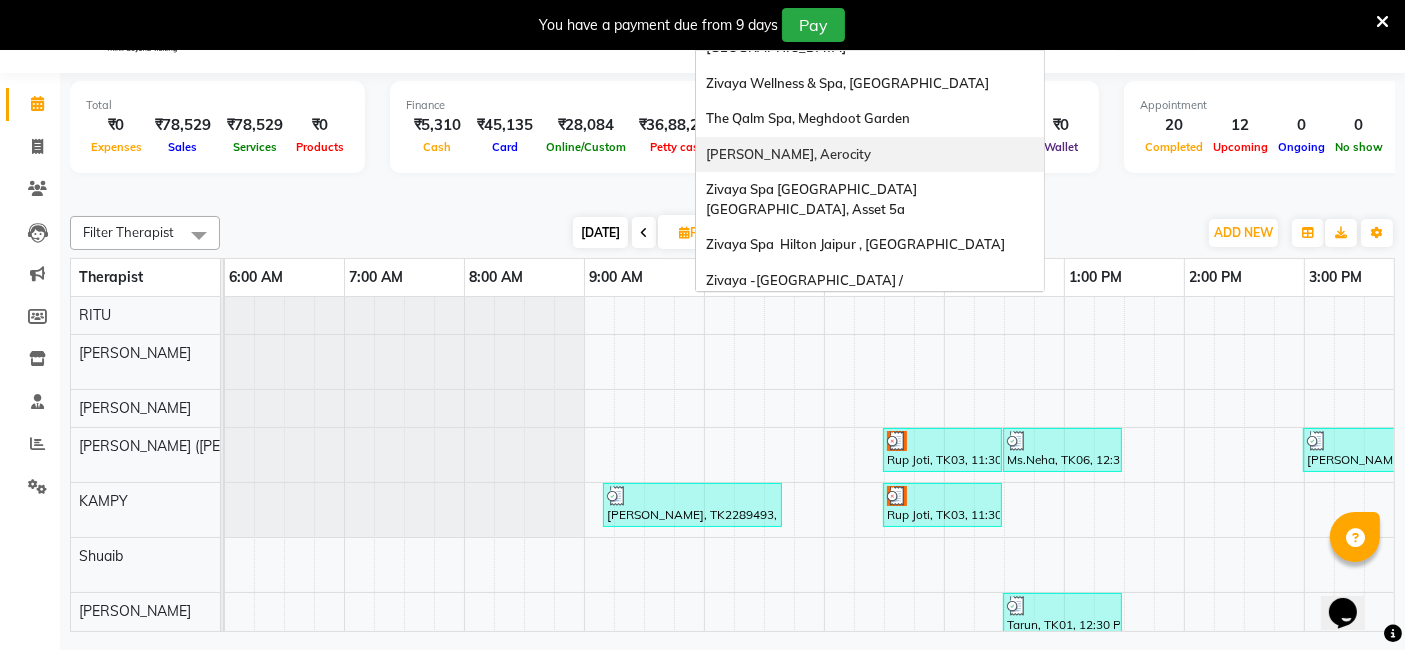 click on "Zivaya Aloft, Aerocity" at bounding box center (870, 155) 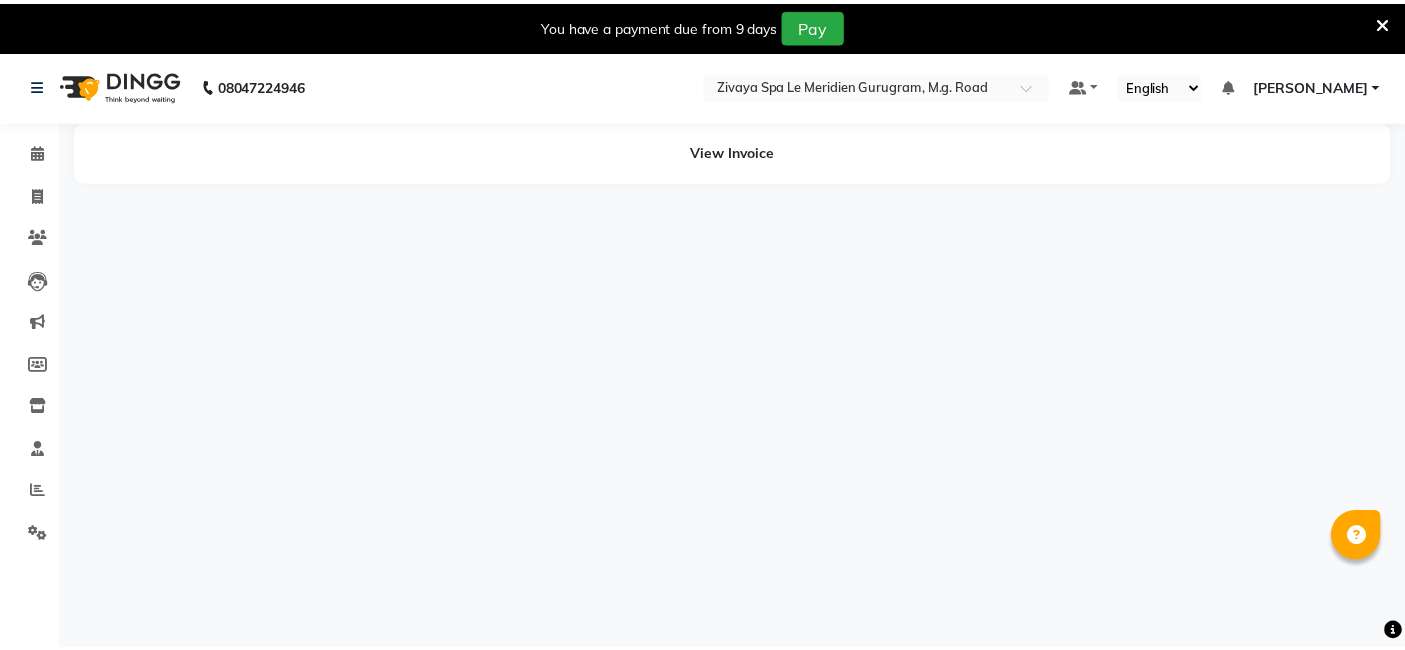 scroll, scrollTop: 0, scrollLeft: 0, axis: both 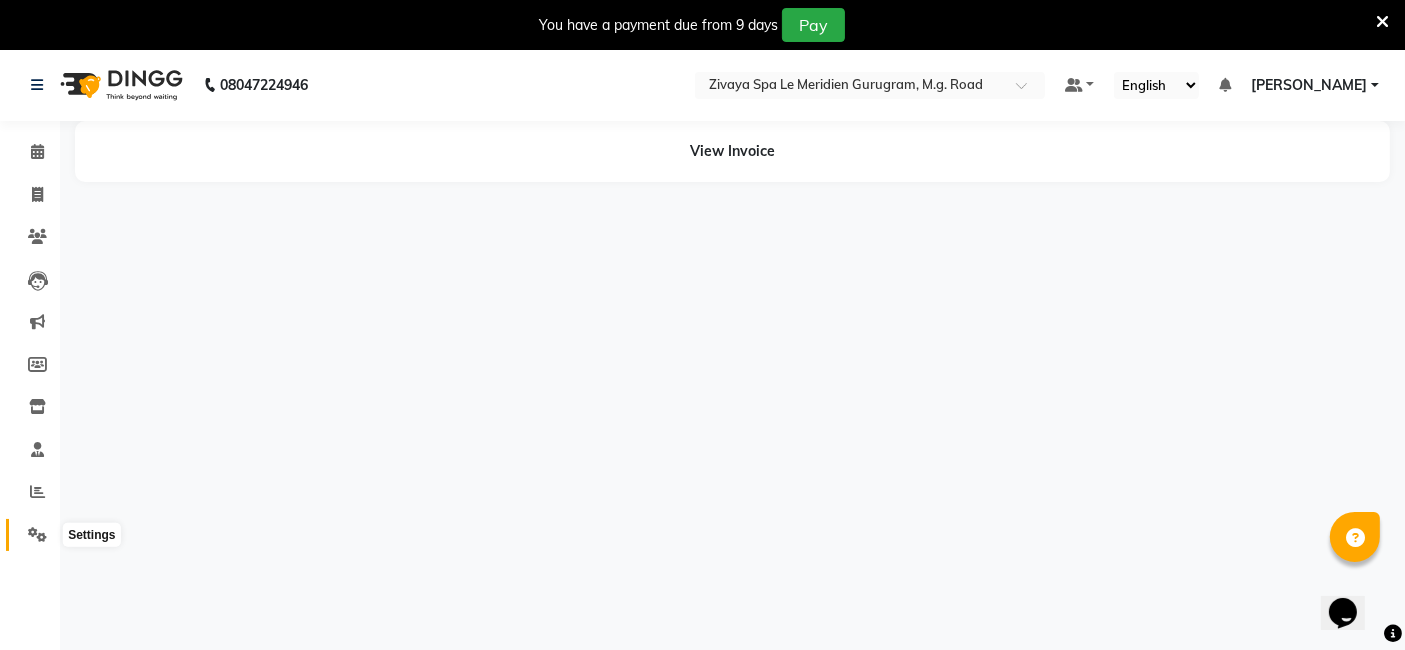 click 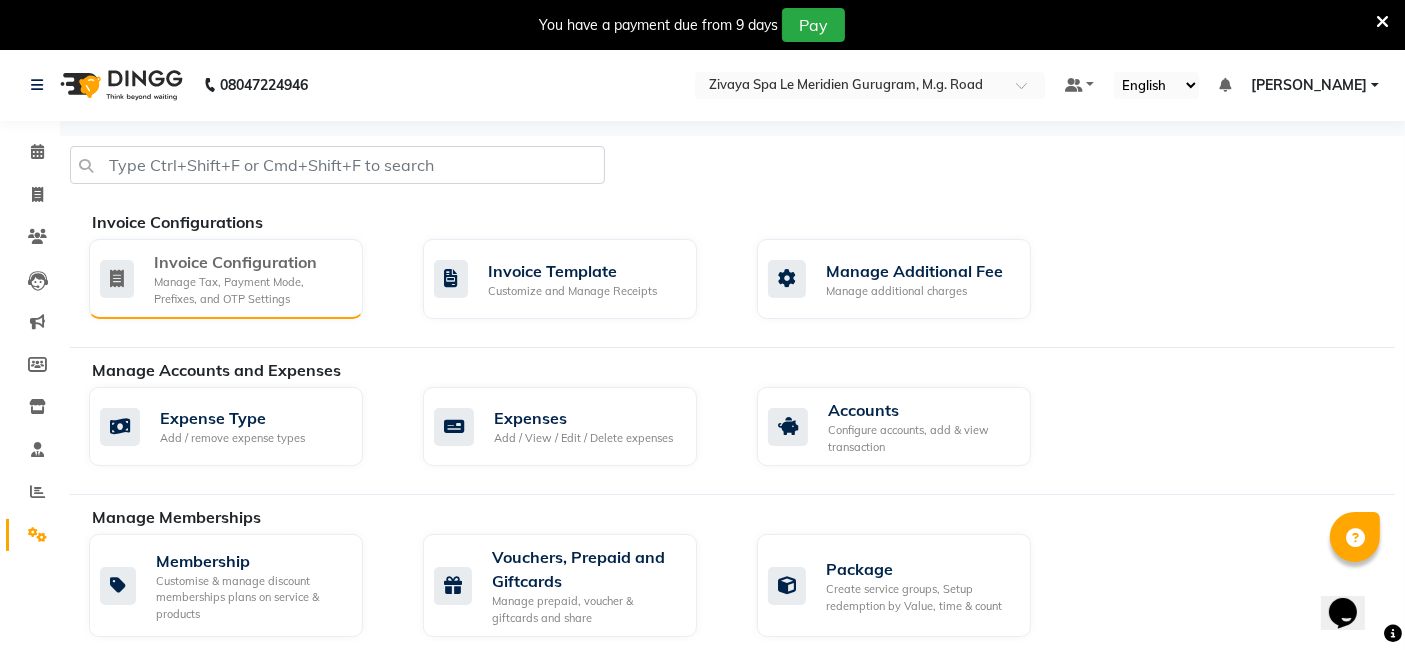 click on "Manage Tax, Payment Mode, Prefixes, and OTP Settings" 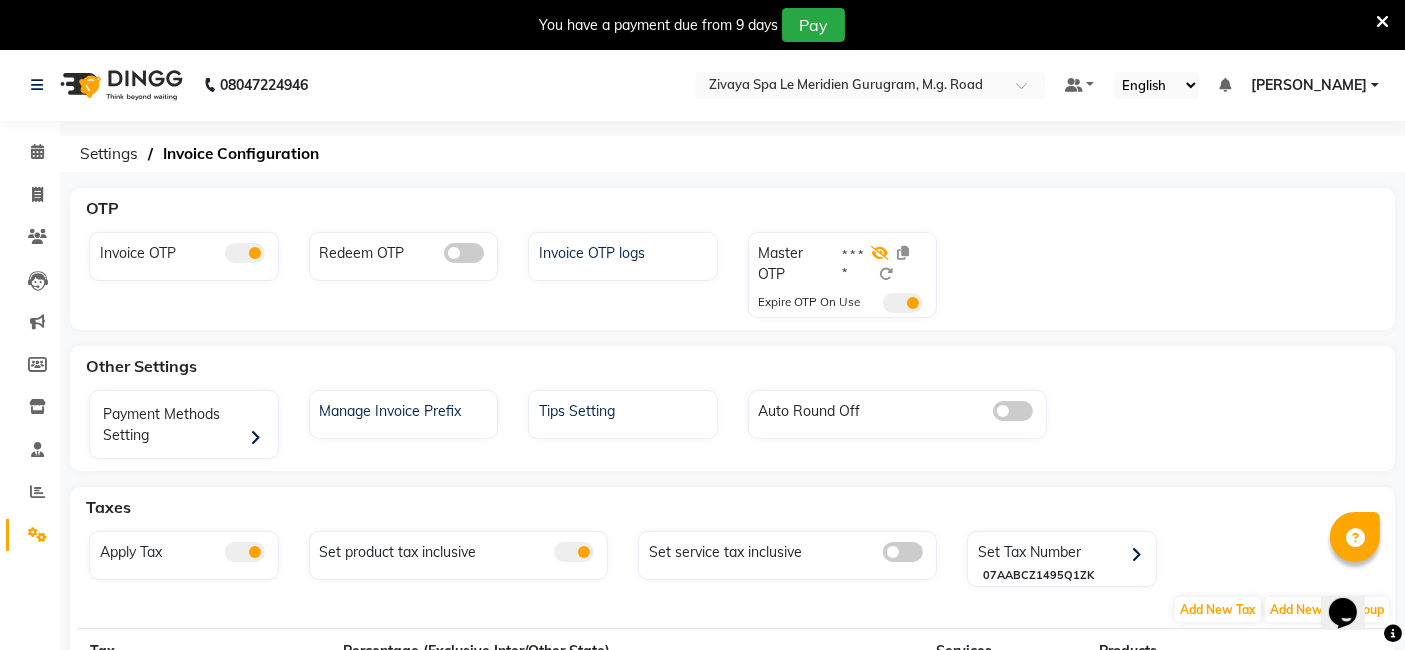click 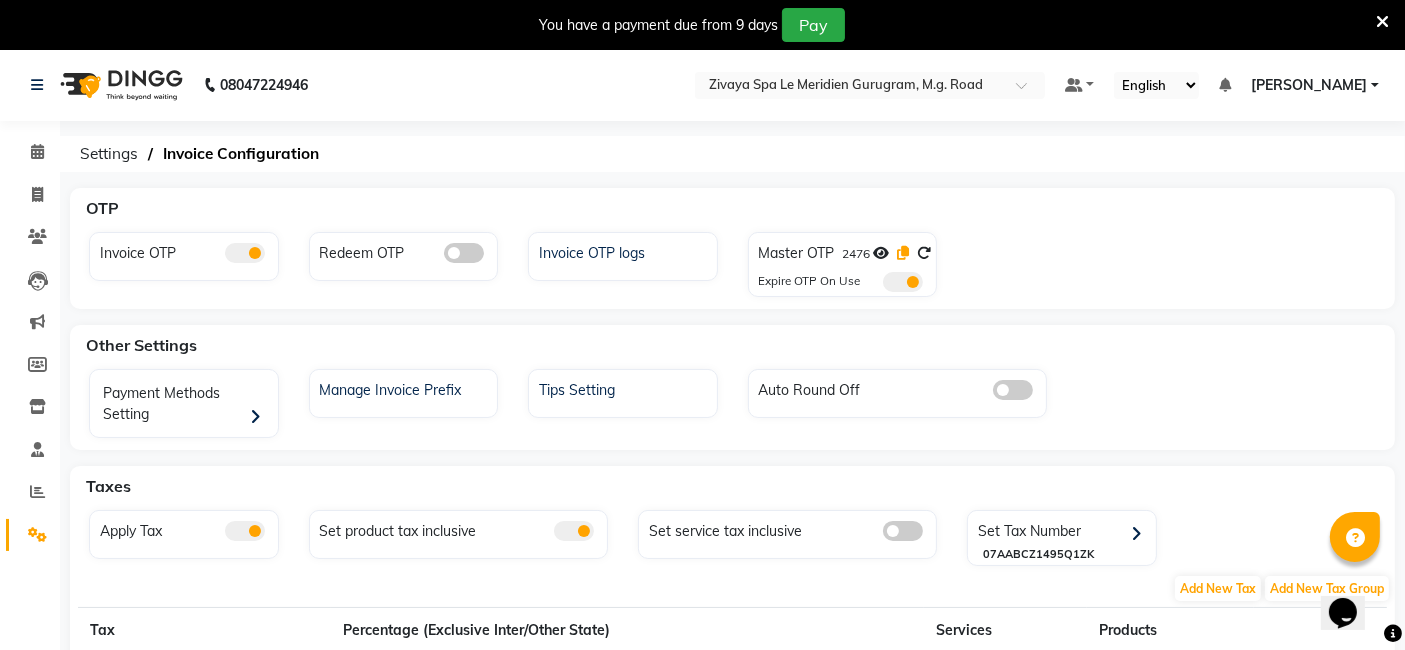 click 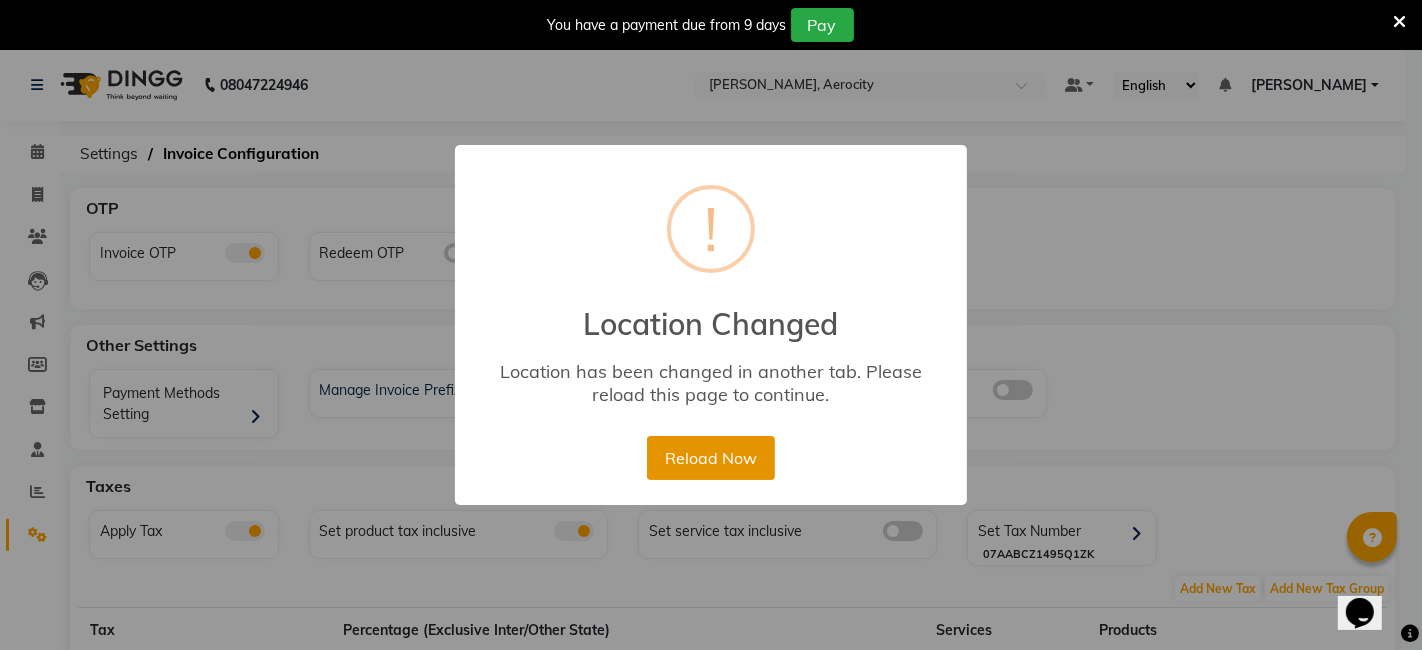 click on "Reload Now" at bounding box center (710, 458) 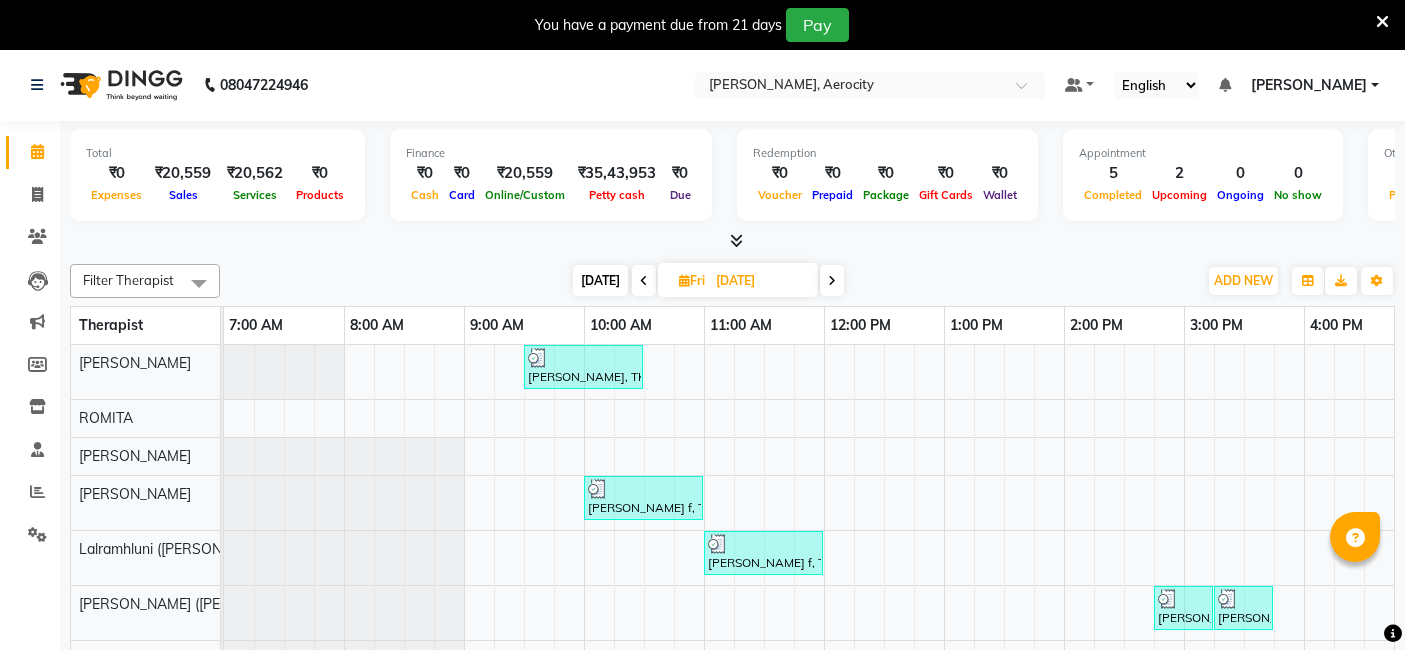 scroll, scrollTop: 0, scrollLeft: 0, axis: both 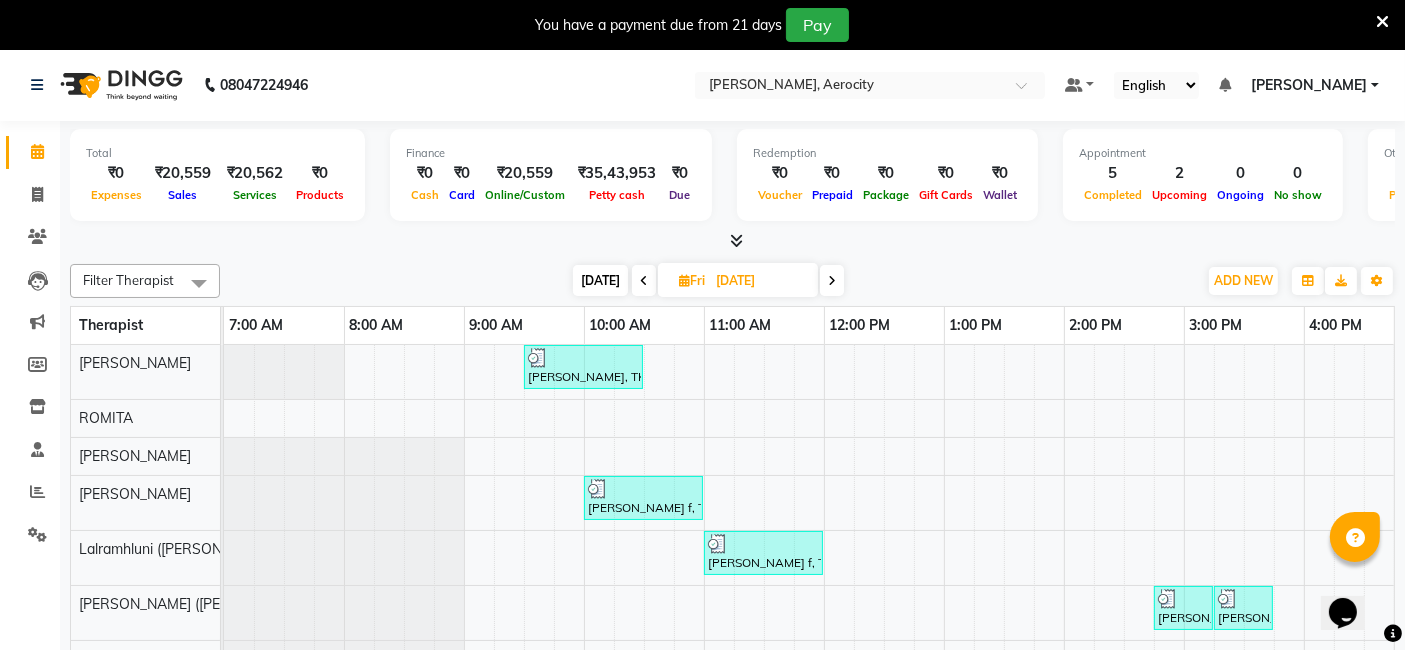click at bounding box center [832, 280] 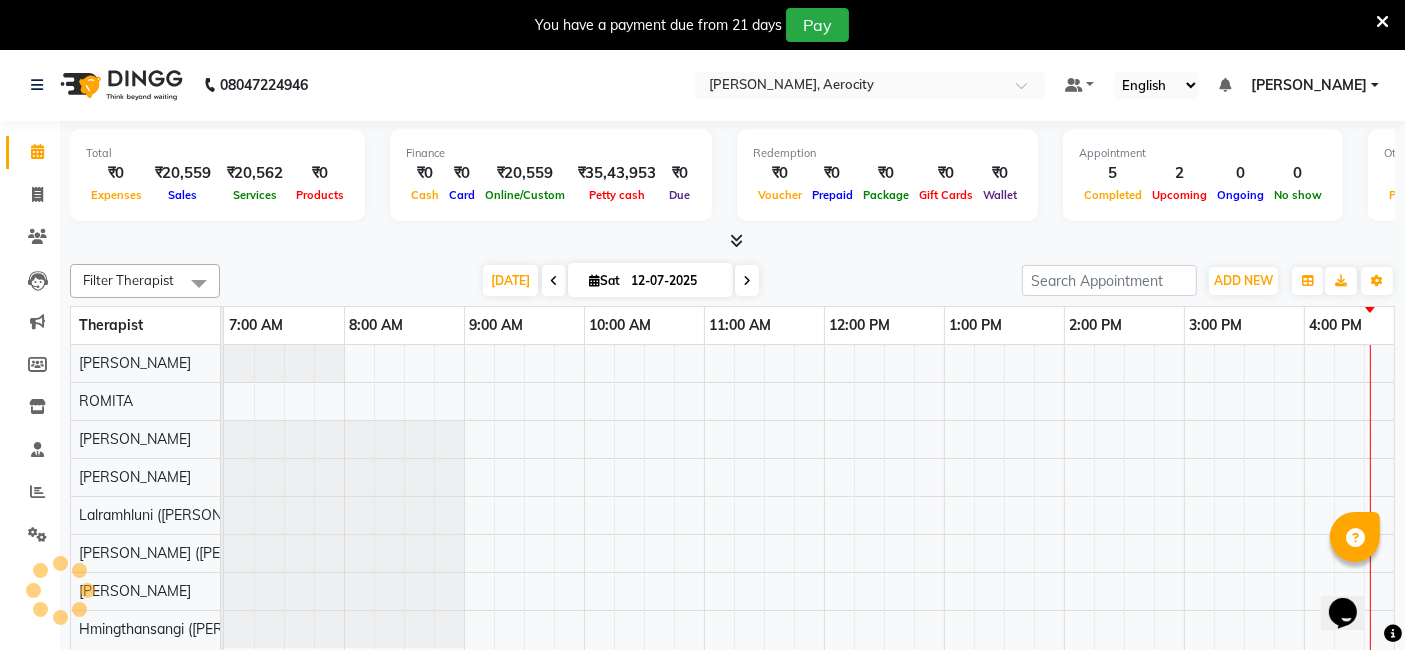 scroll, scrollTop: 0, scrollLeft: 868, axis: horizontal 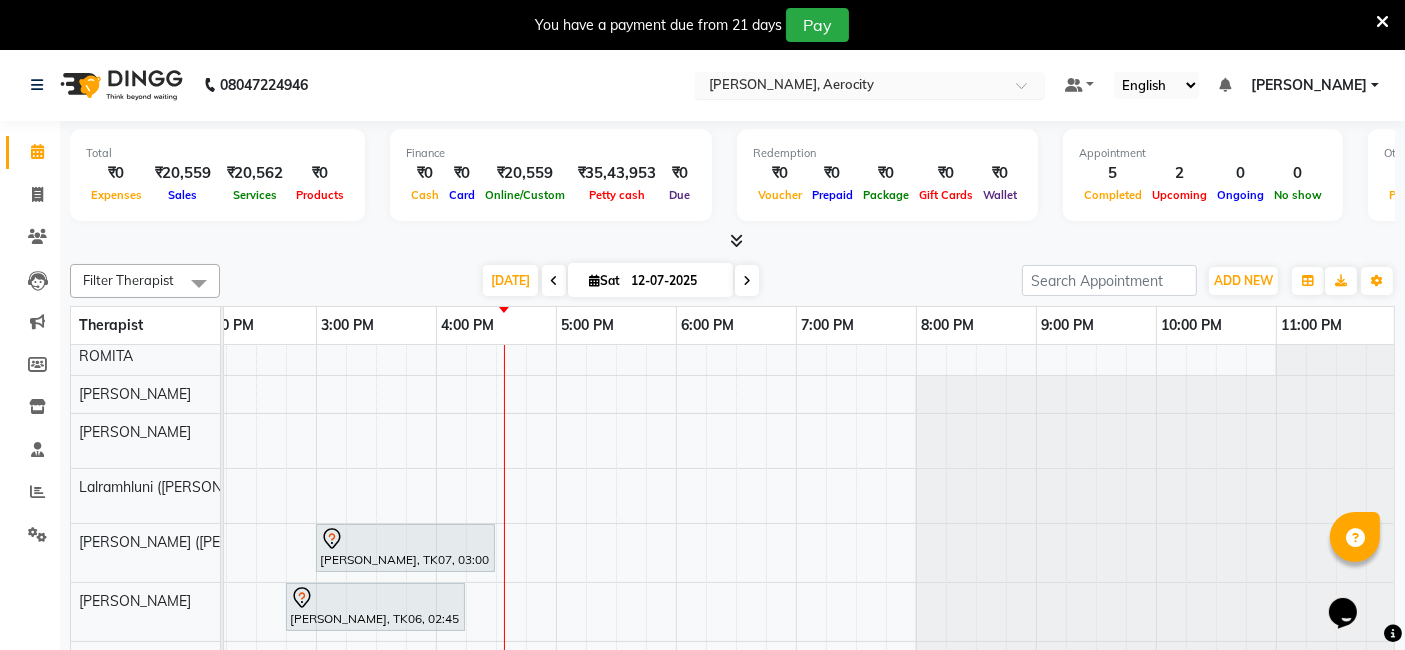 click at bounding box center (850, 87) 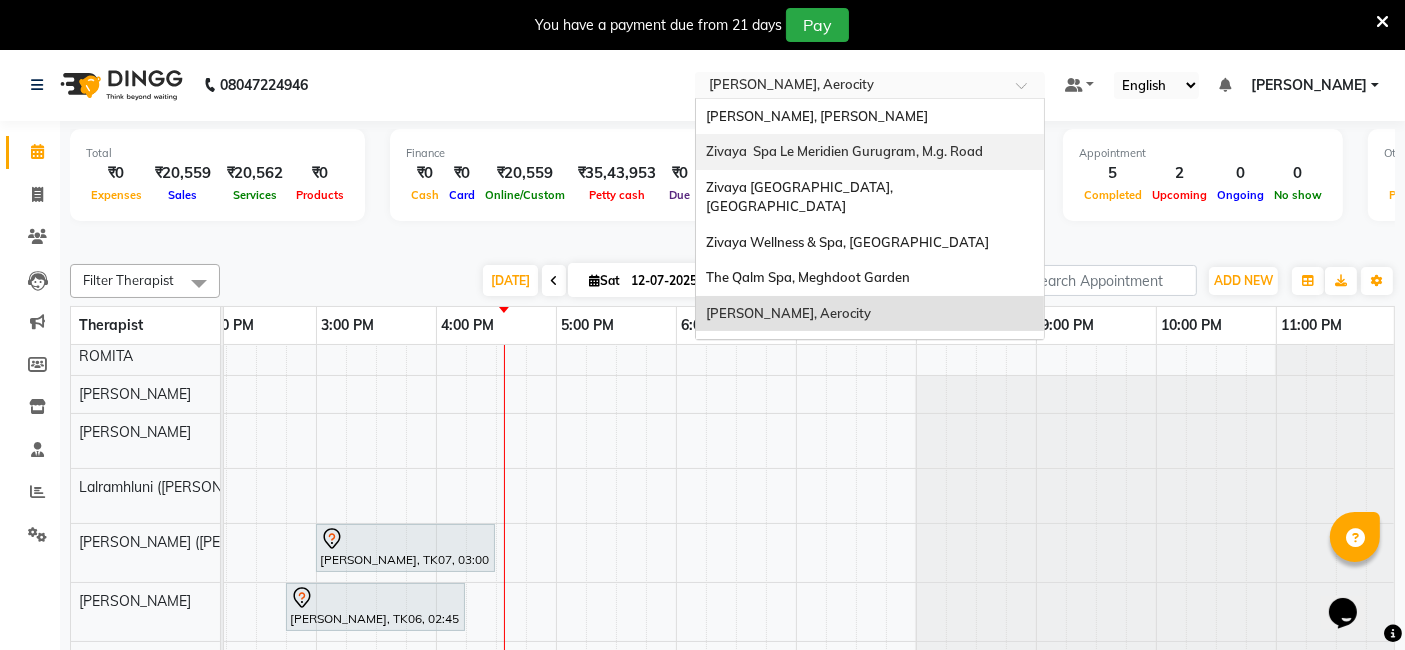 click on "Zivaya  Spa Le Meridien Gurugram, M.g. Road" at bounding box center (844, 151) 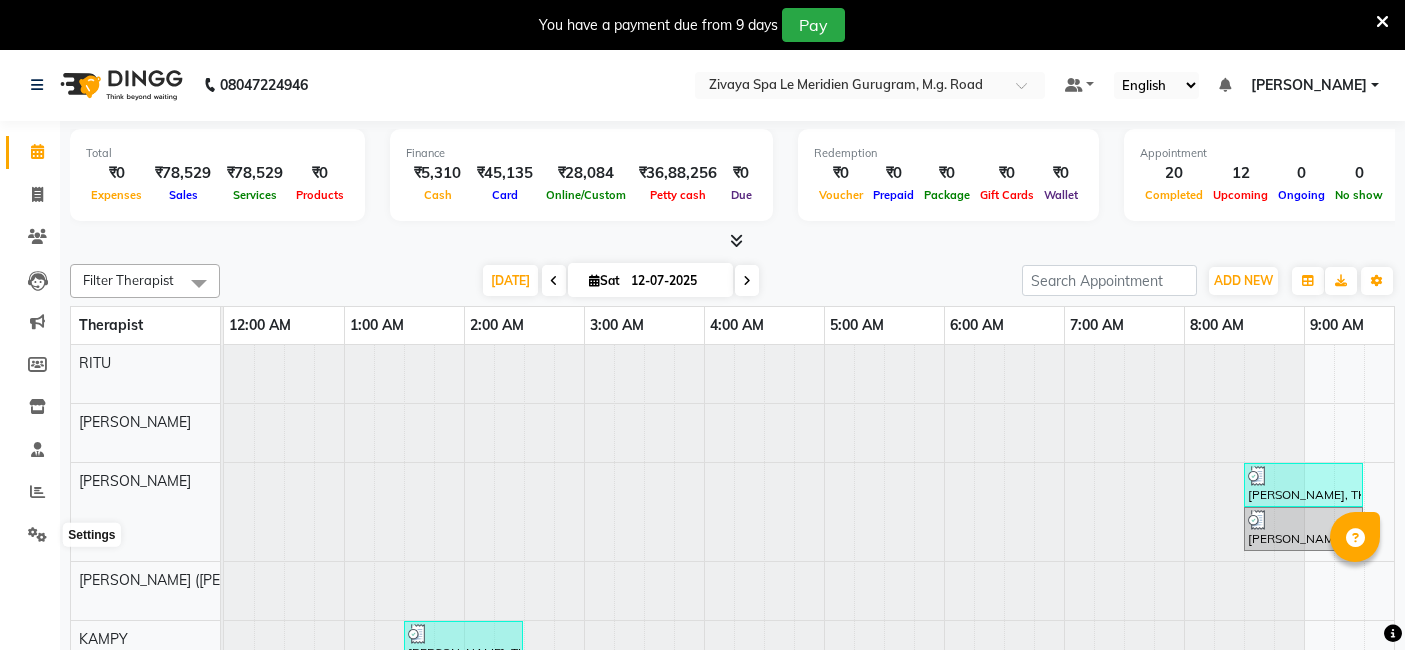 scroll, scrollTop: 0, scrollLeft: 0, axis: both 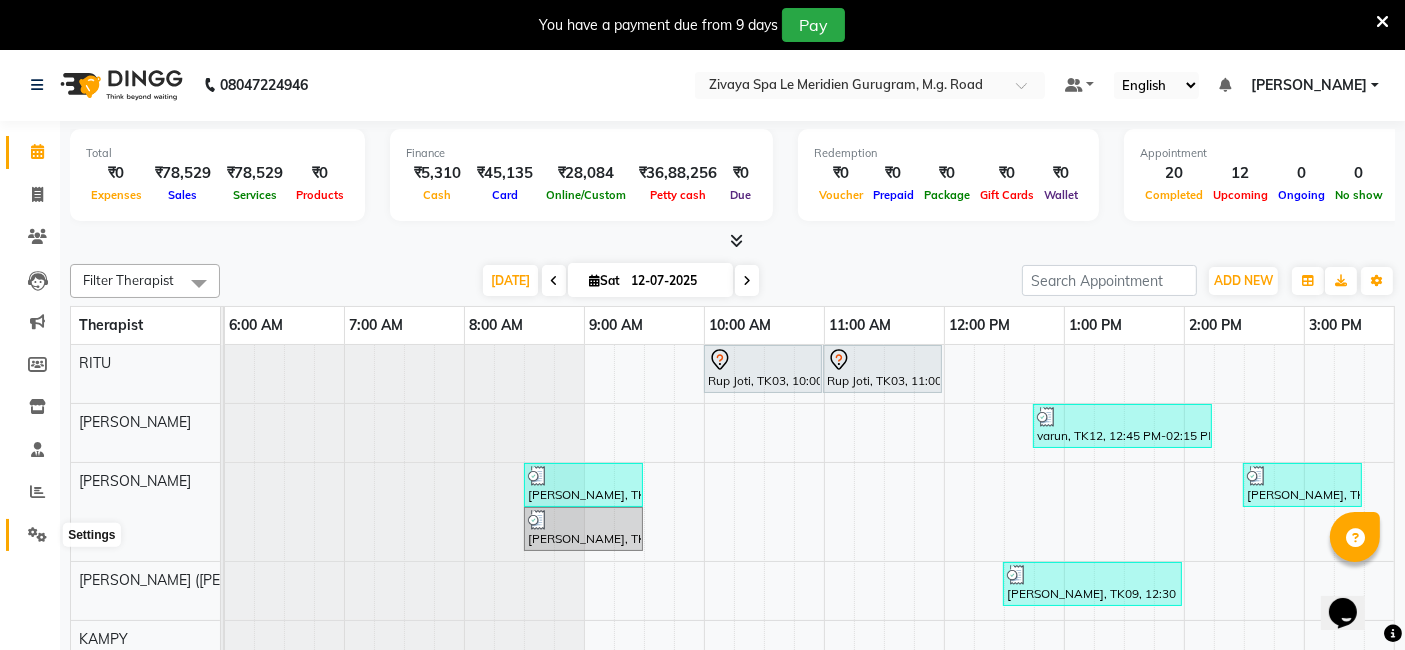 click 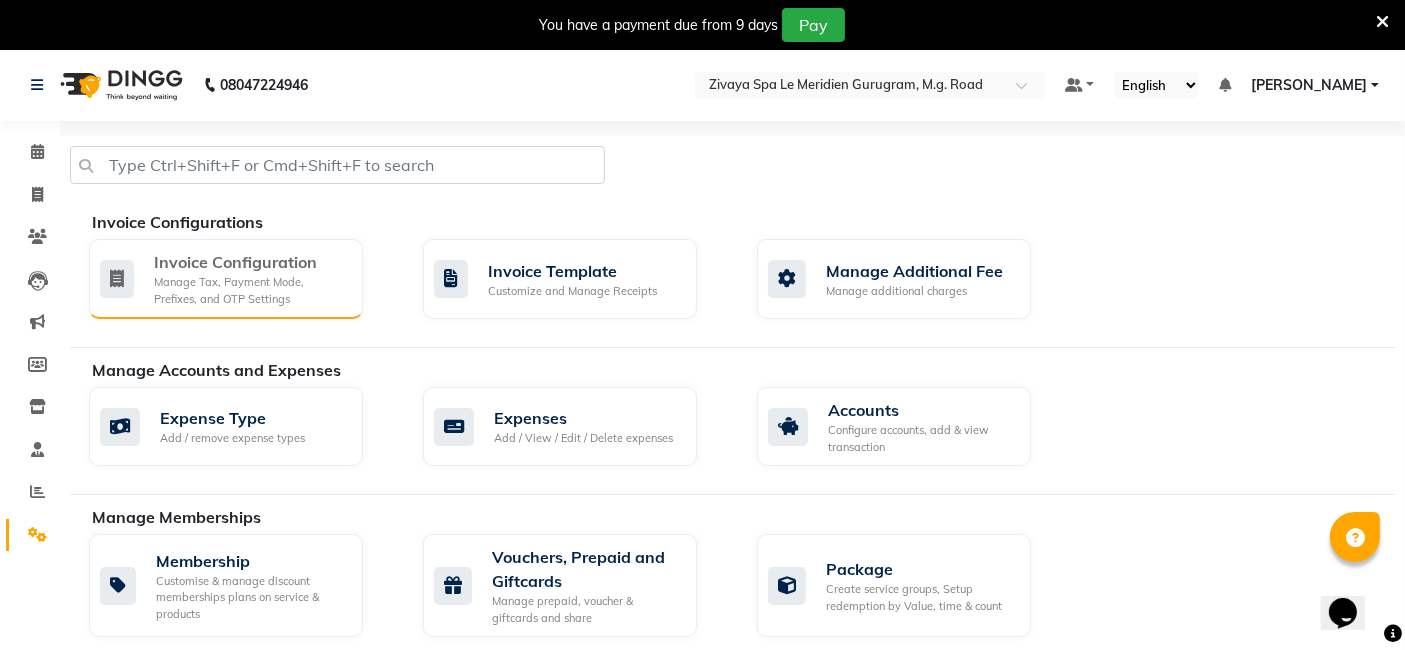click on "Manage Tax, Payment Mode, Prefixes, and OTP Settings" 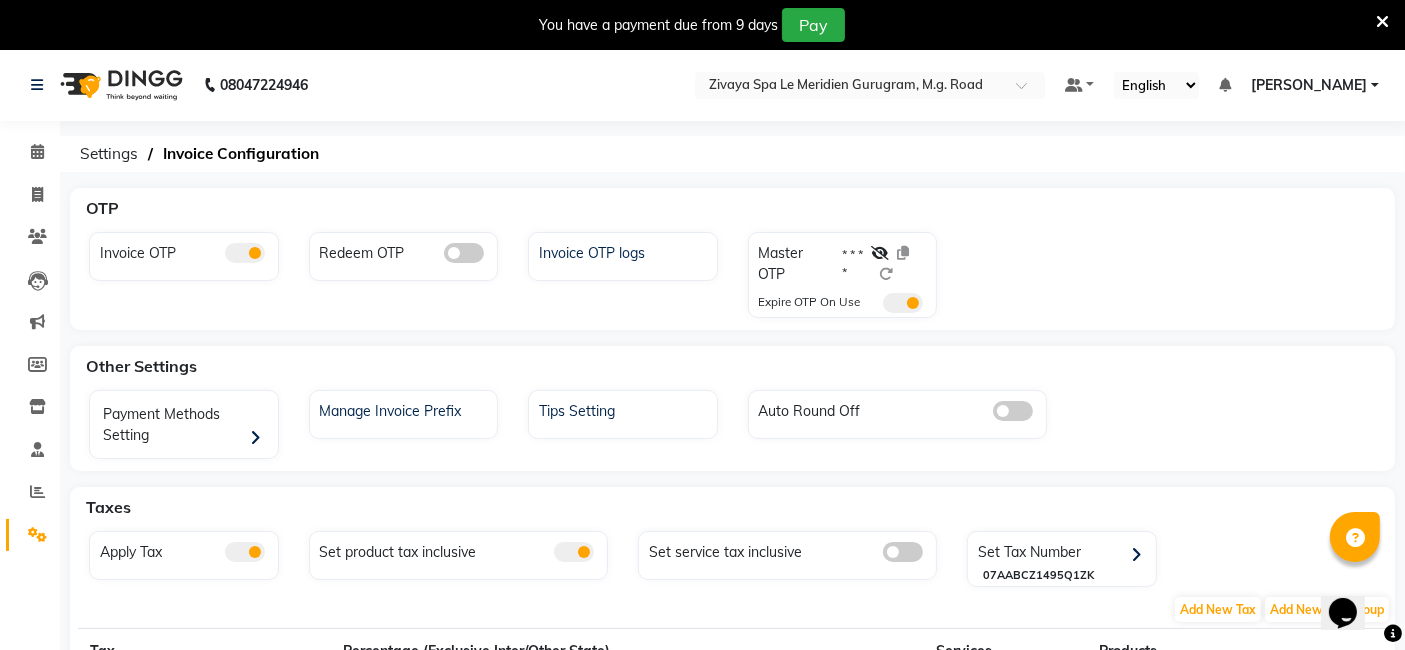 click 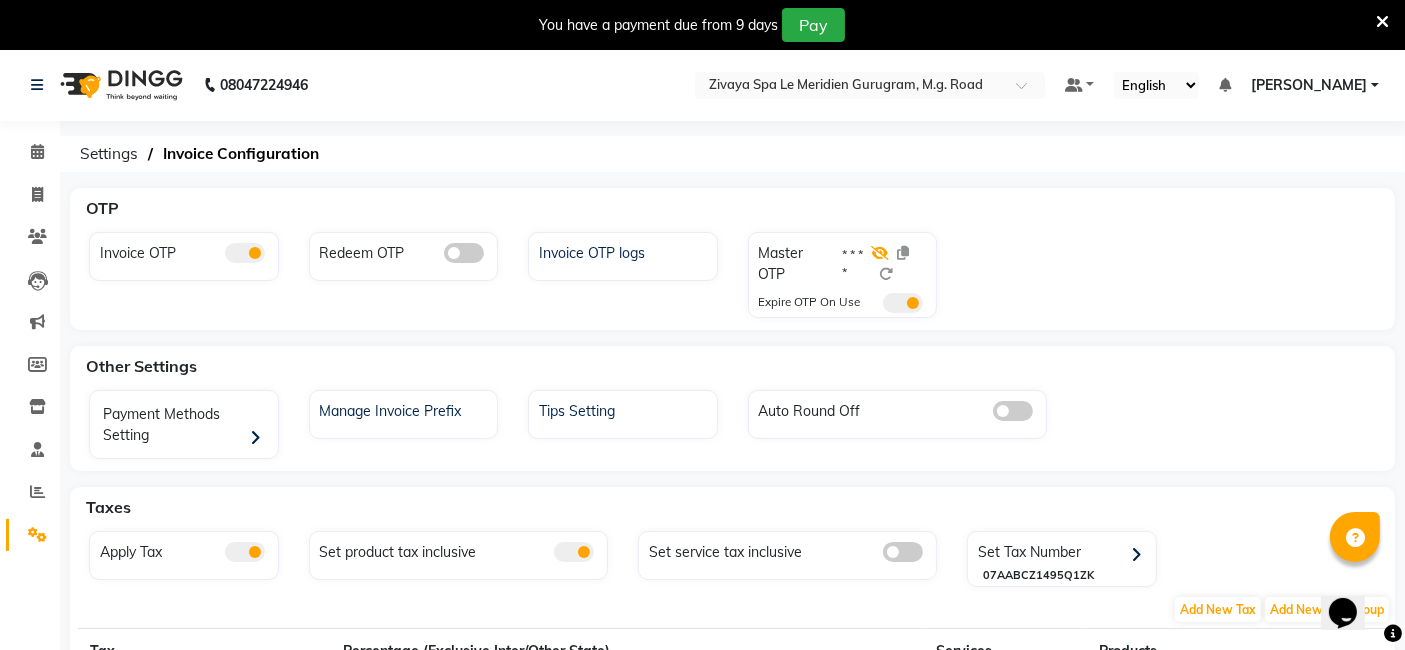 click 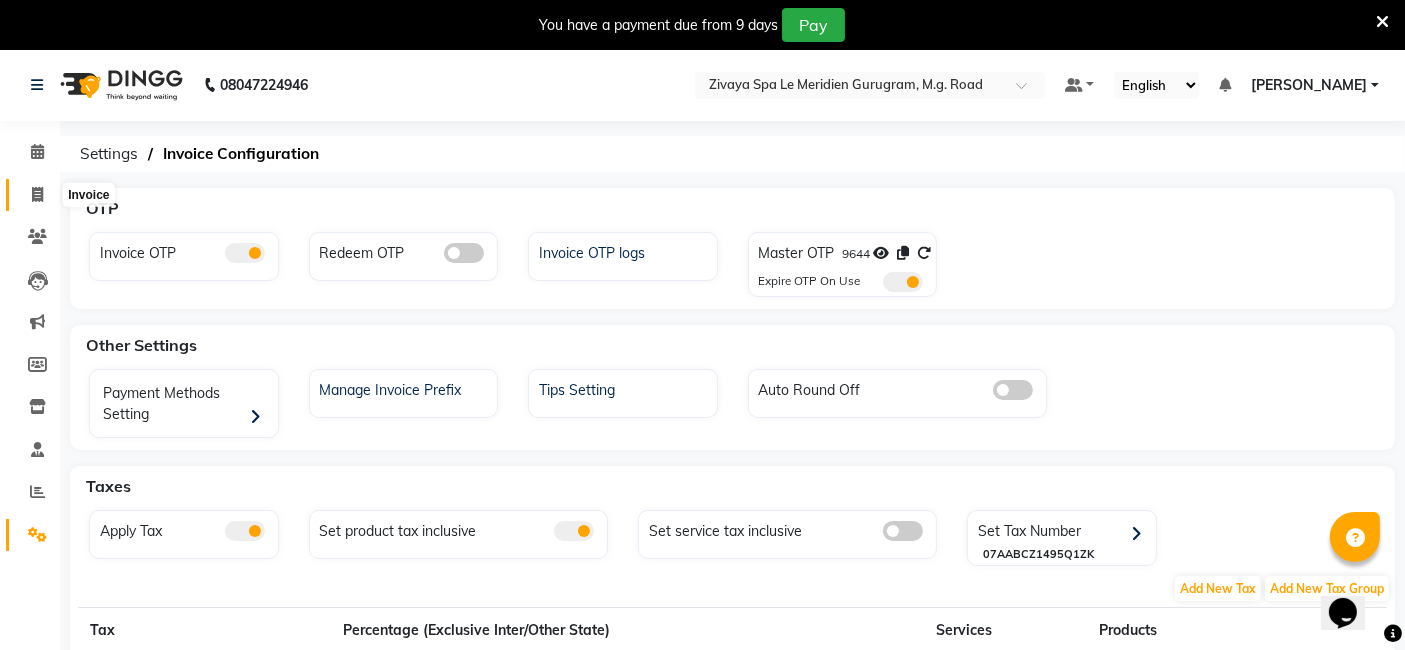 click 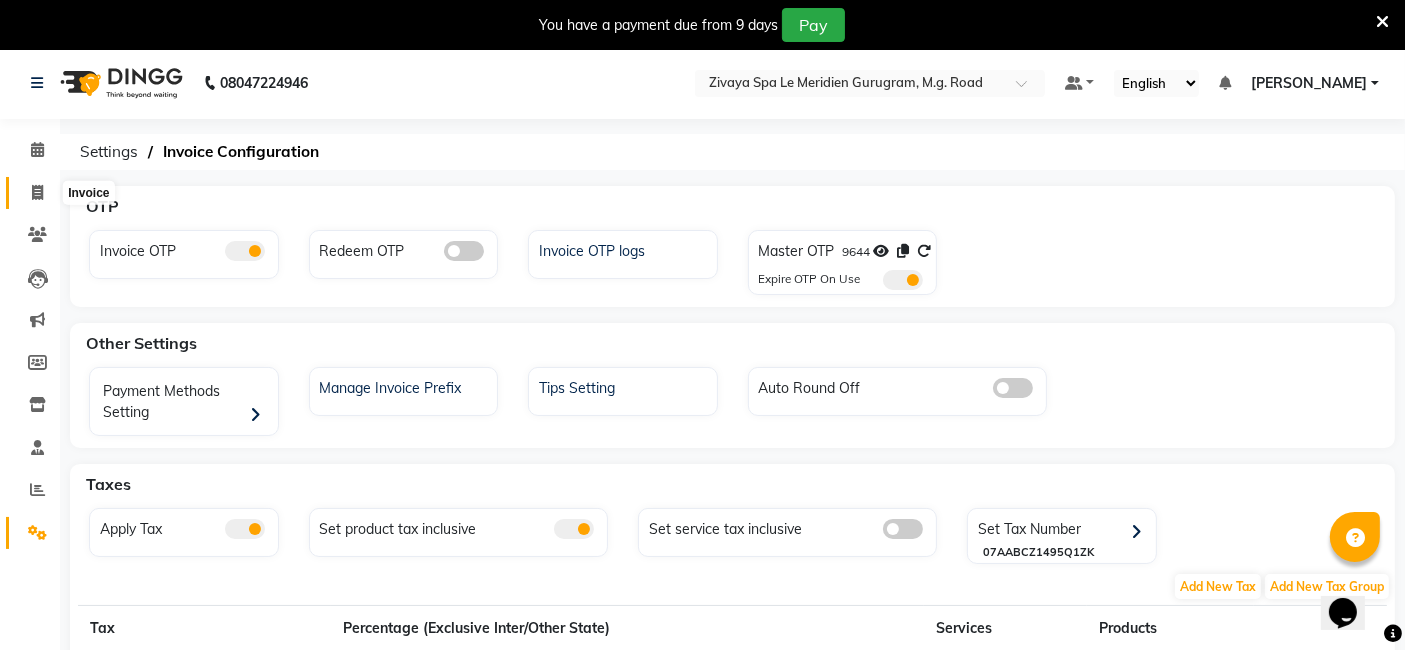 select on "6503" 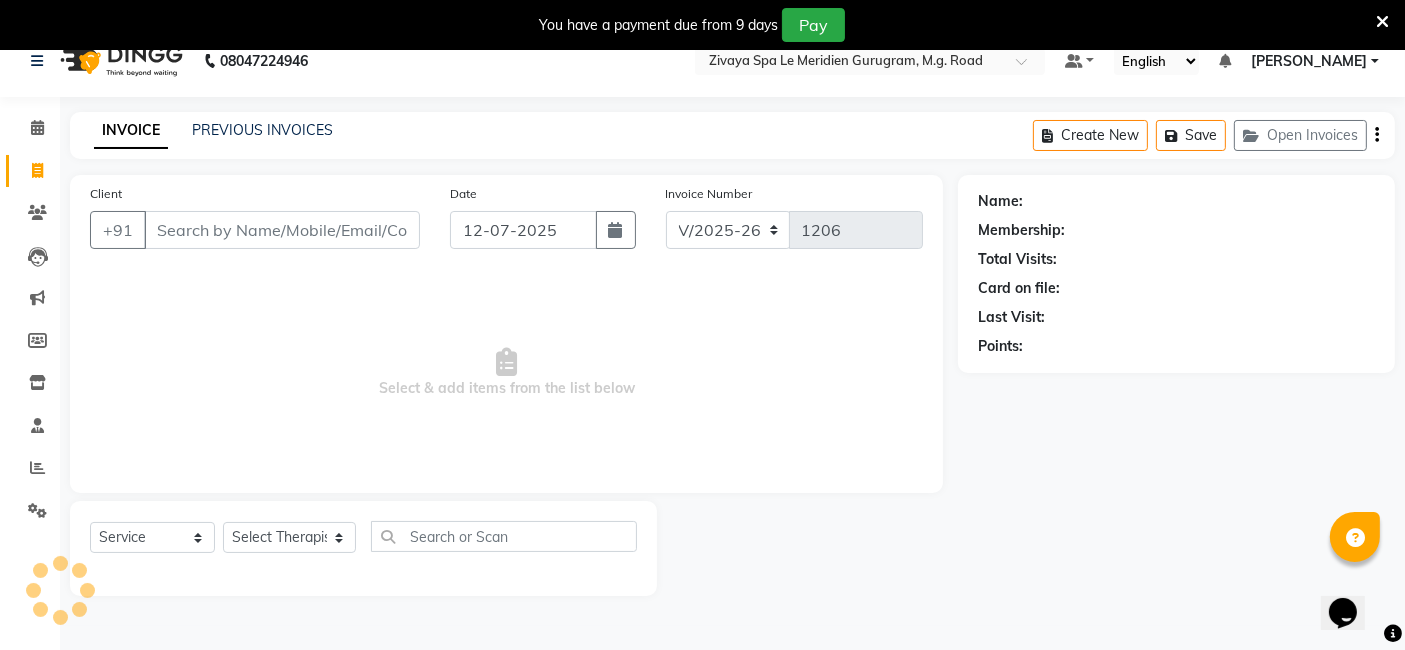 scroll, scrollTop: 0, scrollLeft: 0, axis: both 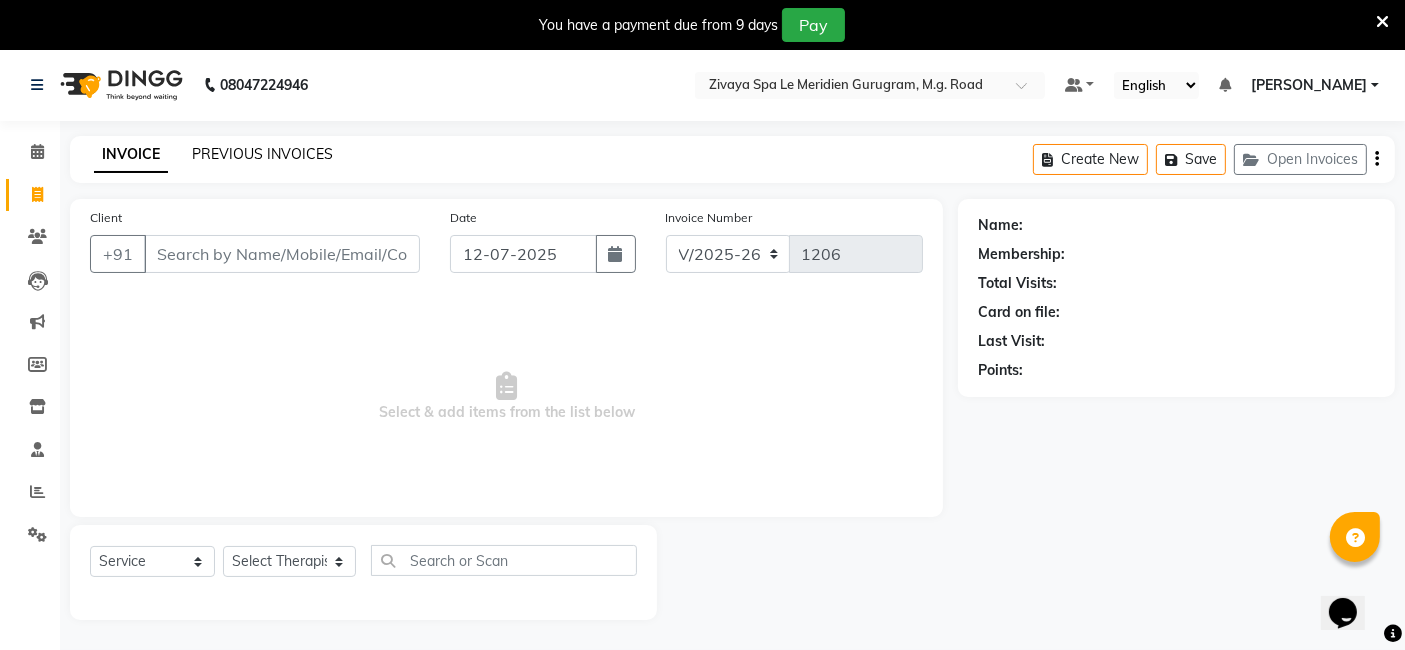 click on "PREVIOUS INVOICES" 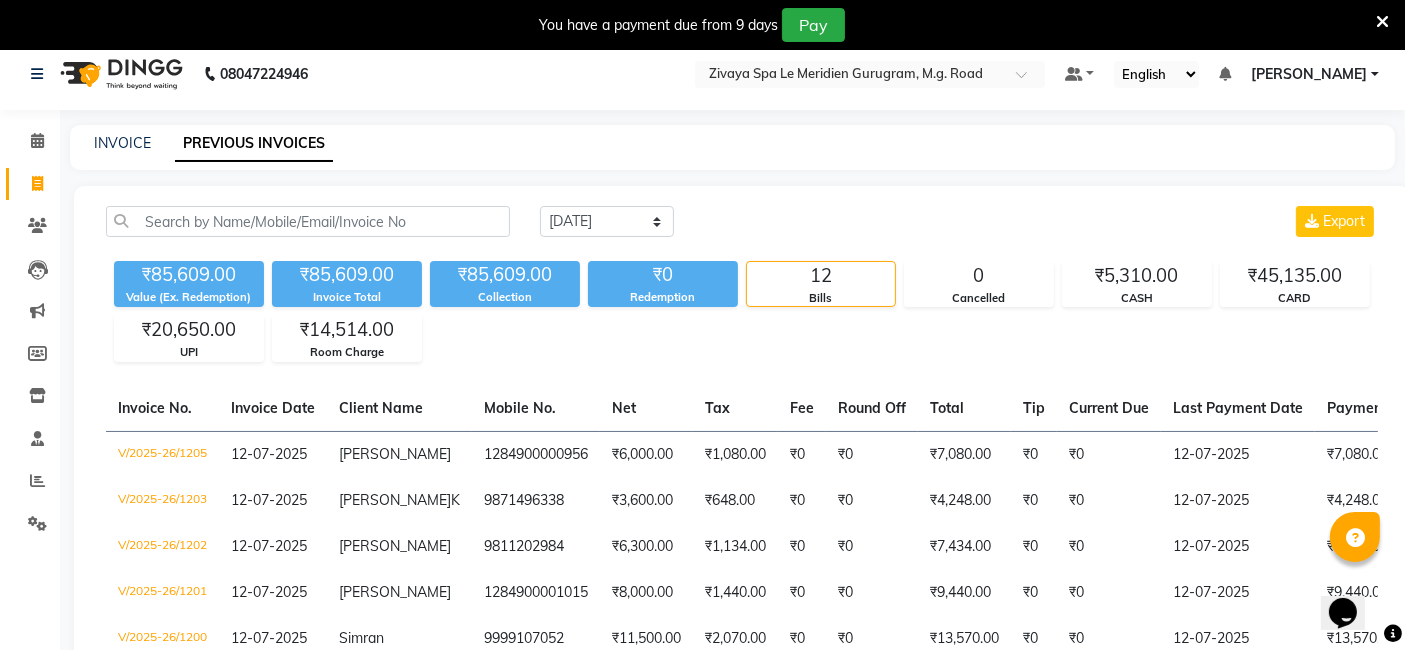 scroll, scrollTop: 0, scrollLeft: 0, axis: both 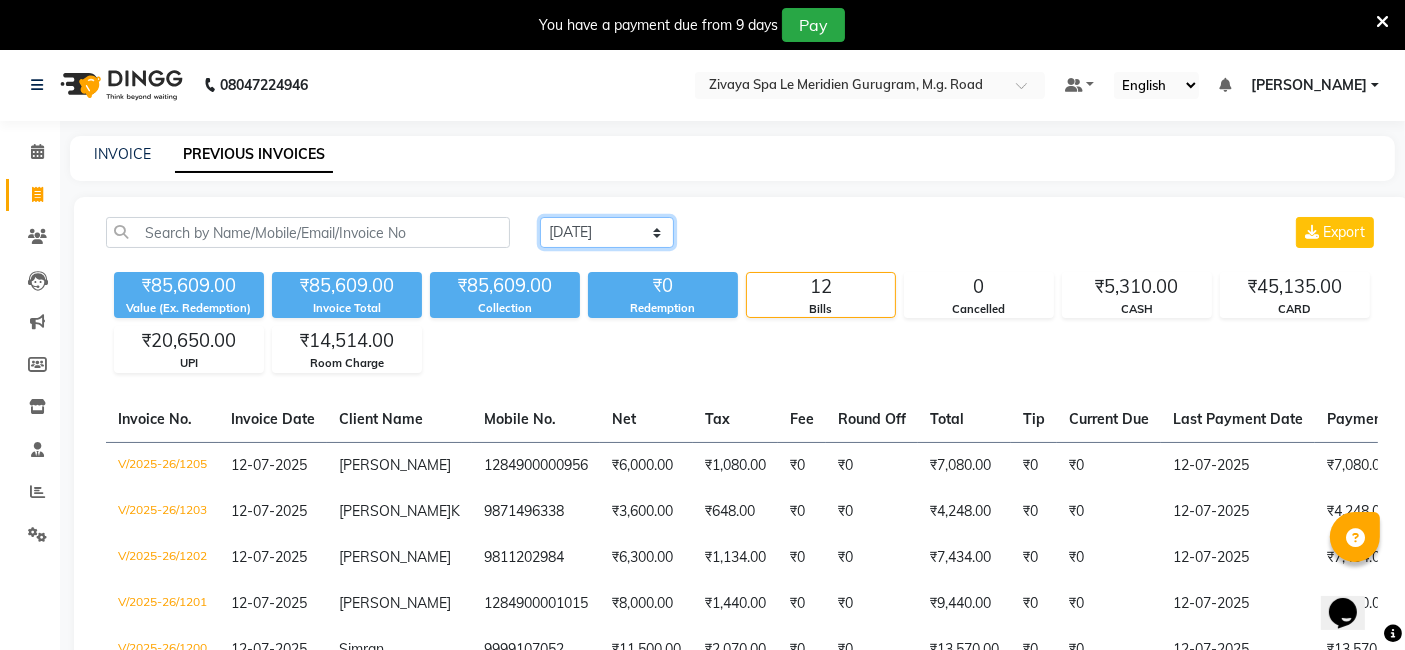 click on "[DATE] [DATE] Custom Range" 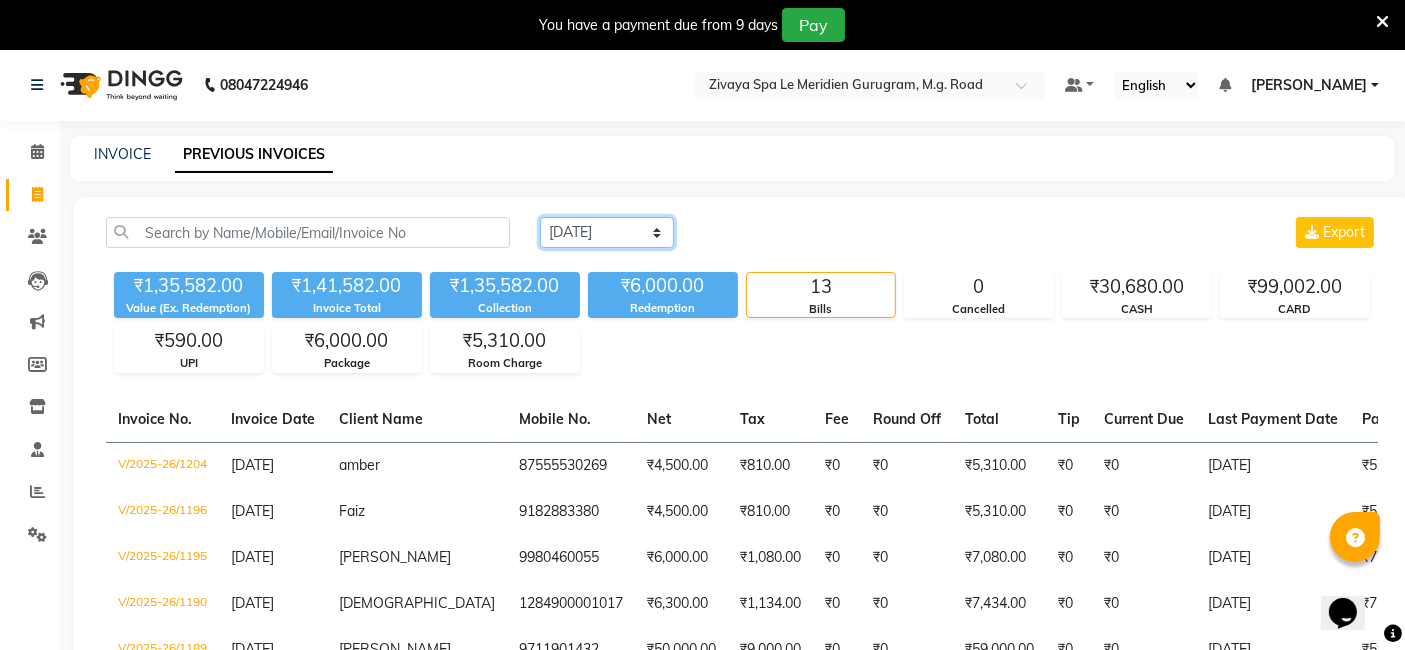 click on "[DATE] [DATE] Custom Range" 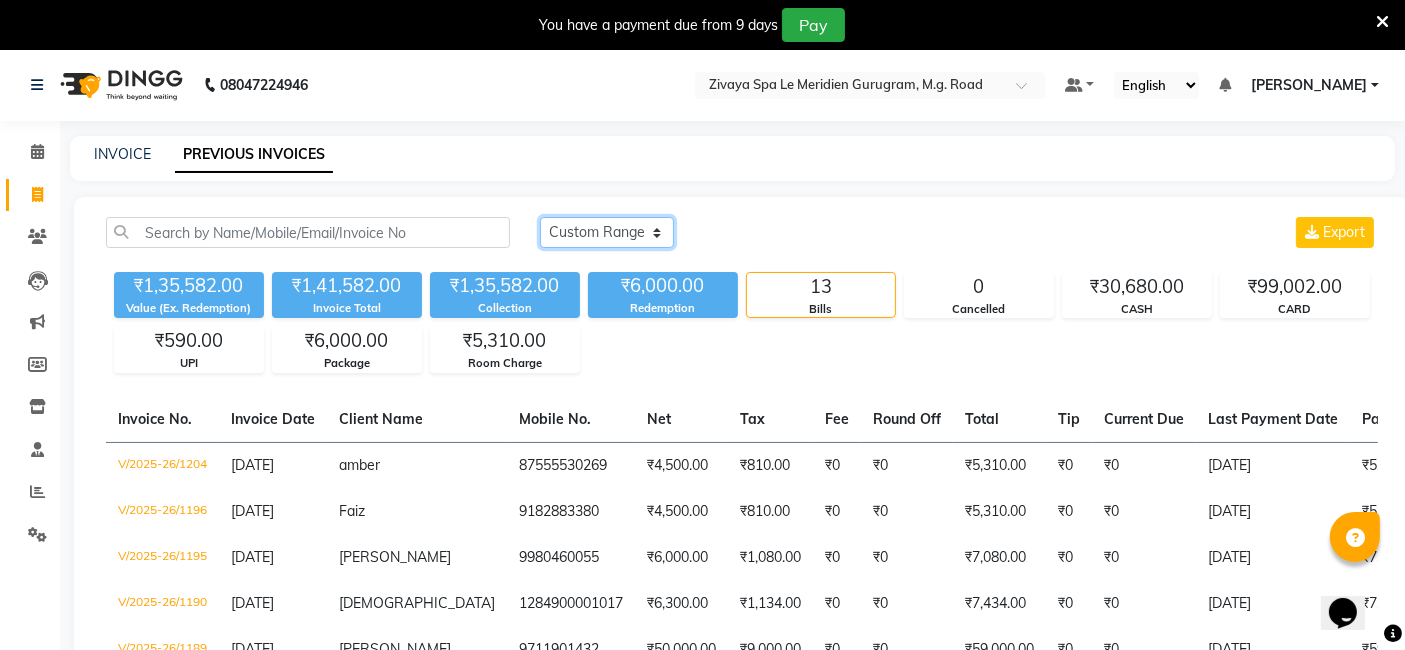 click on "Today Yesterday Custom Range" 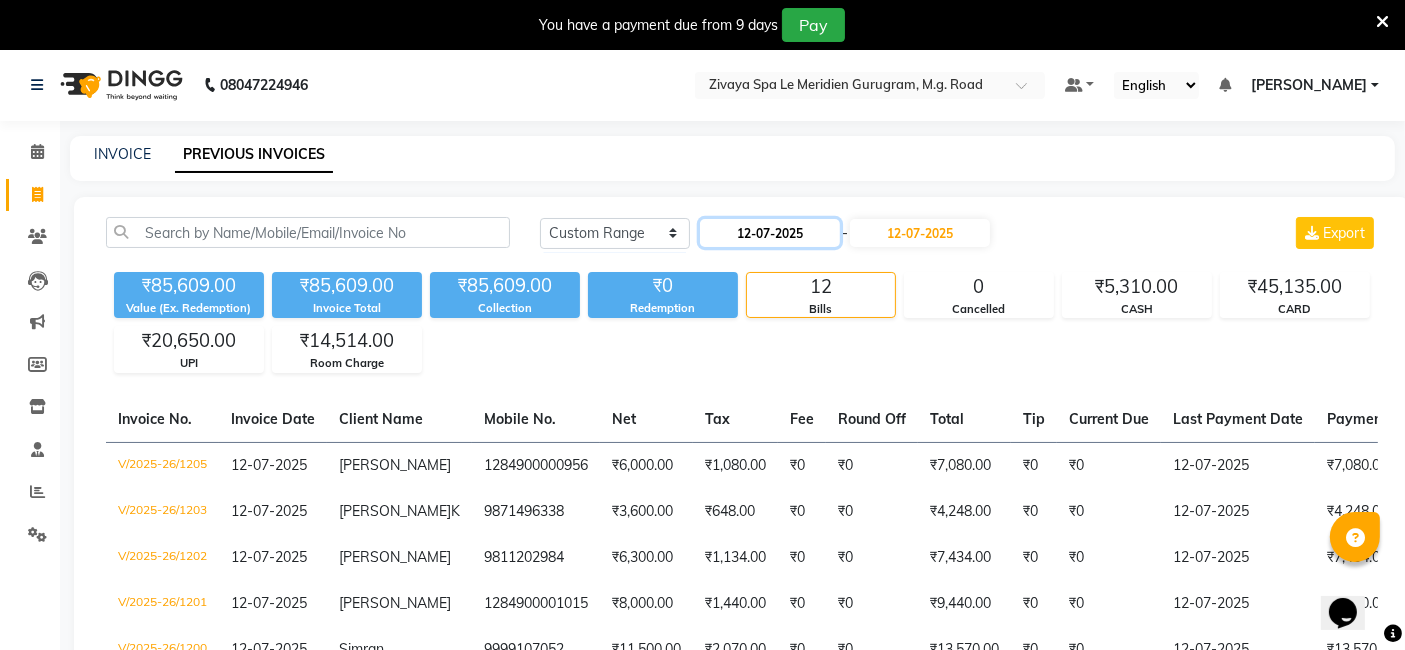 click on "12-07-2025" 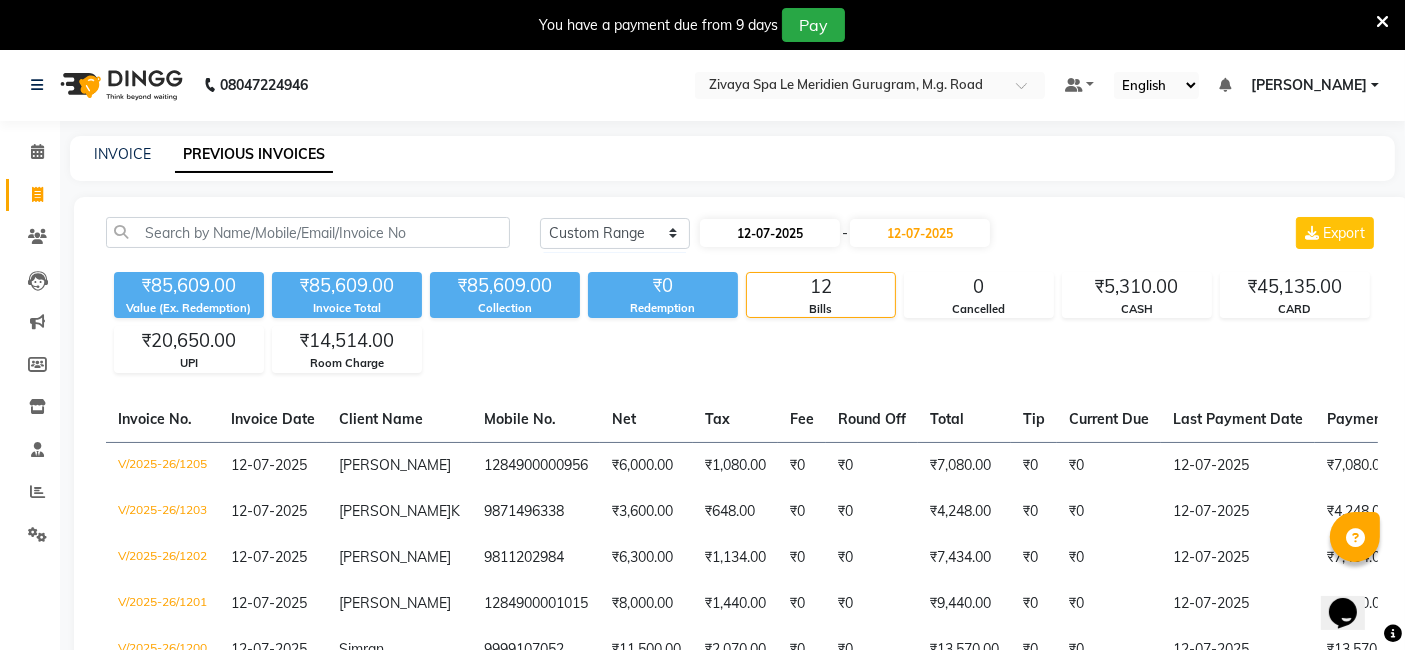 select on "7" 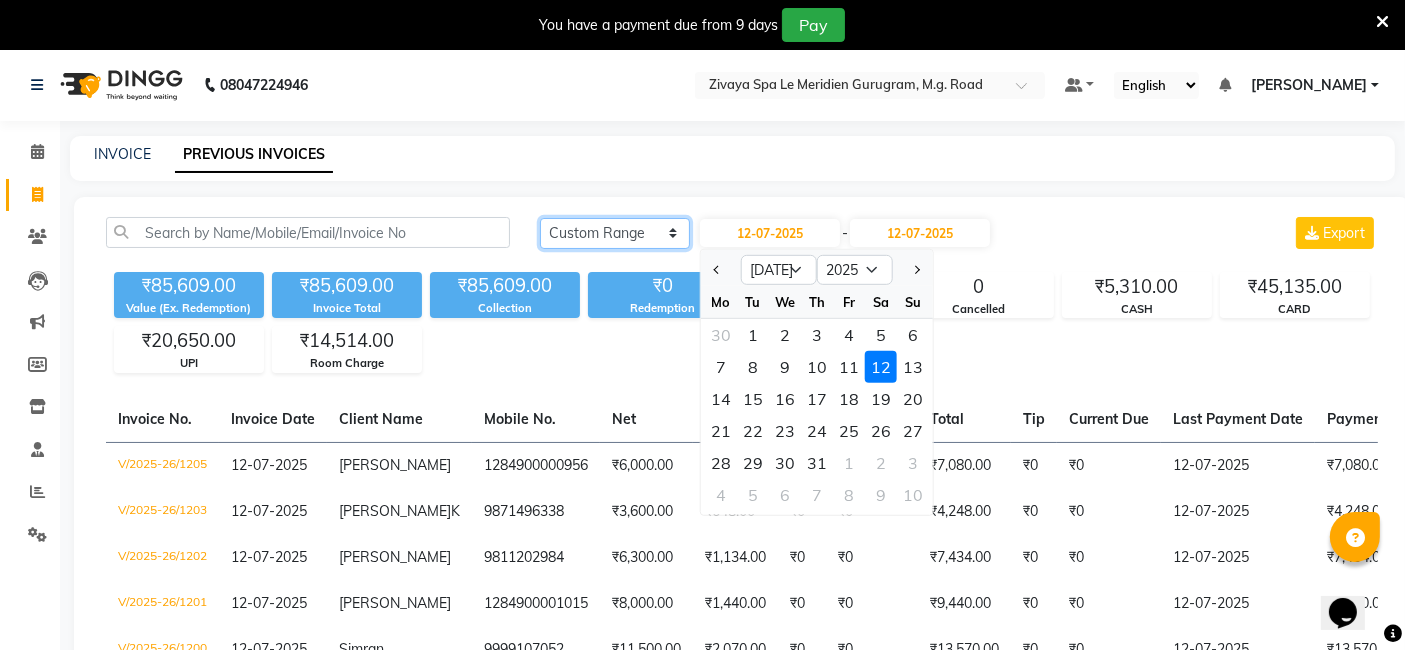 click on "Today Yesterday Custom Range" 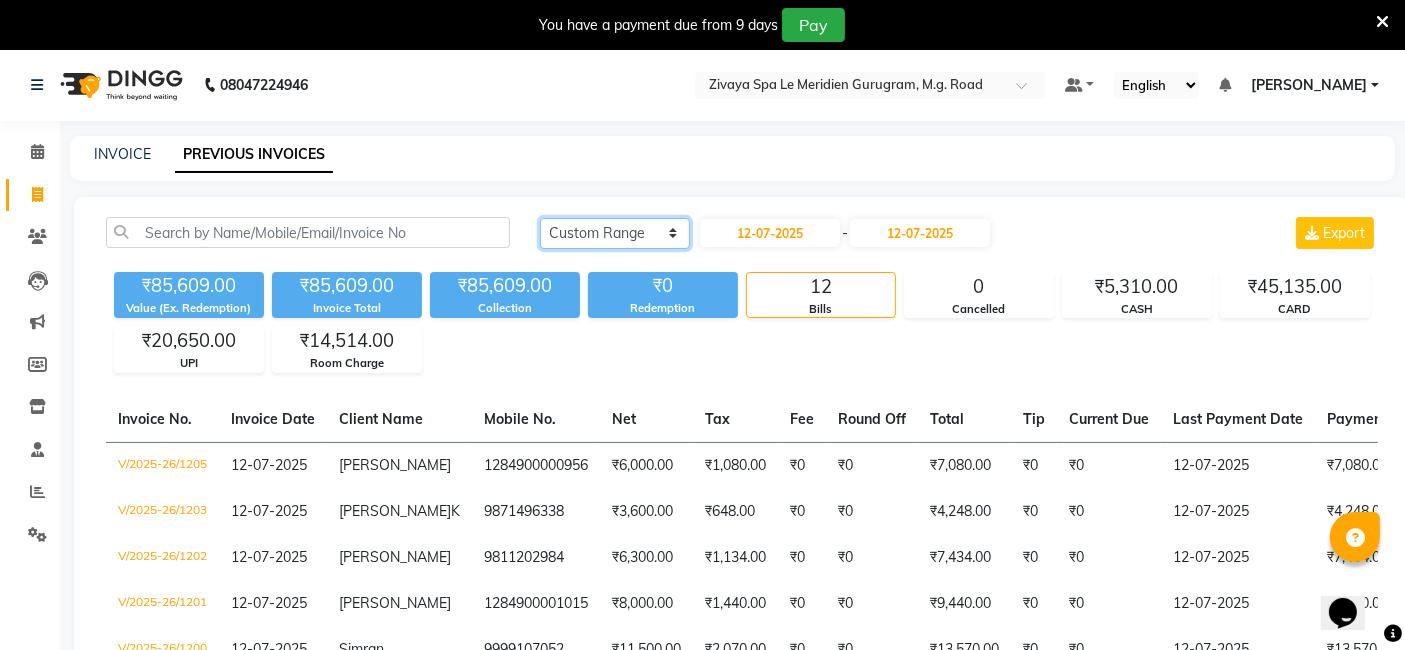 click on "Today Yesterday Custom Range" 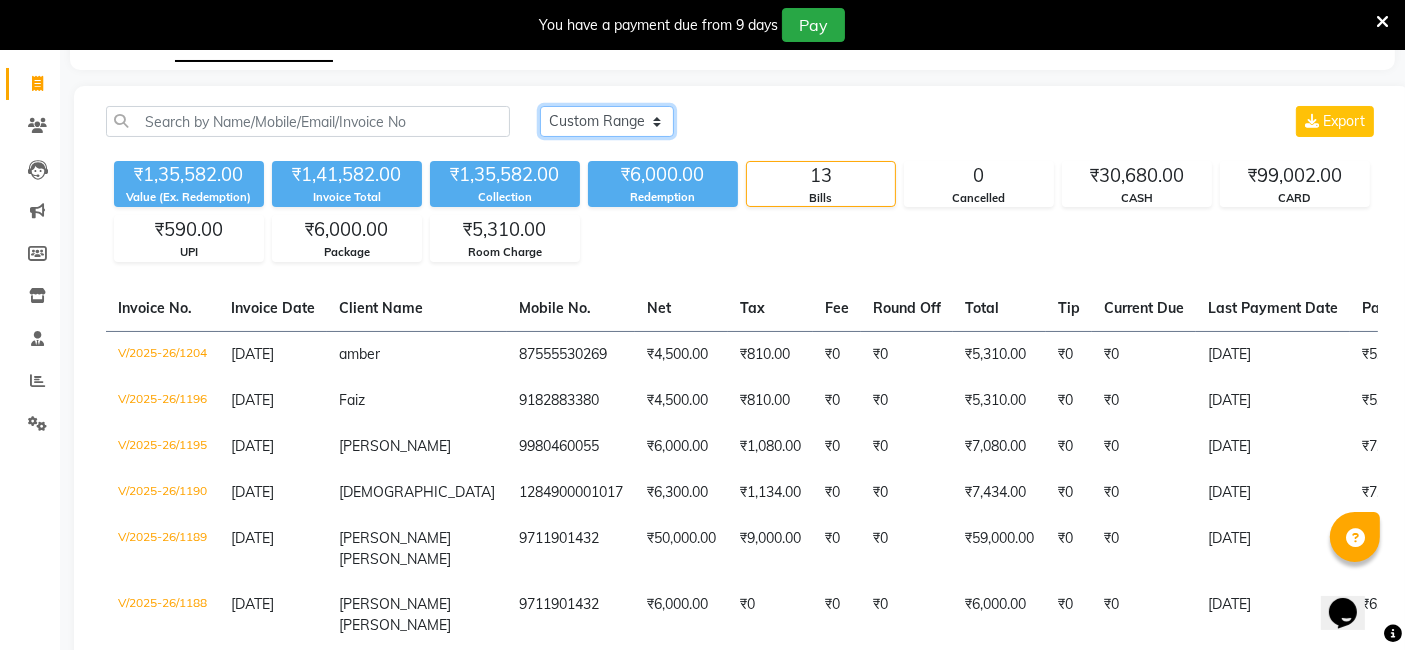 scroll, scrollTop: 0, scrollLeft: 0, axis: both 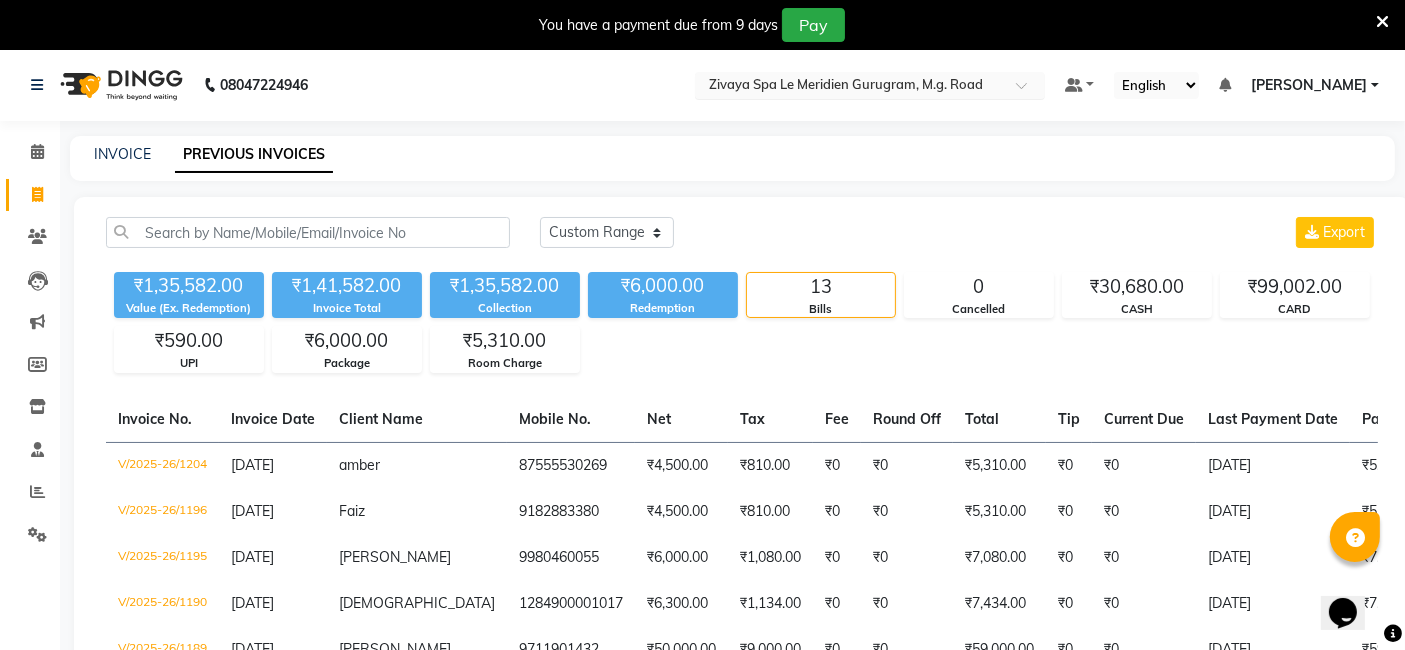 click at bounding box center (850, 87) 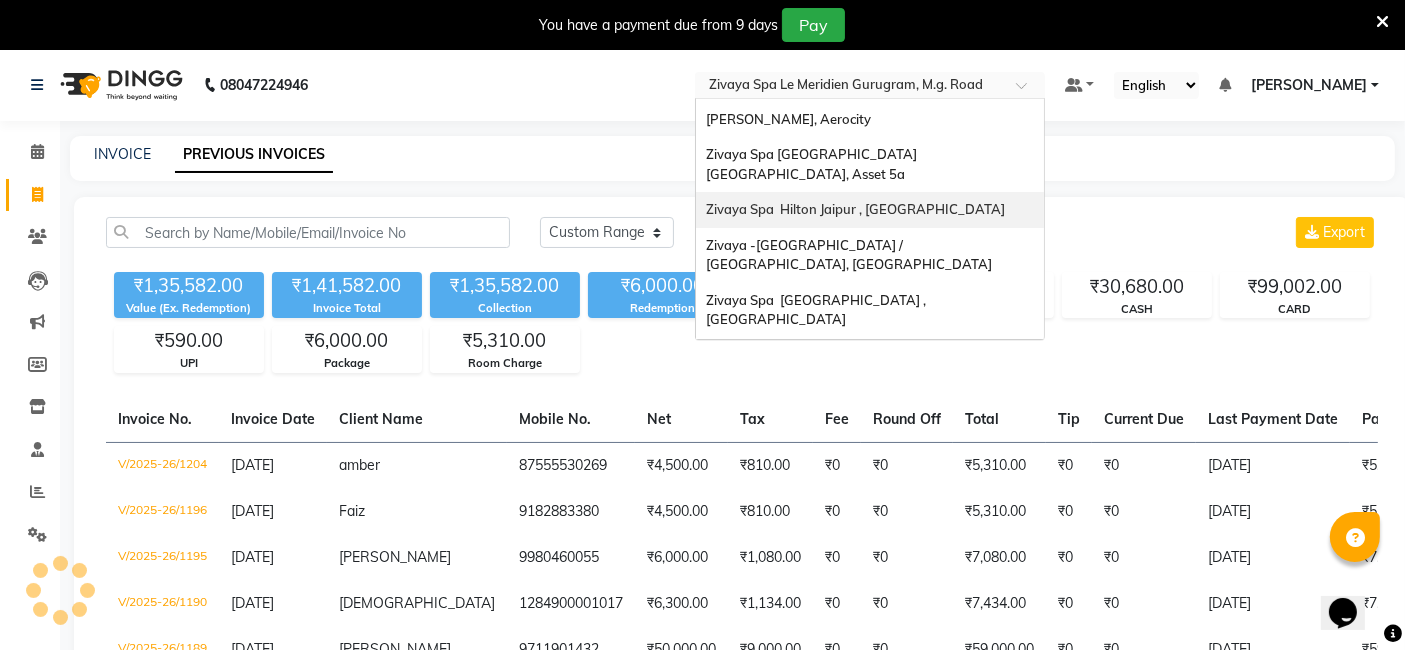 scroll, scrollTop: 205, scrollLeft: 0, axis: vertical 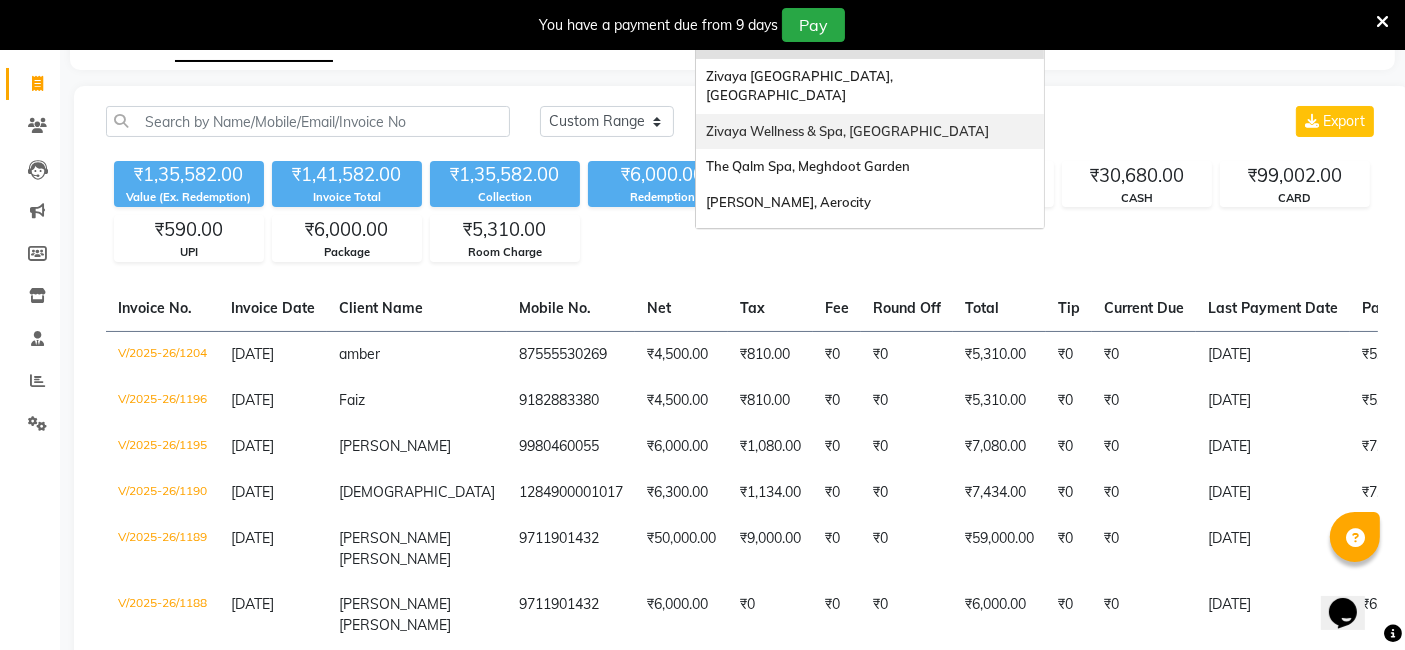 click on "Zivaya Wellness & Spa, [GEOGRAPHIC_DATA]" at bounding box center (870, 132) 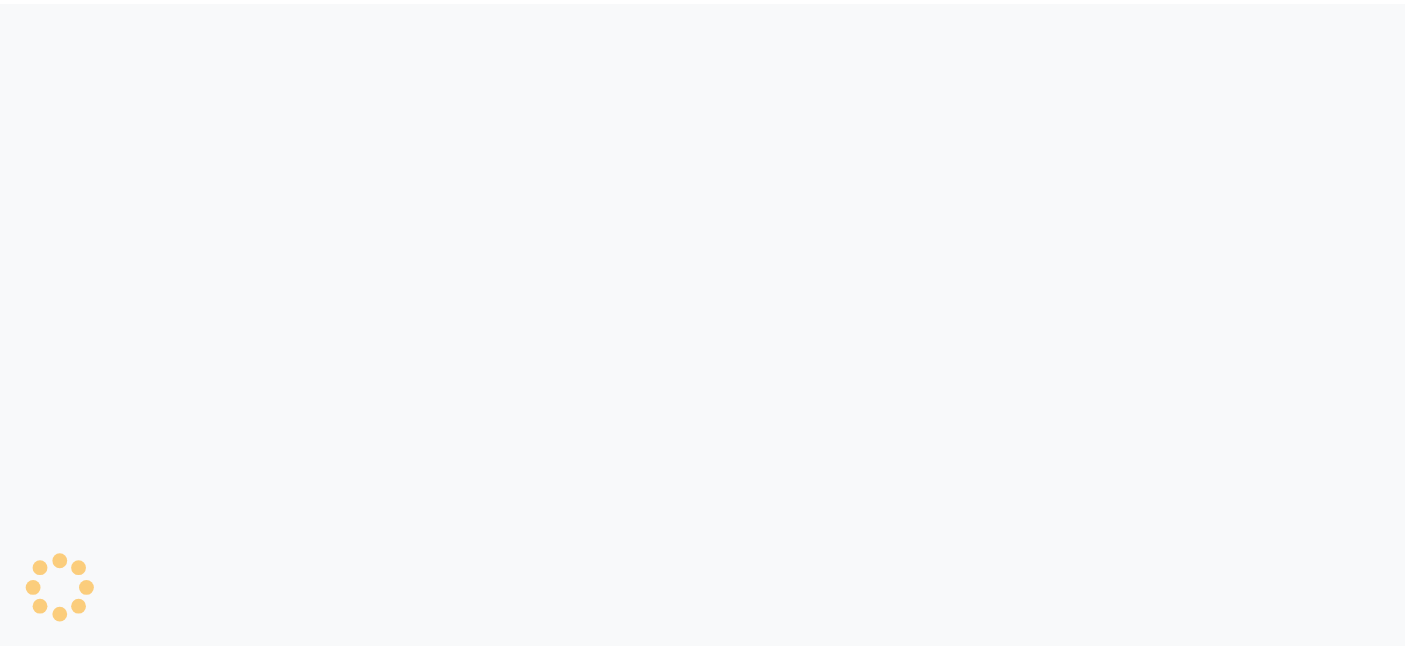 scroll, scrollTop: 0, scrollLeft: 0, axis: both 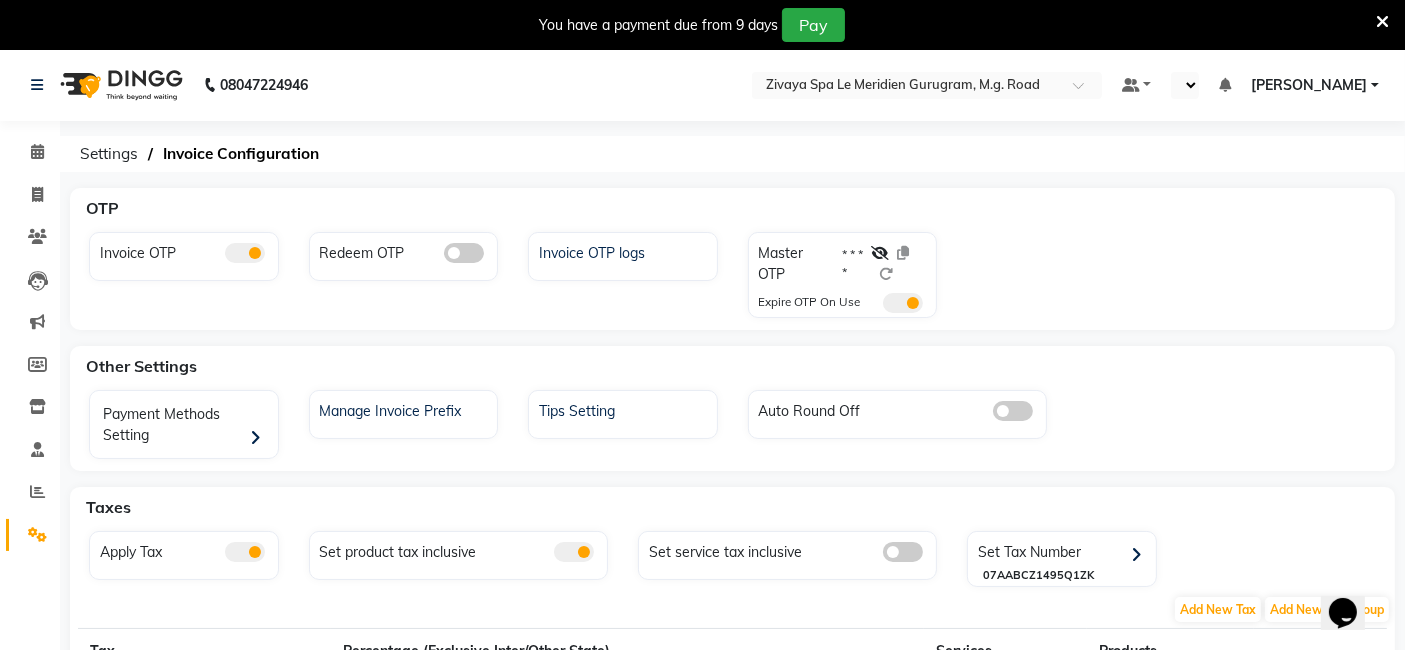 select on "en" 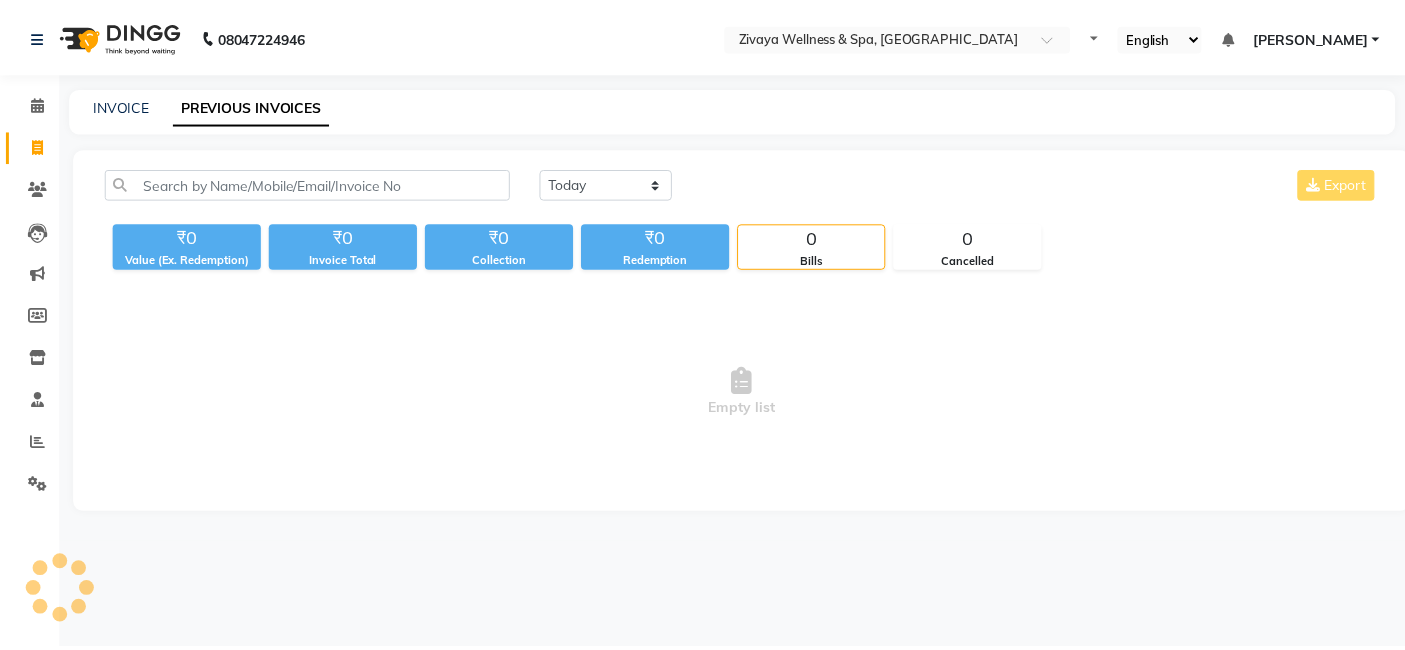 scroll, scrollTop: 0, scrollLeft: 0, axis: both 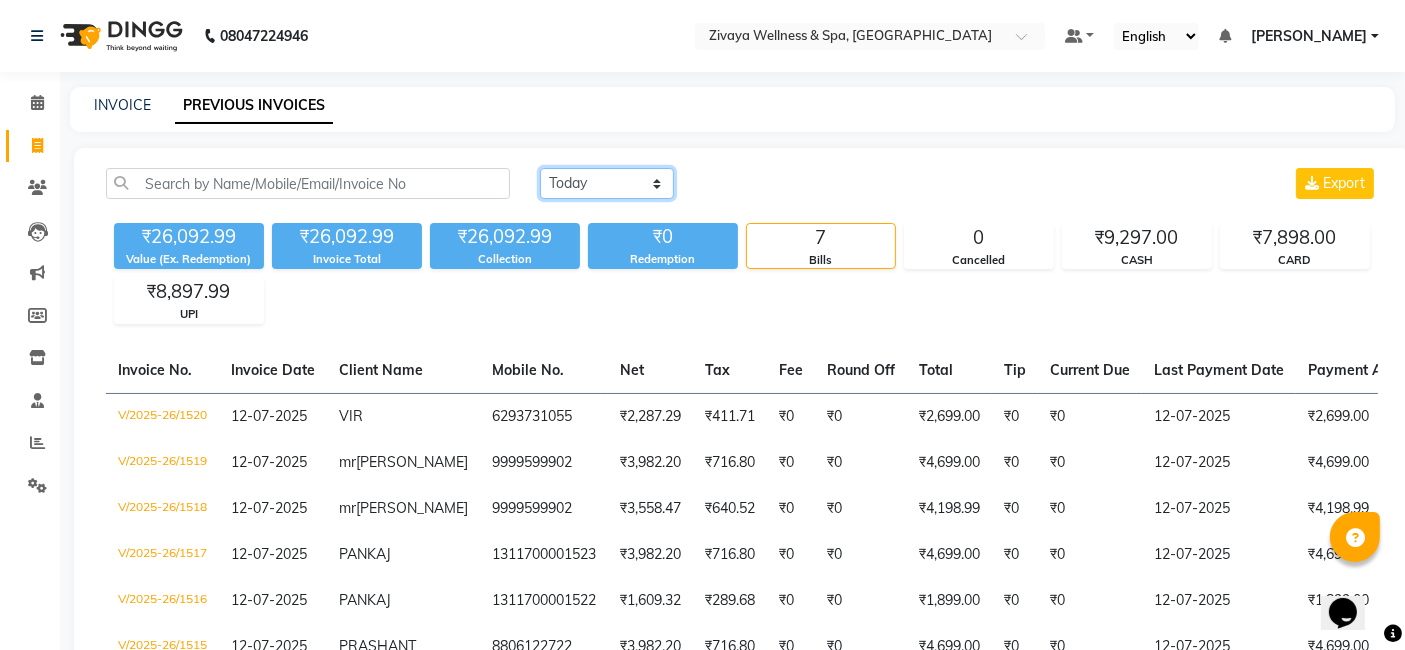 click on "[DATE] [DATE] Custom Range" 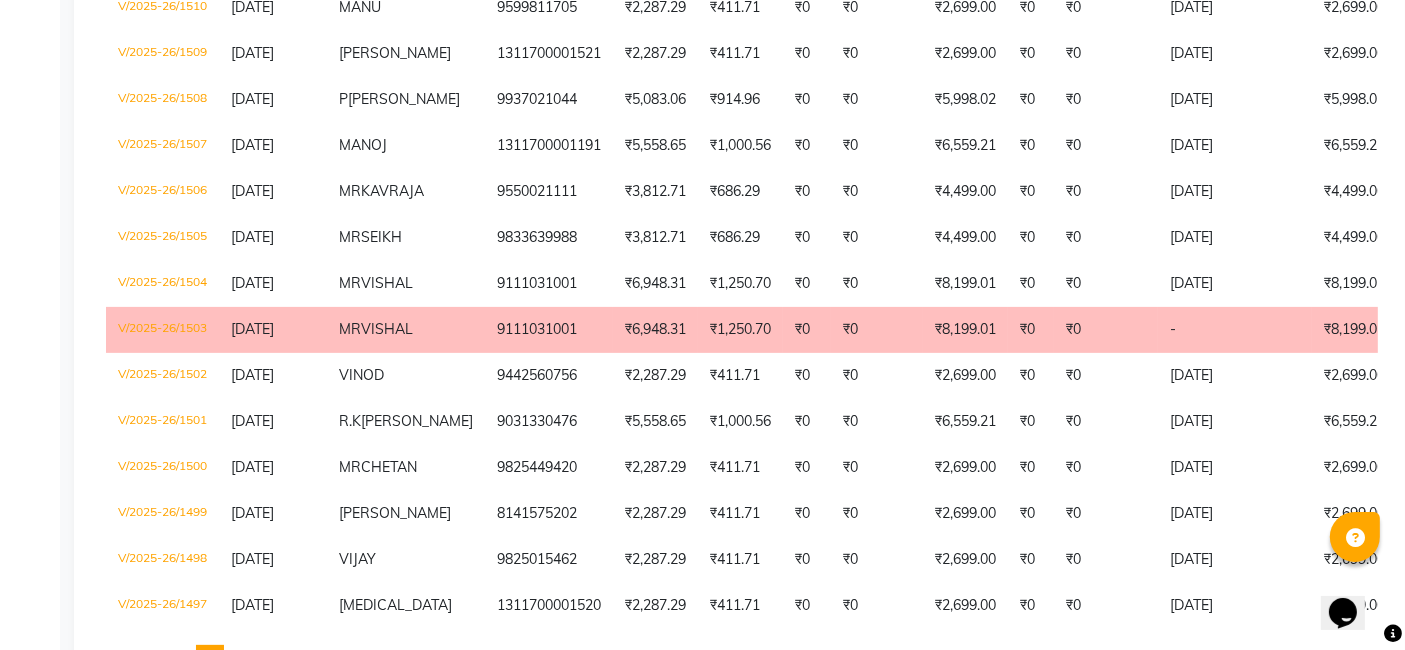scroll, scrollTop: 573, scrollLeft: 0, axis: vertical 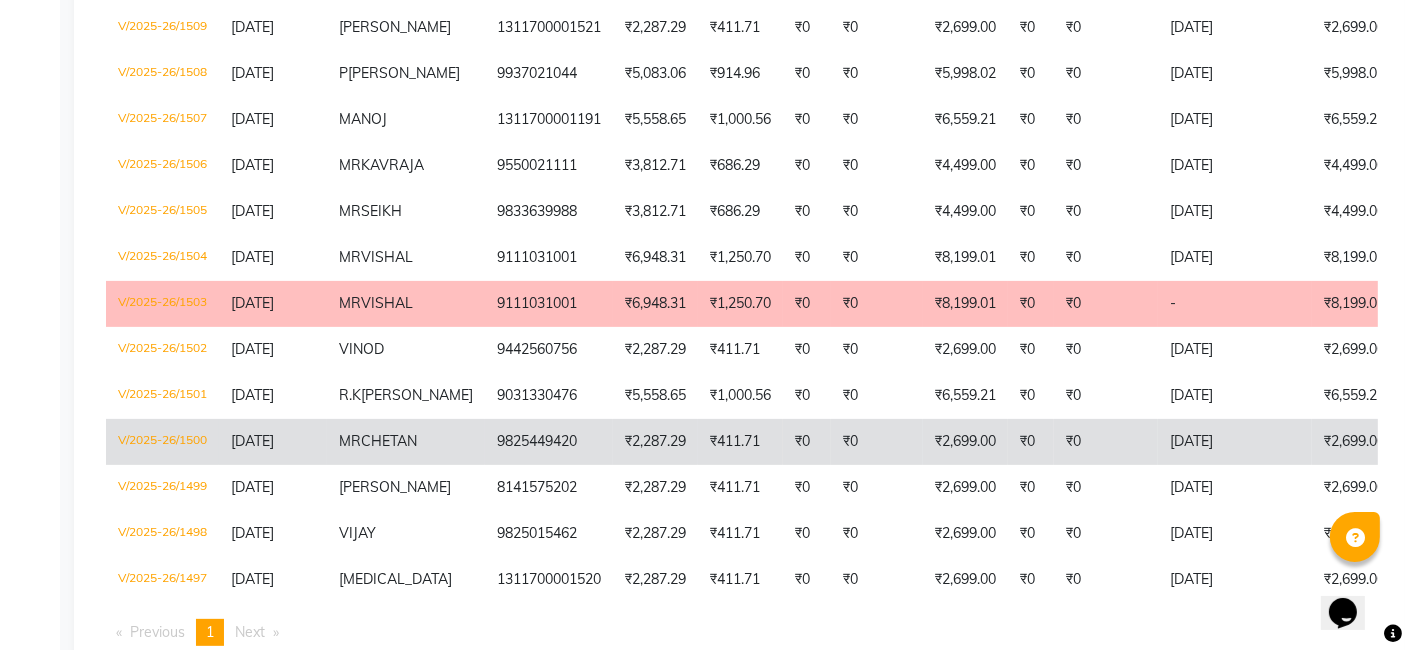 click on "V/2025-26/1500" 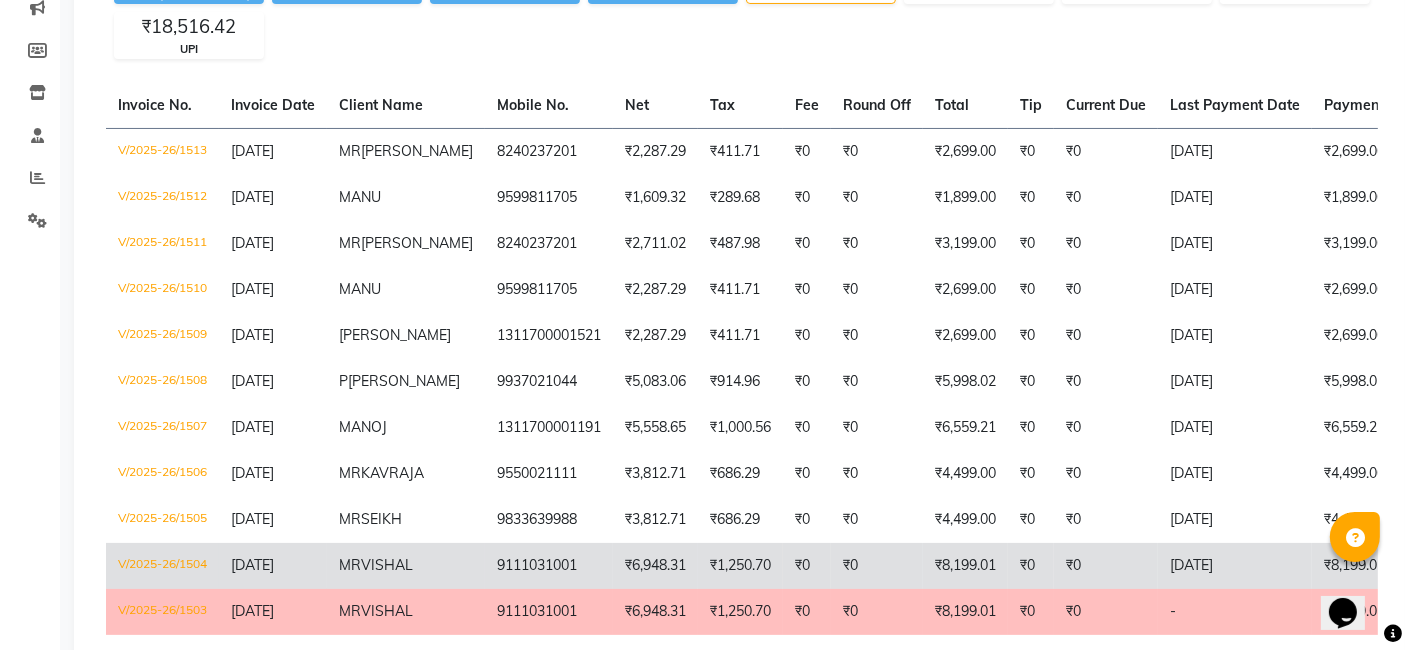 scroll, scrollTop: 128, scrollLeft: 0, axis: vertical 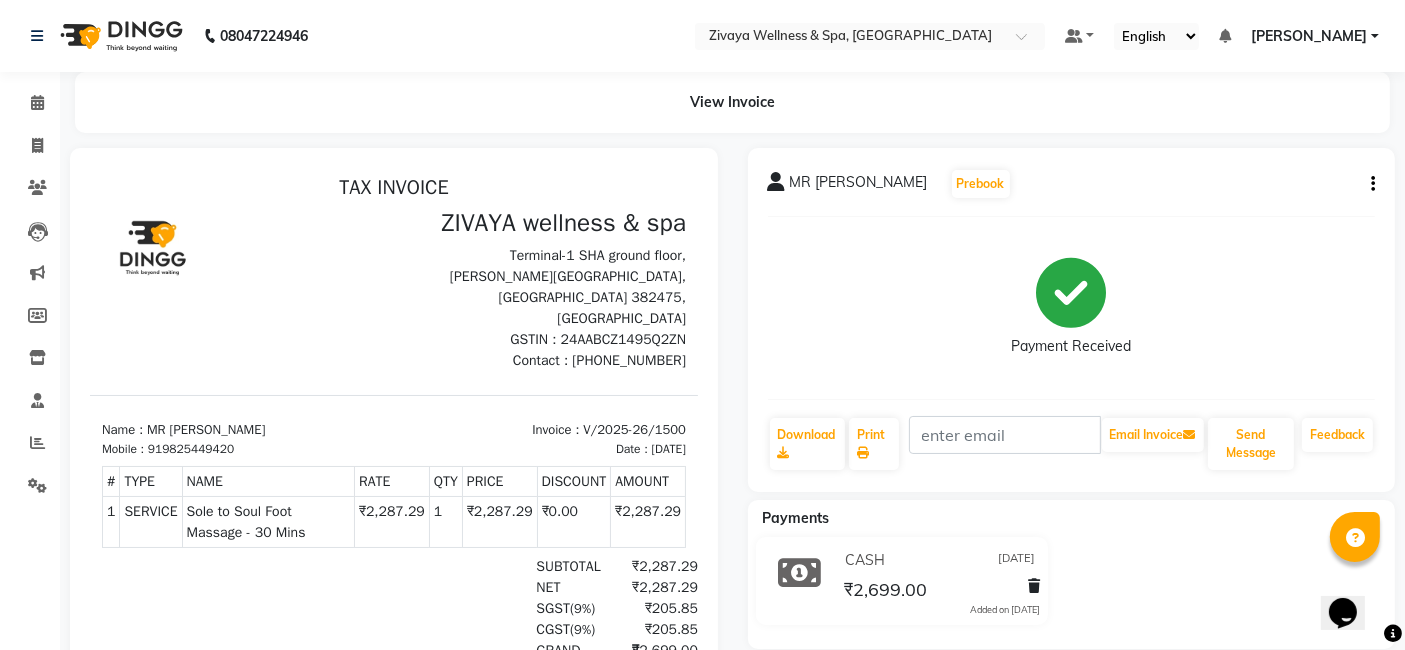click 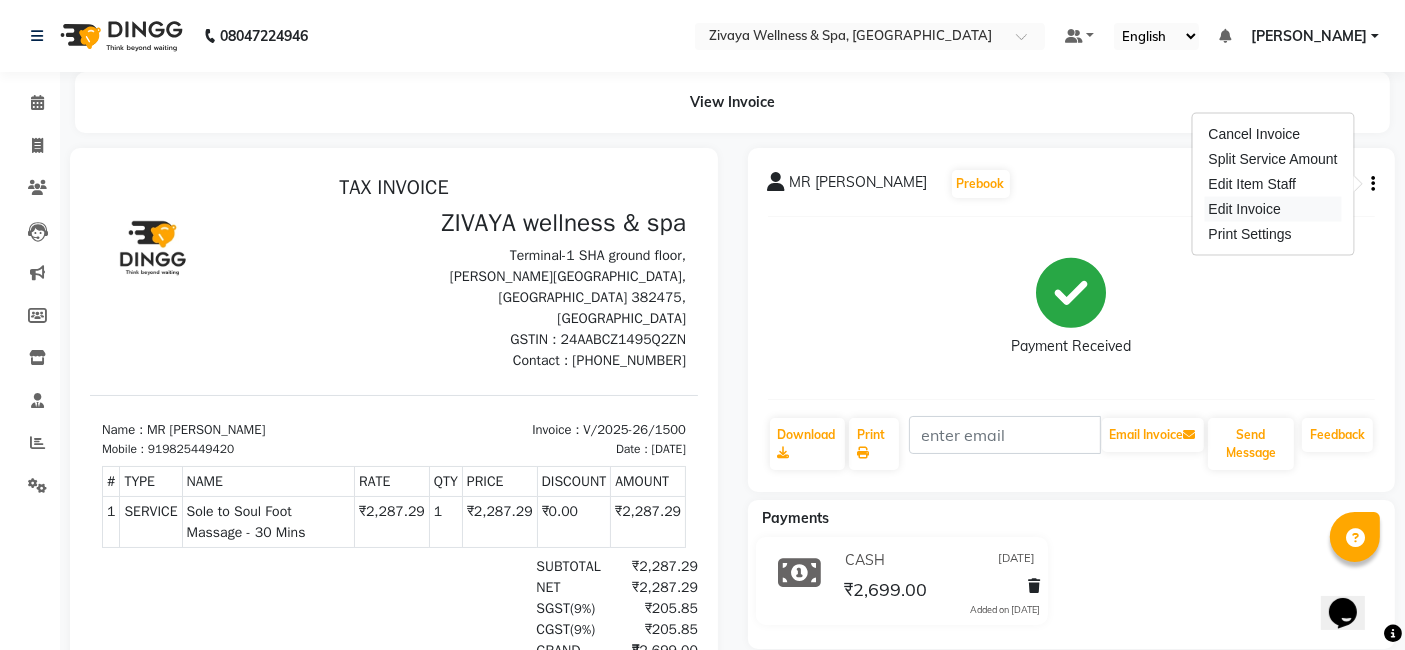 click on "Edit Invoice" at bounding box center [1272, 209] 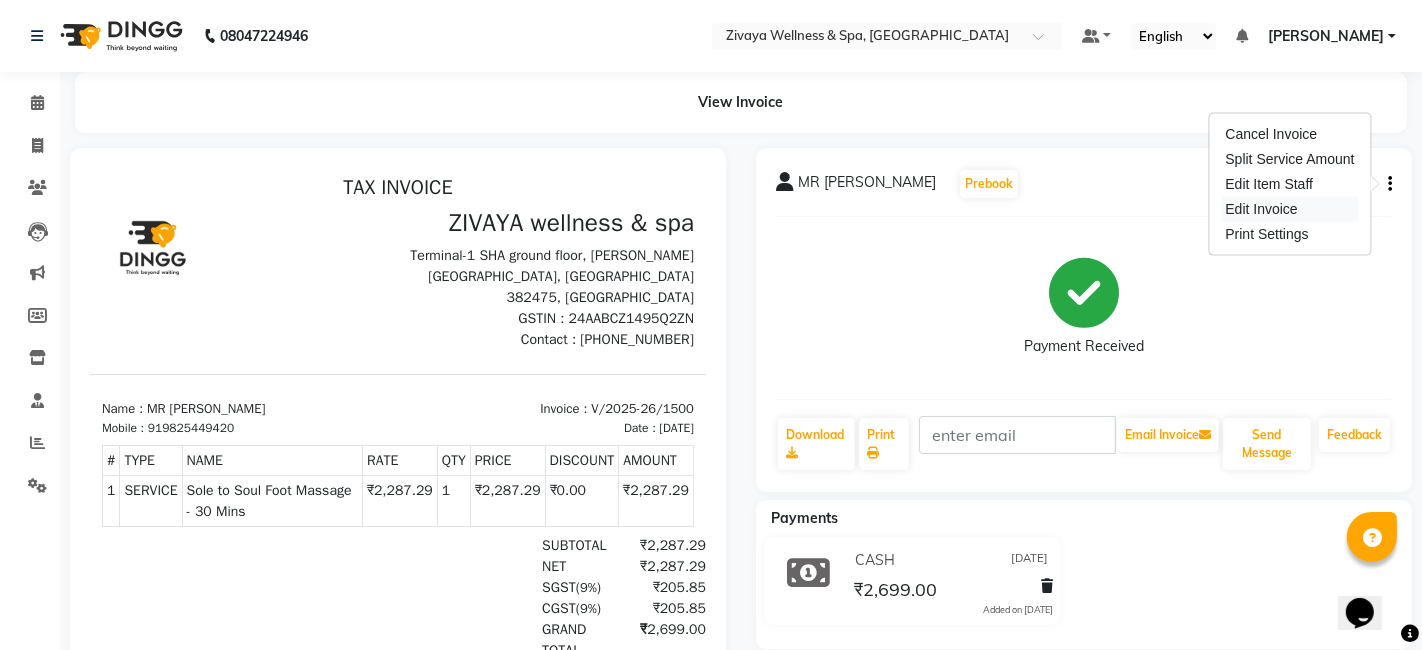 select on "service" 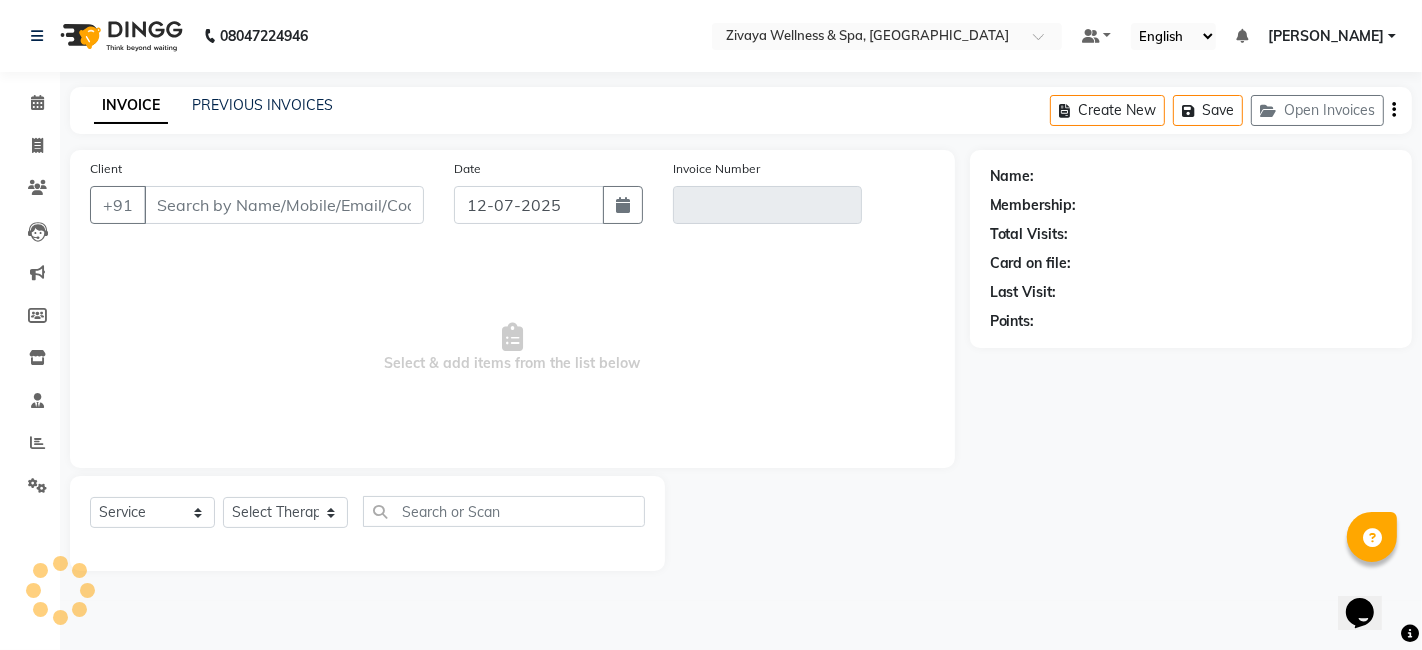 type on "9825449420" 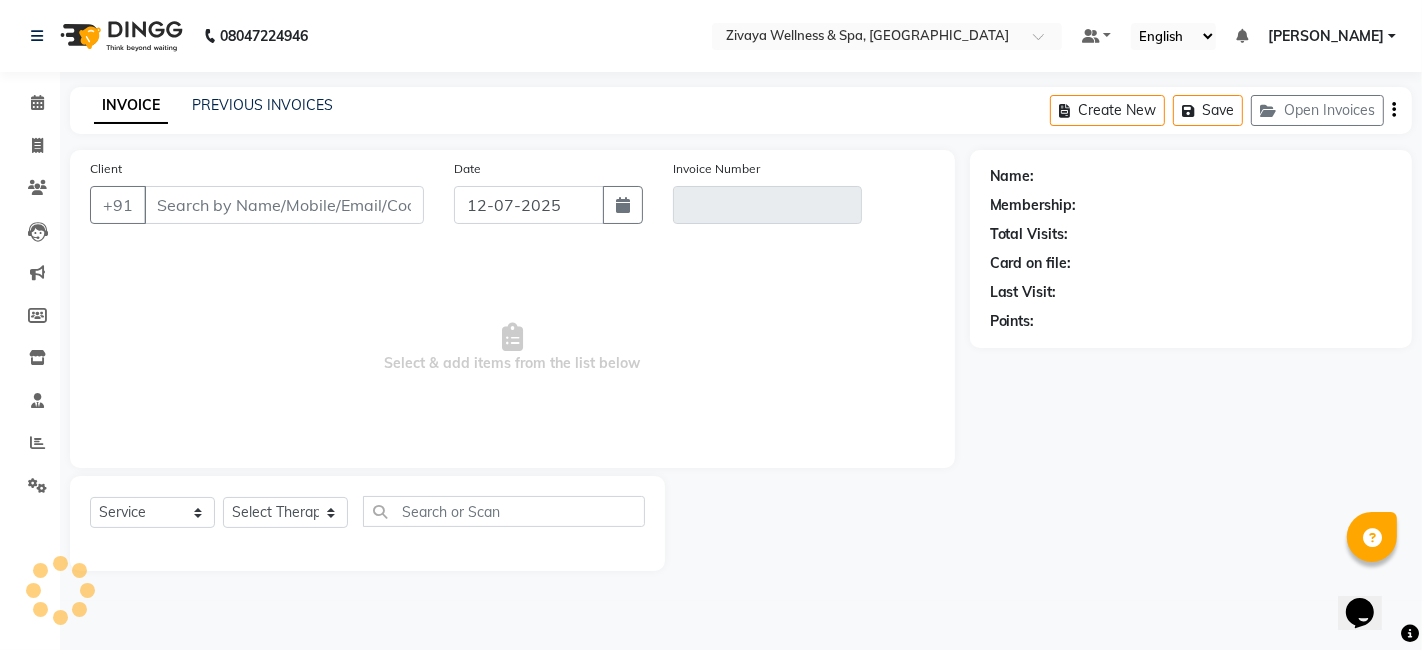 type on "V/2025-26/1500" 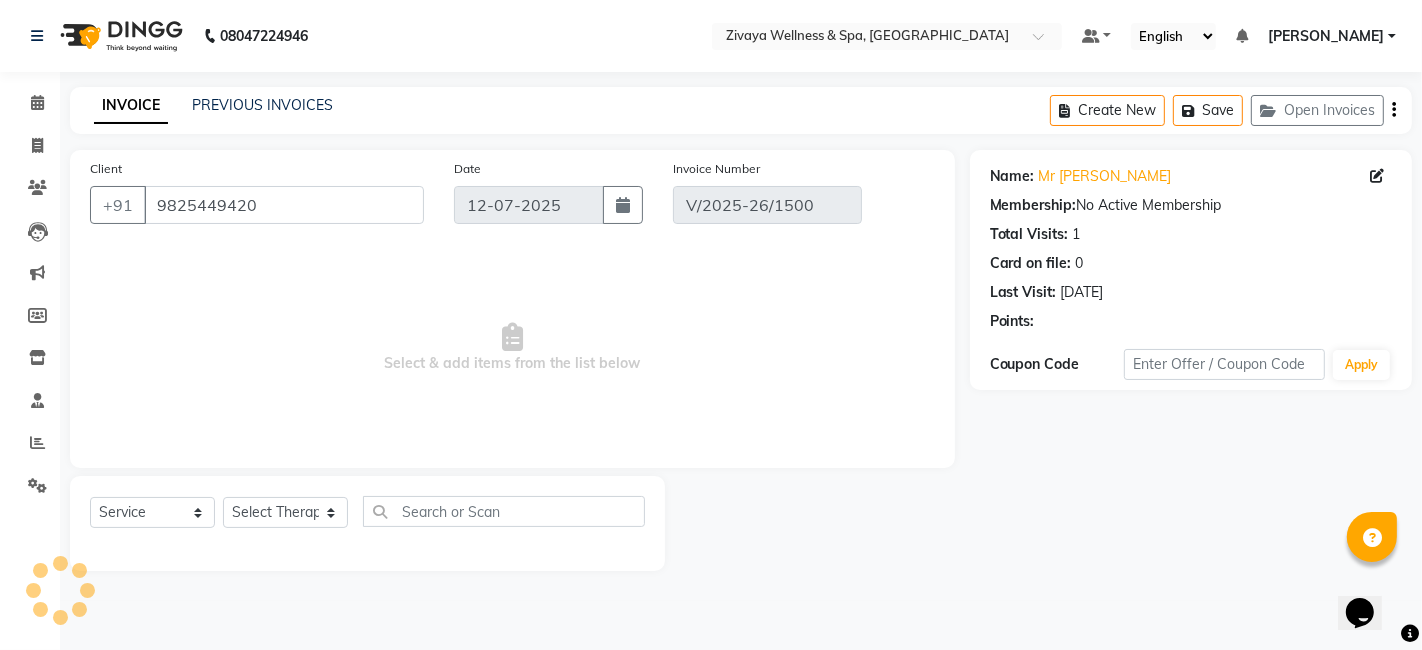 type on "[DATE]" 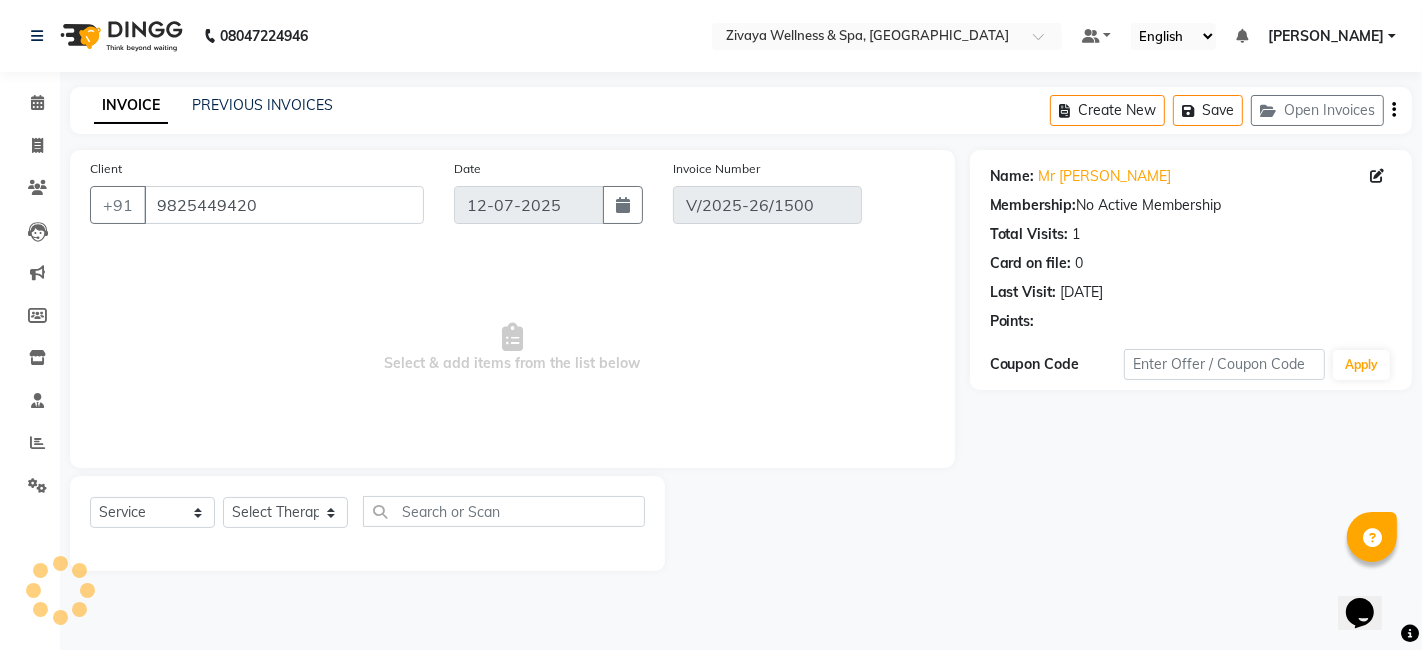 select on "select" 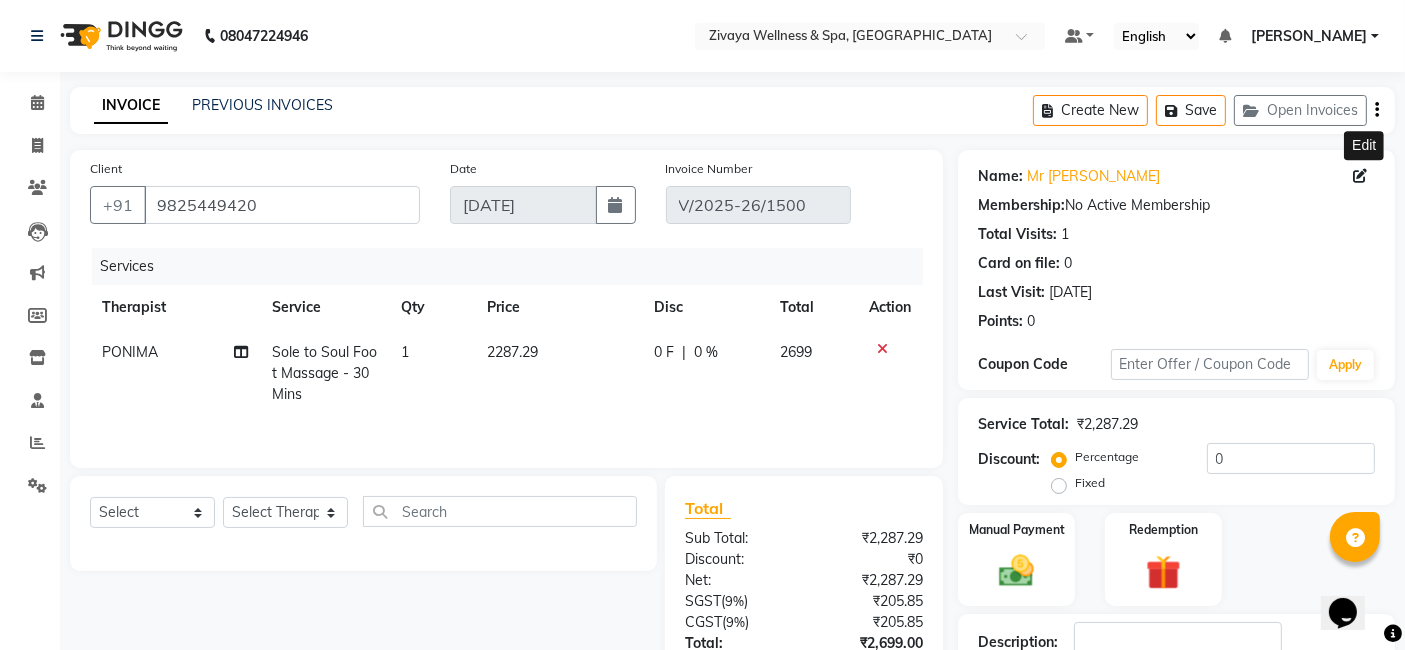 click 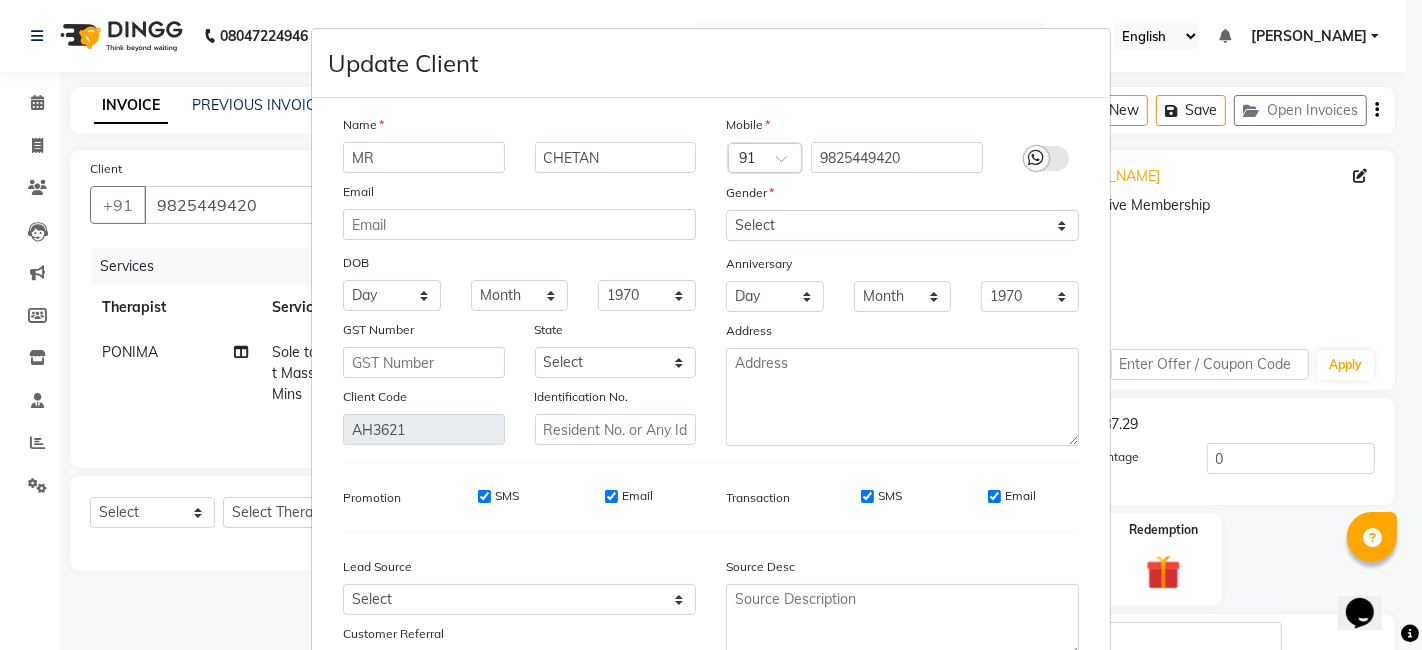 click on "MR" at bounding box center (424, 157) 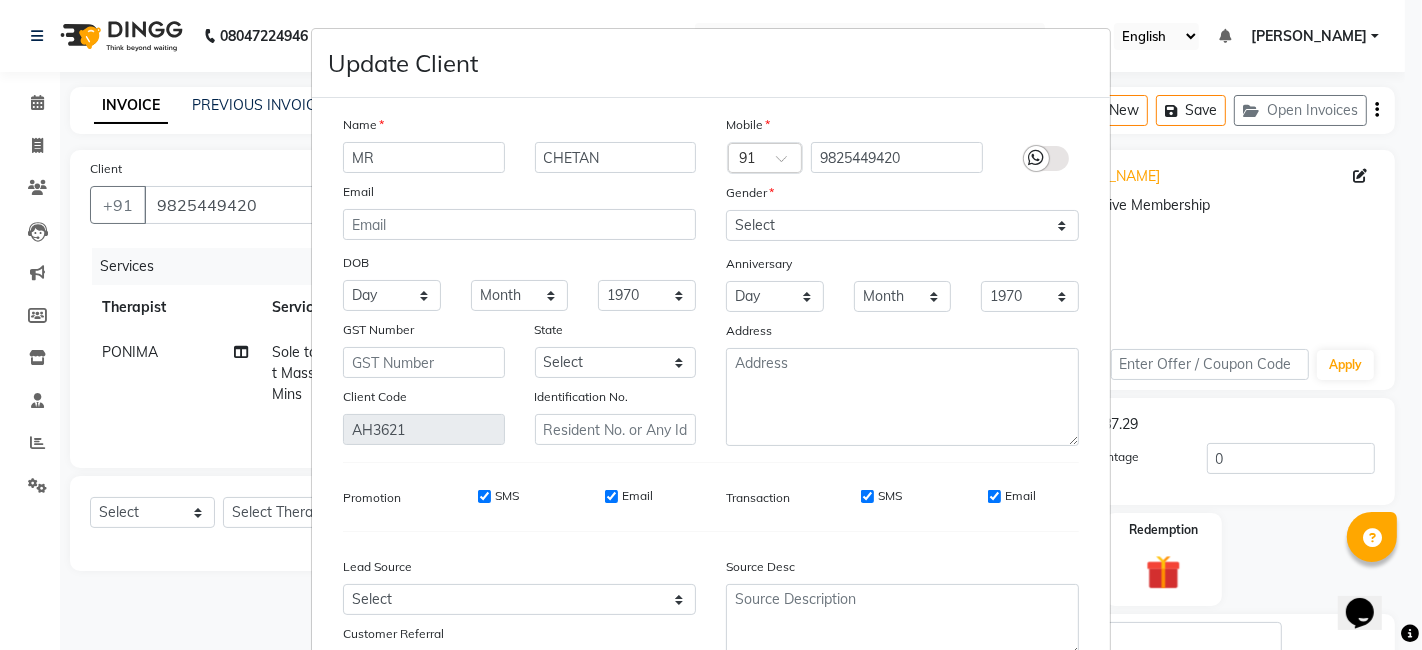 drag, startPoint x: 397, startPoint y: 153, endPoint x: 288, endPoint y: 141, distance: 109.65856 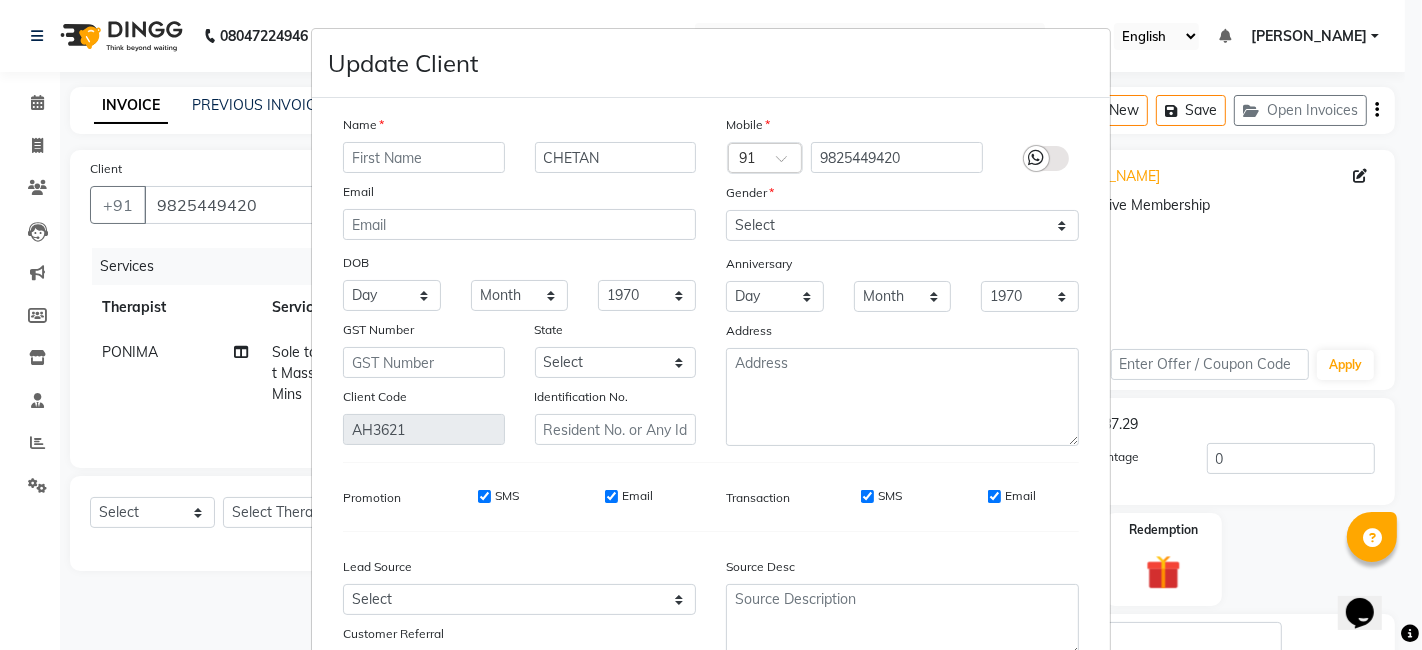 type 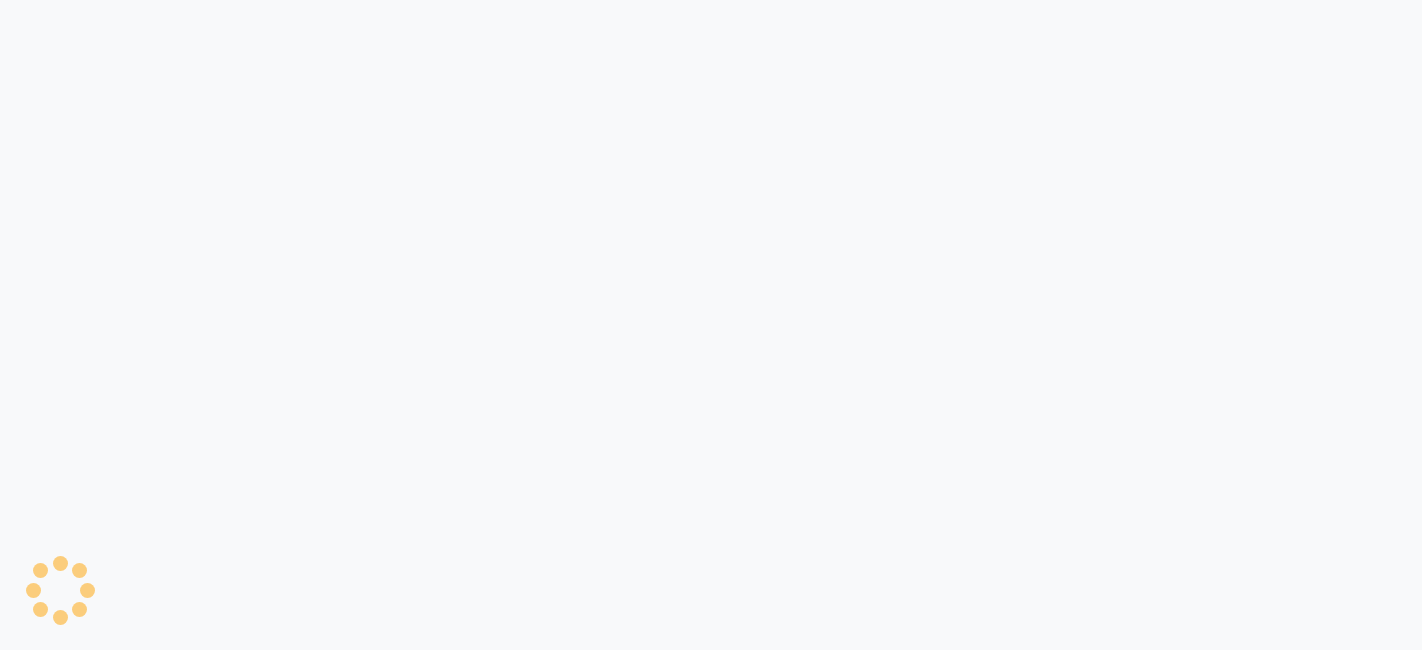 scroll, scrollTop: 0, scrollLeft: 0, axis: both 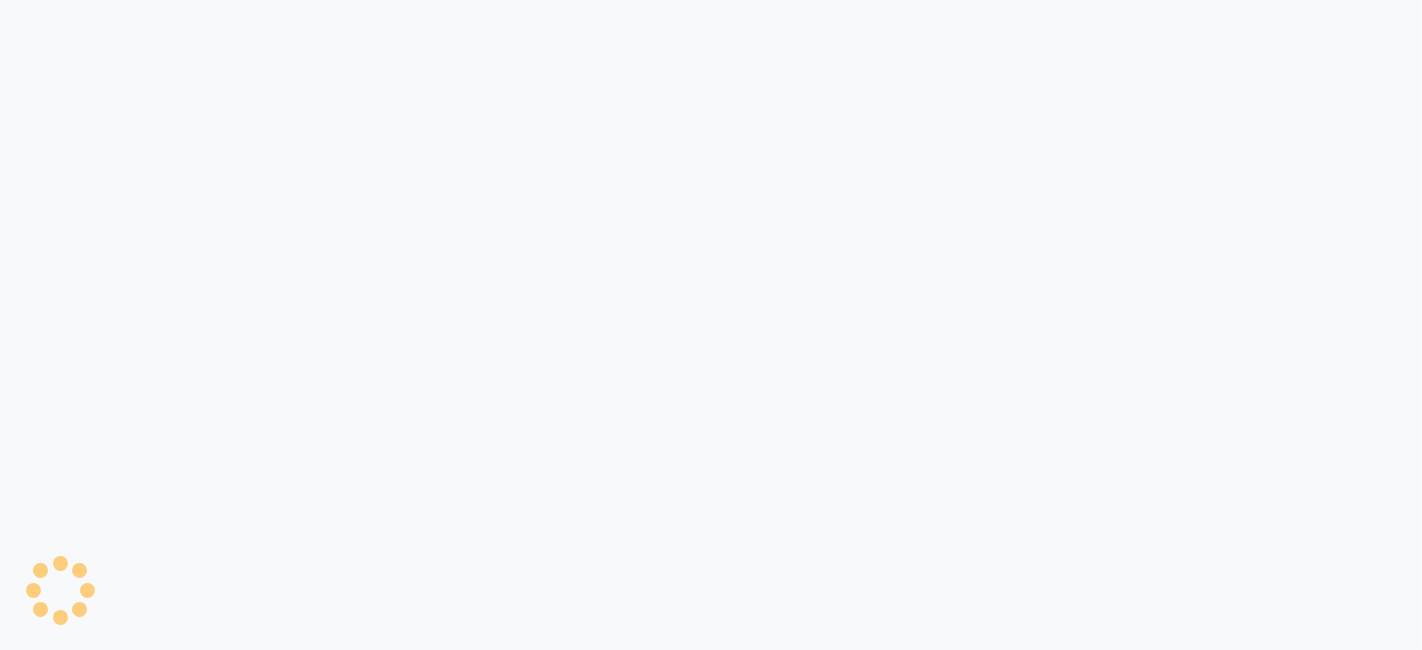 select on "service" 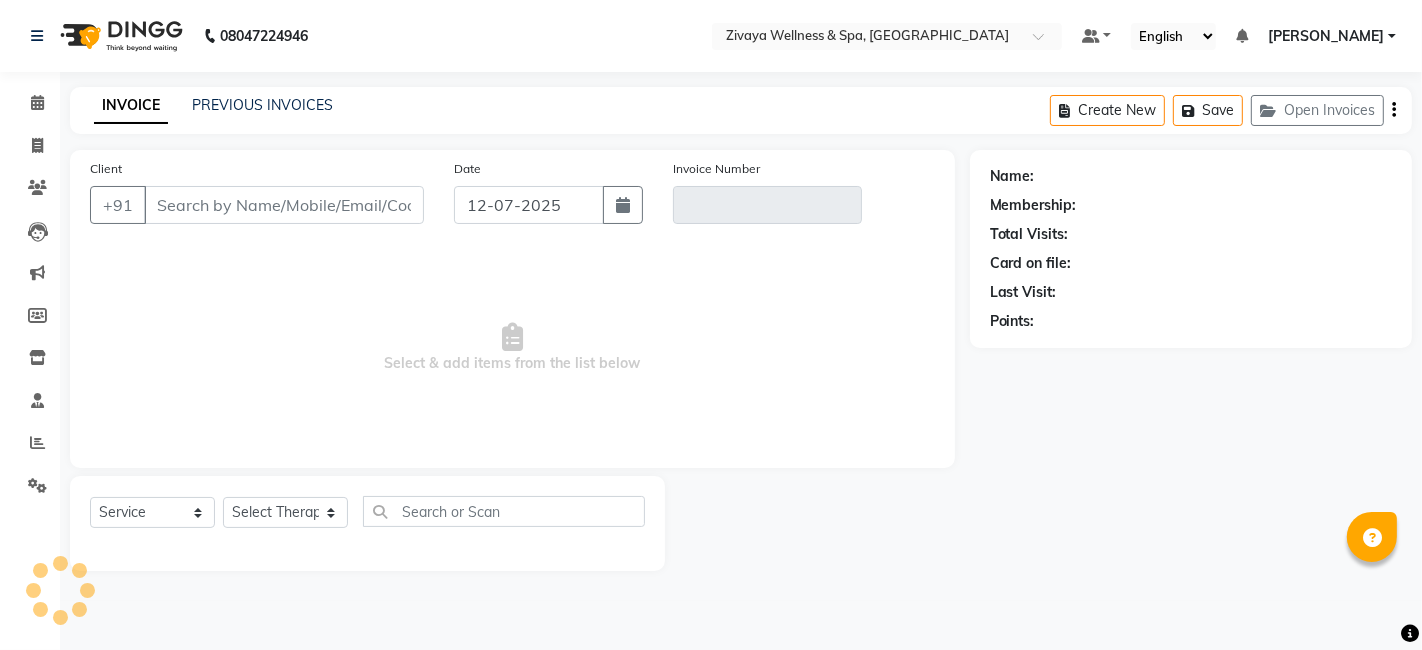 type on "9825449420" 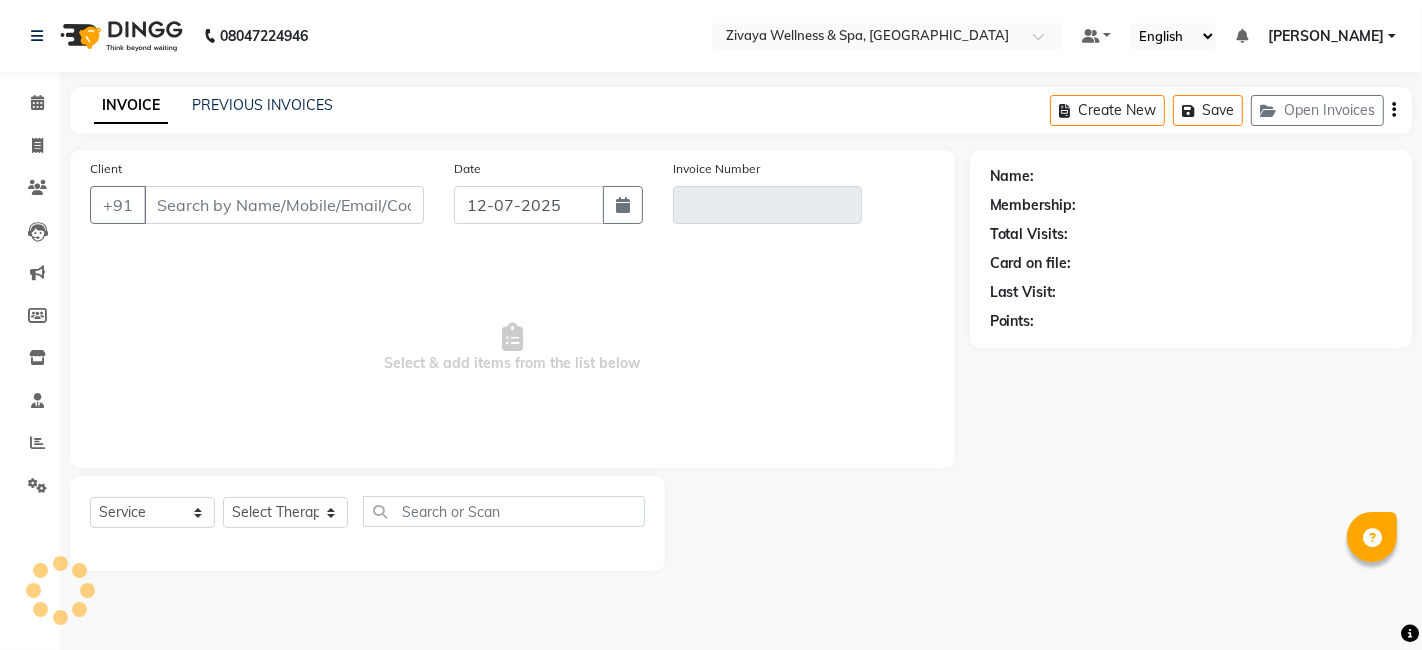 type on "V/2025-26/1500" 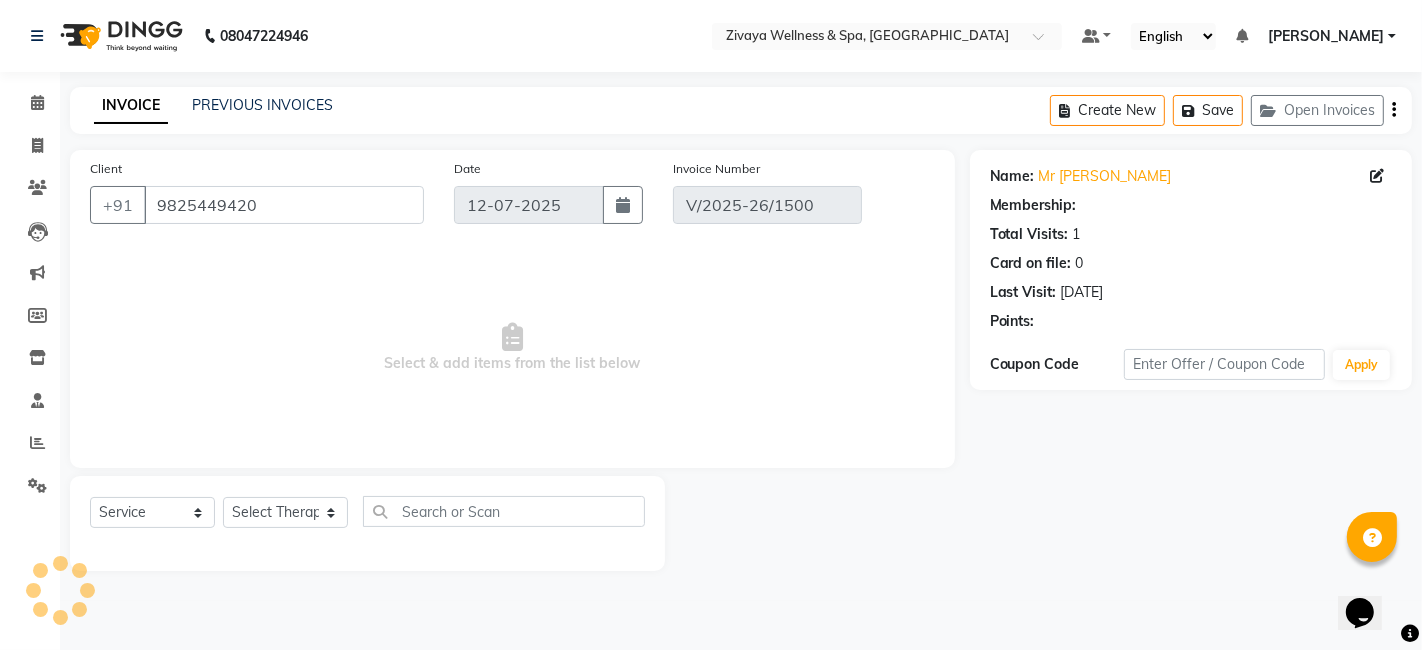 scroll, scrollTop: 0, scrollLeft: 0, axis: both 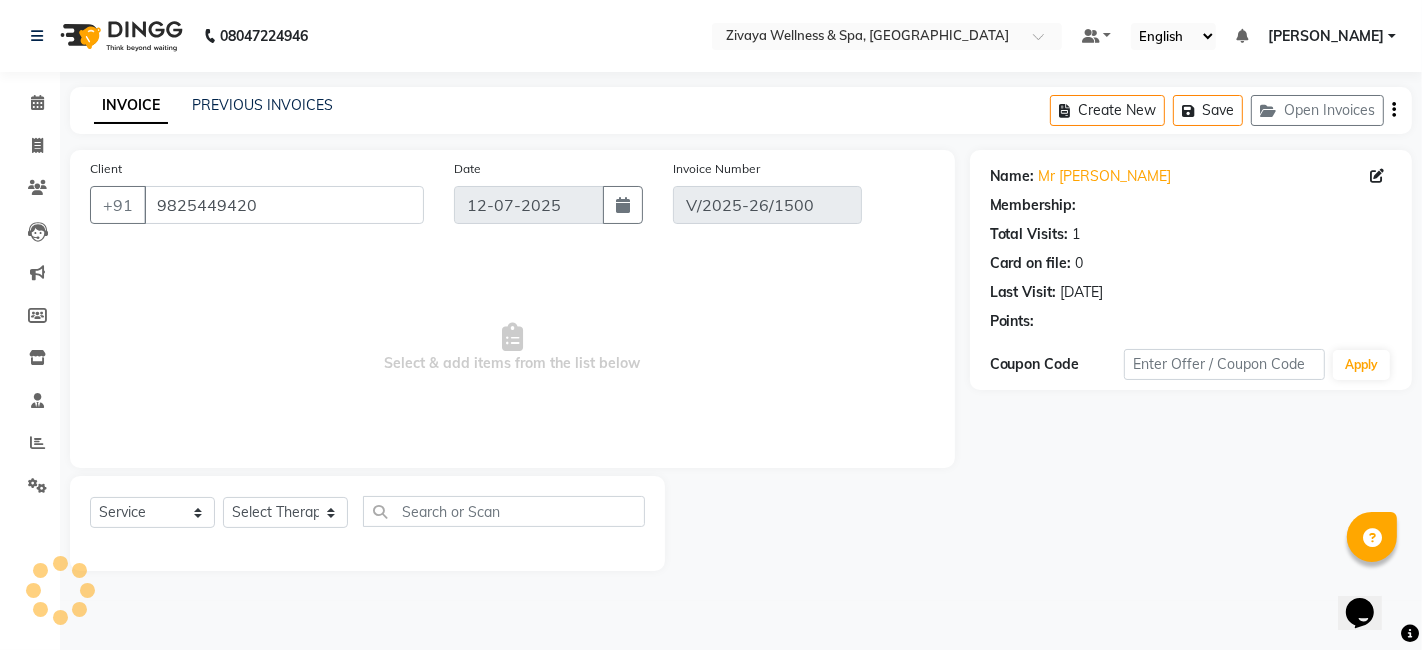 type on "[DATE]" 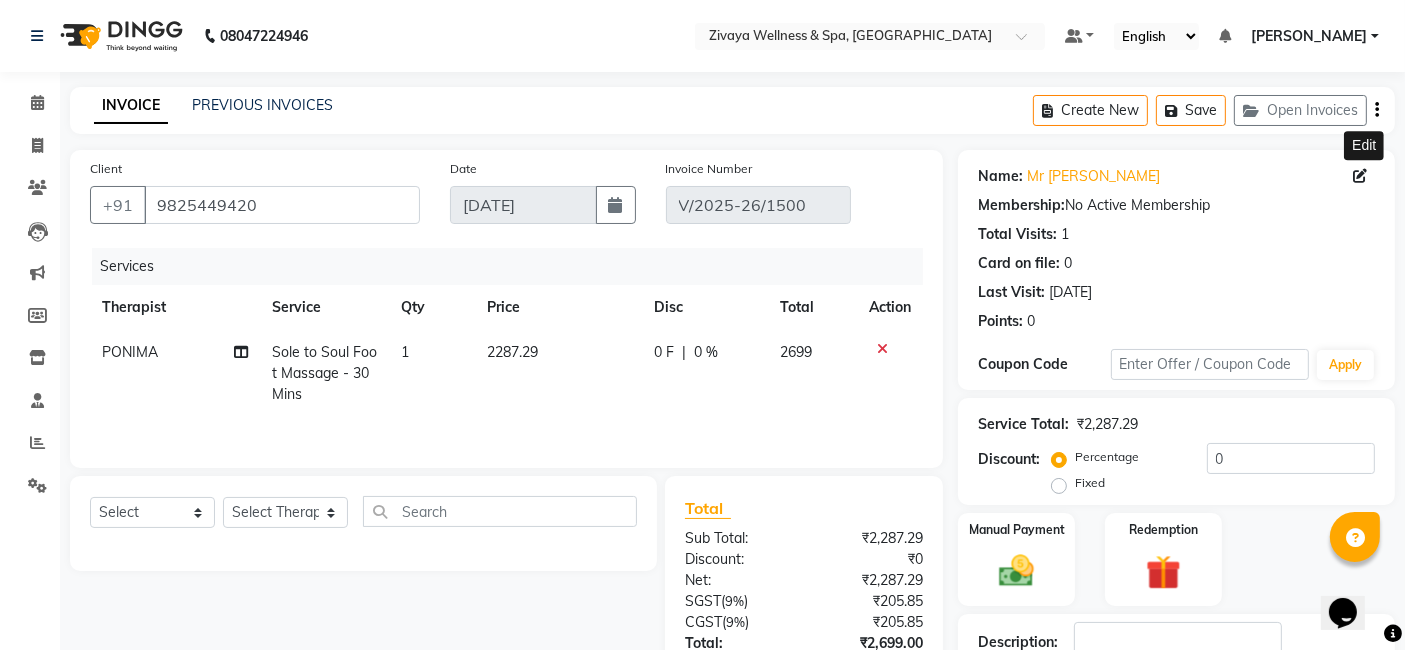click 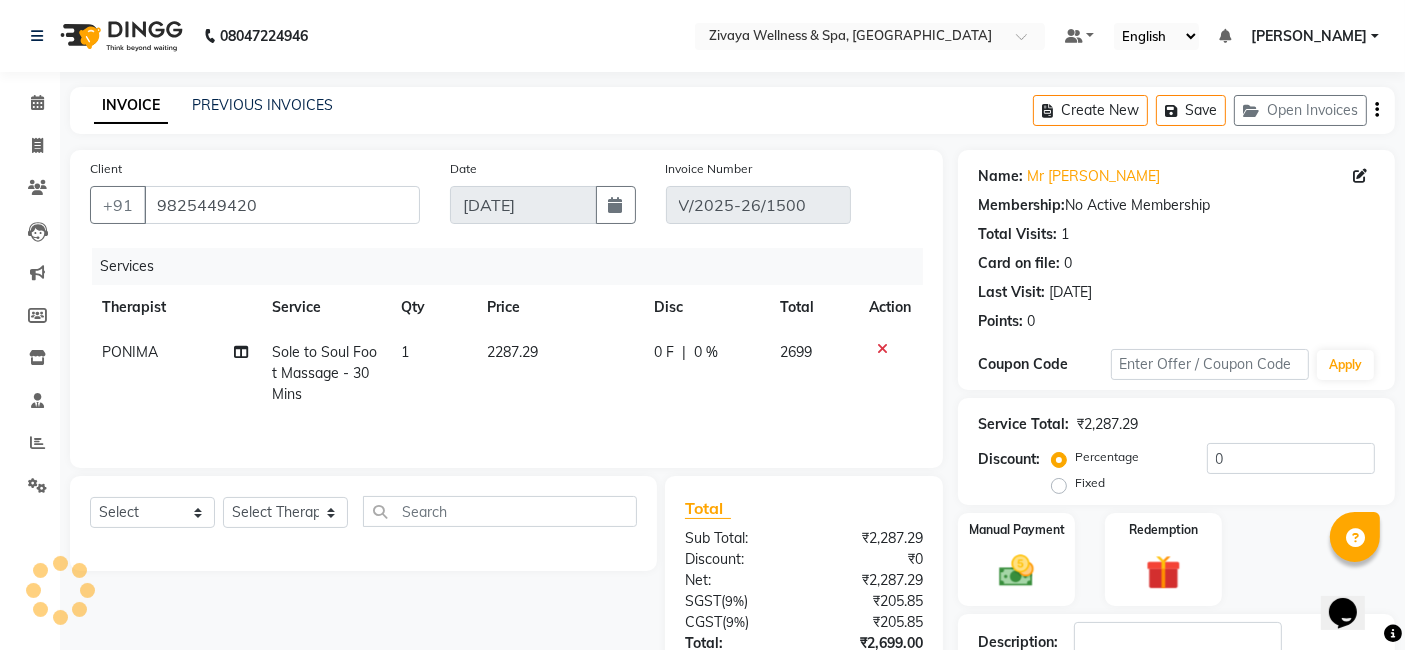 select on "[DEMOGRAPHIC_DATA]" 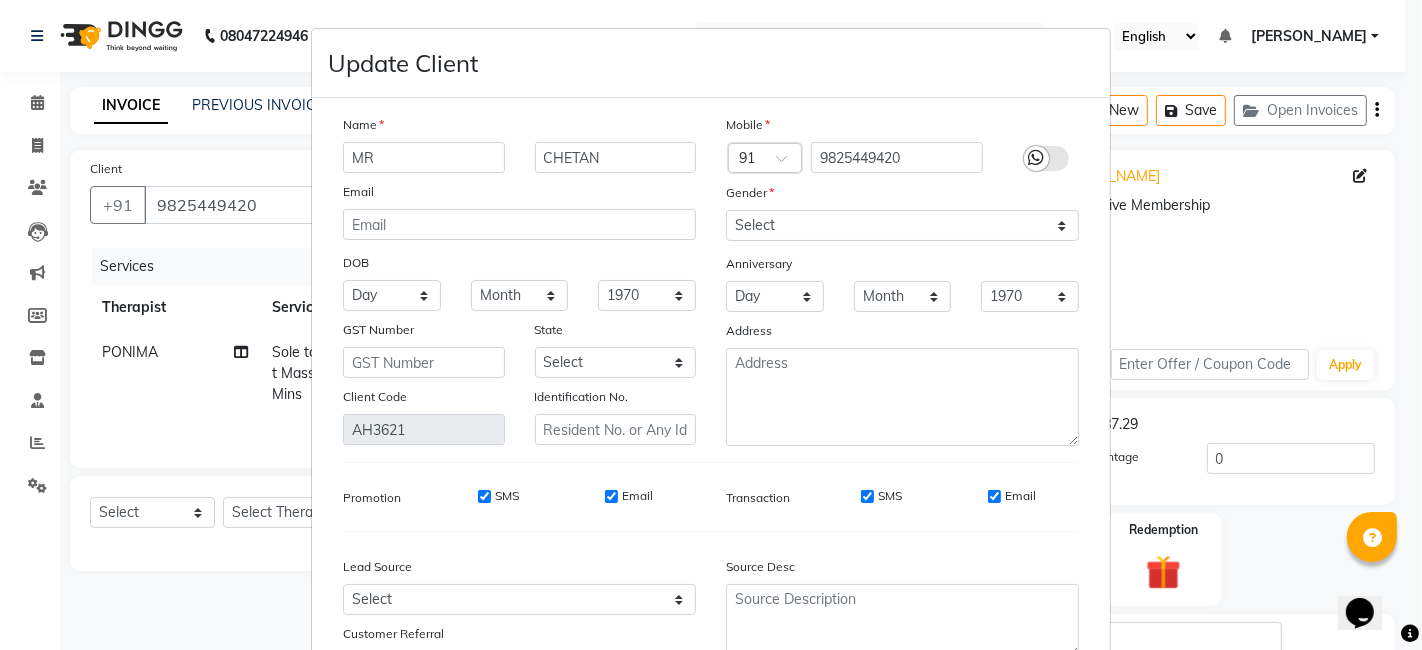 drag, startPoint x: 402, startPoint y: 153, endPoint x: 281, endPoint y: 150, distance: 121.037186 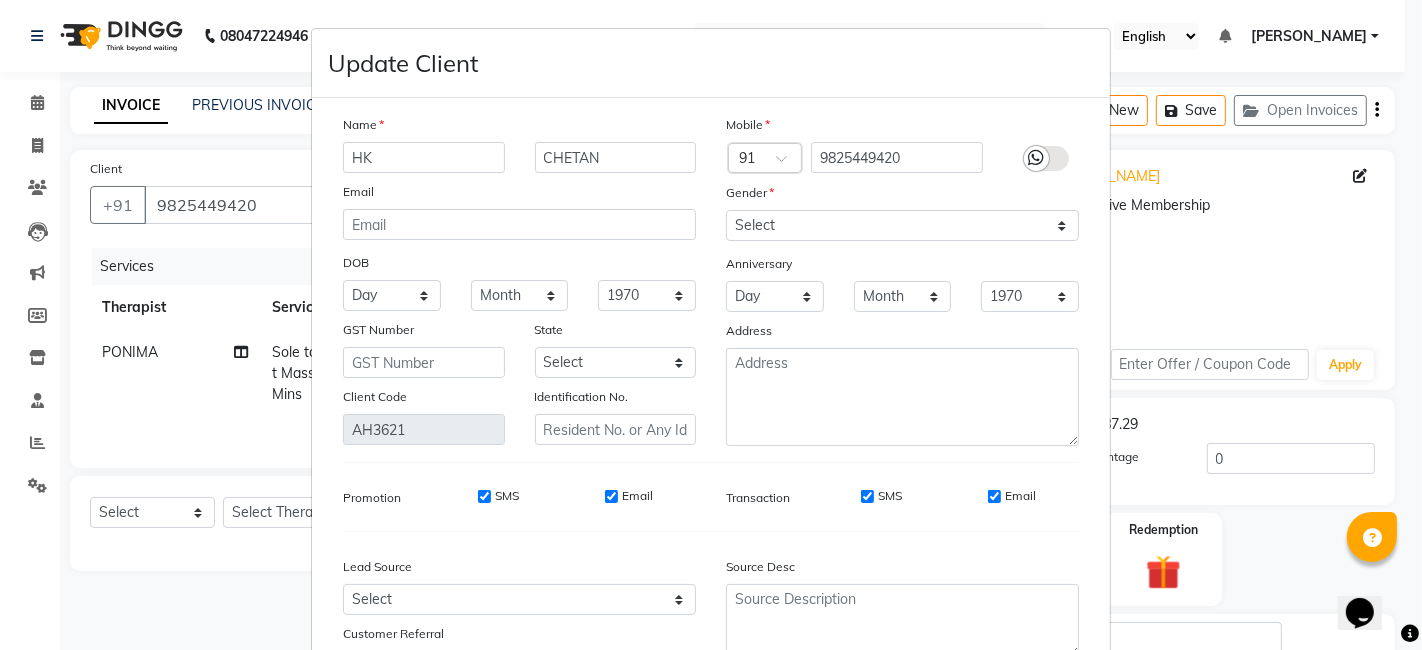 type on "HK" 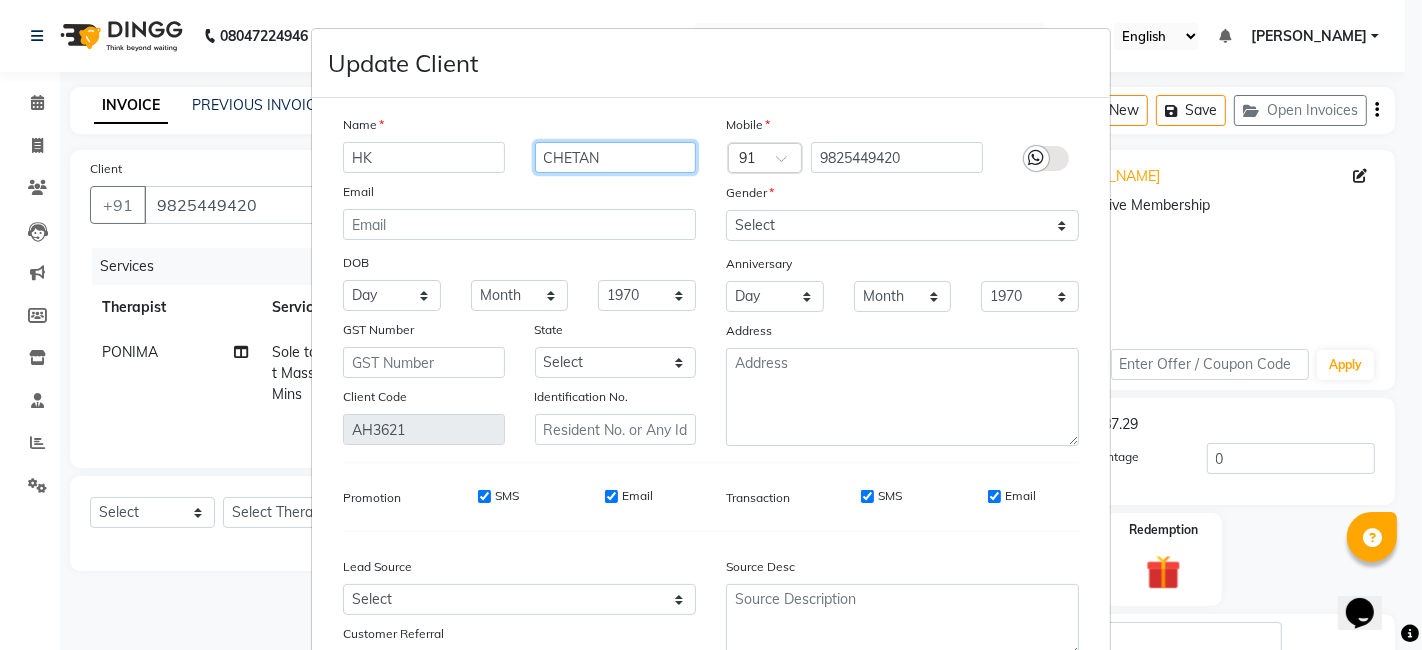 drag, startPoint x: 628, startPoint y: 161, endPoint x: 514, endPoint y: 158, distance: 114.03947 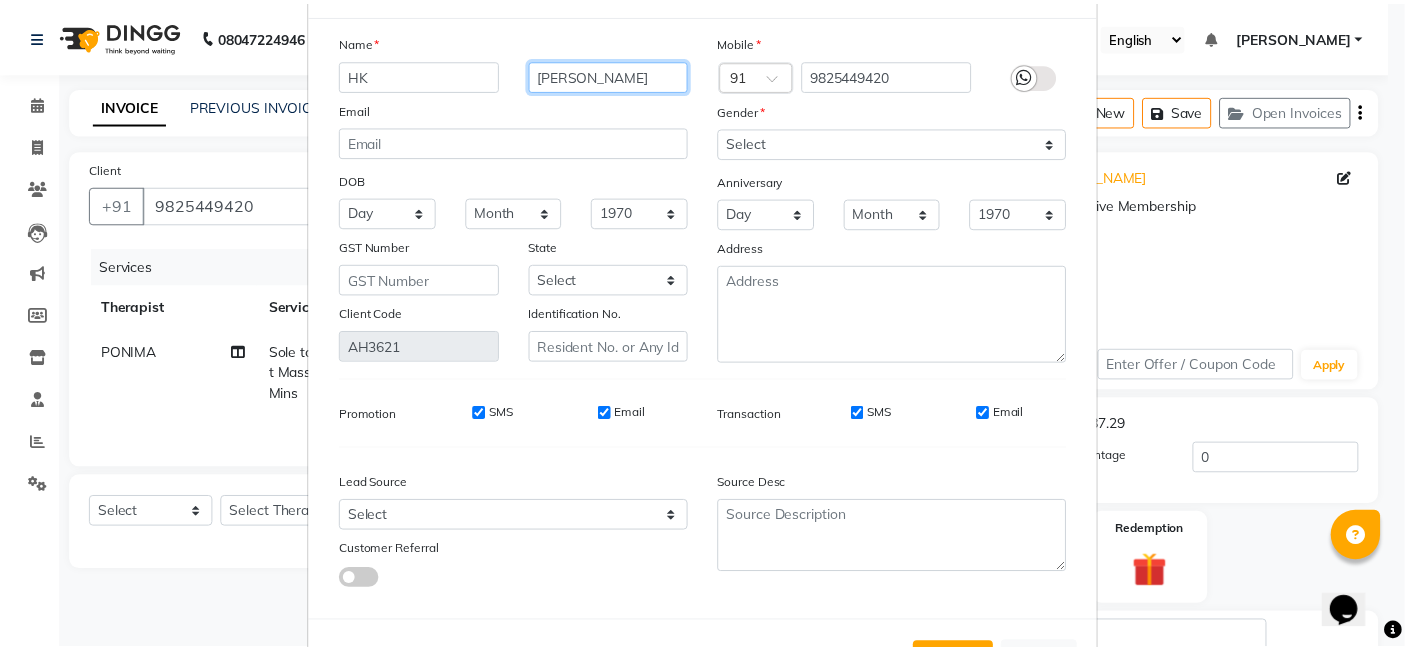 scroll, scrollTop: 111, scrollLeft: 0, axis: vertical 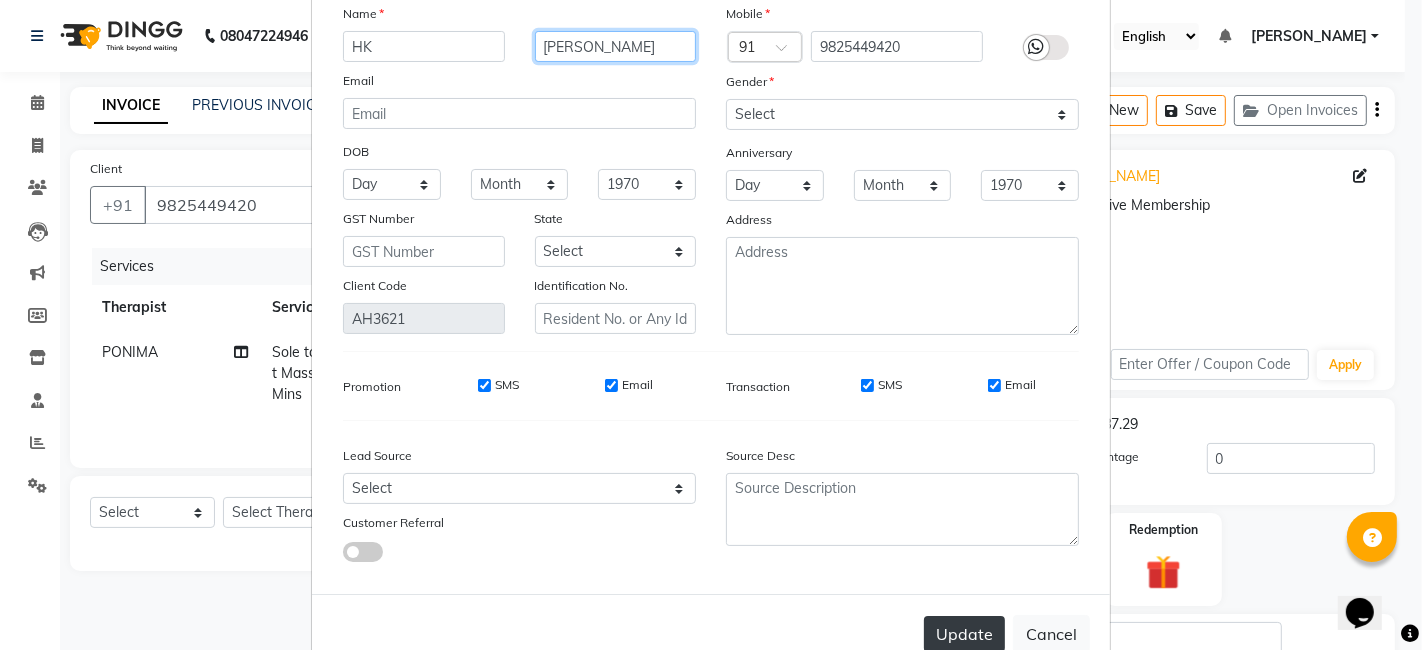 type on "[PERSON_NAME]" 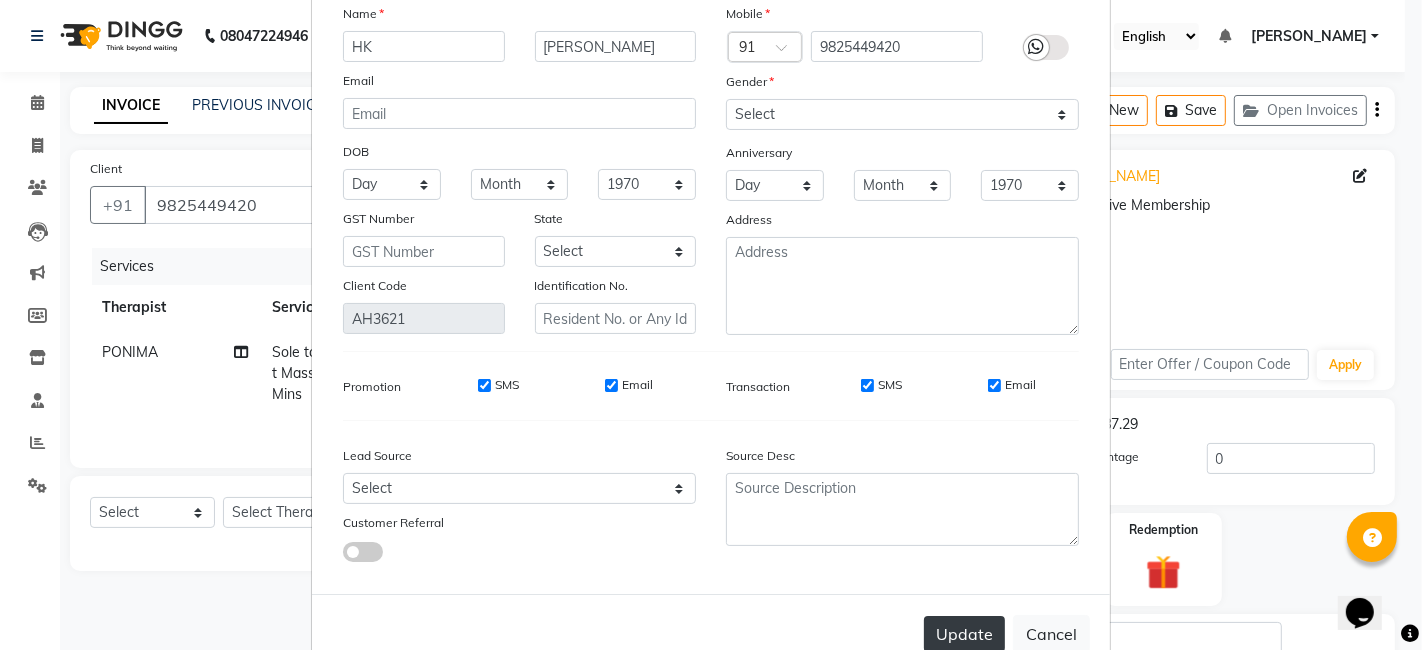 click on "Update" at bounding box center (964, 634) 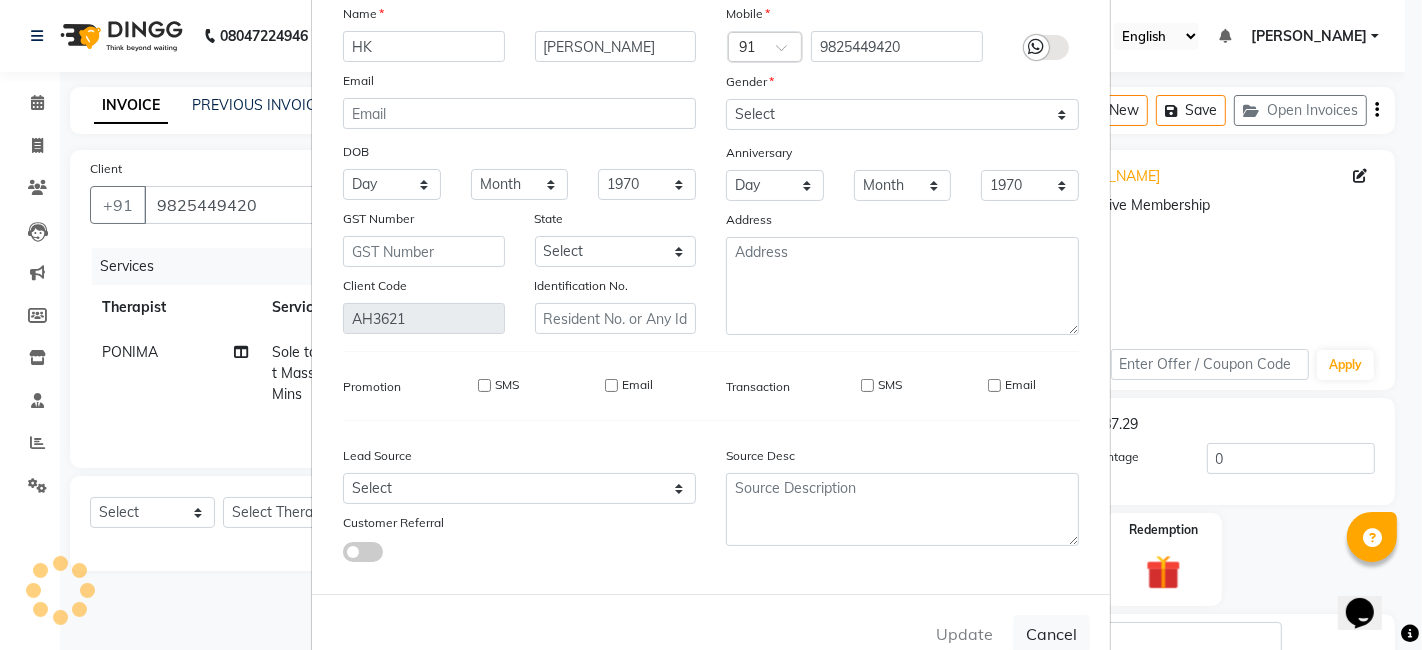 type 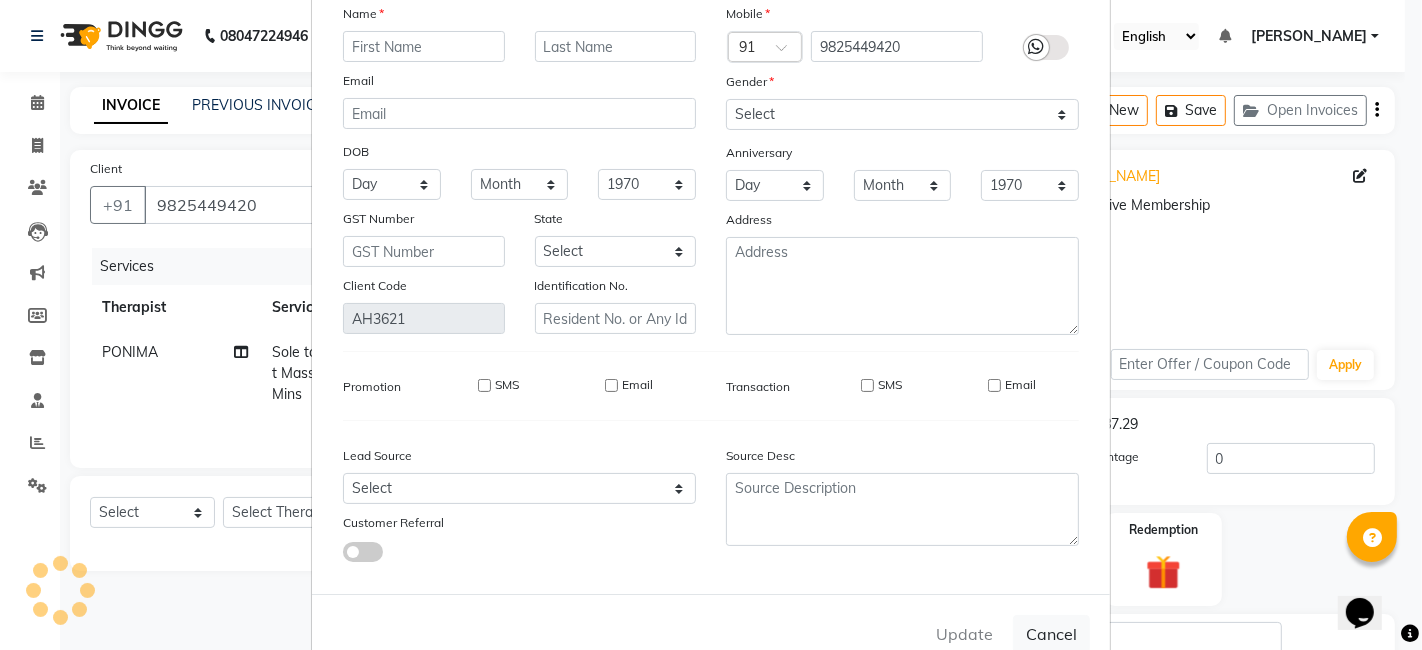 select 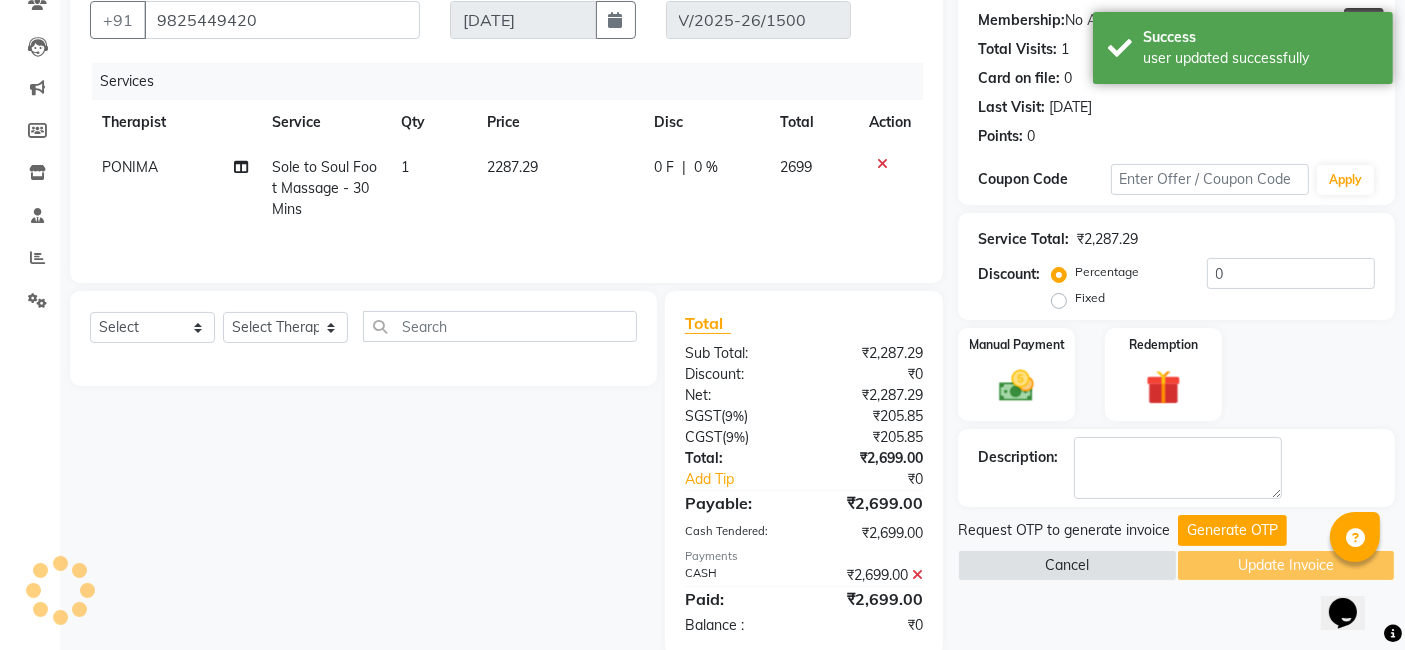 scroll, scrollTop: 221, scrollLeft: 0, axis: vertical 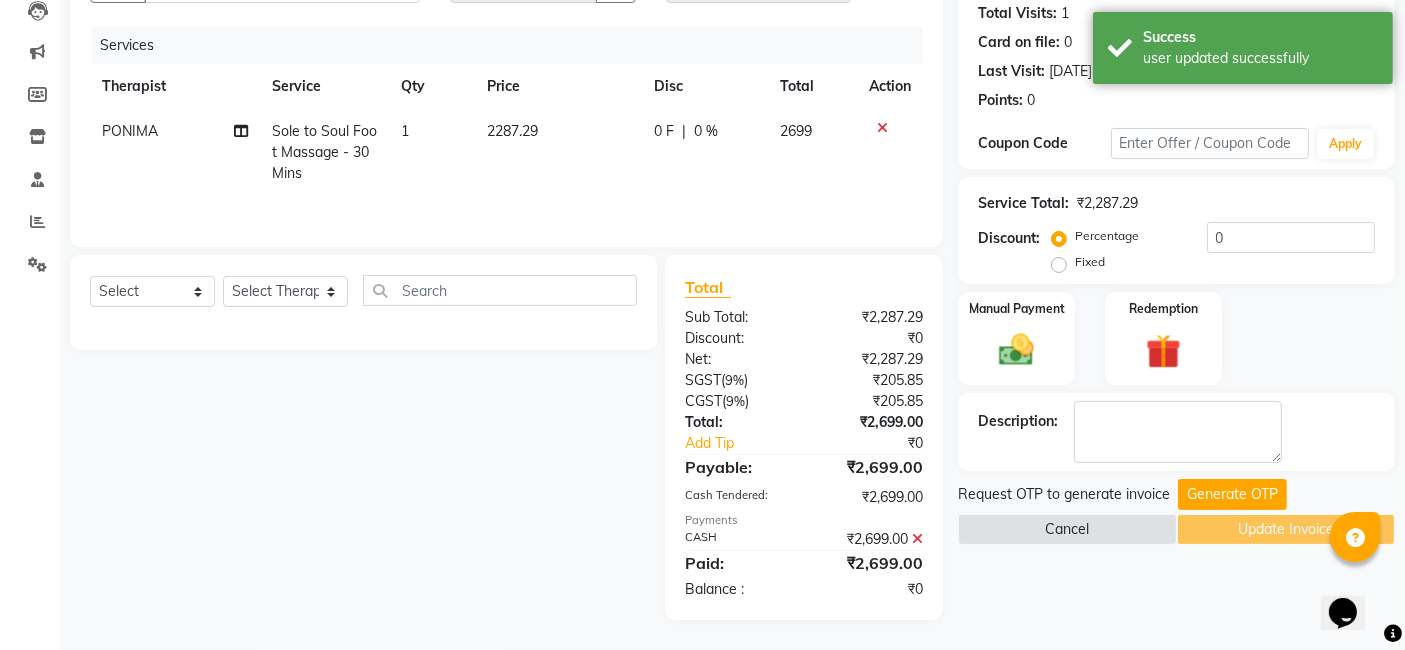 click on "Cancel   Update Invoice" 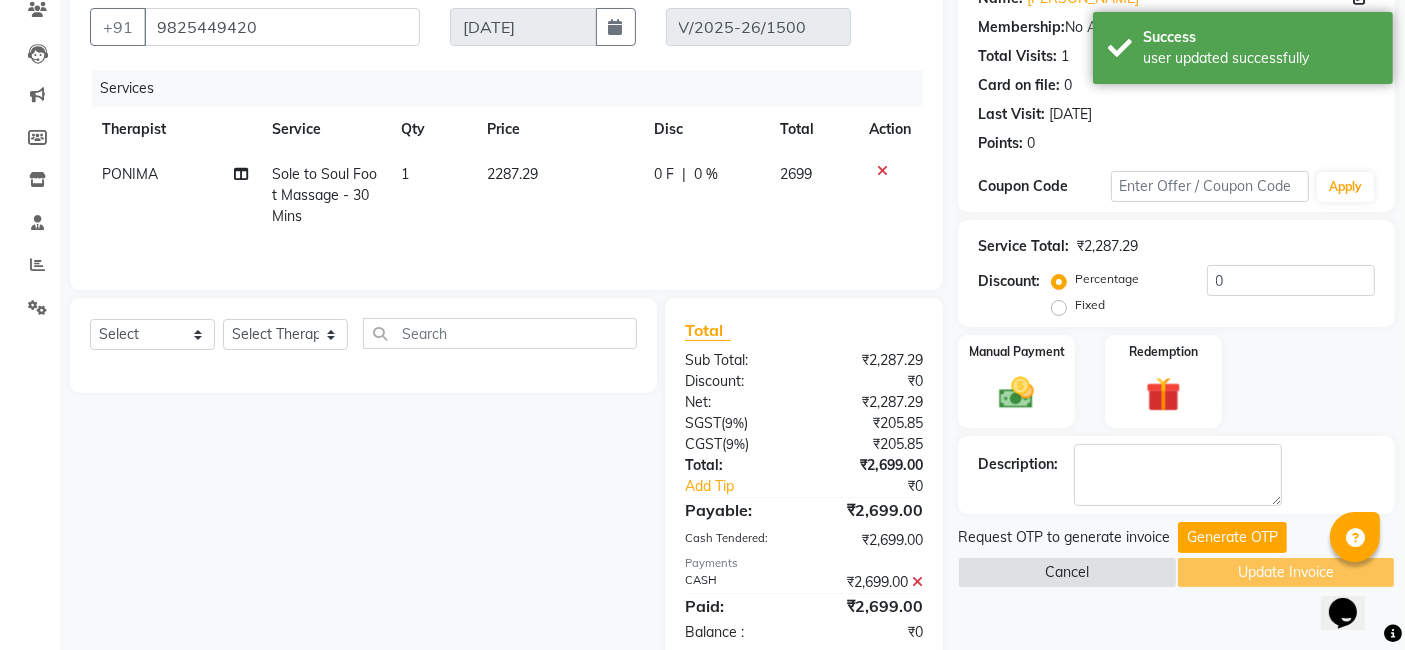 scroll, scrollTop: 221, scrollLeft: 0, axis: vertical 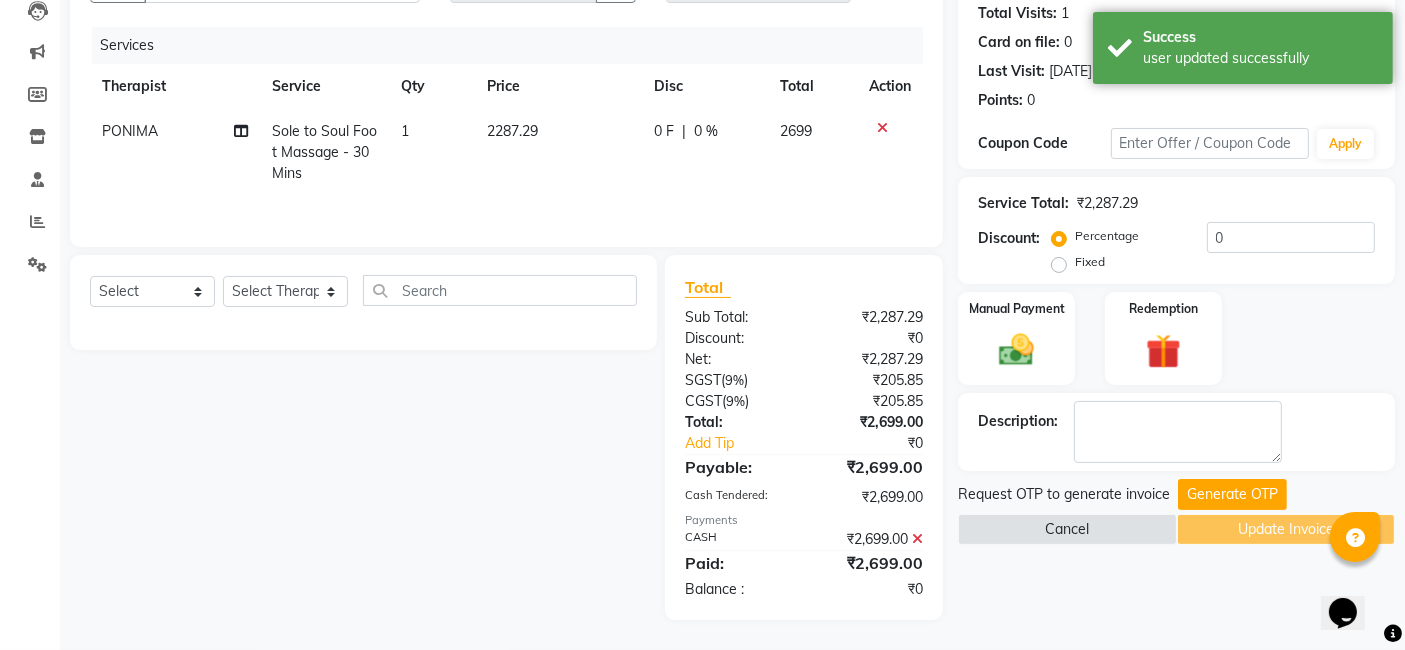 click on "Name: Hk Rodia Membership:  No Active Membership  Total Visits:  1 Card on file:  0 Last Visit:   11-07-2025 Points:   0  Coupon Code Apply Service Total:  ₹2,287.29  Discount:  Percentage   Fixed  0 Manual Payment Redemption Description:                  Request OTP to generate invoice Generate OTP   Cancel   Update Invoice" 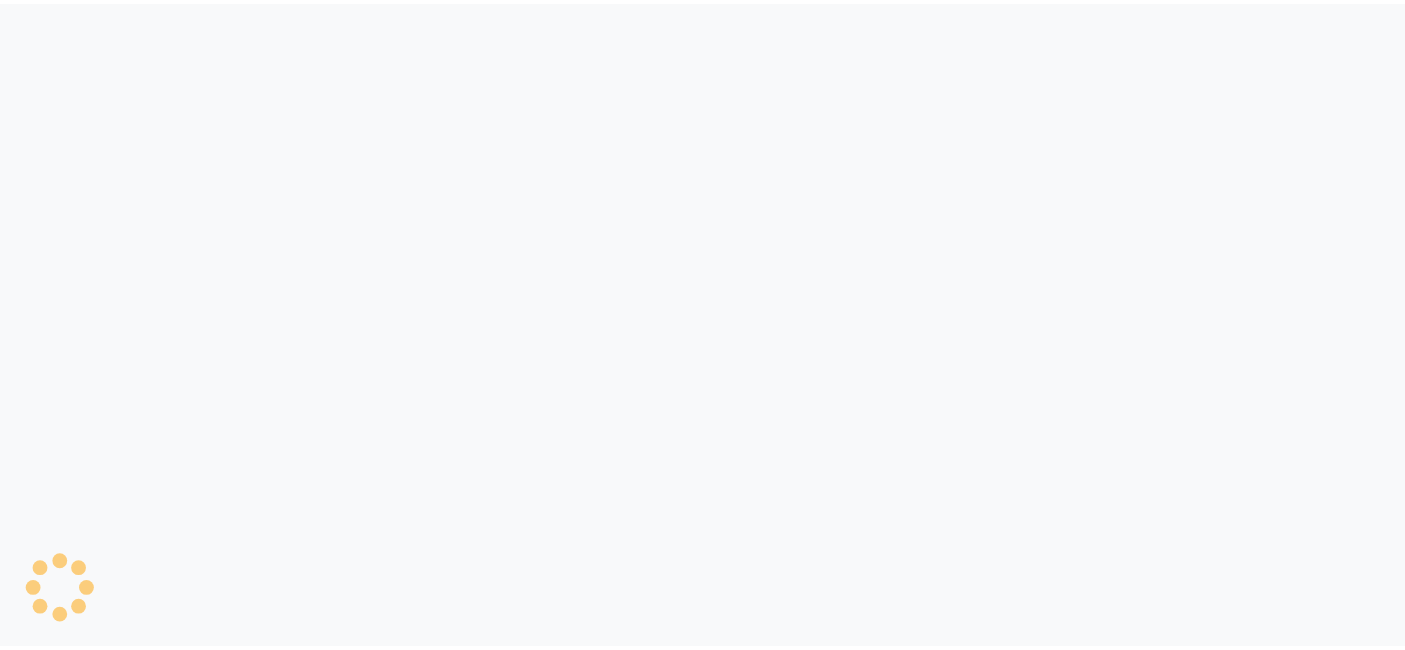 scroll, scrollTop: 0, scrollLeft: 0, axis: both 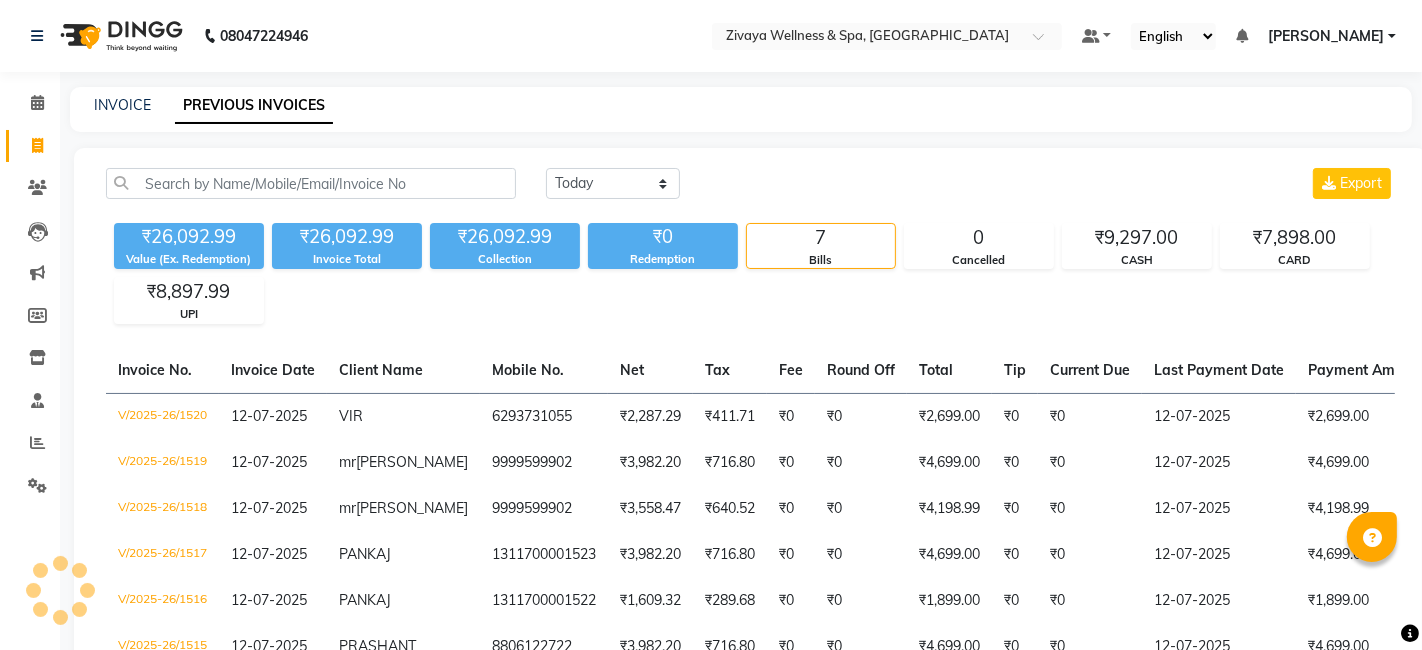 select on "en" 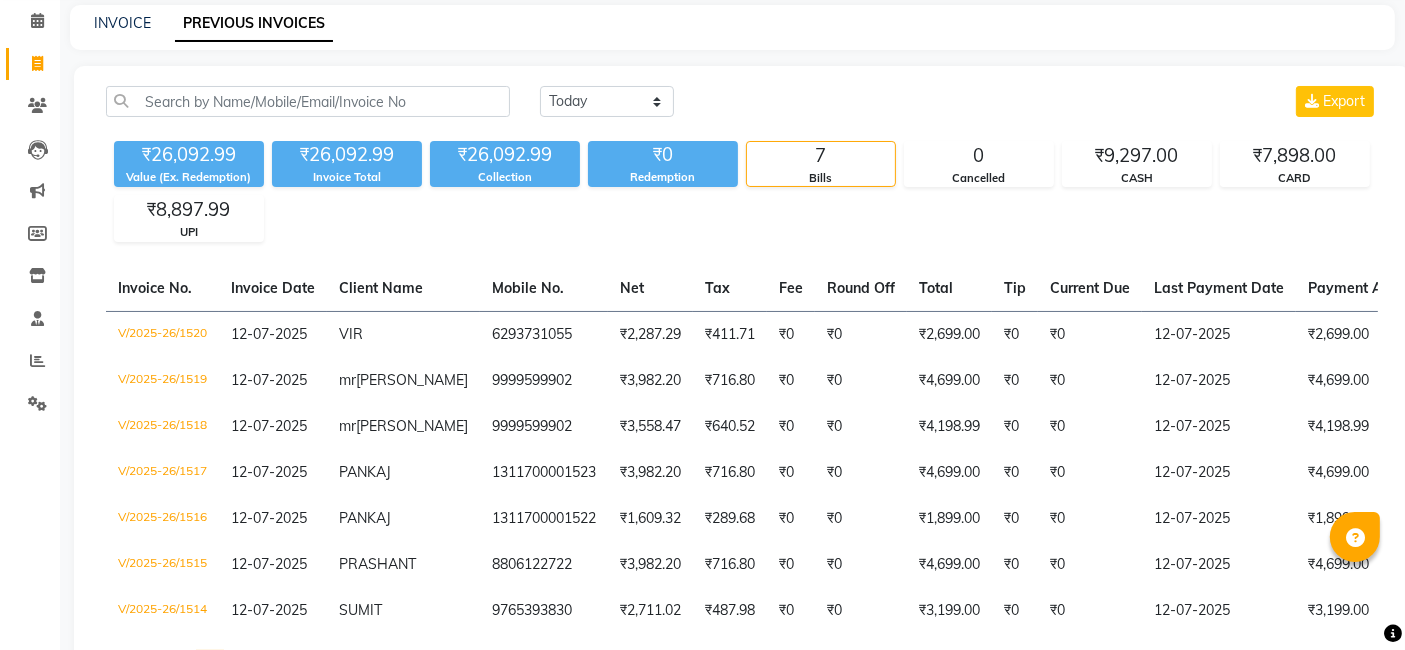 scroll, scrollTop: 111, scrollLeft: 0, axis: vertical 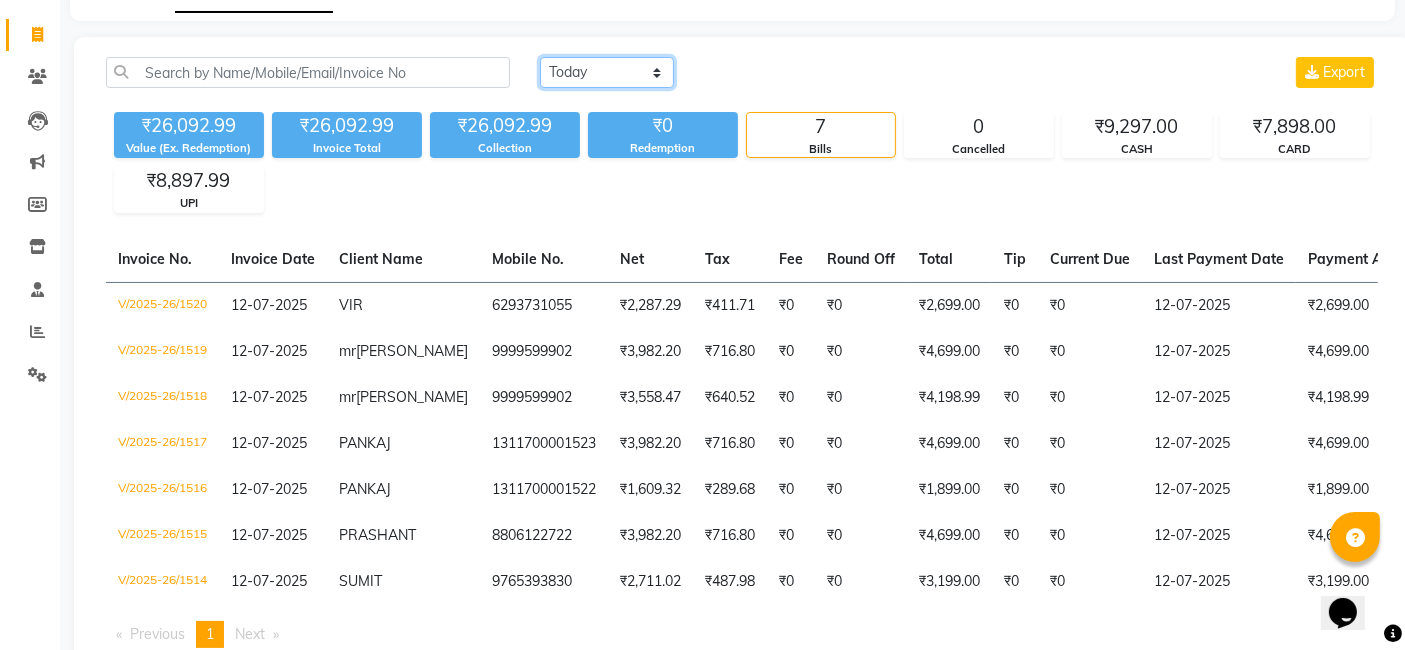 click on "[DATE] [DATE] Custom Range" 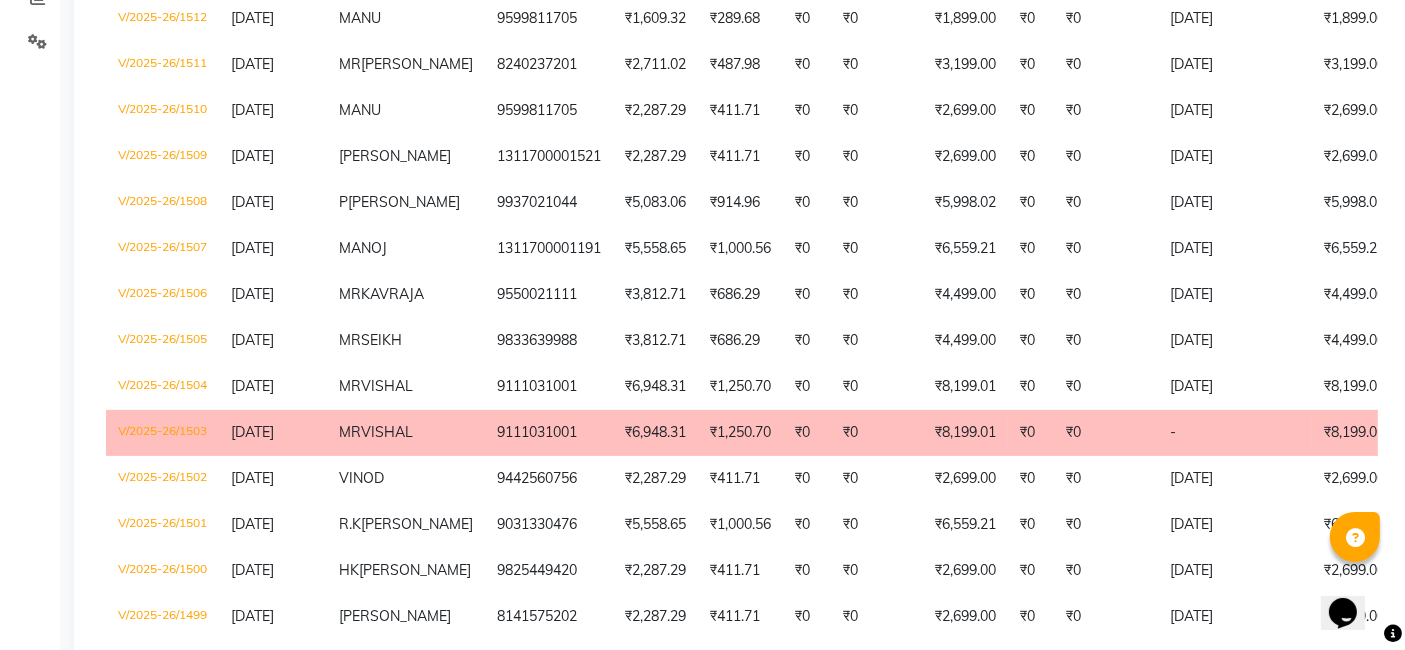 scroll, scrollTop: 555, scrollLeft: 0, axis: vertical 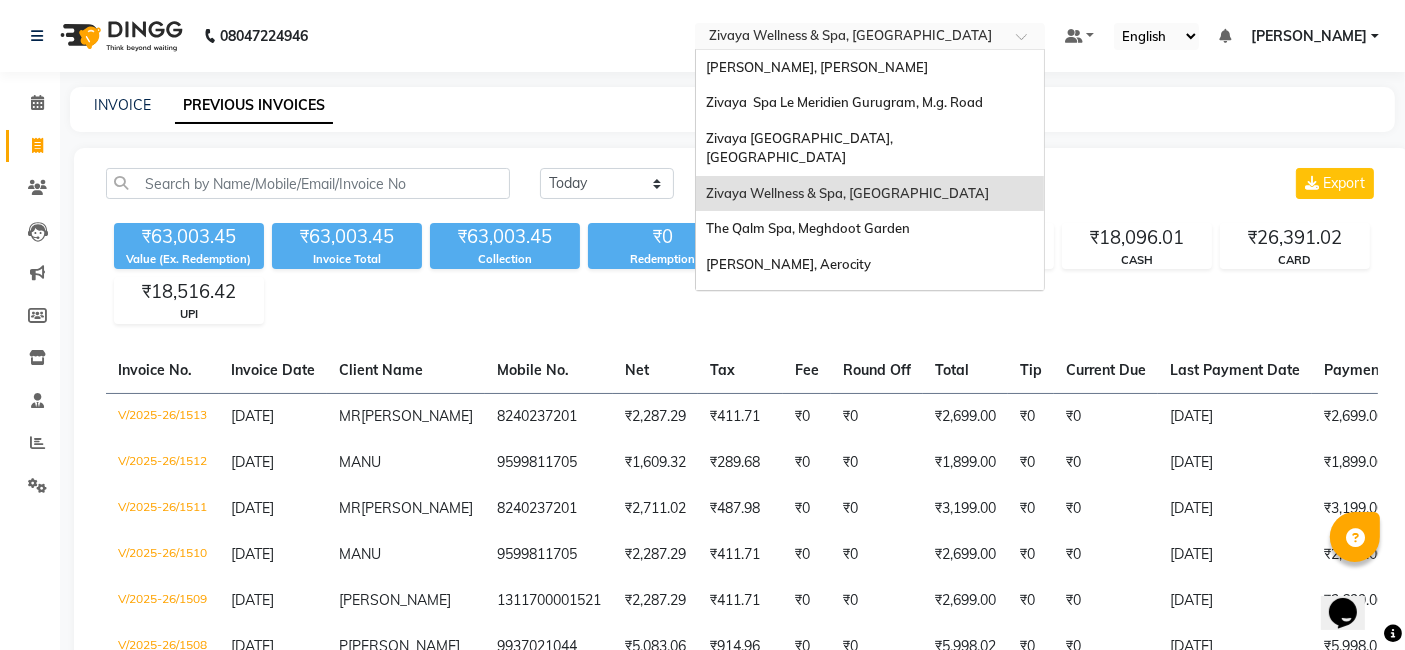 click at bounding box center (870, 38) 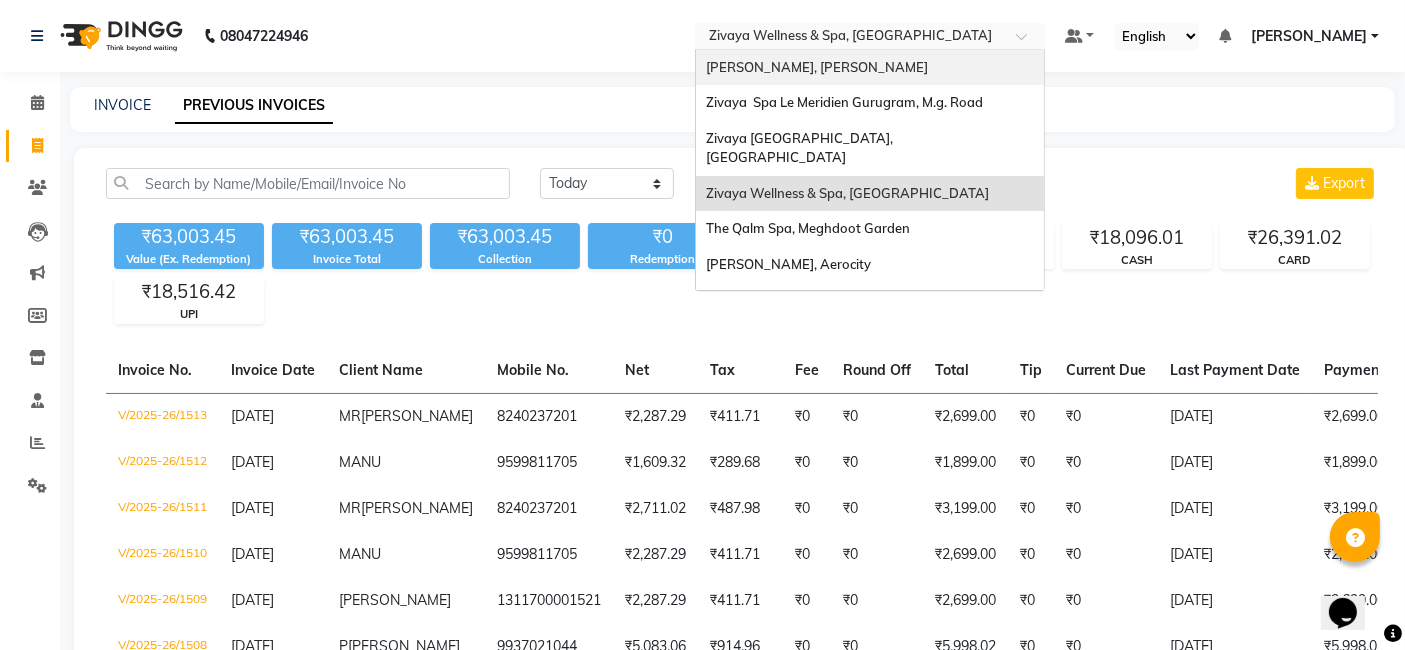 click on "[PERSON_NAME], [PERSON_NAME]" at bounding box center [870, 68] 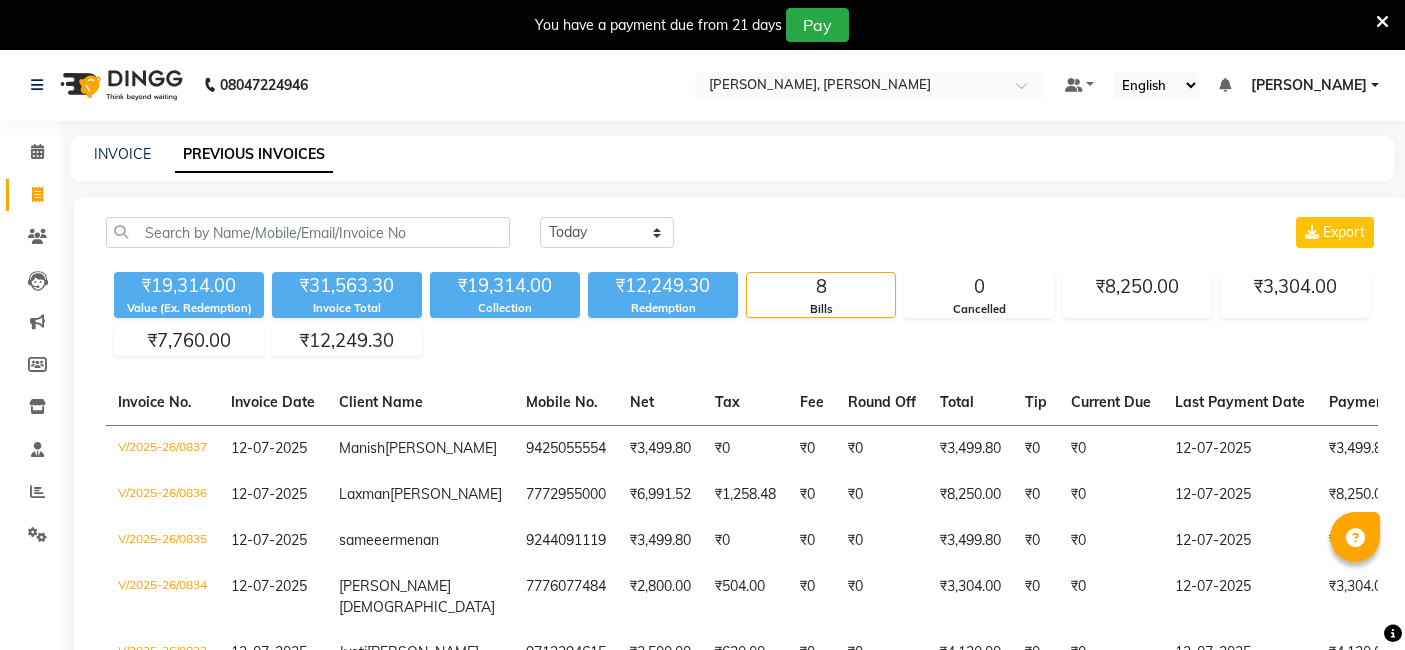 scroll, scrollTop: 0, scrollLeft: 0, axis: both 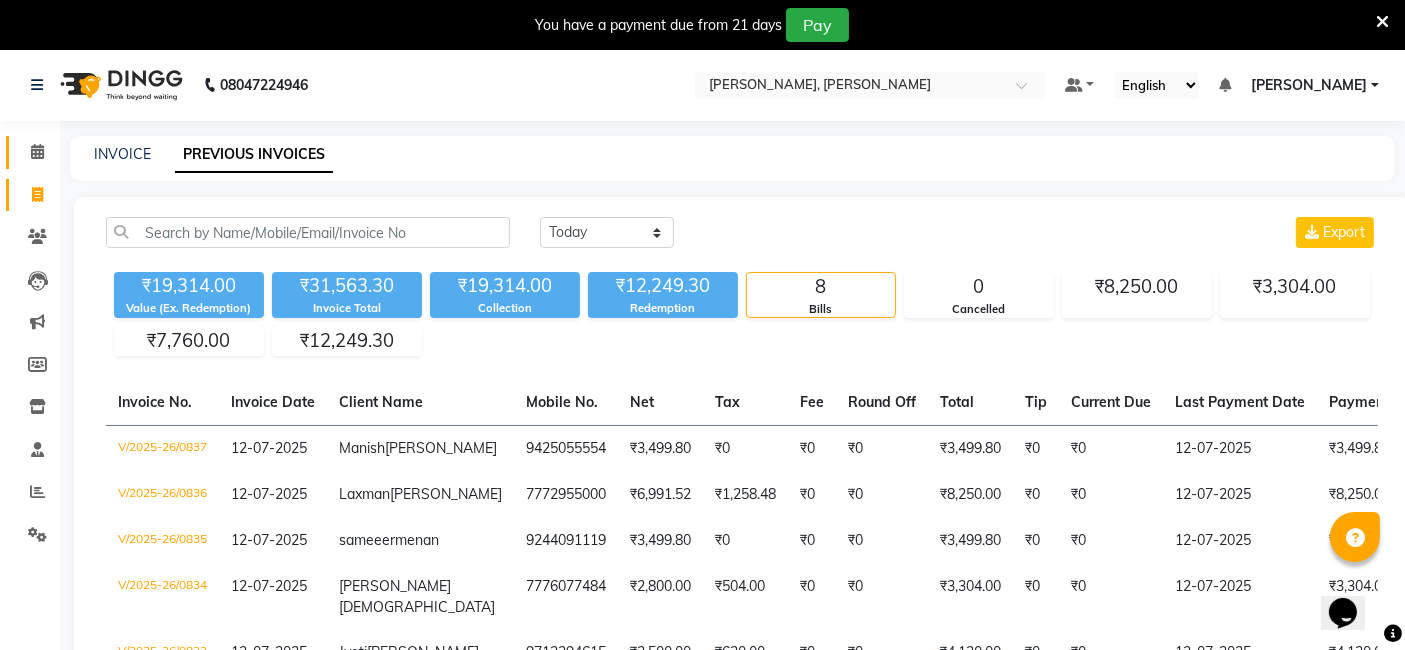 click on "Calendar" 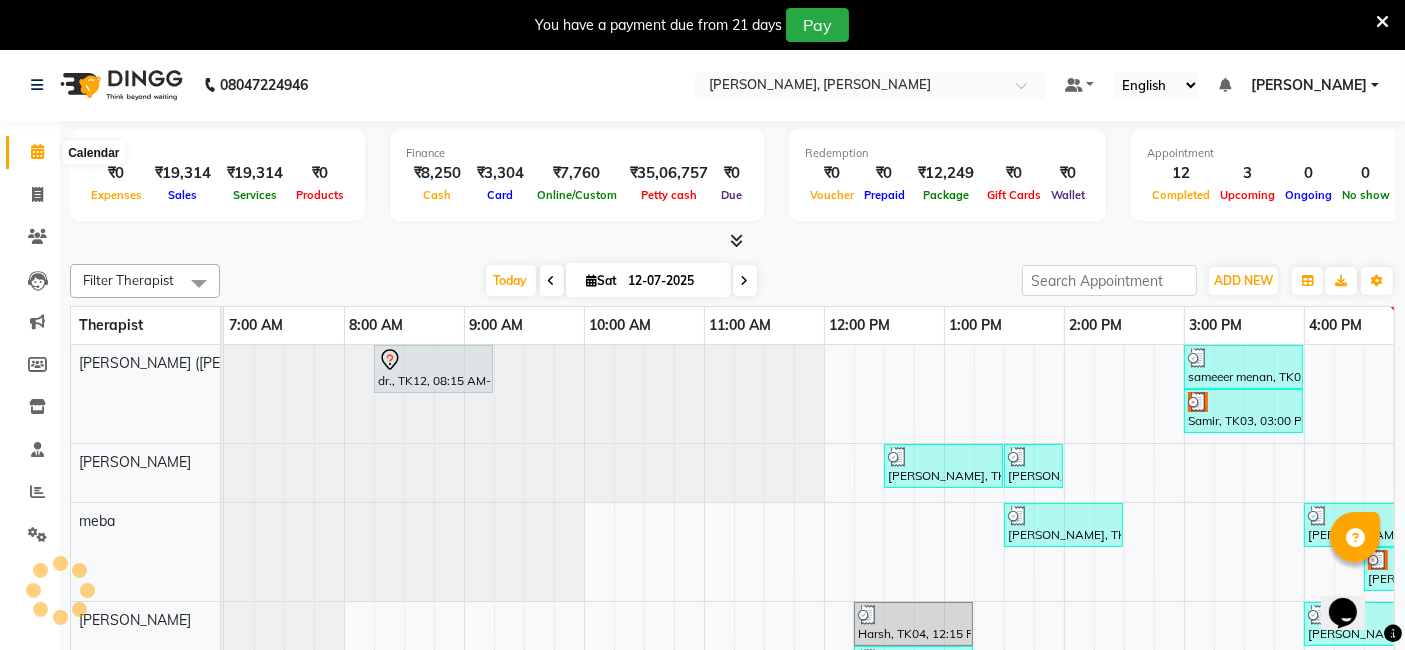scroll, scrollTop: 0, scrollLeft: 0, axis: both 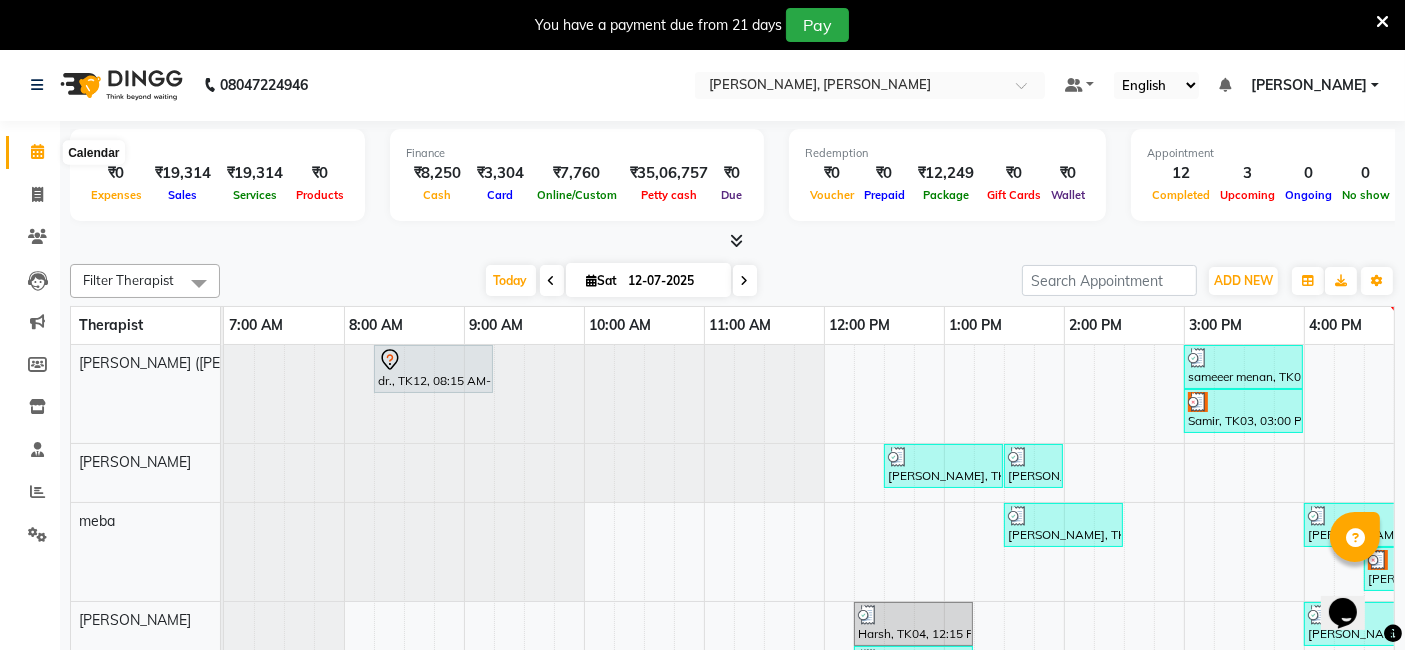 click 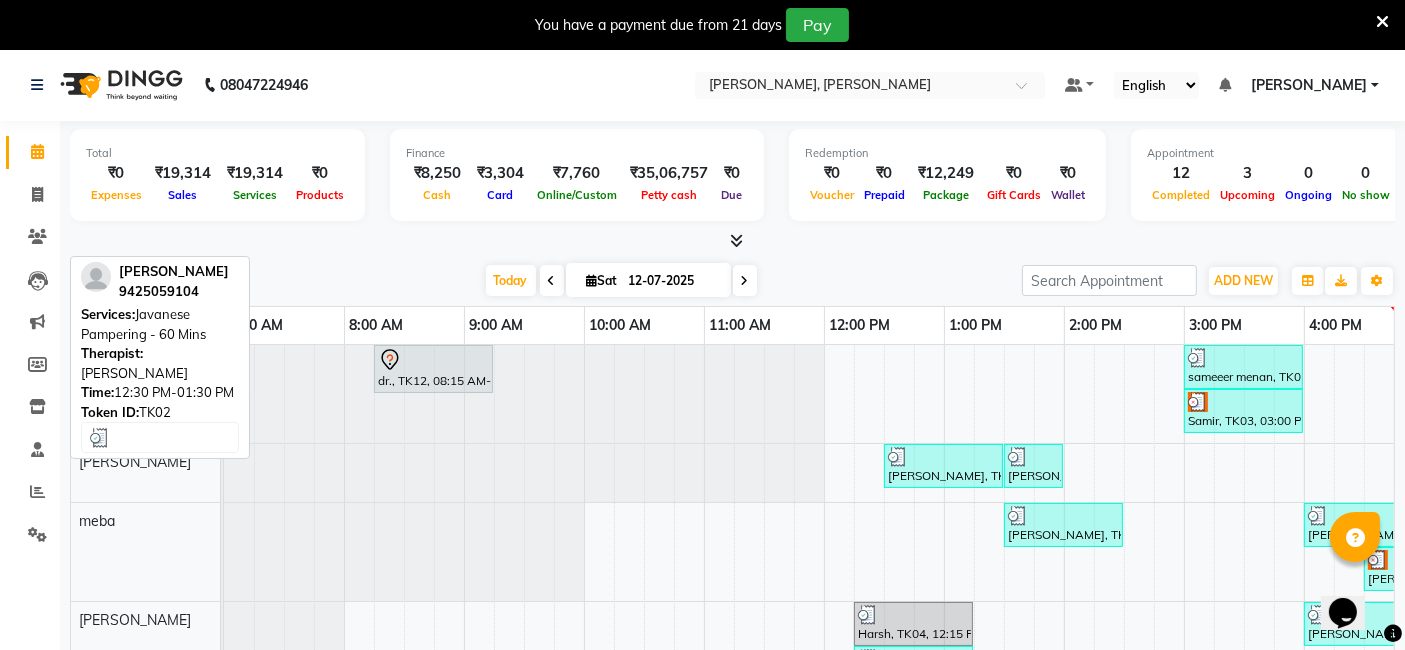 drag, startPoint x: 22, startPoint y: 161, endPoint x: 941, endPoint y: 475, distance: 971.1627 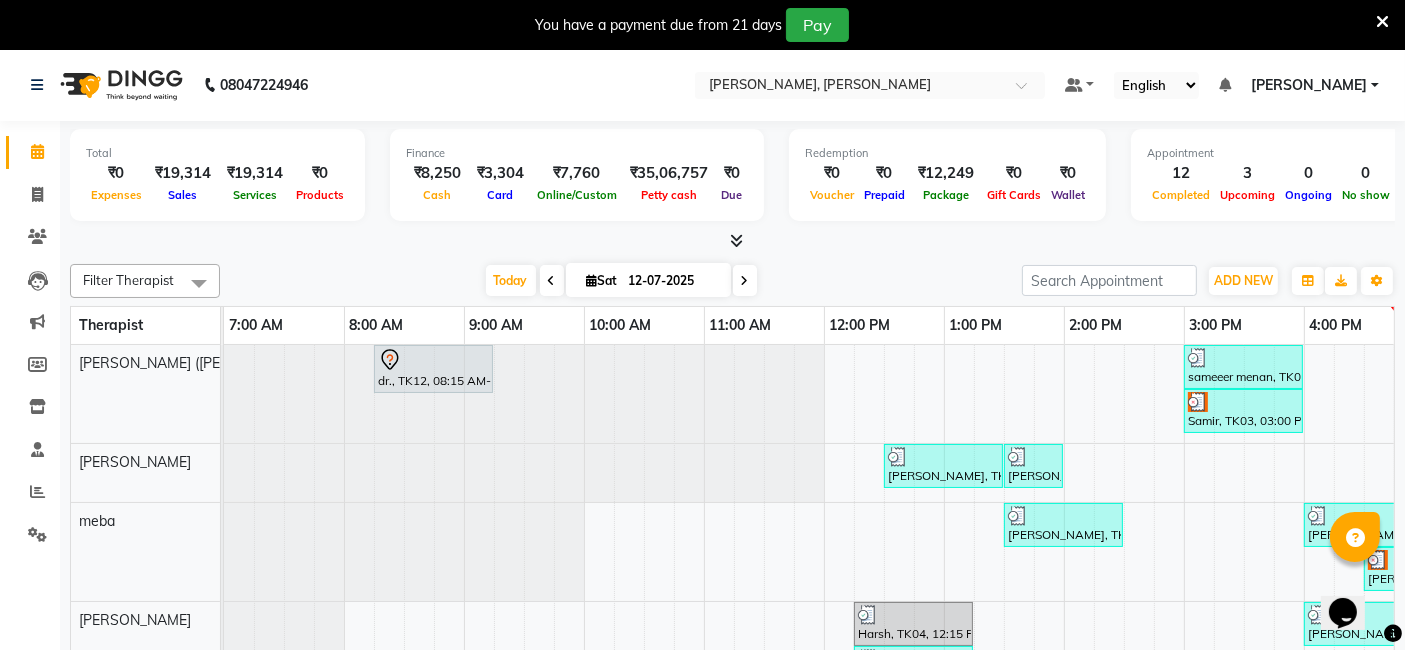 scroll, scrollTop: 48, scrollLeft: 0, axis: vertical 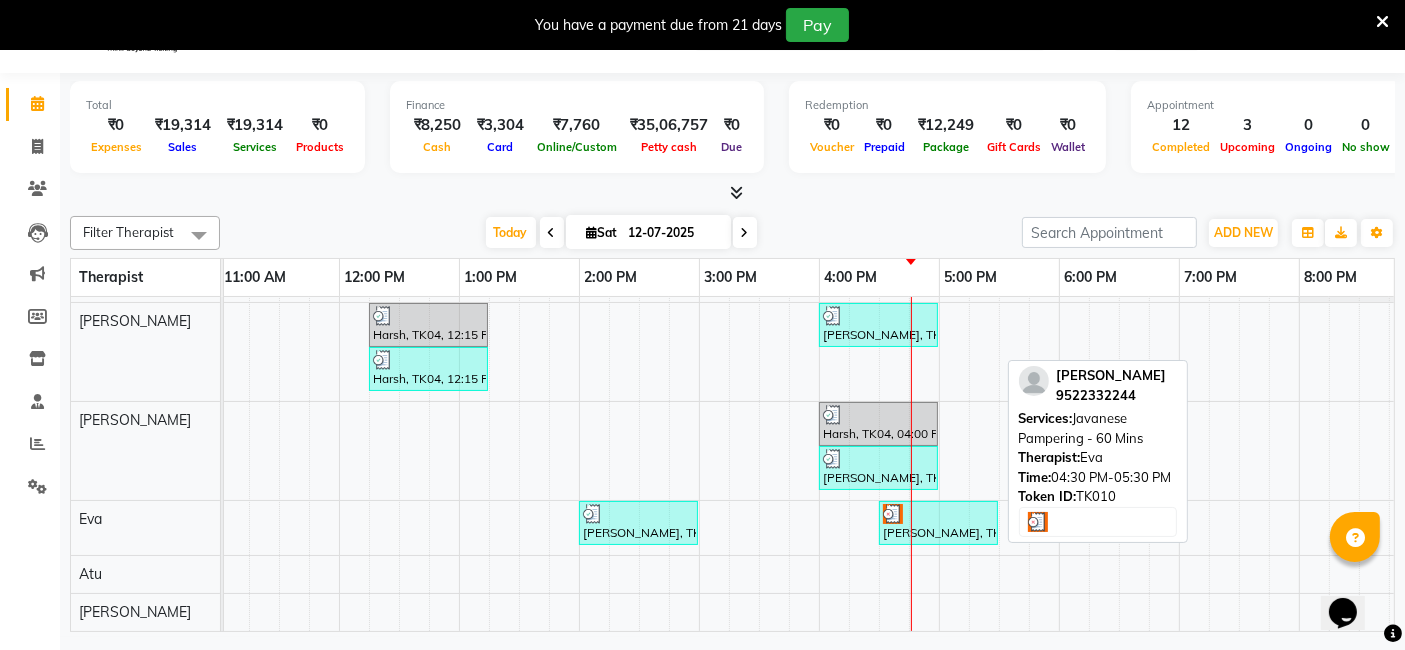 click at bounding box center (938, 514) 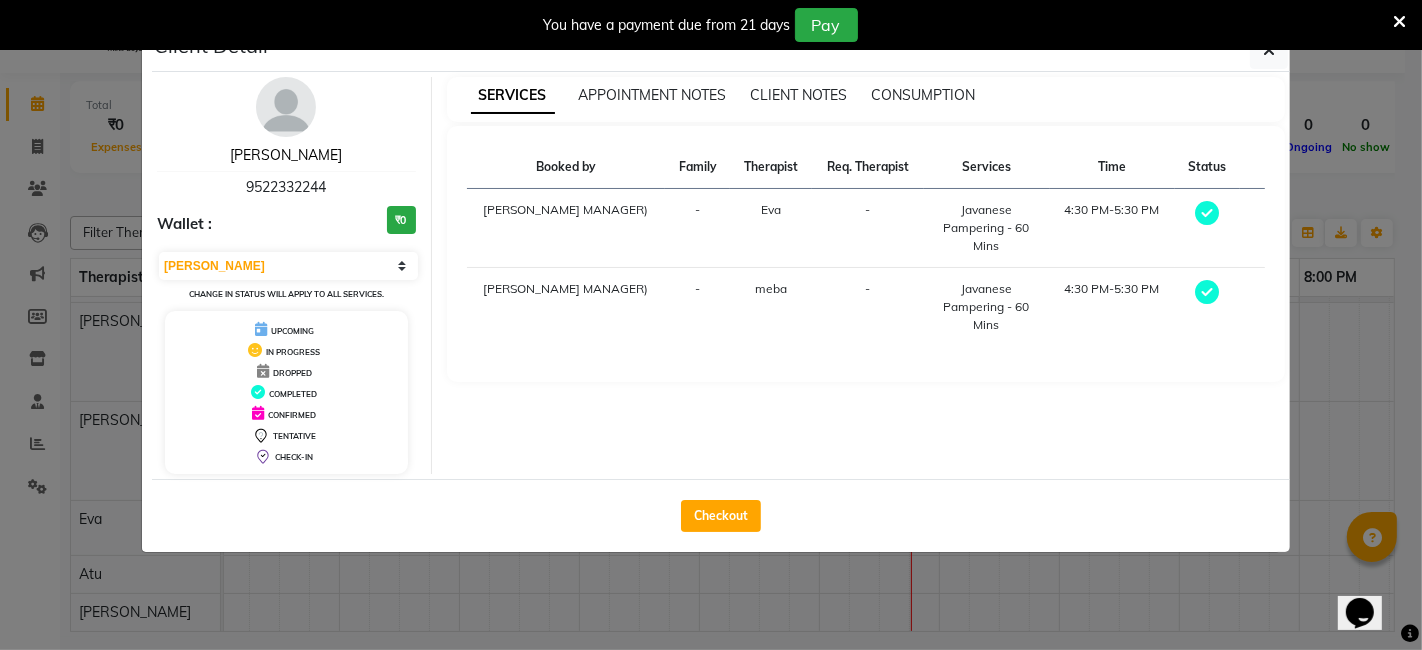 click on "vinit shah" at bounding box center [286, 155] 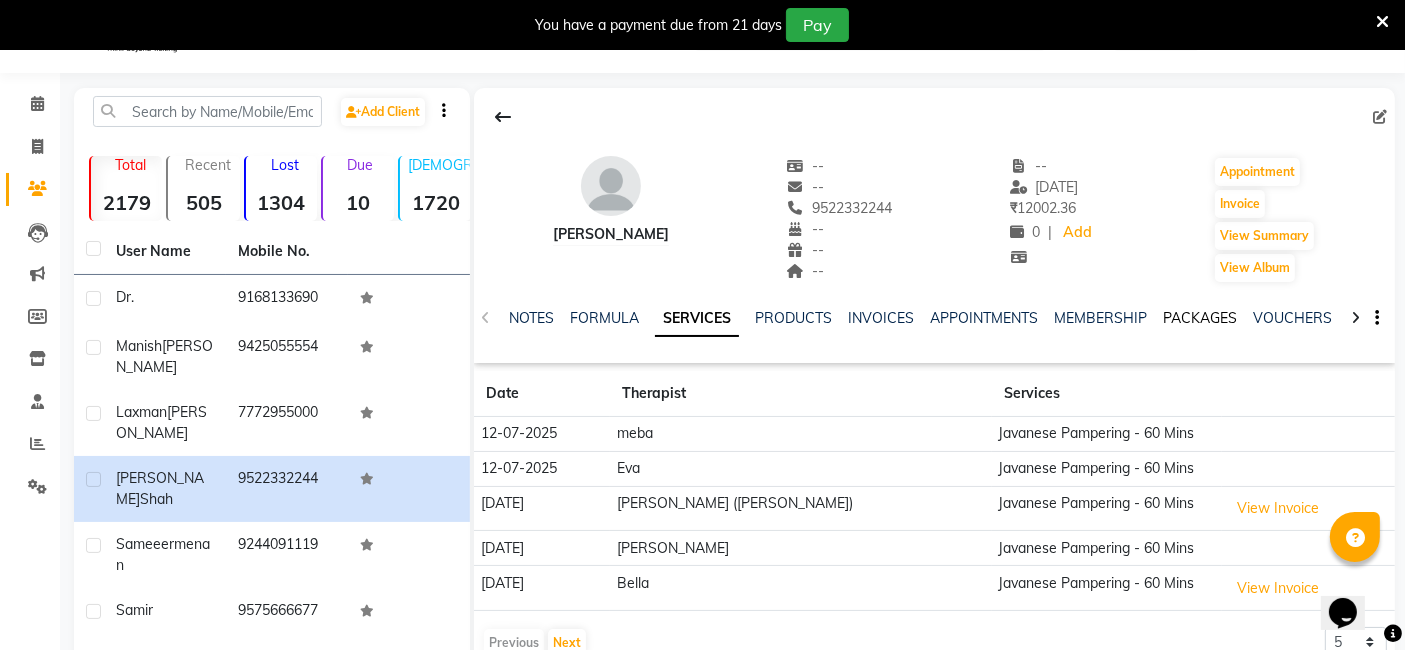 click on "PACKAGES" 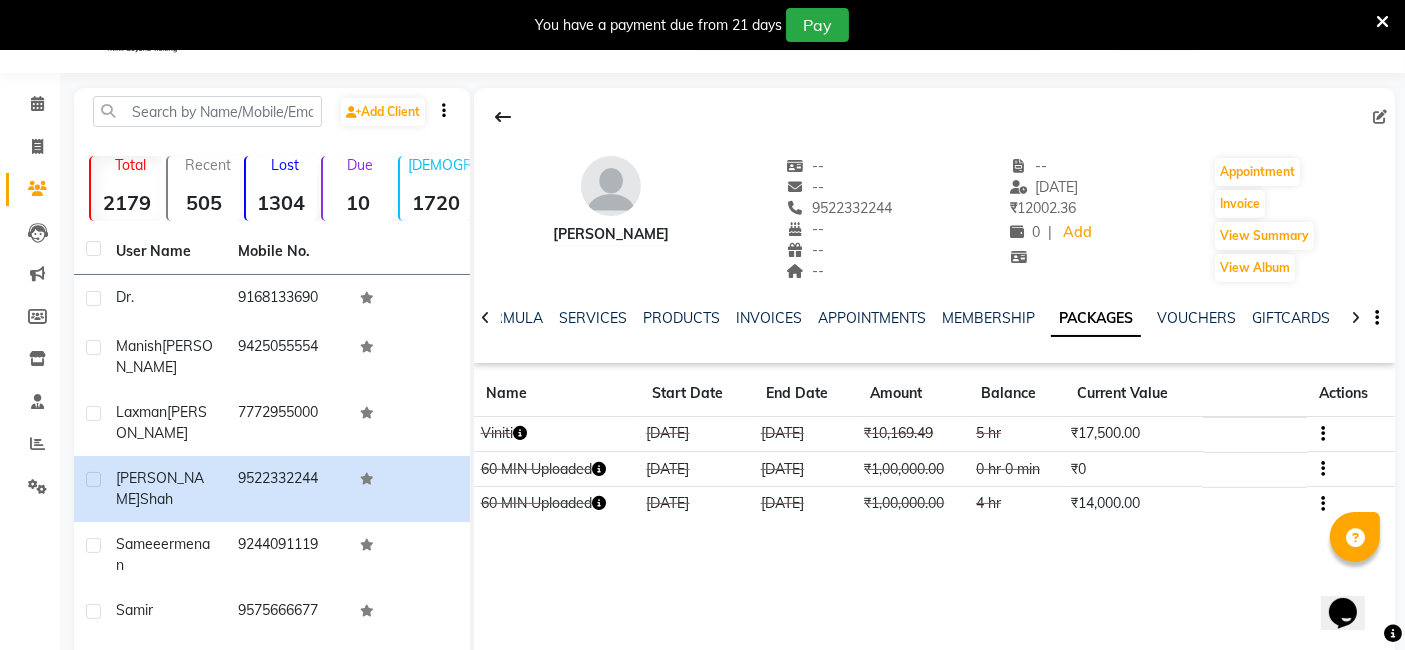 click on "CONSUMED" 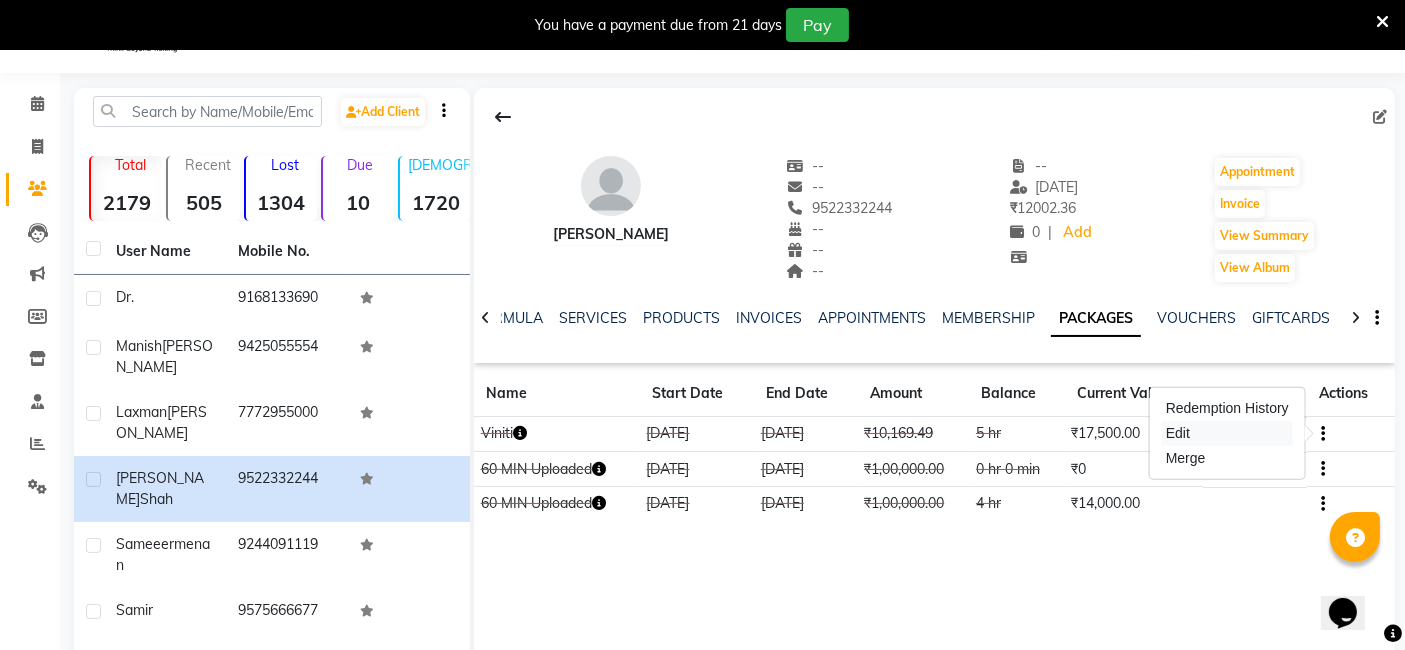 click on "Edit" at bounding box center [1227, 433] 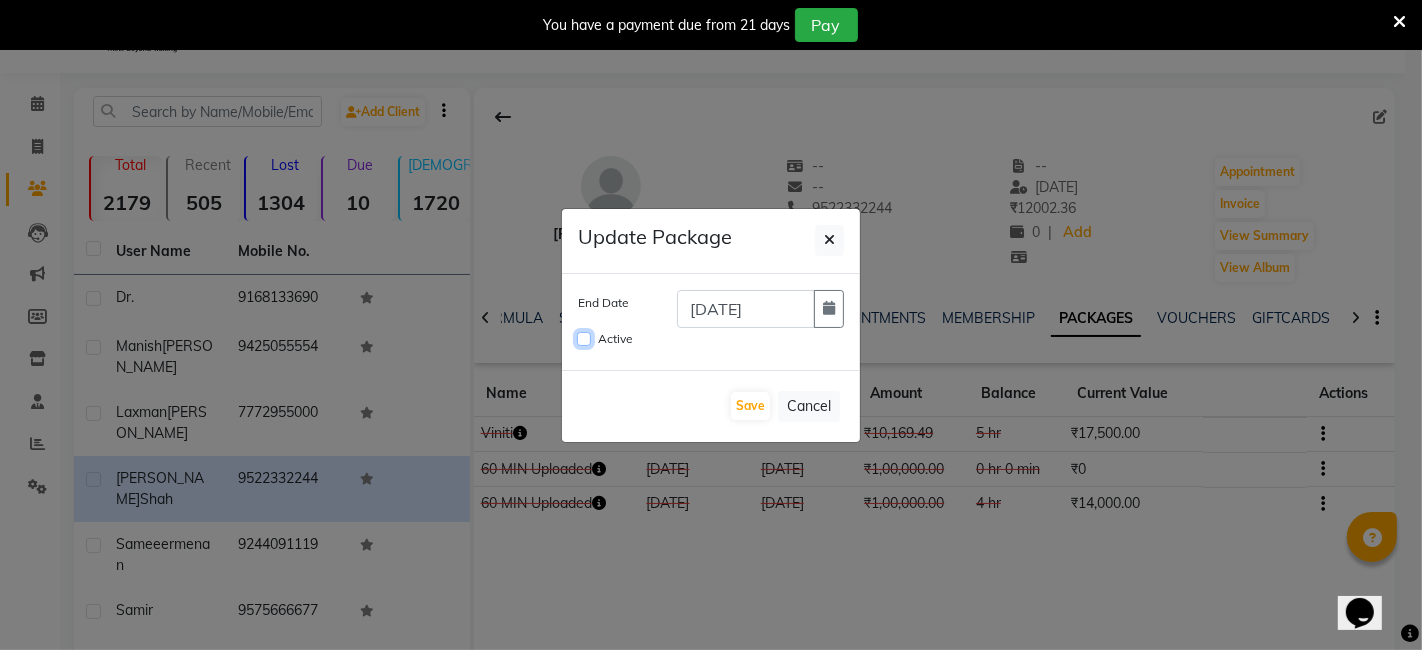 click on "Active" at bounding box center [584, 339] 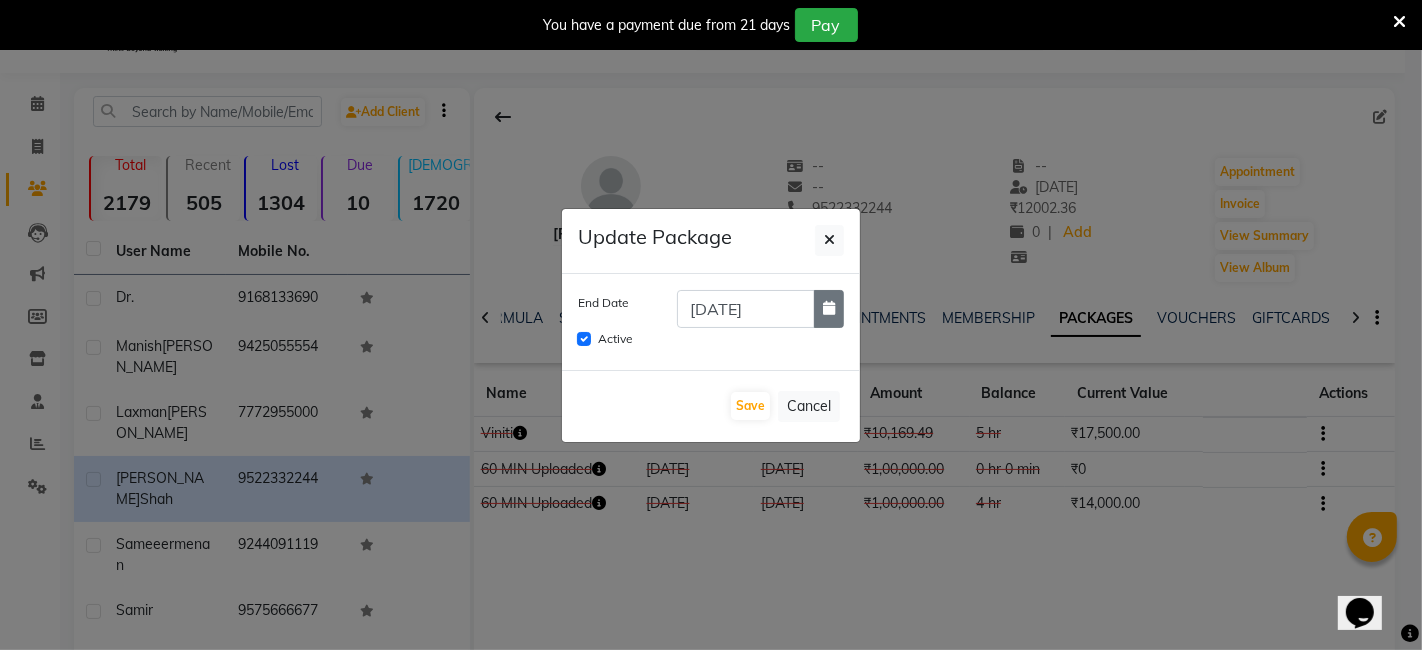 click 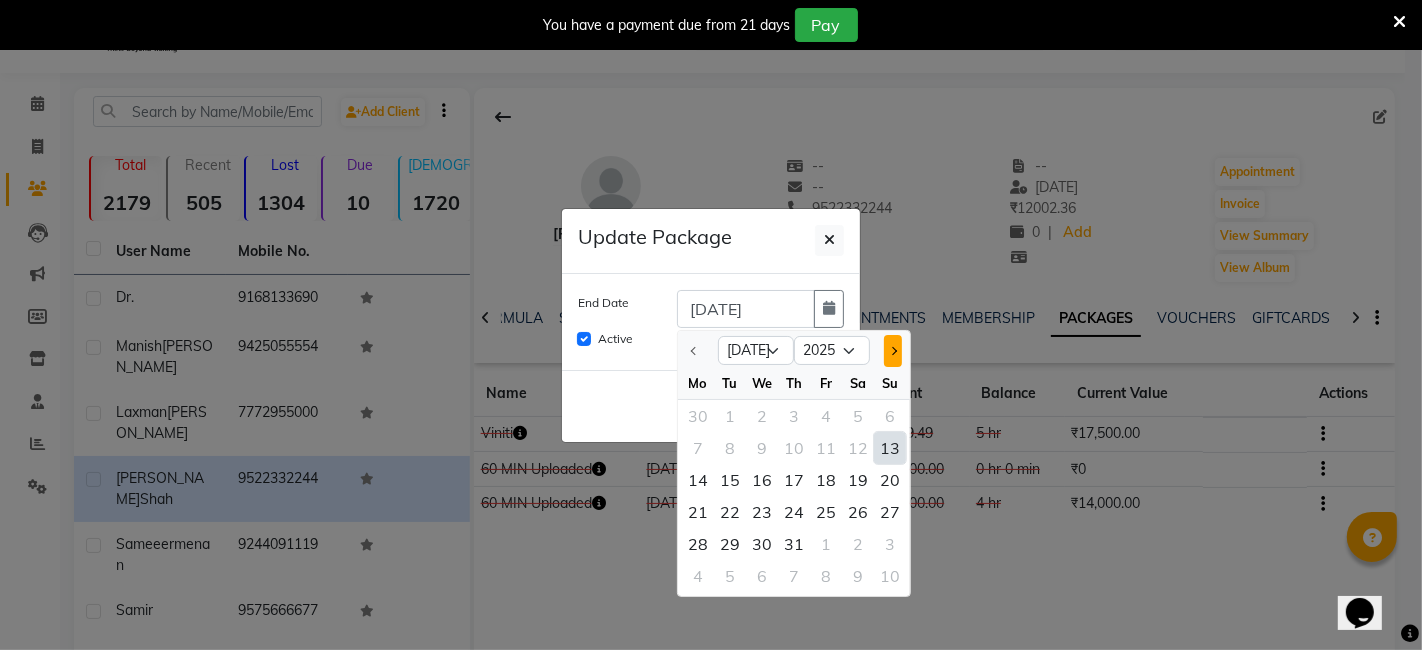 click 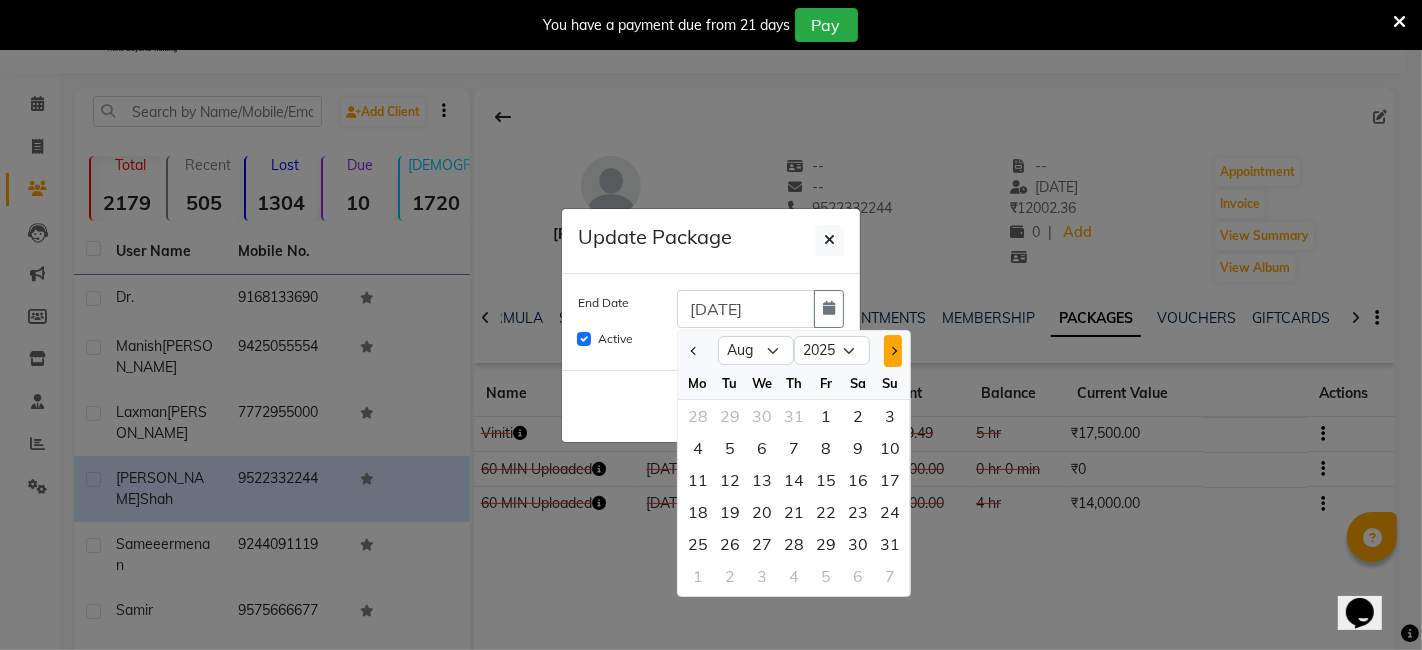 click 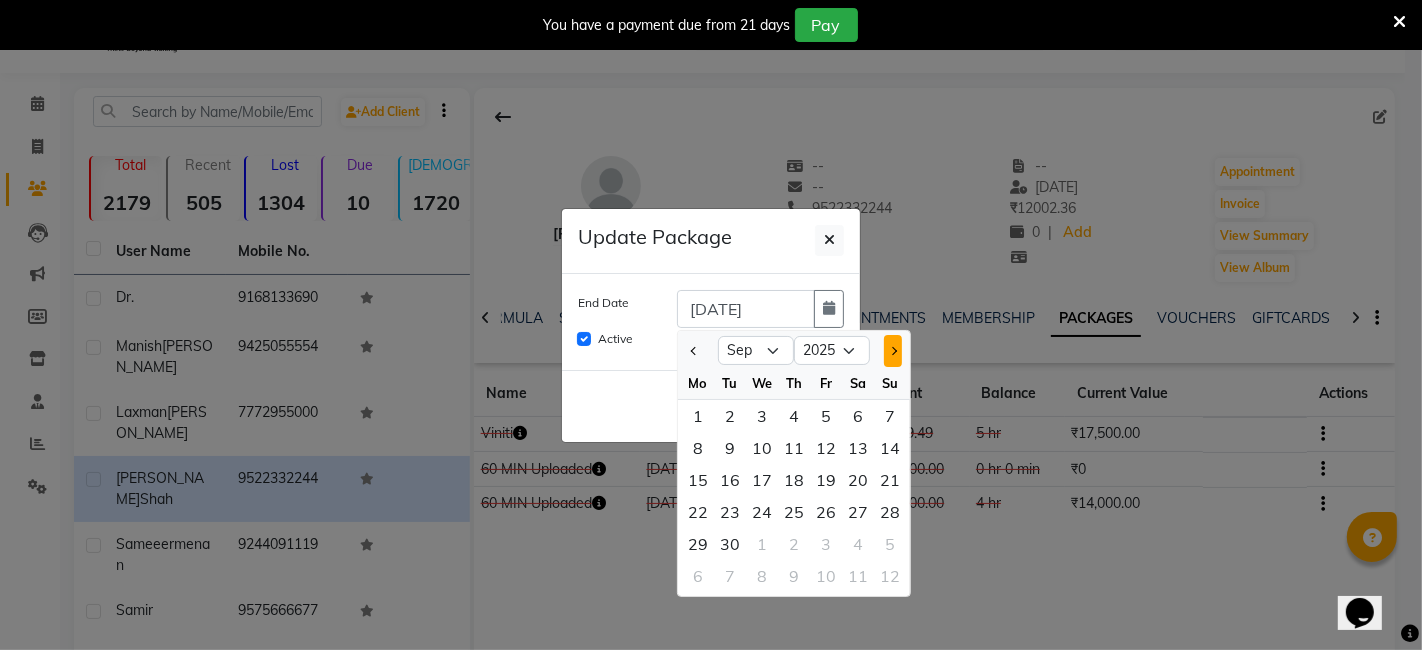 click 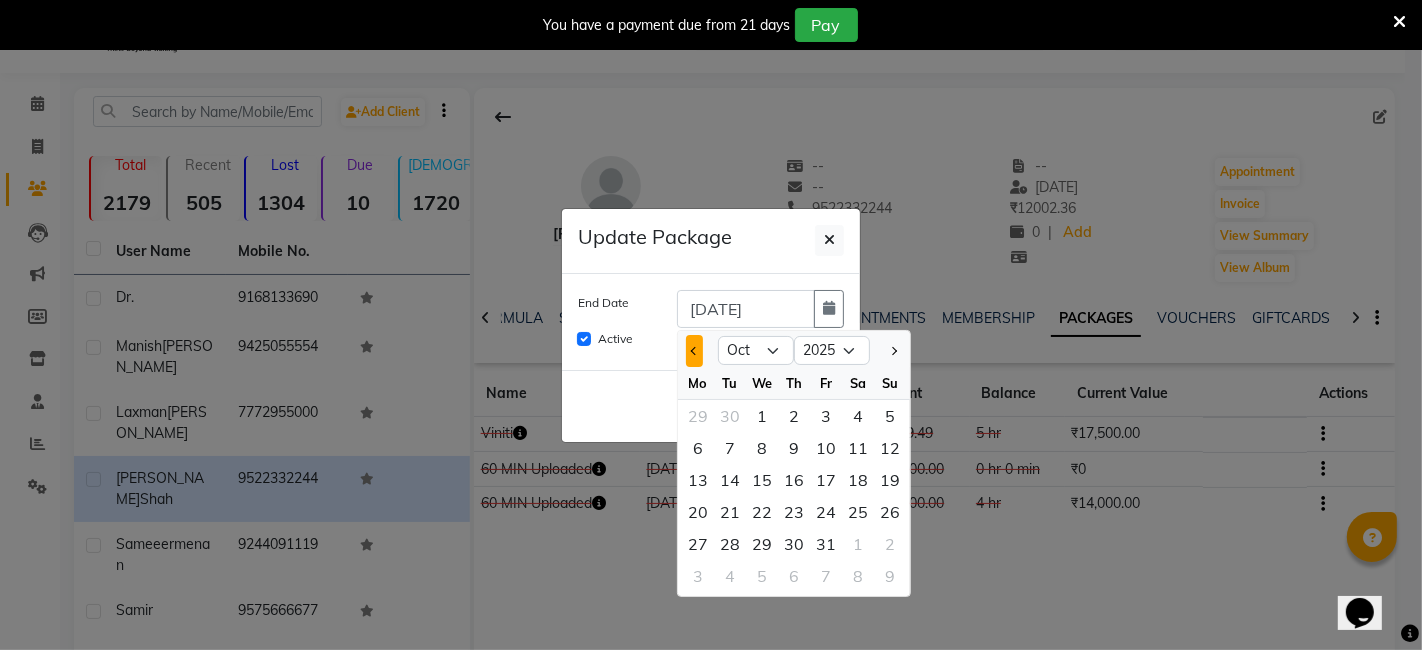 click 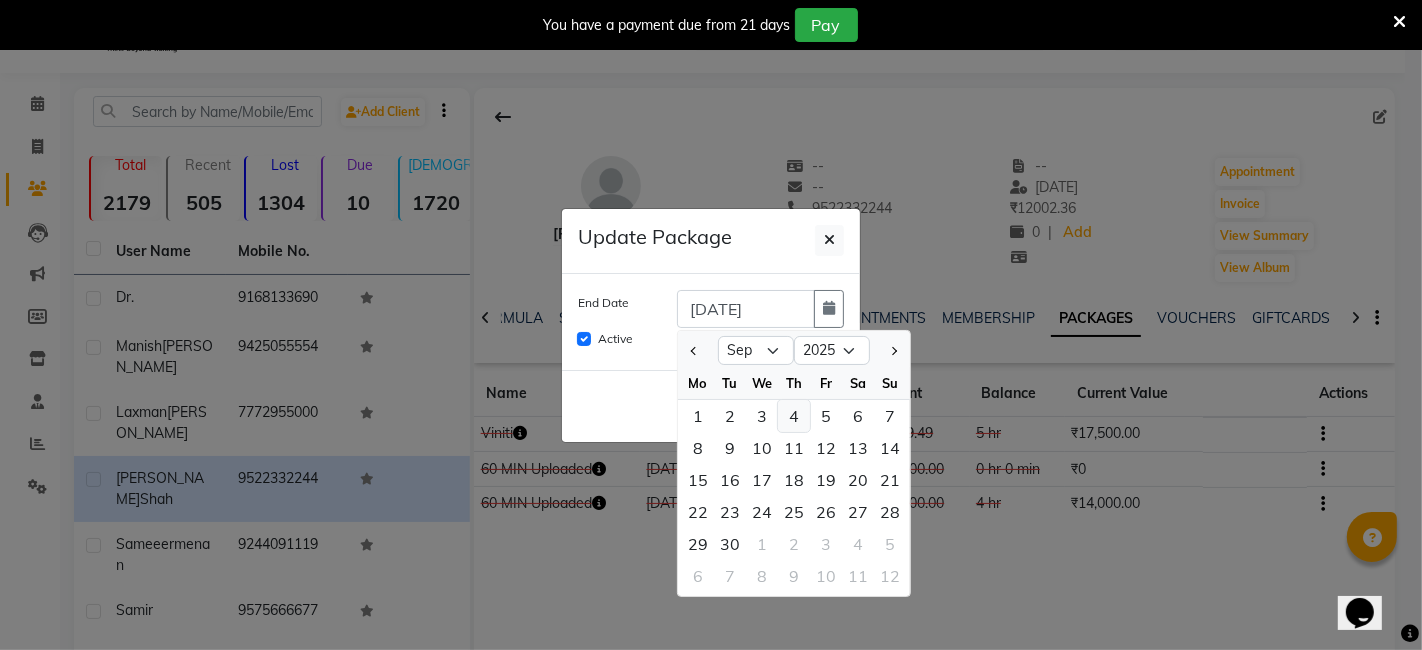 click on "4" 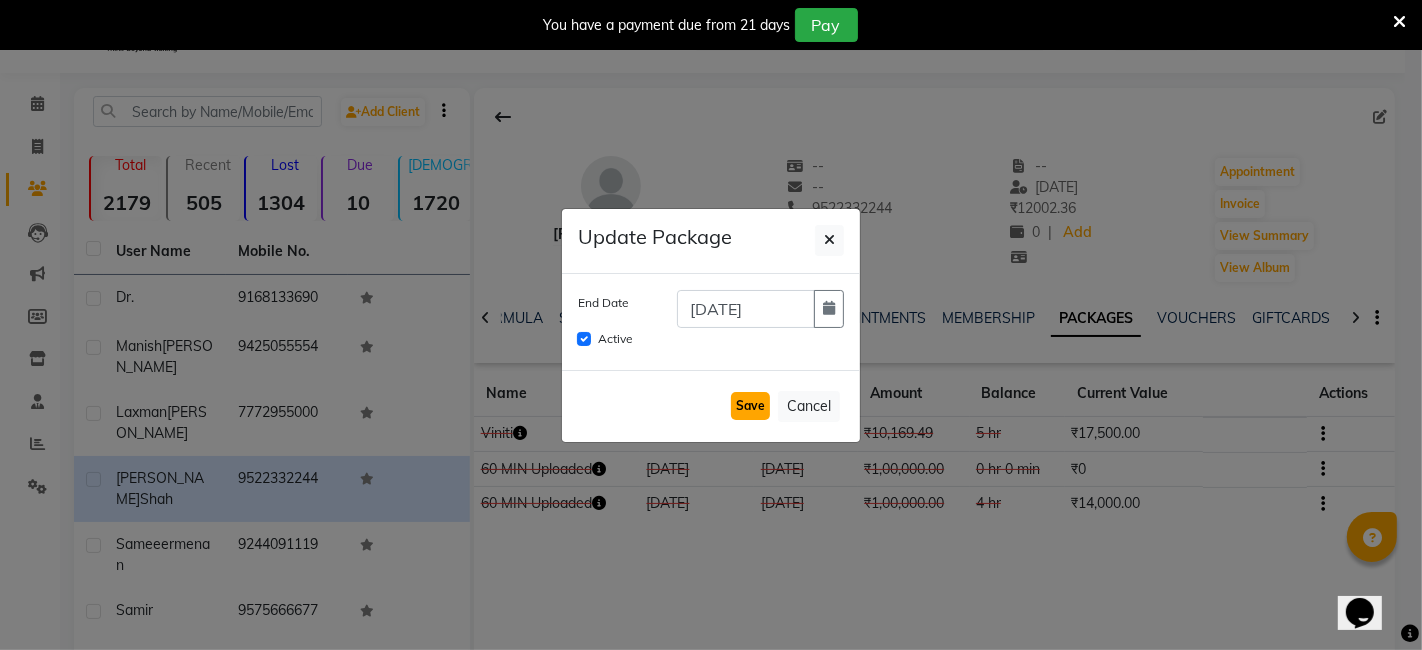 click on "Save" 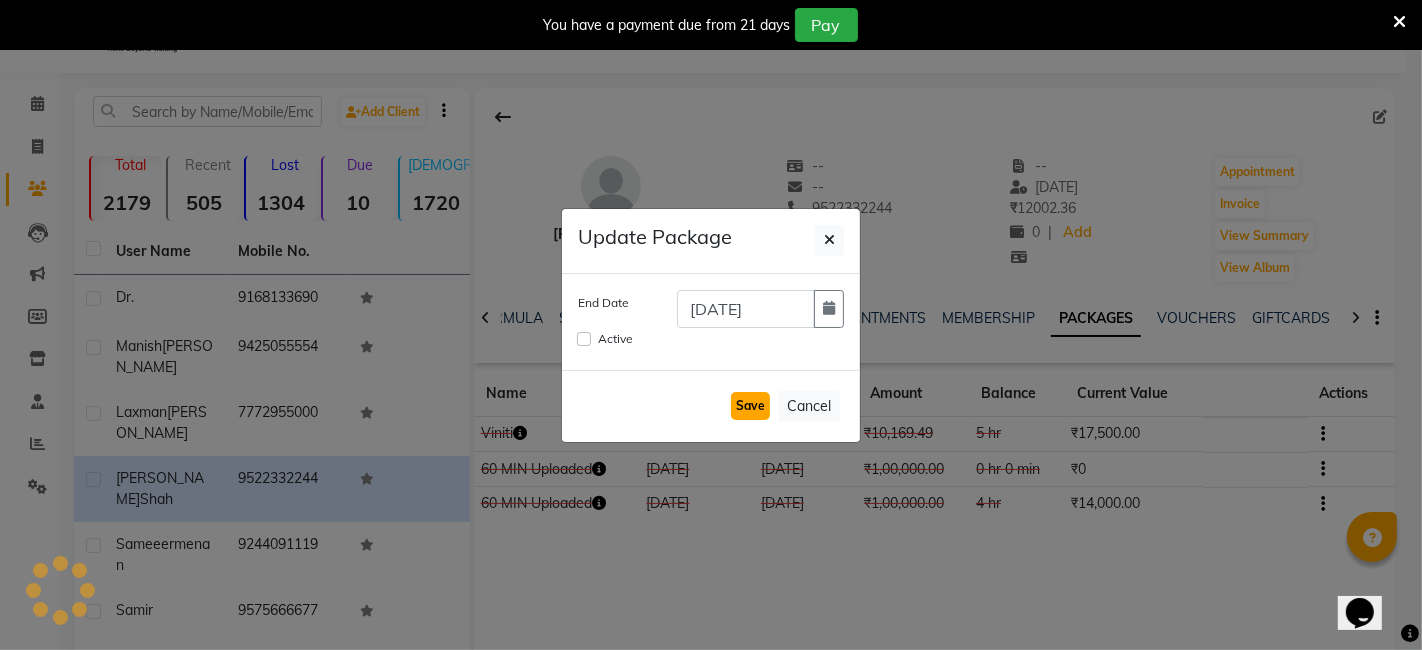 type 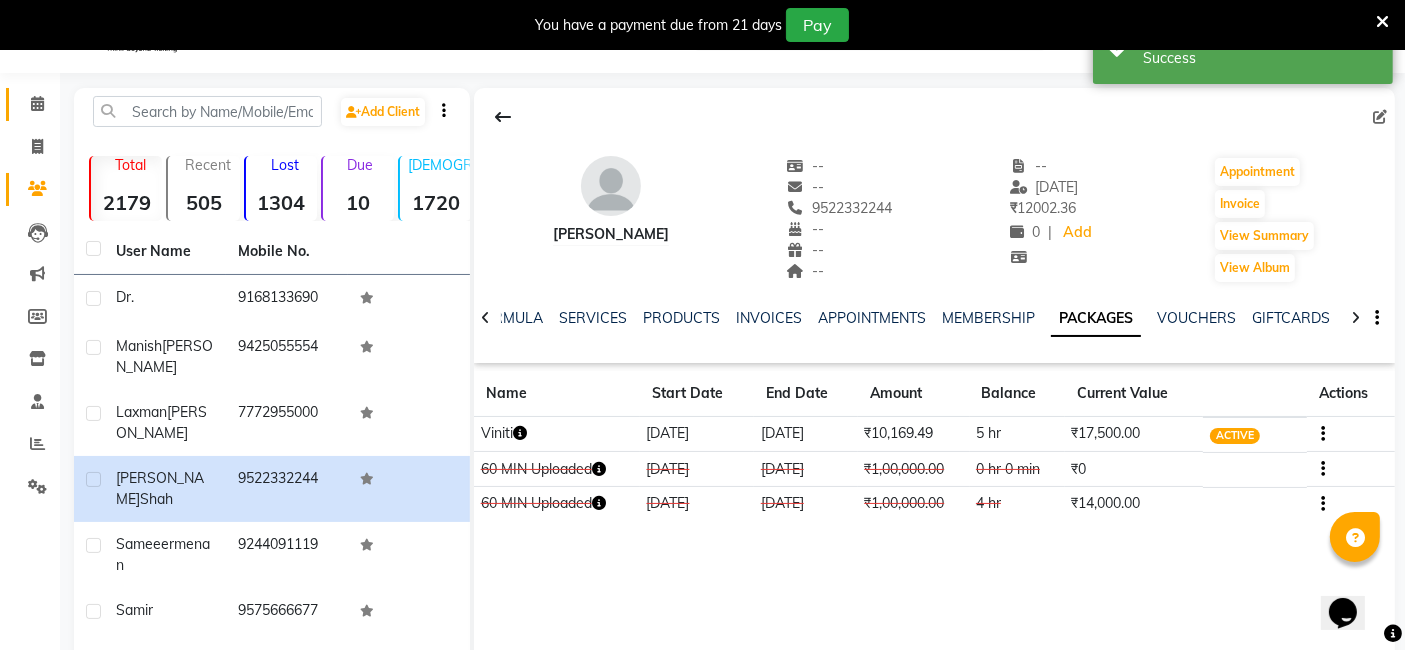 click on "Calendar" 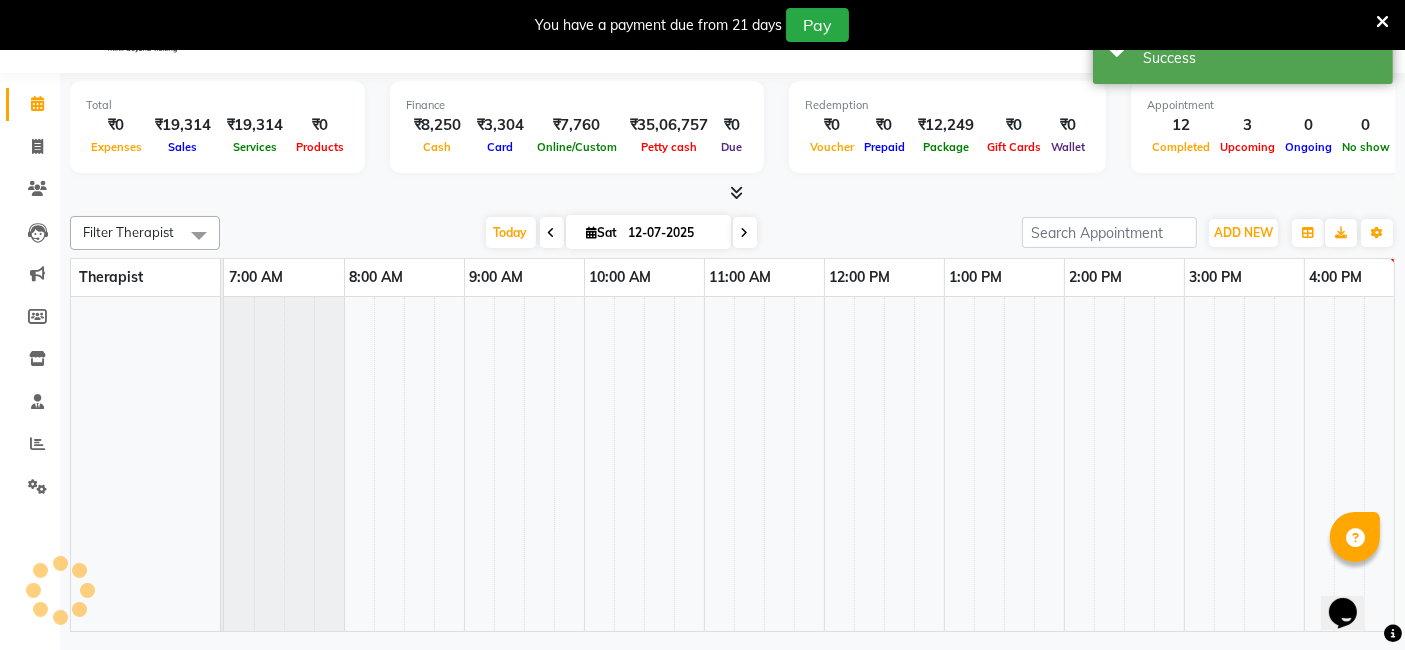 scroll, scrollTop: 0, scrollLeft: 0, axis: both 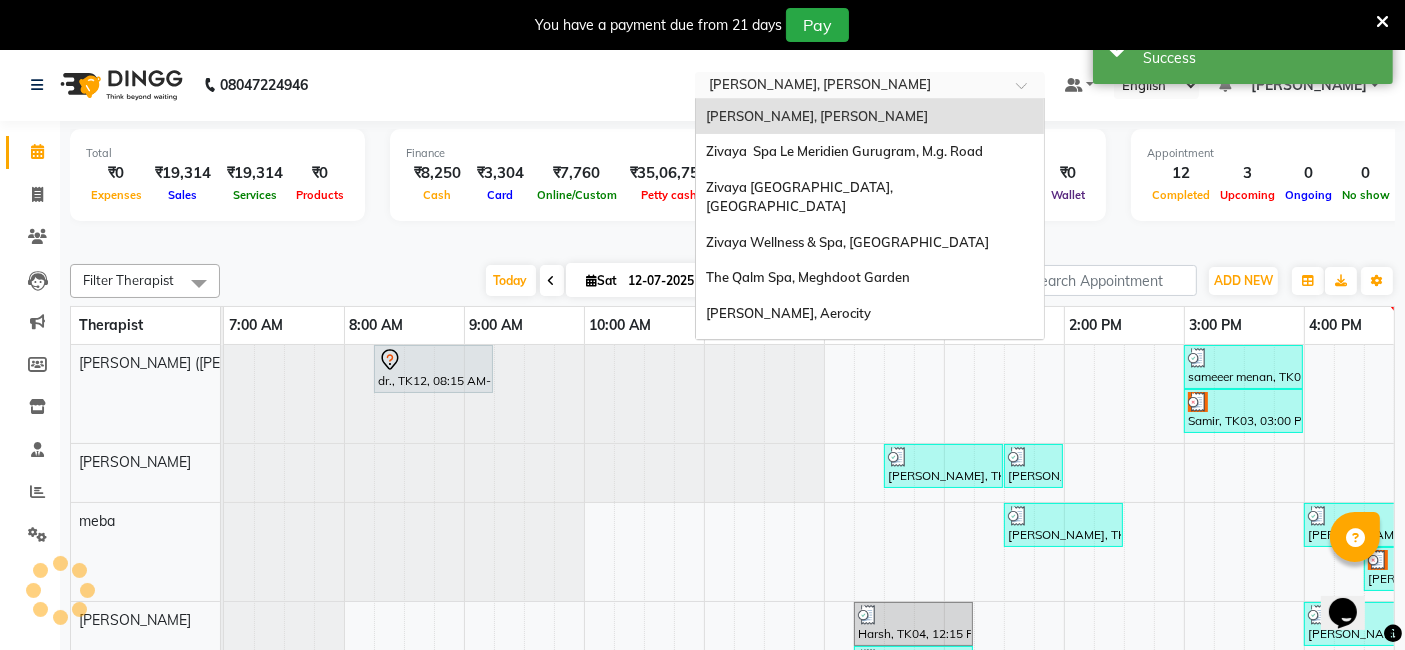 click at bounding box center (850, 87) 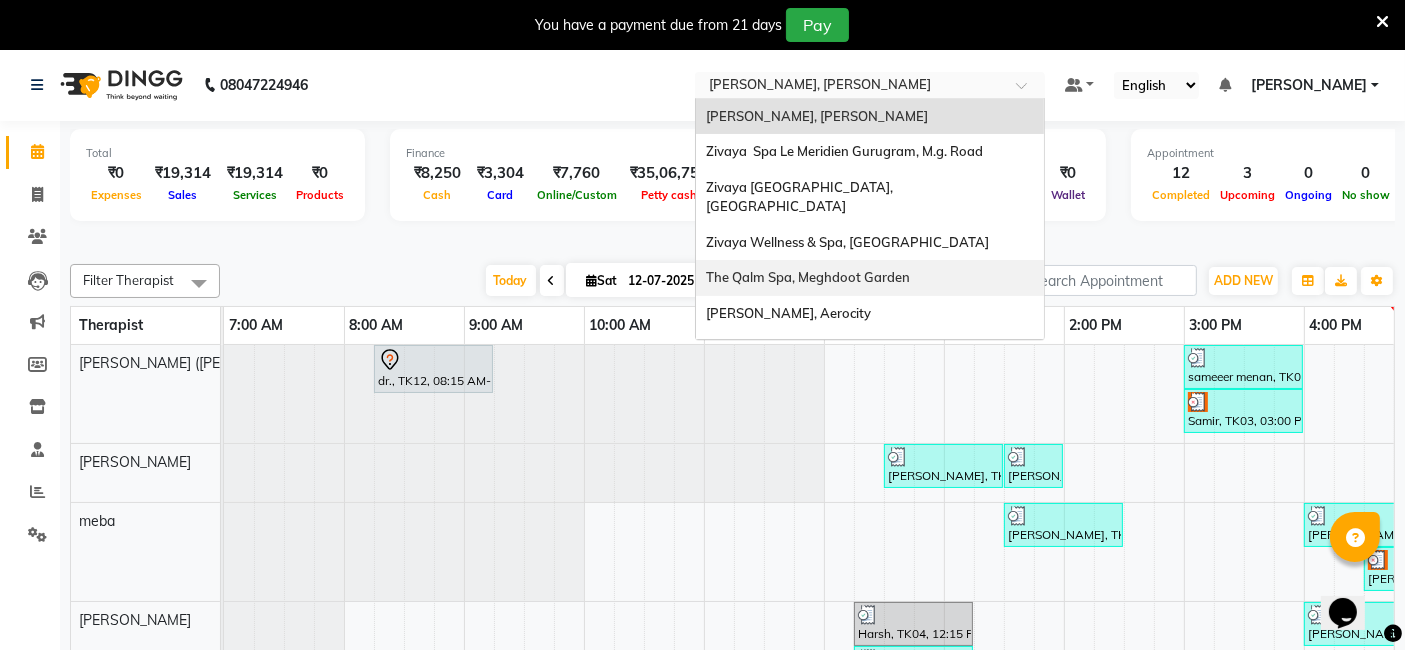 click on "The Qalm Spa, Meghdoot Garden" at bounding box center [808, 277] 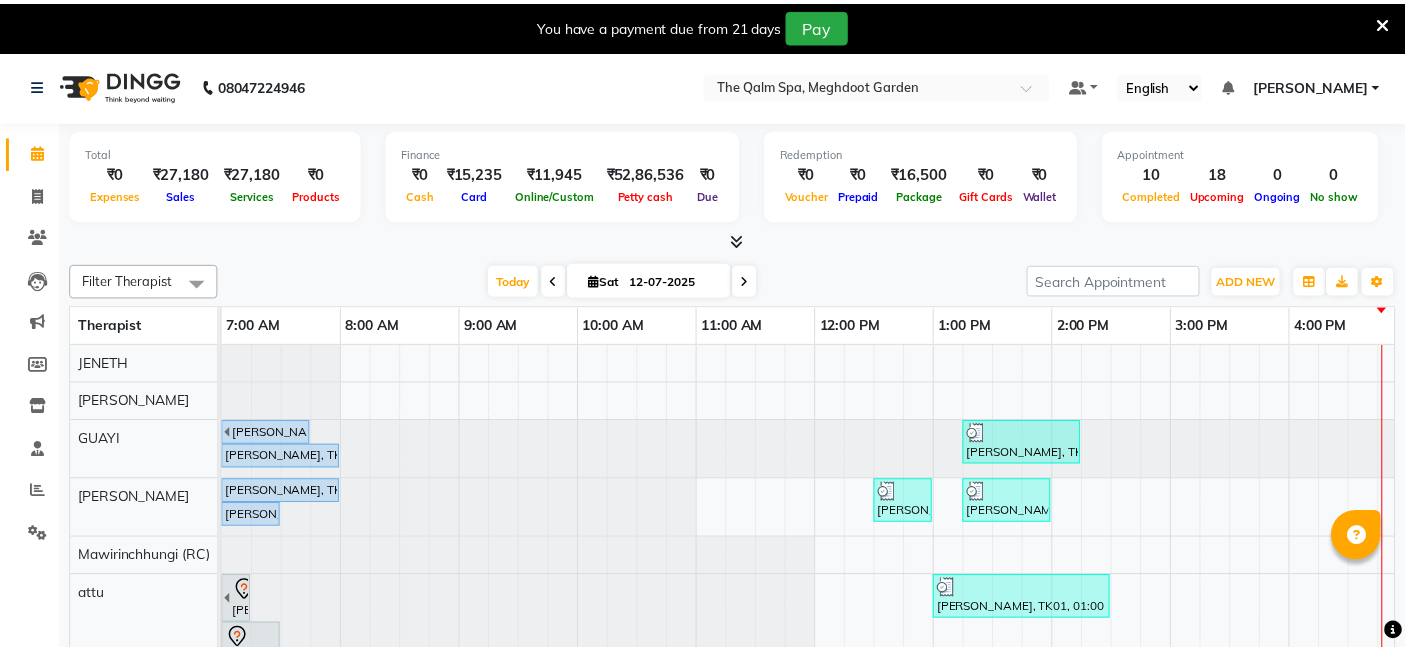scroll, scrollTop: 0, scrollLeft: 0, axis: both 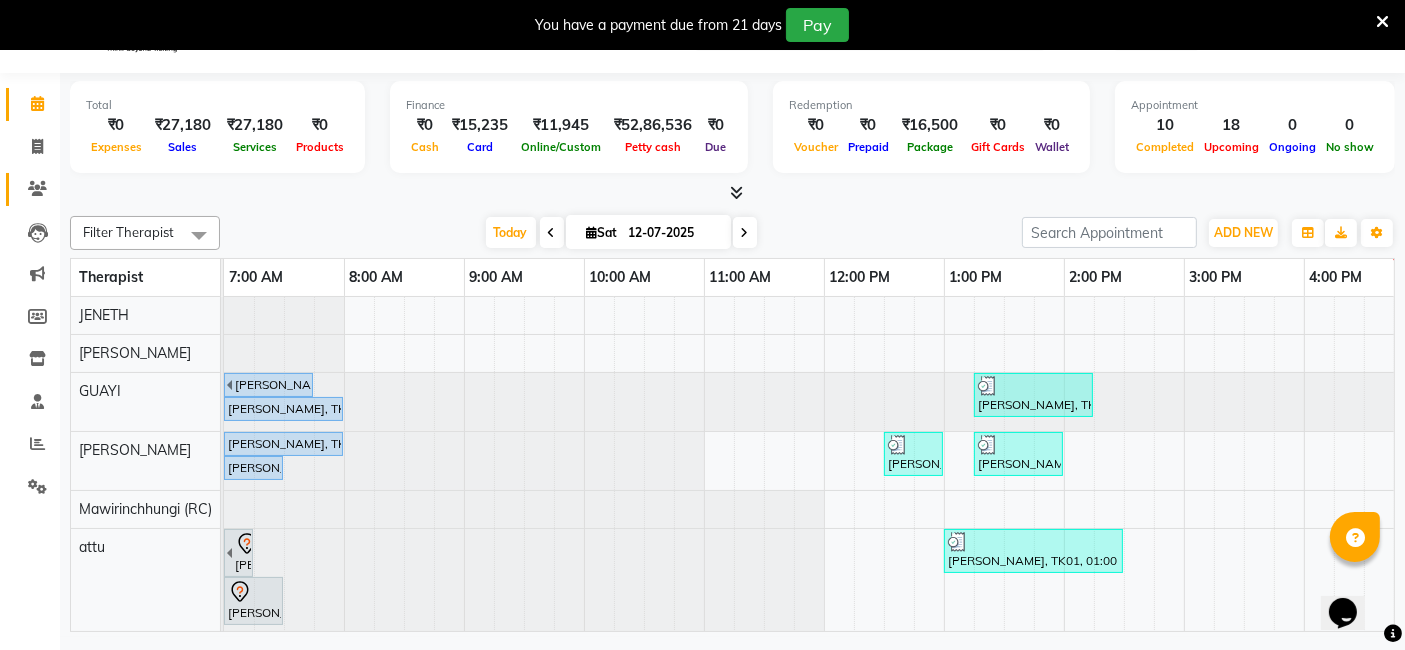 click 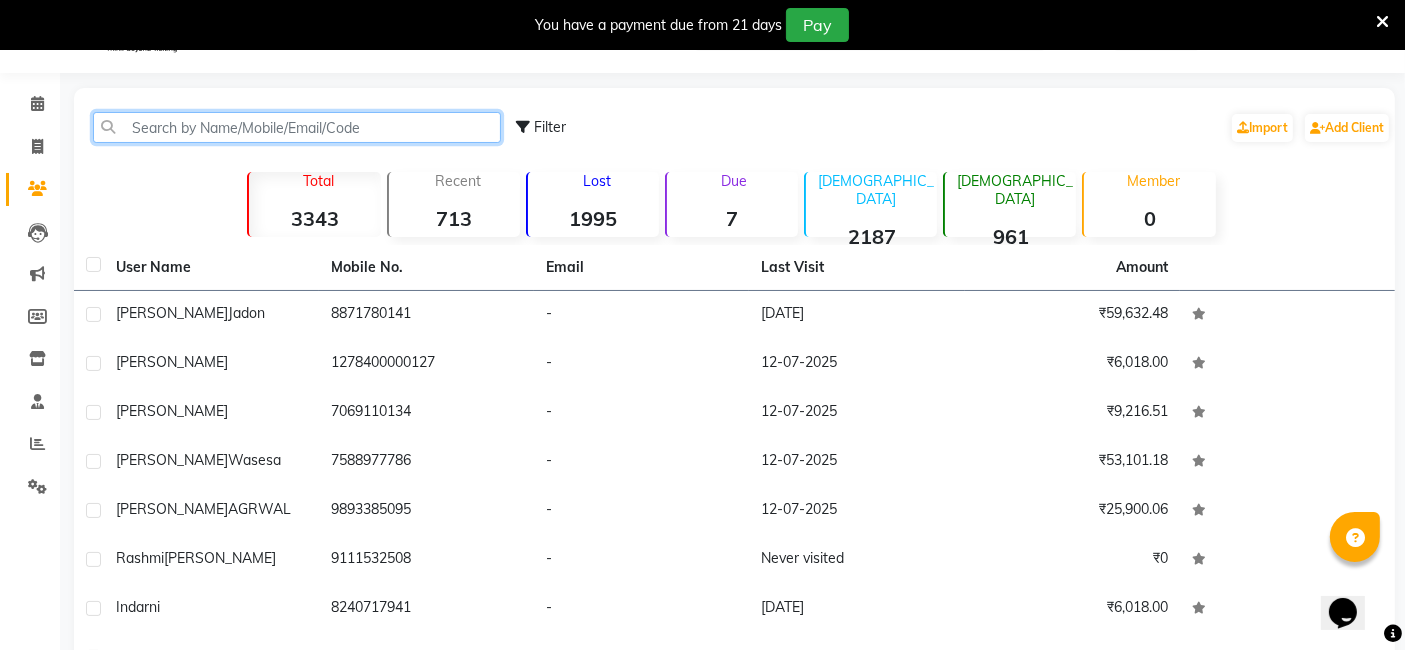 click 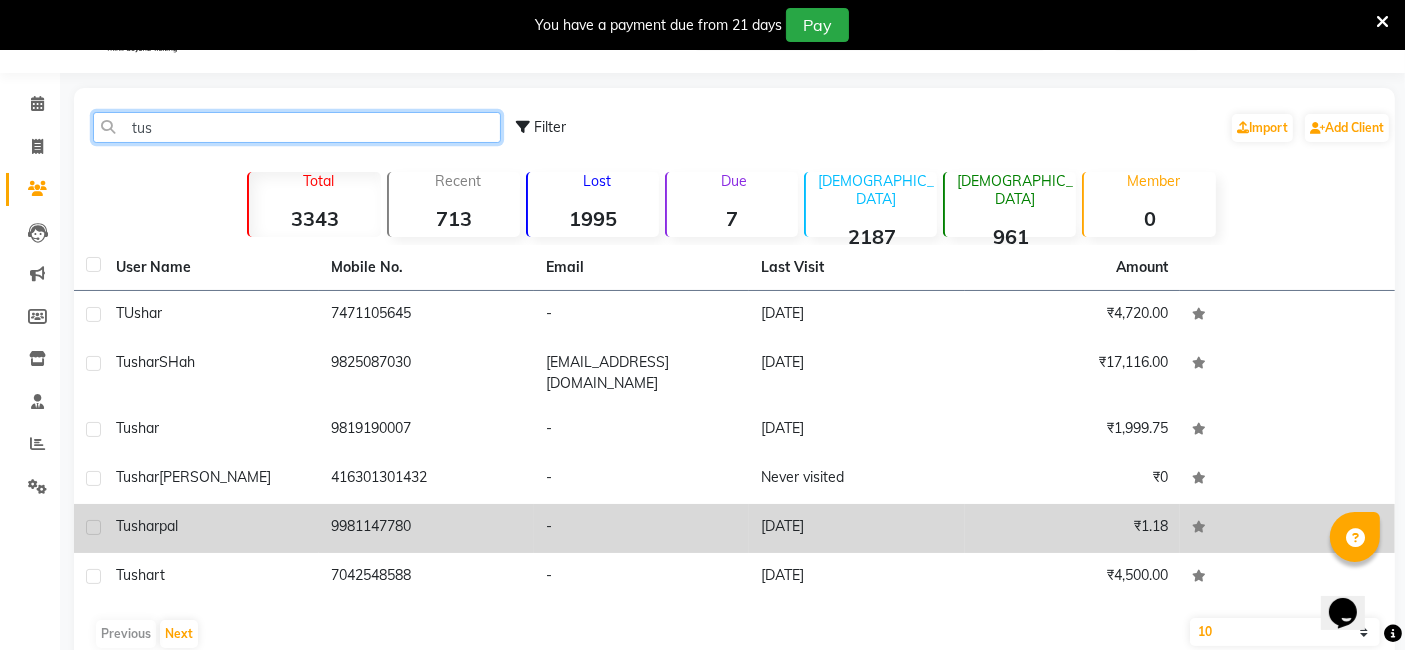 type on "tus" 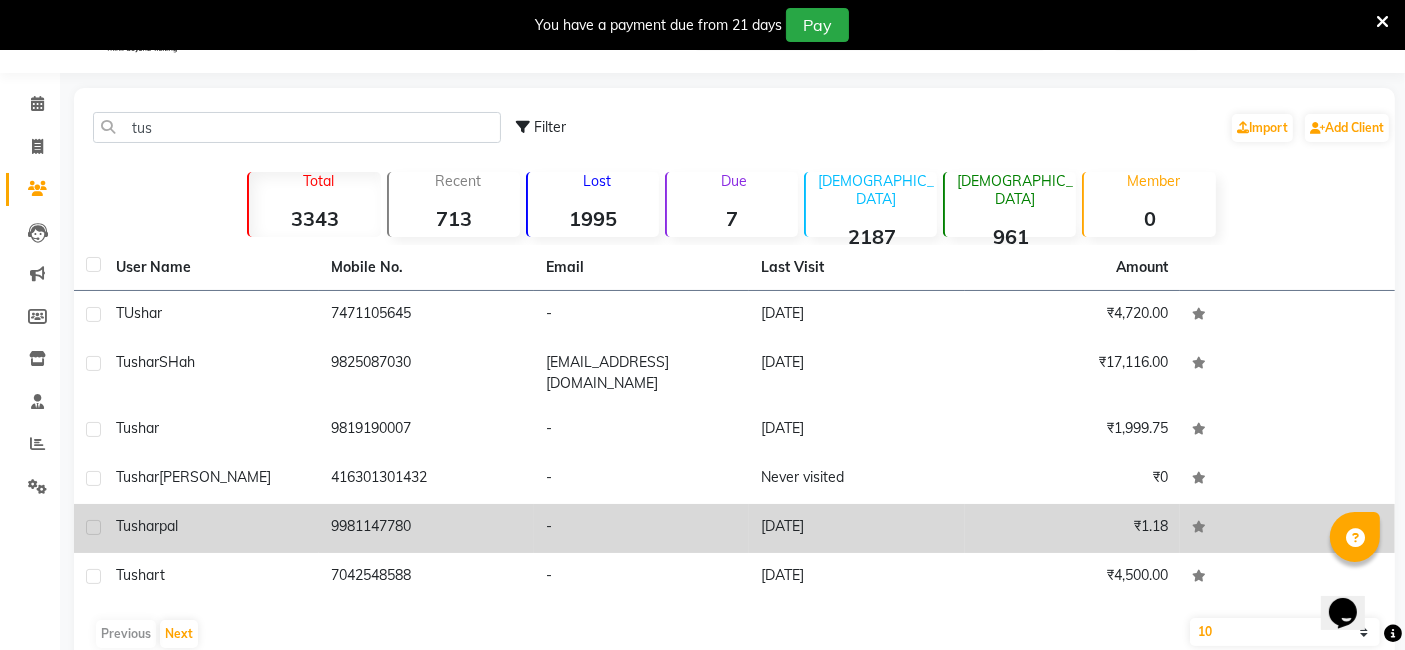 click on "[PERSON_NAME]" 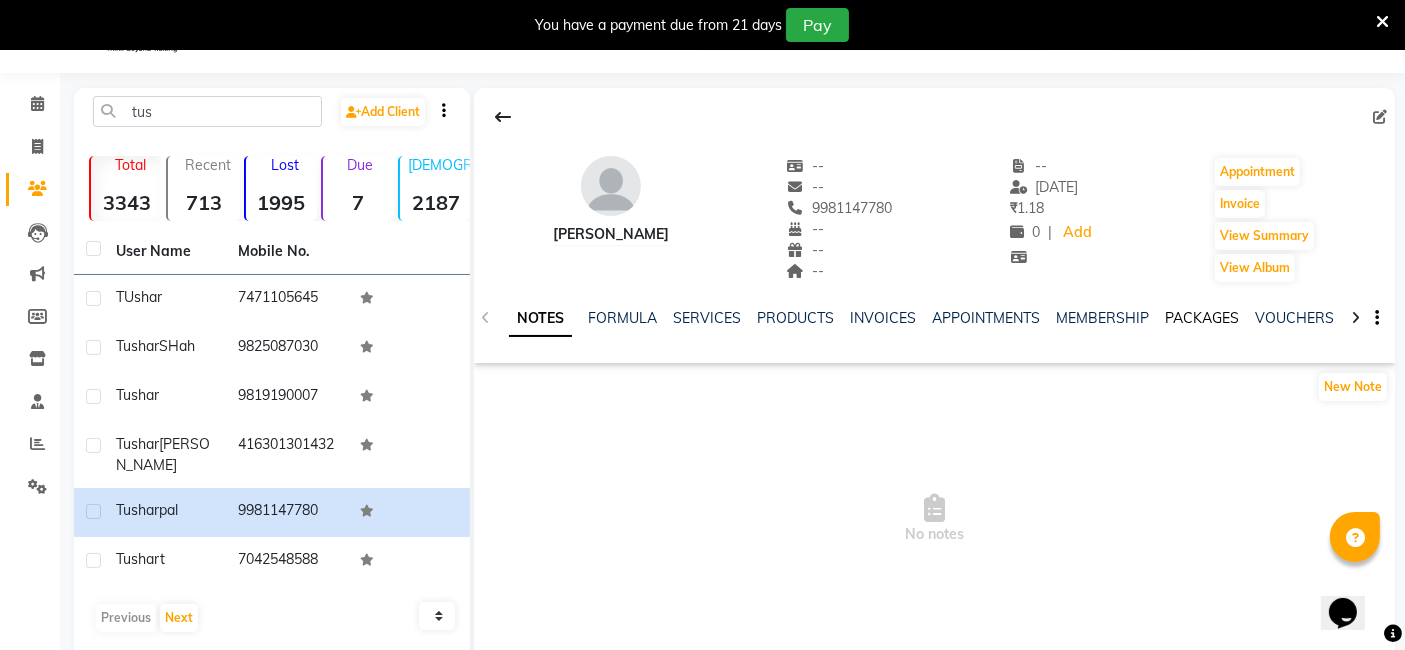 click on "PACKAGES" 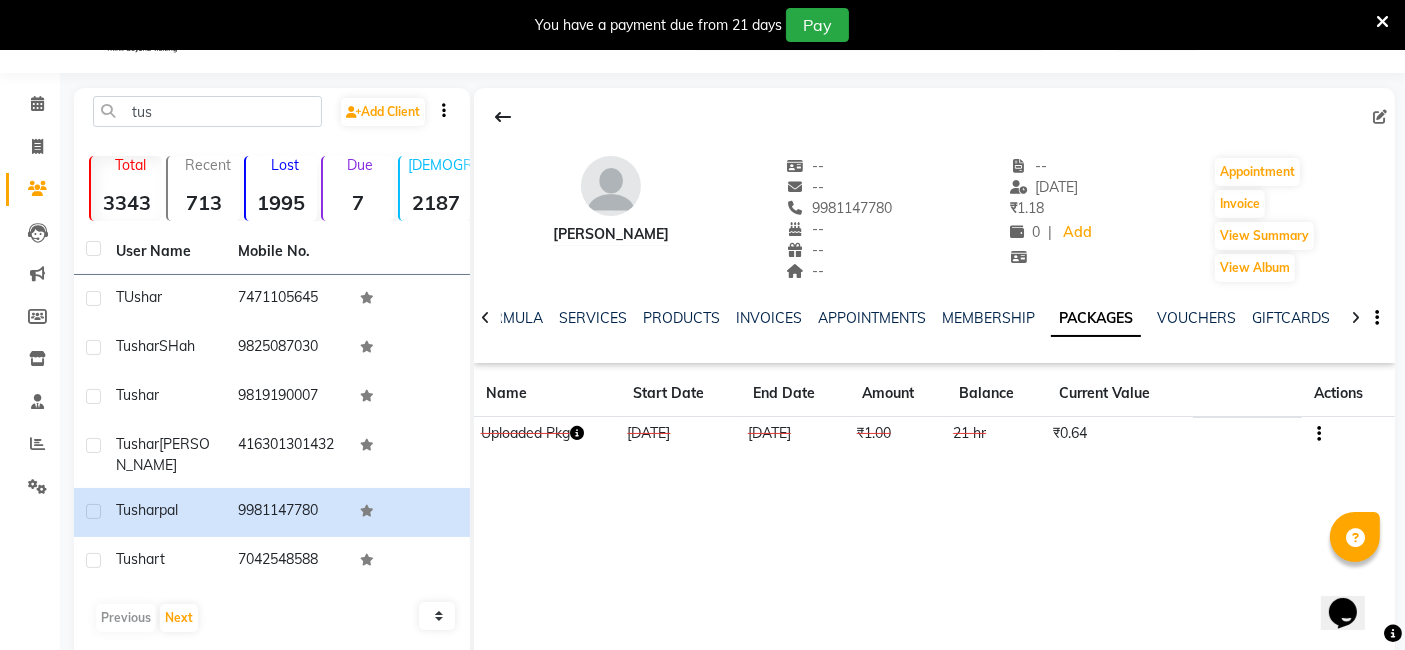 click 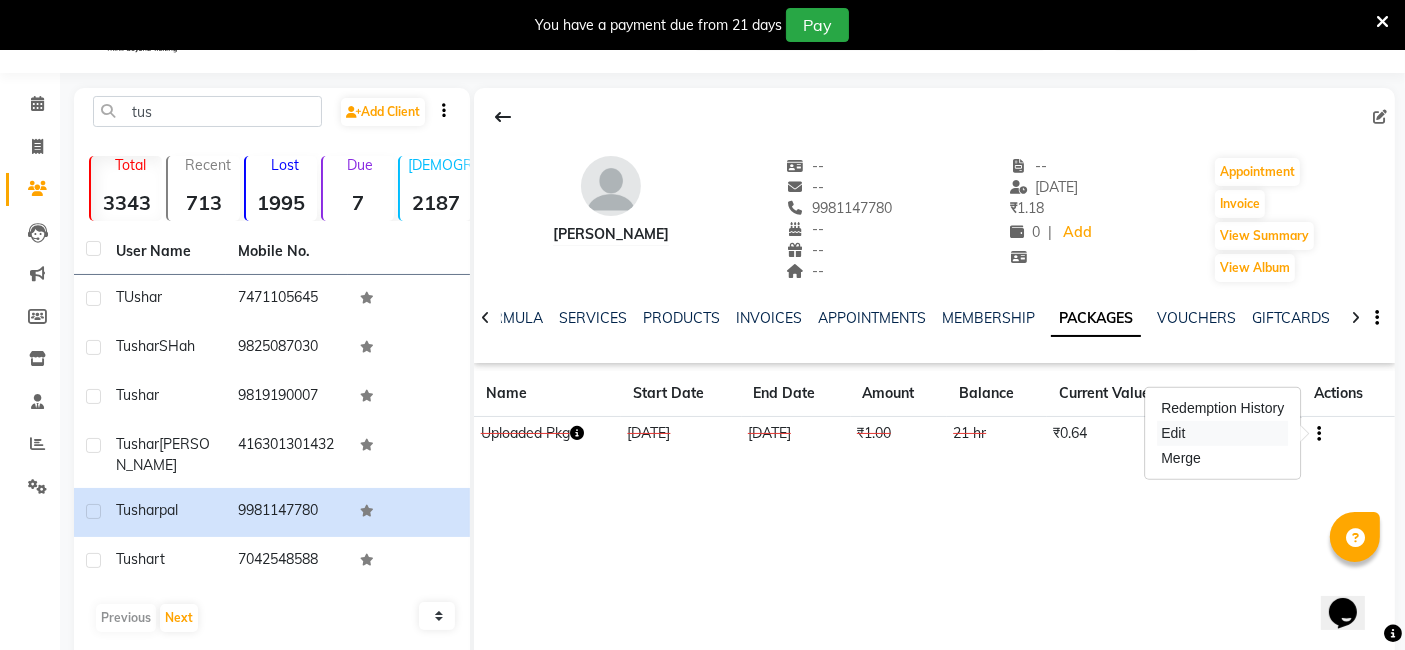 click on "Edit" at bounding box center [1222, 433] 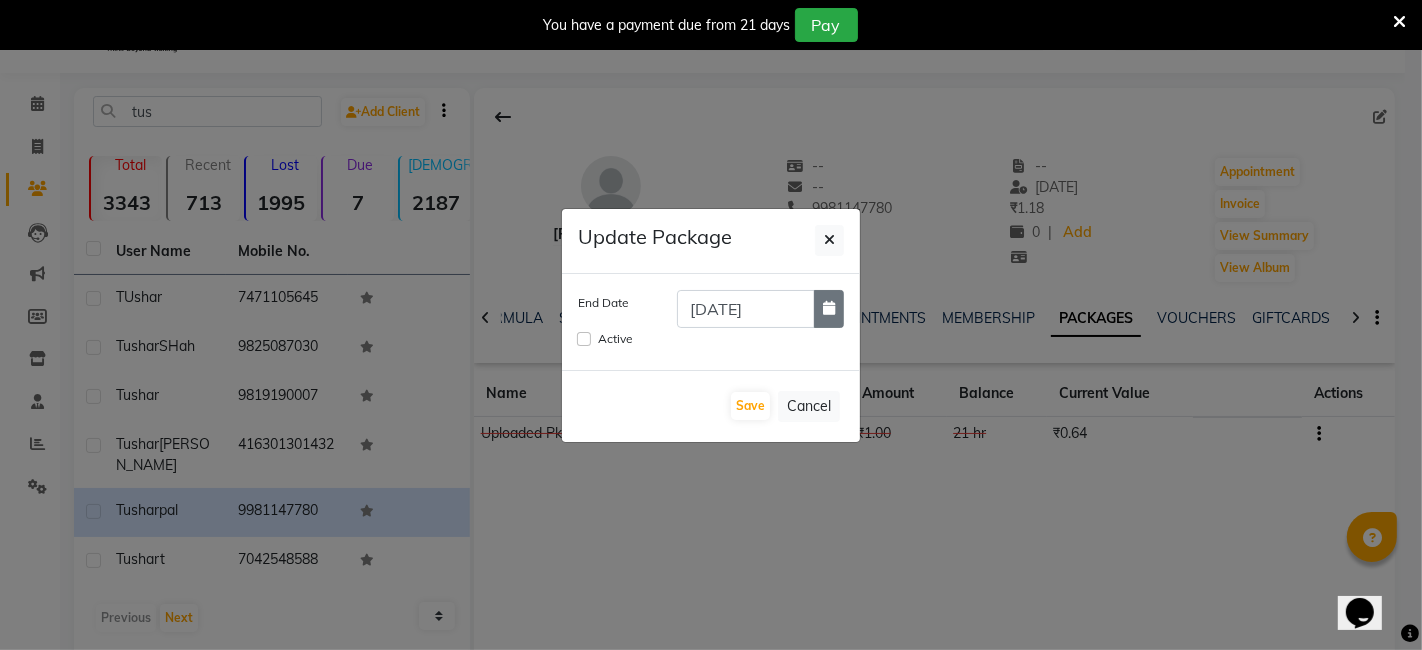 click 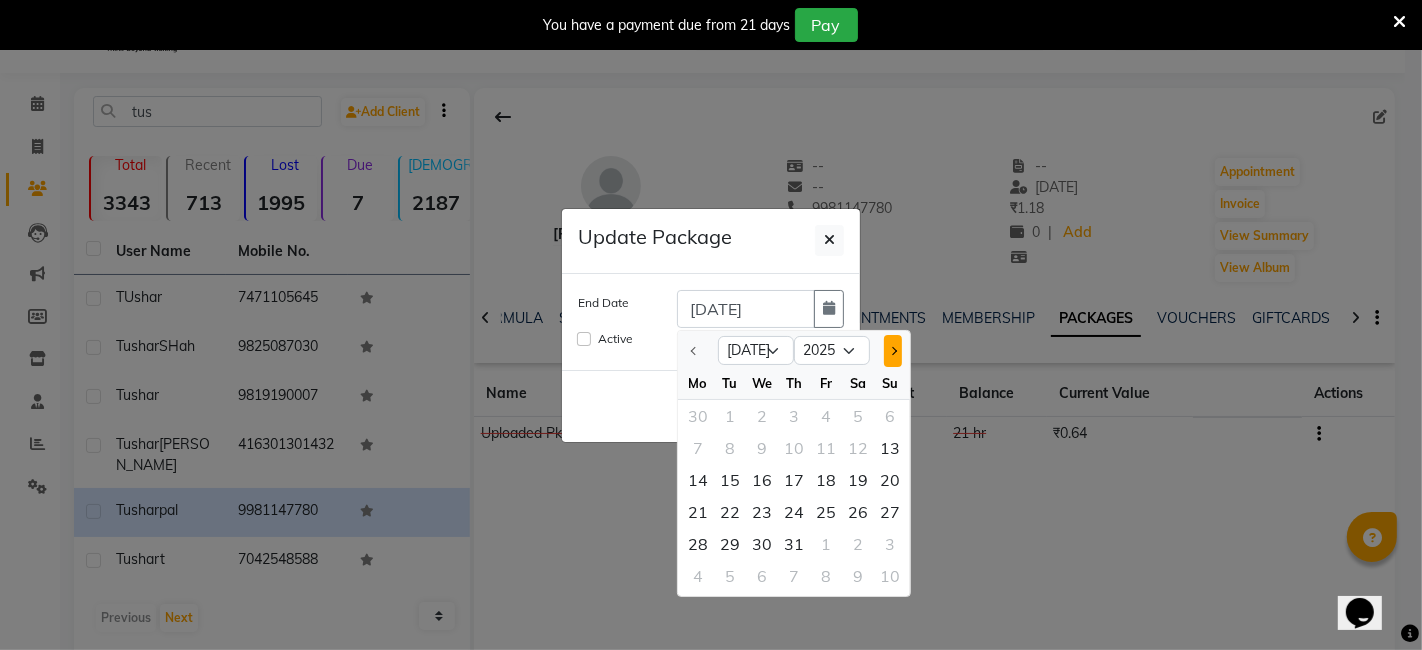 click 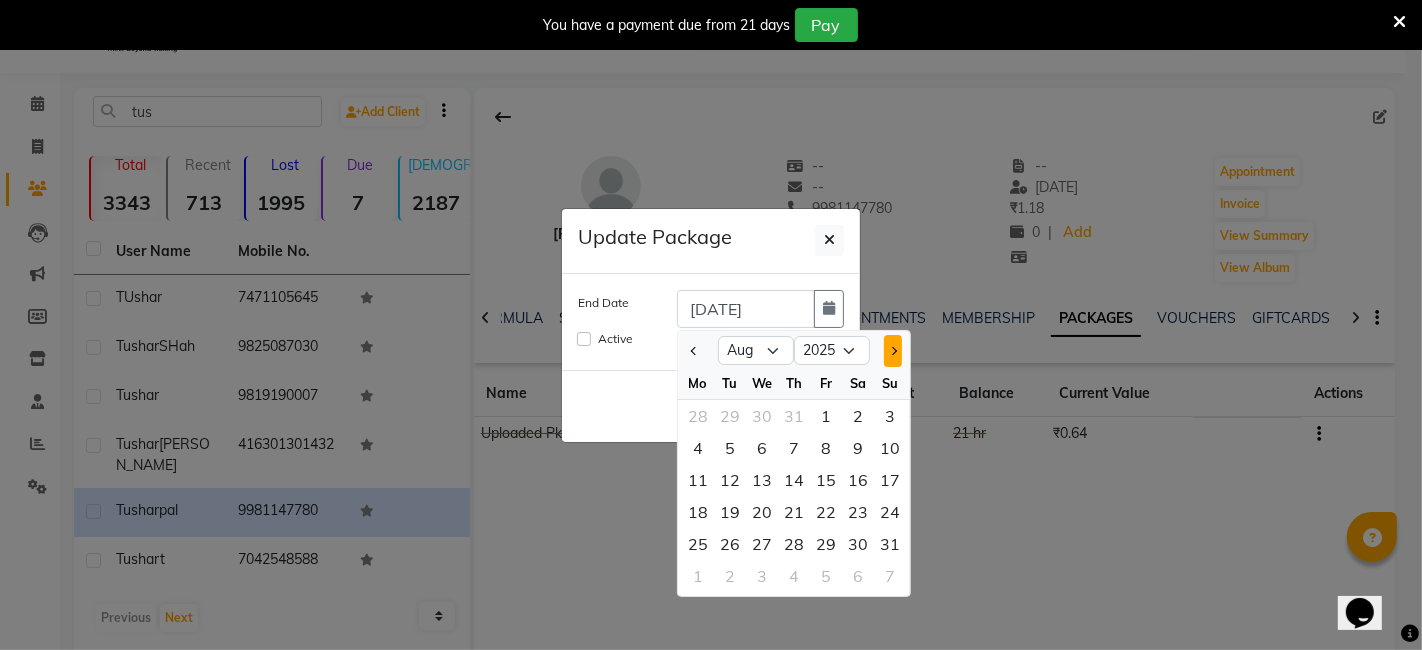 click 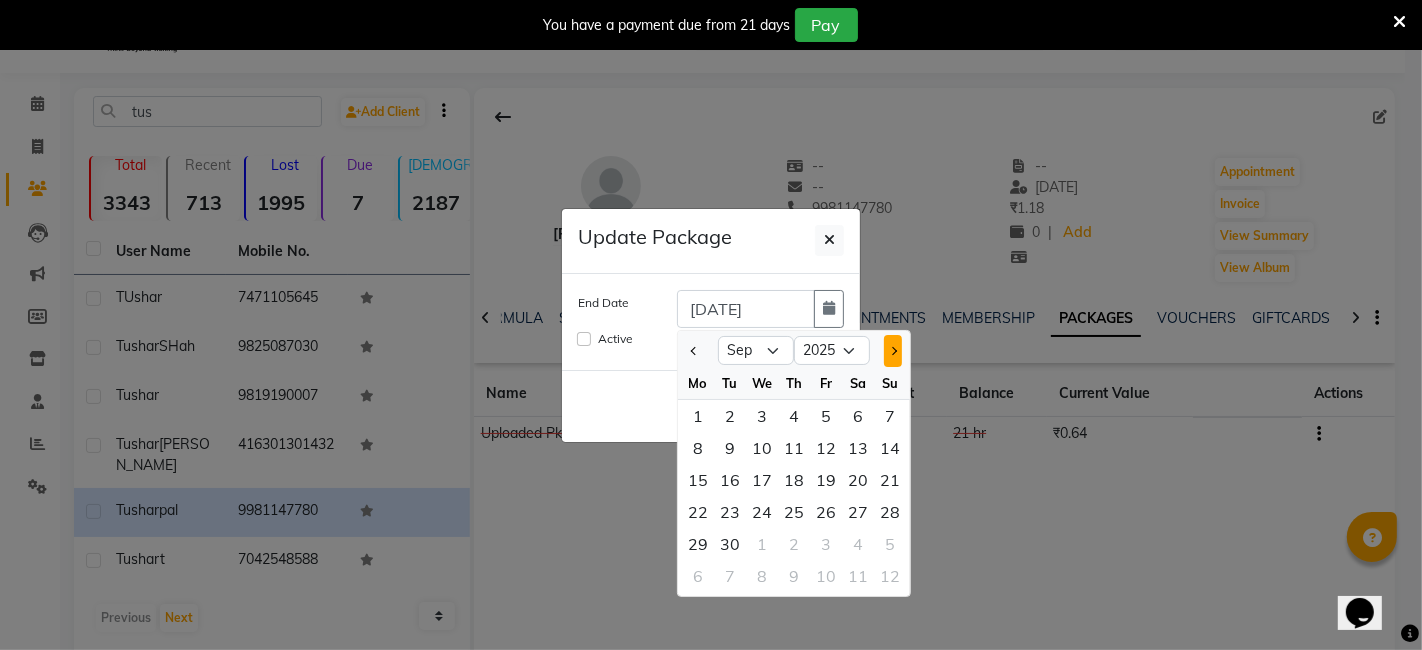 click 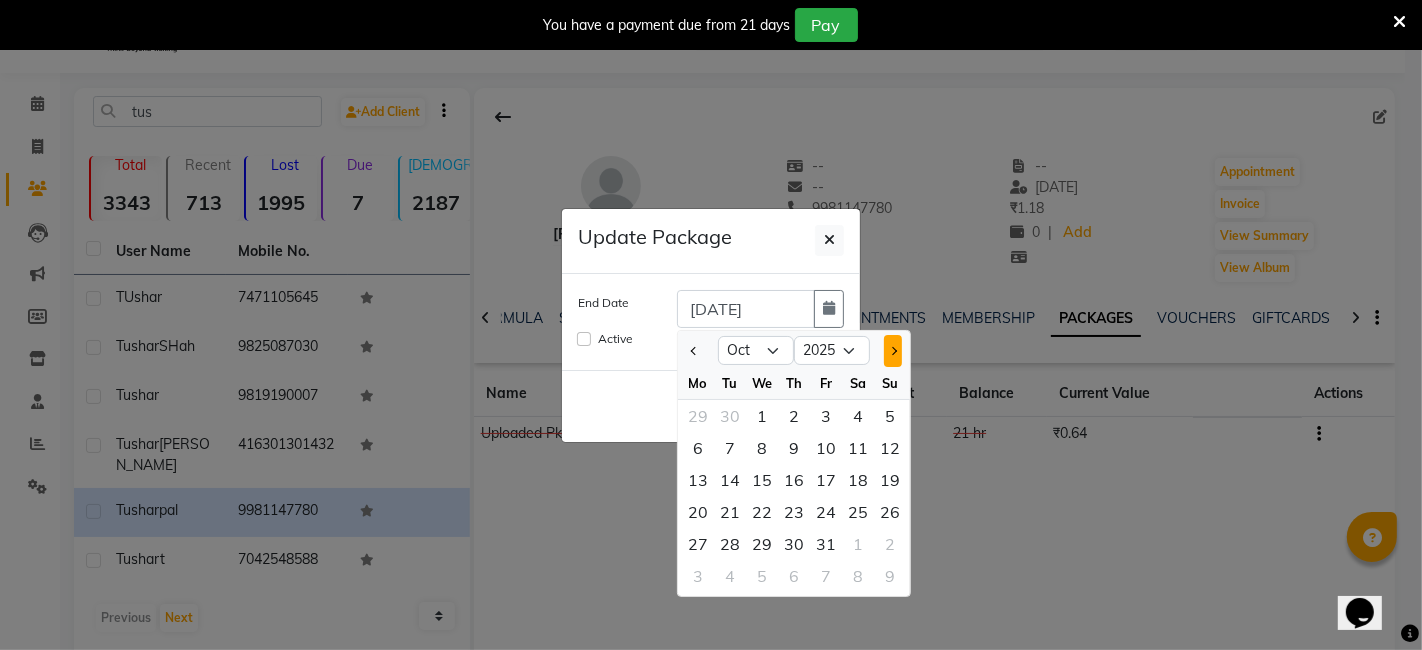 click 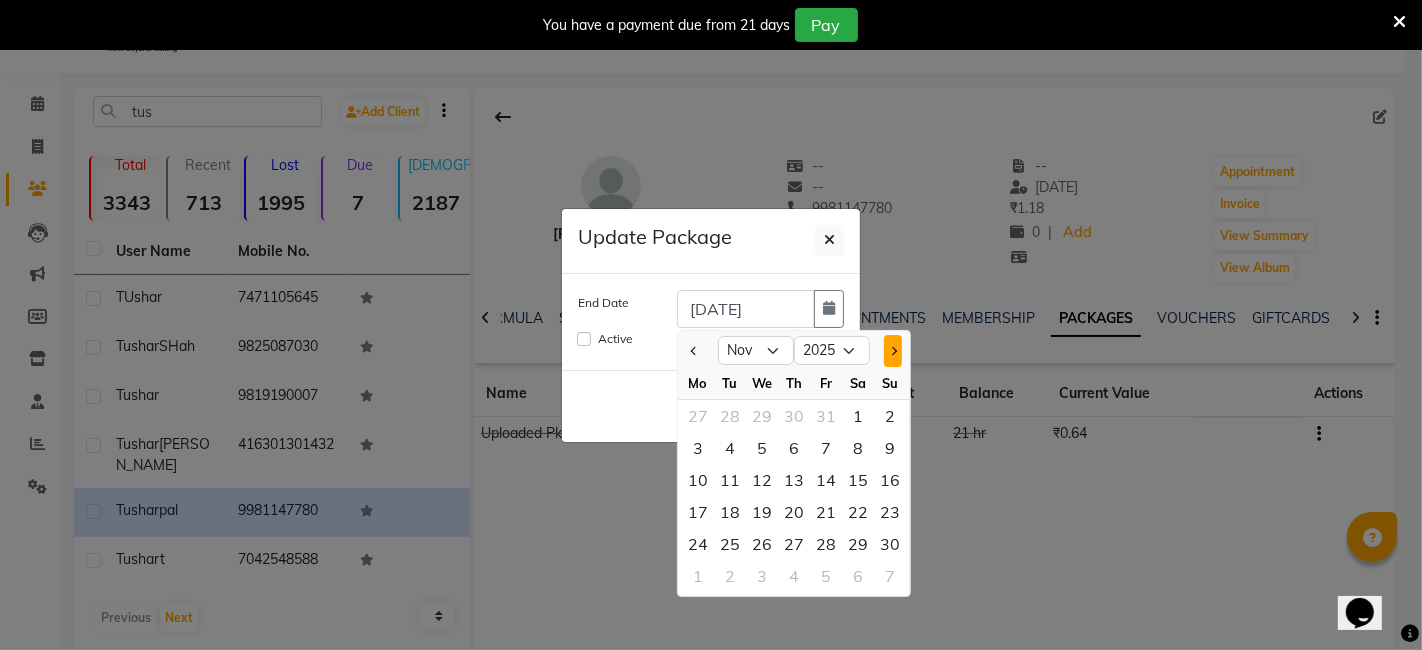 click 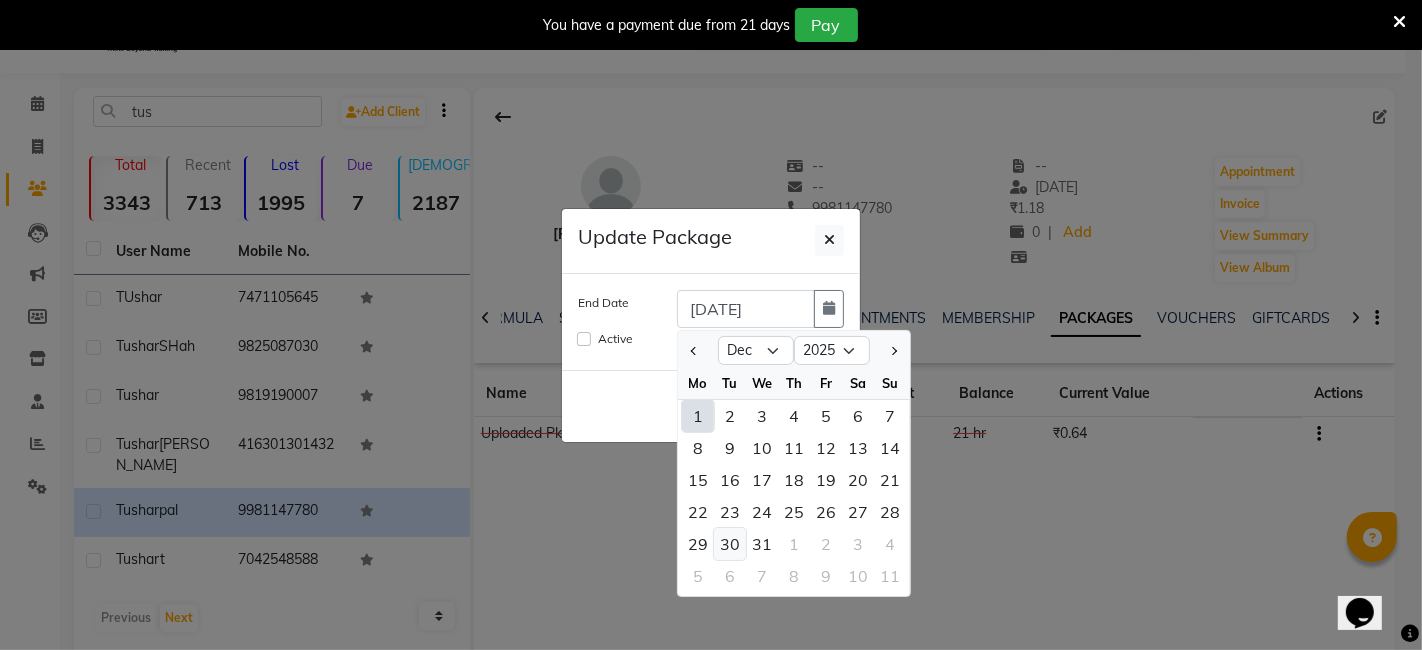 click on "30" 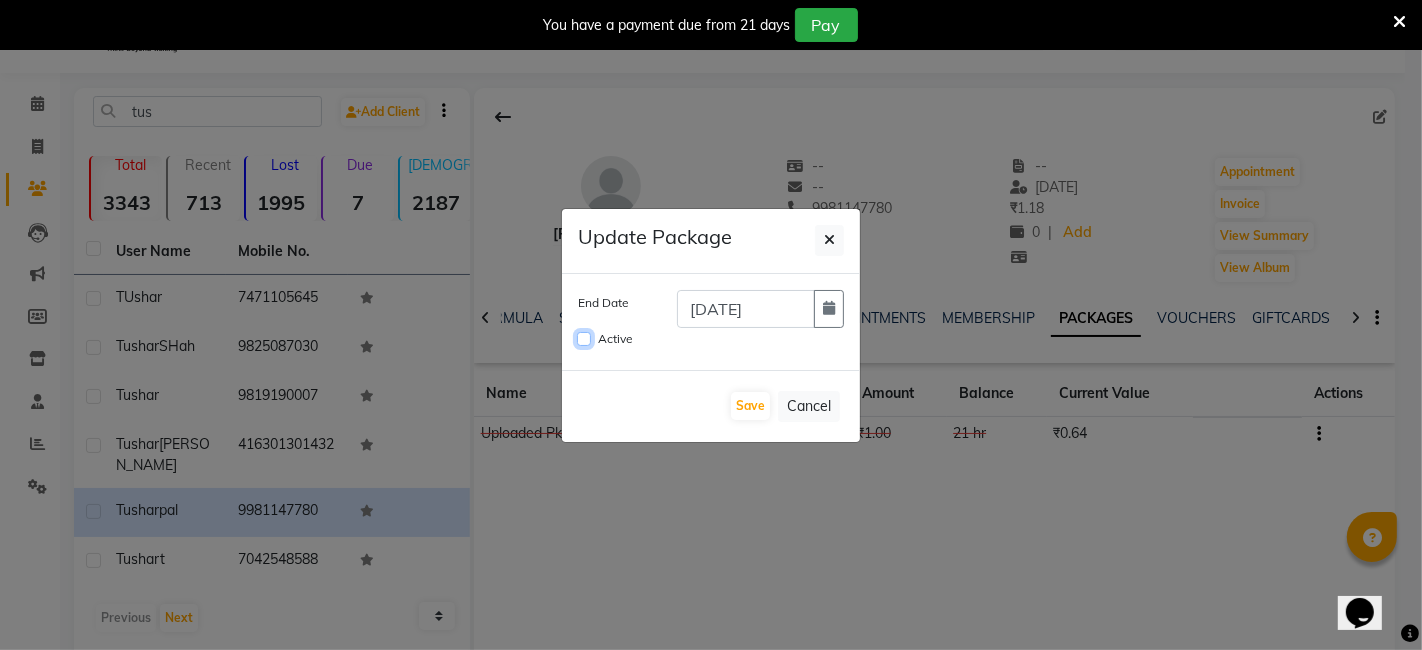 click on "Active" at bounding box center [584, 339] 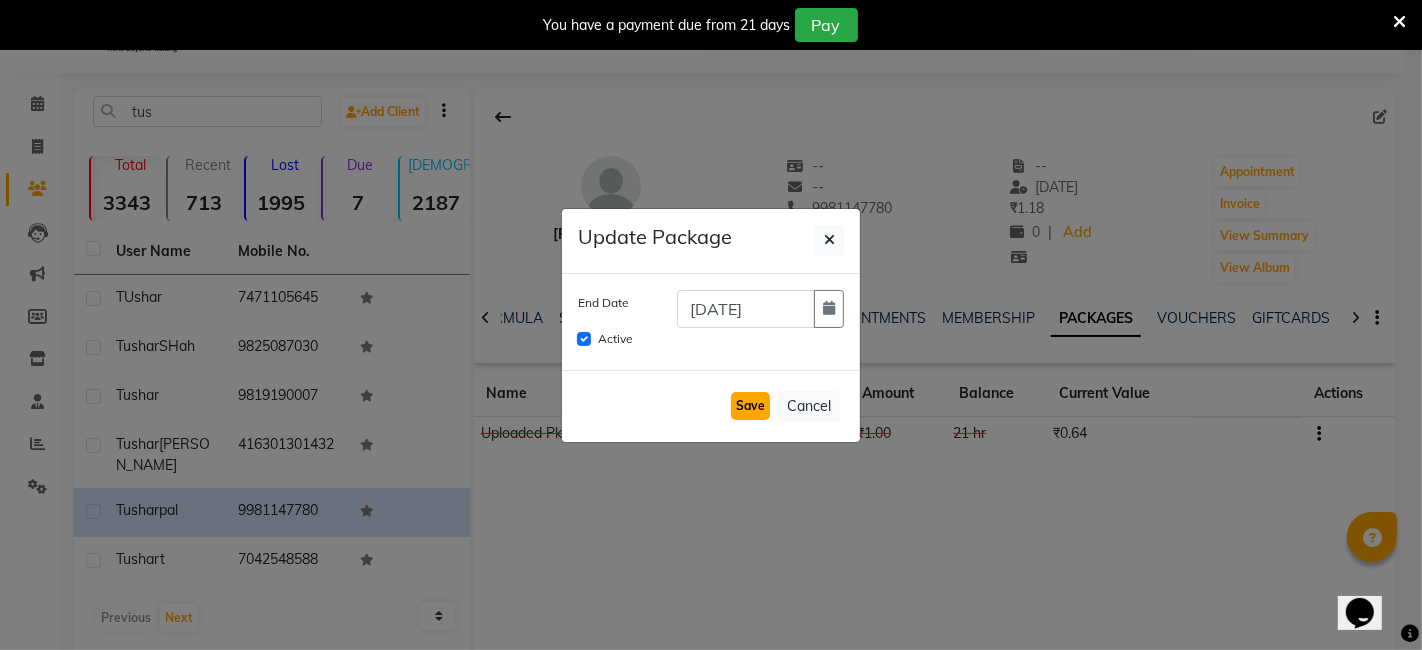 click on "Save" 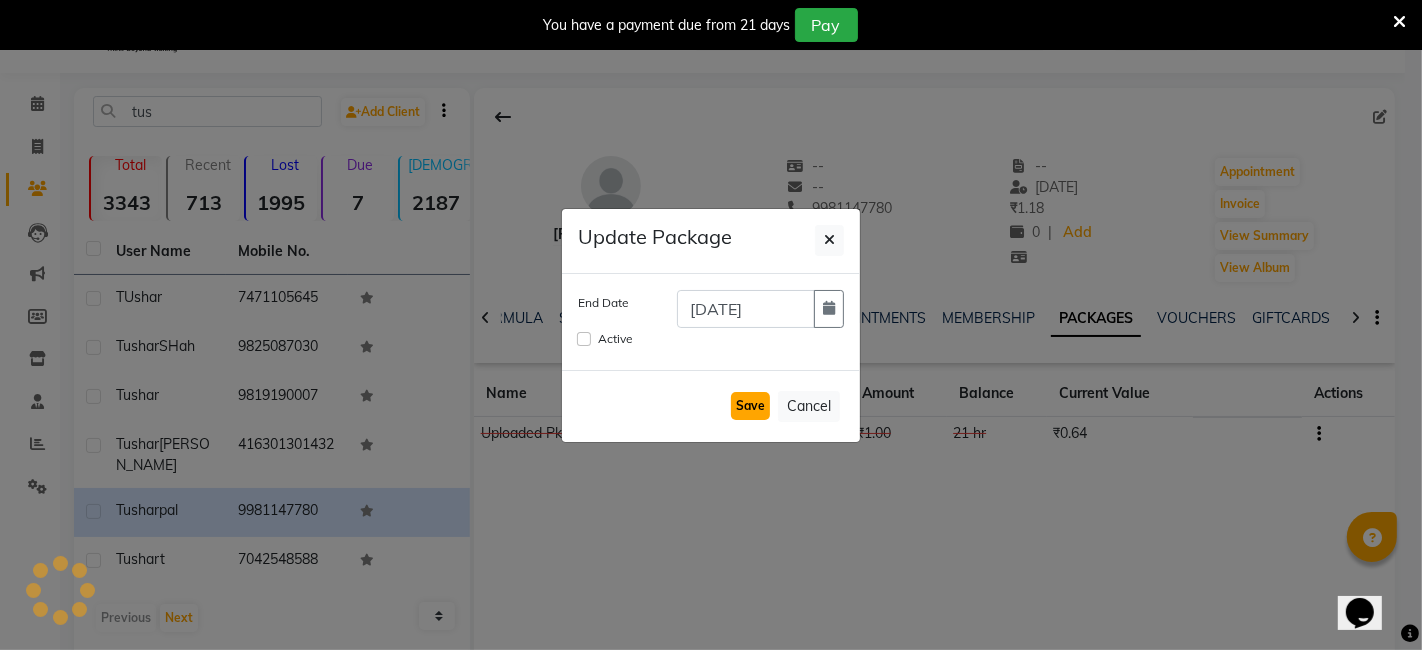 type 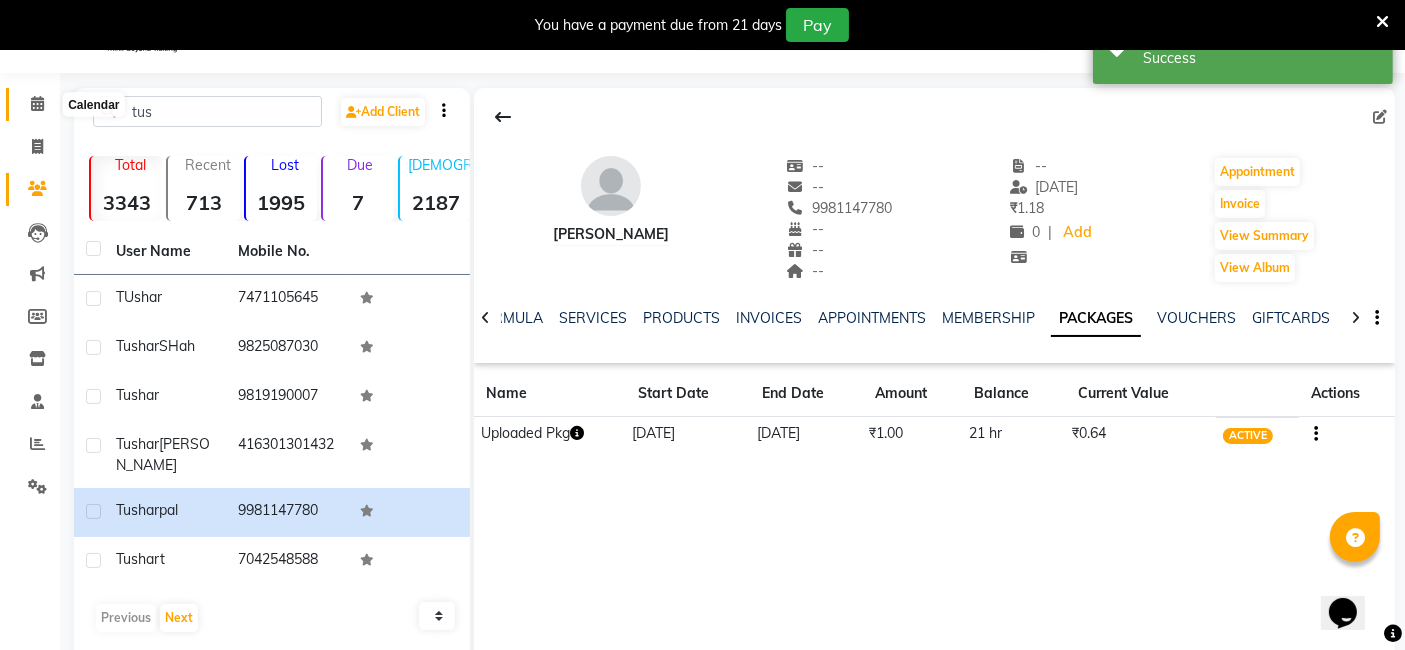 click 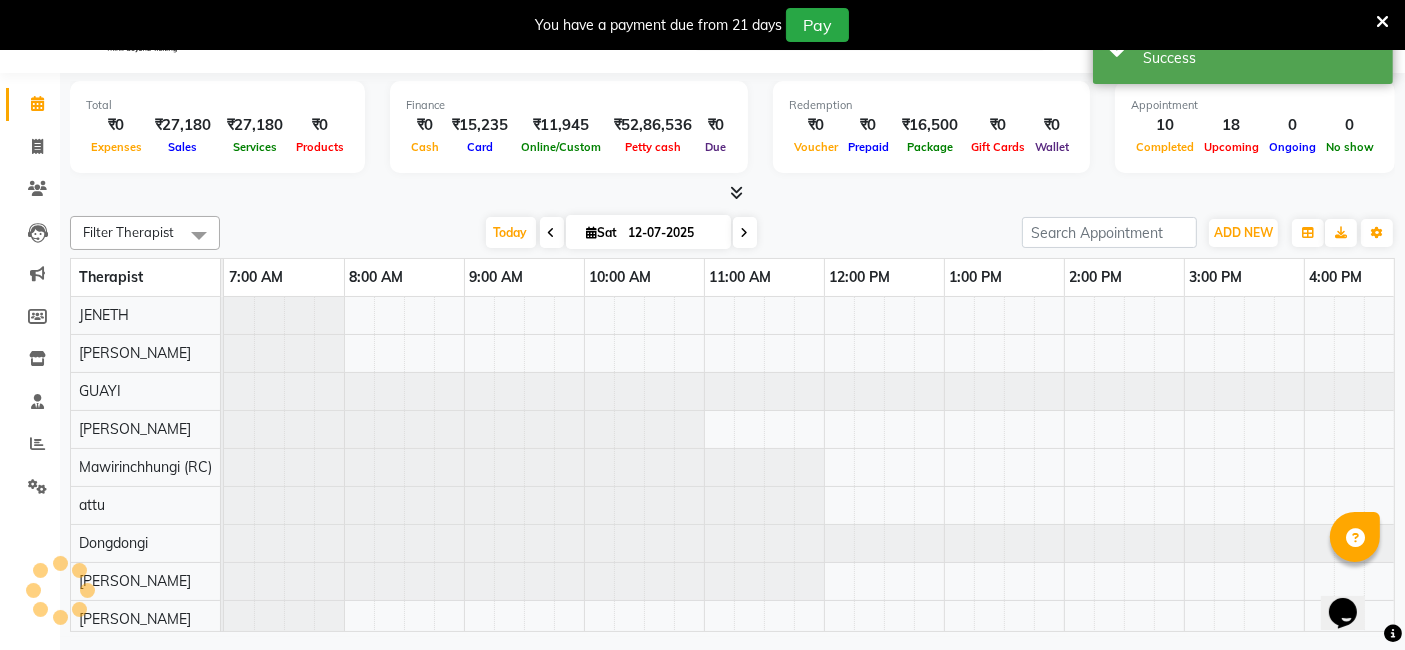 scroll, scrollTop: 0, scrollLeft: 0, axis: both 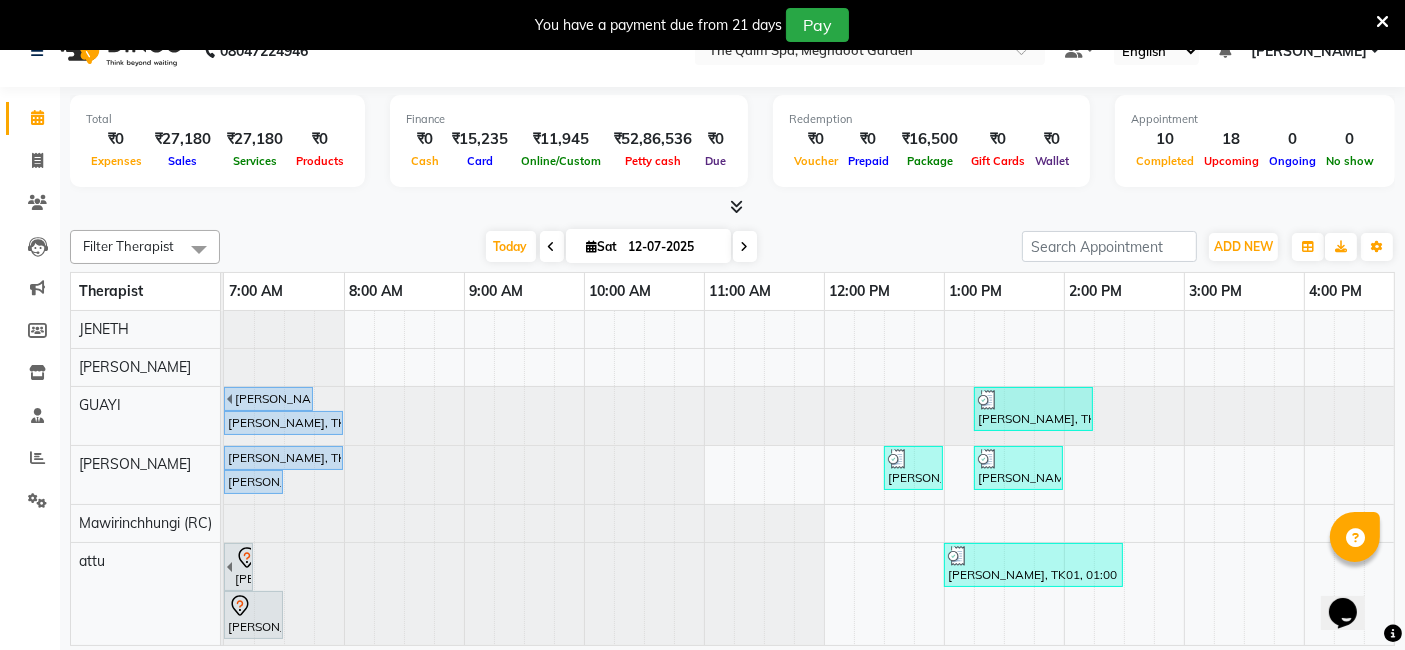 drag, startPoint x: 1421, startPoint y: 3, endPoint x: 896, endPoint y: 171, distance: 551.225 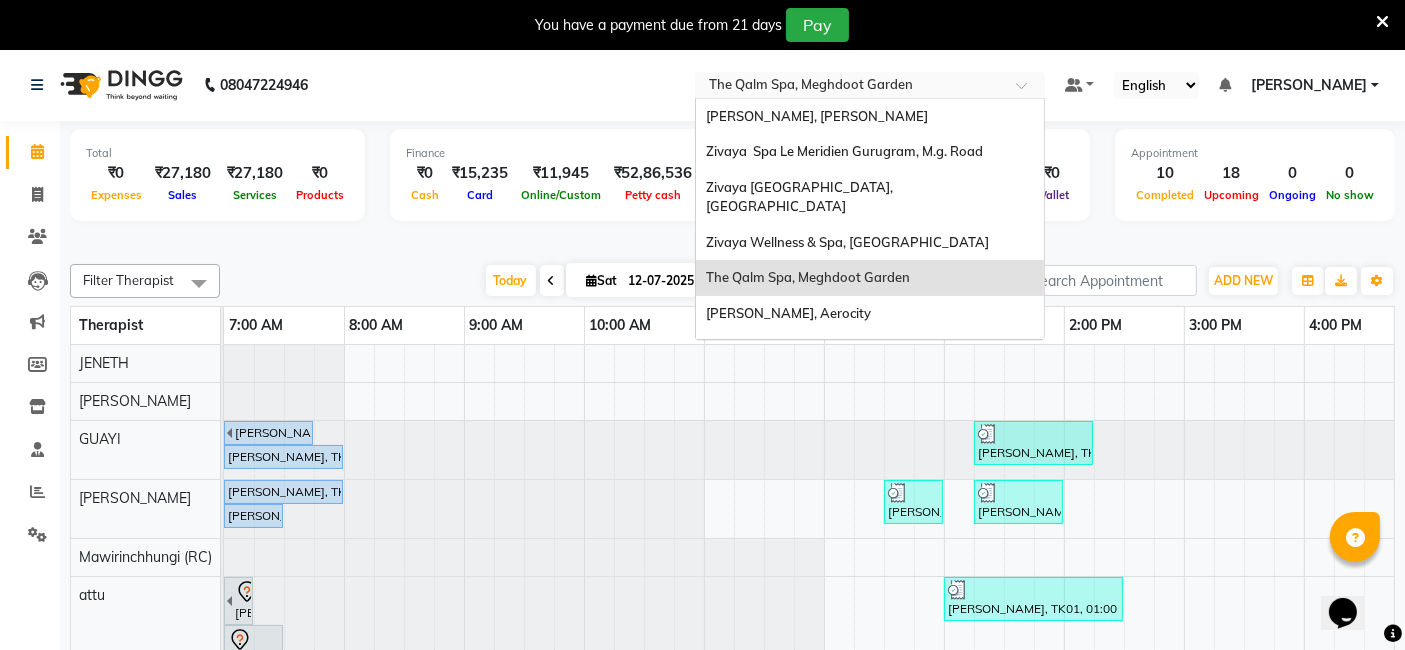 click at bounding box center (850, 87) 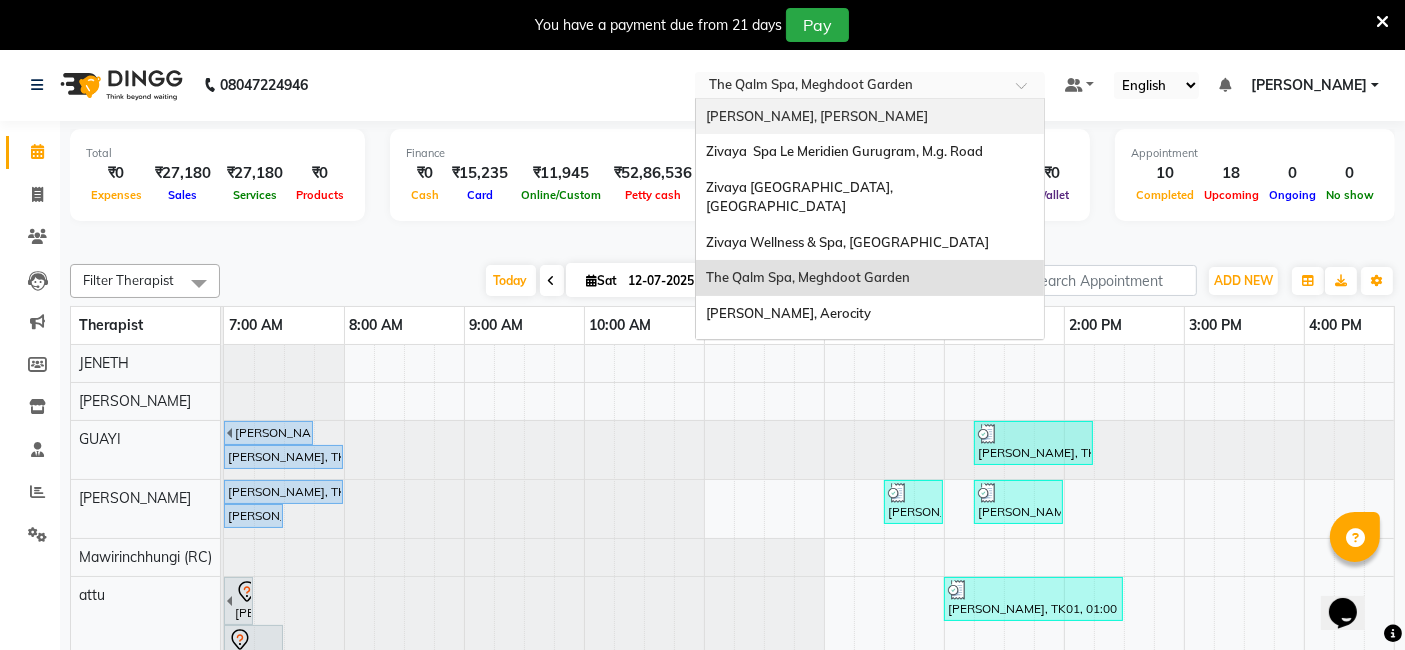 click on "[PERSON_NAME], [PERSON_NAME]" at bounding box center [817, 116] 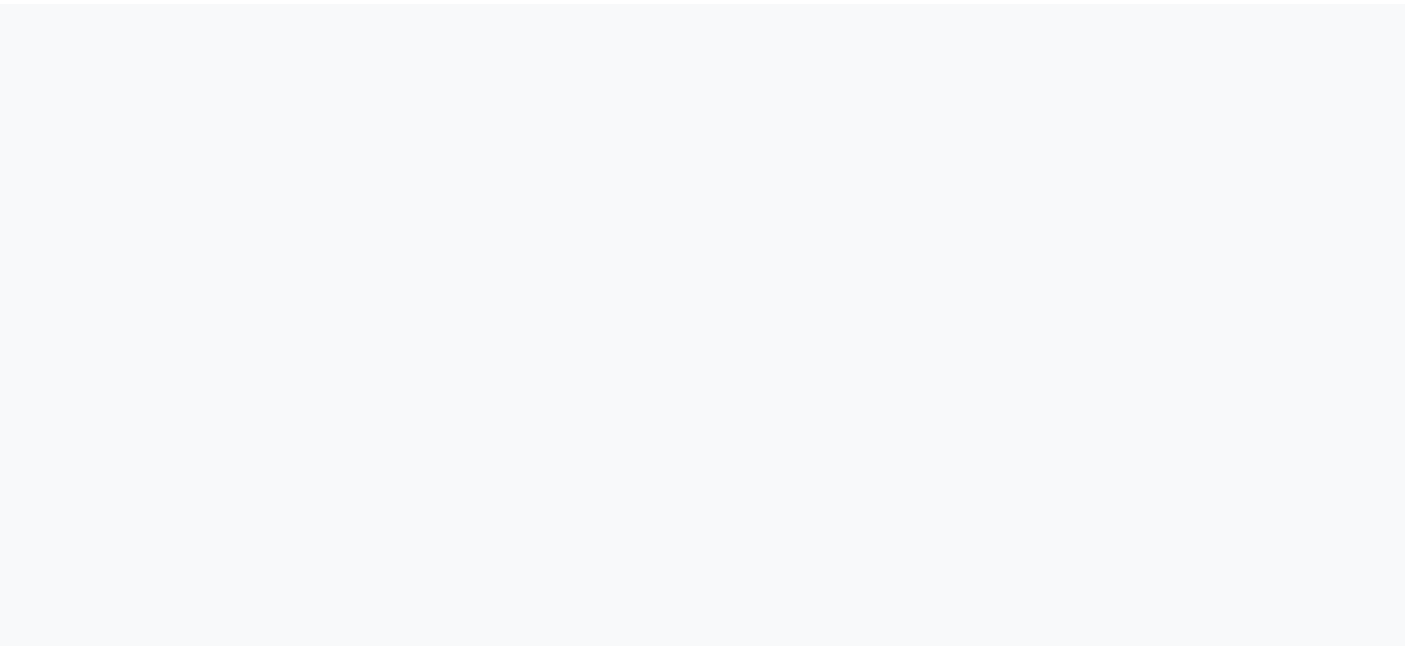 scroll, scrollTop: 0, scrollLeft: 0, axis: both 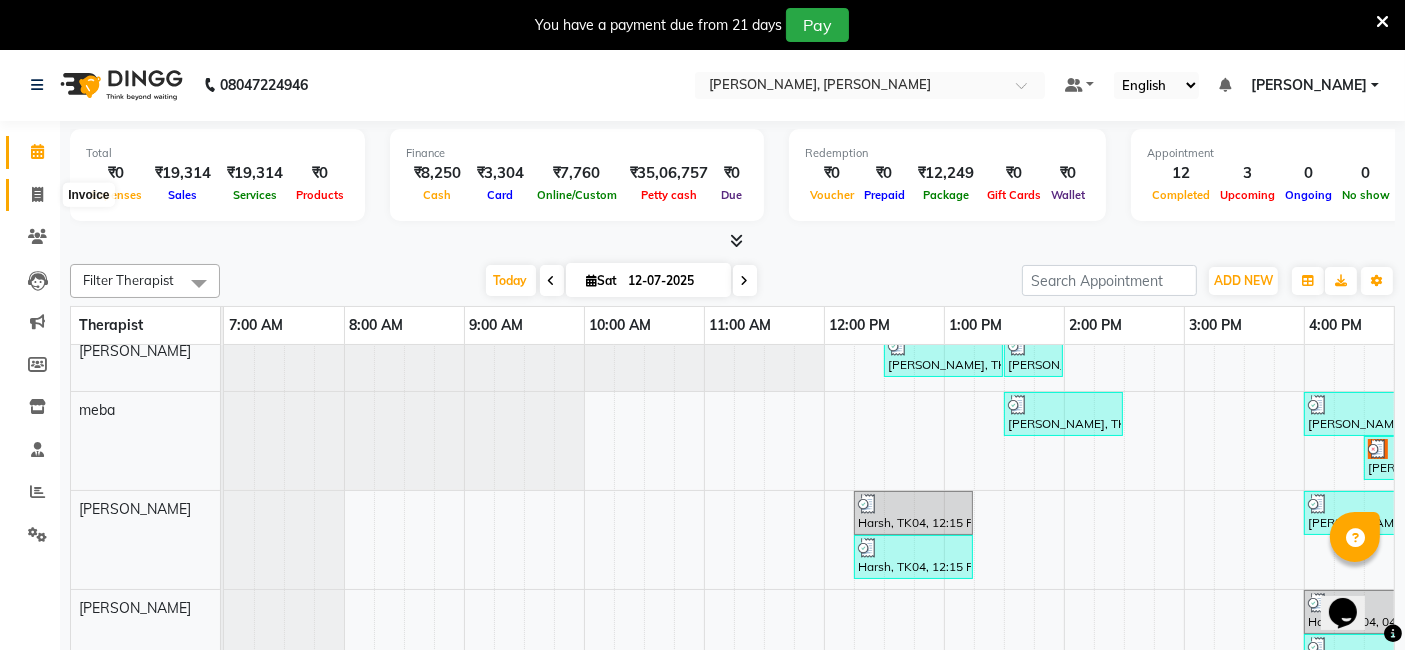 click 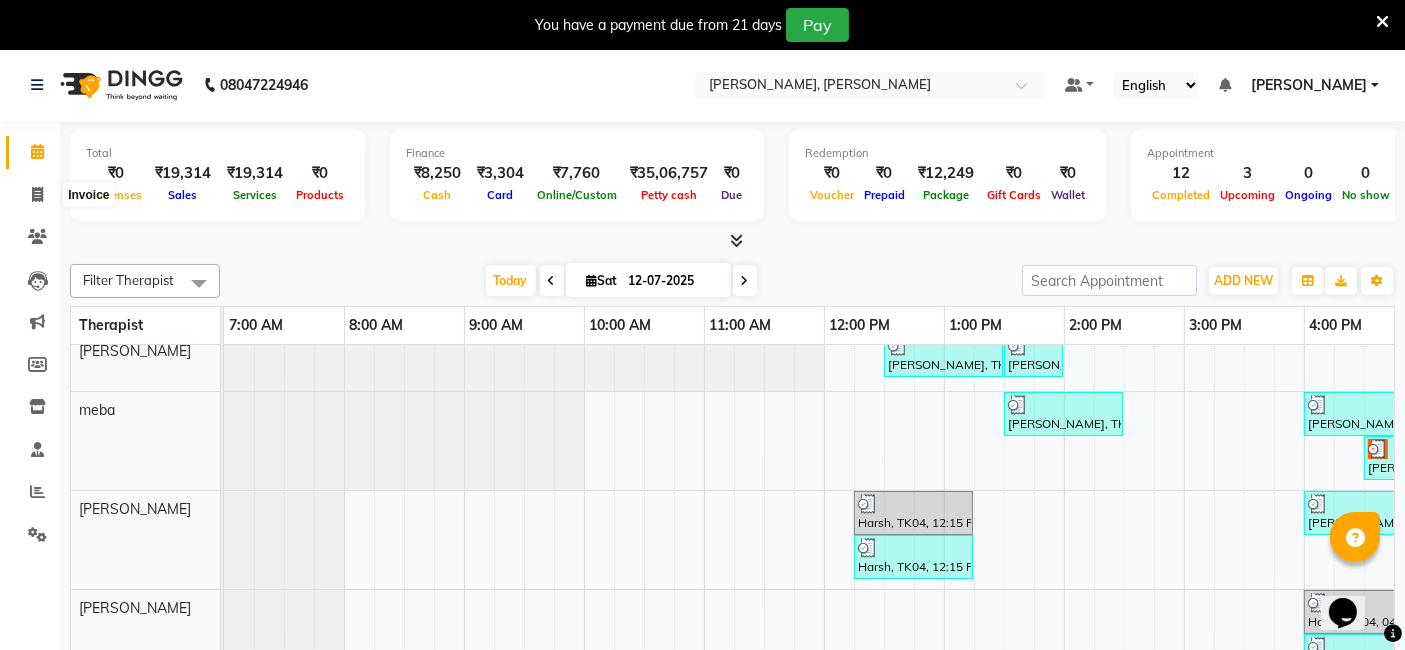 select on "service" 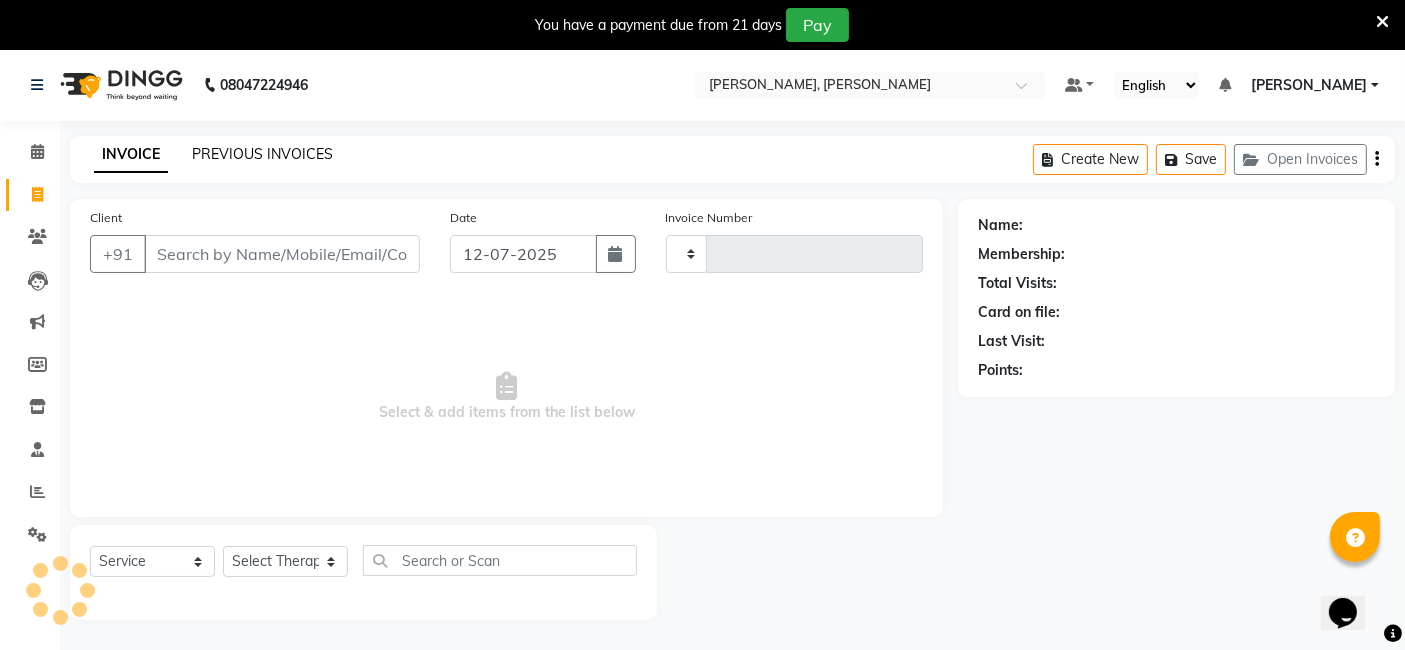 click on "PREVIOUS INVOICES" 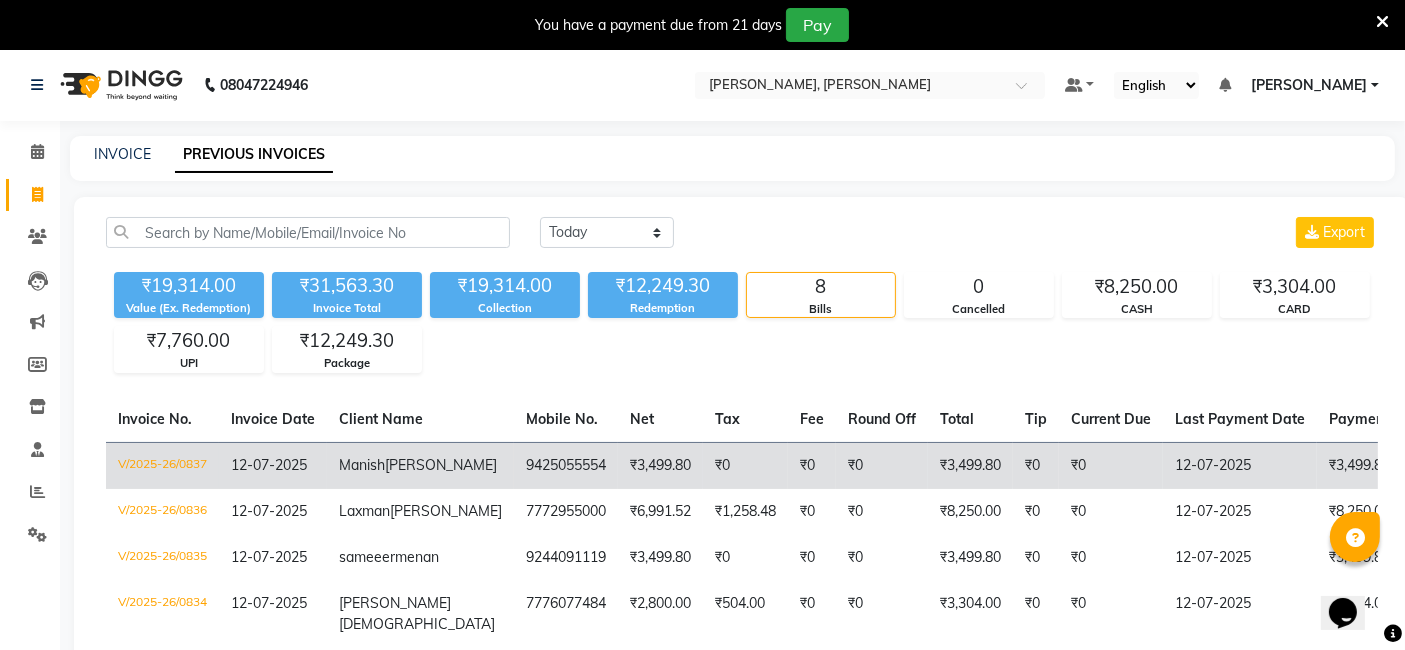 click on "V/2025-26/0837" 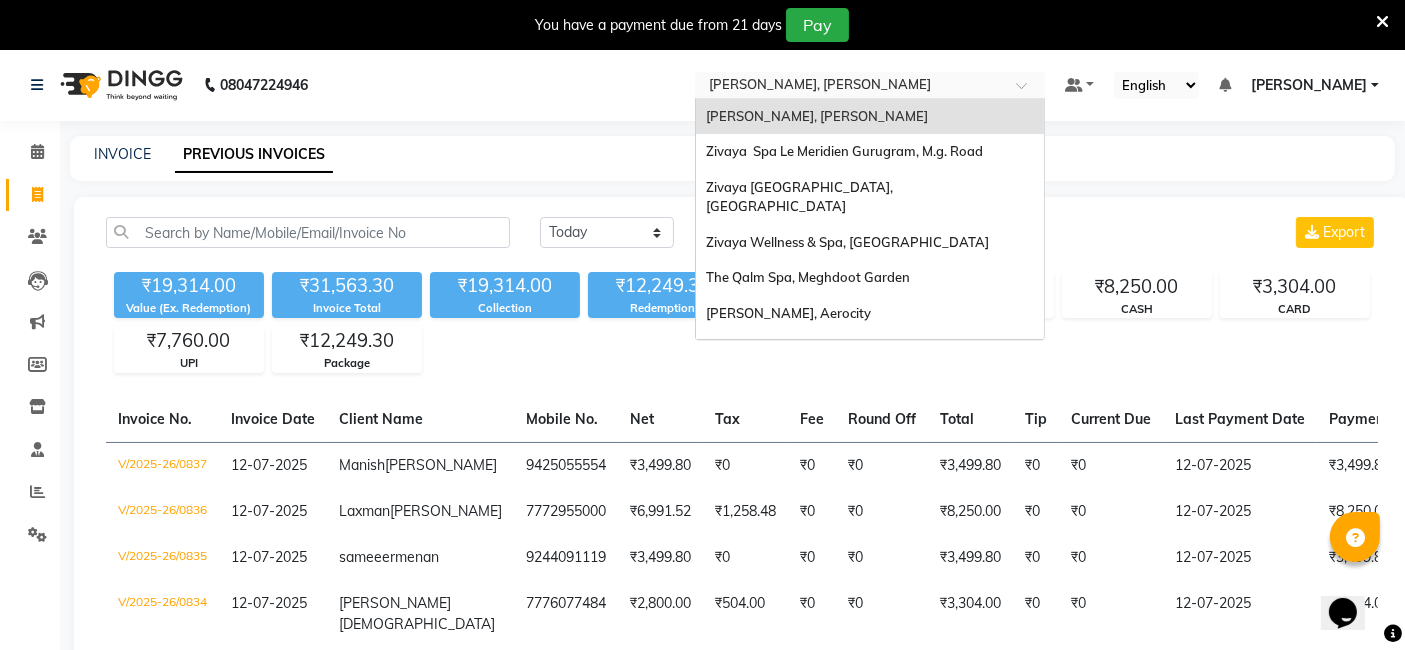 click at bounding box center (850, 87) 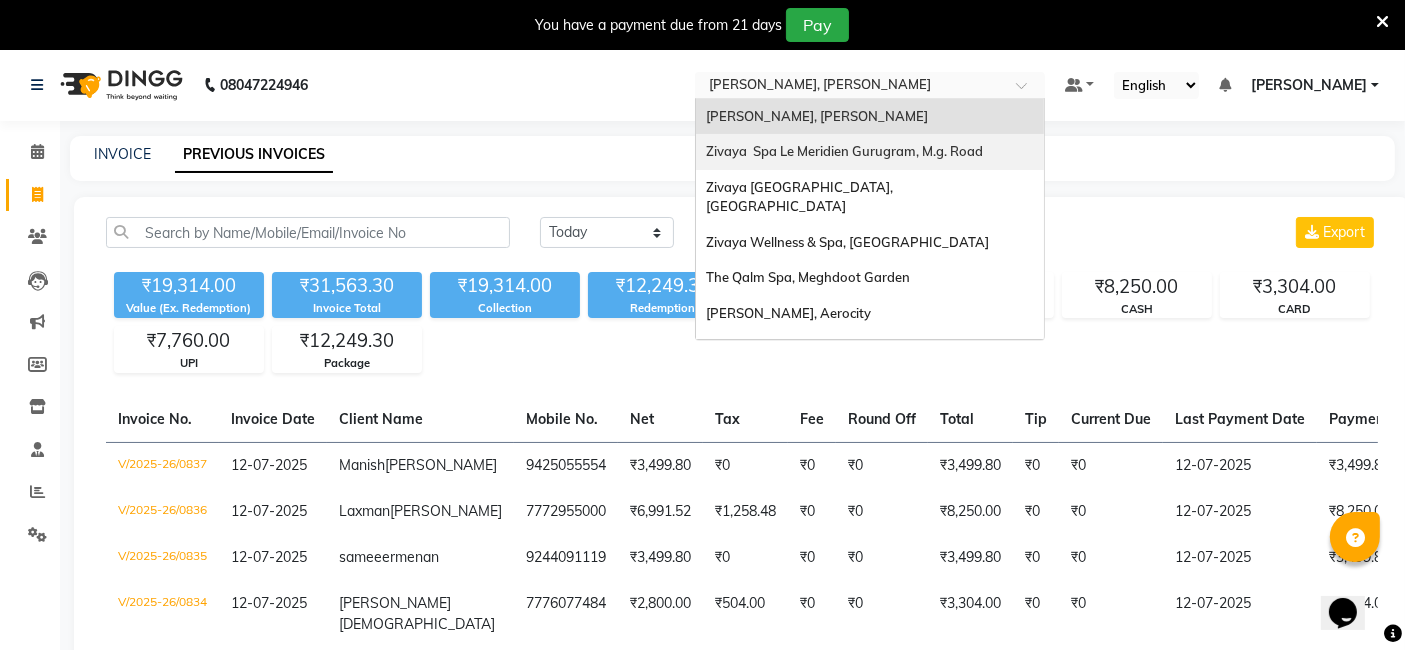 click on "Zivaya  Spa Le Meridien Gurugram, M.g. Road" at bounding box center (870, 152) 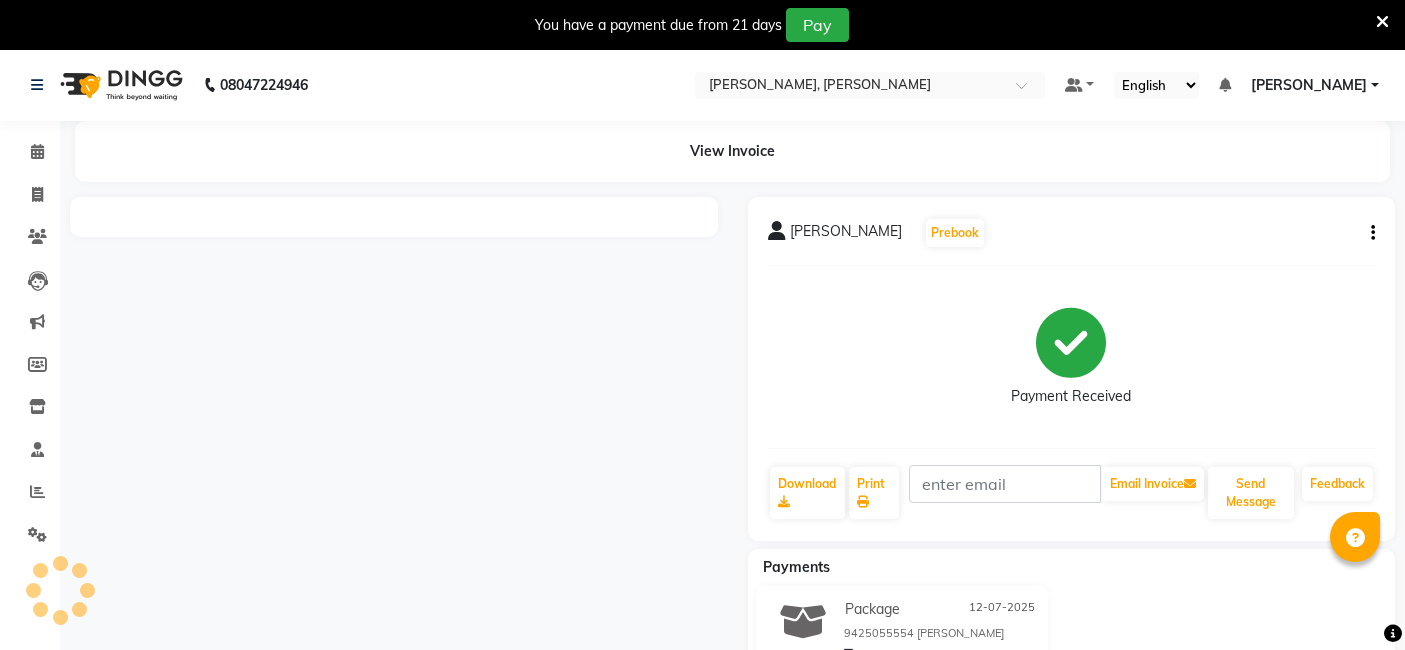 scroll, scrollTop: 0, scrollLeft: 0, axis: both 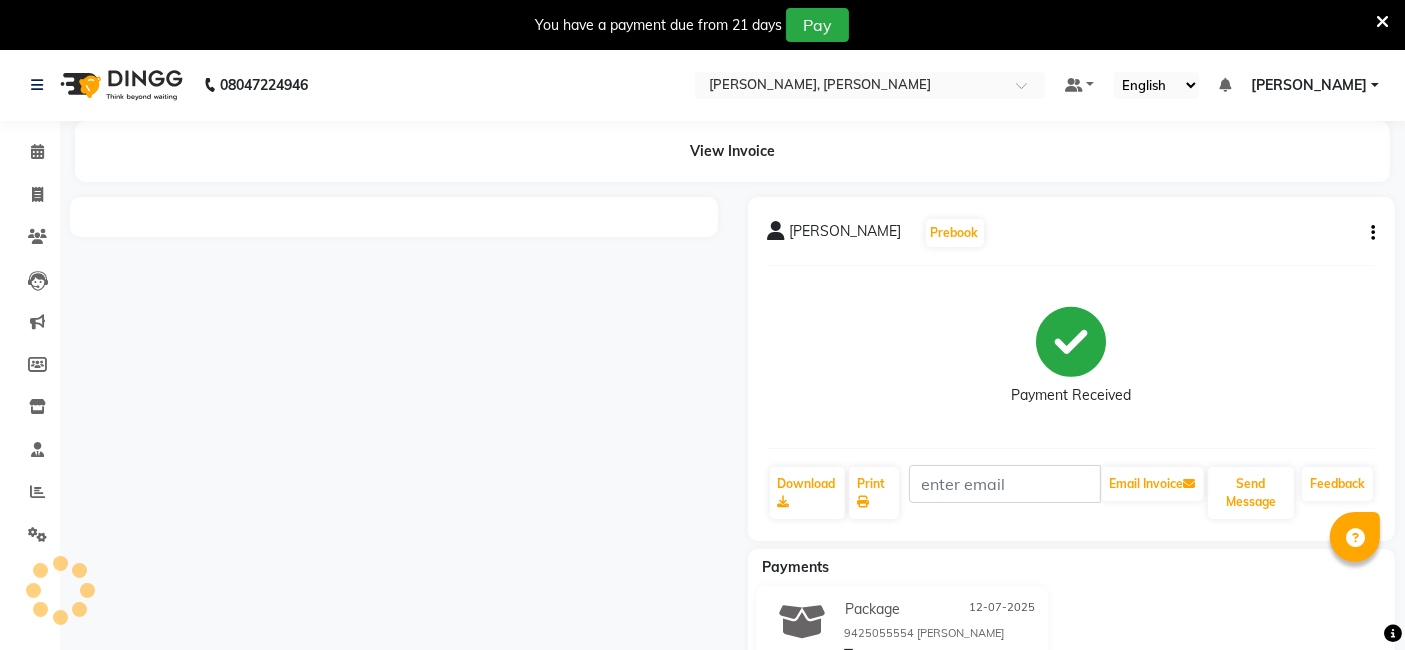 click on "[PERSON_NAME]  Prebook   Payment Received  Download  Print   Email Invoice   Send Message Feedback" 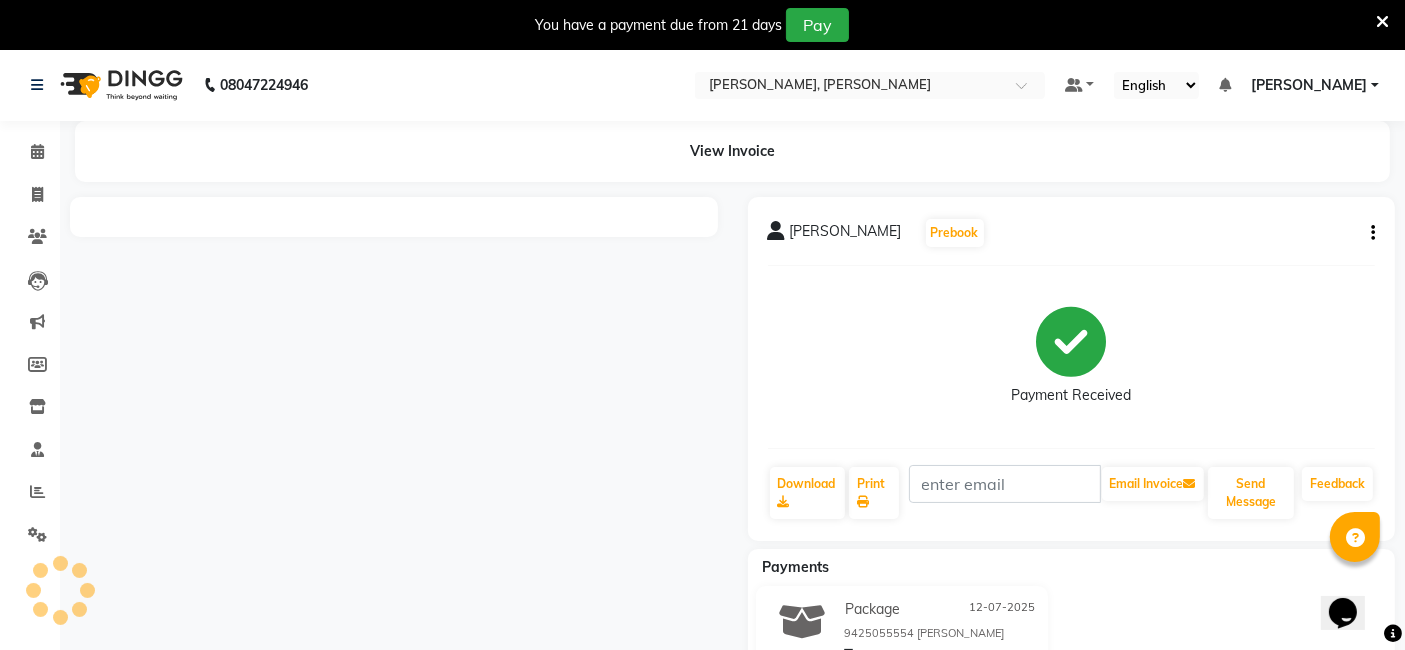 scroll, scrollTop: 0, scrollLeft: 0, axis: both 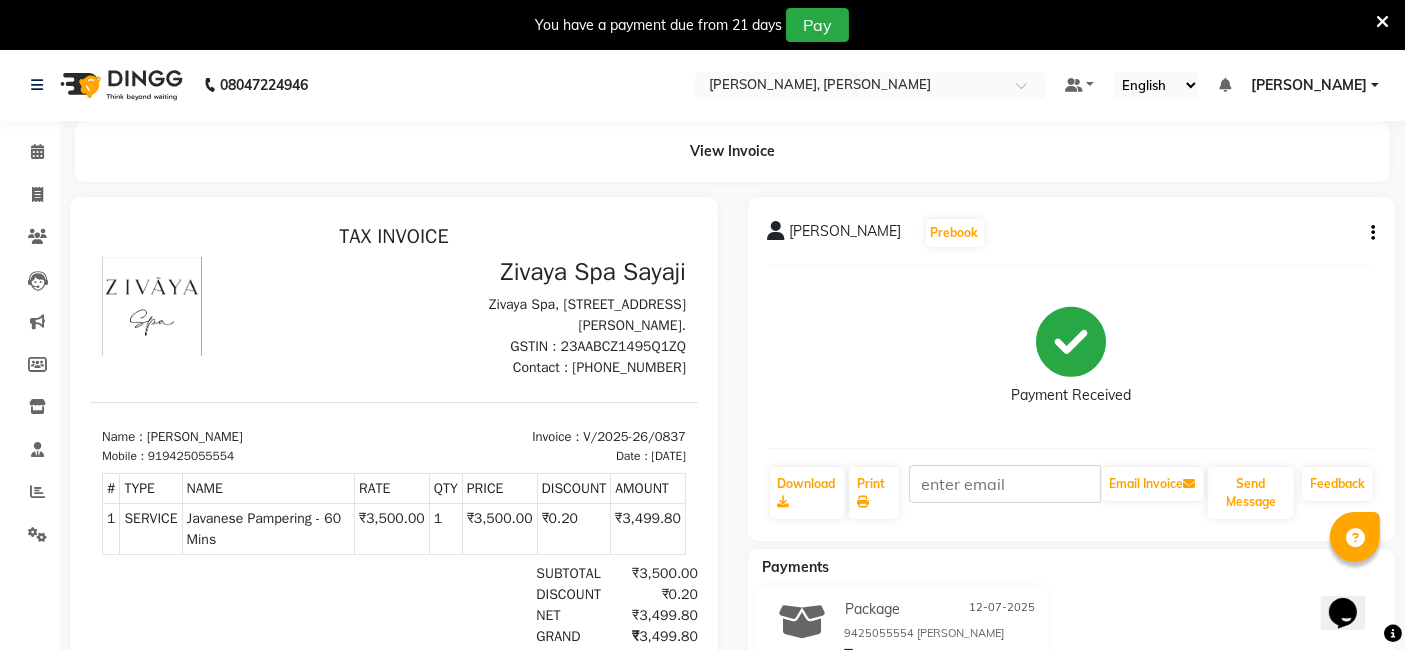 click on "Manish rajaram  Prebook   Payment Received  Download  Print   Email Invoice   Send Message Feedback" 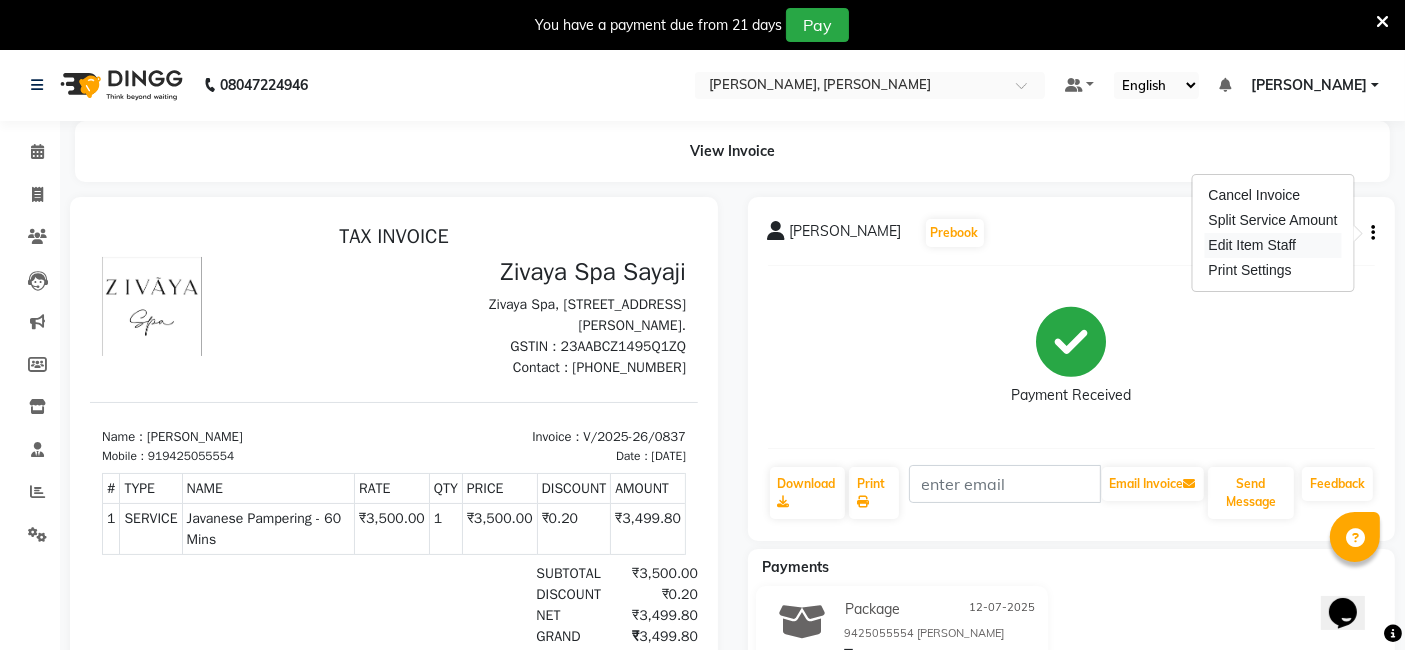 click on "Edit Item Staff" at bounding box center (1272, 245) 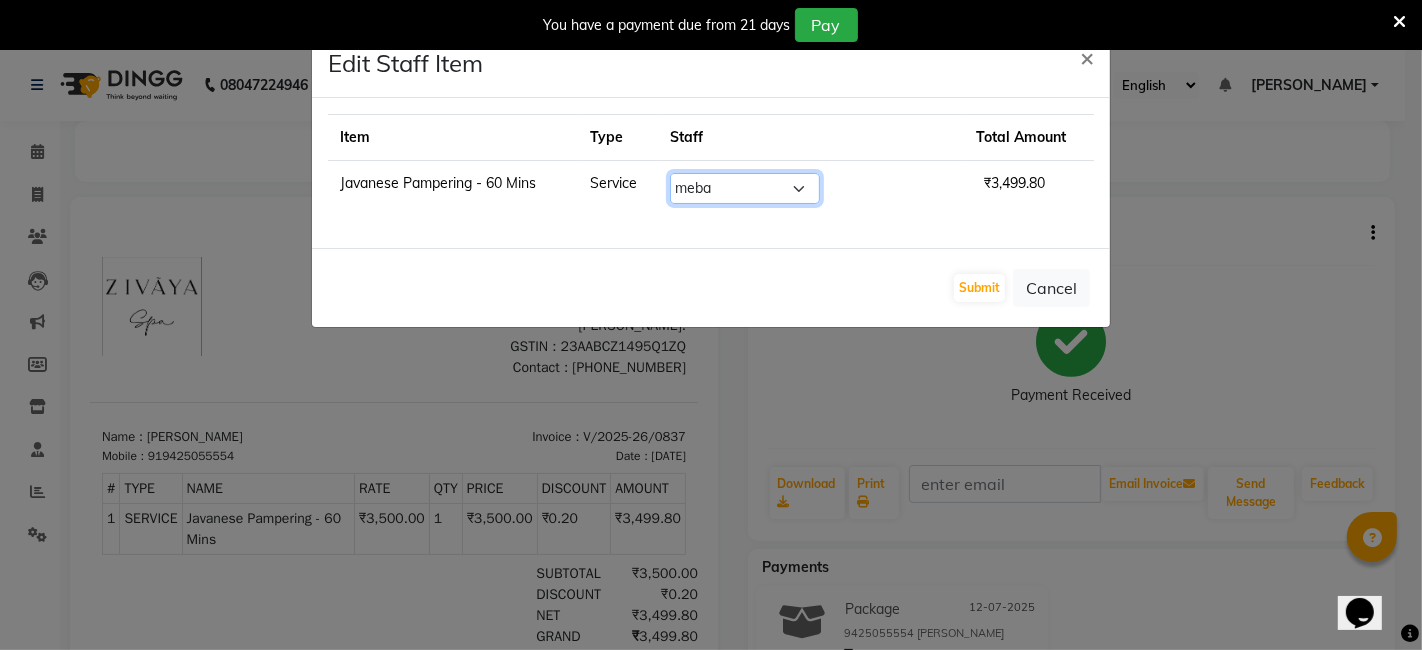 click on "Select  Atu   Baljeet   Bella   Bhavesh Joshi   Daffi   dongdong   Eli   eva   Eva   Guayi   Ibanroi lamare   JOJO   Lilly   lisa   MAGGIE   manda   Mary   meba   Mimi    monika (simi)   Nayan   NICOLE   nikole   Nutei   Toingam   Vikas" 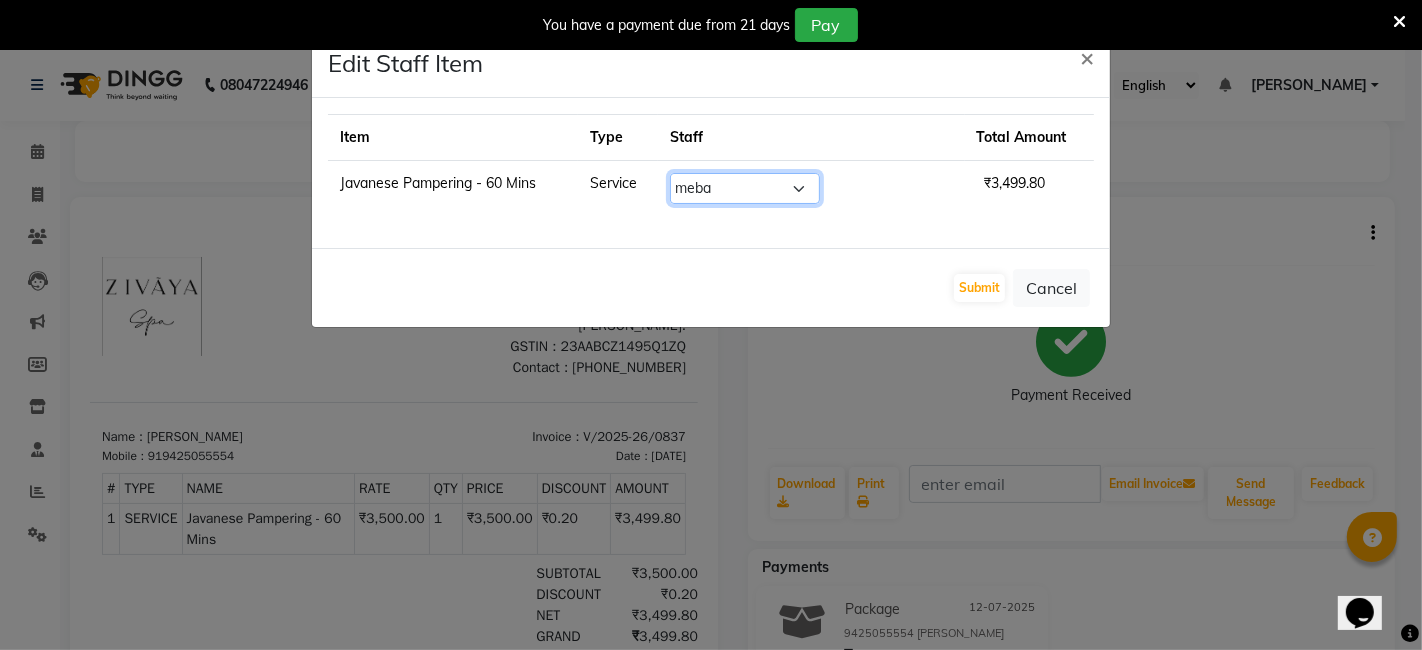 select on "62270" 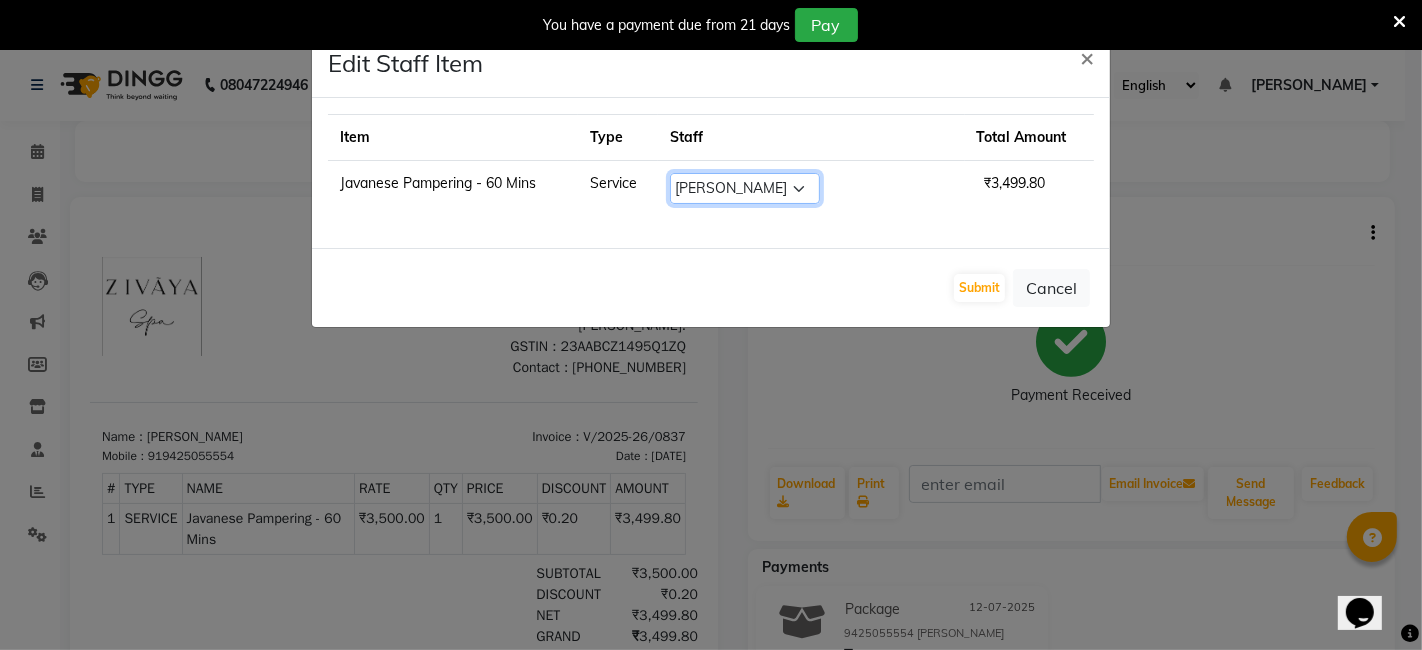 click on "Select  Atu   Baljeet   Bella   Bhavesh Joshi   Daffi   dongdong   Eli   eva   Eva   Guayi   Ibanroi lamare   JOJO   Lilly   lisa   MAGGIE   manda   Mary   meba   Mimi    monika (simi)   Nayan   NICOLE   nikole   Nutei   Toingam   Vikas" 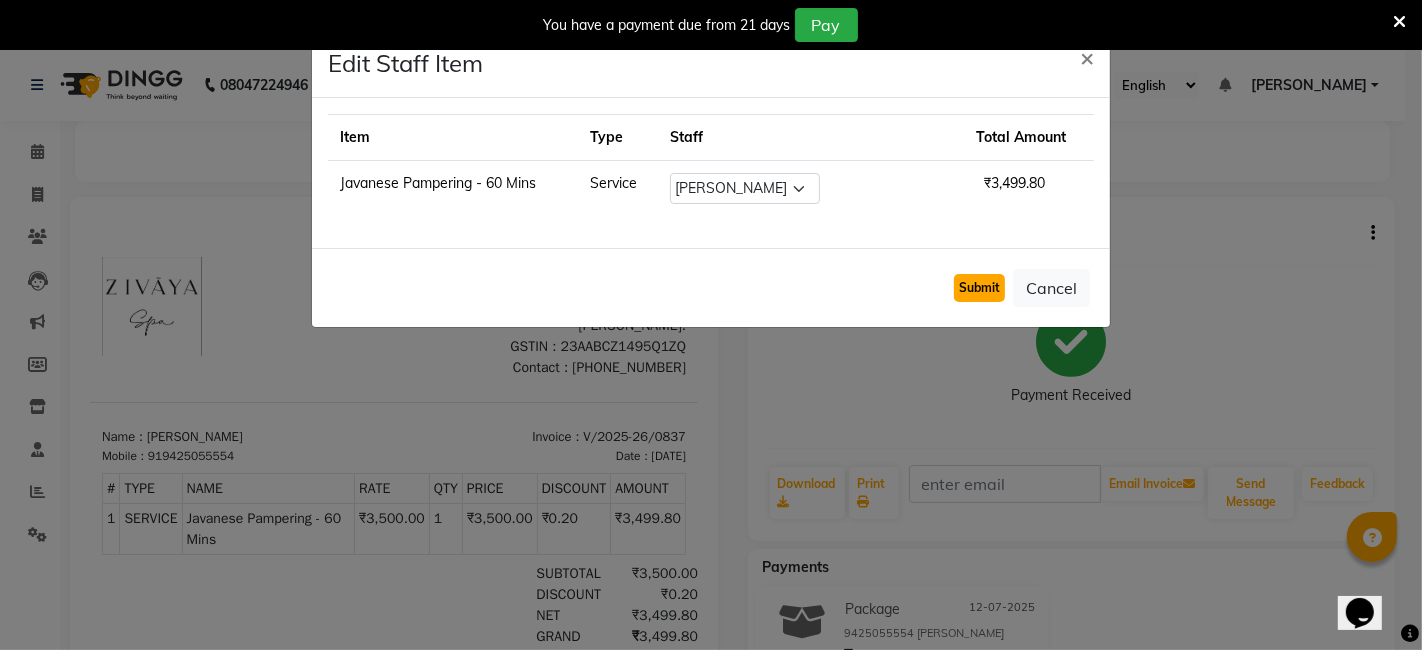click on "Submit" 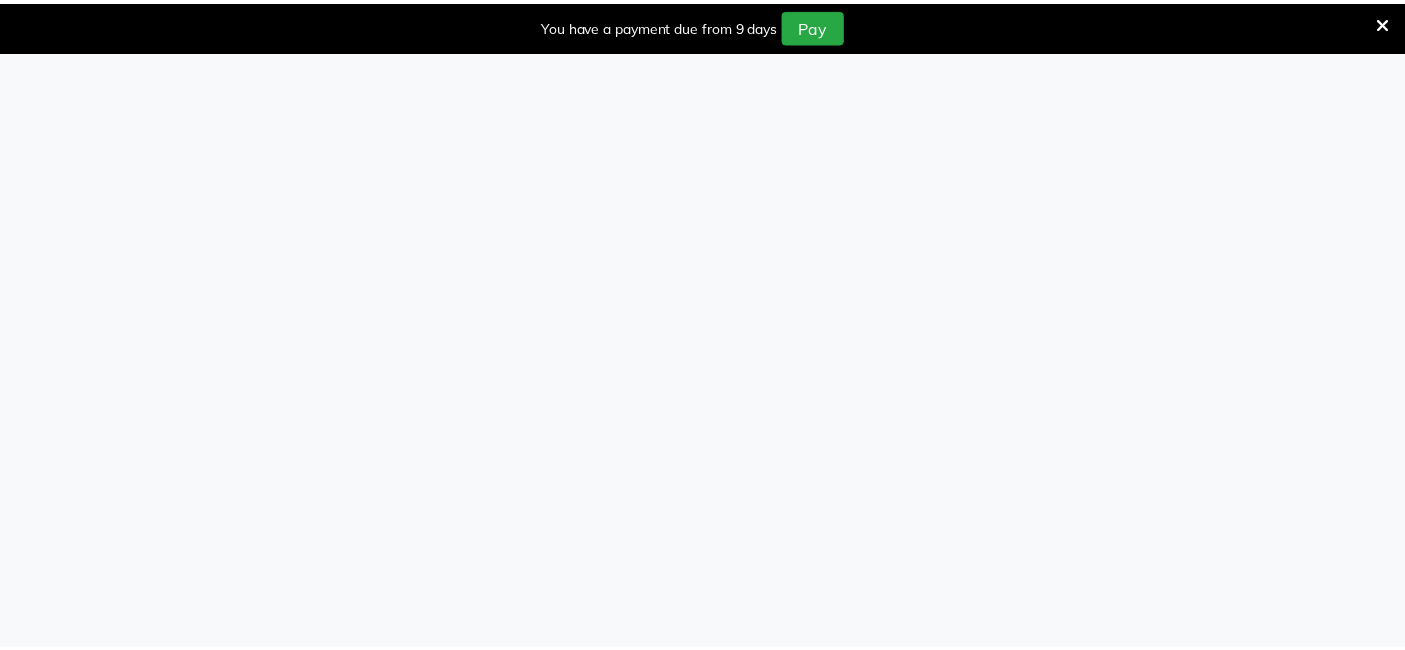 scroll, scrollTop: 0, scrollLeft: 0, axis: both 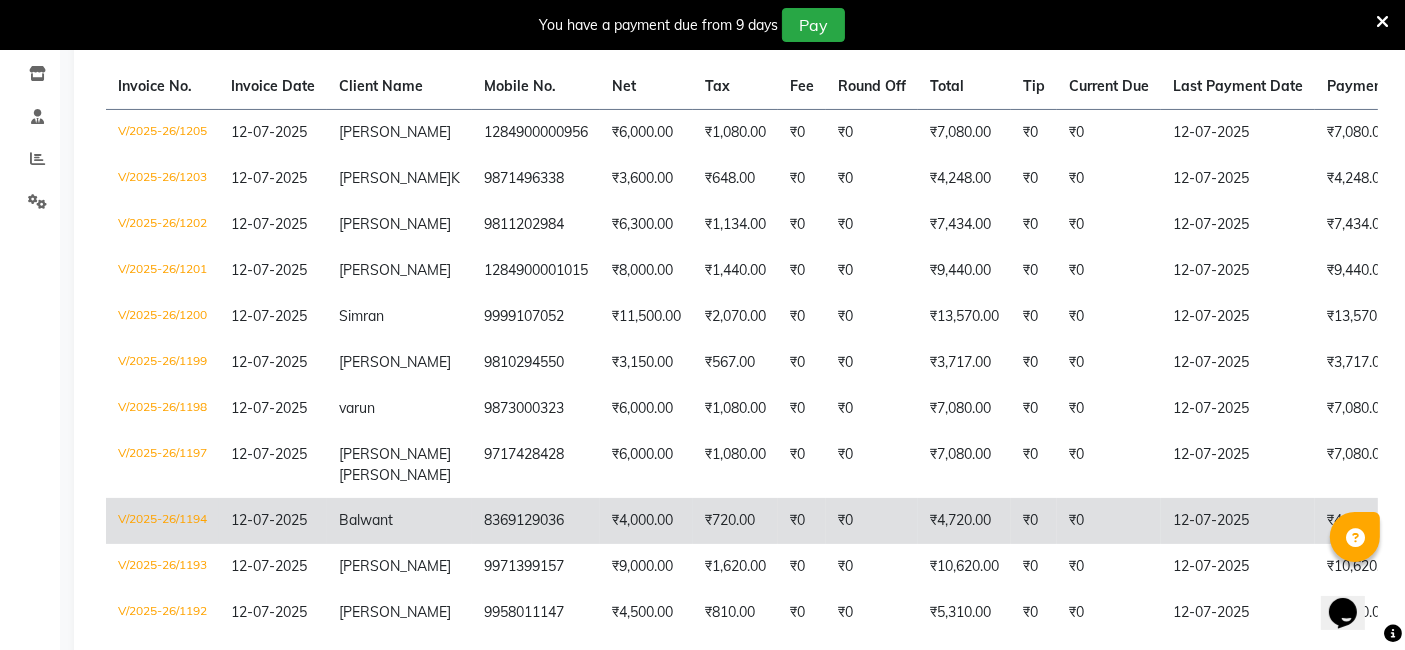click on "V/2025-26/1194" 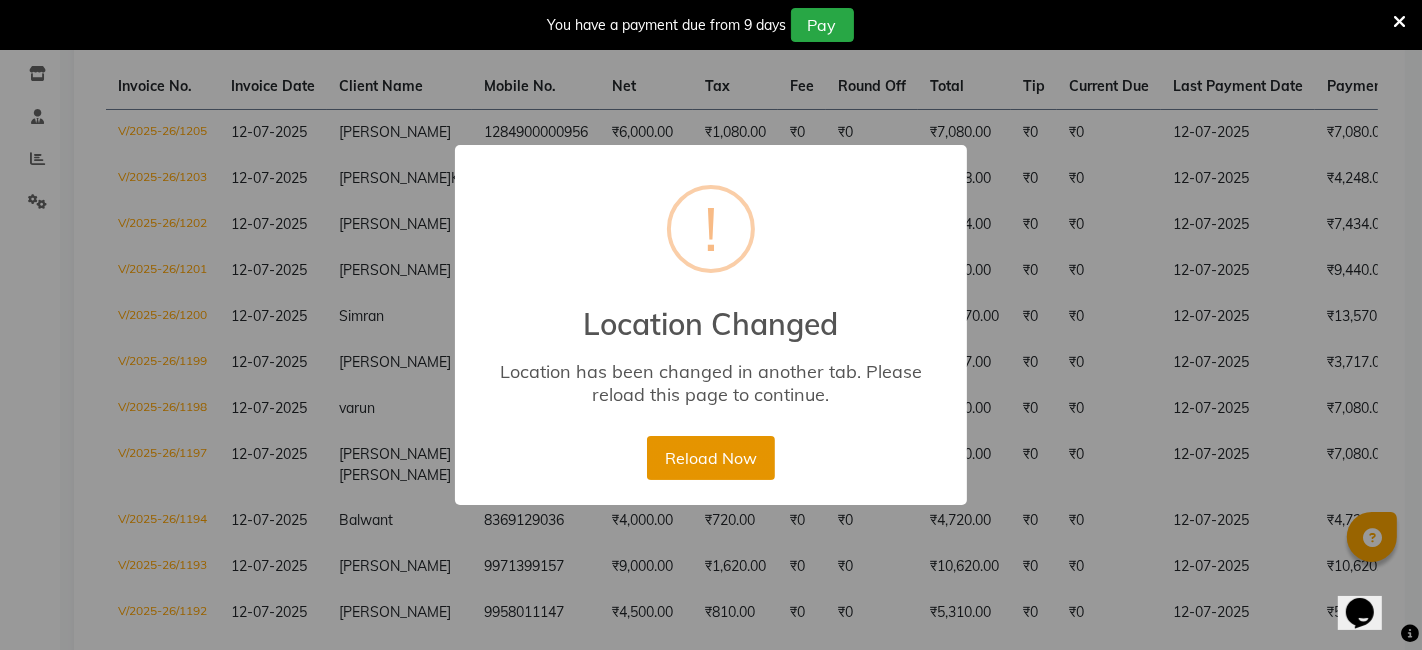 click on "Reload Now" at bounding box center [710, 458] 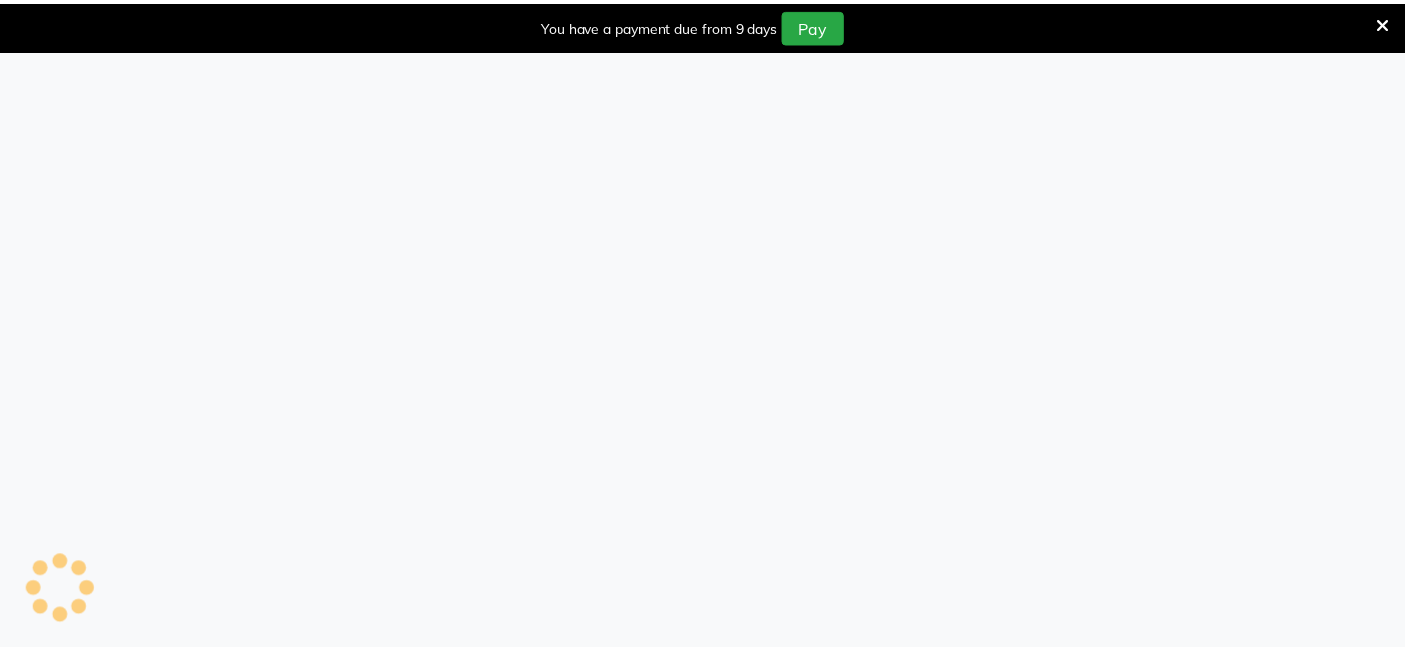 scroll, scrollTop: 0, scrollLeft: 0, axis: both 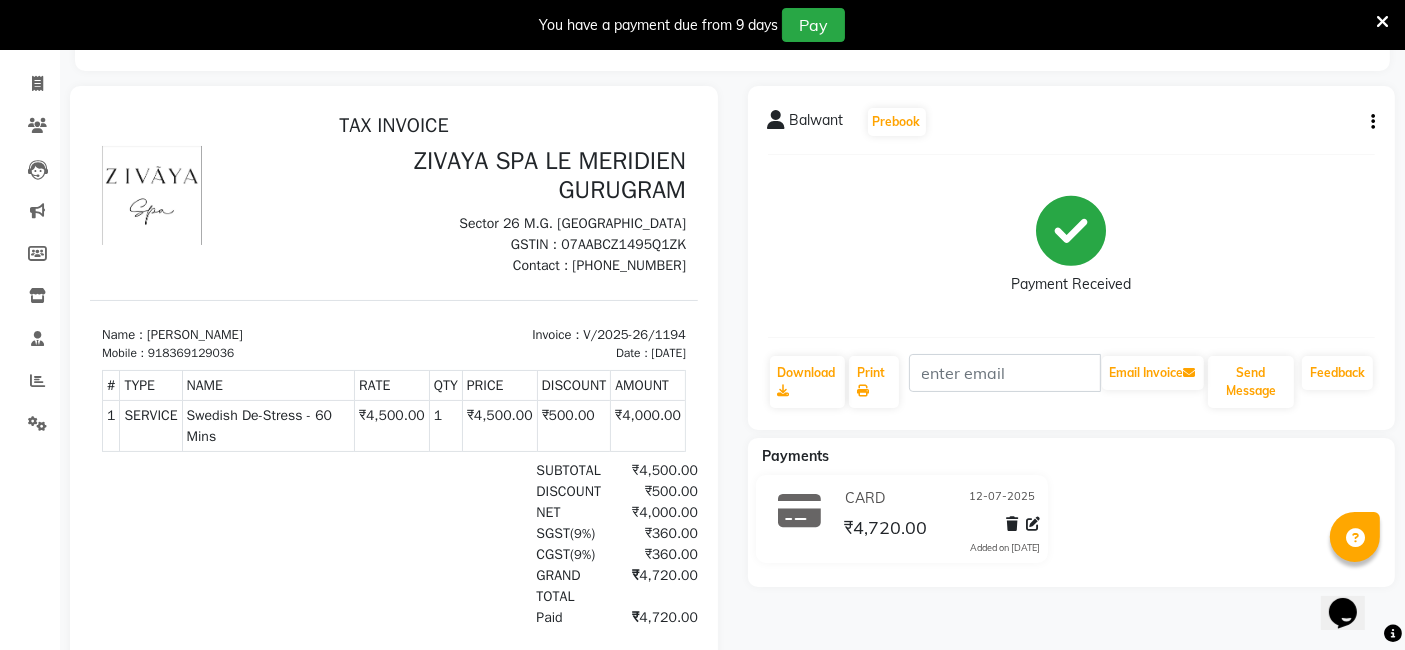 click 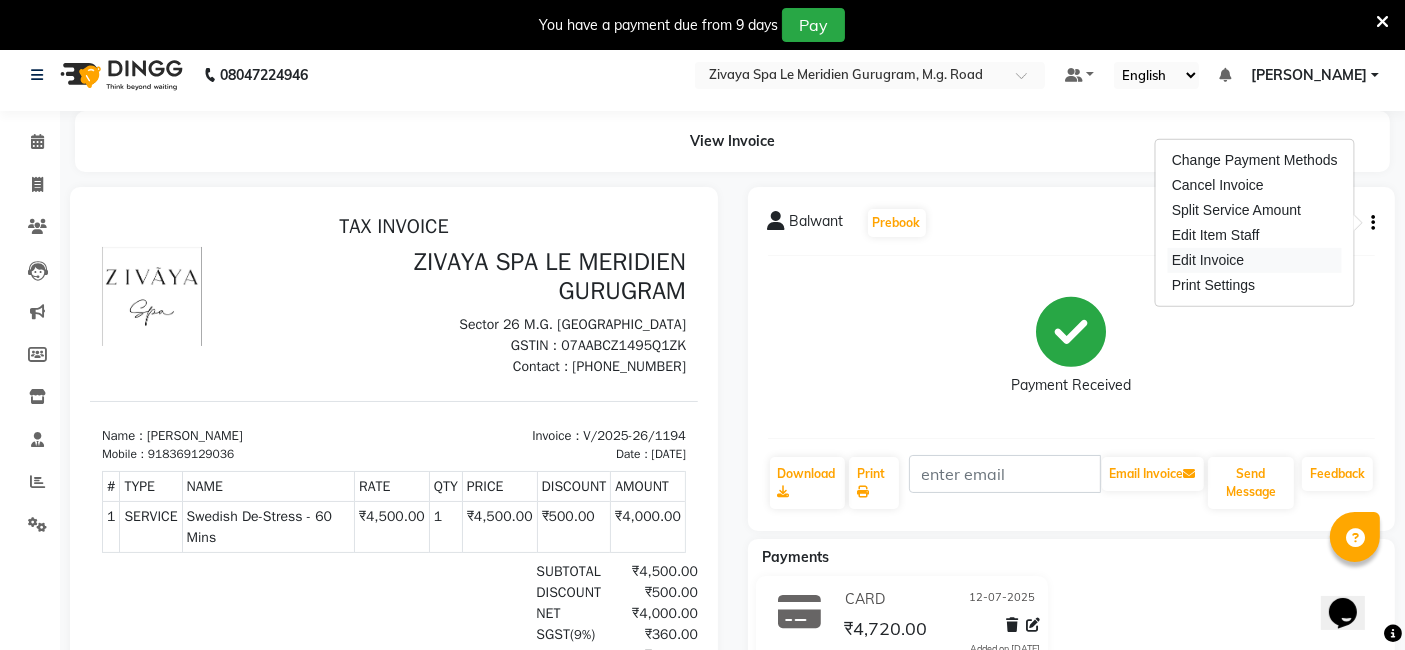 scroll, scrollTop: 0, scrollLeft: 0, axis: both 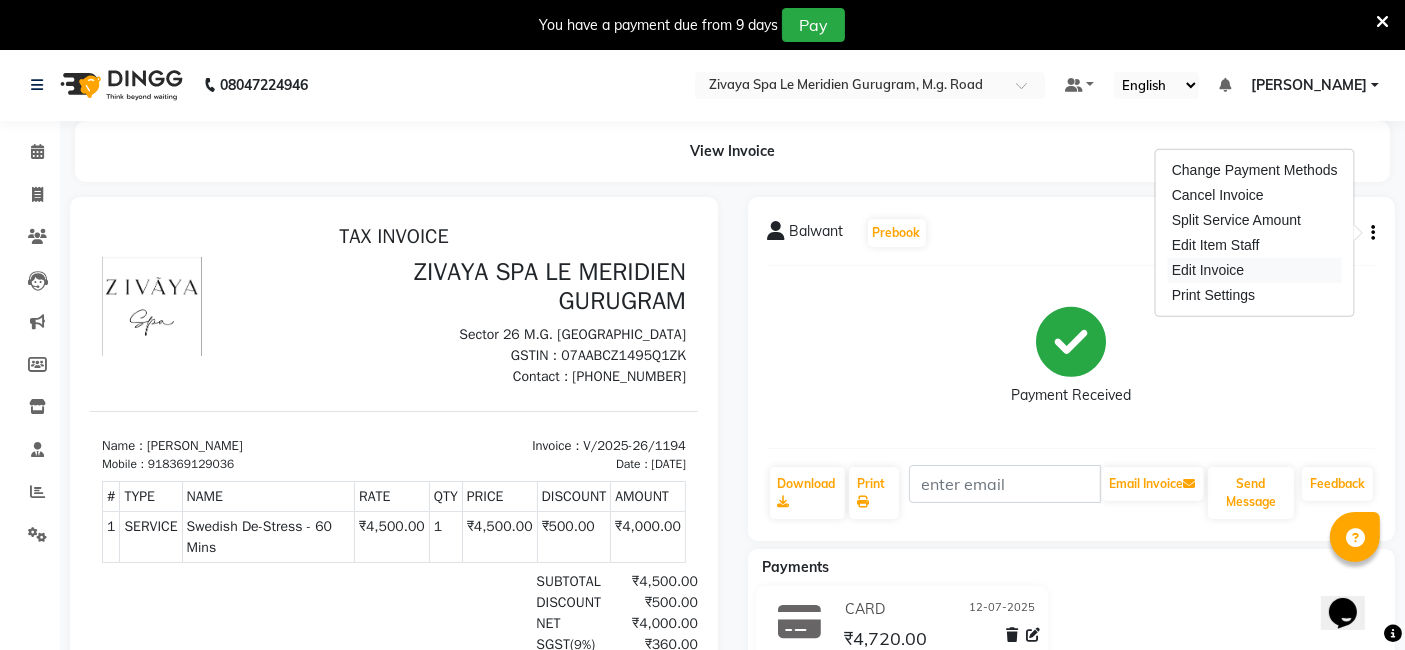 click on "Edit Invoice" at bounding box center [1255, 270] 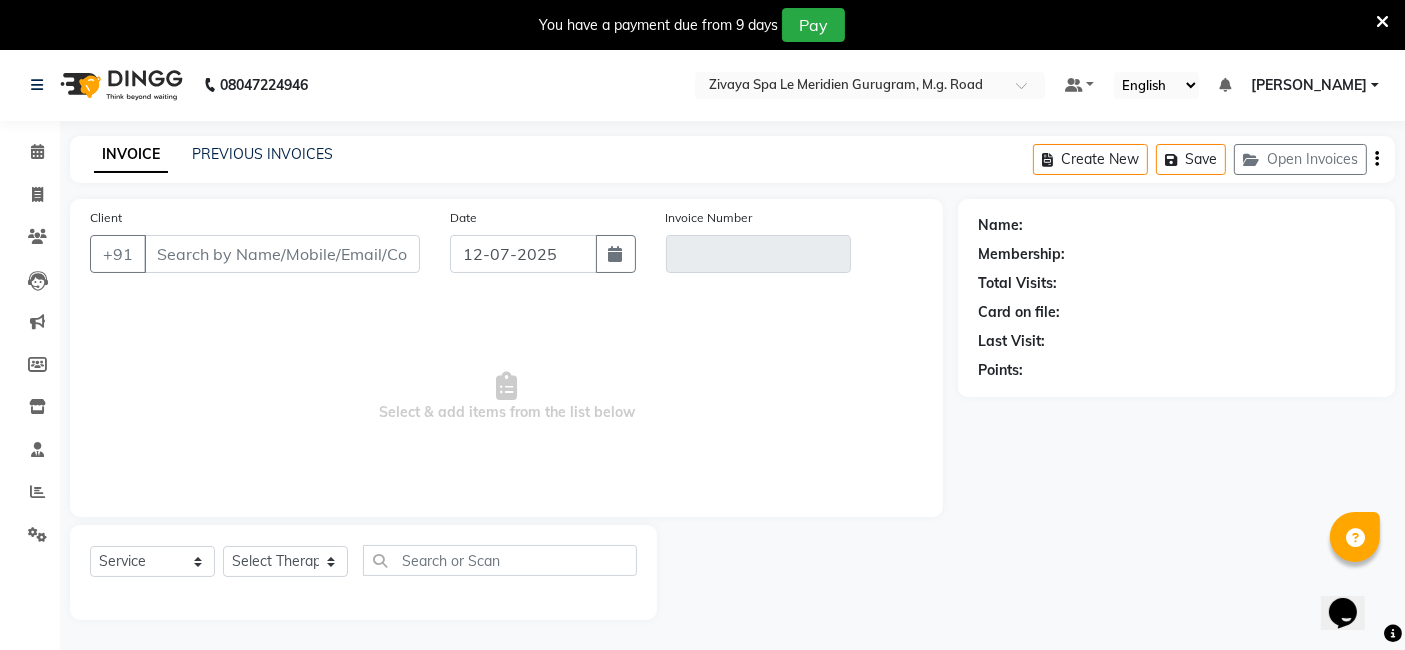 scroll, scrollTop: 48, scrollLeft: 0, axis: vertical 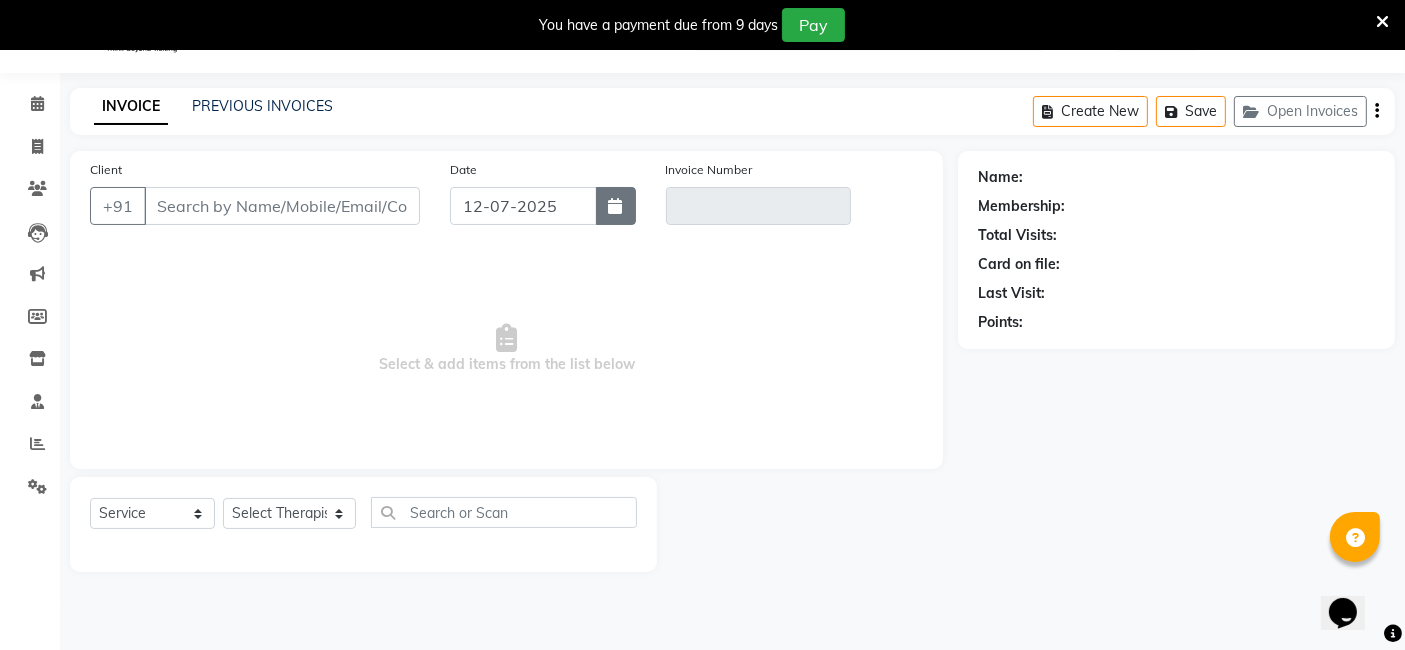 click 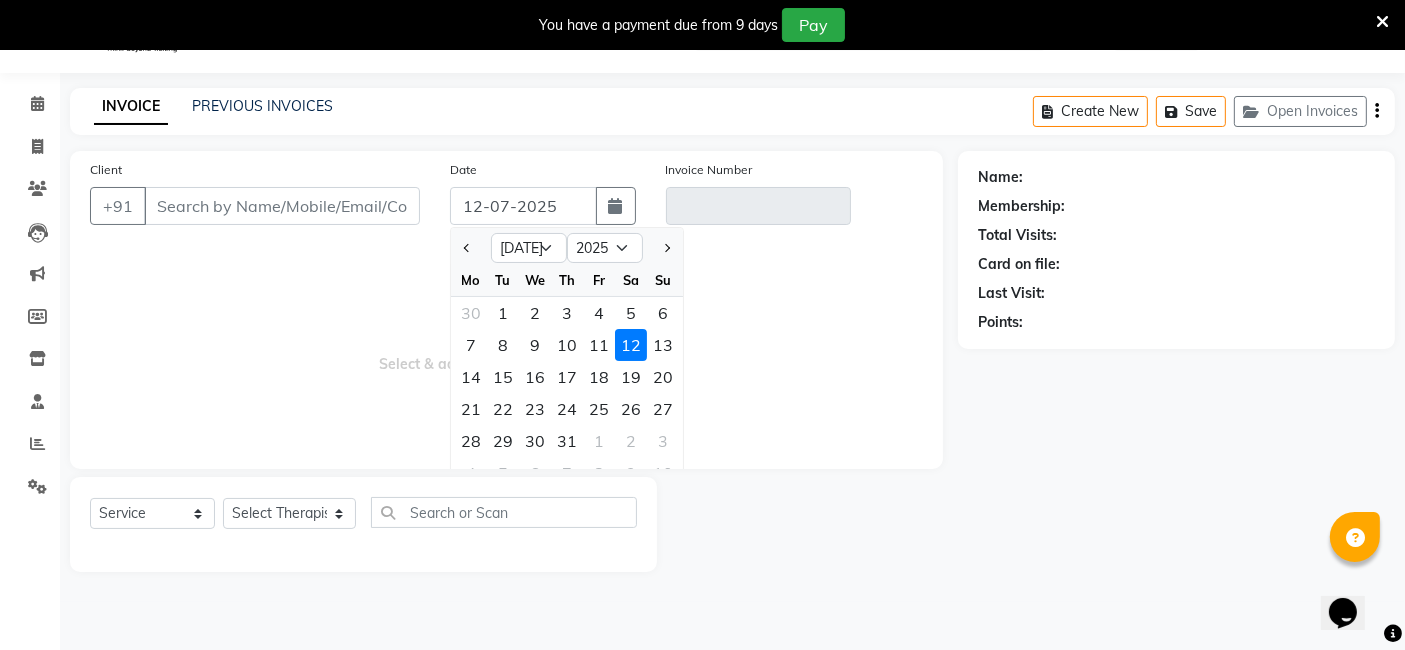 type on "8369129036" 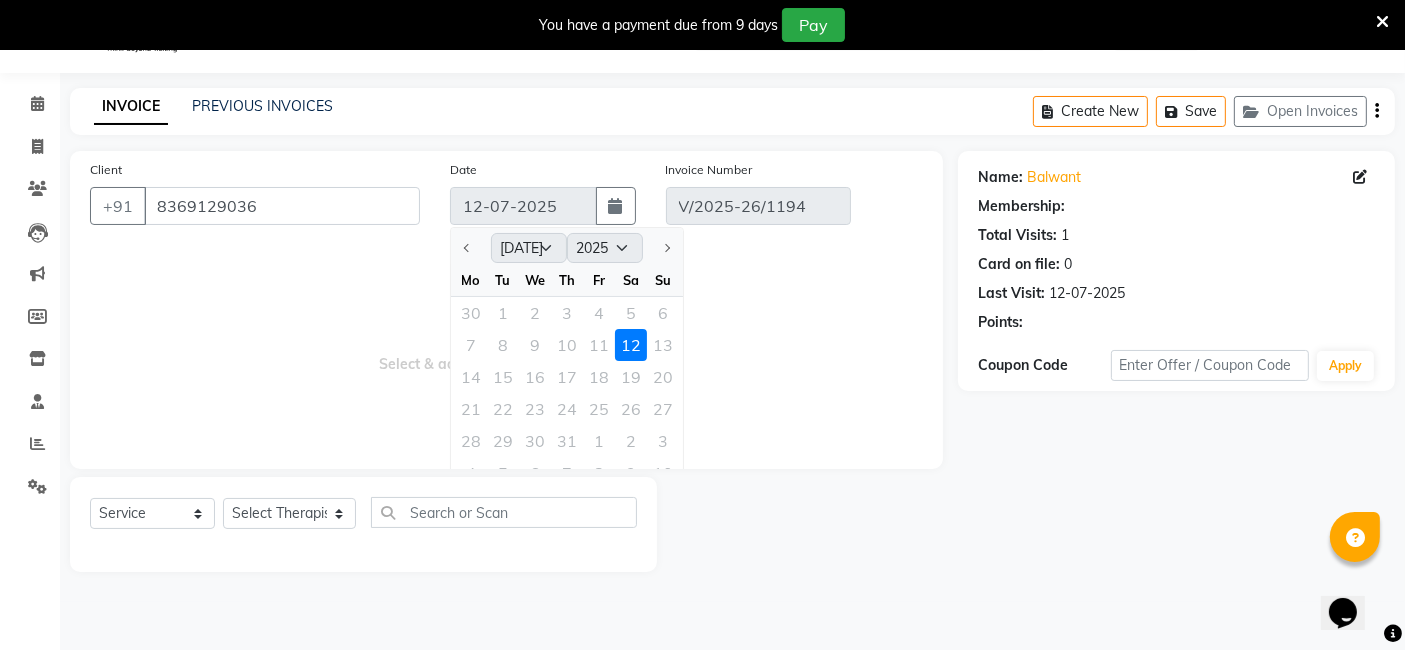 select on "select" 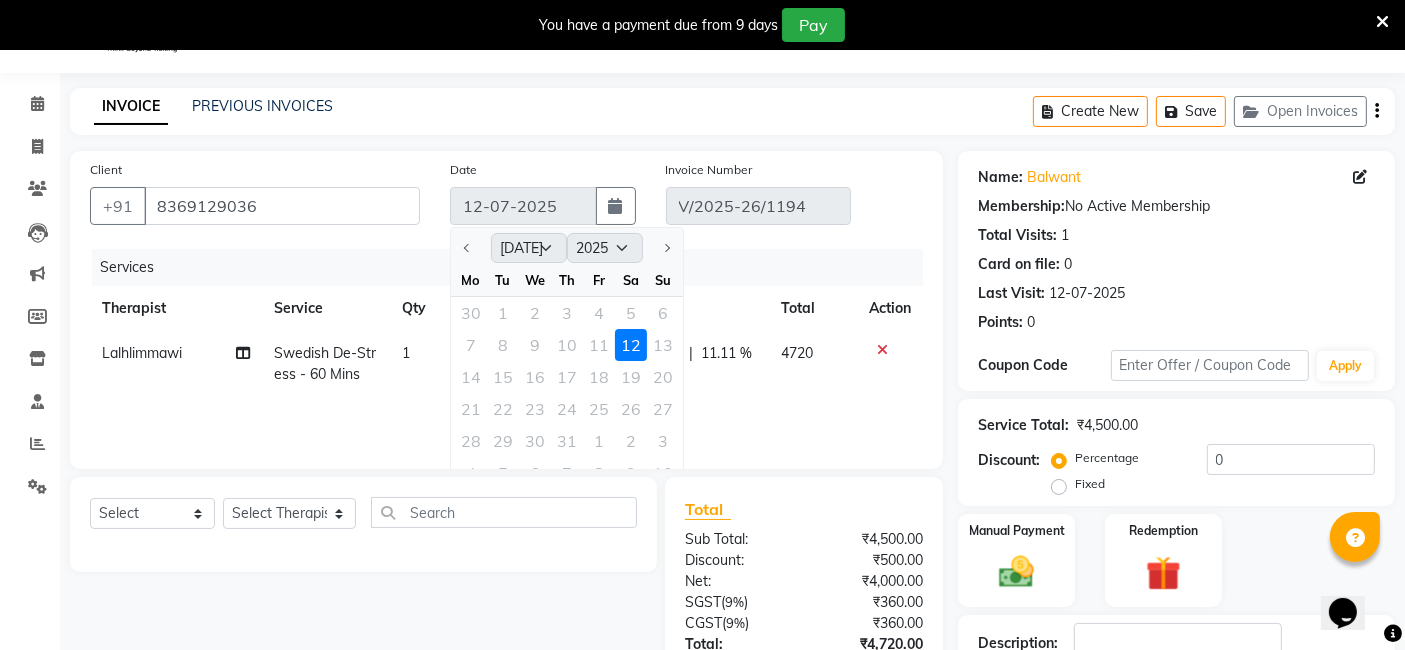click on "7 8 9 10 11 12 13" 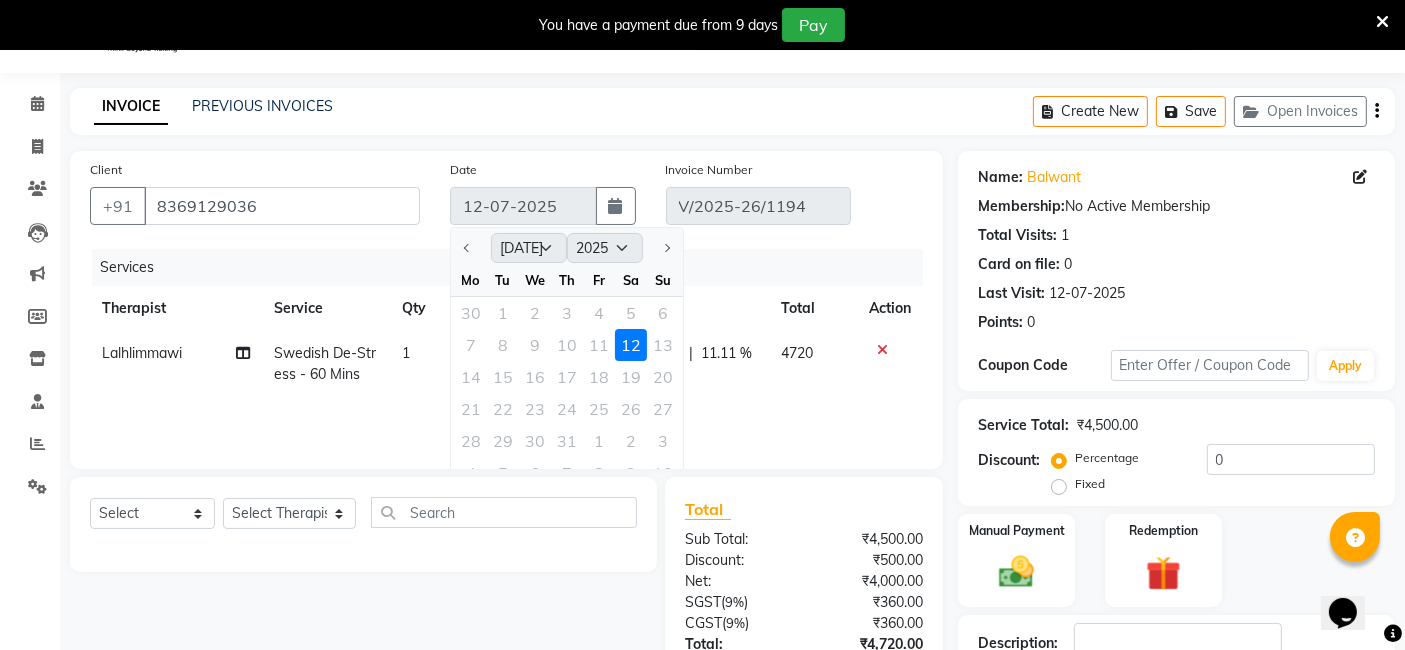 click on "Services" 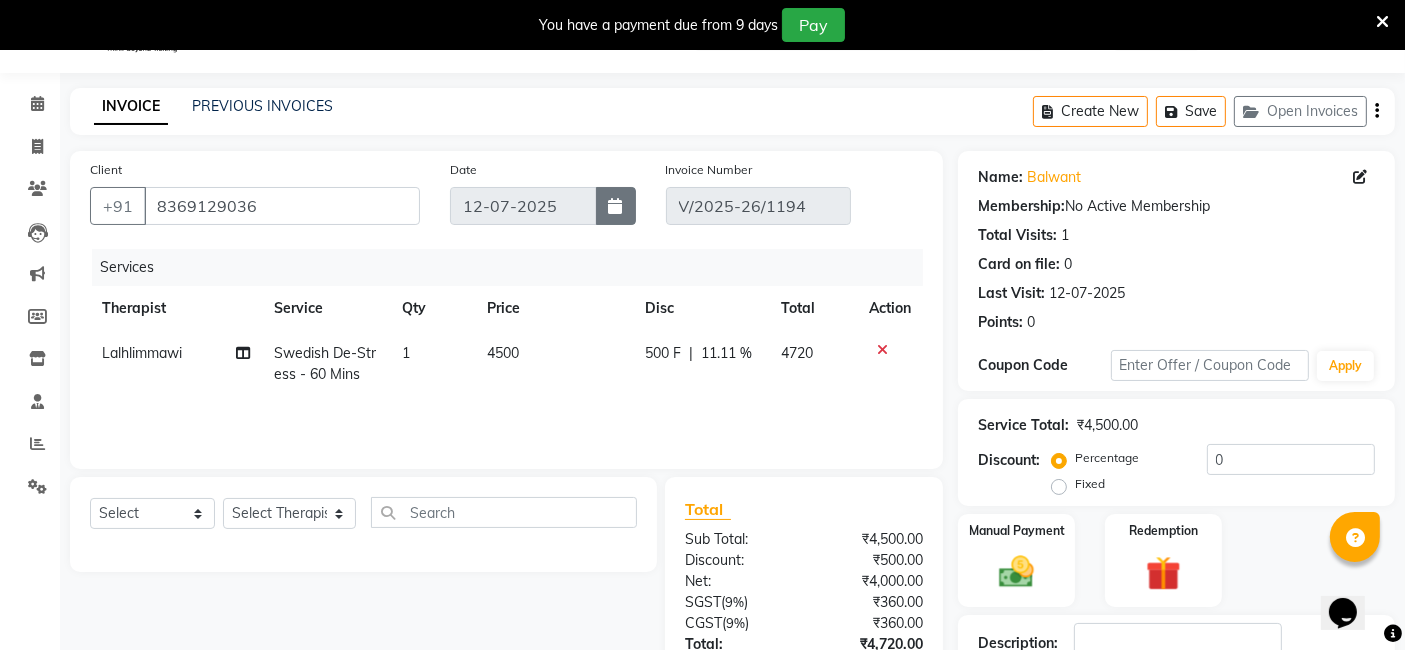 click 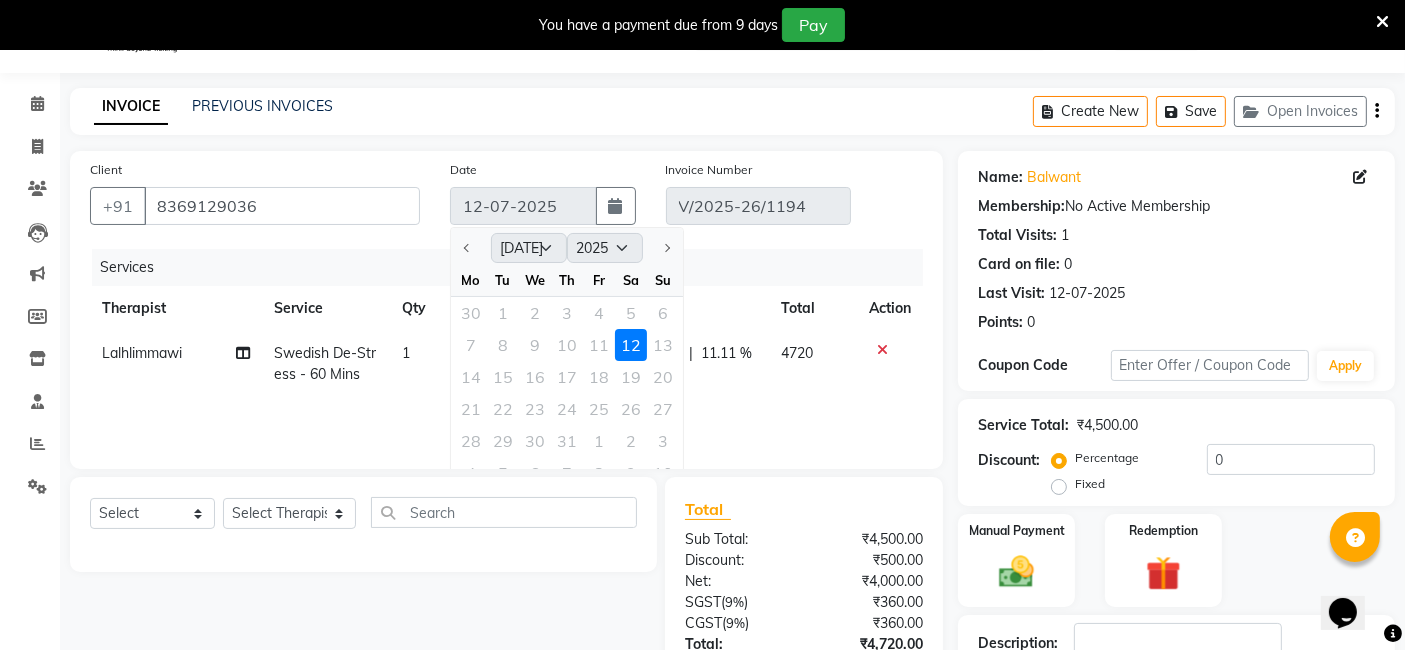 click on "7 8 9 10 11 12 13" 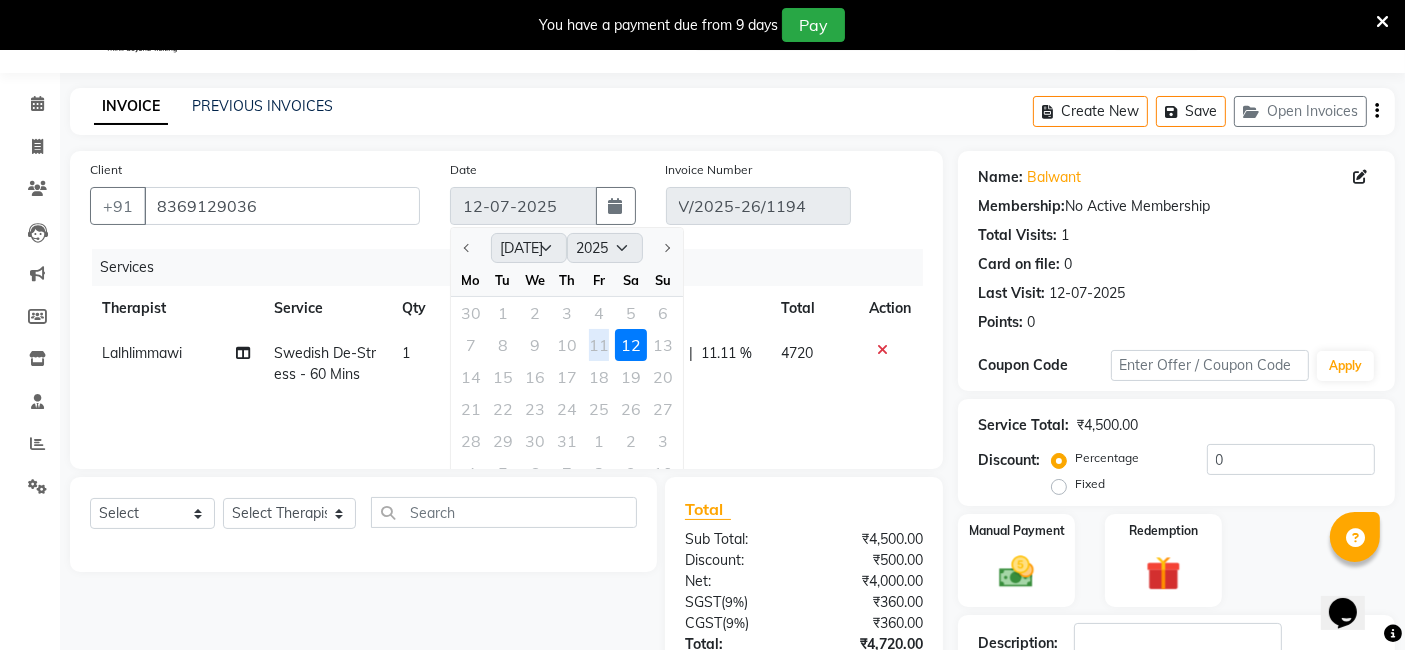 click on "7 8 9 10 11 12 13" 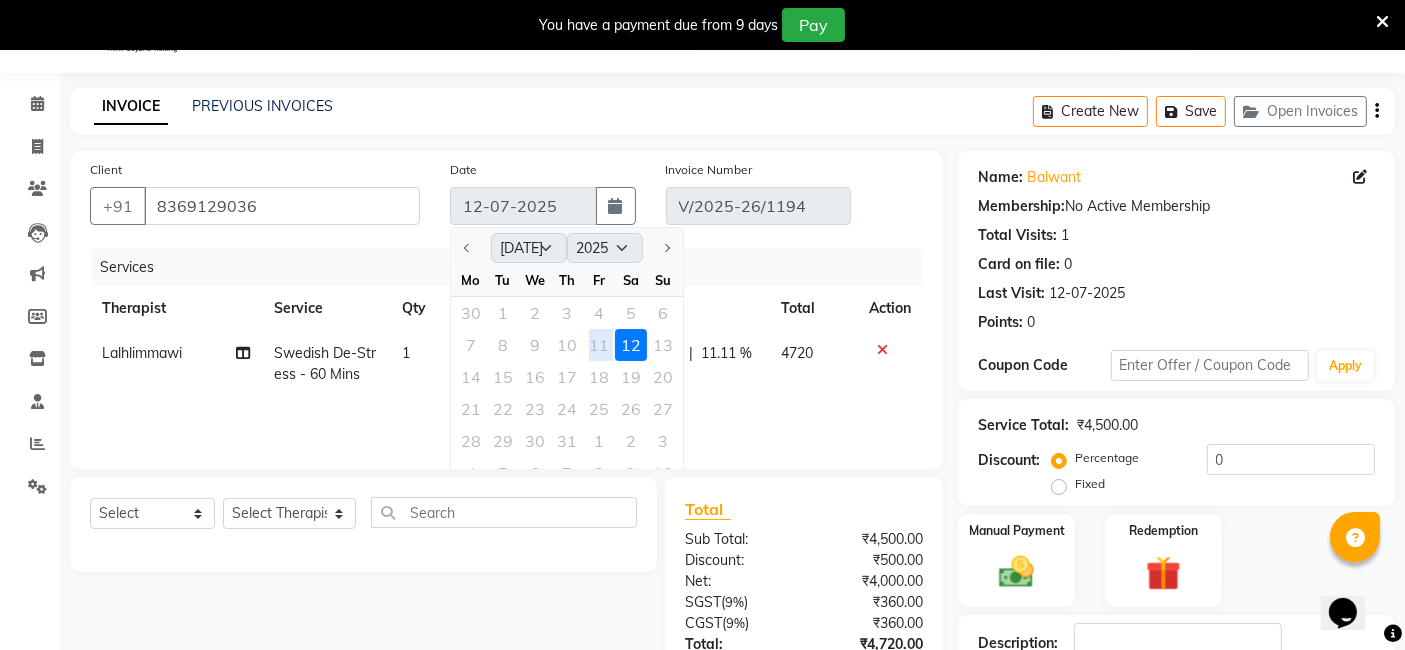 click on "7 8 9 10 11 12 13" 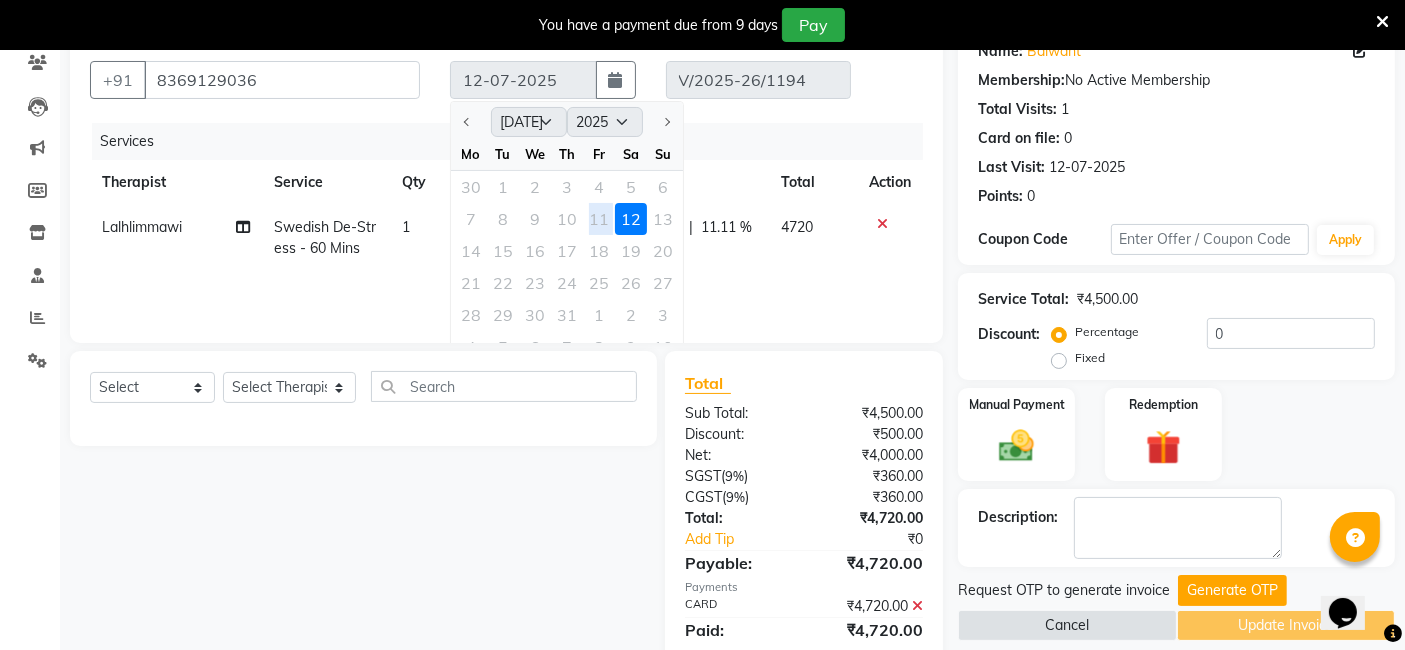 scroll, scrollTop: 239, scrollLeft: 0, axis: vertical 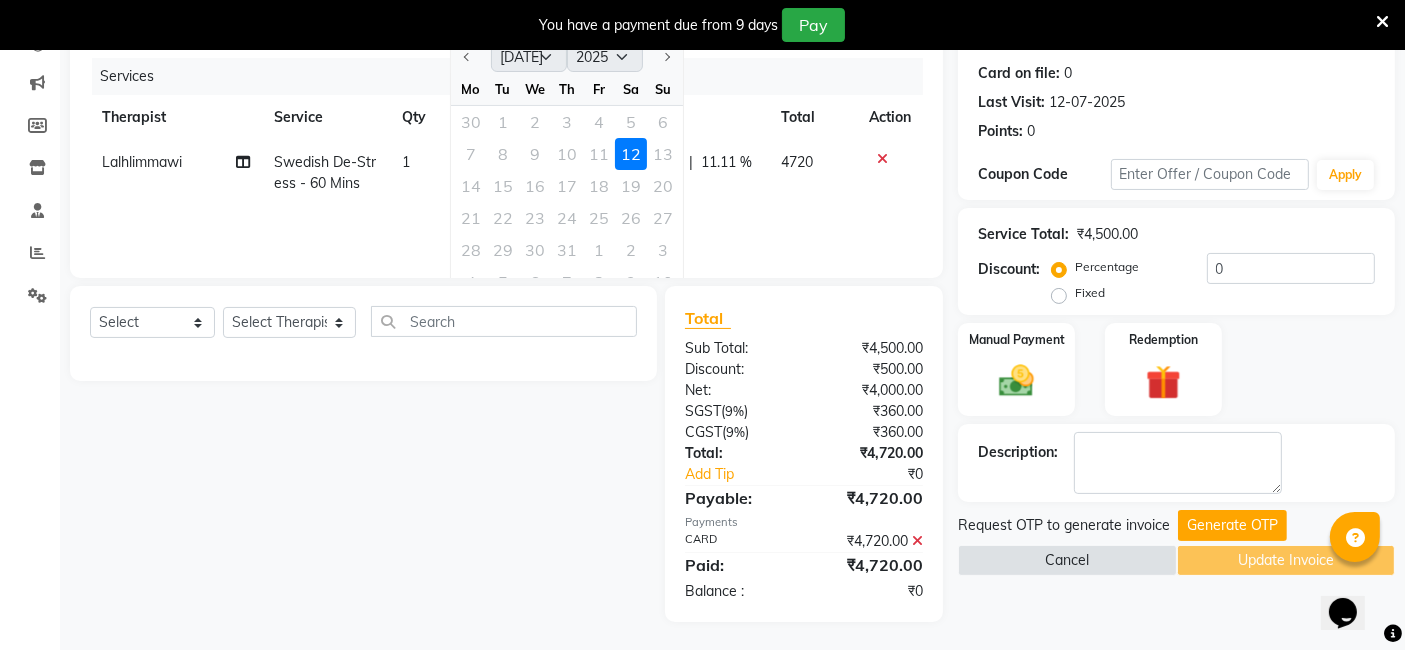 click on "Select  Service  Product  Membership  Package Voucher Prepaid Gift Card  Select Therapist Ching Huishunao Genevi Vanlalhriet Heba Holito Achumi (Lito) KAMPY Lalhlimmawi Lalini Liza Parish RITU Shital Shuaib Sonia N Marak Tolibo Ayemi" 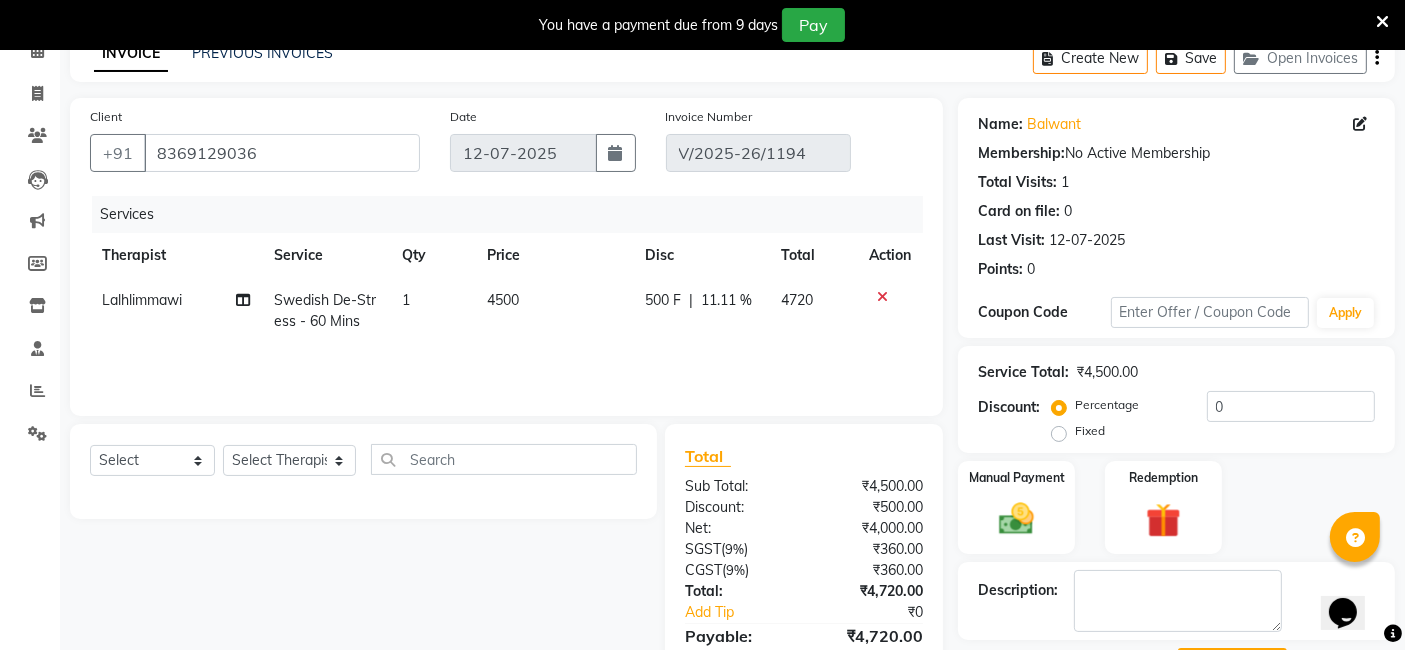 scroll, scrollTop: 0, scrollLeft: 0, axis: both 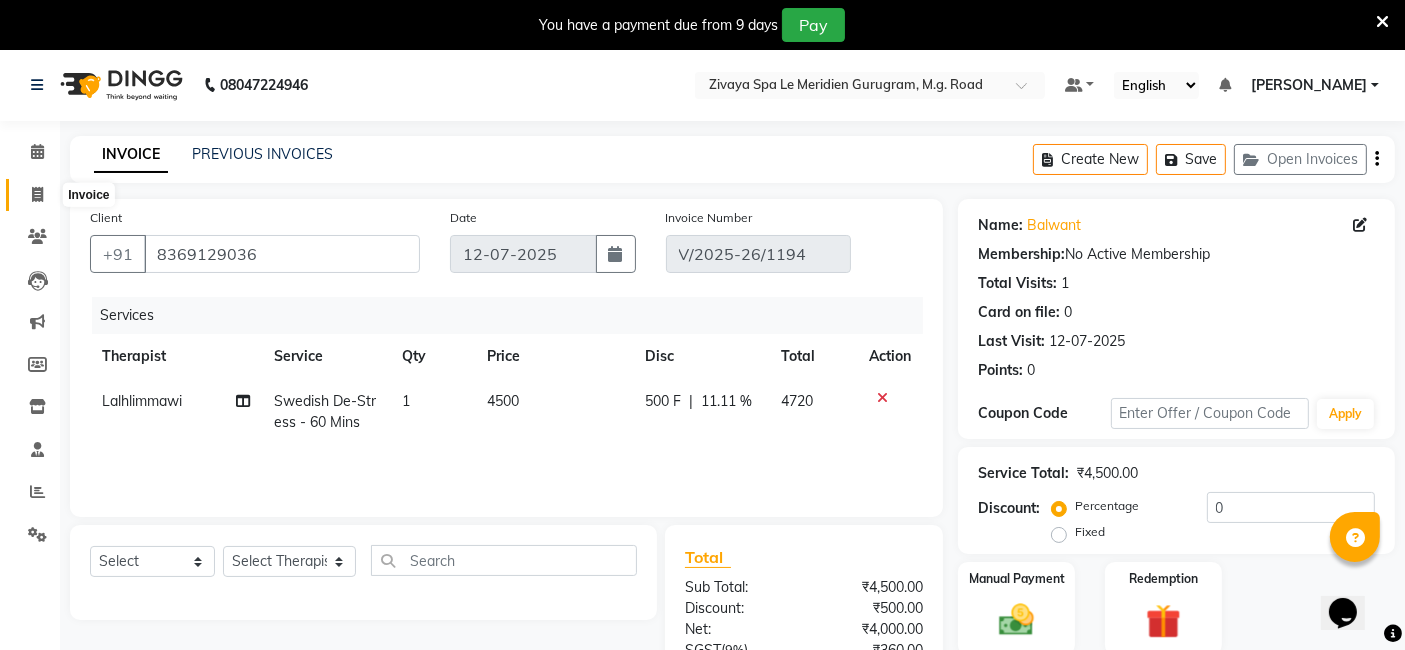 click 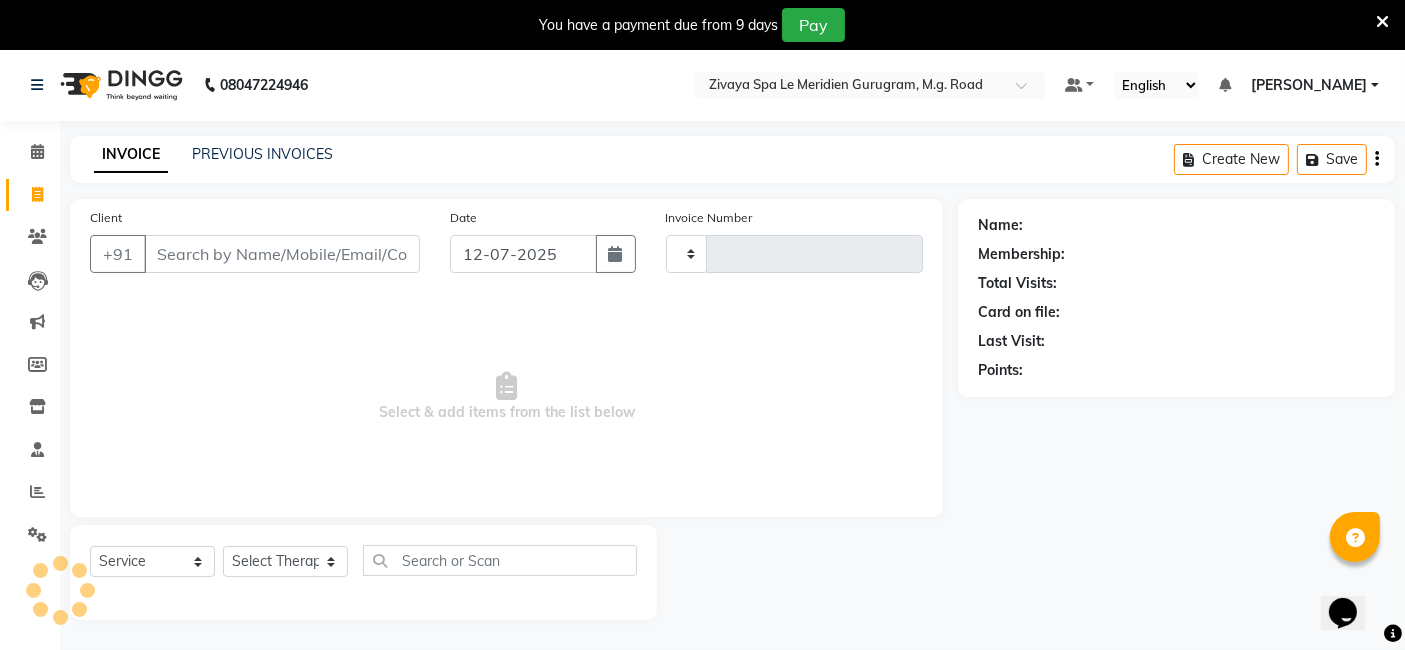 type on "1206" 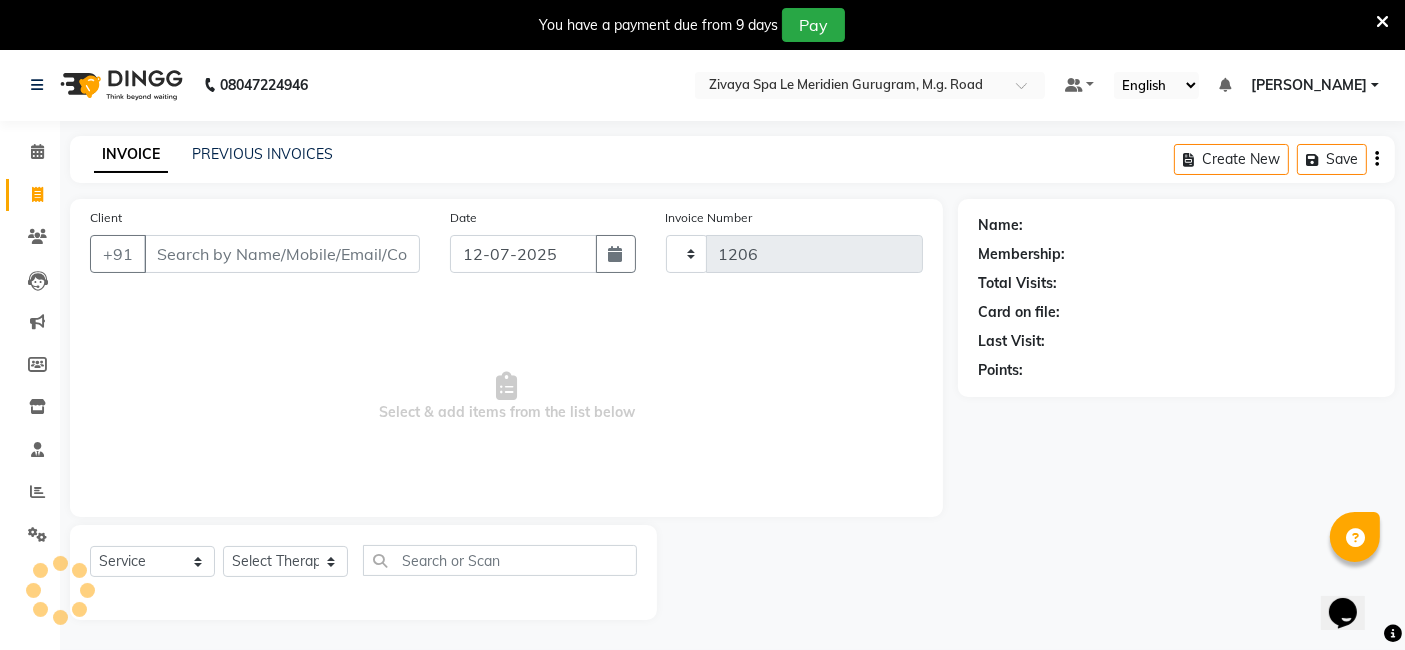 scroll, scrollTop: 48, scrollLeft: 0, axis: vertical 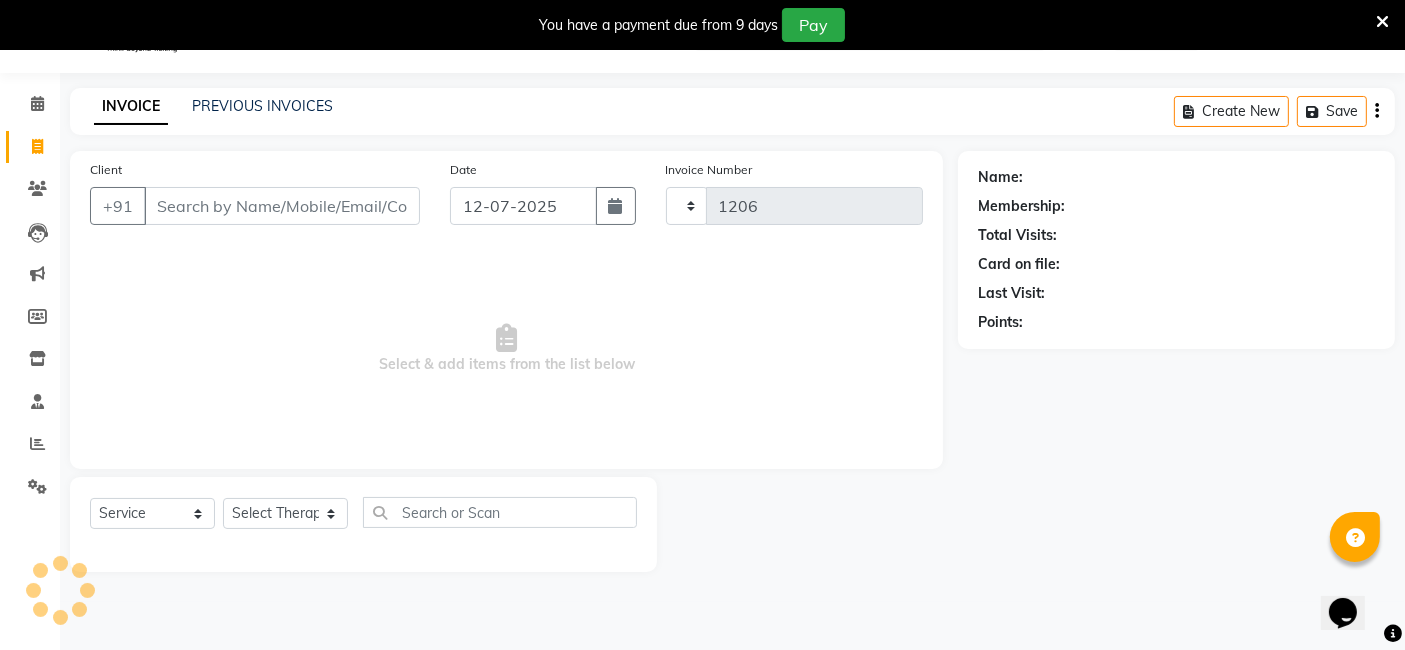 select on "6503" 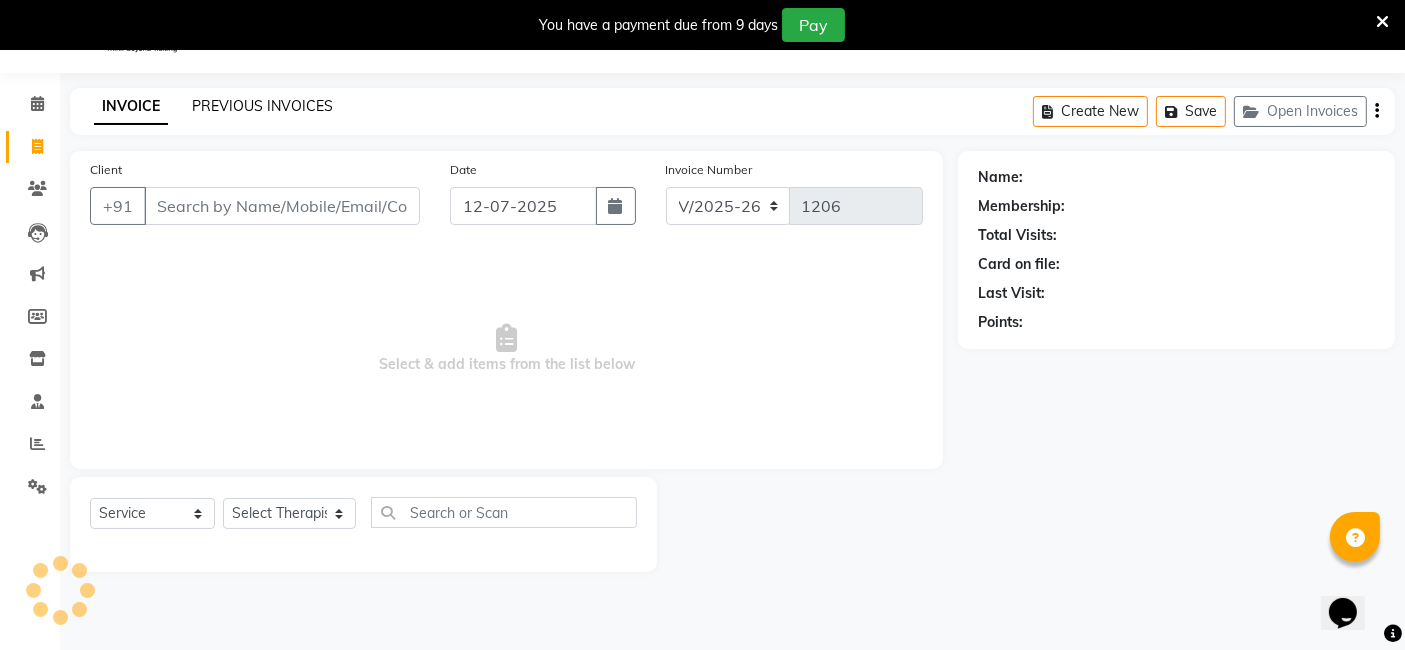 click on "PREVIOUS INVOICES" 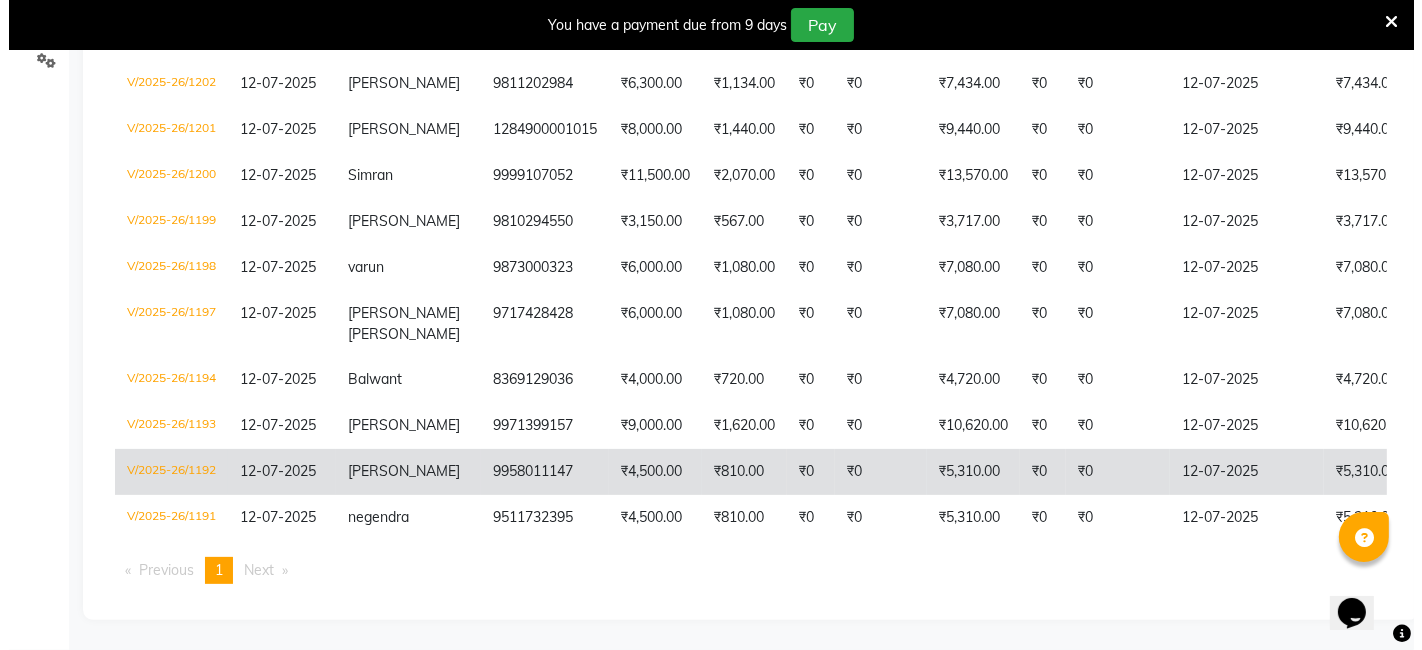 scroll, scrollTop: 485, scrollLeft: 0, axis: vertical 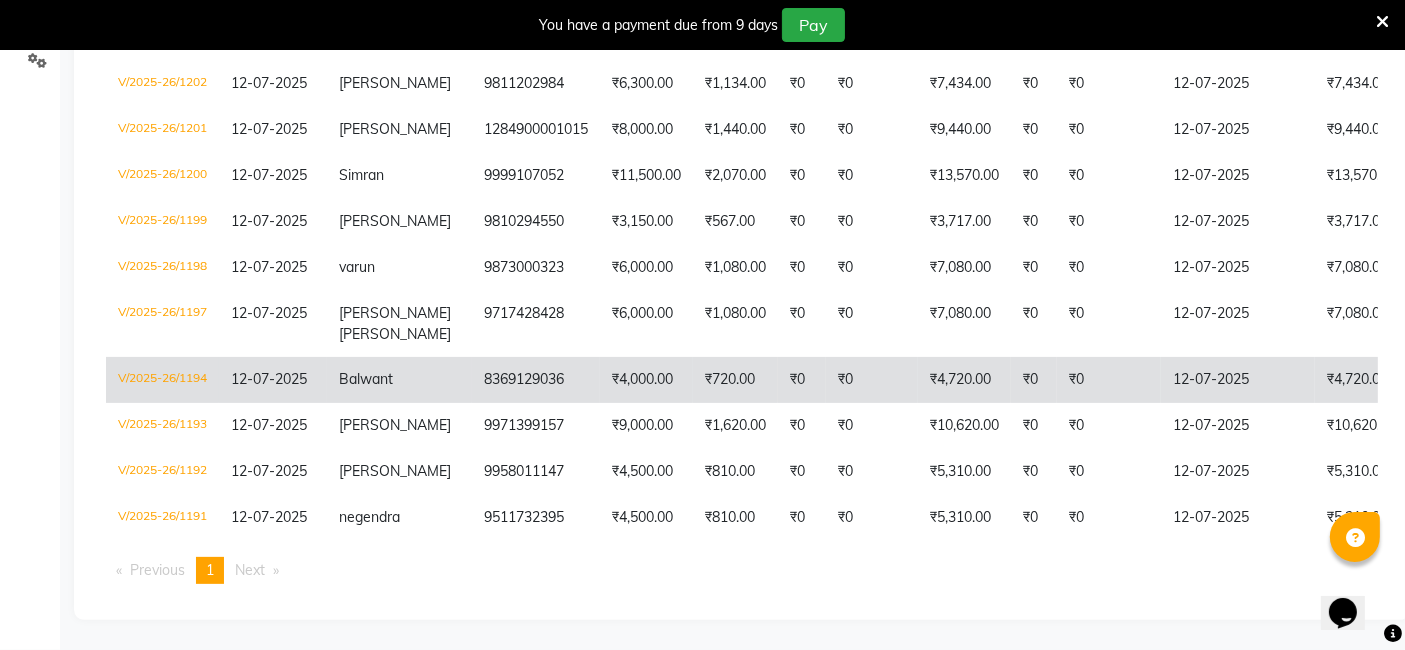 click on "V/2025-26/1194" 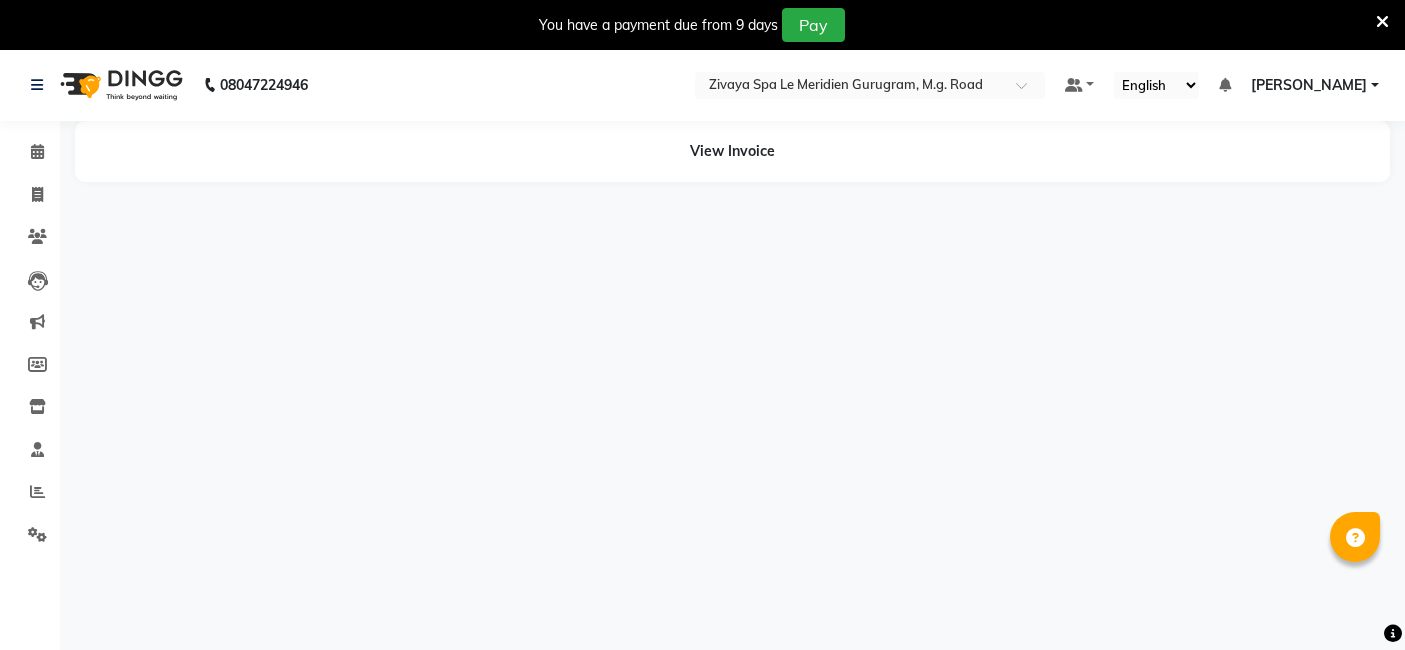scroll, scrollTop: 0, scrollLeft: 0, axis: both 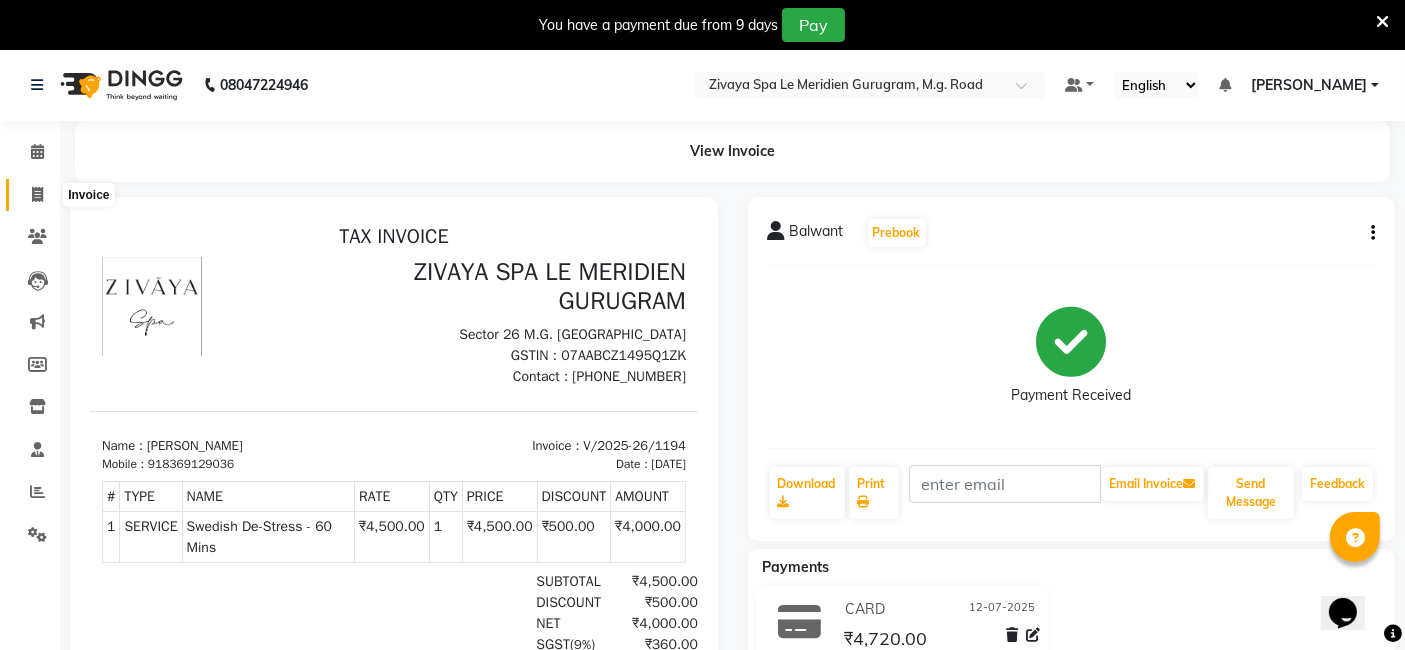 click 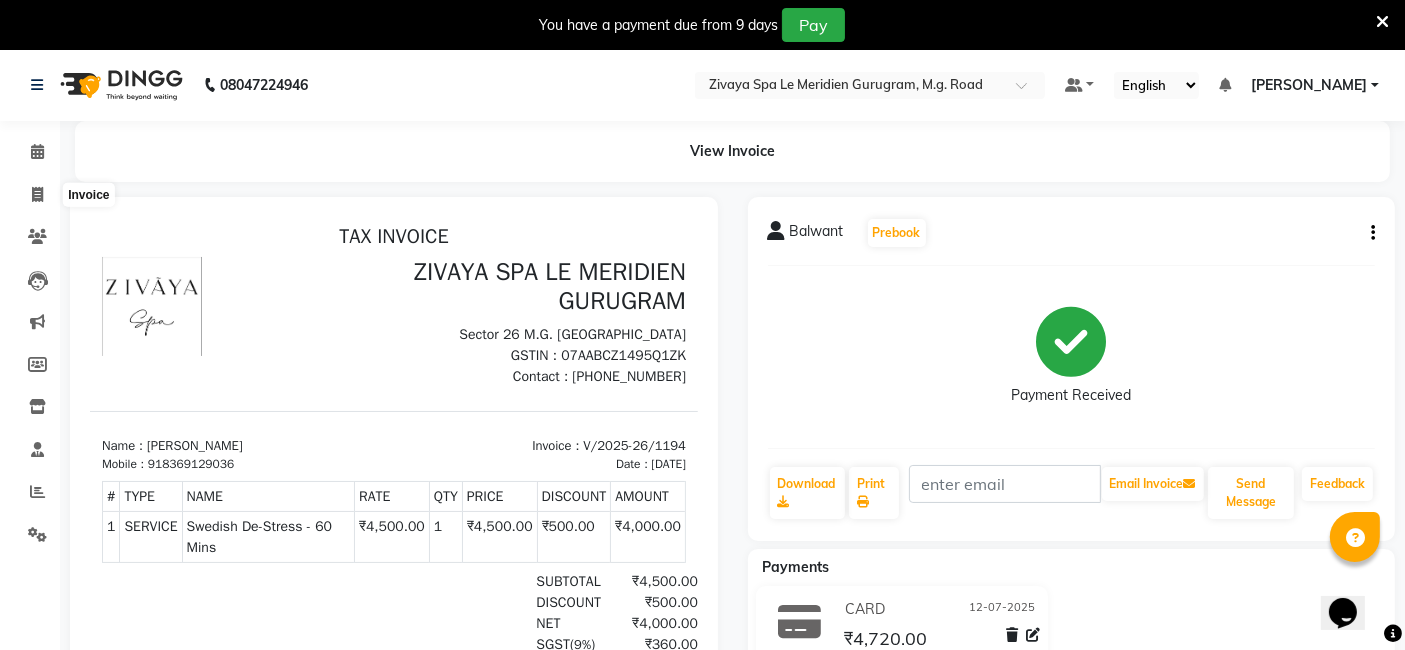 select on "6503" 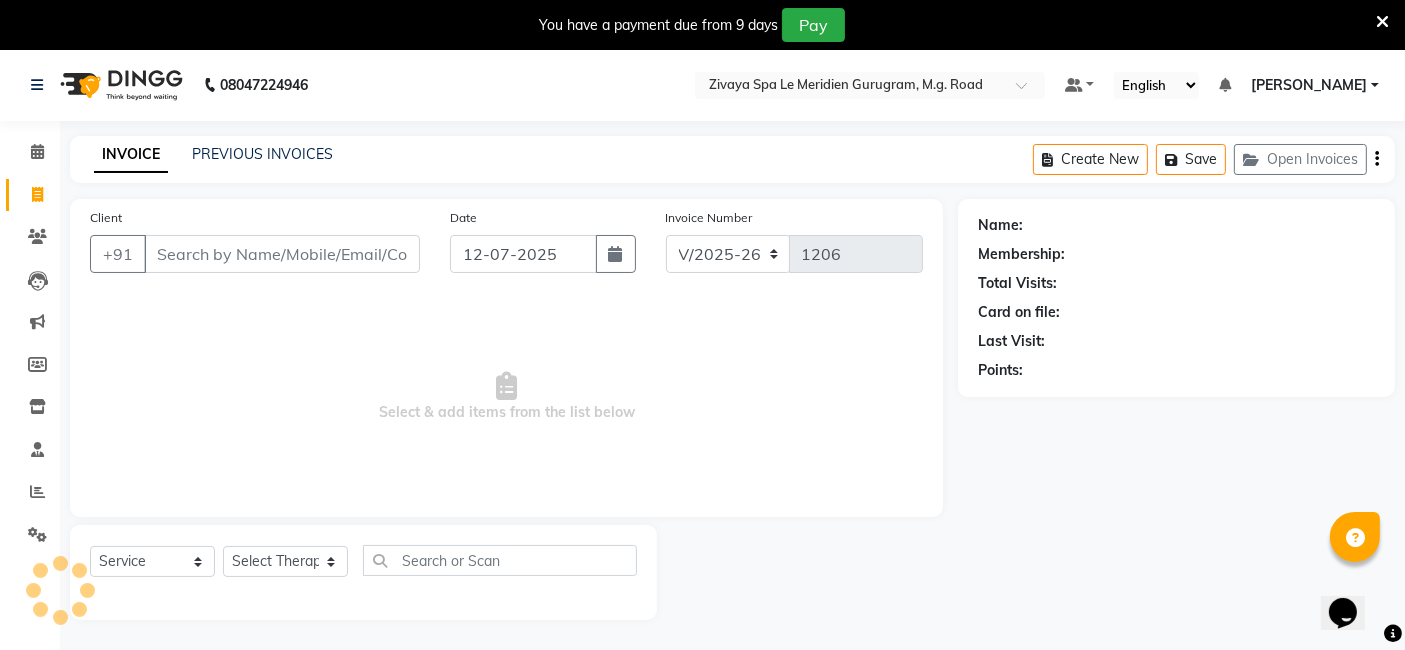 scroll, scrollTop: 48, scrollLeft: 0, axis: vertical 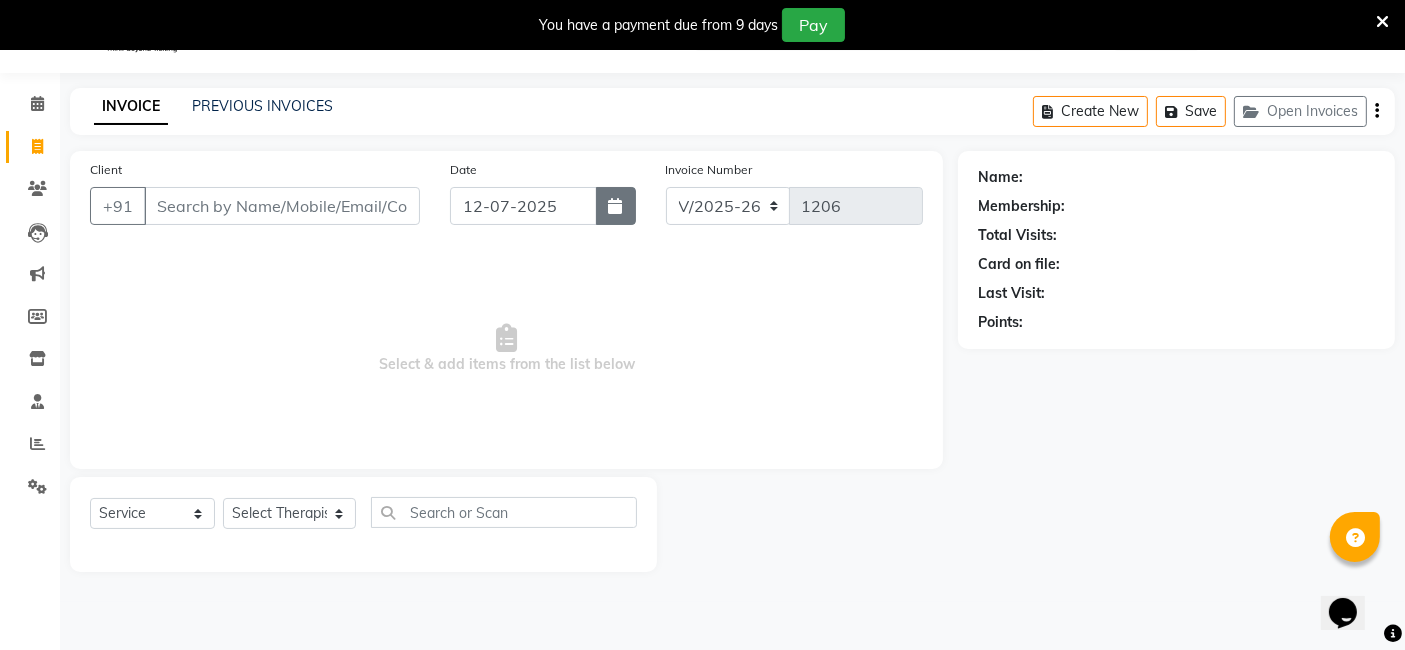 click 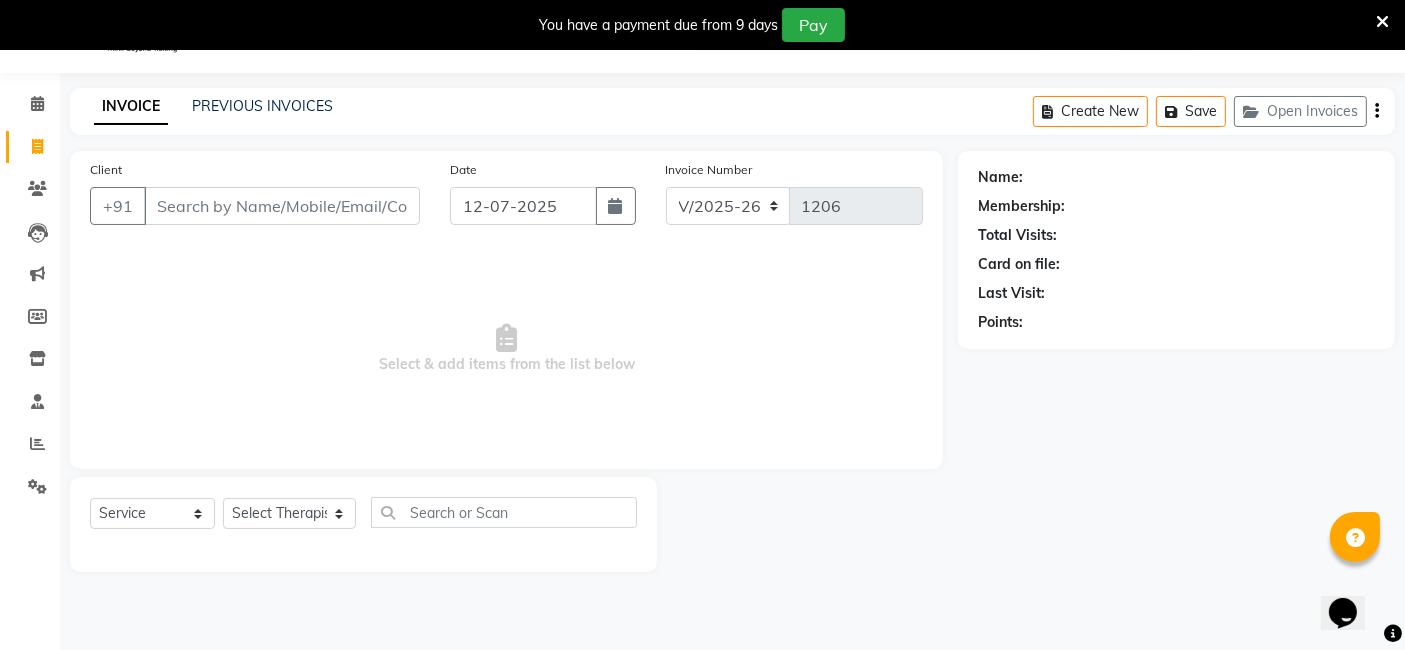 select on "7" 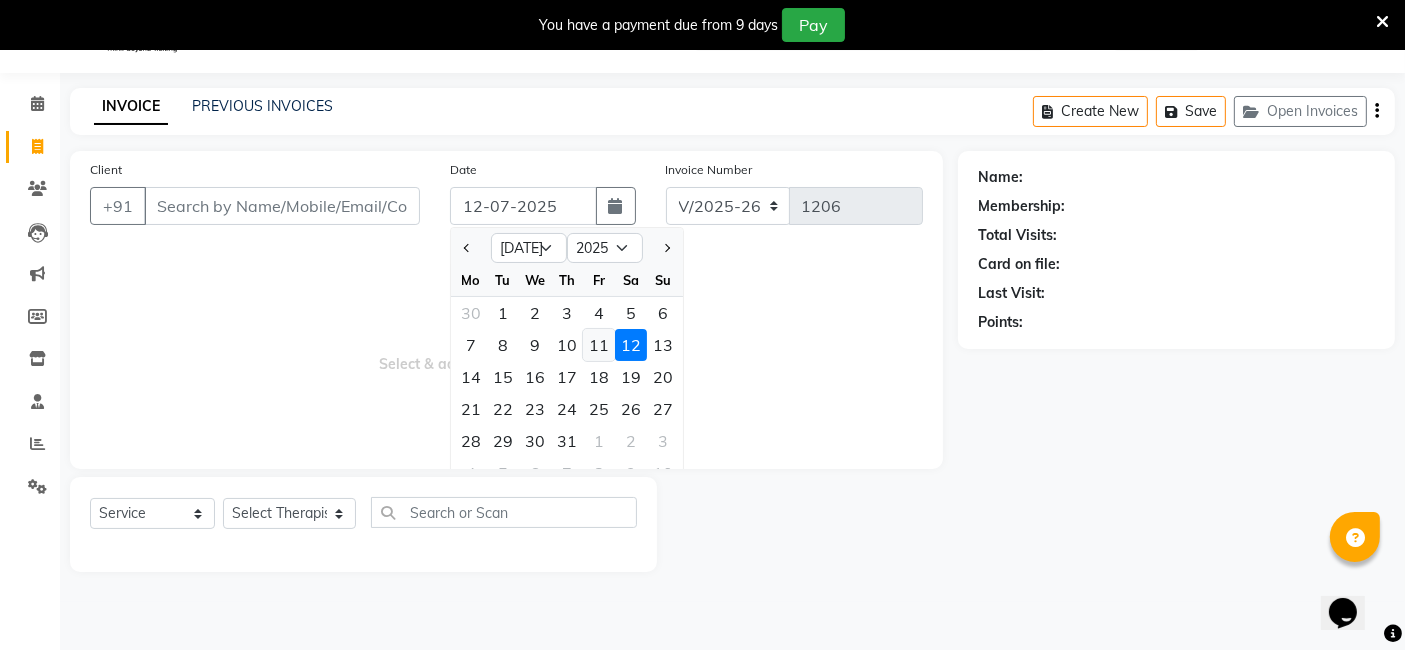 click on "11" 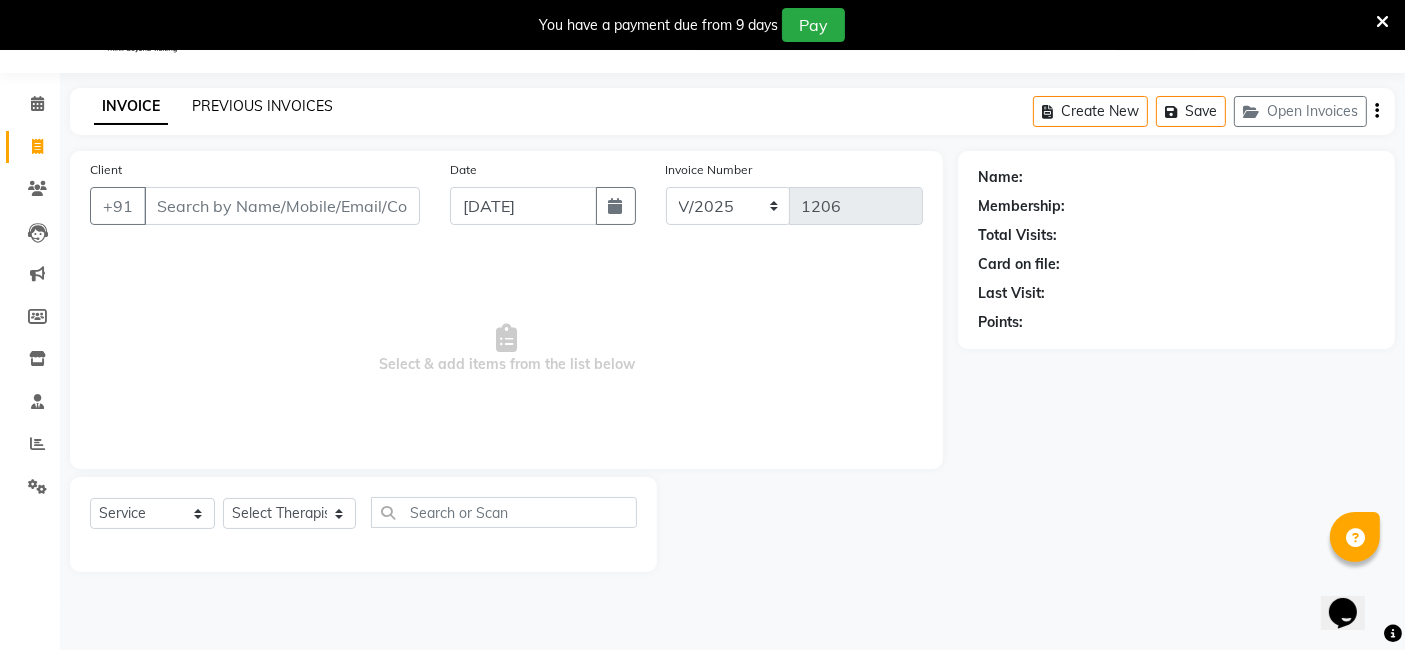 click on "PREVIOUS INVOICES" 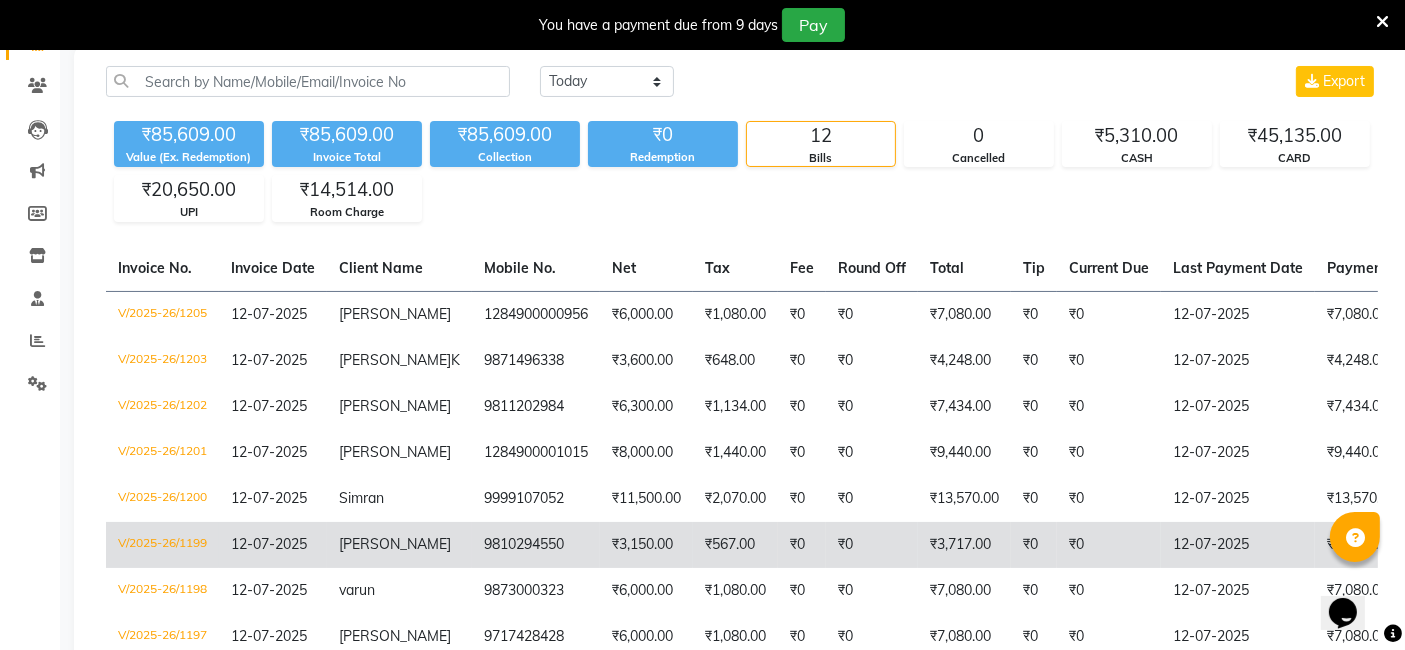 scroll, scrollTop: 160, scrollLeft: 0, axis: vertical 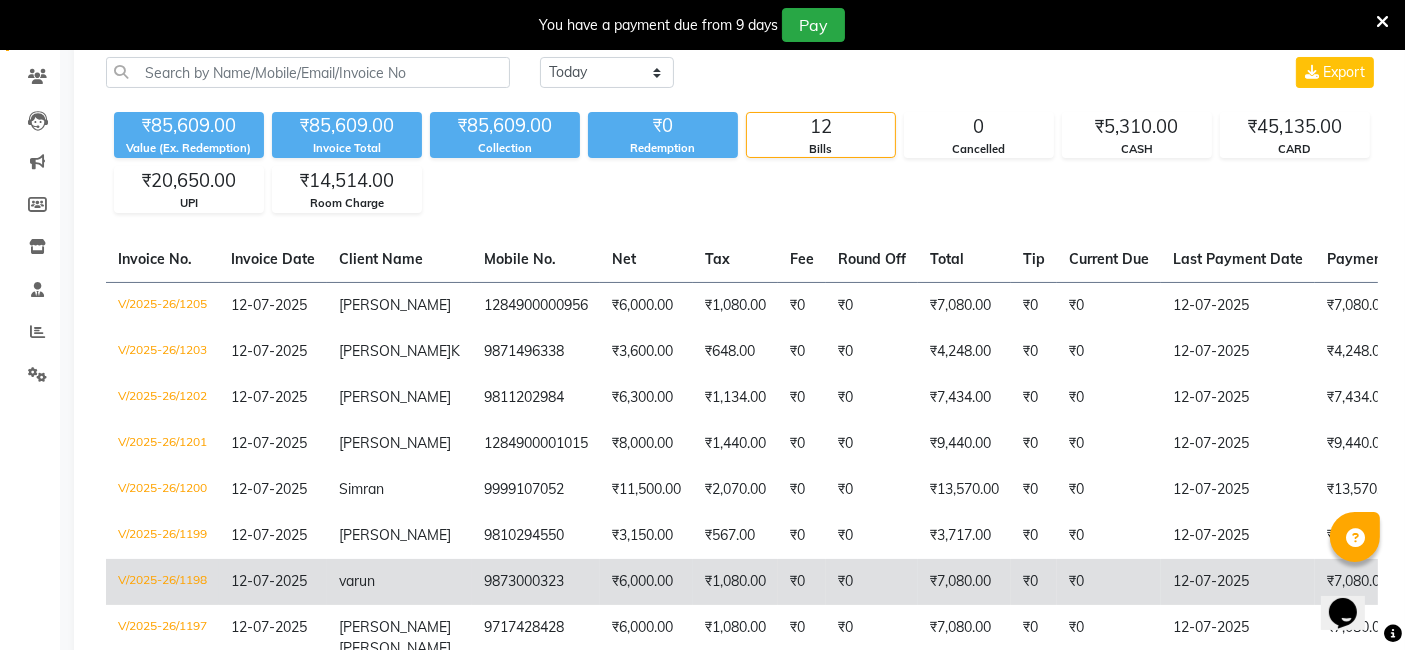 click on "V/2025-26/1198" 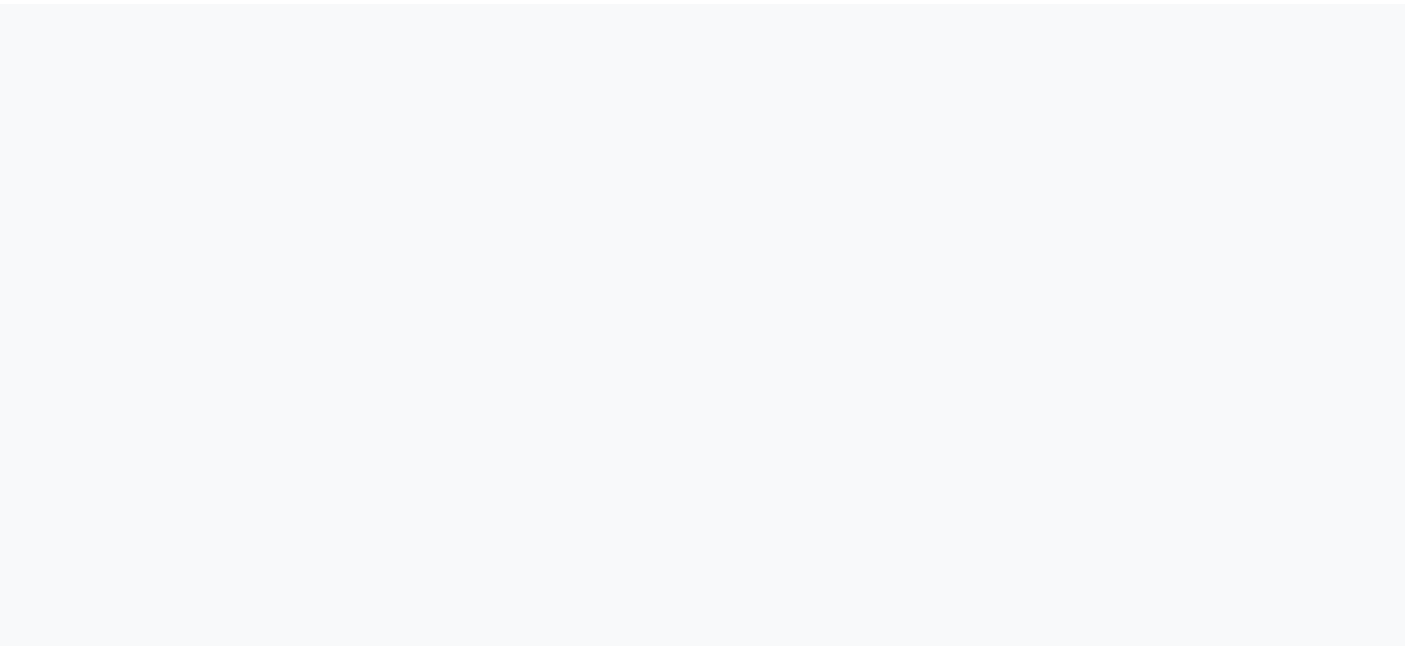 scroll, scrollTop: 0, scrollLeft: 0, axis: both 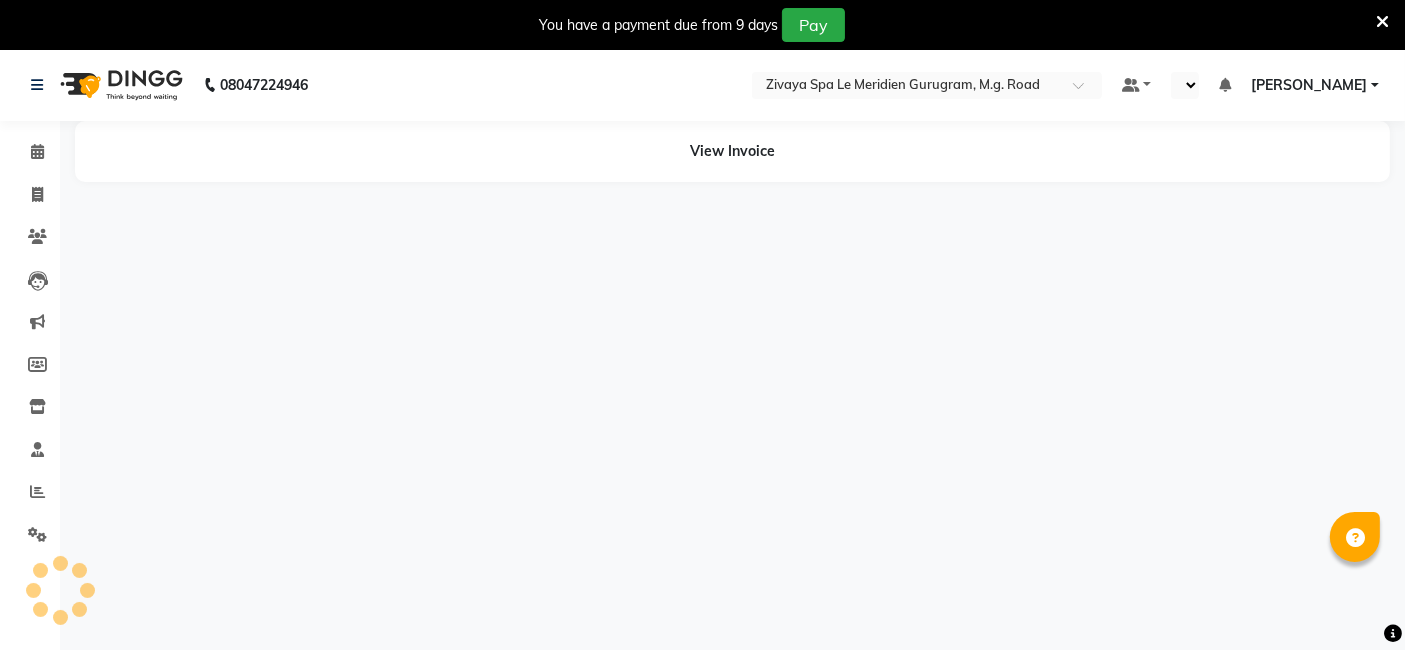 select on "en" 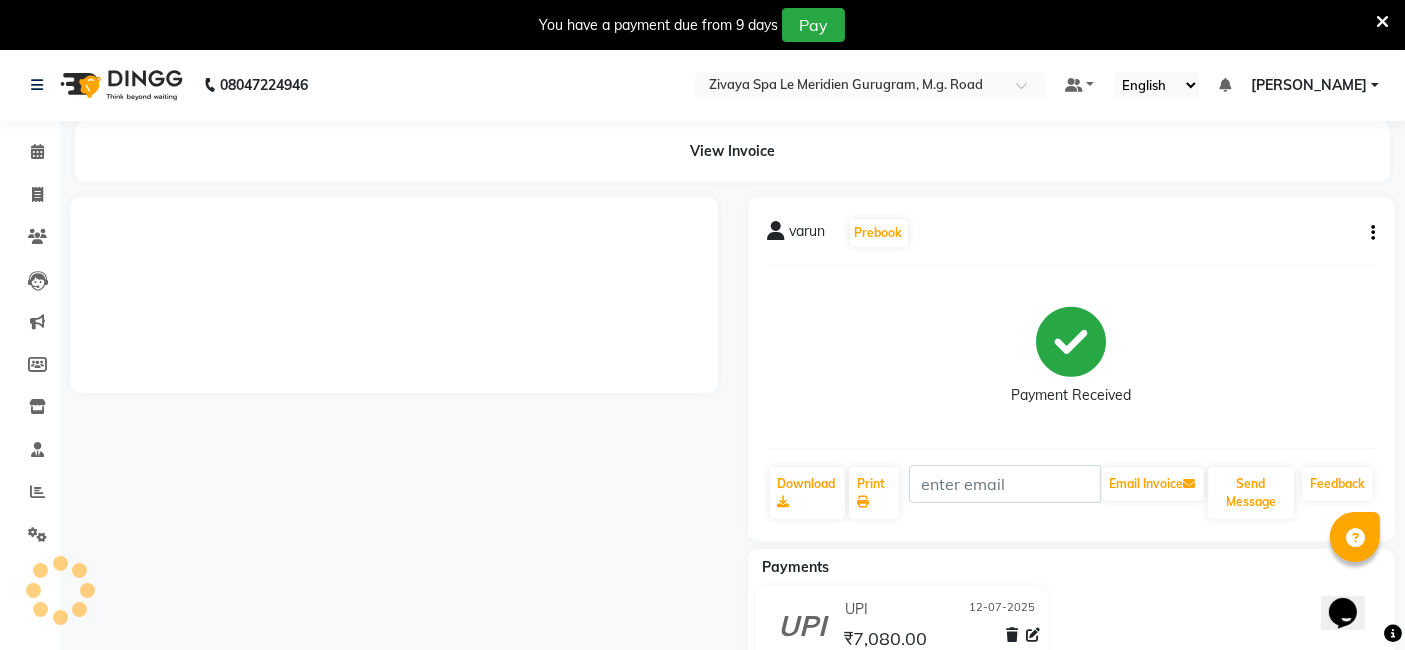 scroll, scrollTop: 0, scrollLeft: 0, axis: both 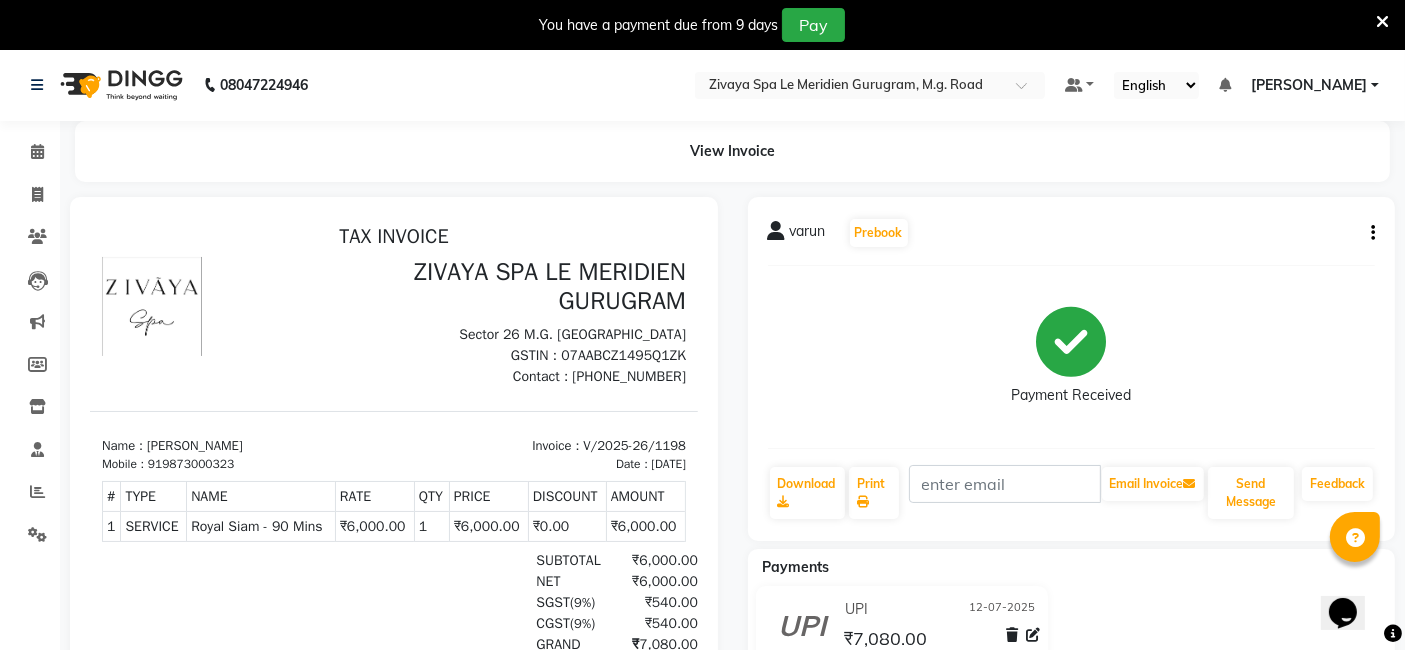 click 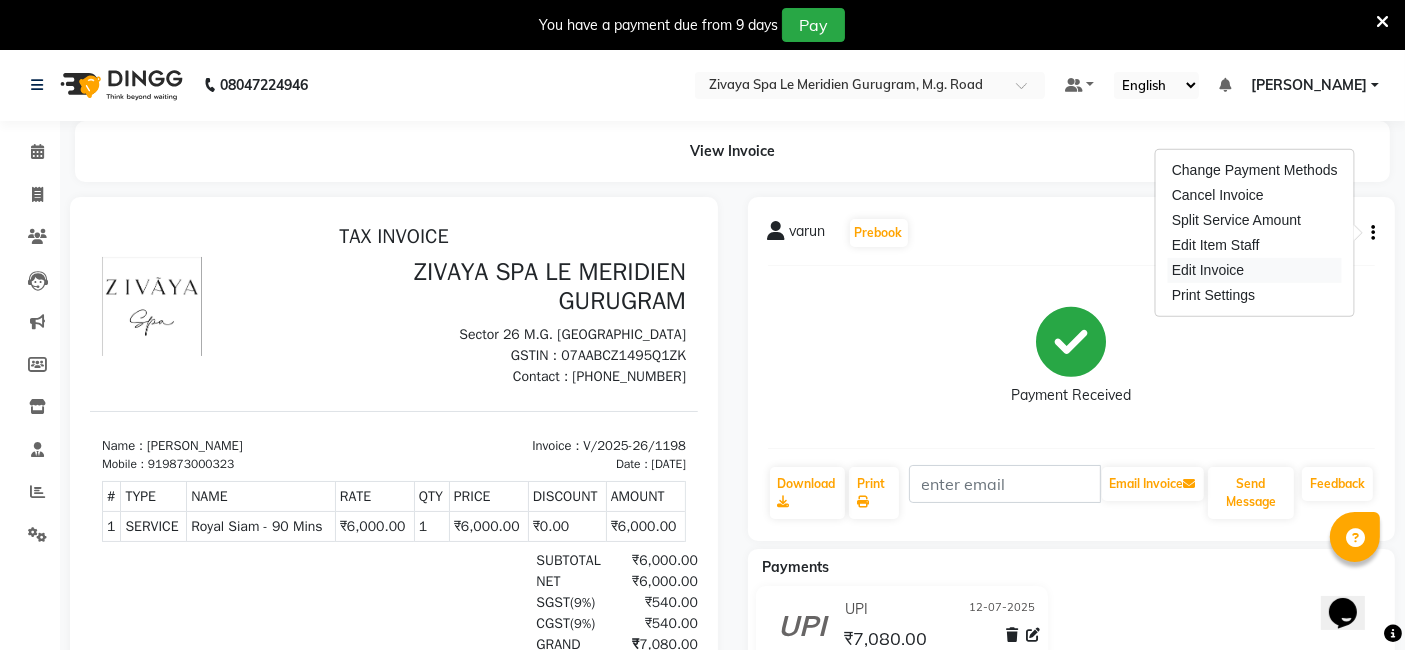 click on "Edit Invoice" at bounding box center (1255, 270) 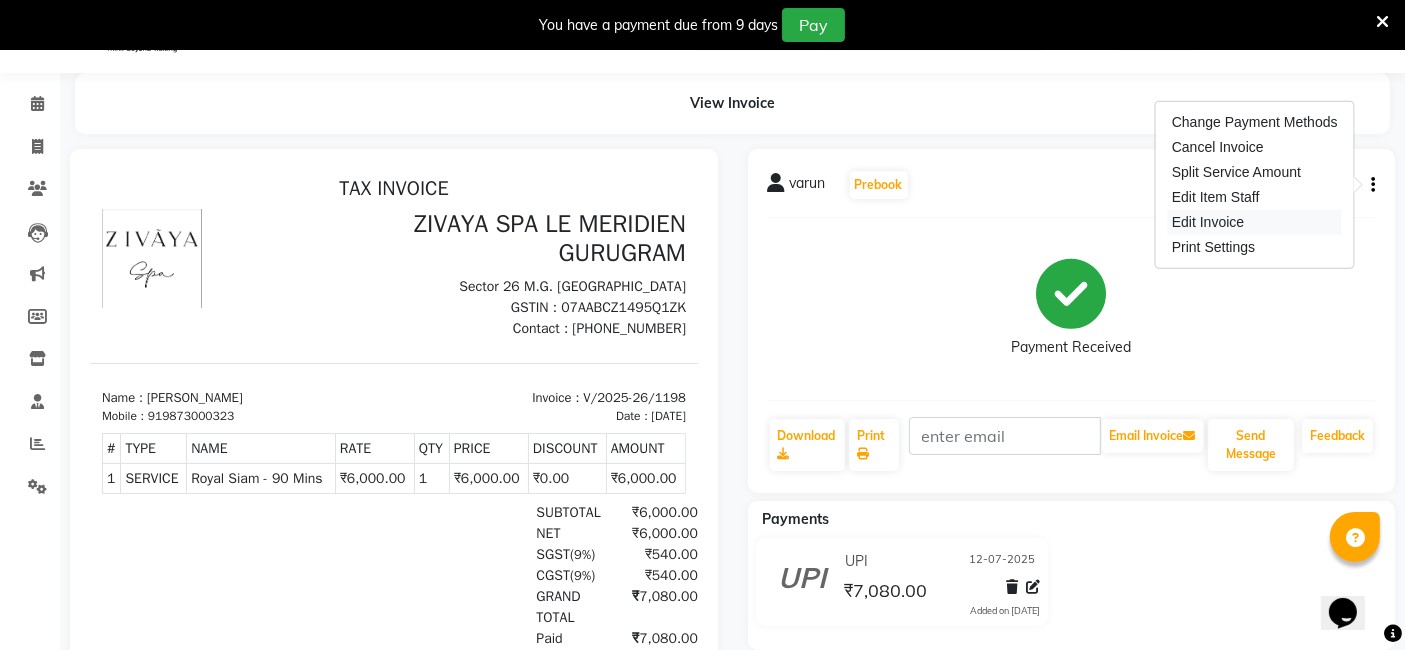 select on "service" 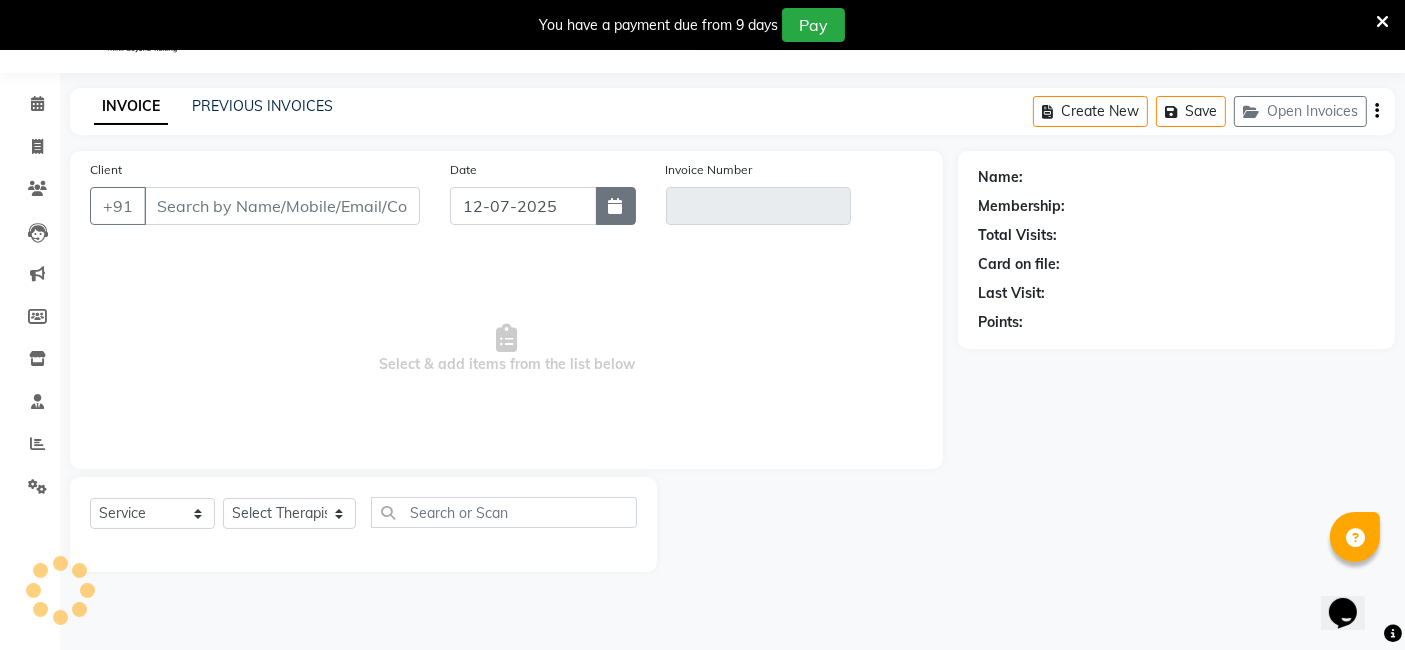 click 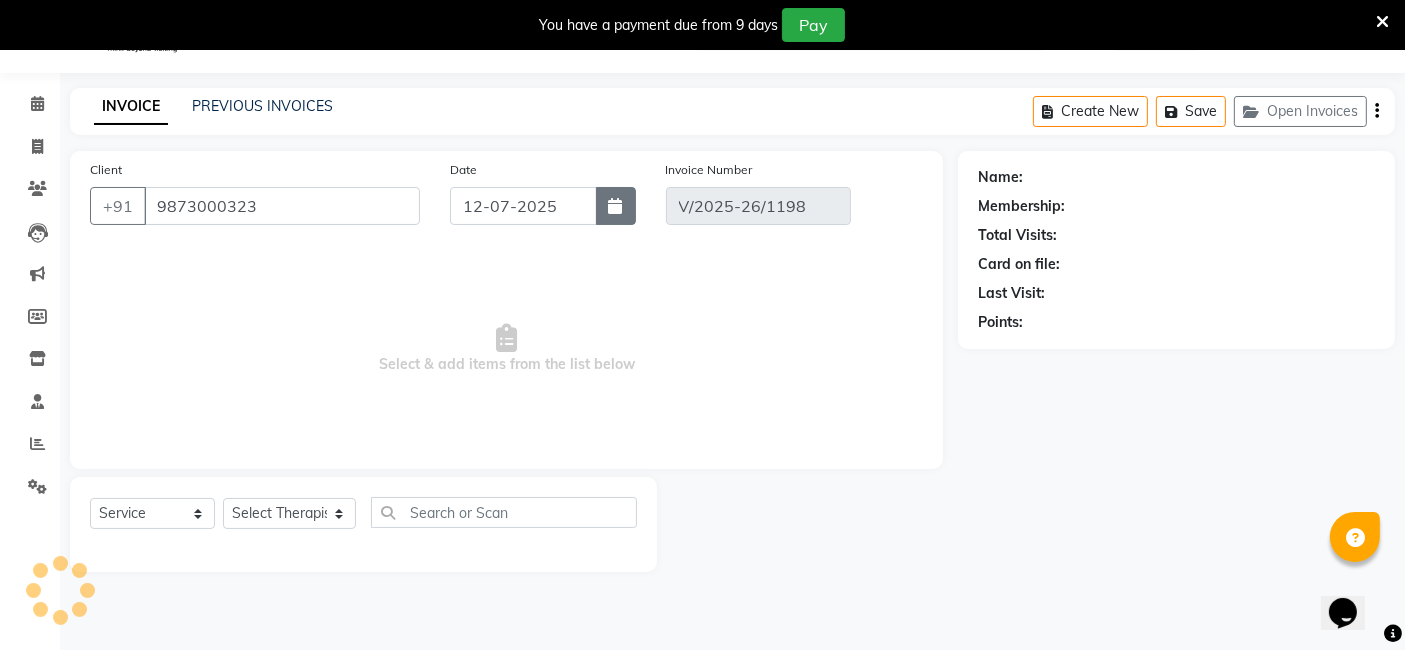 select on "7" 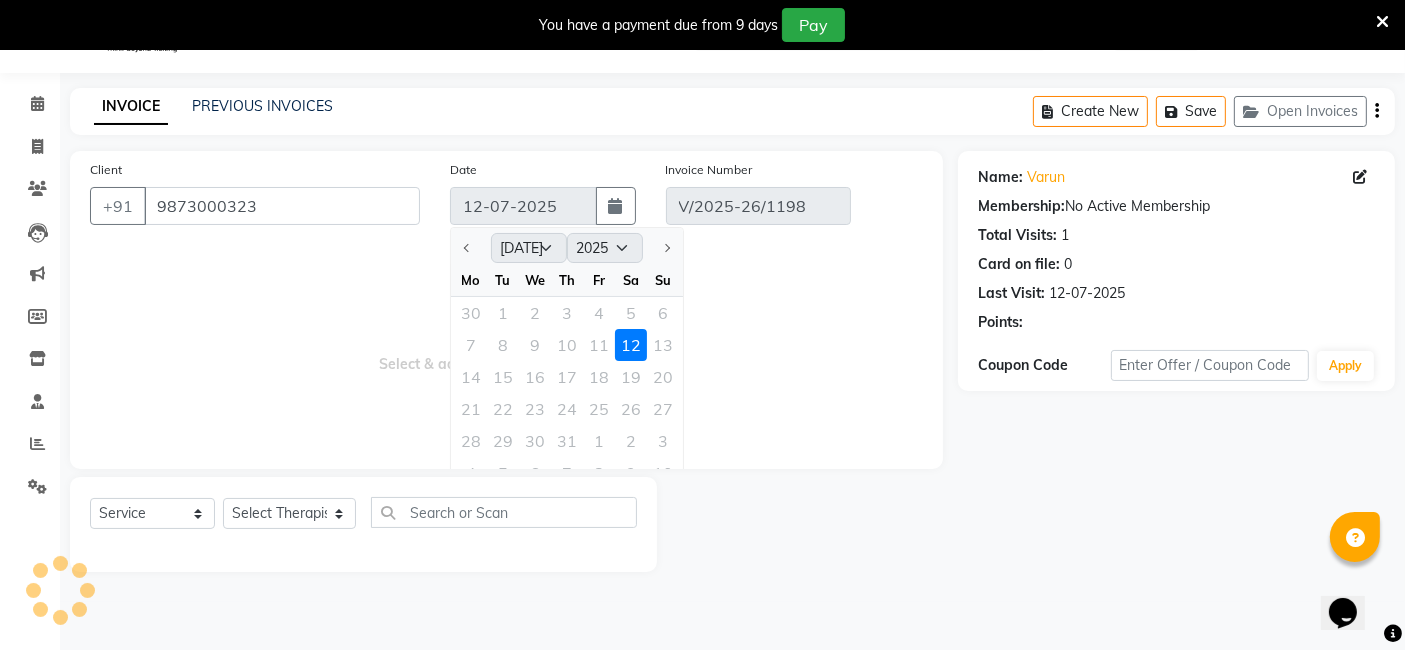select on "select" 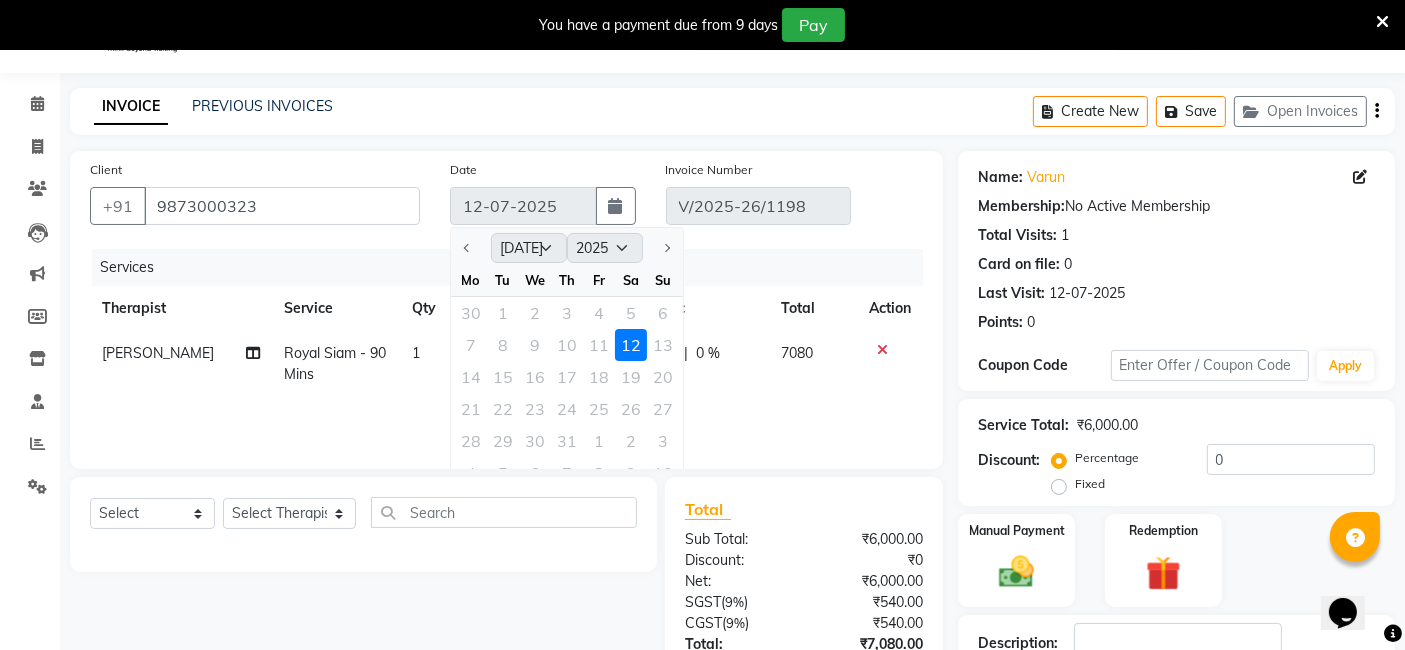 click on "7 8 9 10 11 12 13" 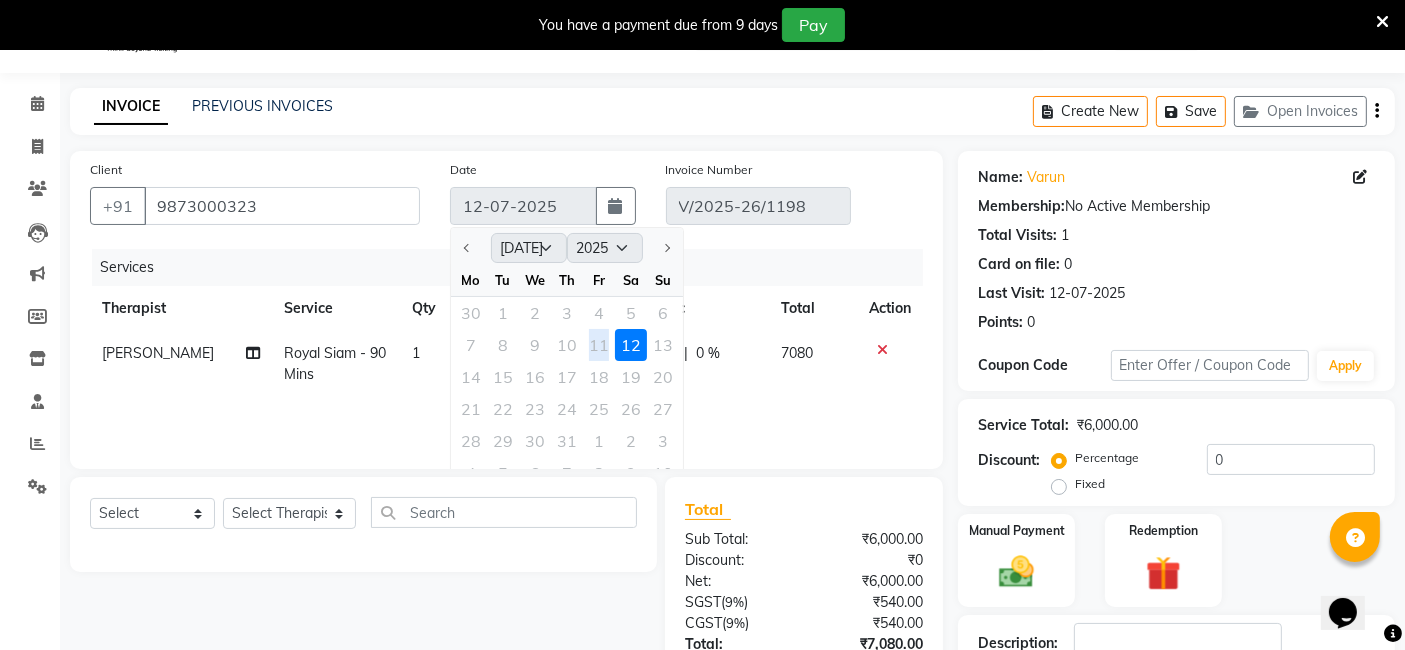 click on "7 8 9 10 11 12 13" 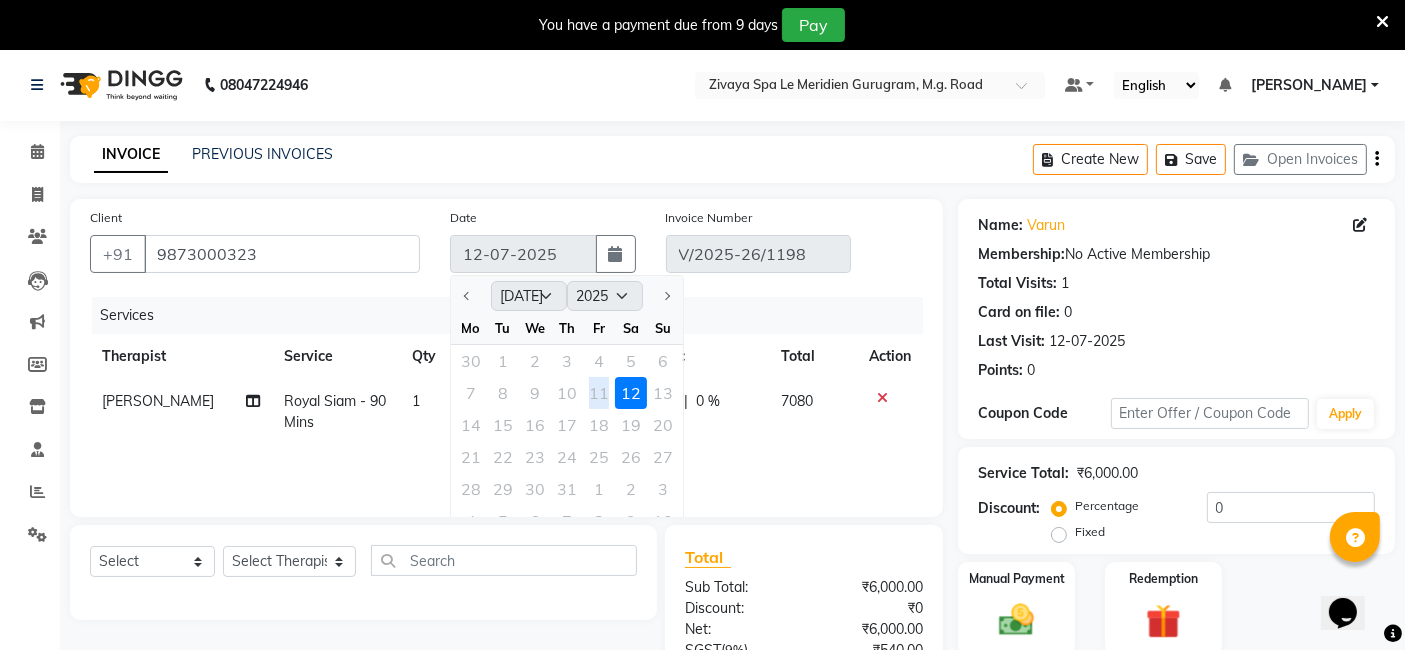 scroll, scrollTop: 0, scrollLeft: 0, axis: both 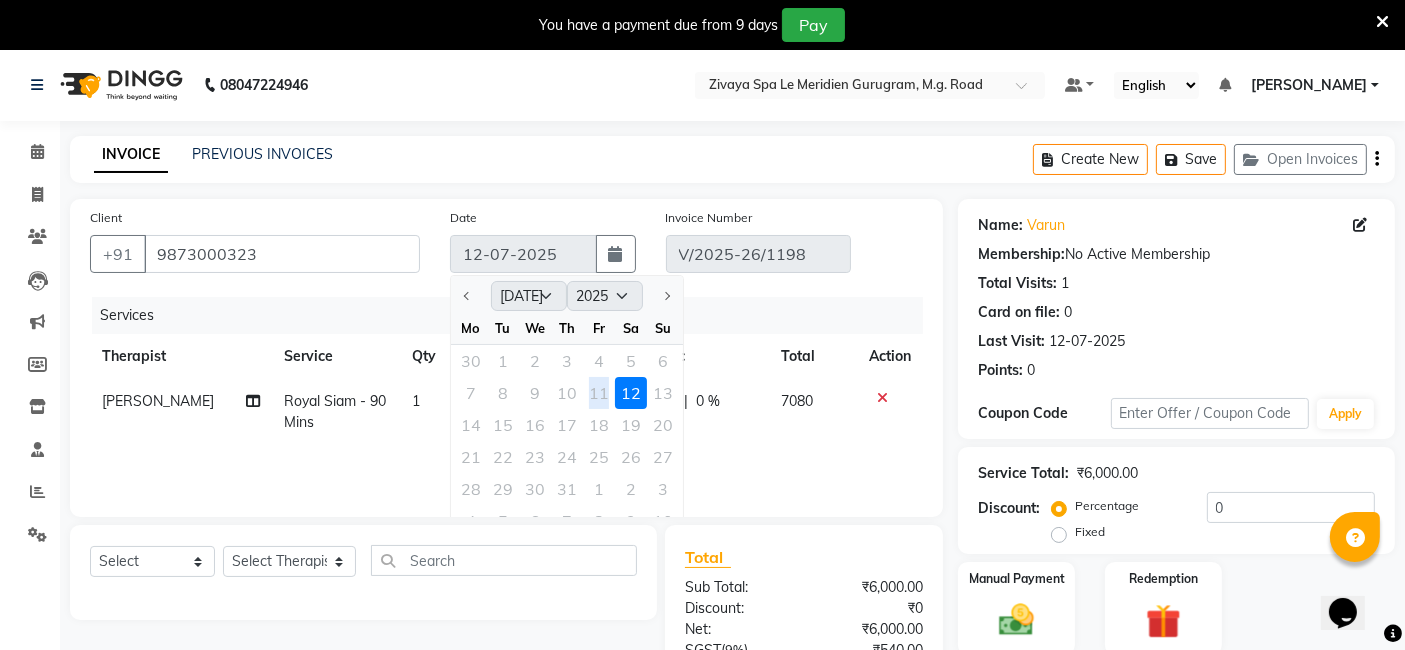 click on "7 8 9 10 11 12 13" 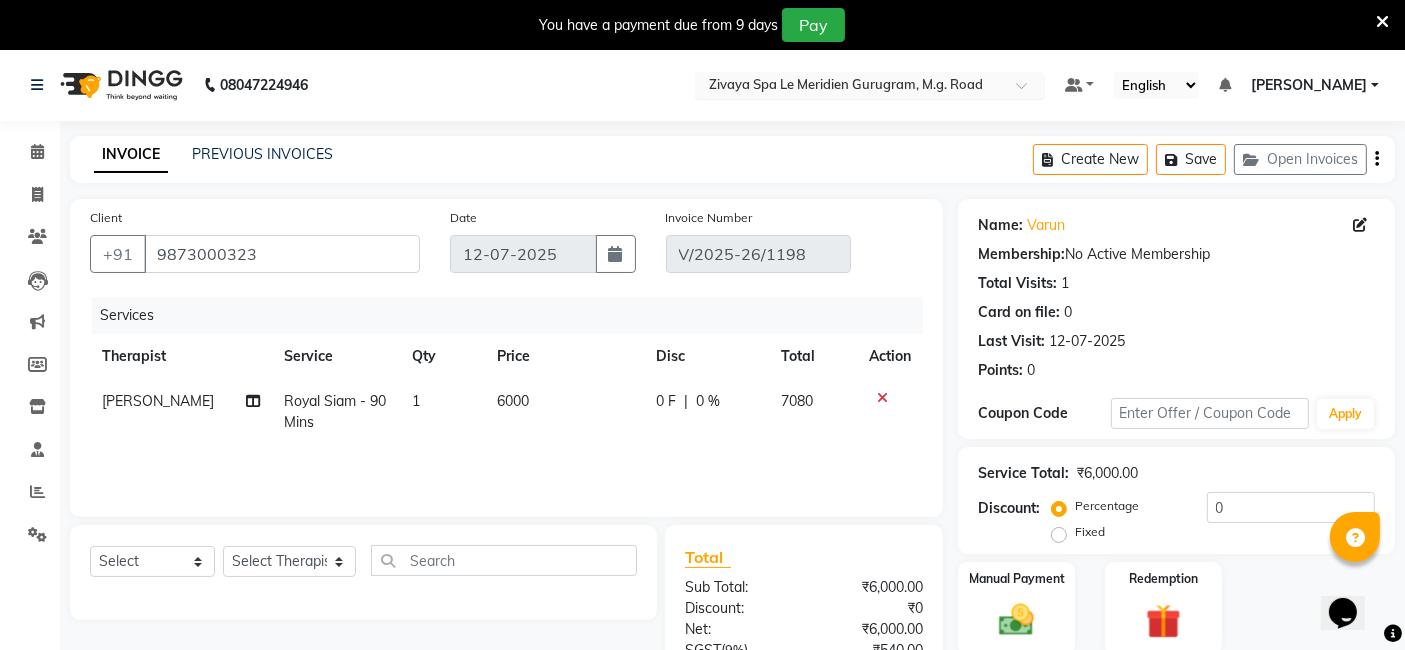 click at bounding box center [850, 87] 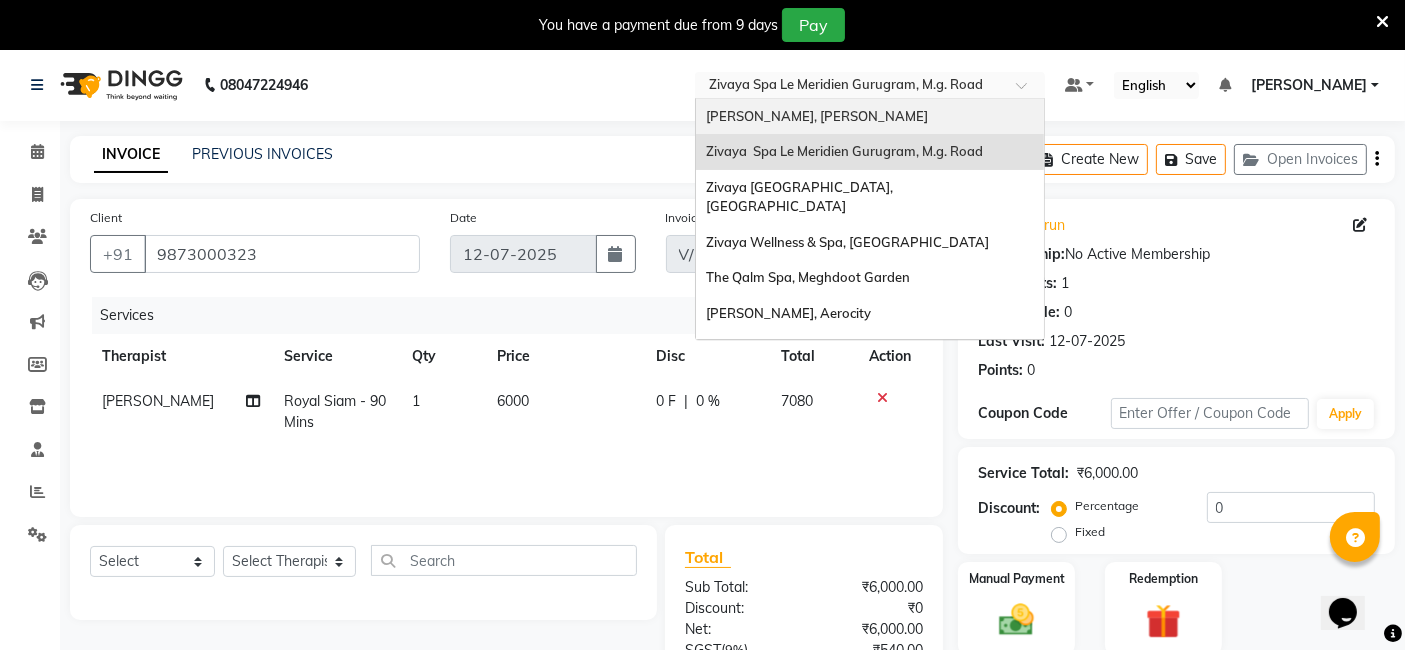 click on "Sayaji Zivaya, Vijay Nagar" at bounding box center (817, 116) 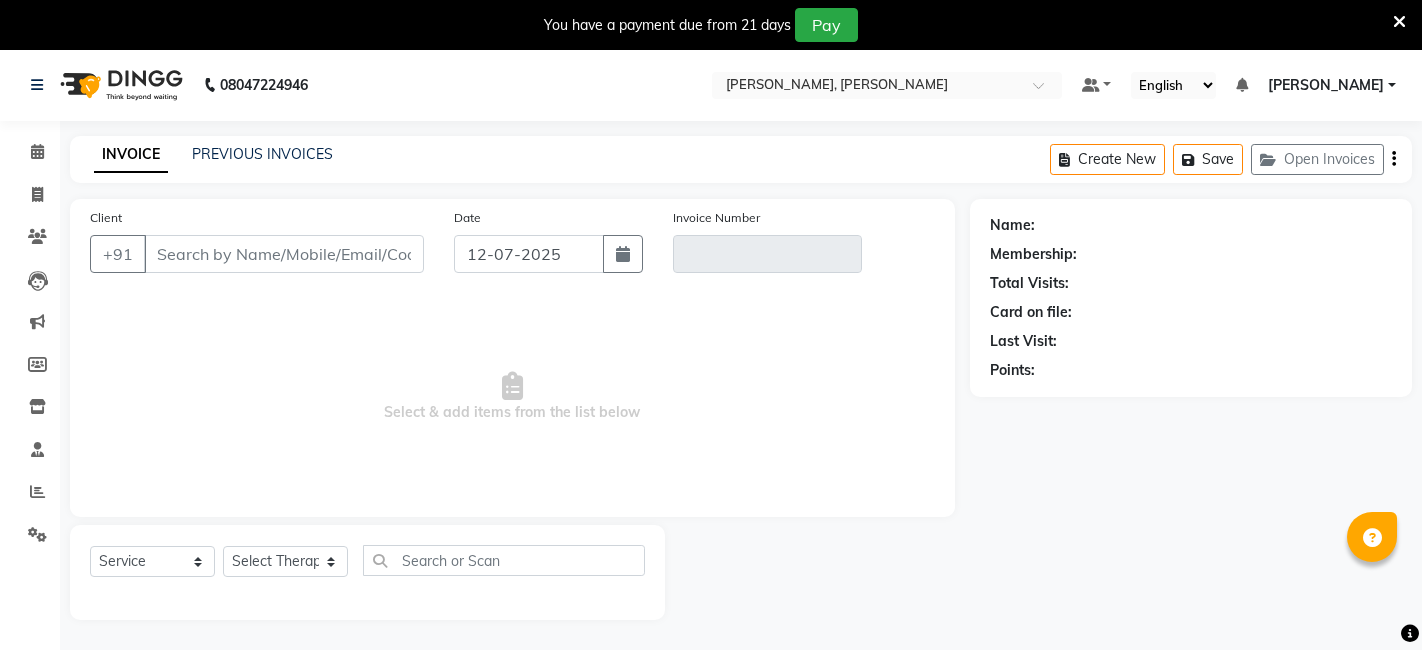 select on "service" 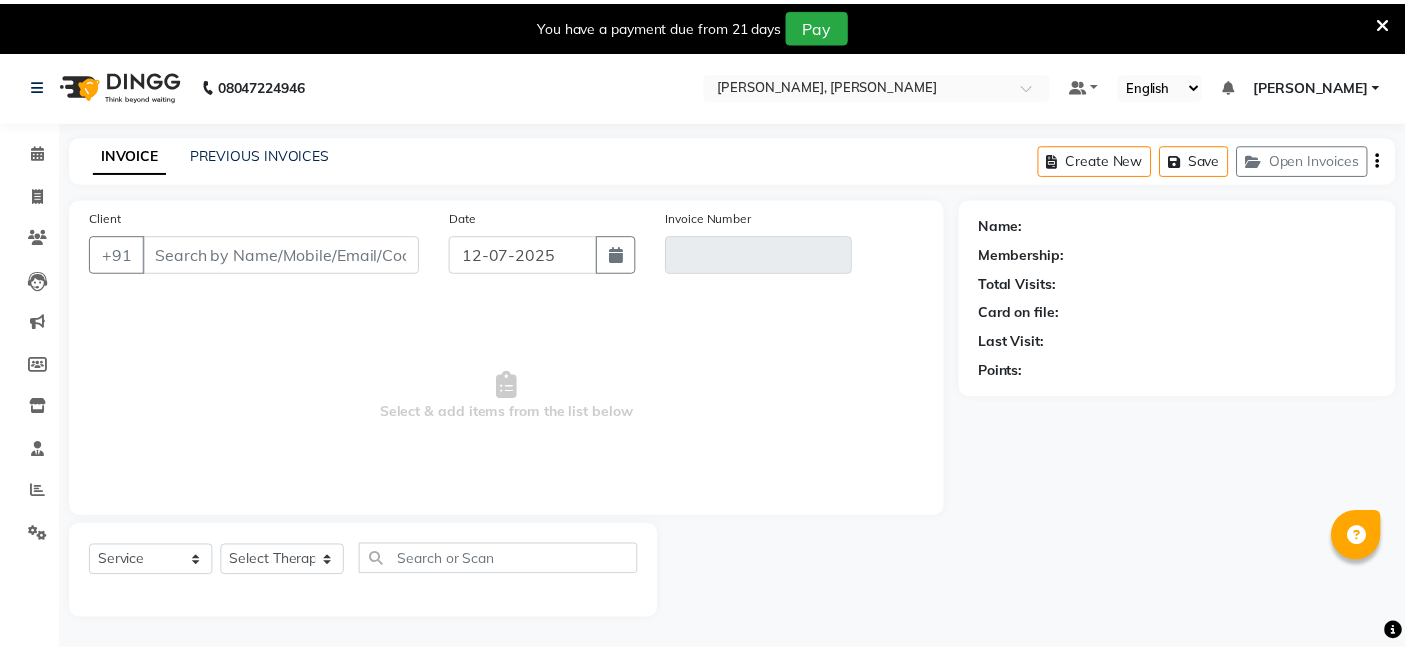 scroll, scrollTop: 0, scrollLeft: 0, axis: both 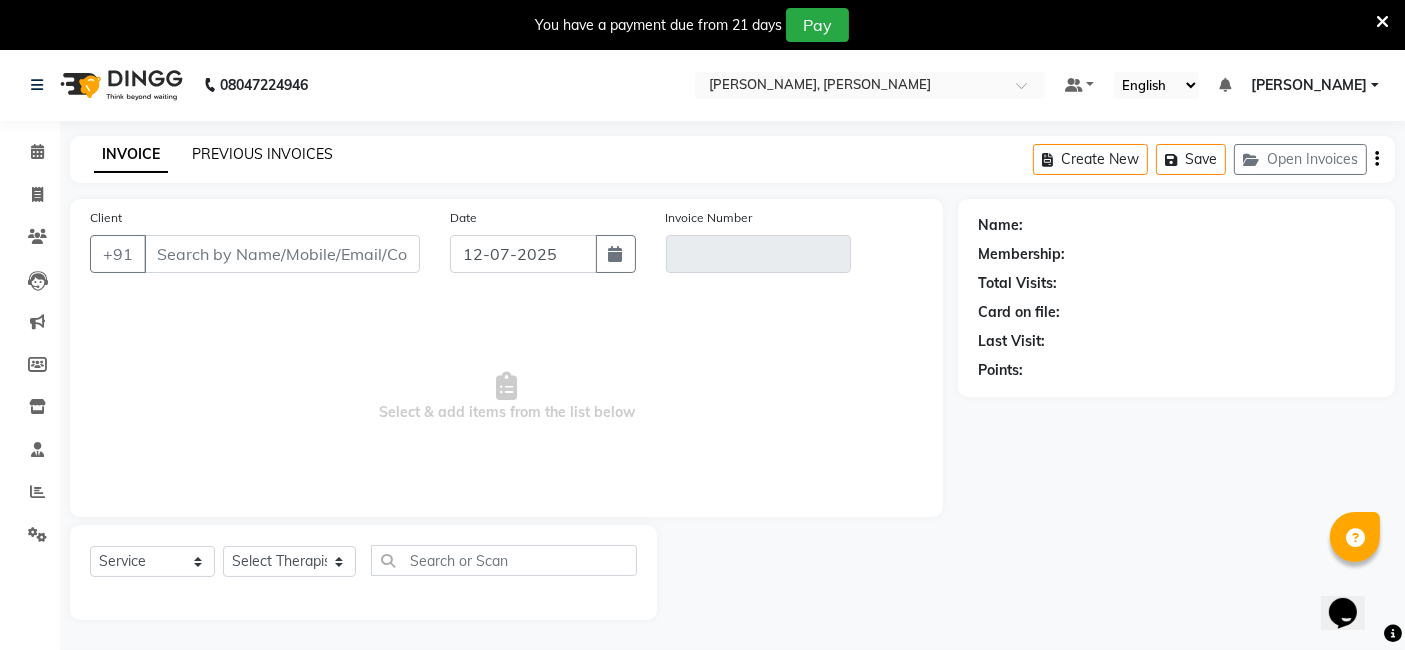 click on "PREVIOUS INVOICES" 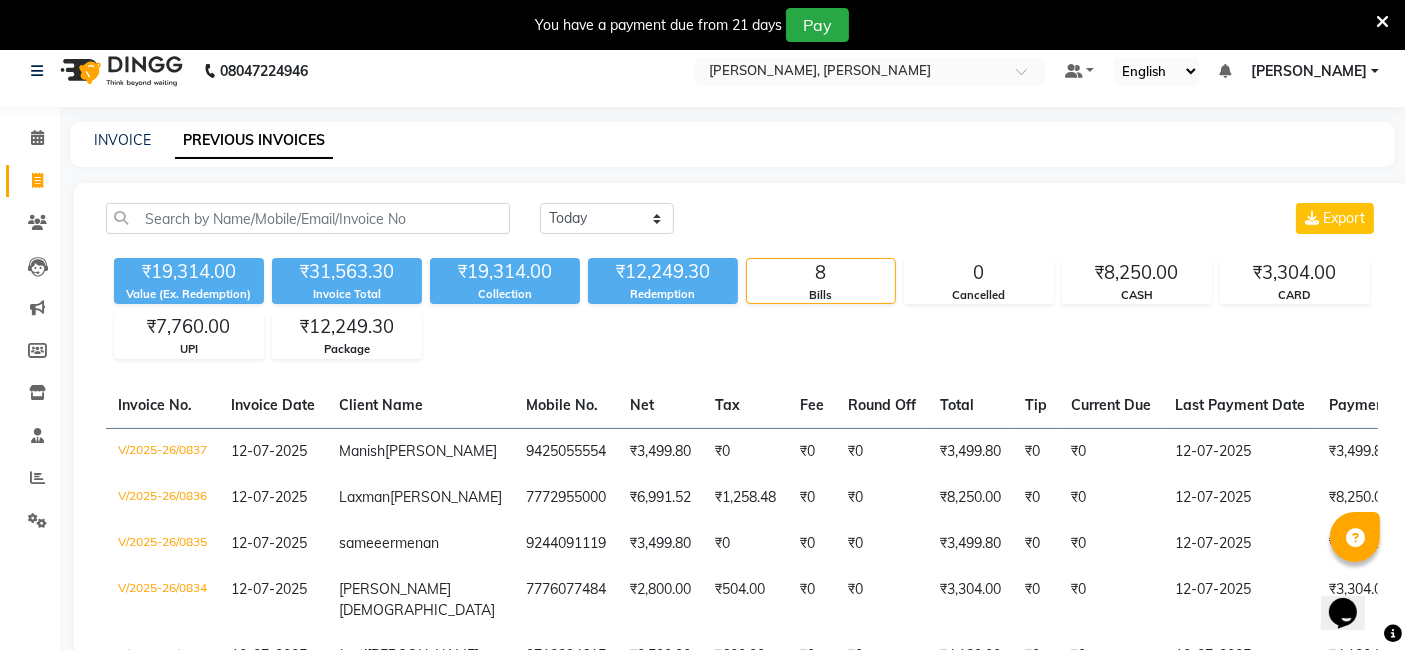 scroll, scrollTop: 0, scrollLeft: 0, axis: both 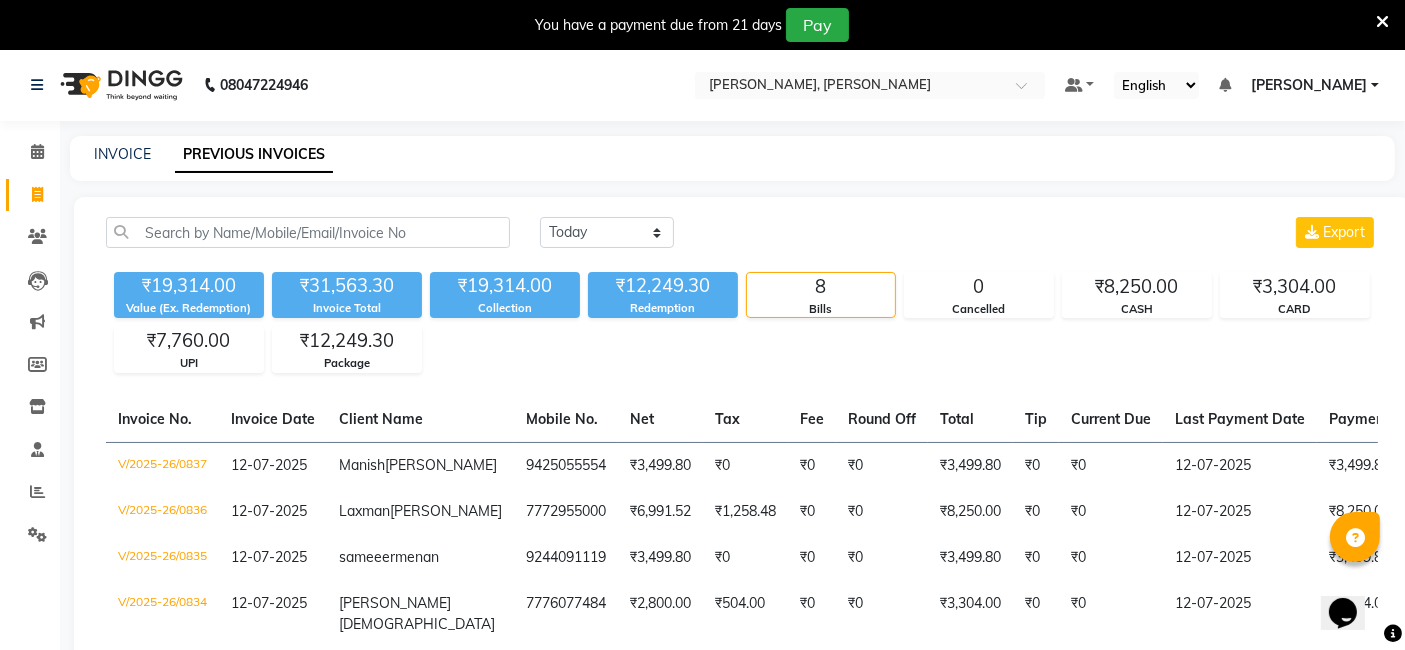 click on "08047224946 Select Location × Sayaji Zivaya, Vijay Nagar Default Panel My Panel English ENGLISH Español العربية मराठी हिंदी ગુજરાતી தமிழ் 中文 Notifications nothing to show SHREYASI Manage Profile Change Password Sign out  Version:3.15.4" 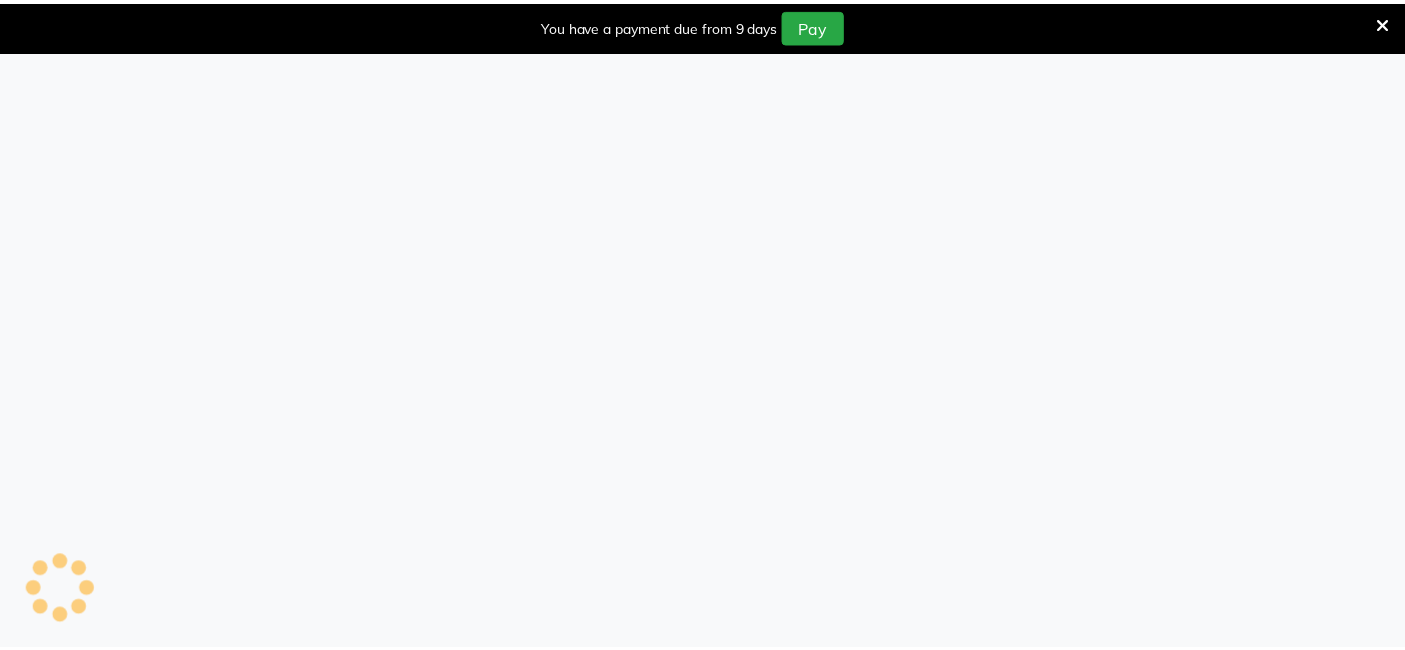scroll, scrollTop: 0, scrollLeft: 0, axis: both 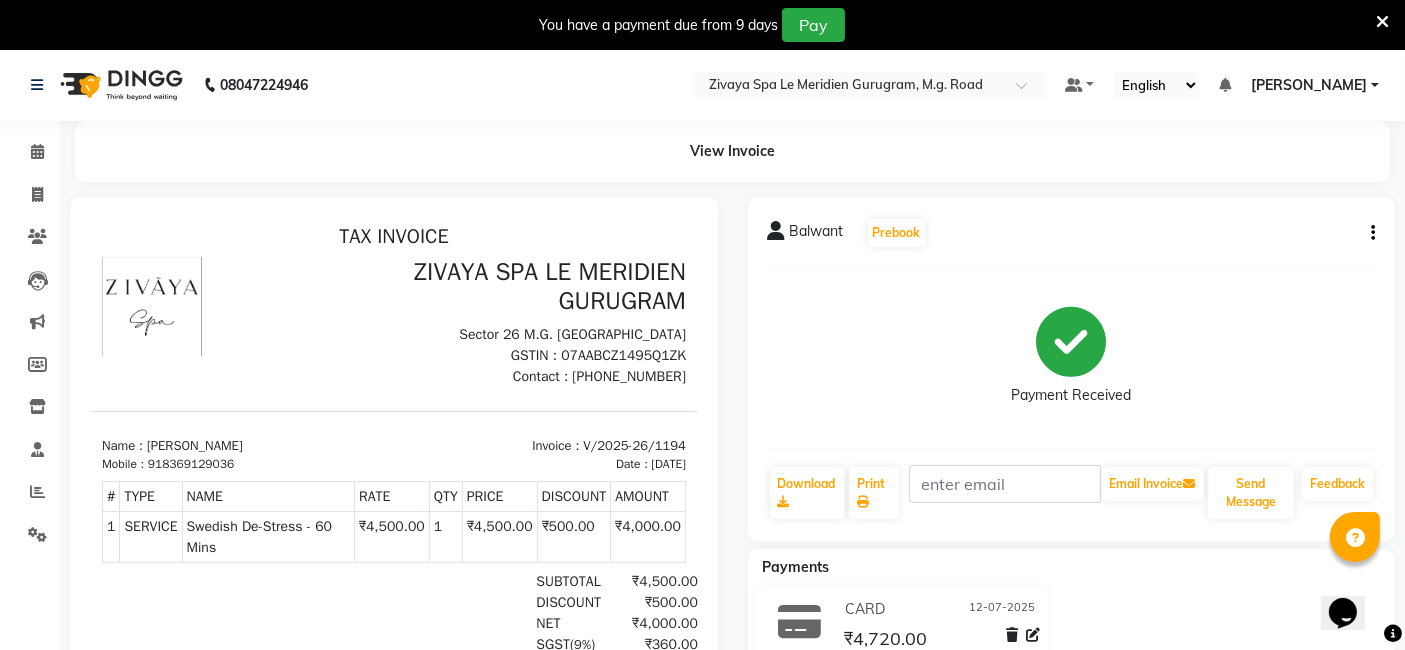 click on "Balwant   Prebook   Payment Received  Download  Print   Email Invoice   Send Message Feedback" 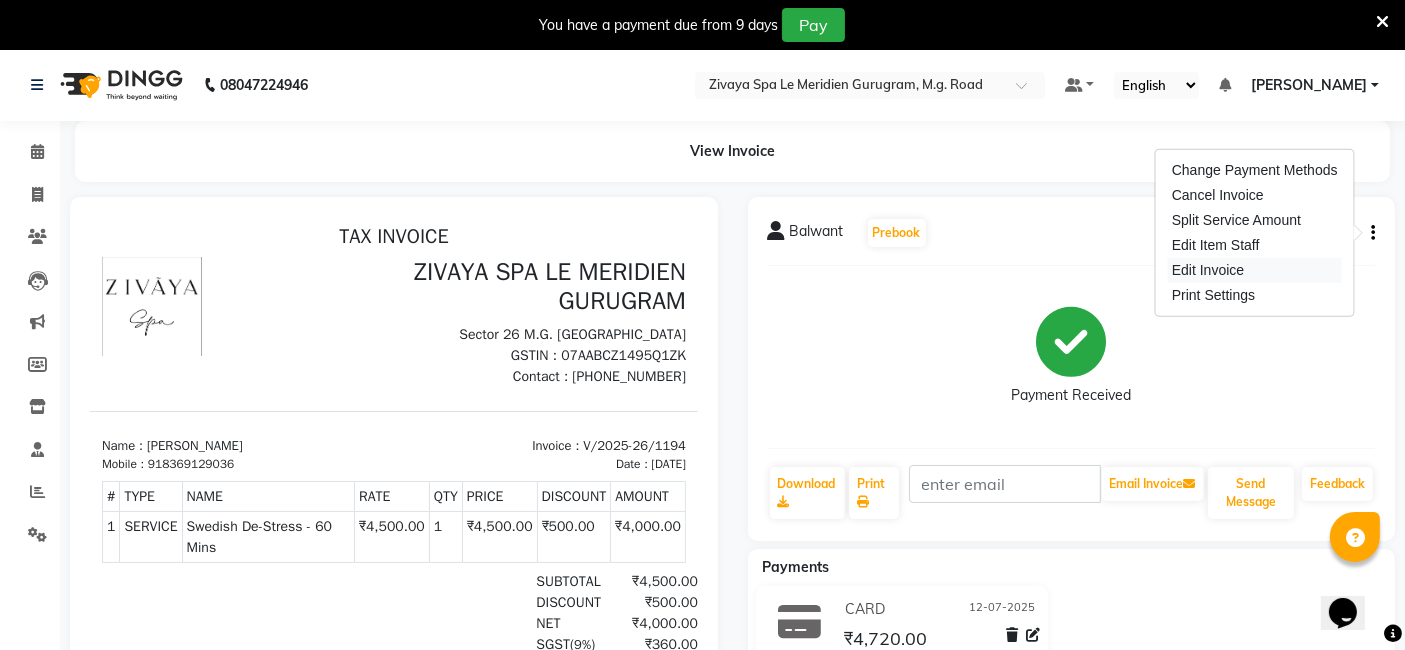 click on "Edit Invoice" at bounding box center [1255, 270] 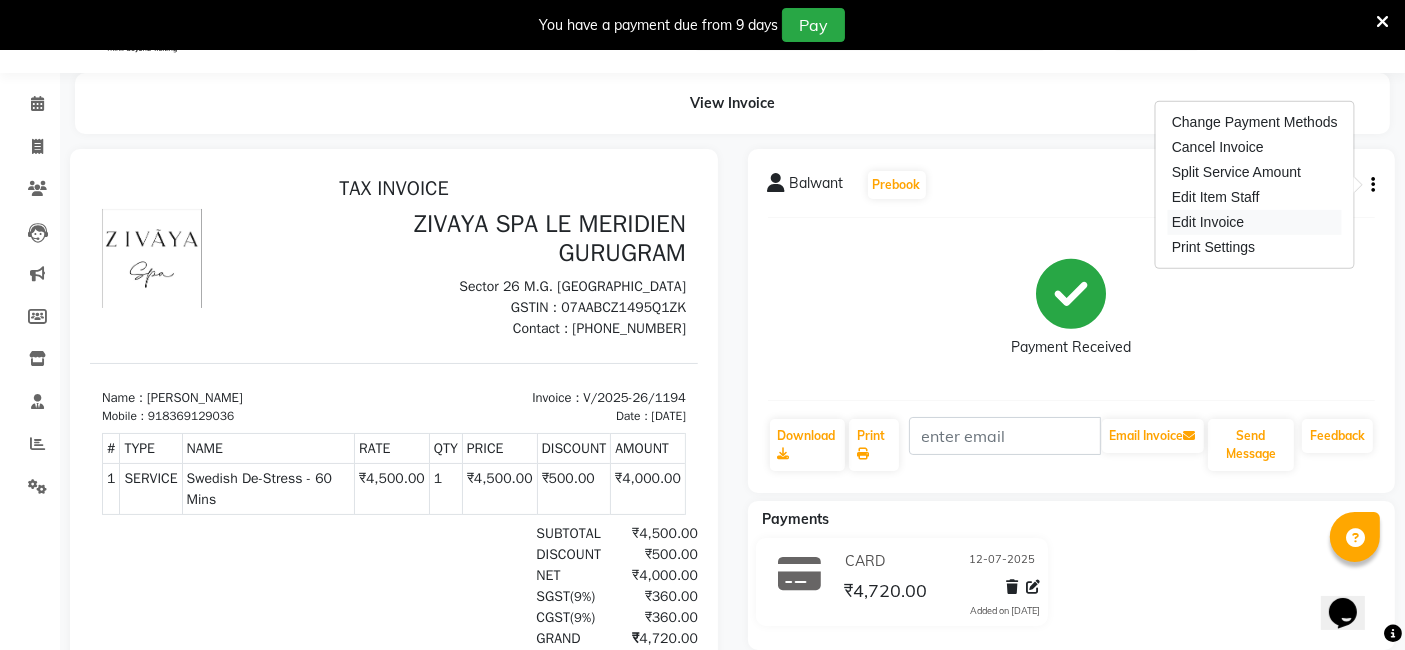 select on "service" 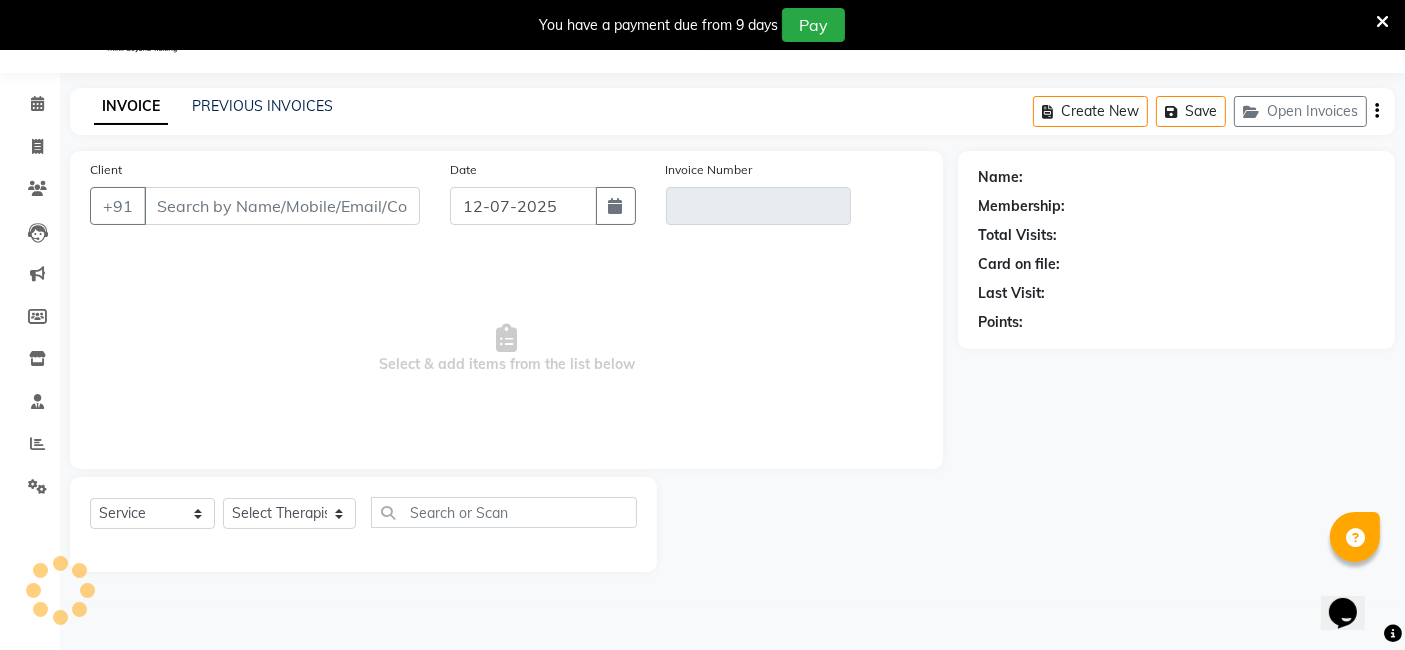type on "8369129036" 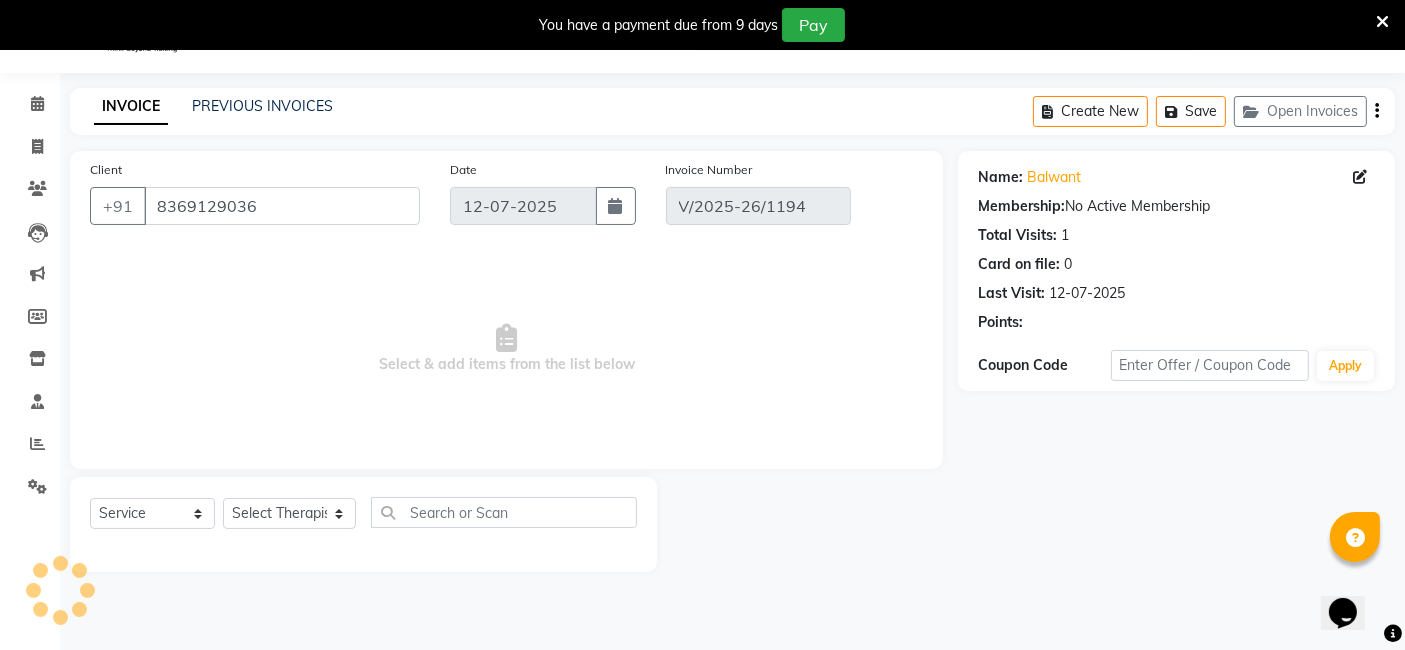 select on "select" 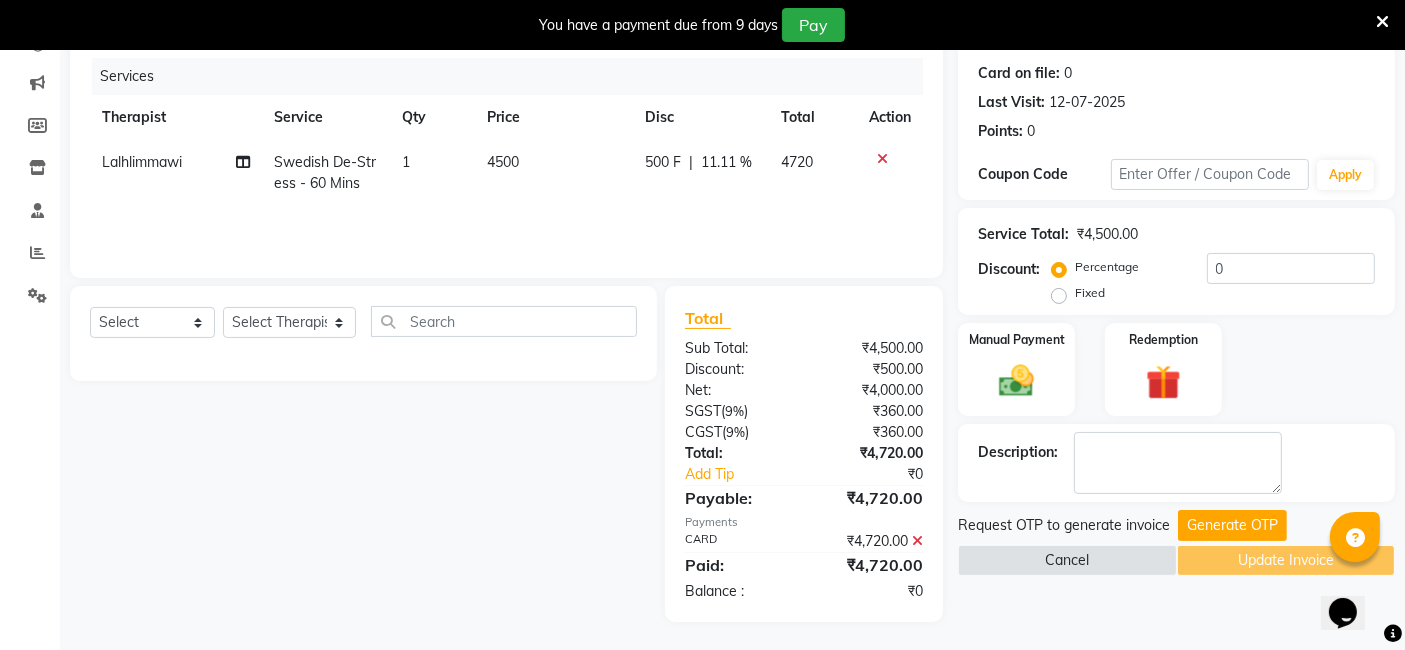 scroll, scrollTop: 128, scrollLeft: 0, axis: vertical 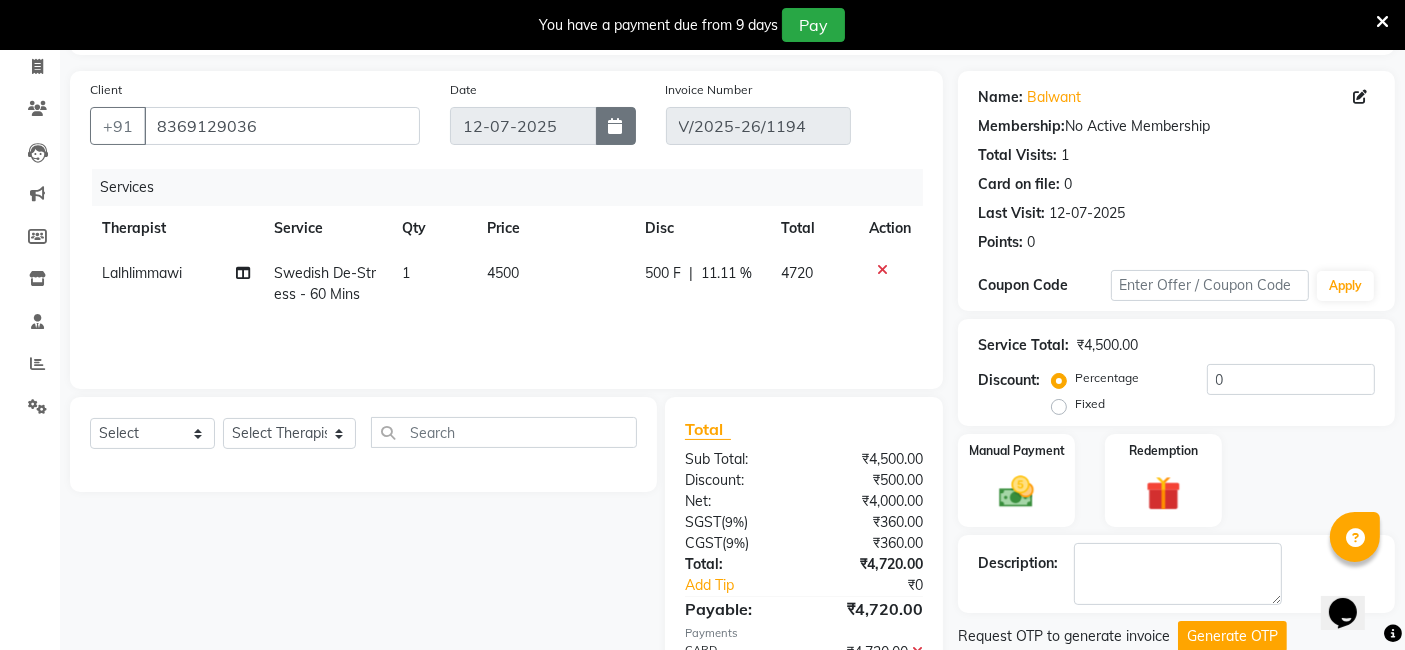 click 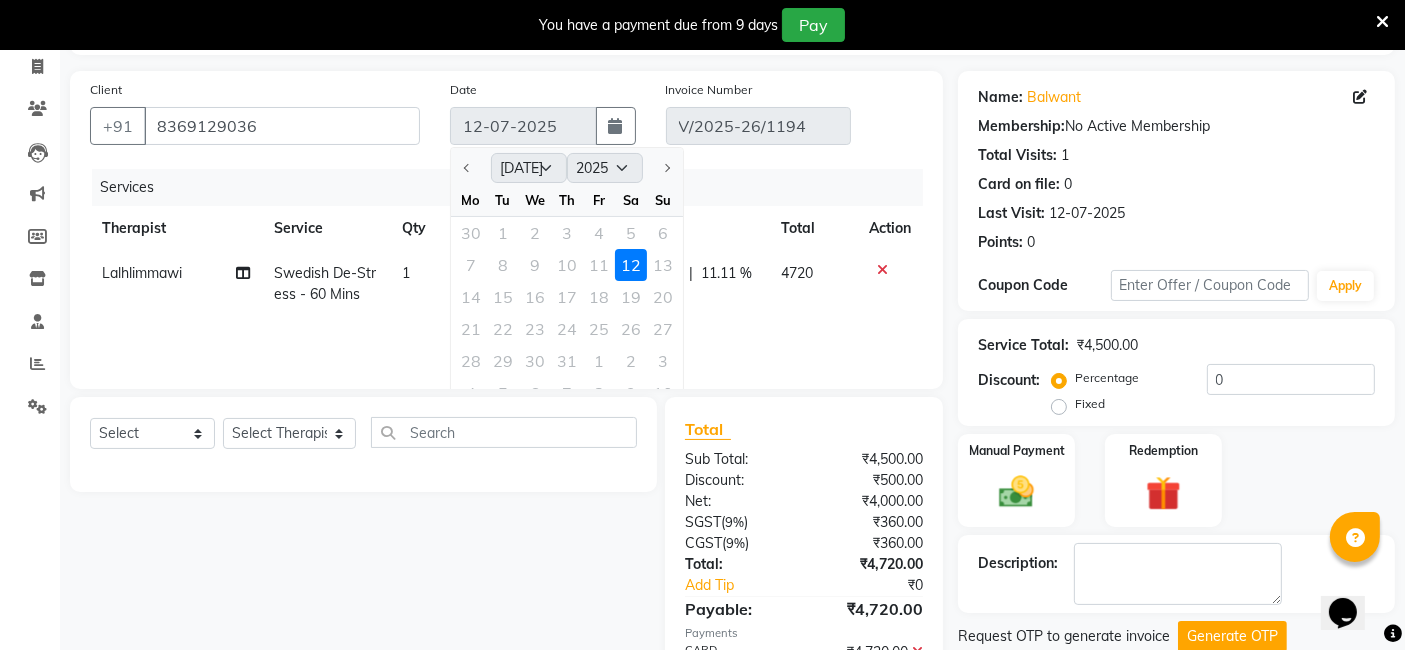 click on "7 8 9 10 11 12 13" 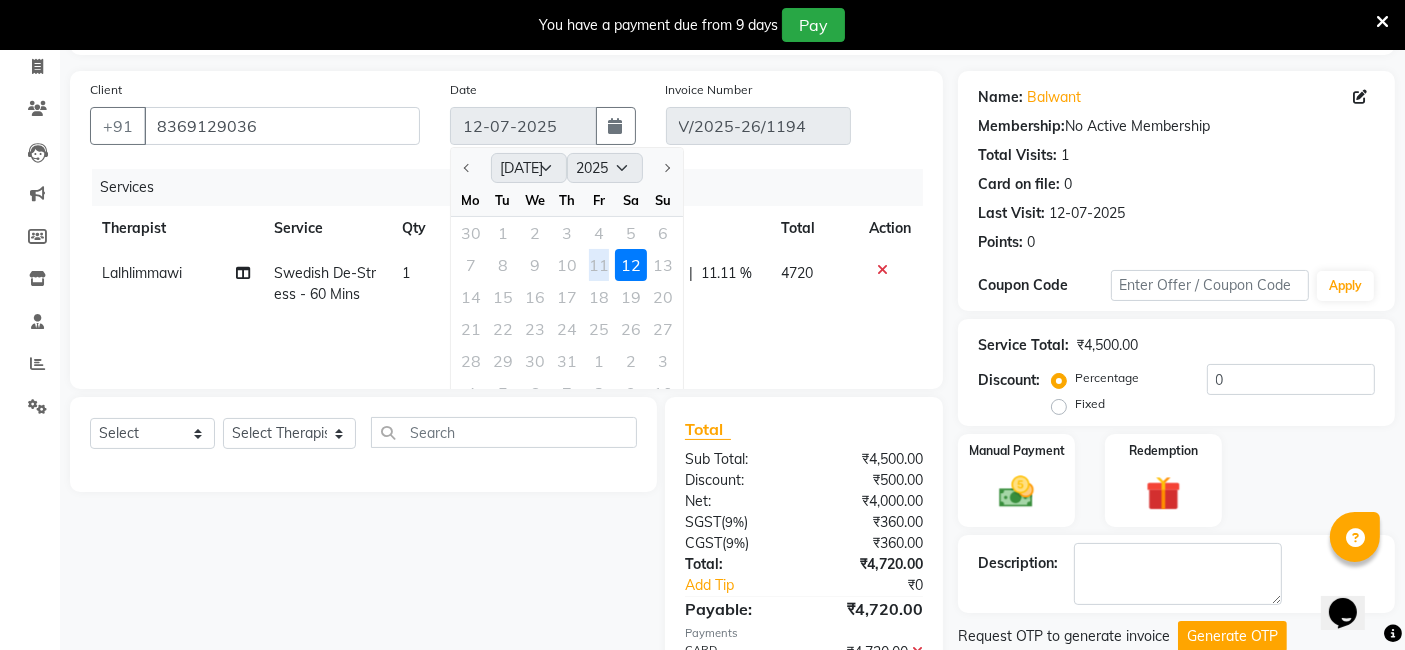 click on "7 8 9 10 11 12 13" 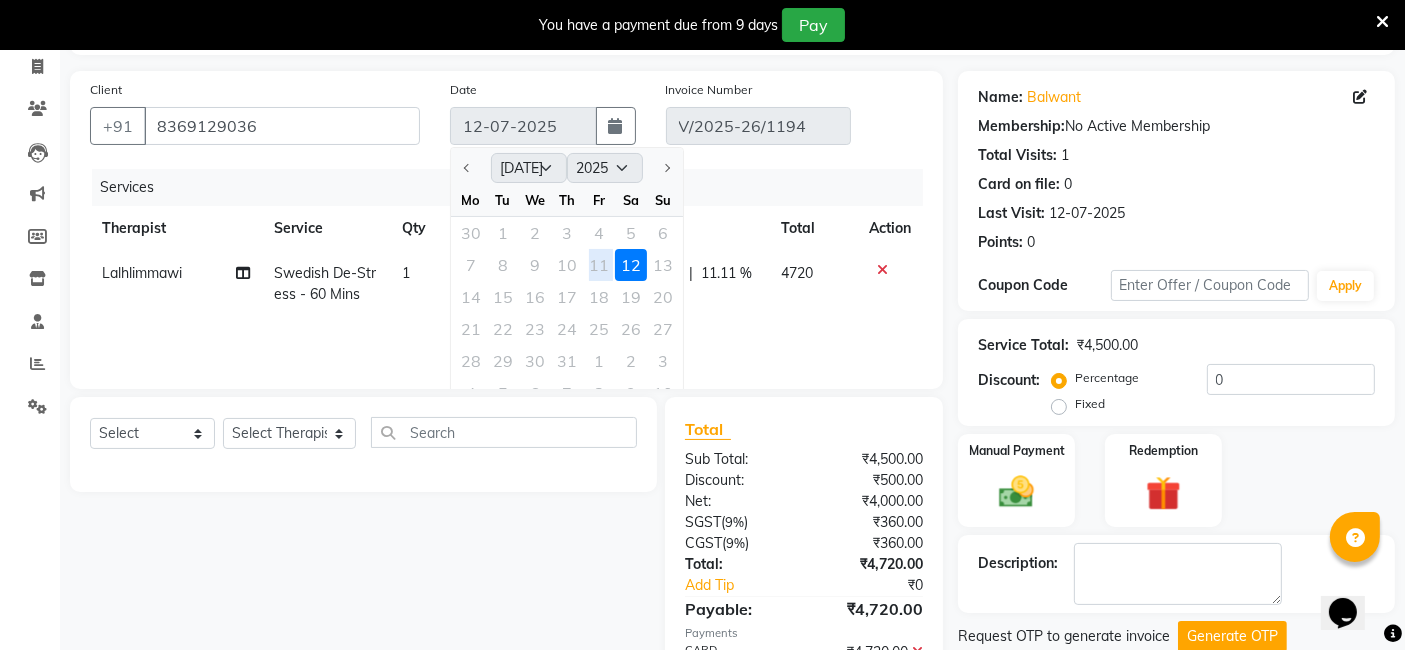 click on "7 8 9 10 11 12 13" 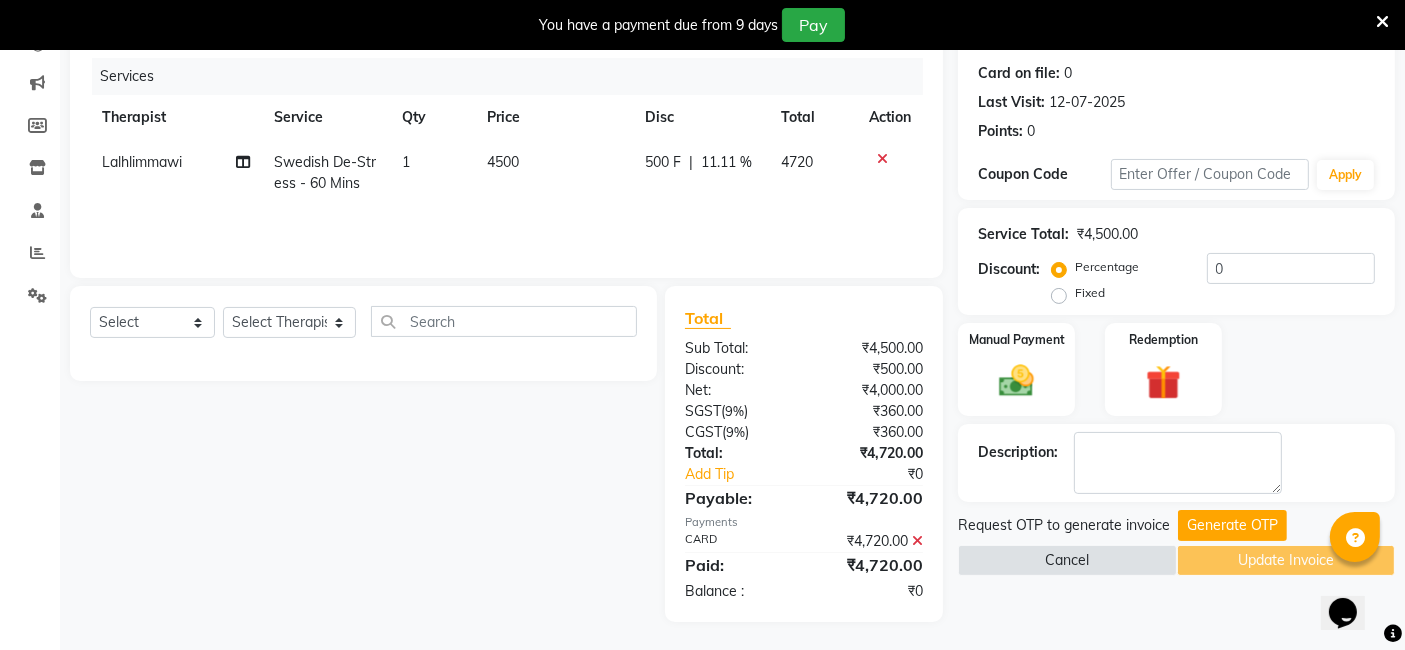 scroll, scrollTop: 234, scrollLeft: 0, axis: vertical 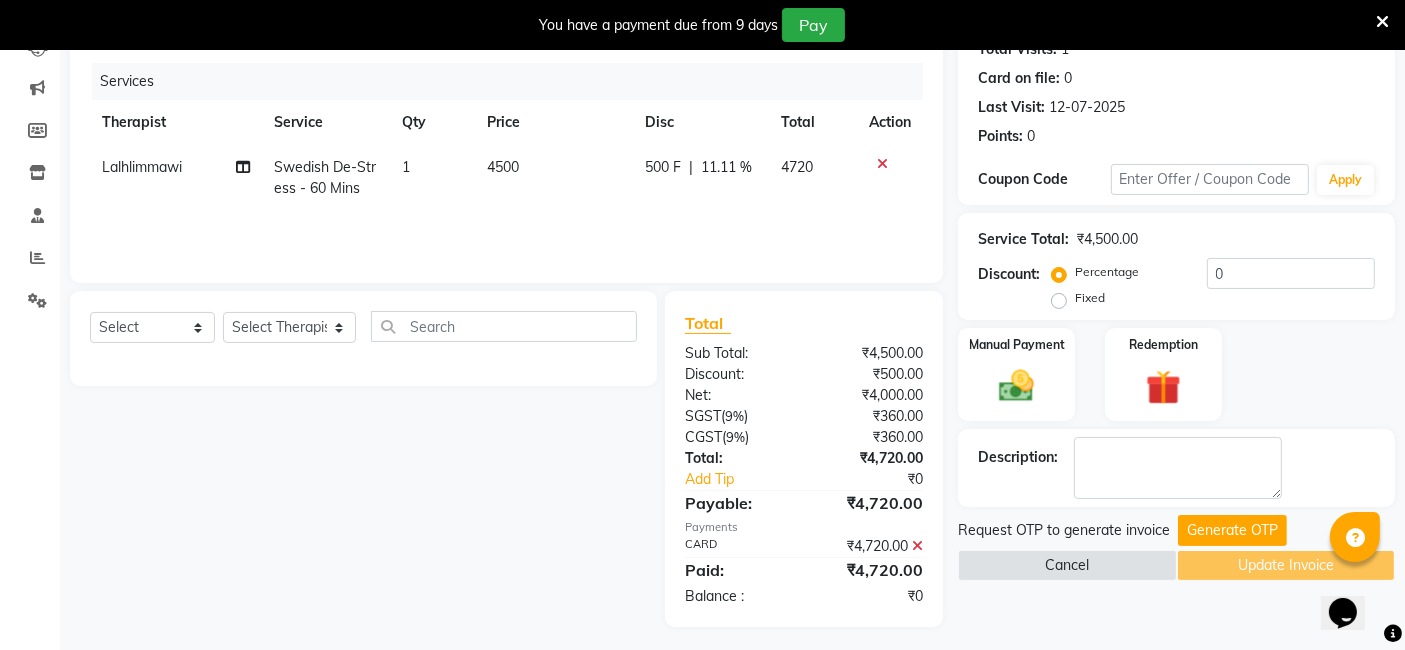 click on "Cancel   Update Invoice" 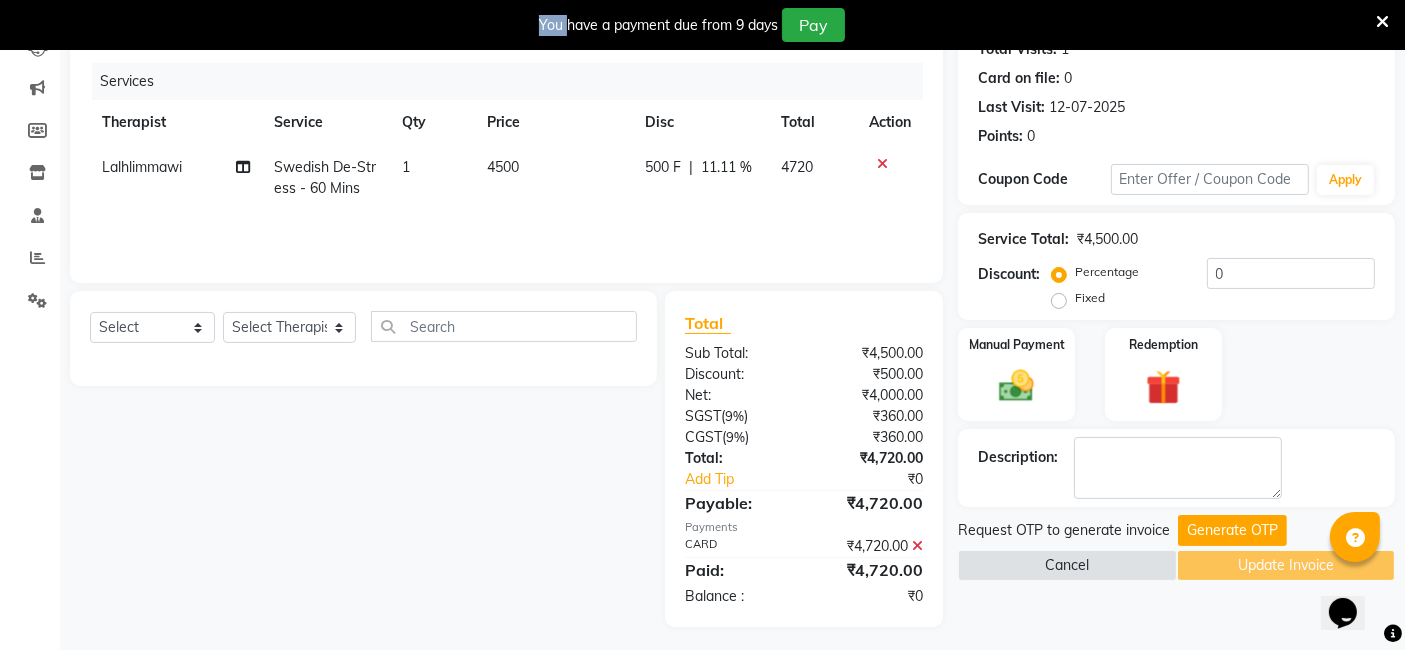 click on "Cancel   Update Invoice" 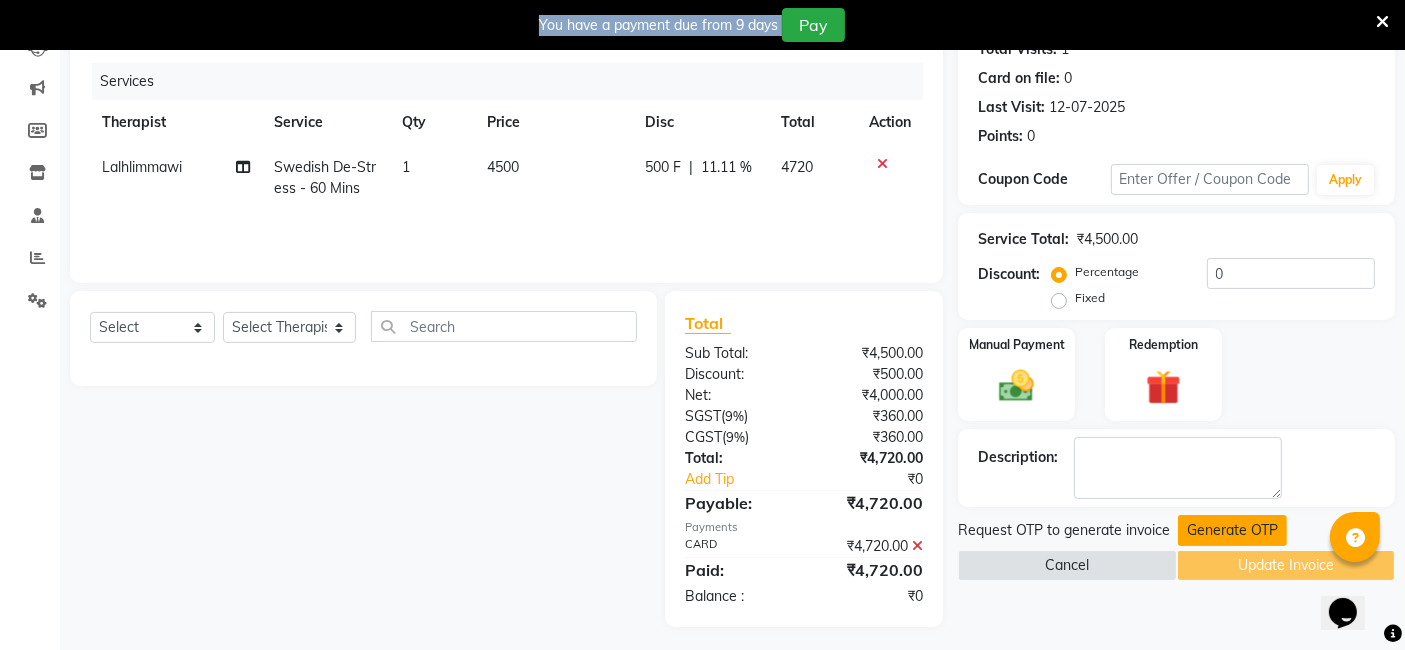 drag, startPoint x: 1222, startPoint y: 575, endPoint x: 1222, endPoint y: 530, distance: 45 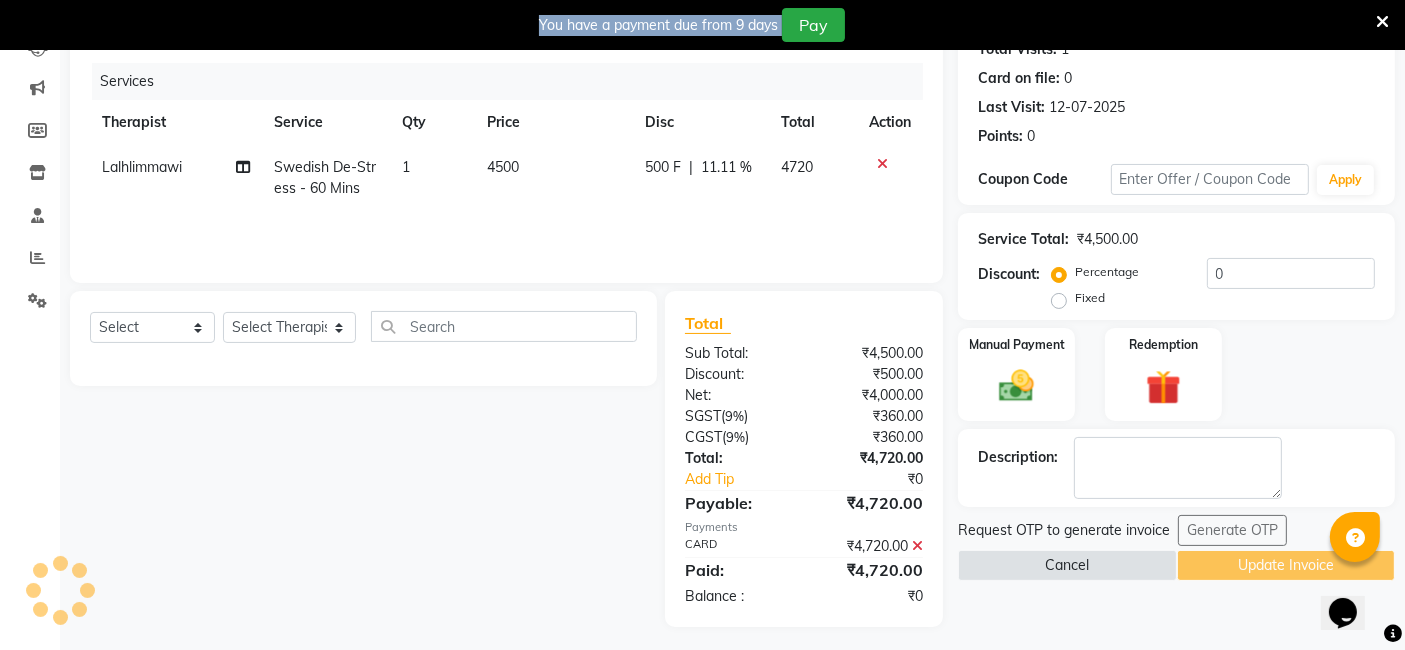 click on "Request OTP to generate invoice Generate OTP" 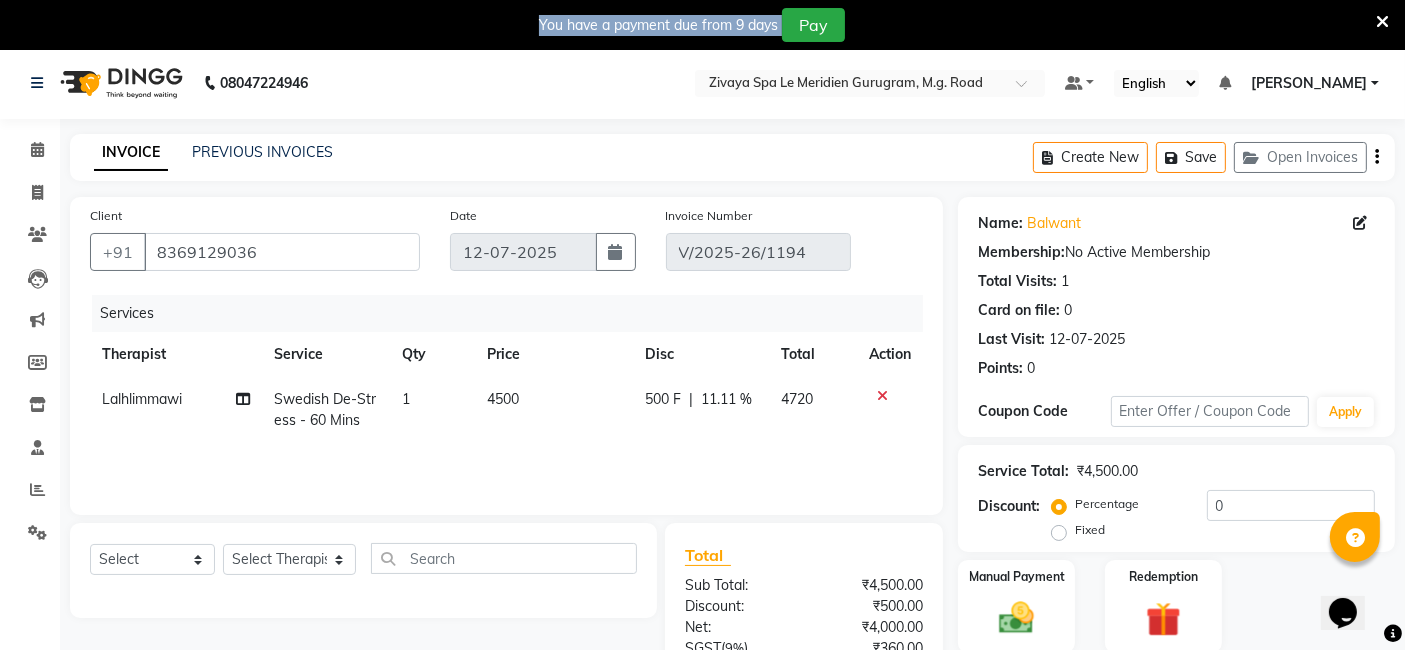 scroll, scrollTop: 0, scrollLeft: 0, axis: both 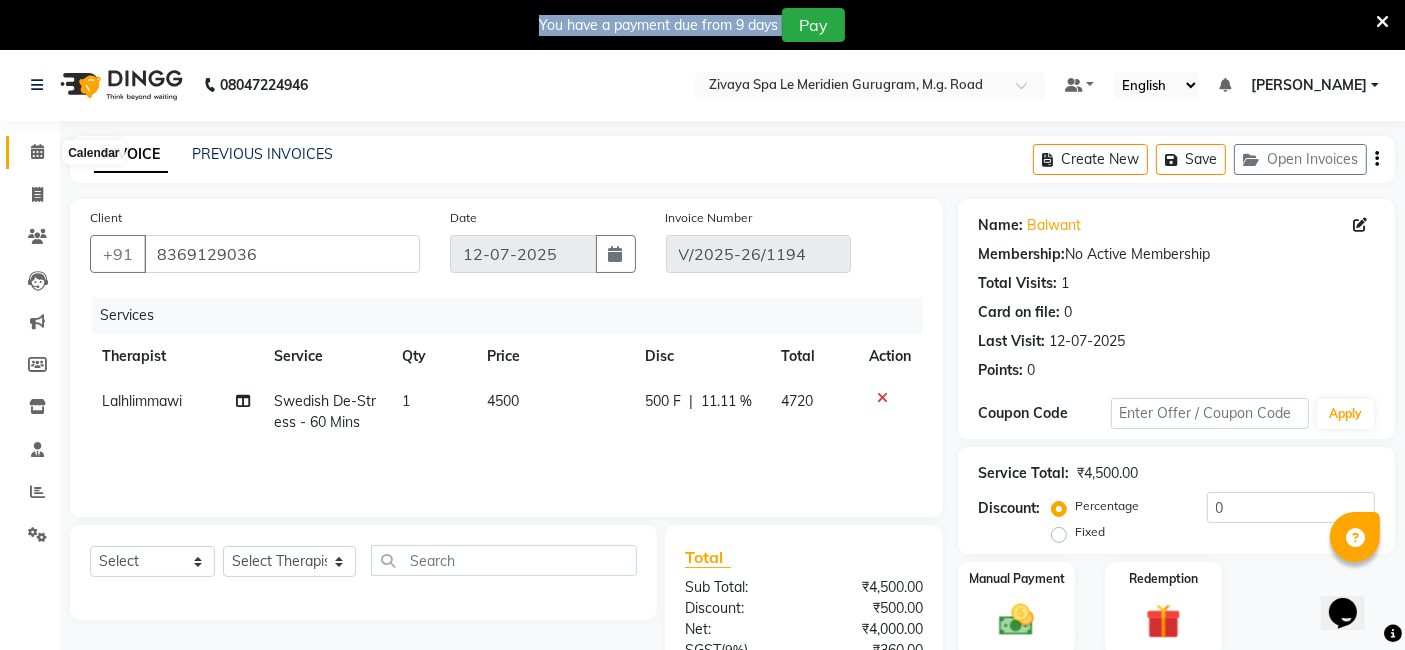 click 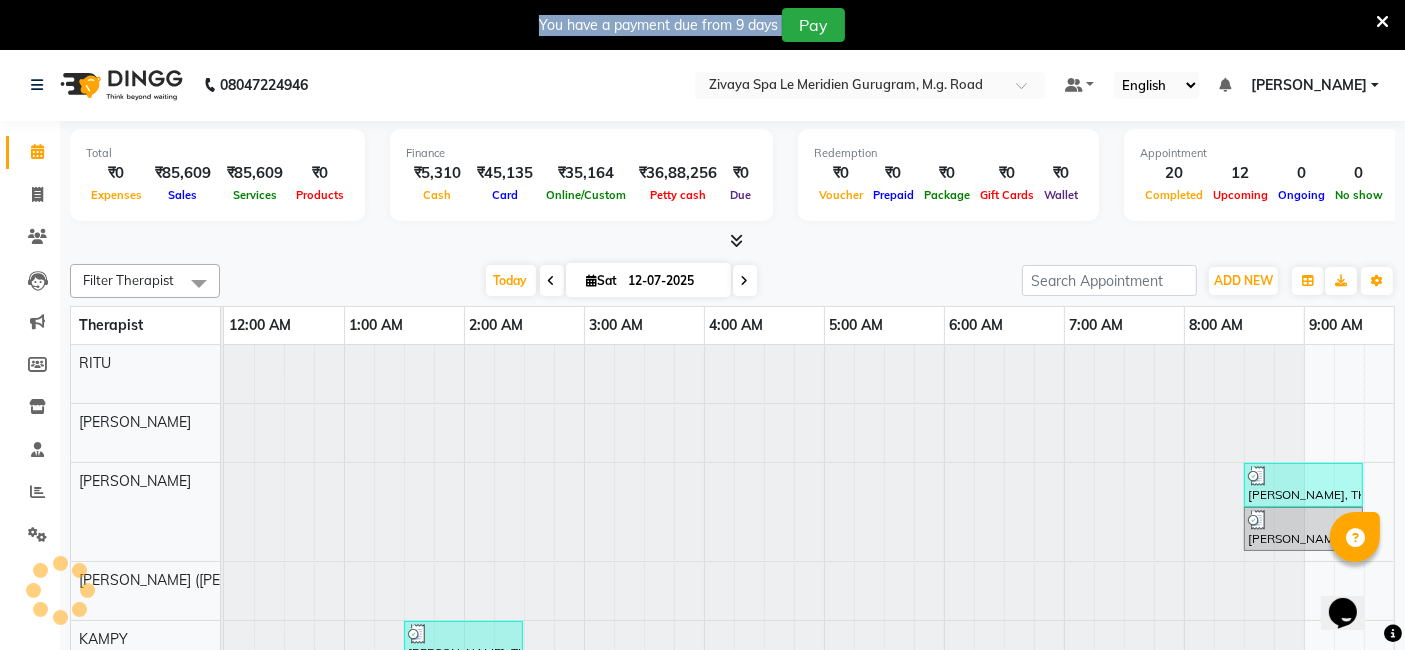 scroll, scrollTop: 0, scrollLeft: 720, axis: horizontal 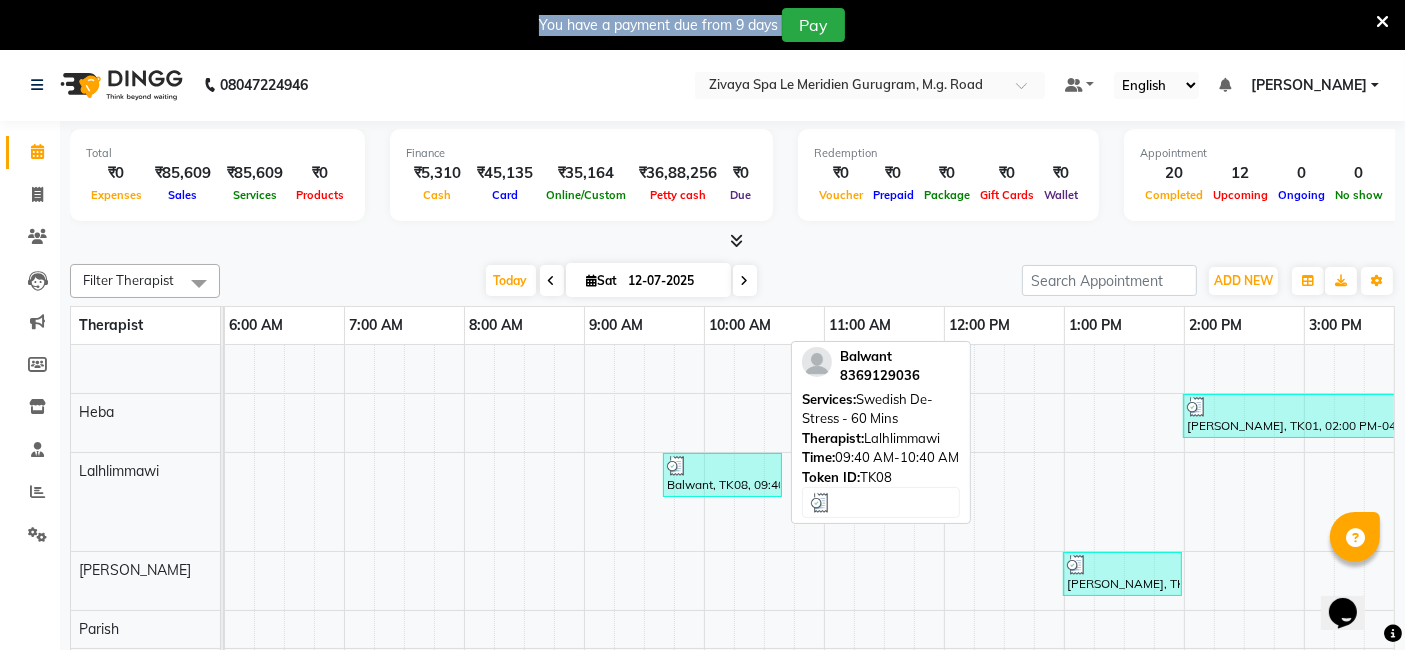click at bounding box center (677, 466) 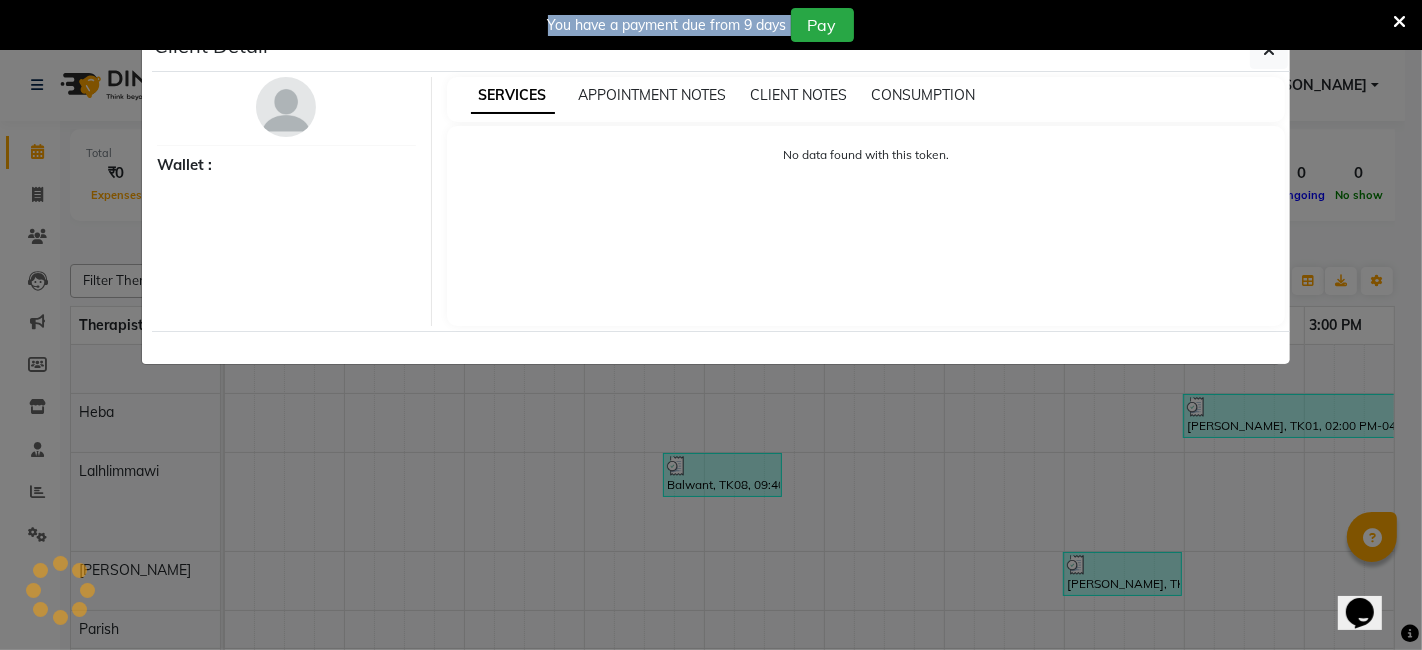 select on "3" 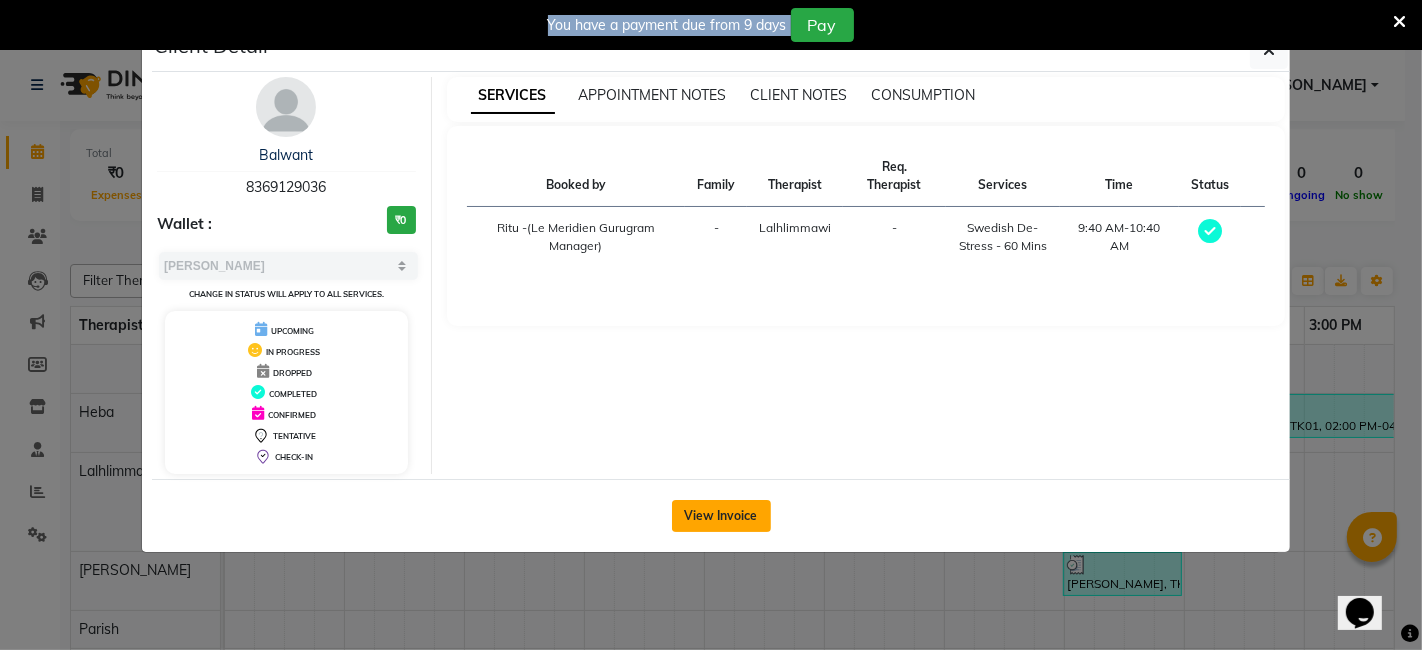 click on "View Invoice" 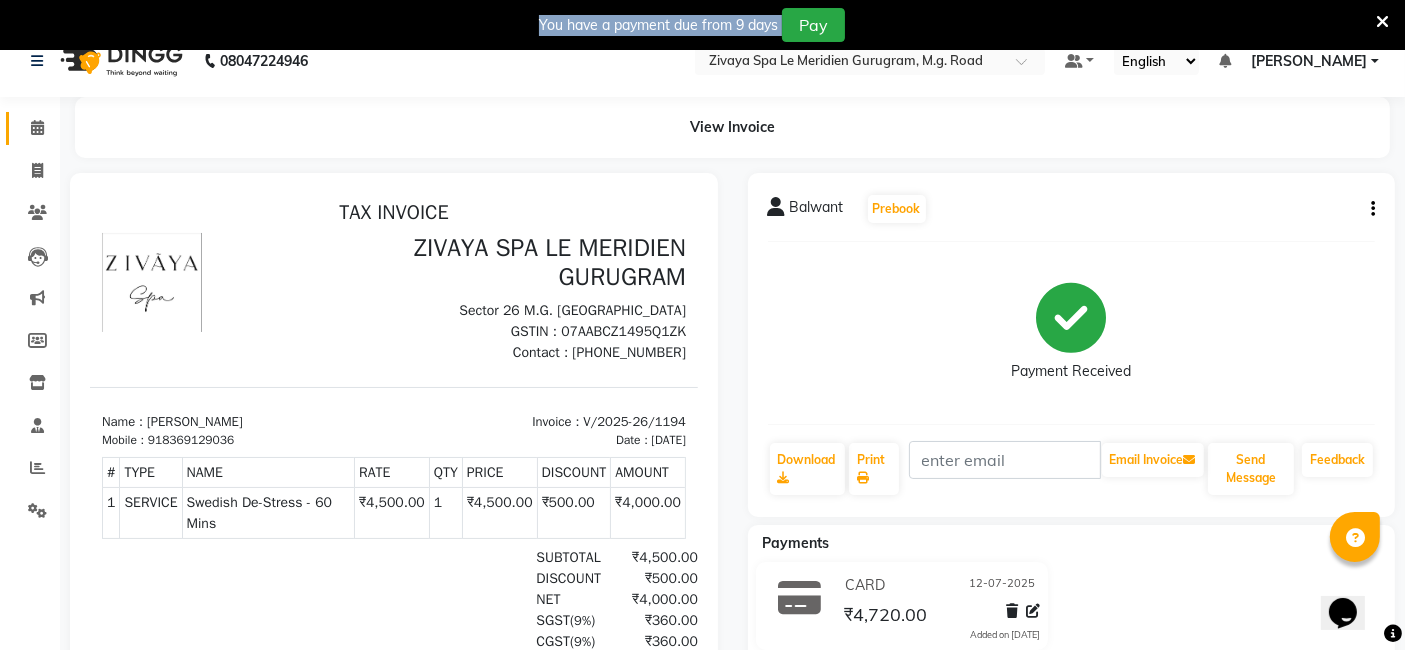 scroll, scrollTop: 20, scrollLeft: 0, axis: vertical 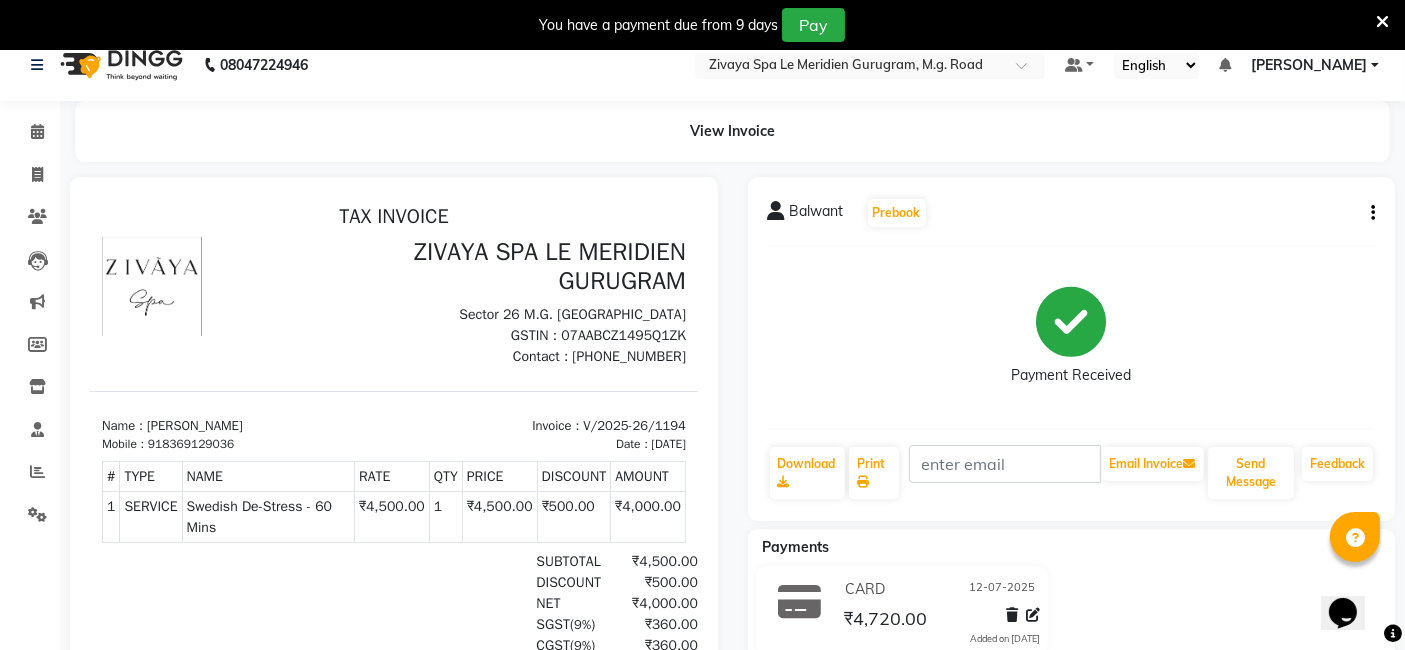 click on "Balwant   Prebook   Payment Received  Download  Print   Email Invoice   Send Message Feedback" 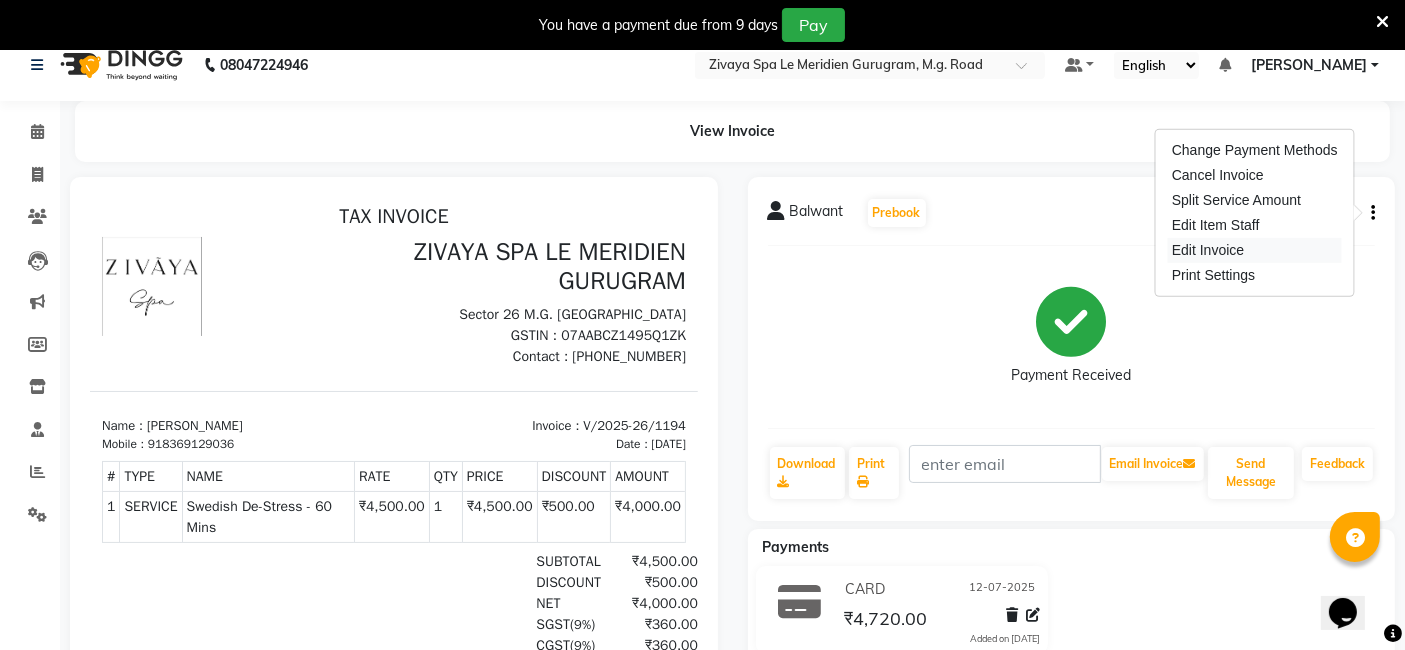 click on "Edit Invoice" at bounding box center (1255, 250) 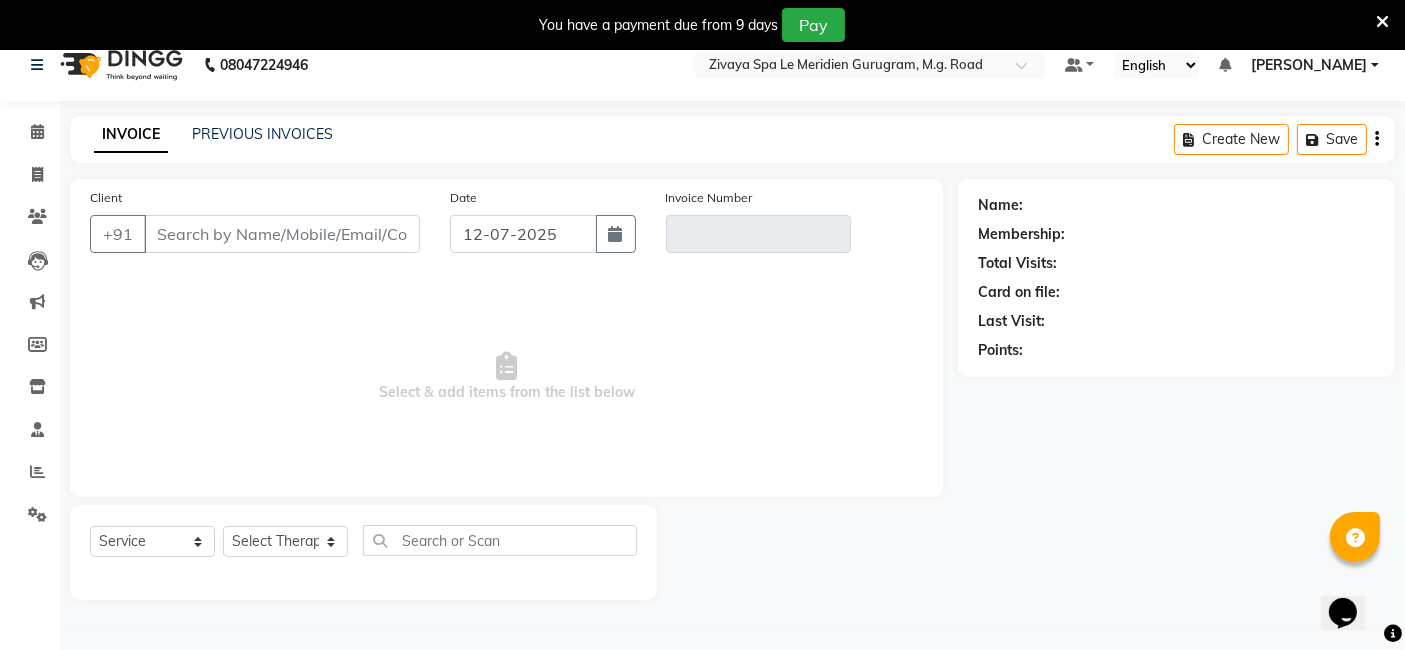 scroll, scrollTop: 48, scrollLeft: 0, axis: vertical 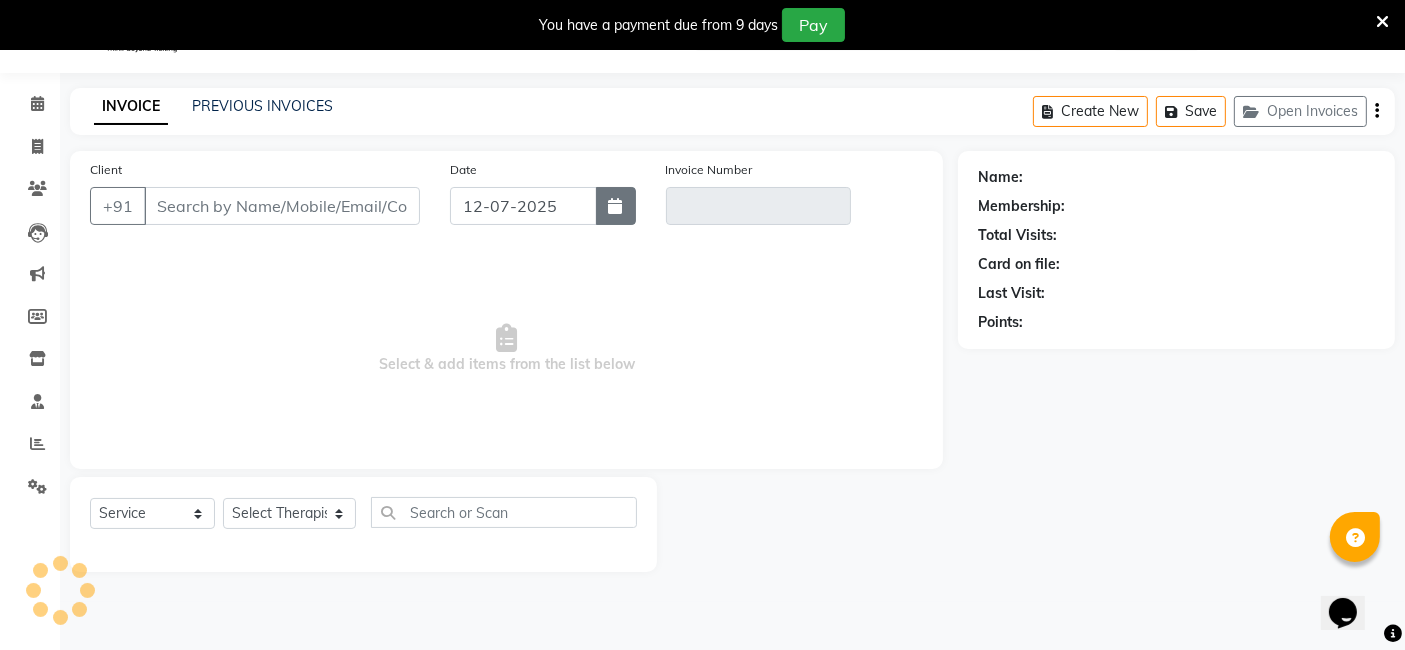type on "8369129036" 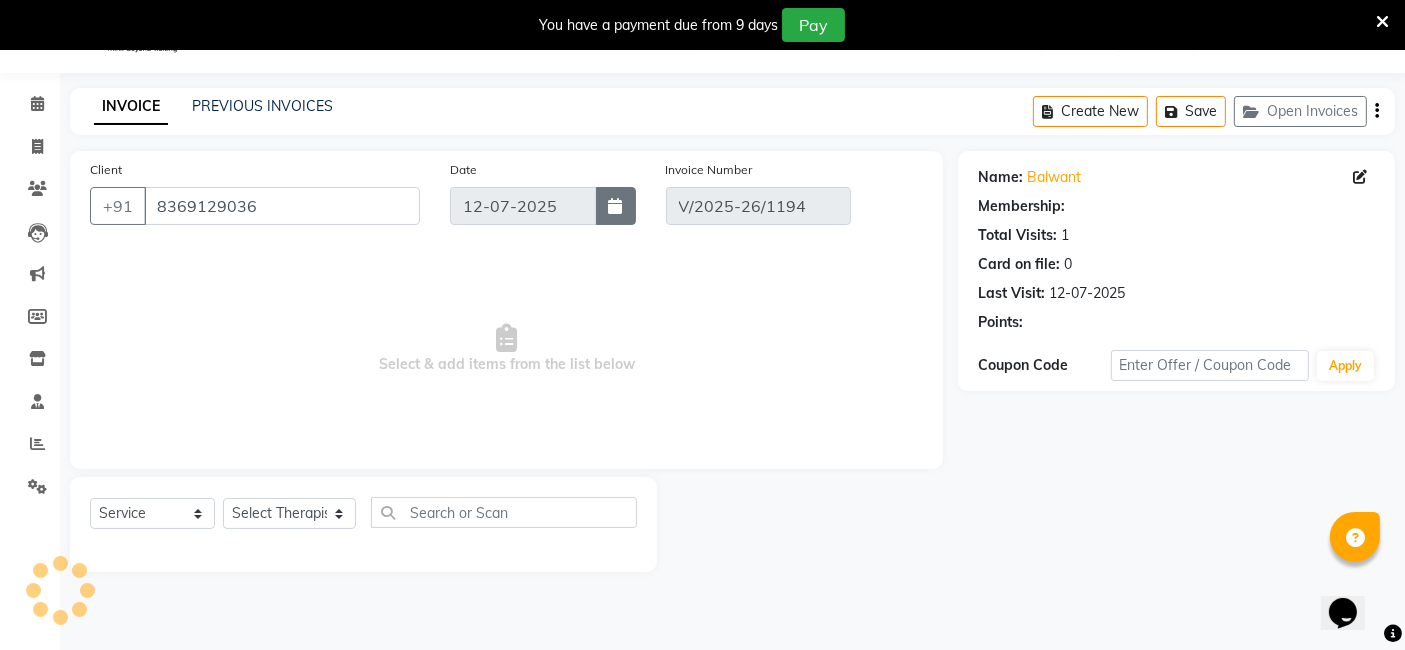 click 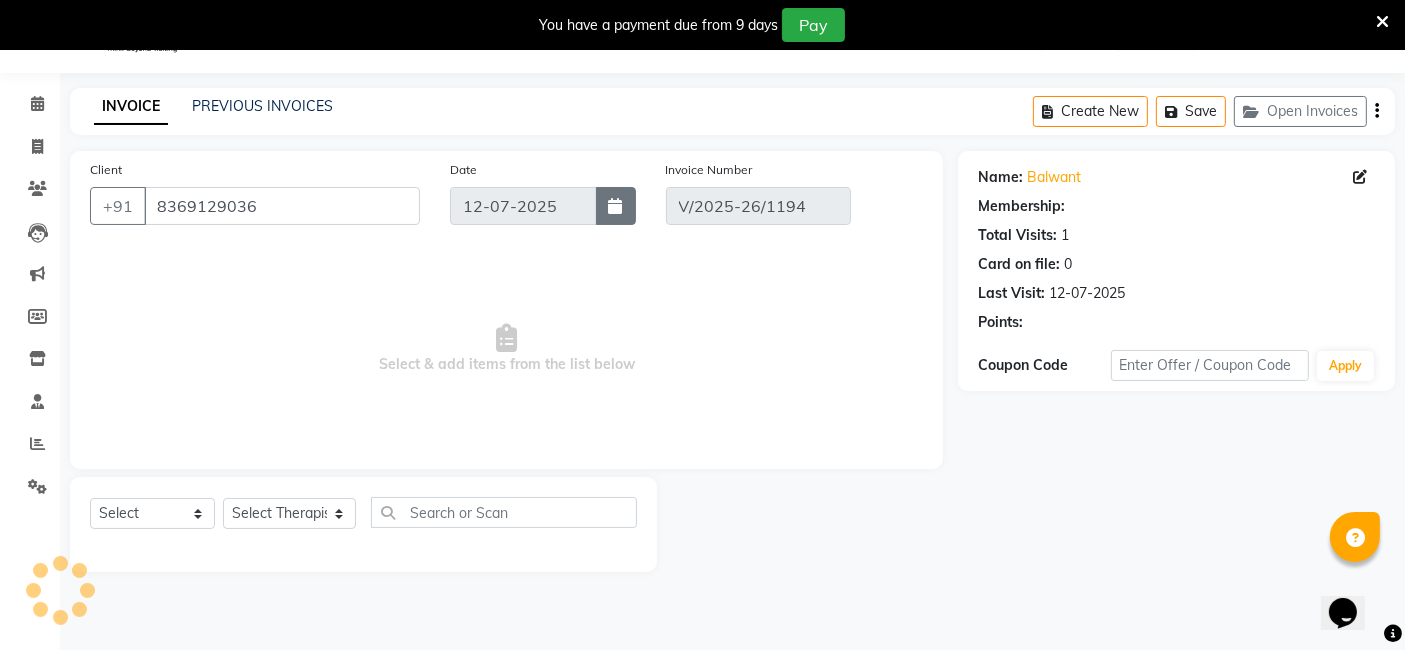 select on "7" 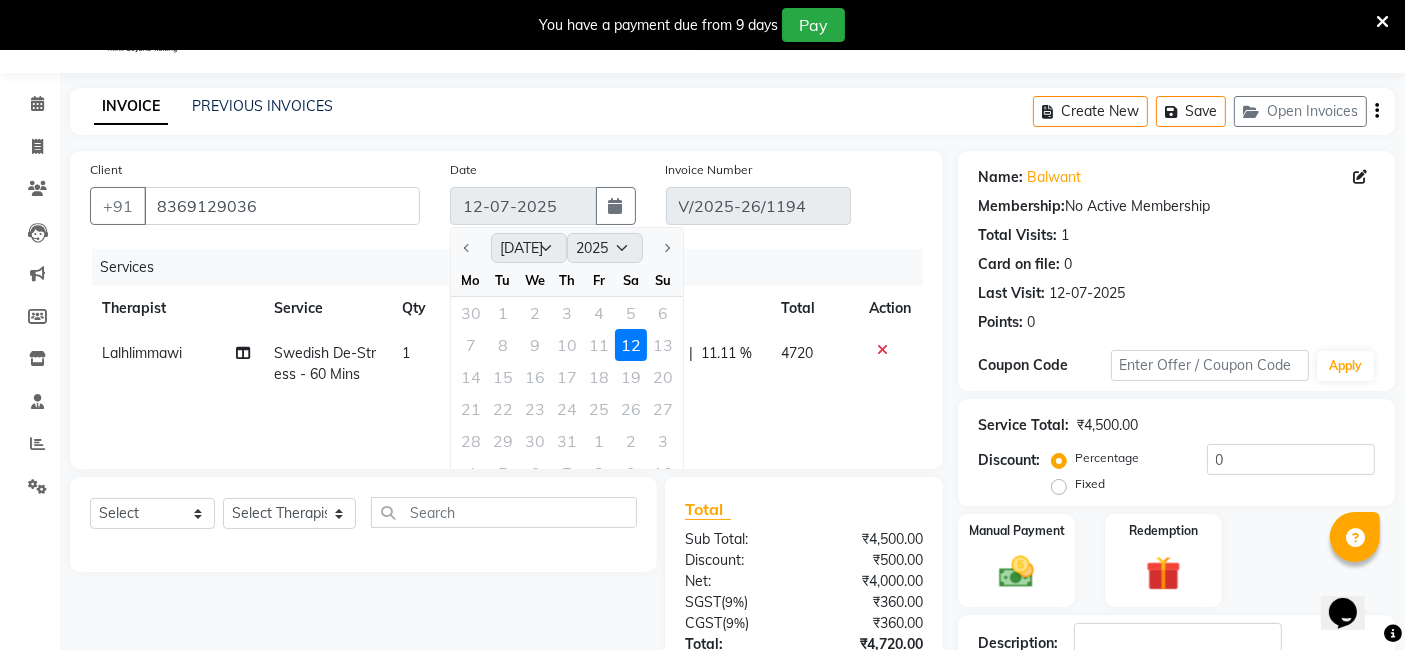 click on "7 8 9 10 11 12 13" 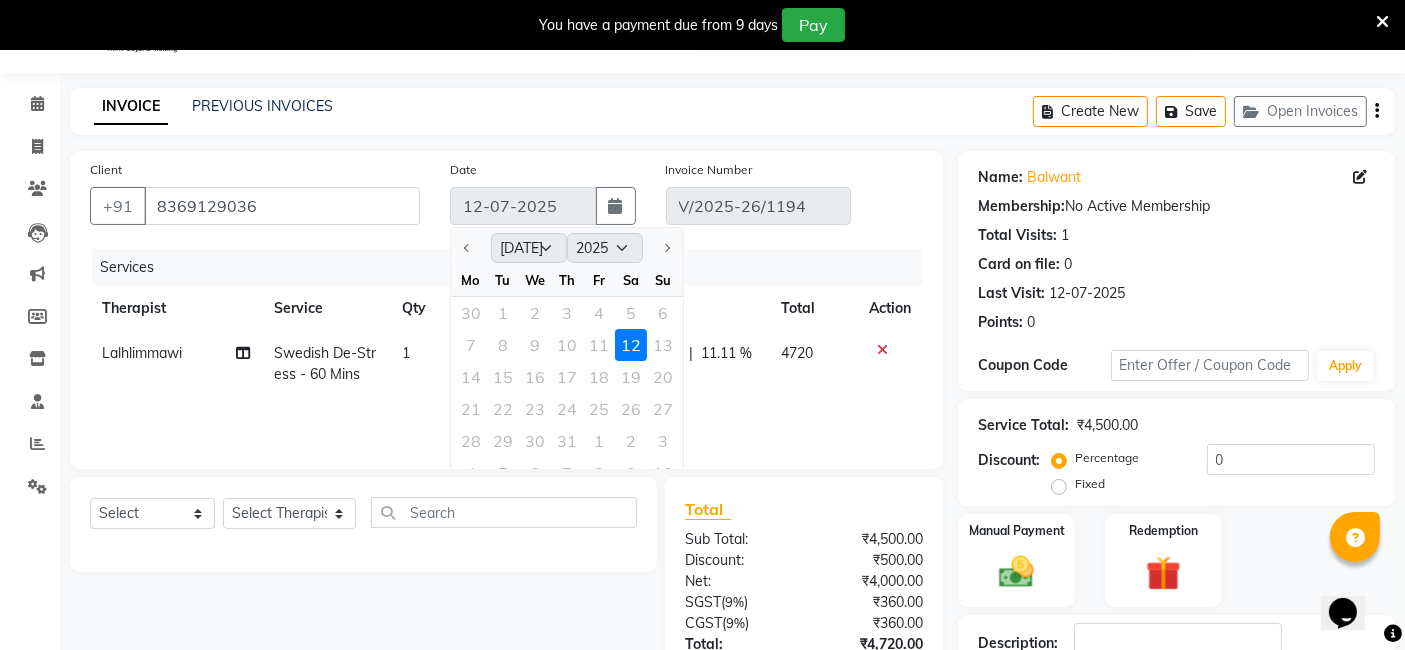 click on "Create New   Save   Open Invoices" 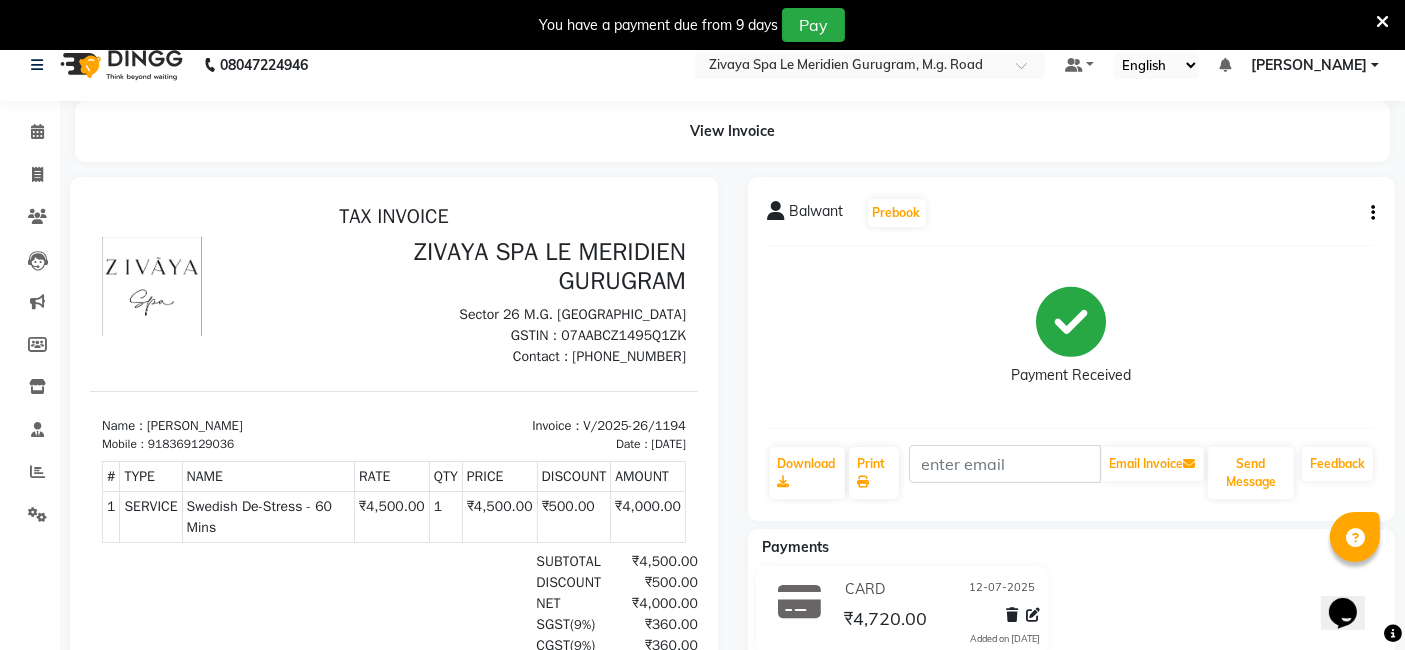 scroll, scrollTop: 0, scrollLeft: 0, axis: both 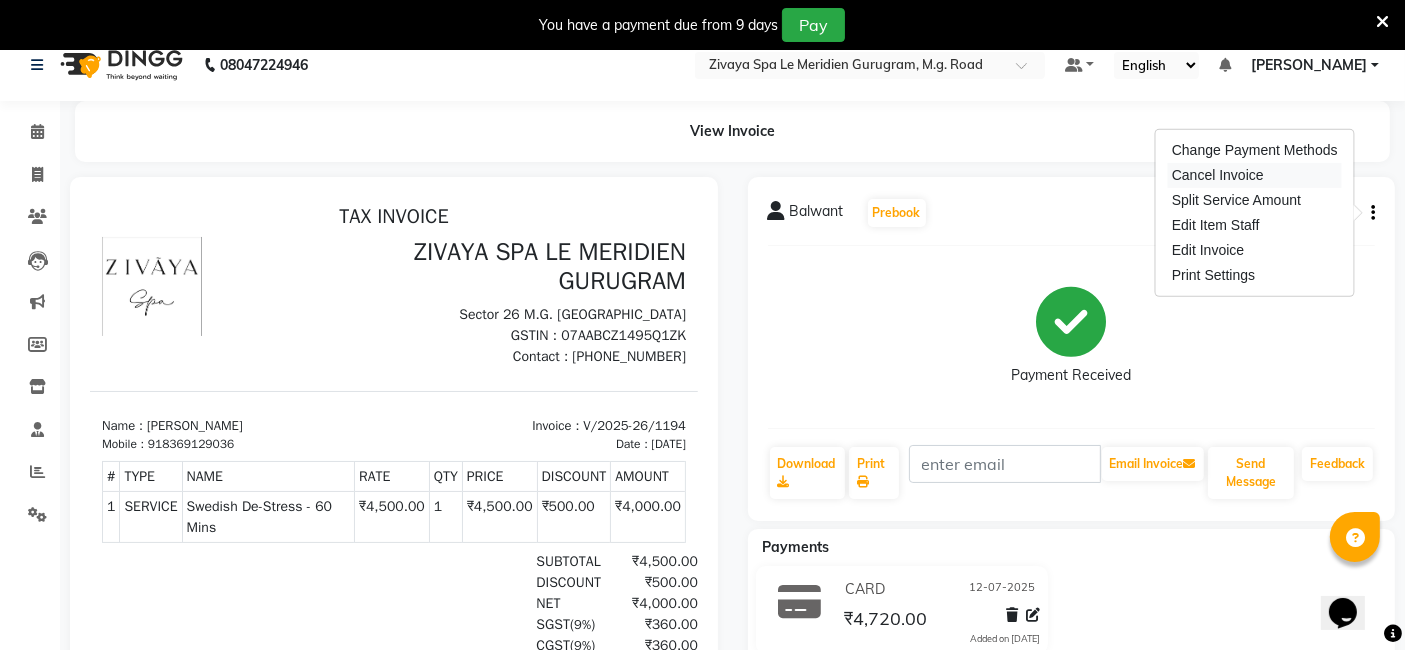 click on "Cancel Invoice" at bounding box center [1255, 175] 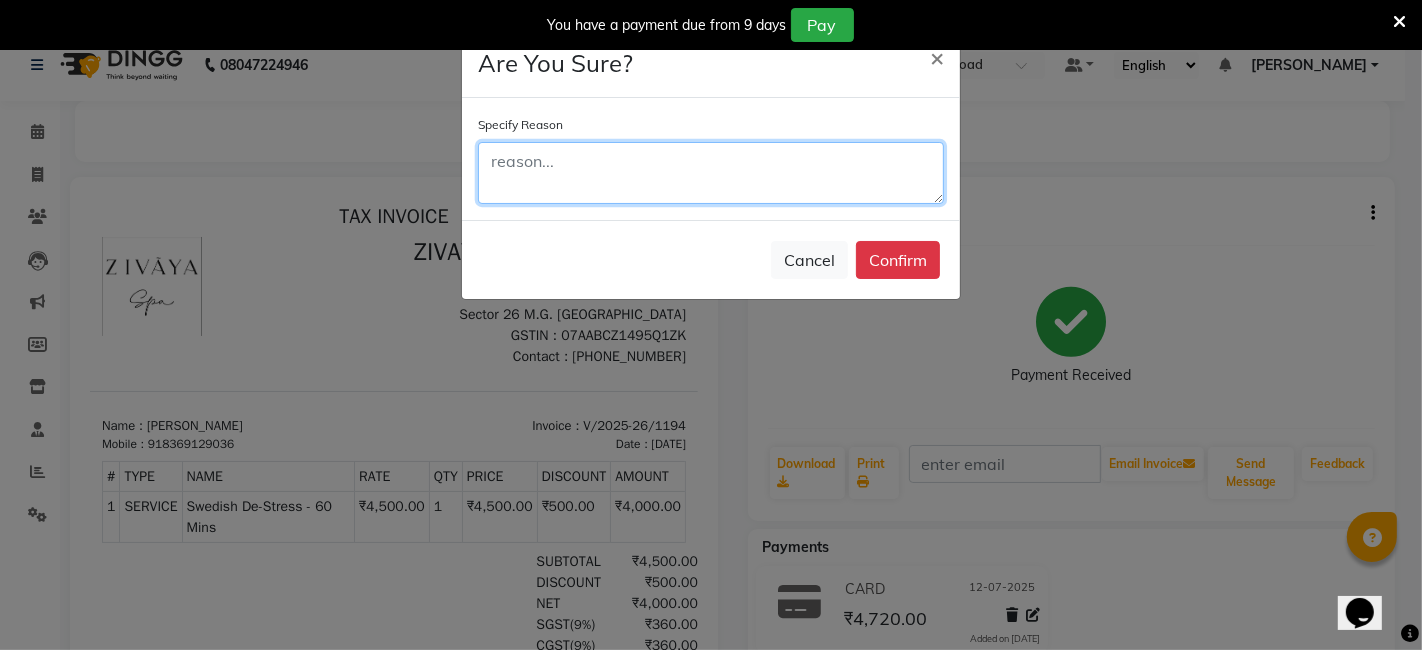 click 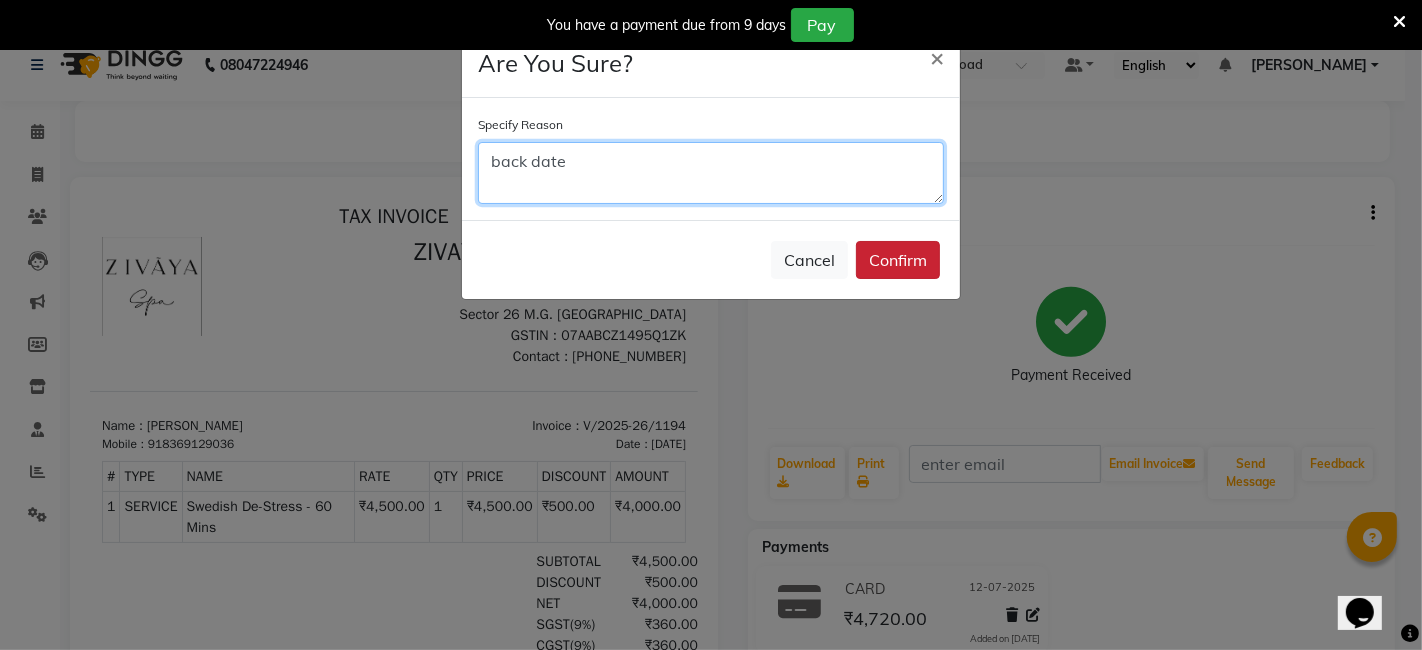 type on "back date" 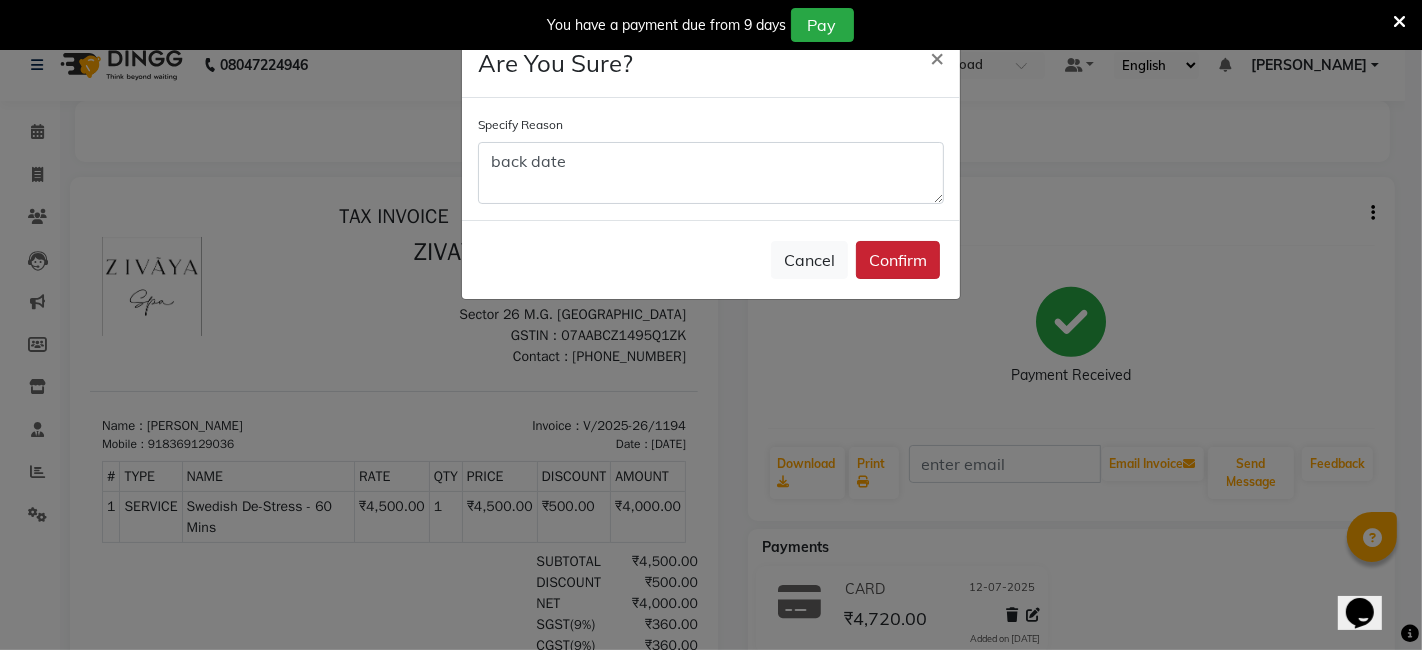 click on "Confirm" 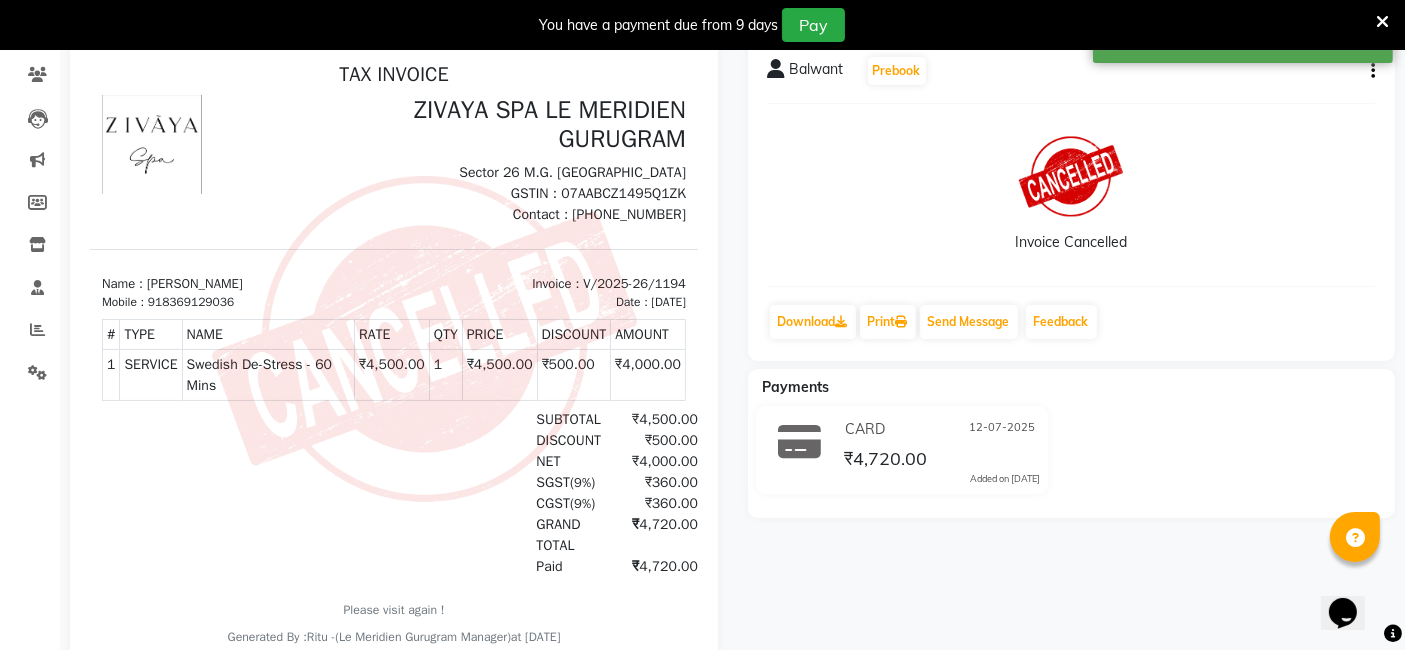 scroll, scrollTop: 0, scrollLeft: 0, axis: both 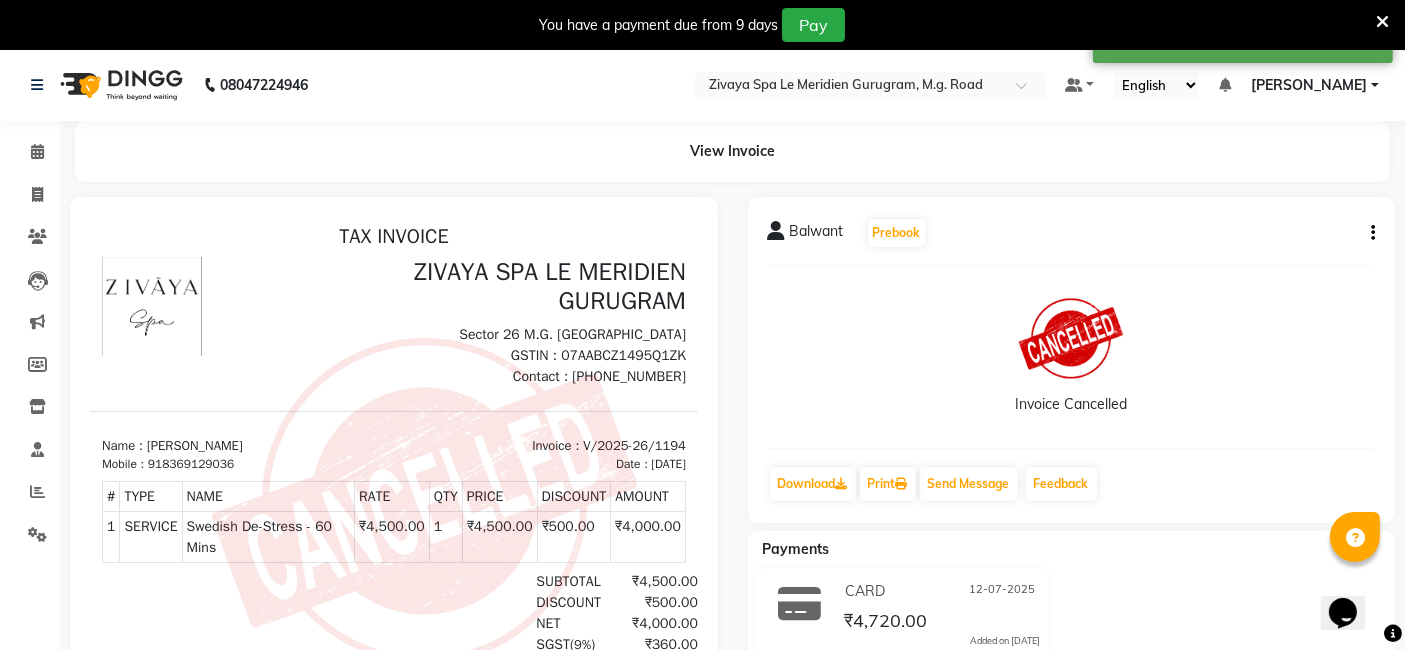 click 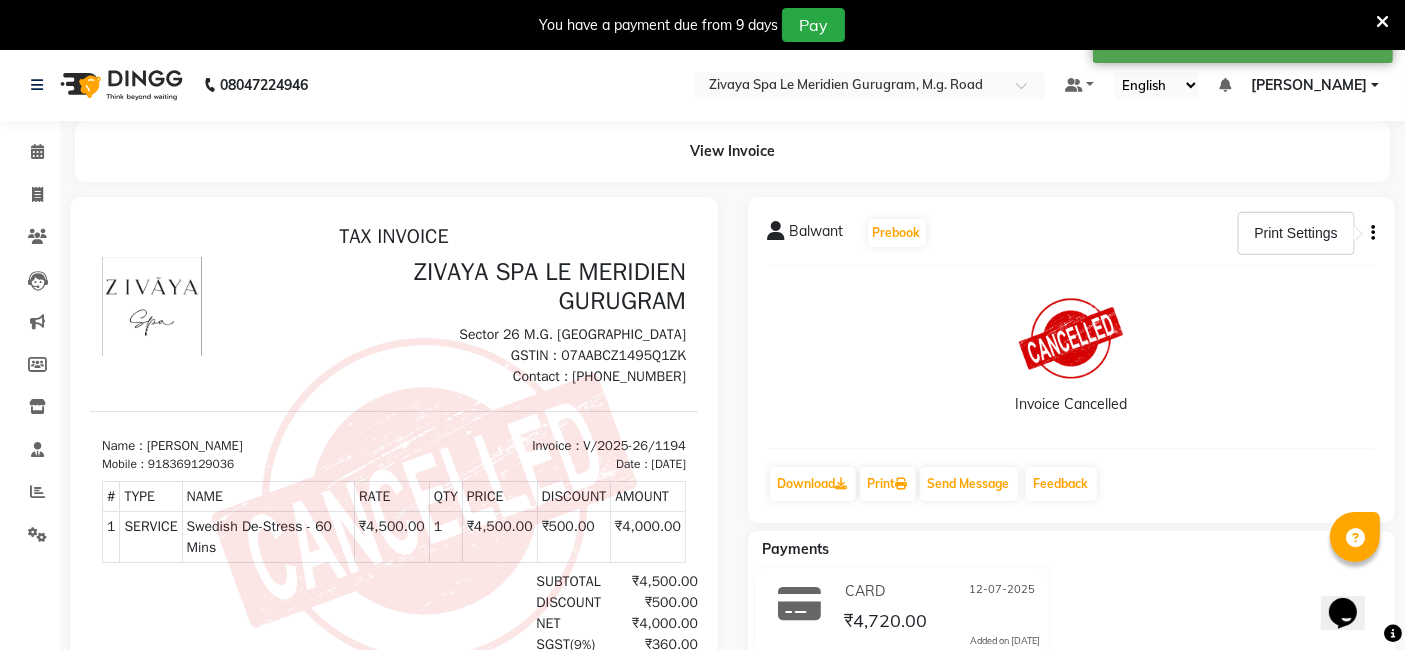 click on "Invoice Cancelled" 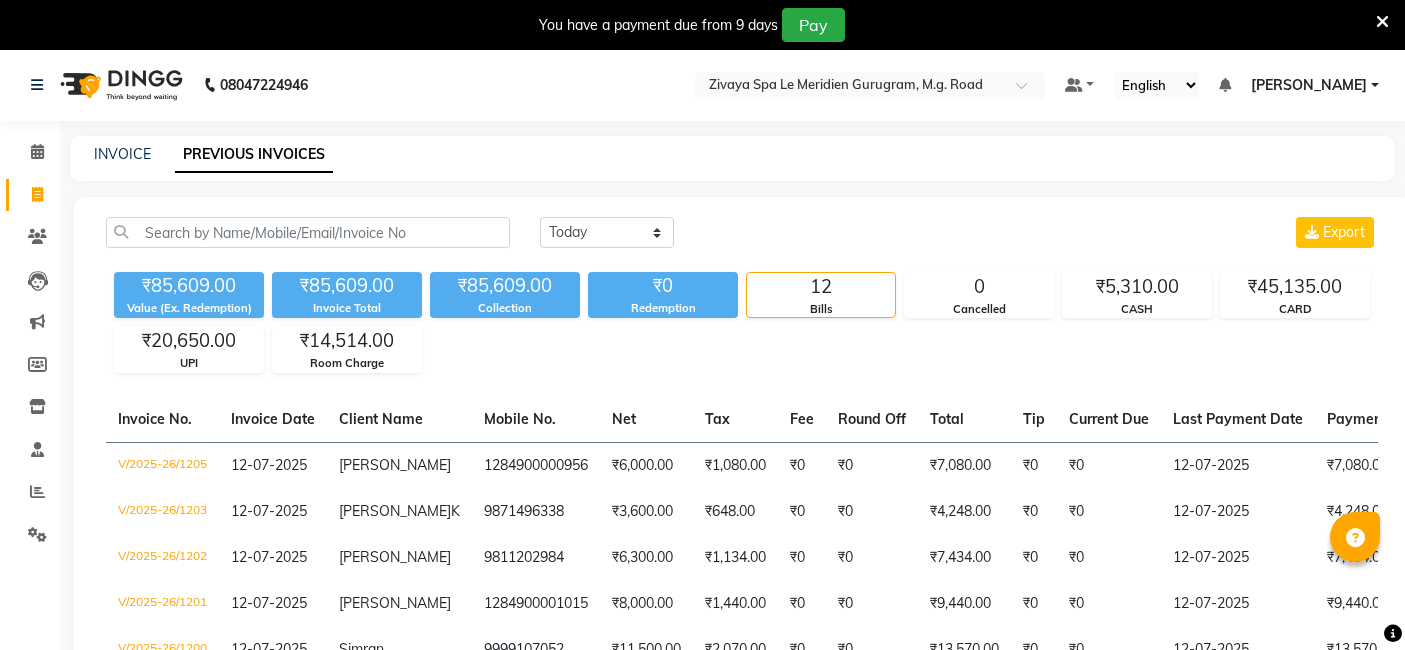 scroll, scrollTop: 485, scrollLeft: 0, axis: vertical 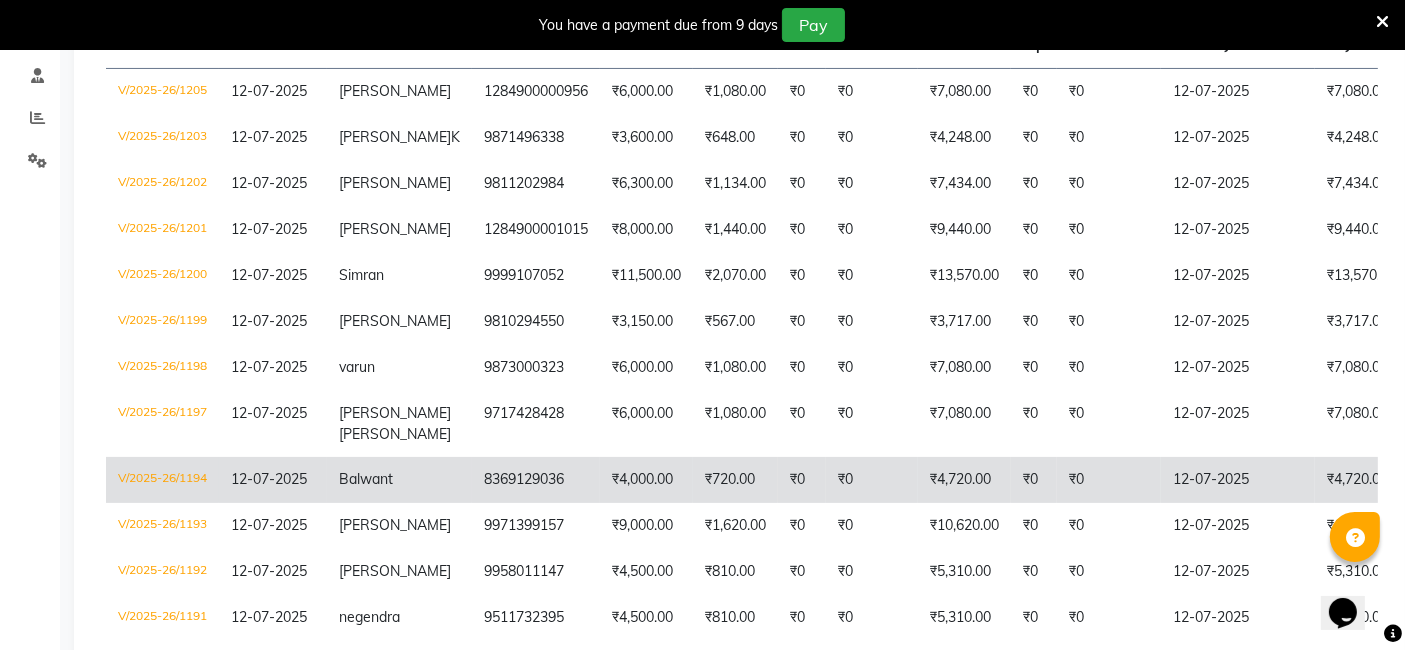 click on "V/2025-26/1194" 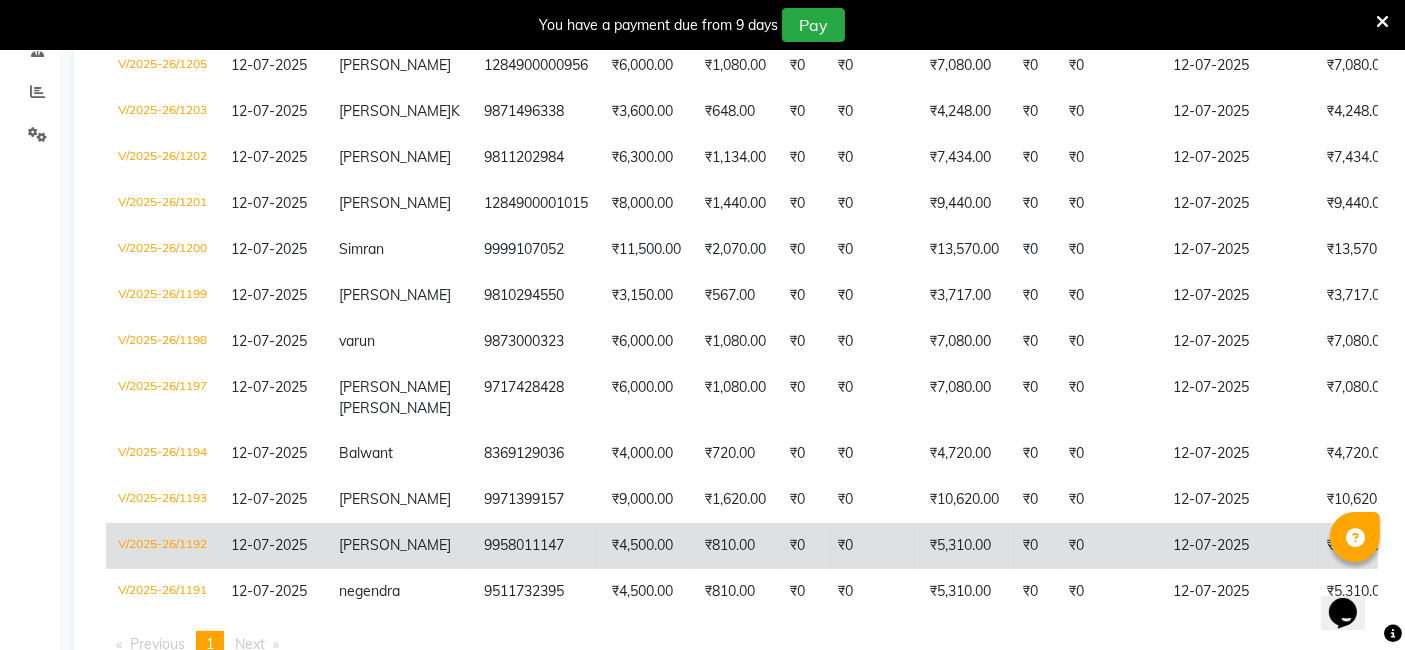scroll, scrollTop: 444, scrollLeft: 0, axis: vertical 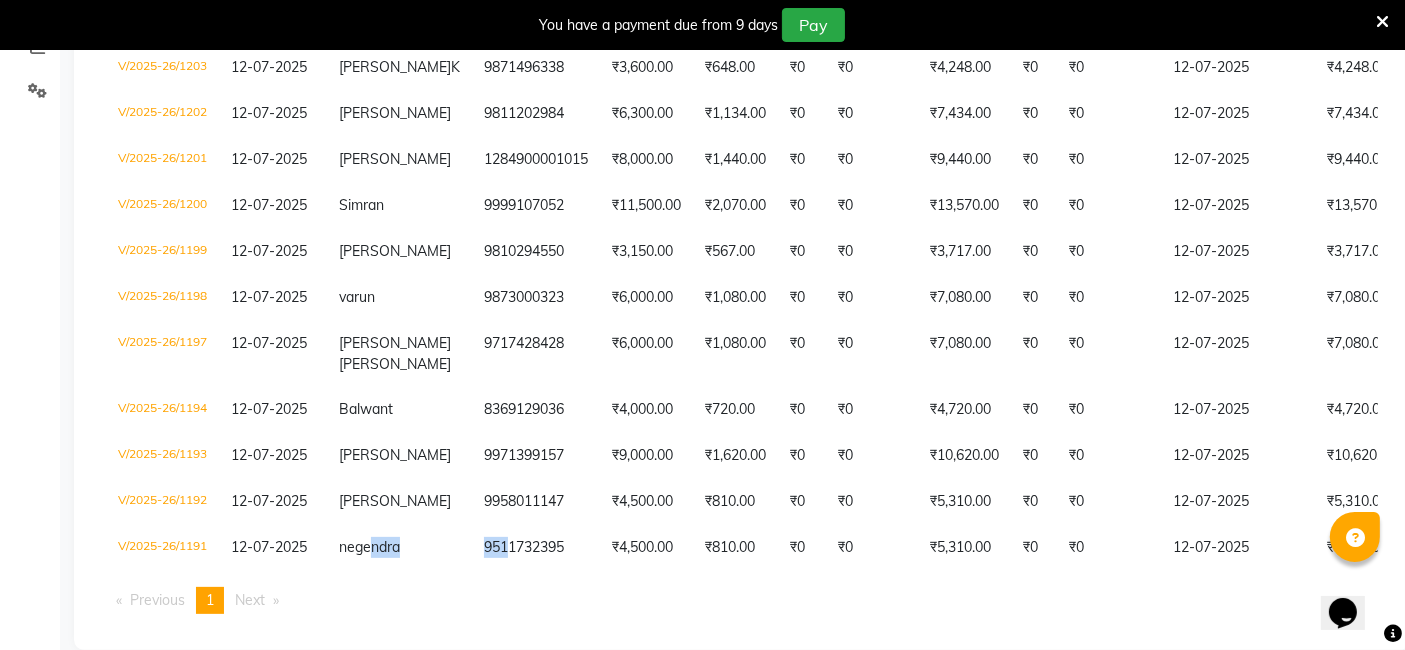 drag, startPoint x: 371, startPoint y: 562, endPoint x: 470, endPoint y: 571, distance: 99.40825 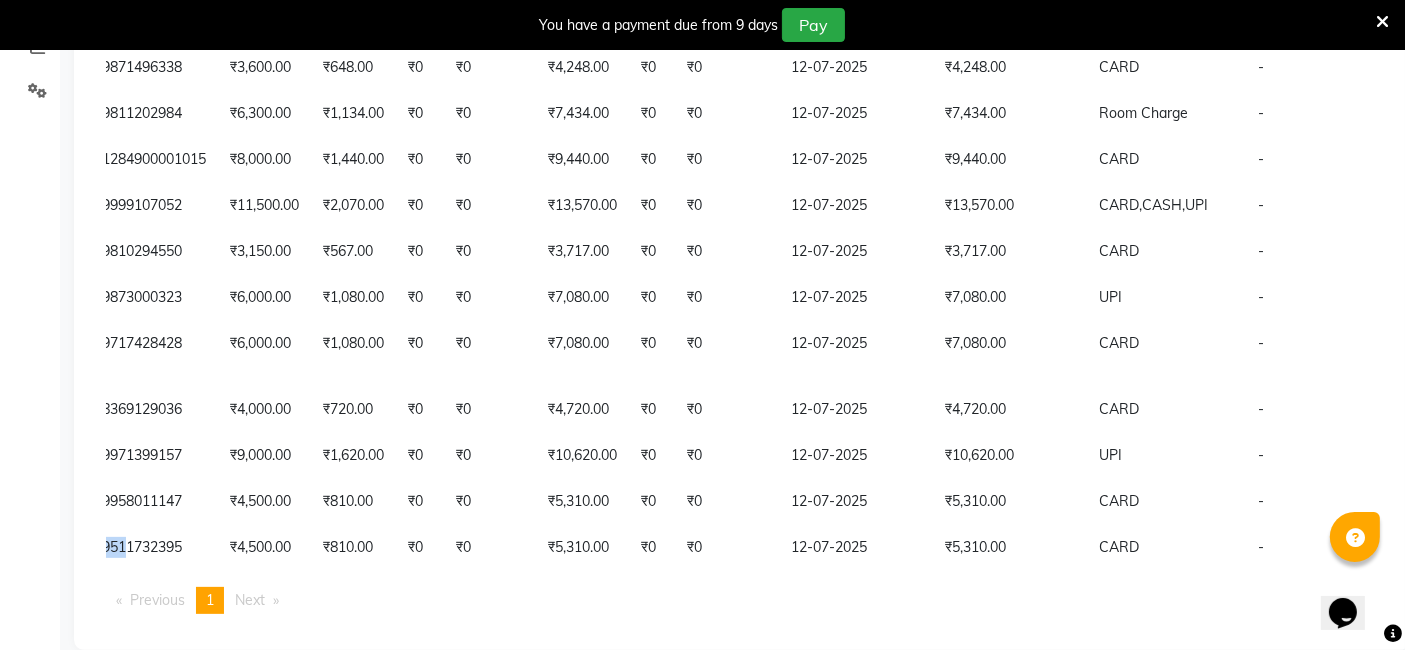 scroll, scrollTop: 0, scrollLeft: 424, axis: horizontal 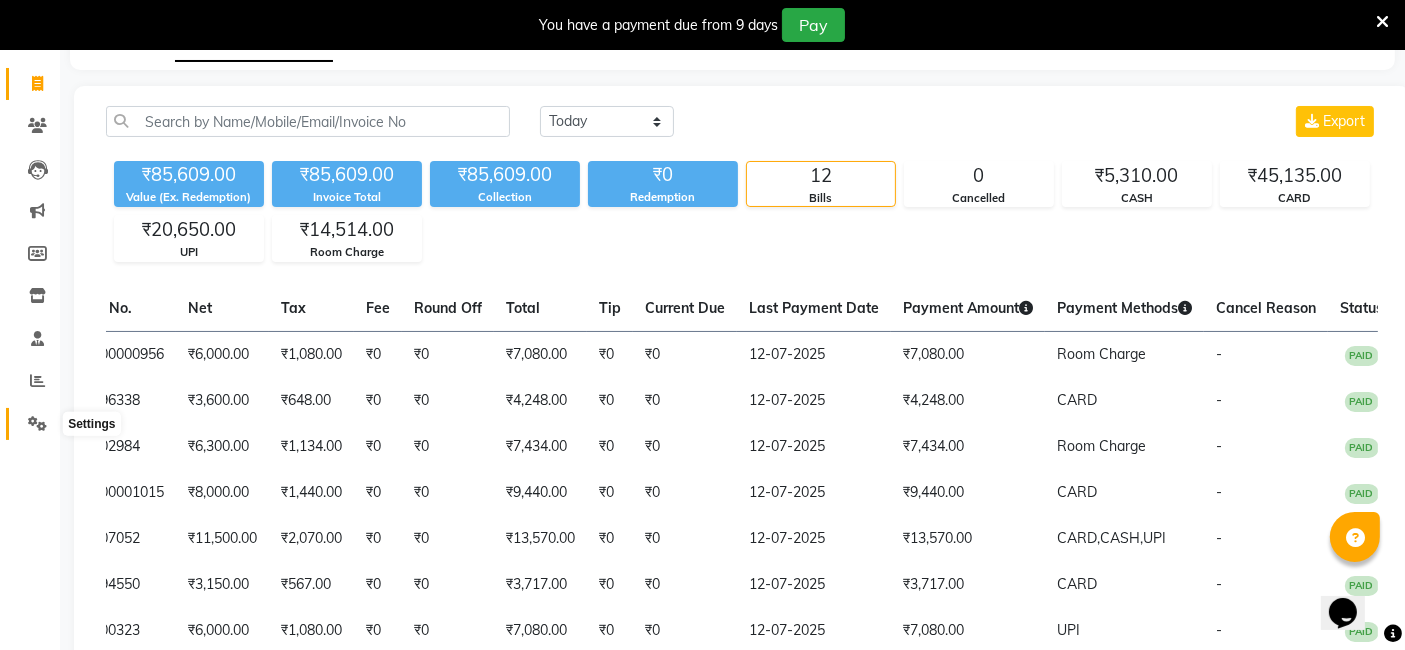 click 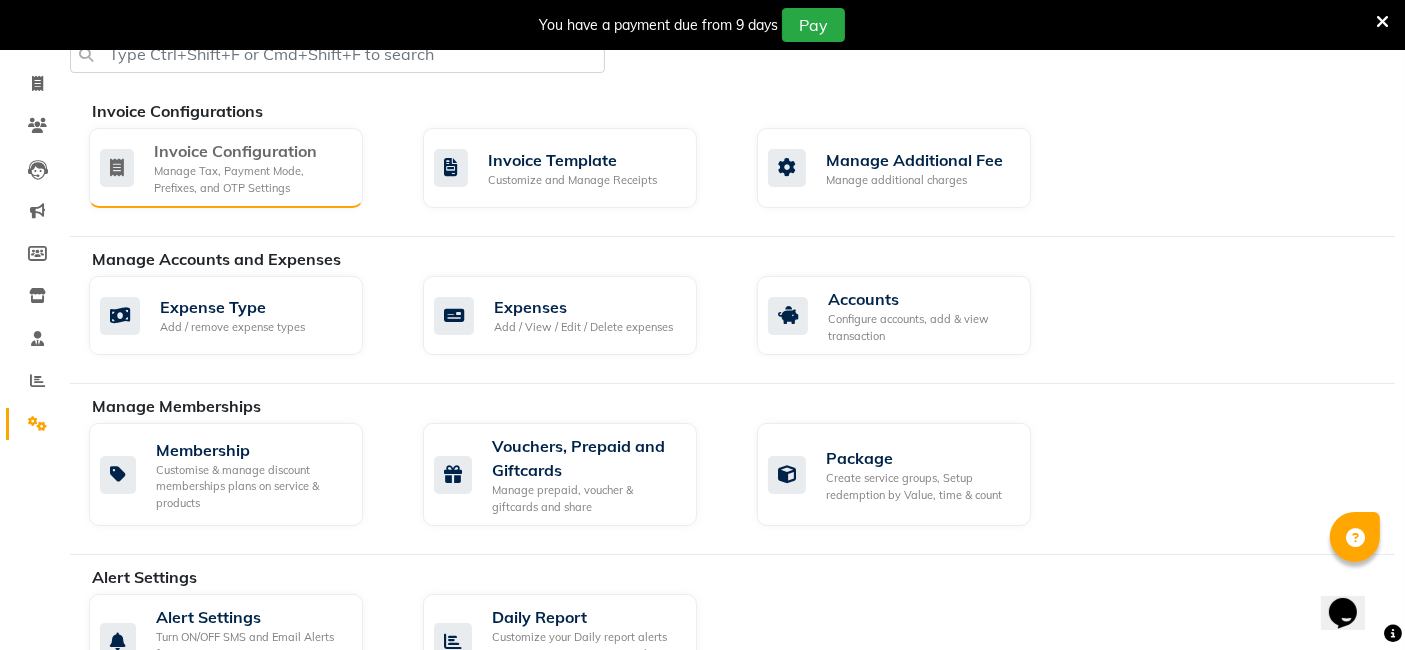 click on "Invoice Configuration" 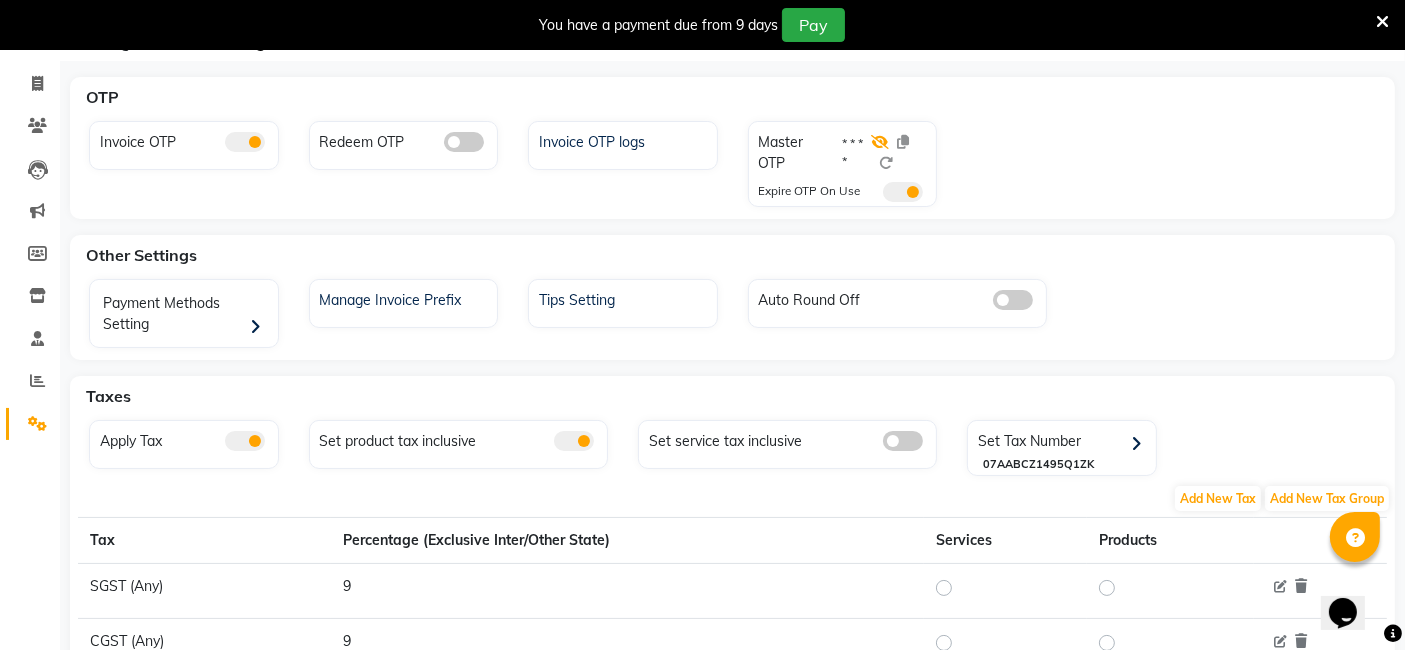 click 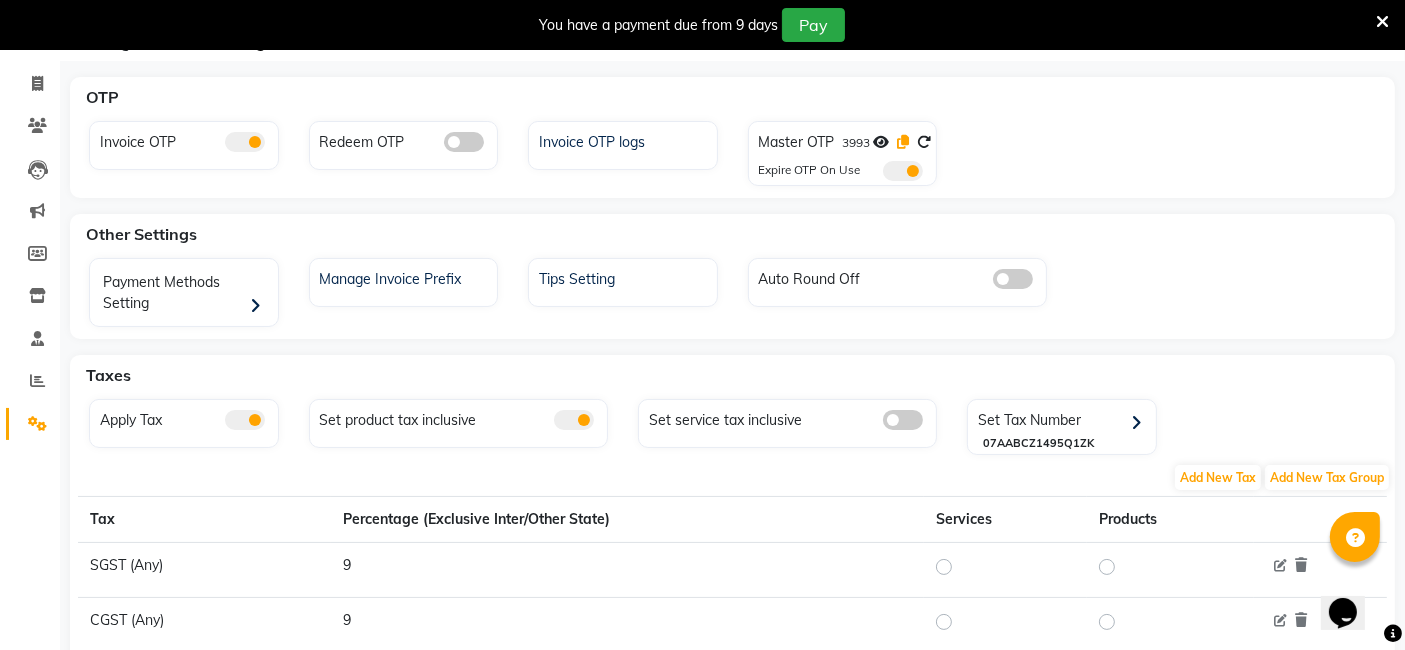 click 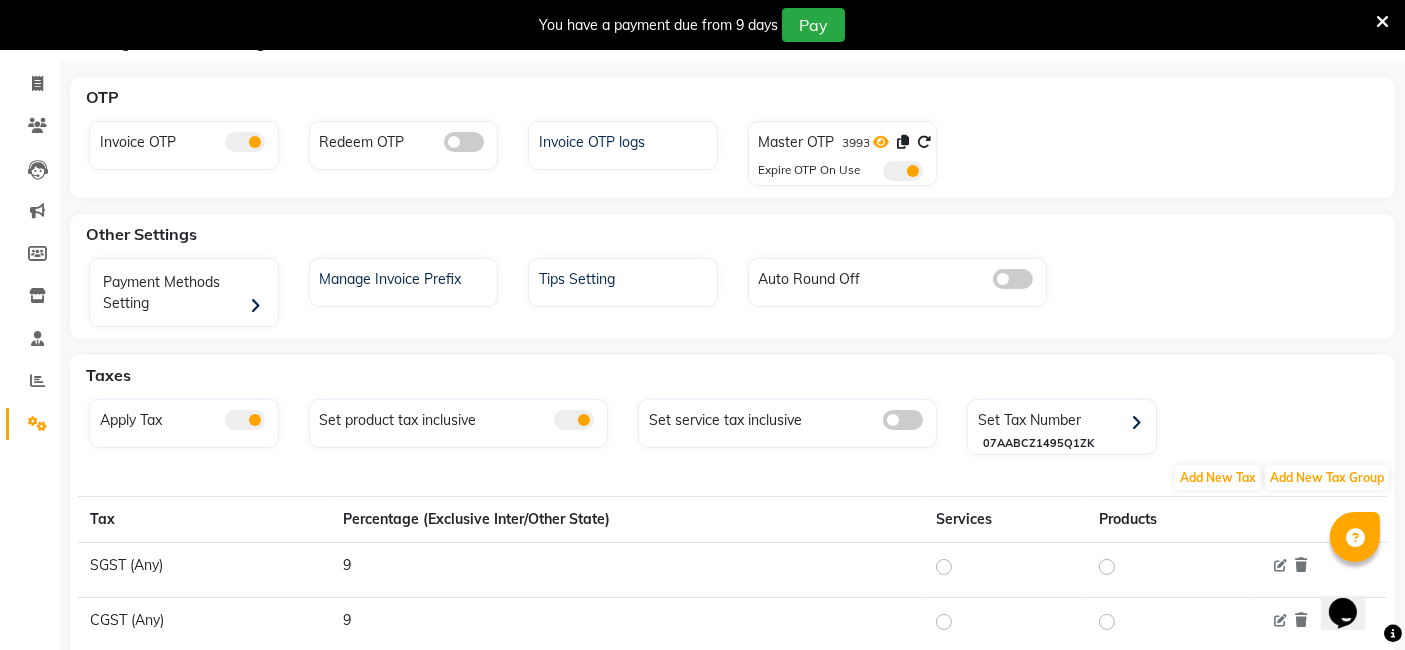click 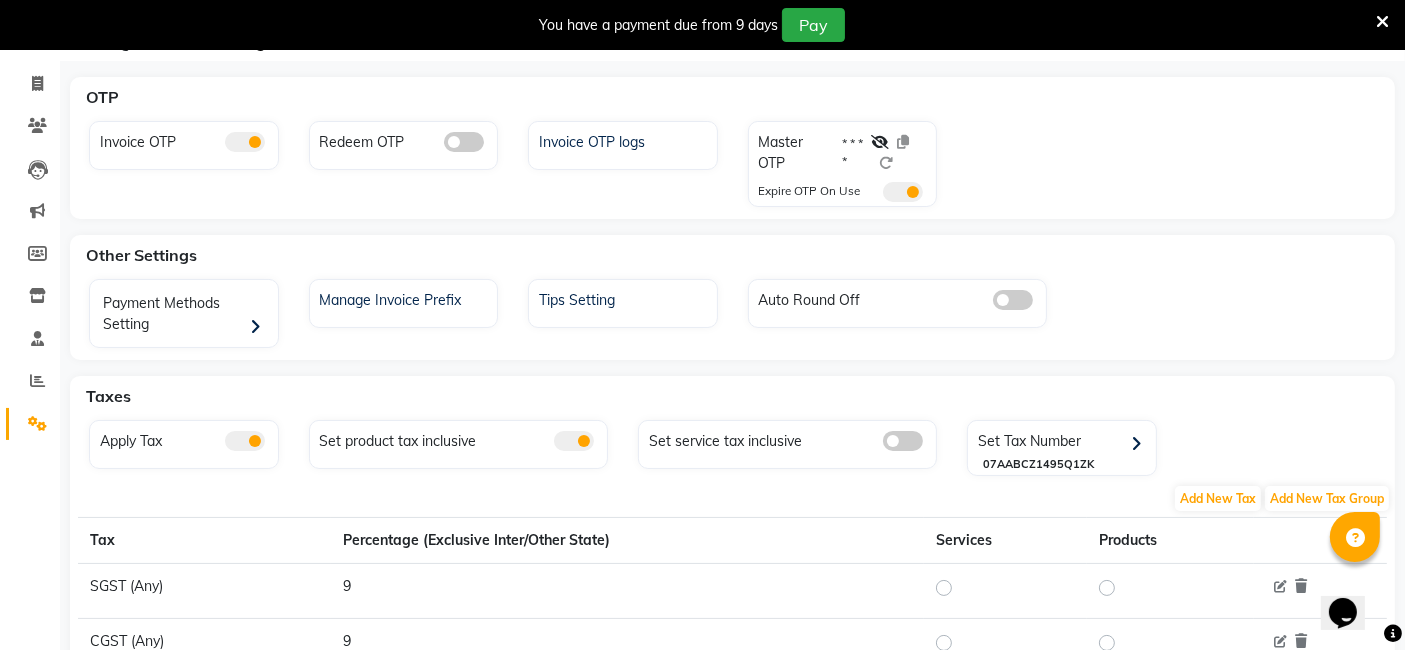 click 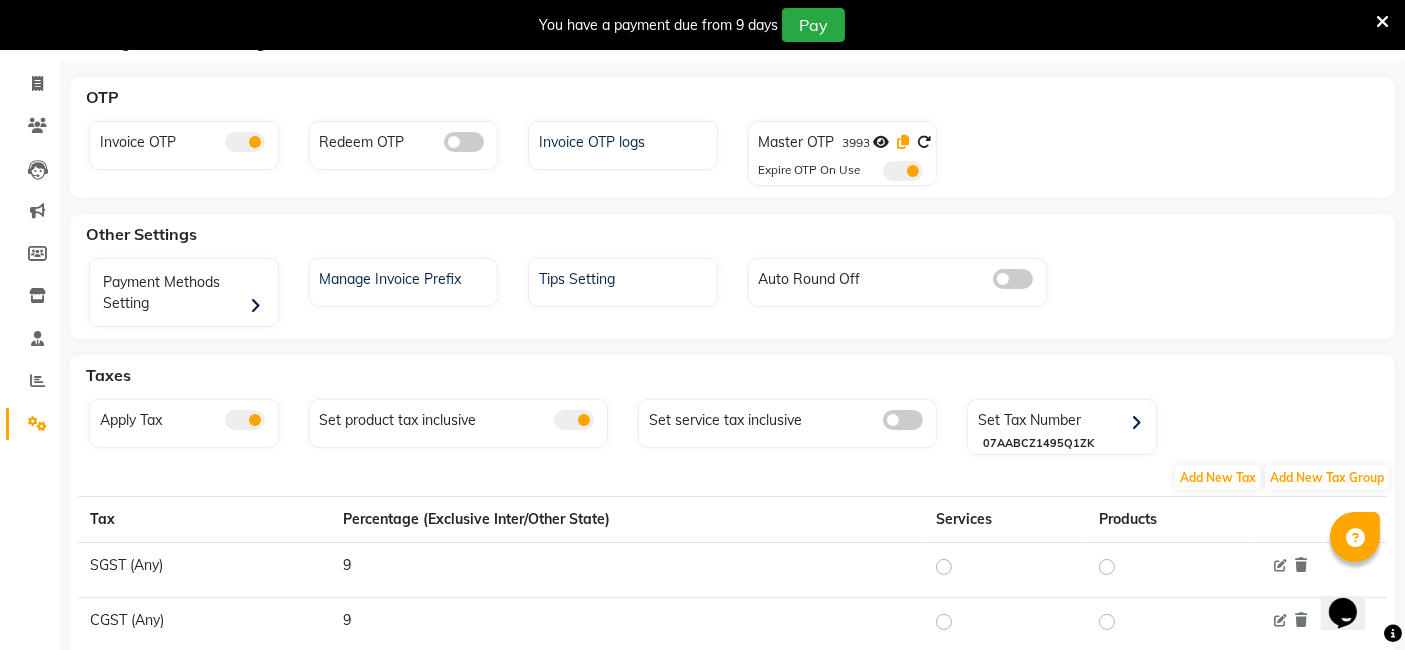 click 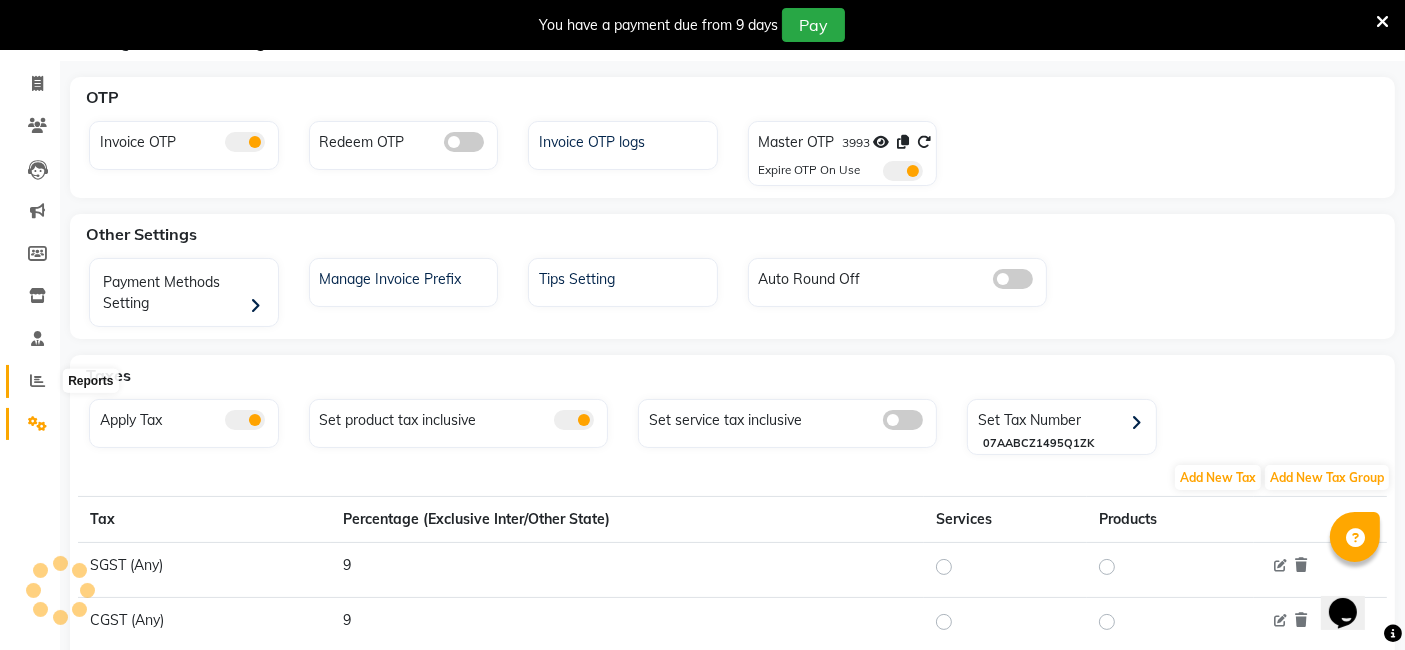 click 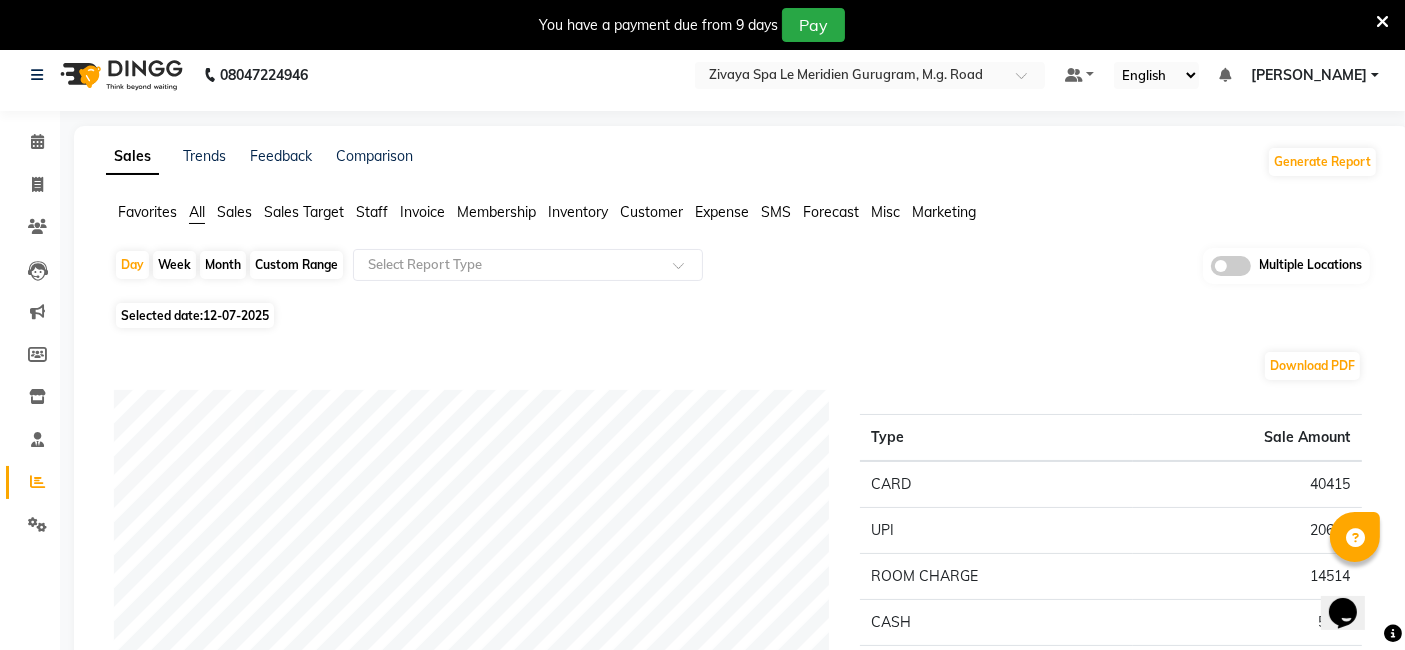 scroll, scrollTop: 0, scrollLeft: 0, axis: both 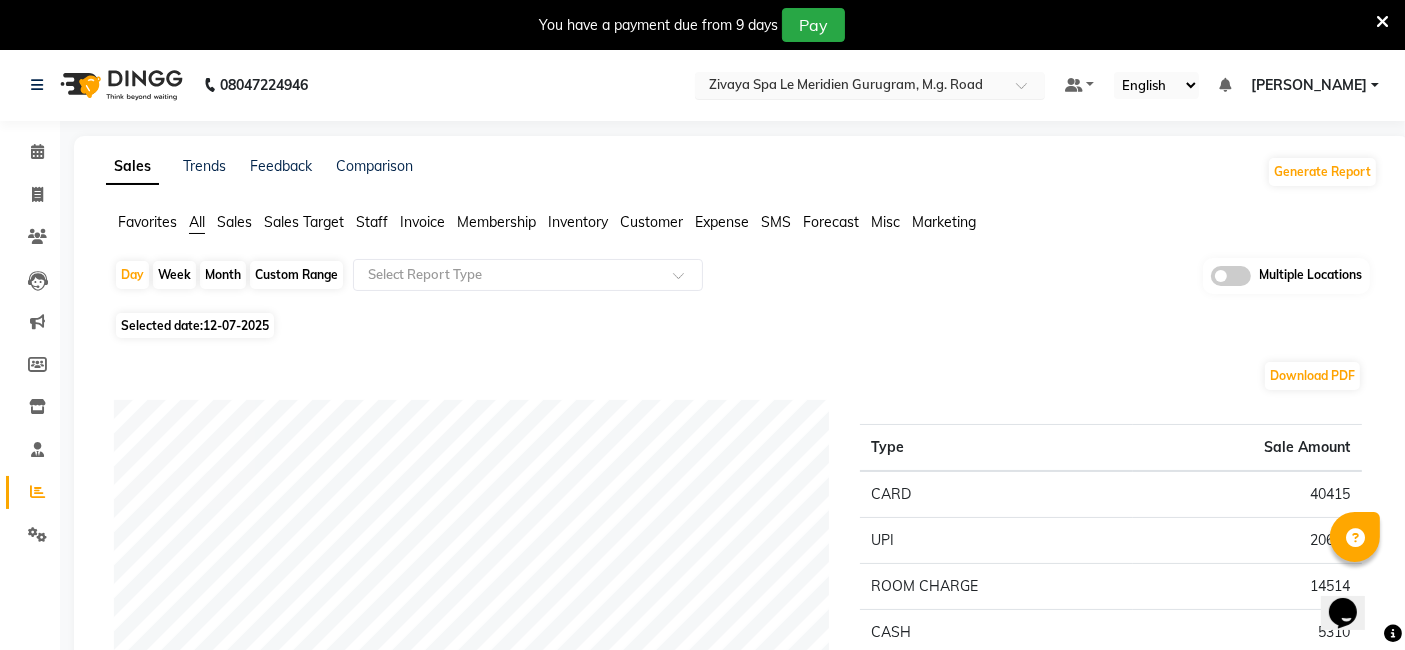 click at bounding box center [850, 87] 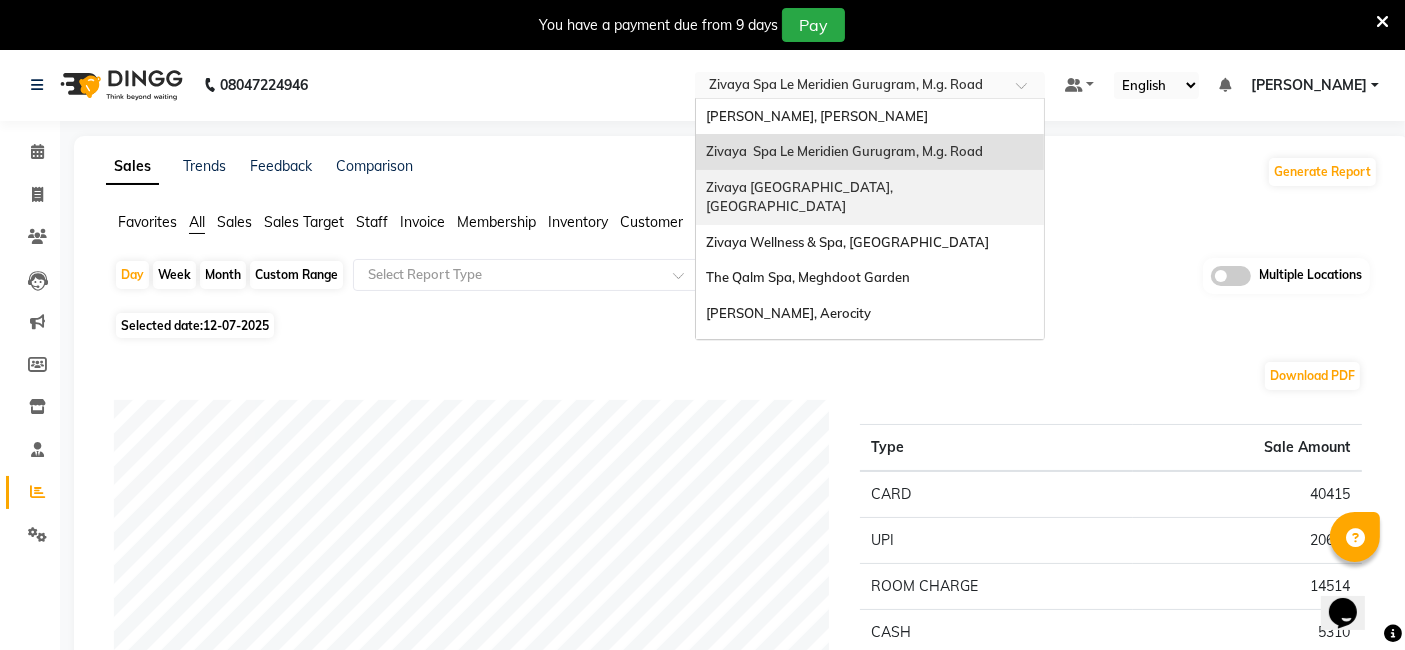 click on "Zivaya [GEOGRAPHIC_DATA],  [GEOGRAPHIC_DATA]" at bounding box center (870, 197) 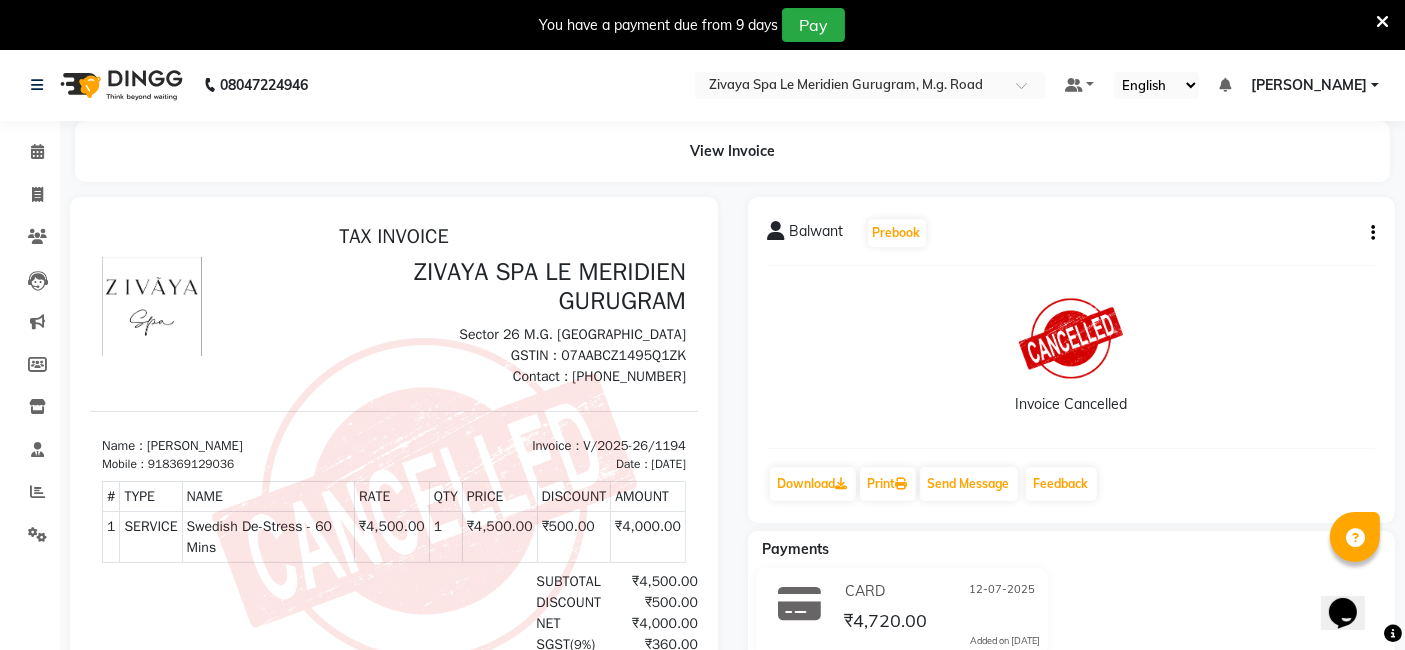 scroll, scrollTop: 0, scrollLeft: 0, axis: both 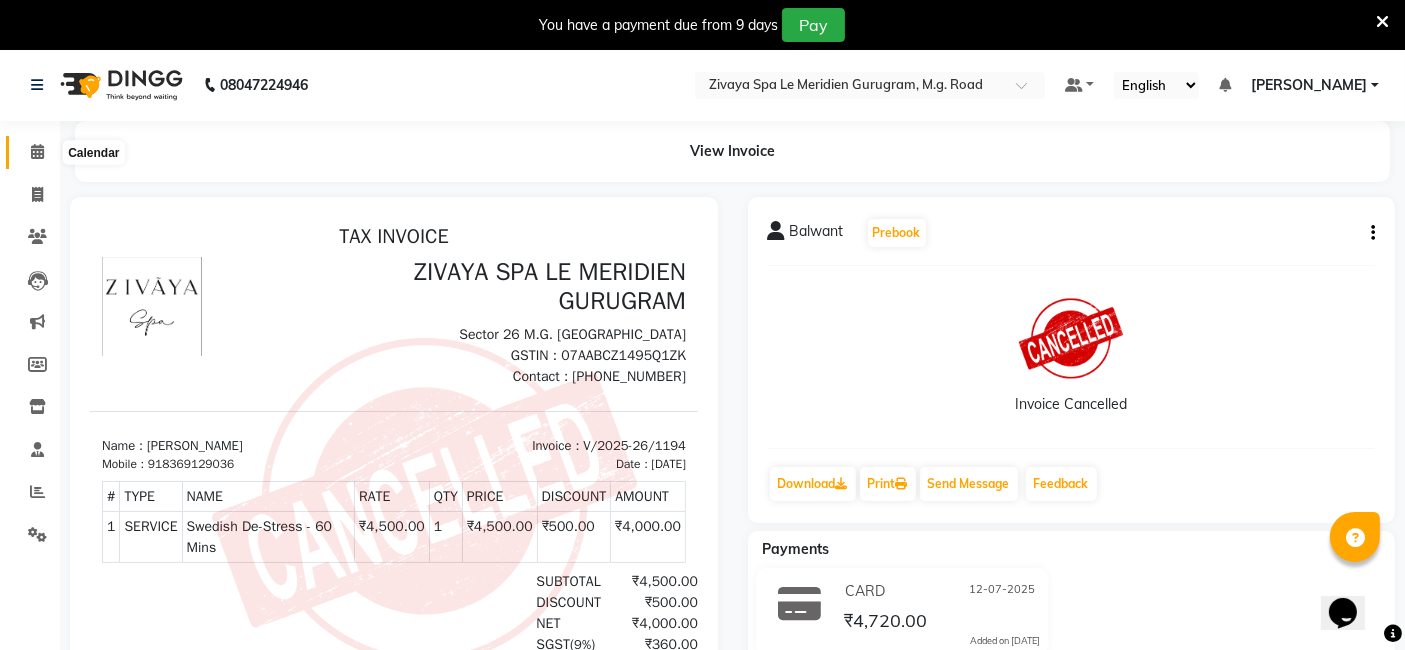 click 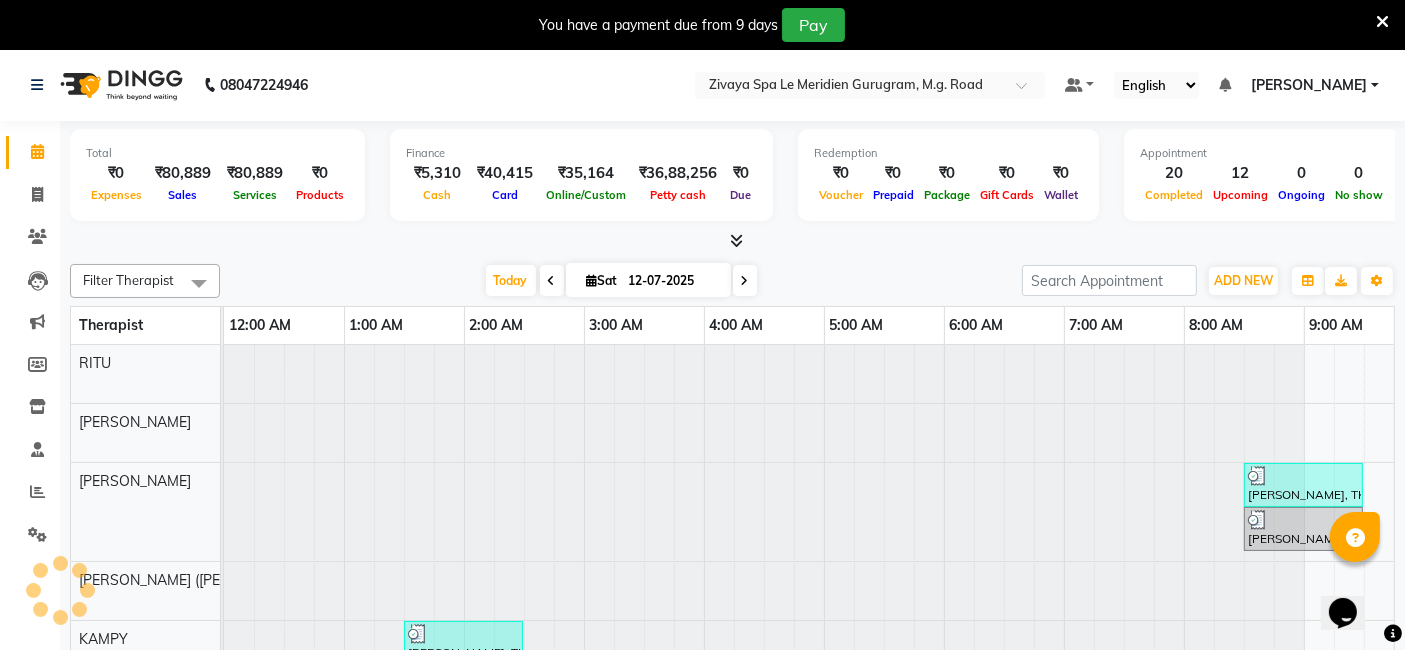 scroll, scrollTop: 0, scrollLeft: 720, axis: horizontal 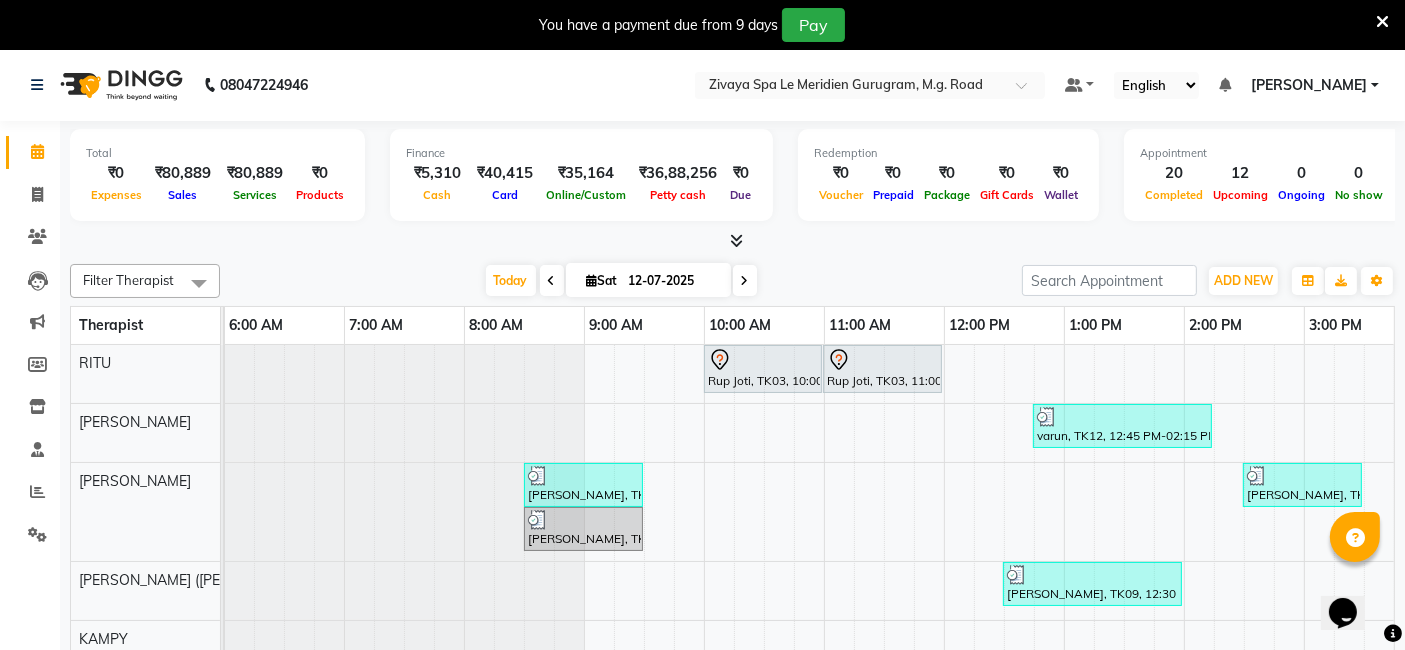 click at bounding box center [552, 281] 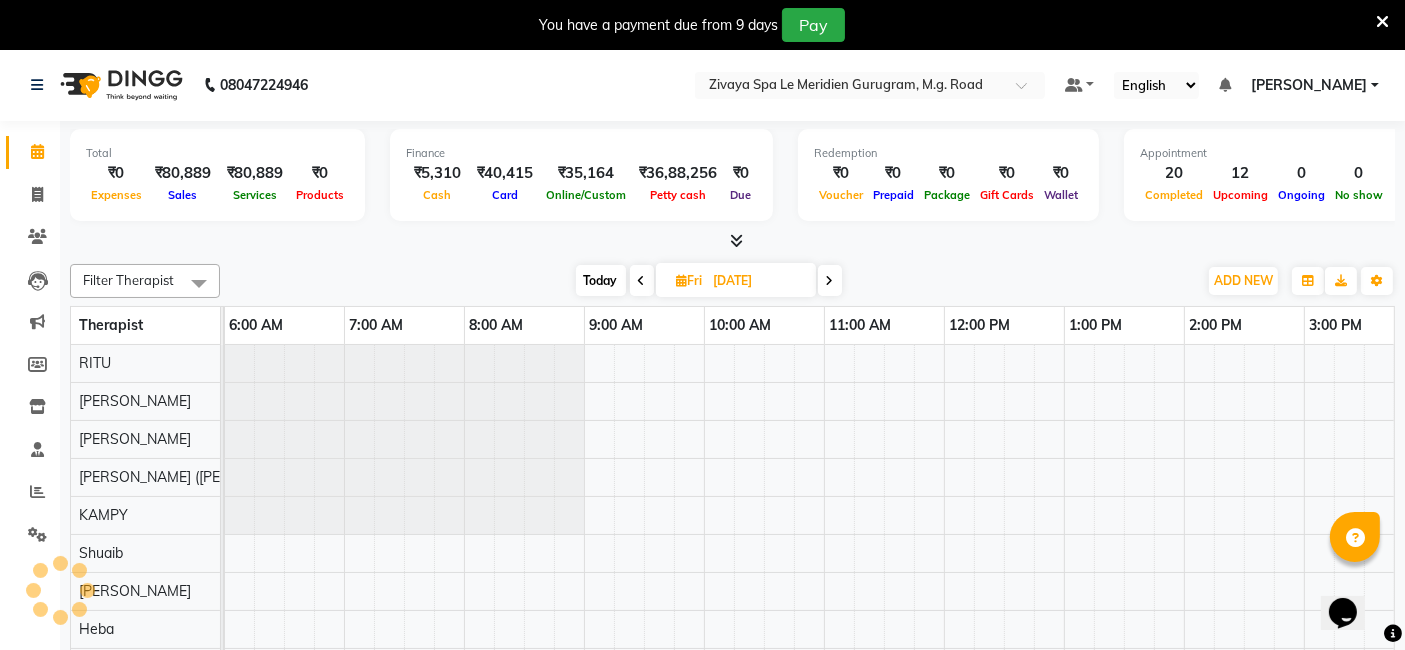 scroll, scrollTop: 0, scrollLeft: 1708, axis: horizontal 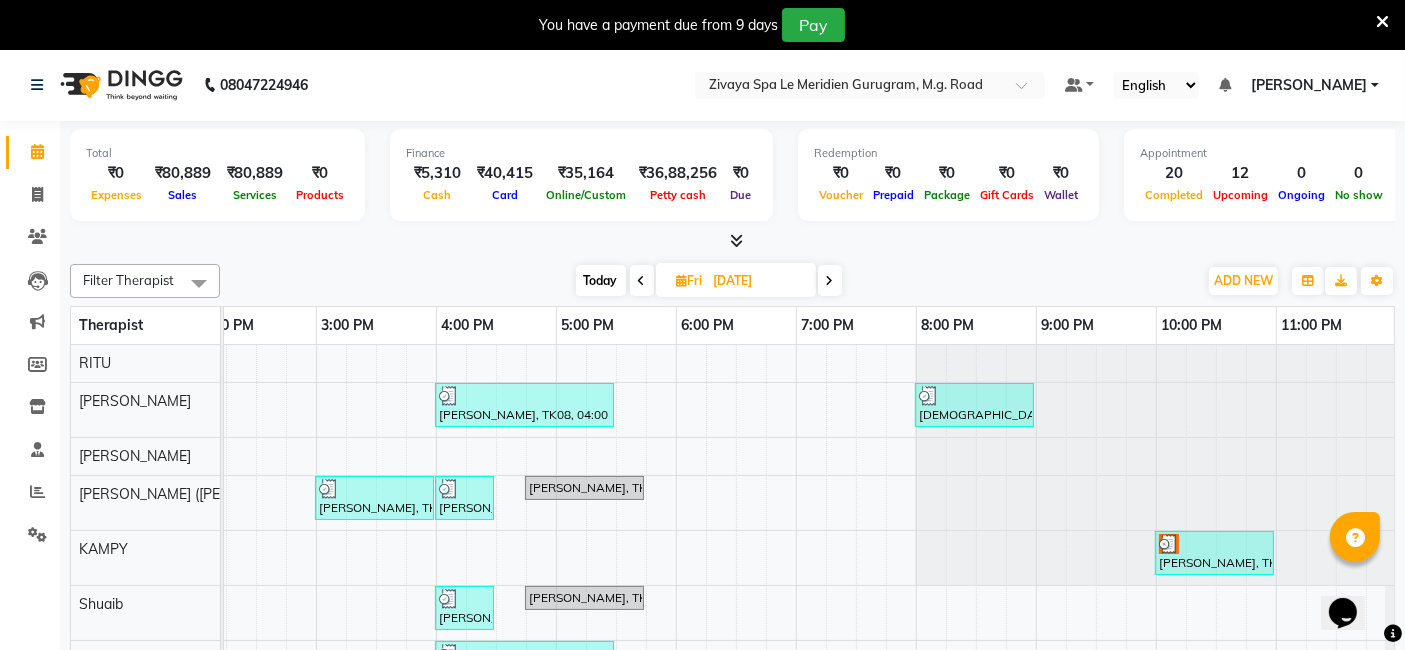 click at bounding box center [830, 280] 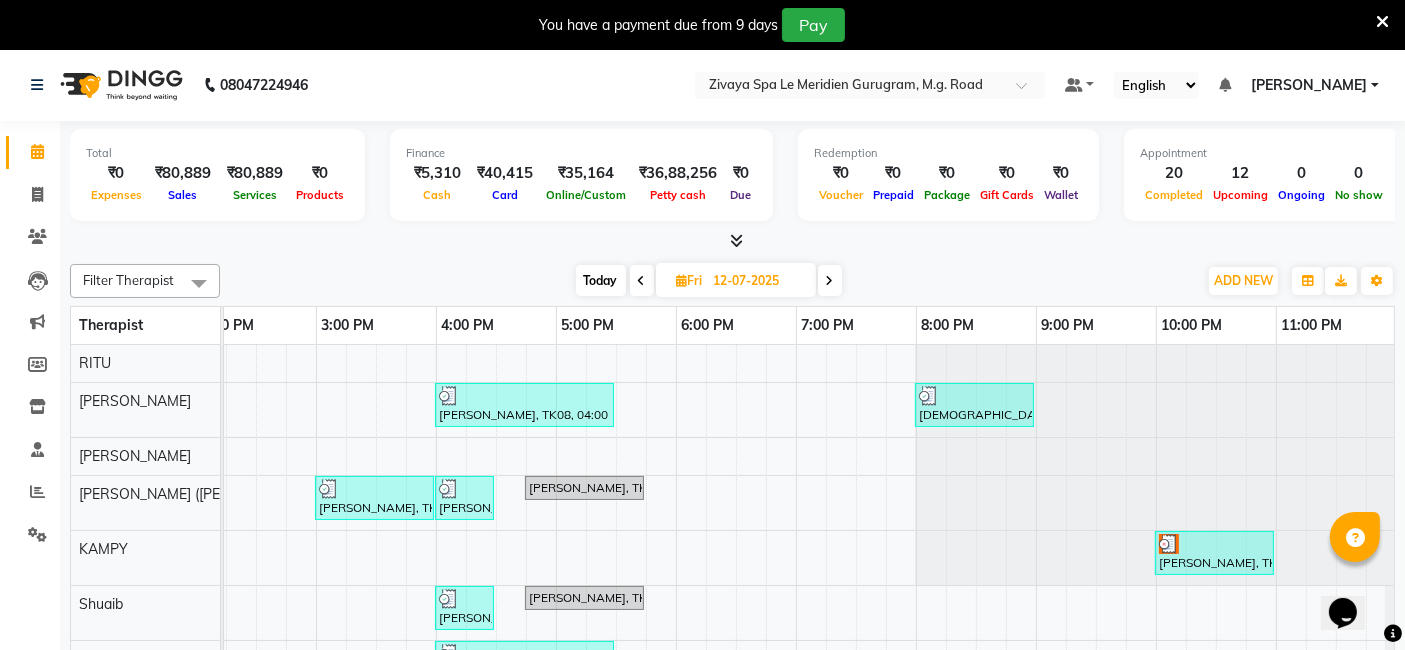 scroll, scrollTop: 0, scrollLeft: 720, axis: horizontal 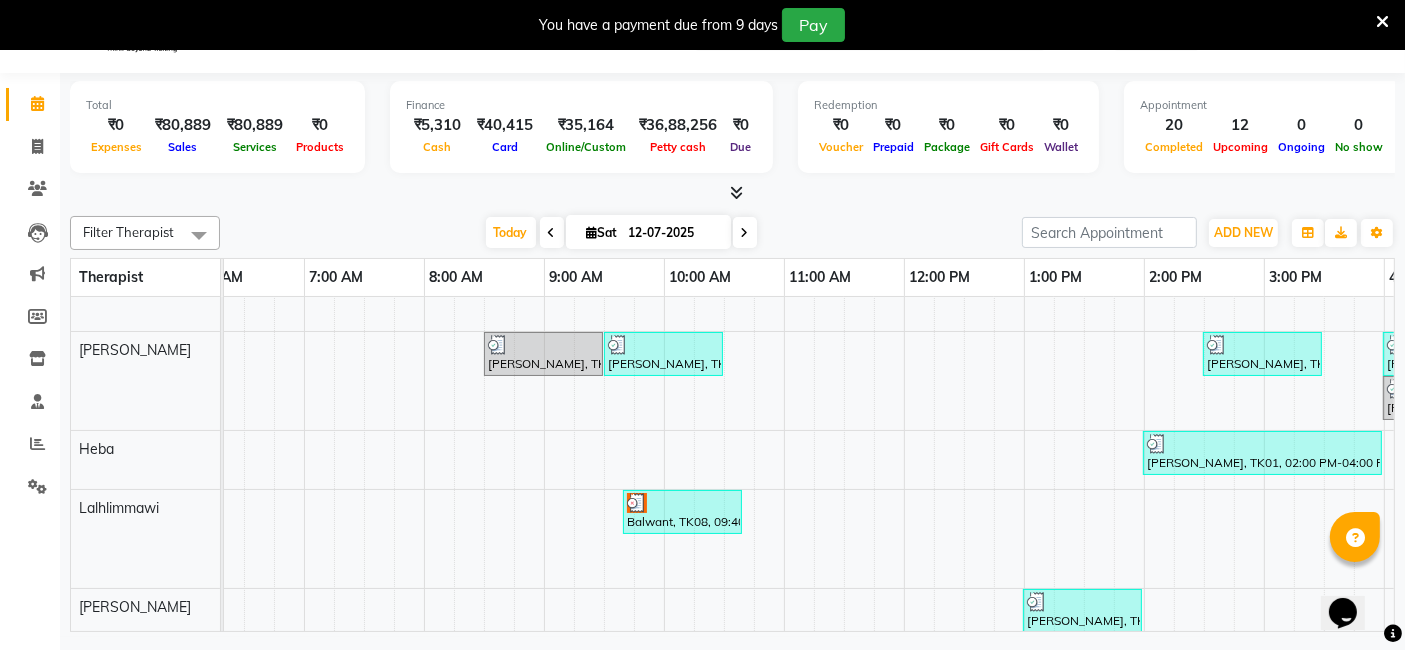 click at bounding box center (552, 232) 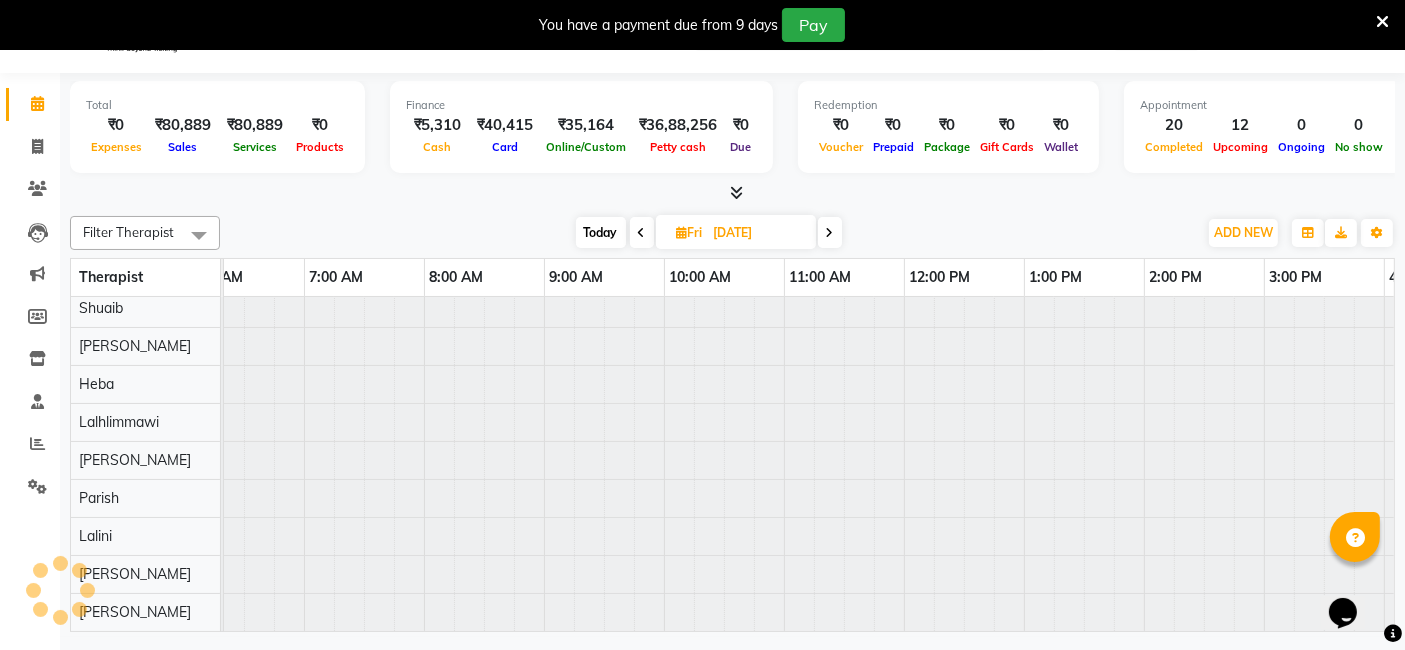scroll, scrollTop: 0, scrollLeft: 1708, axis: horizontal 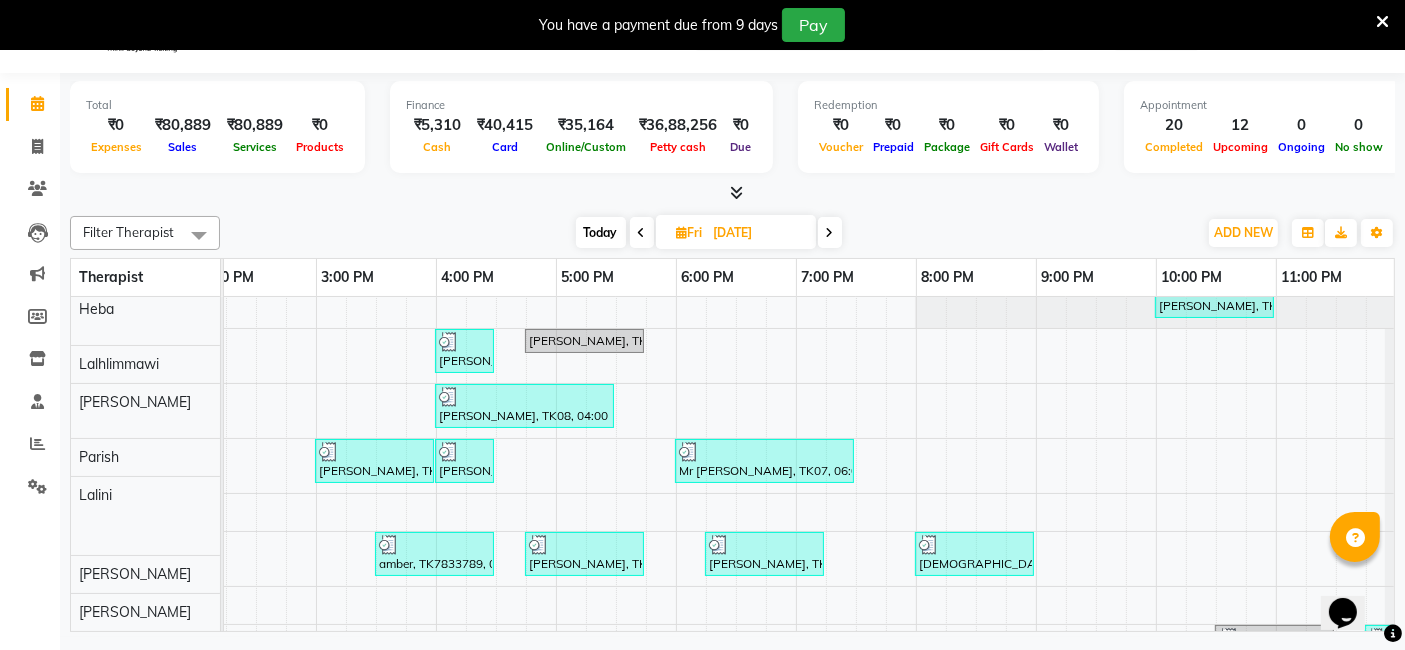 click at bounding box center [830, 233] 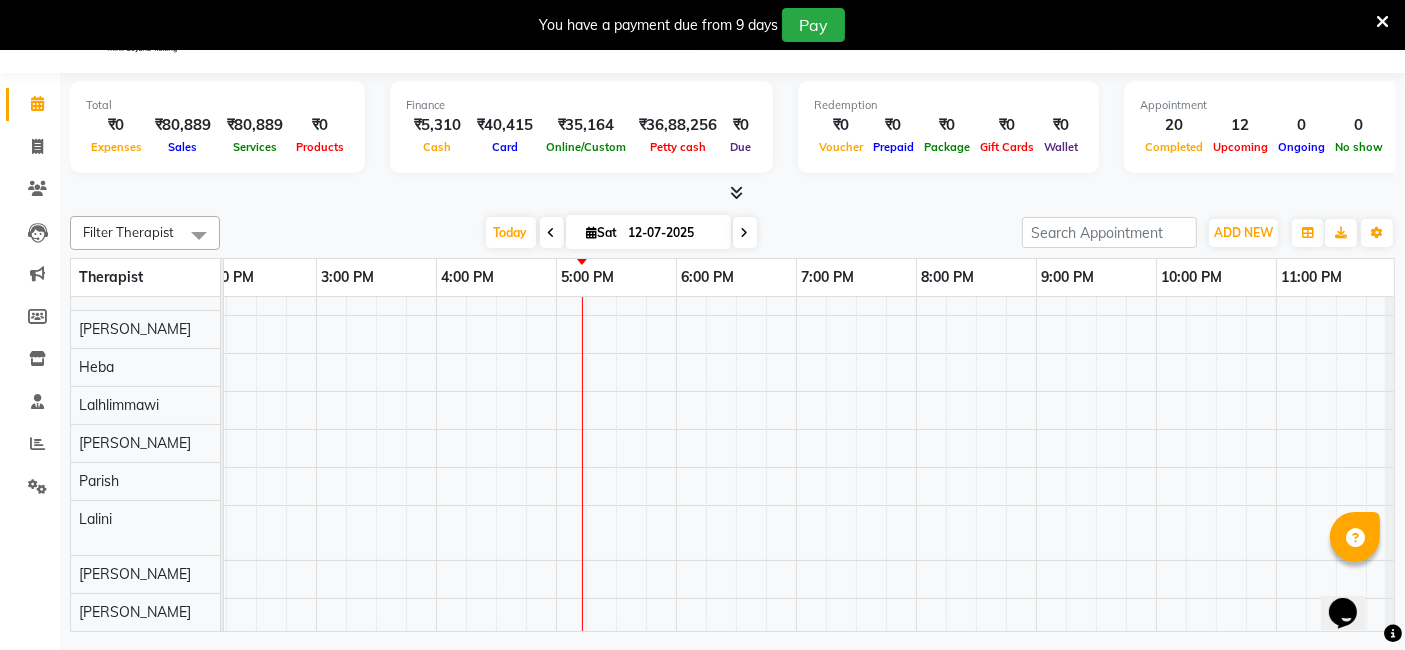 scroll, scrollTop: 0, scrollLeft: 1708, axis: horizontal 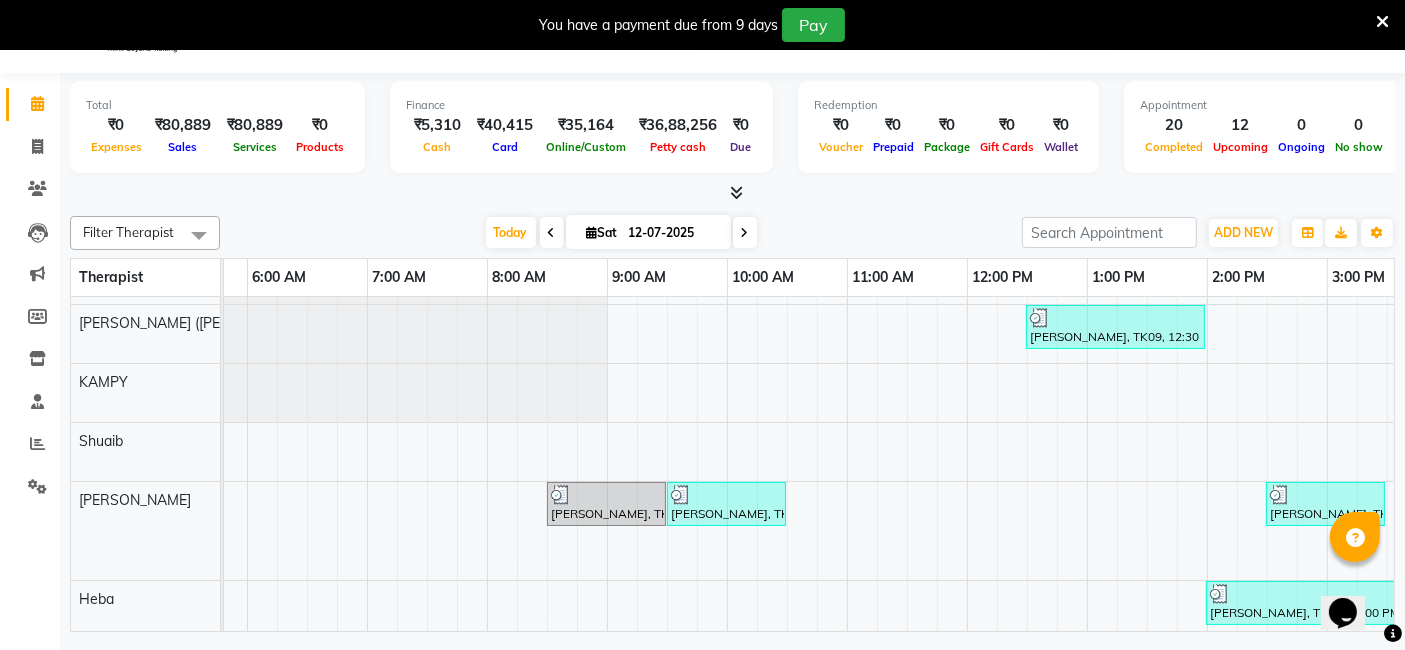 click at bounding box center [552, 233] 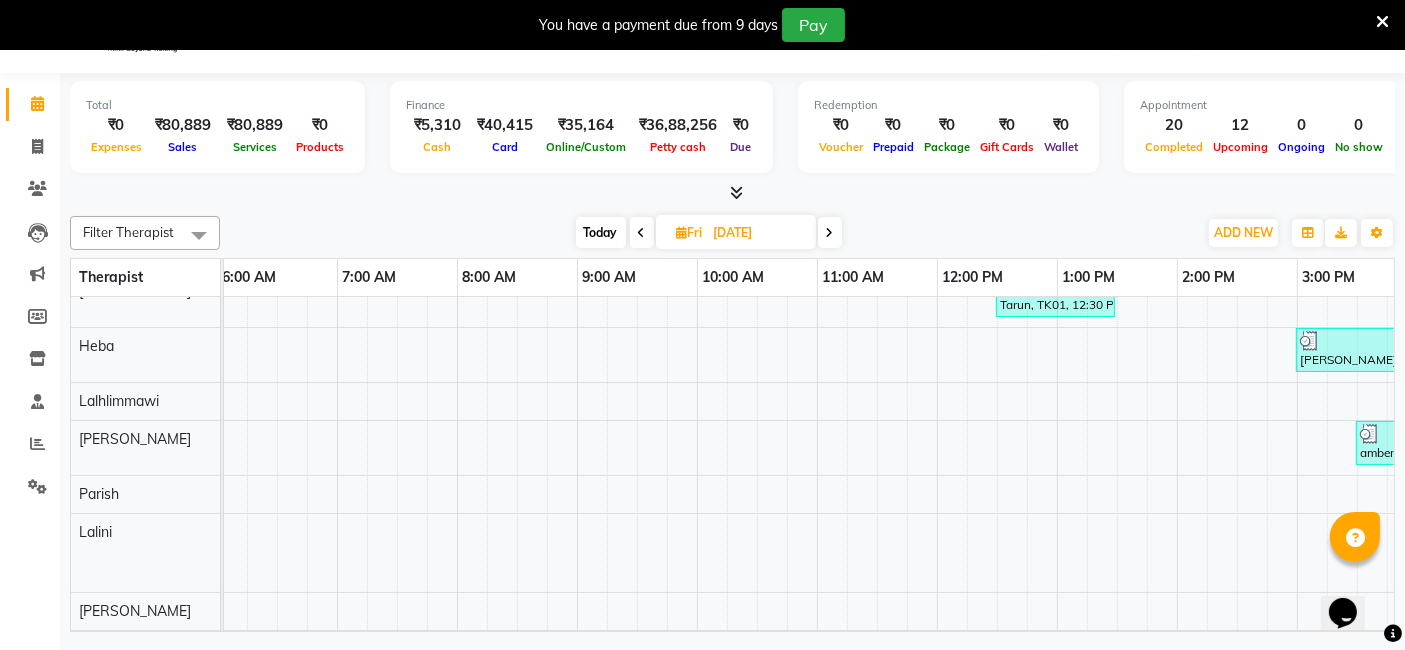 click on "Jagdish, TK08, 04:00 PM-05:30 PM, Javanese Pampering - 90 Mins     Islam, TK12, 08:00 PM-09:00 PM, Javanese Pampering - 60 Mins     Rup Joti, TK03, 11:30 AM-12:30 PM, Javanese Pampering - 60 Mins     Ms.Neha, TK06, 12:30 PM-01:30 PM, Royal Siam - 60 Mins     Rajiv taneja, TK09, 03:00 PM-04:00 PM, Zivaya Signature Facial - 60 Mins     Rajiv taneja, TK09, 04:00 PM-04:30 PM, De-Stress Back & Shoulder Massage - 30 Mins    Kritika, TK04, 04:45 PM-127:0 PM, Javanese Pampering - 60 Mins     Arvind, TK2289493, 09:10 AM-10:40 AM, Swedish De-Stress - 90 Mins     Rup Joti, TK03, 11:30 AM-12:30 PM, Javanese Pampering - 60 Mins     Arvind, TK13, 10:00 PM-11:00 PM, Swedish De-Stress - 60 Mins     Ketul, TK10, 04:00 PM-04:30 PM, BEARD SHAVING    Kritika, TK04, 04:45 PM-127:0 PM, Javanese Pampering - 60 Mins     Tarun, TK01, 12:30 PM-01:30 PM, Javanese Pampering - 60 Mins     Jagdish, TK08, 04:00 PM-05:30 PM, Javanese Pampering - 90 Mins     Rajiv taneja, TK09, 03:00 PM-04:00 PM, Zivaya Signature Facial - 60 Mins" at bounding box center (937, 322) 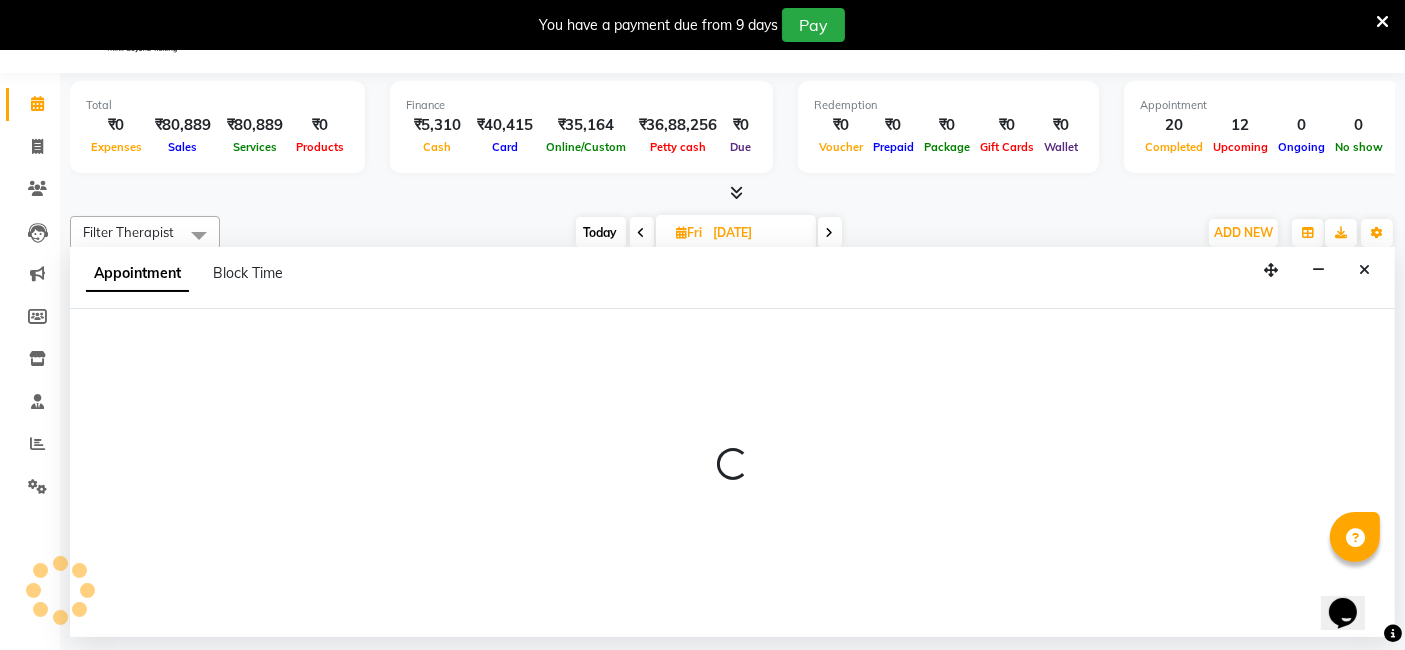 select on "80319" 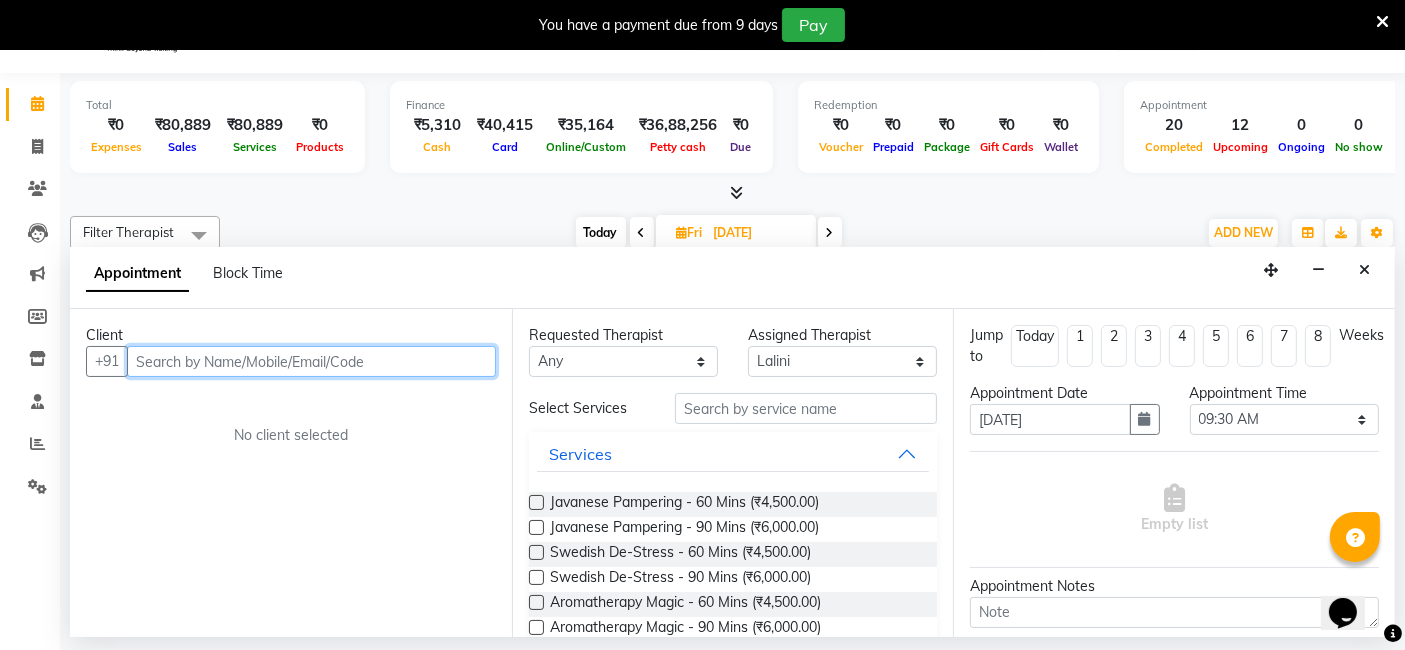 click at bounding box center (311, 361) 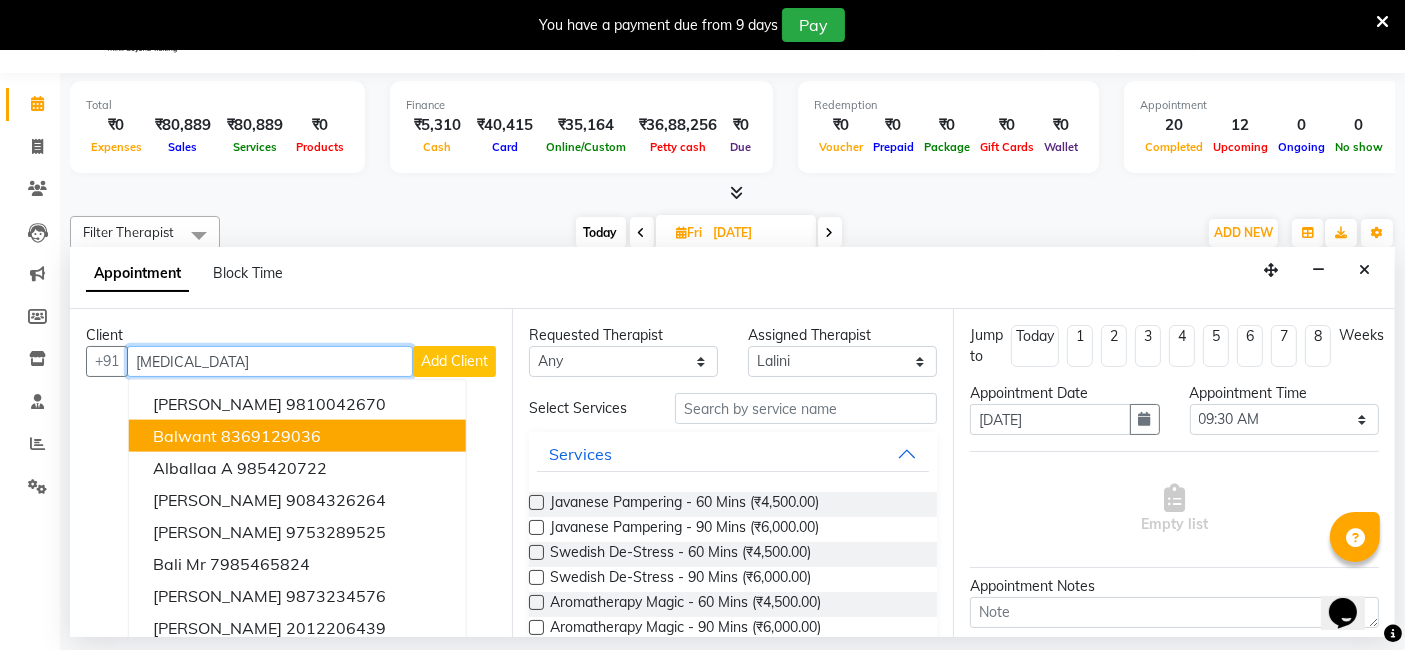 click on "Balwant  8369129036" at bounding box center [297, 436] 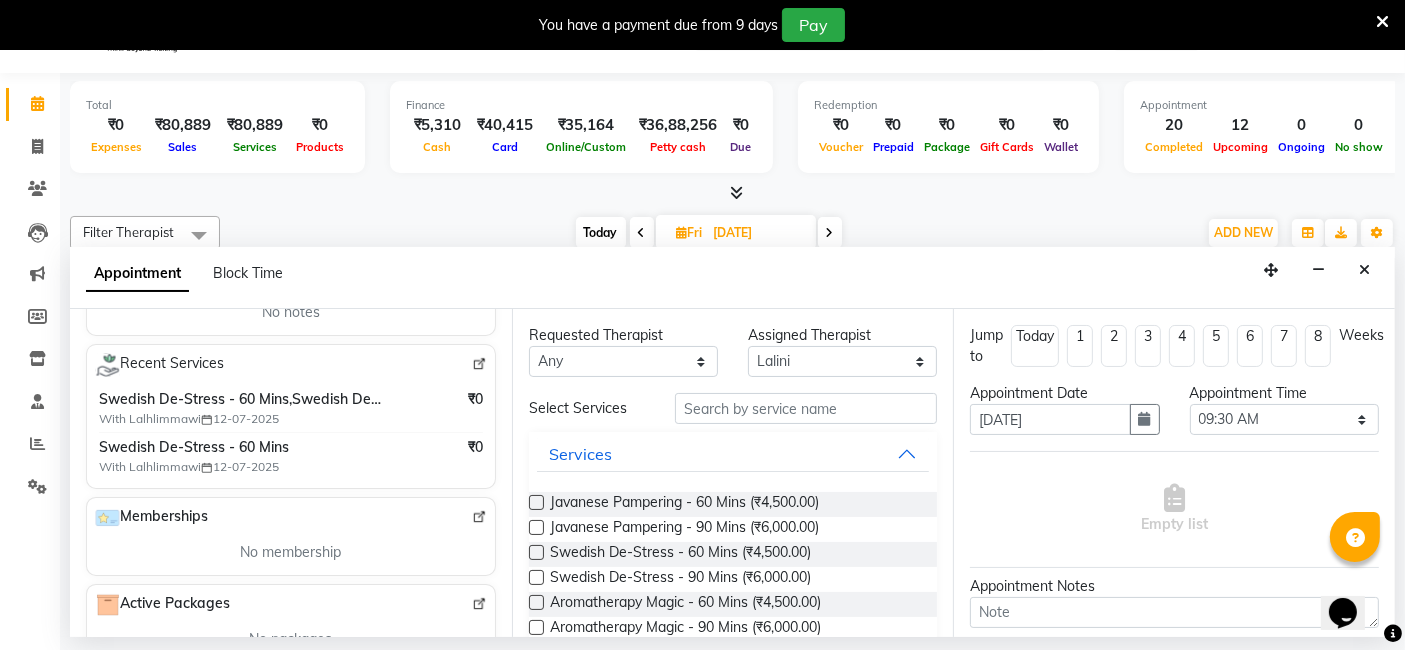 type on "8369129036" 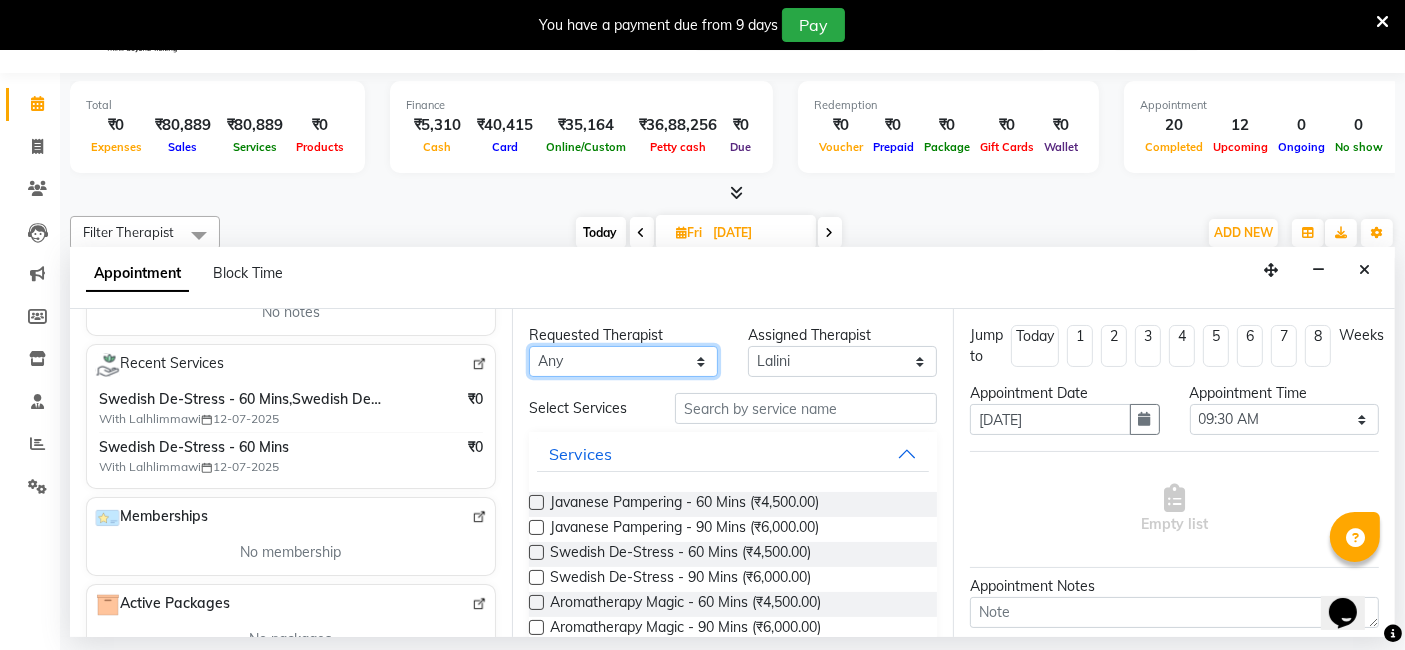click on "Any Ching Huishunao Genevi Vanlalhriet Heba Holito Achumi (Lito) KAMPY Lalhlimmawi Lalini Liza Parish RITU Shital Shuaib Sonia N Marak Tolibo Ayemi" at bounding box center (623, 361) 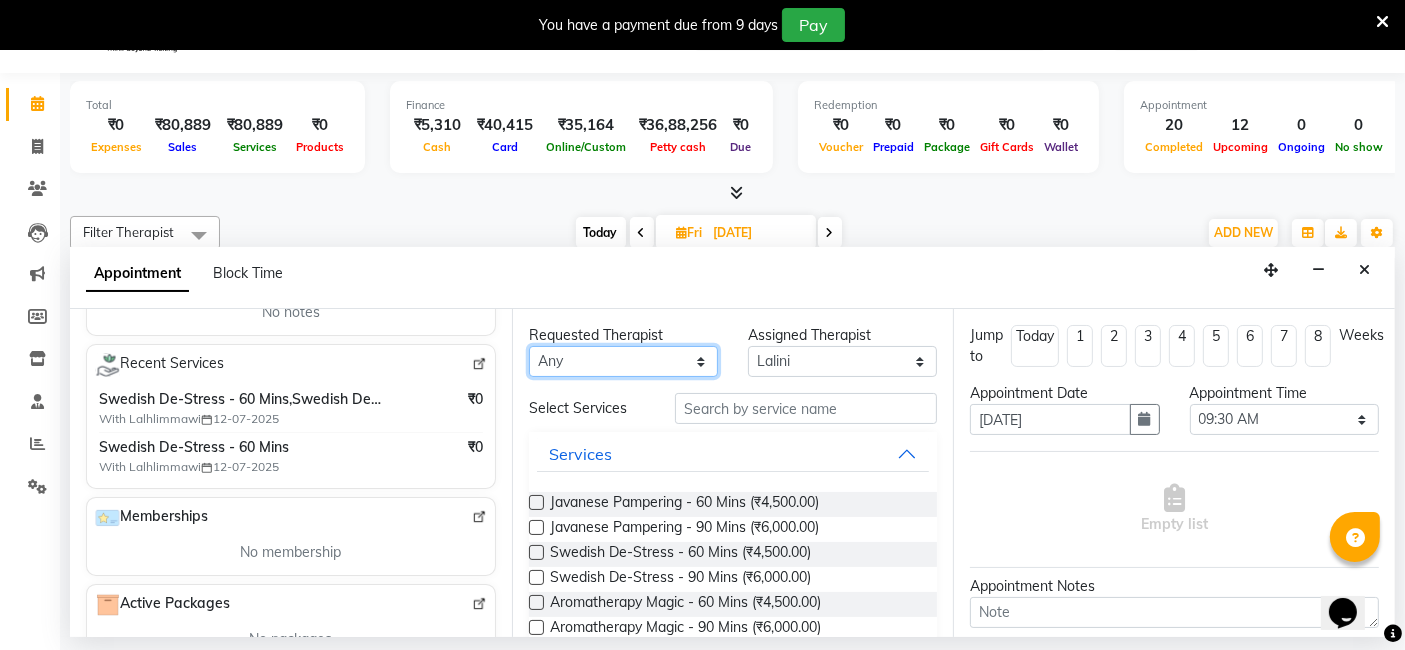select on "65985" 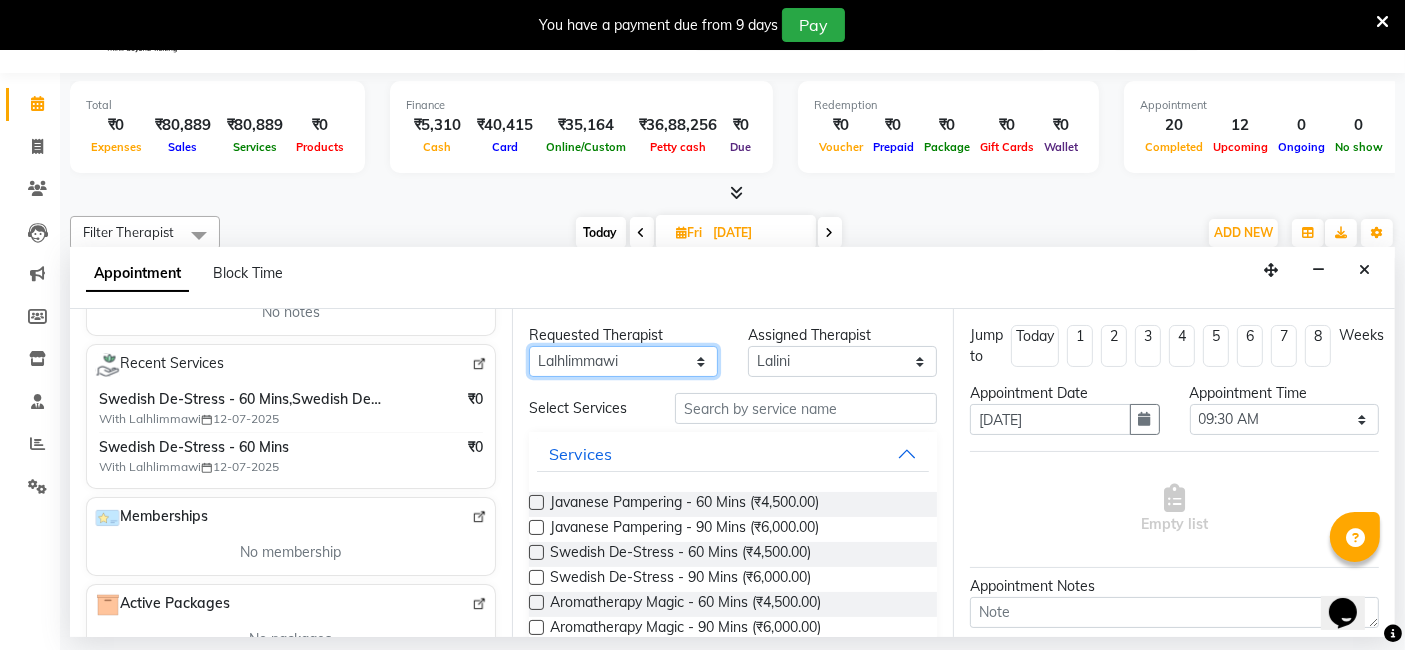 click on "Any Ching Huishunao Genevi Vanlalhriet Heba Holito Achumi (Lito) KAMPY Lalhlimmawi Lalini Liza Parish RITU Shital Shuaib Sonia N Marak Tolibo Ayemi" at bounding box center [623, 361] 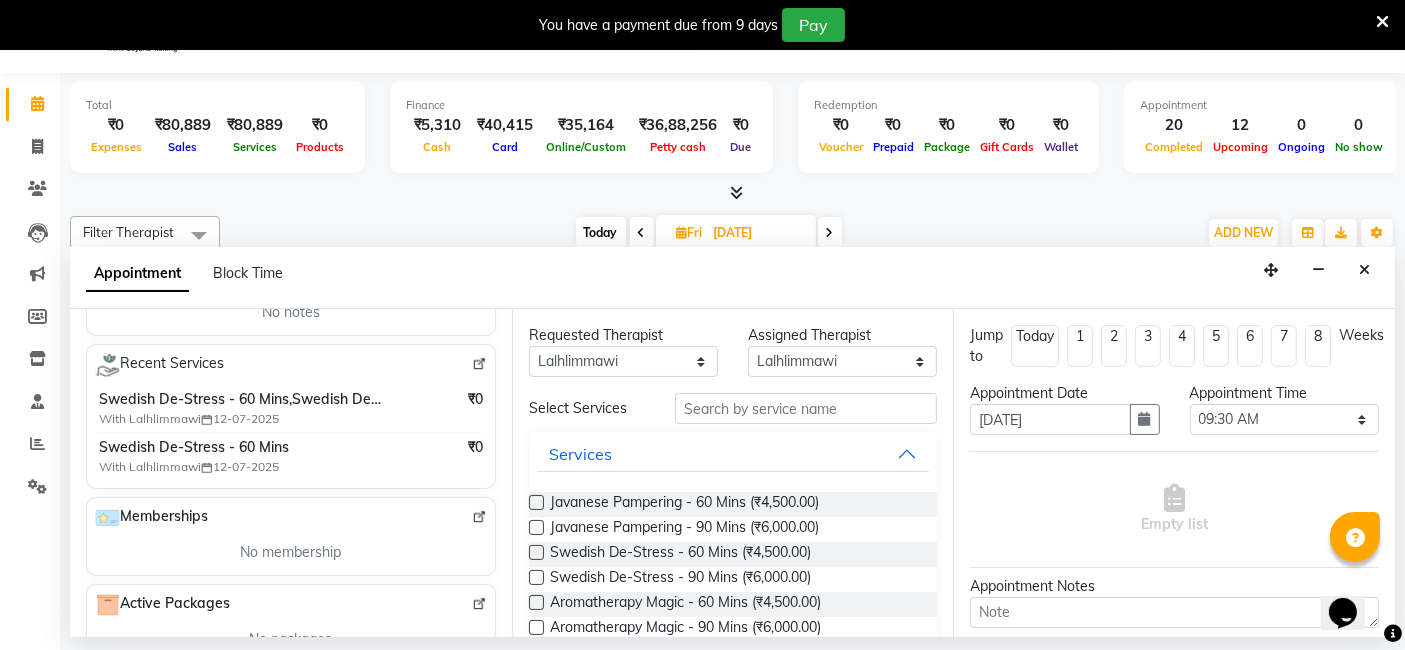 click at bounding box center [536, 552] 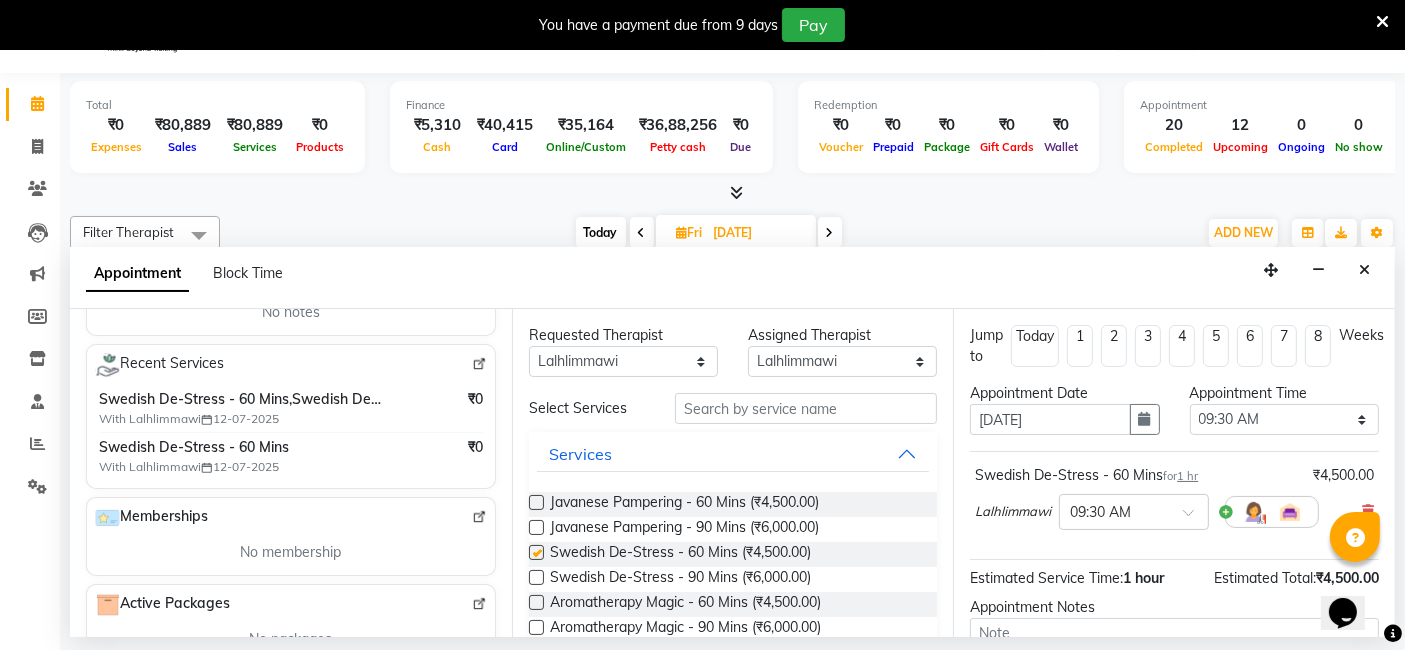 checkbox on "false" 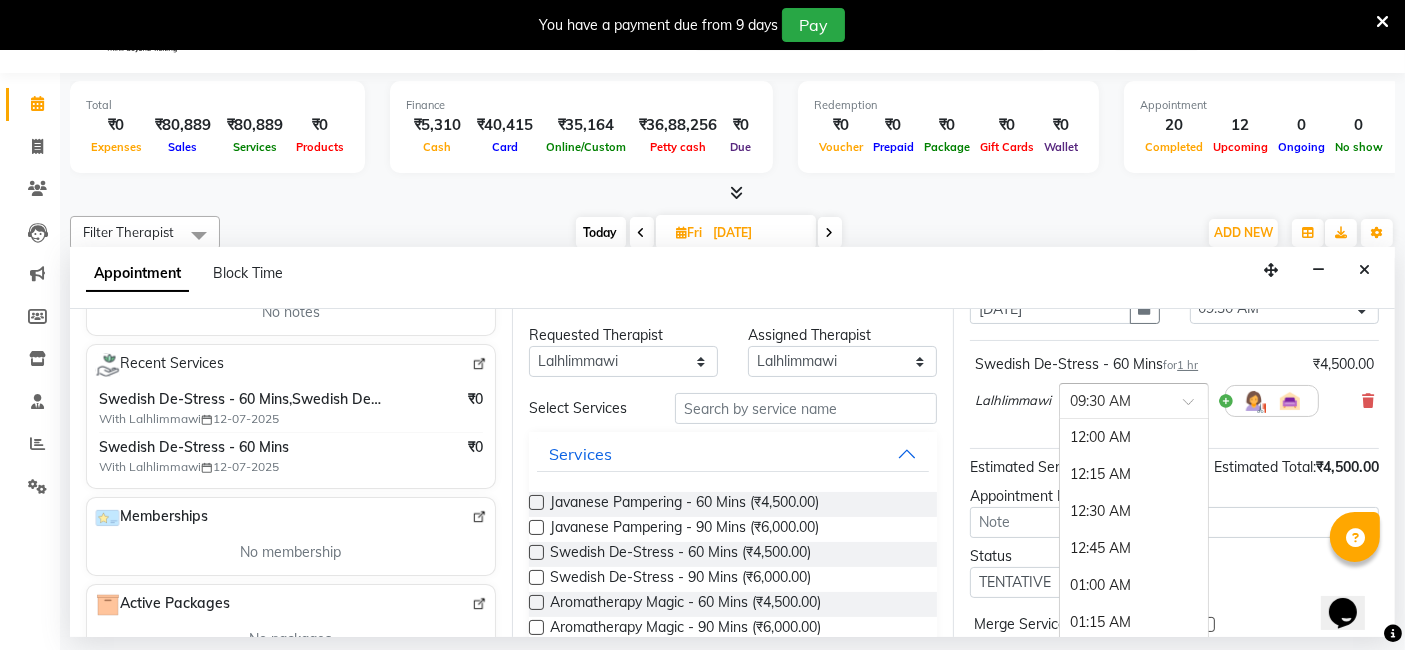 click at bounding box center [1195, 407] 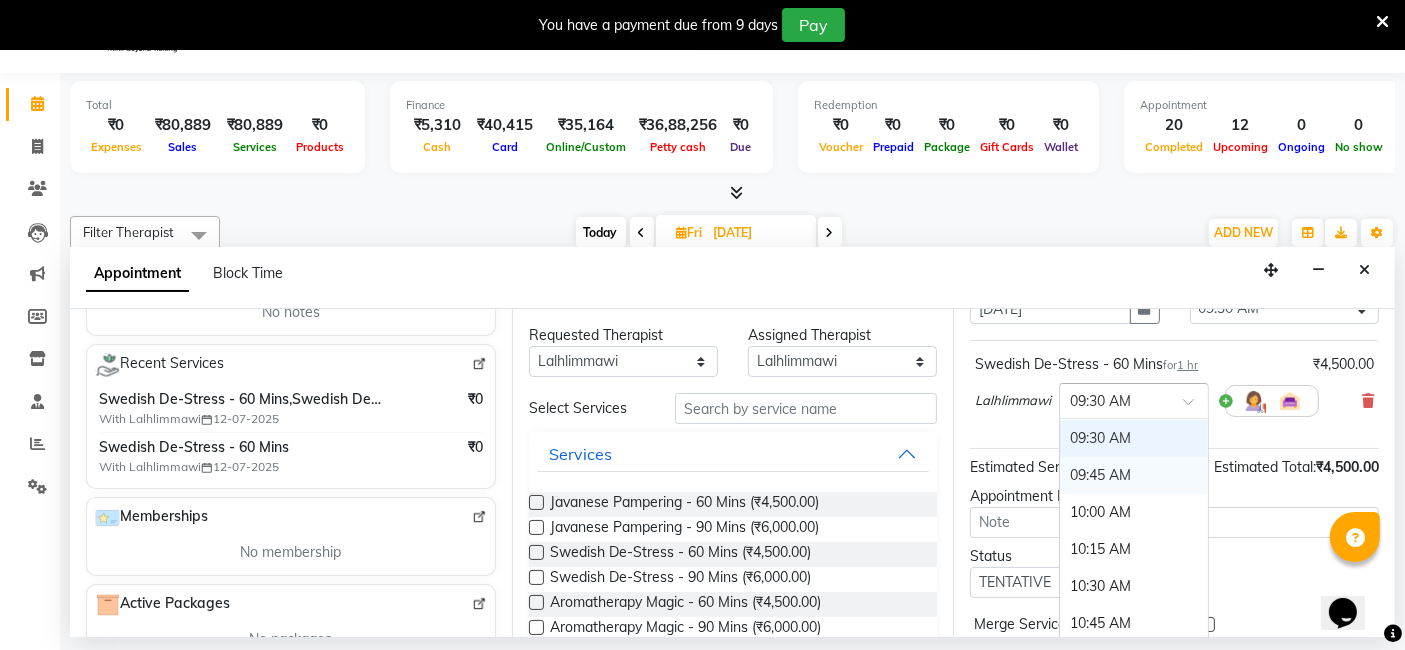 click on "09:45 AM" at bounding box center [1134, 475] 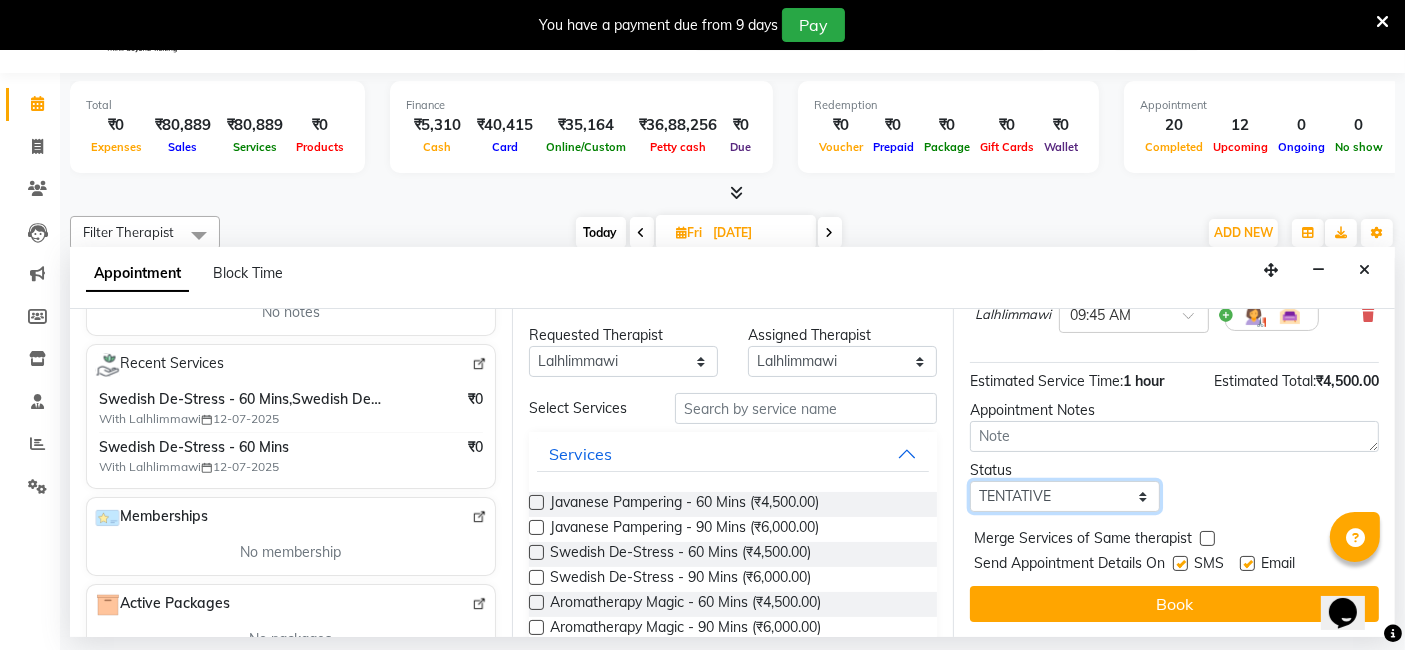 click on "Select TENTATIVE CONFIRM UPCOMING" at bounding box center [1064, 496] 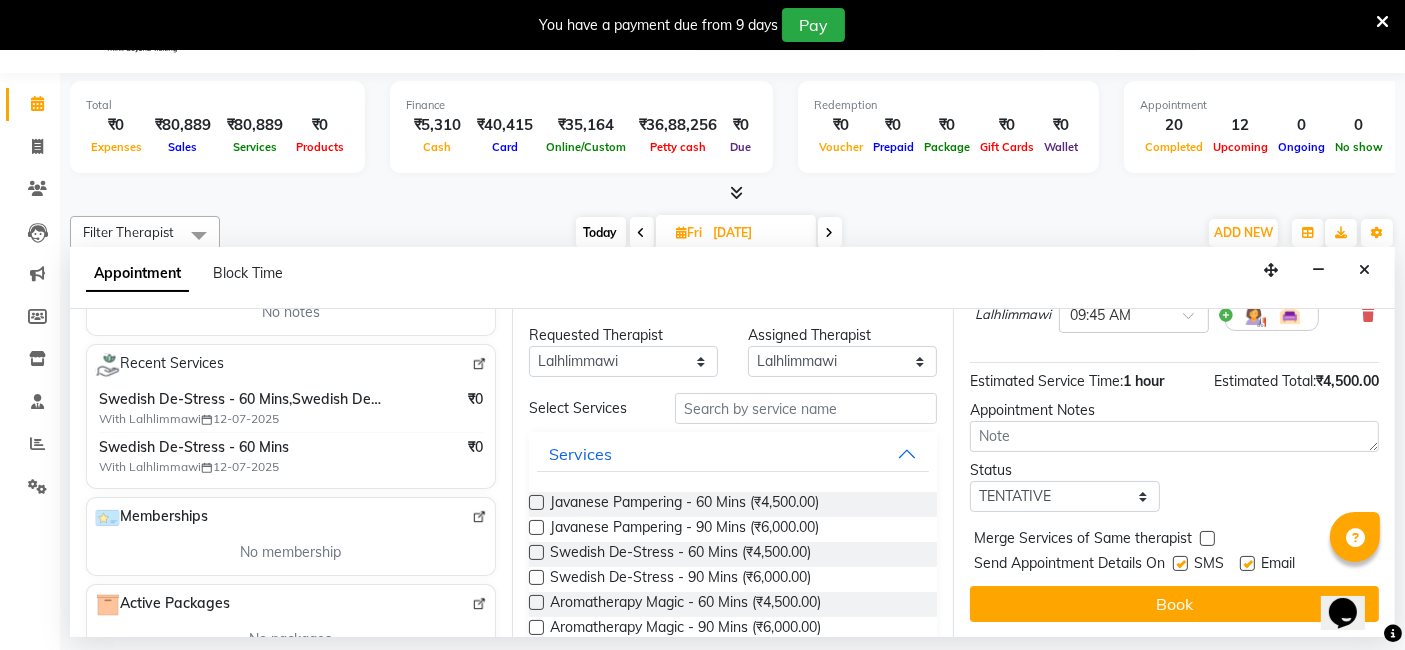 click on "Status Select TENTATIVE CONFIRM UPCOMING" at bounding box center (1174, 486) 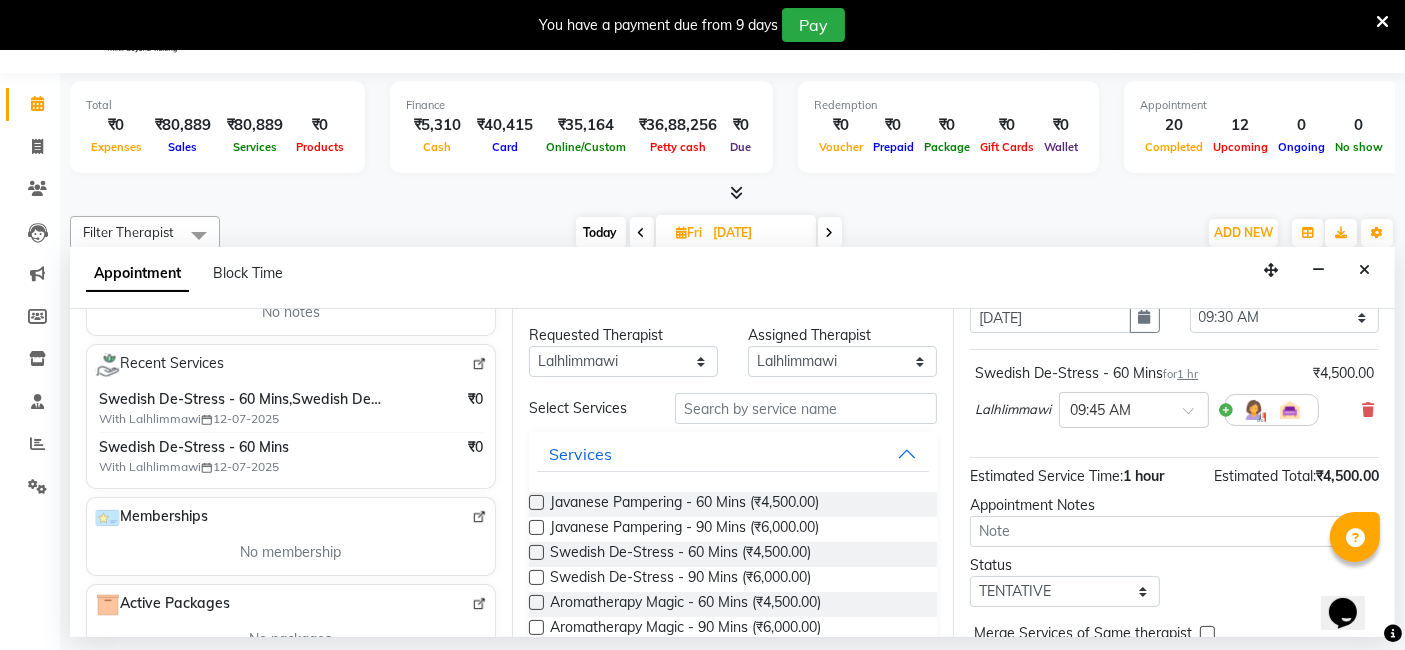 scroll, scrollTop: 0, scrollLeft: 0, axis: both 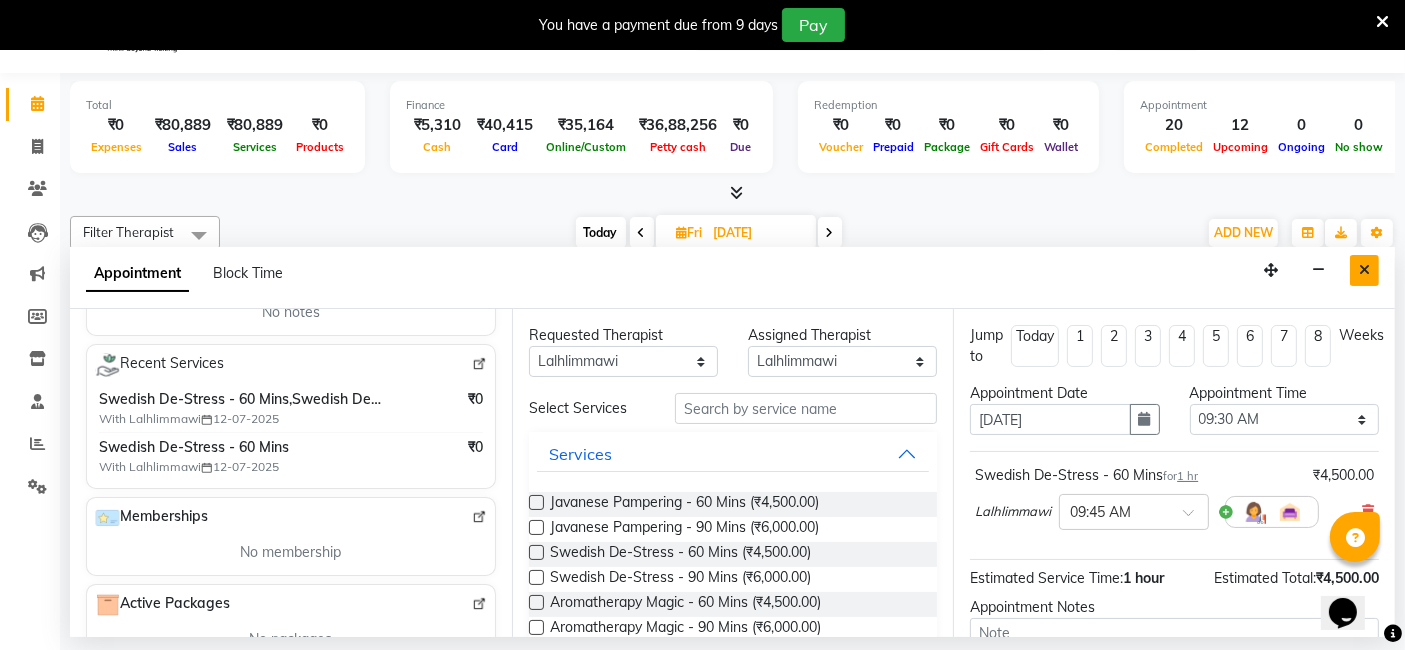 click at bounding box center (1364, 270) 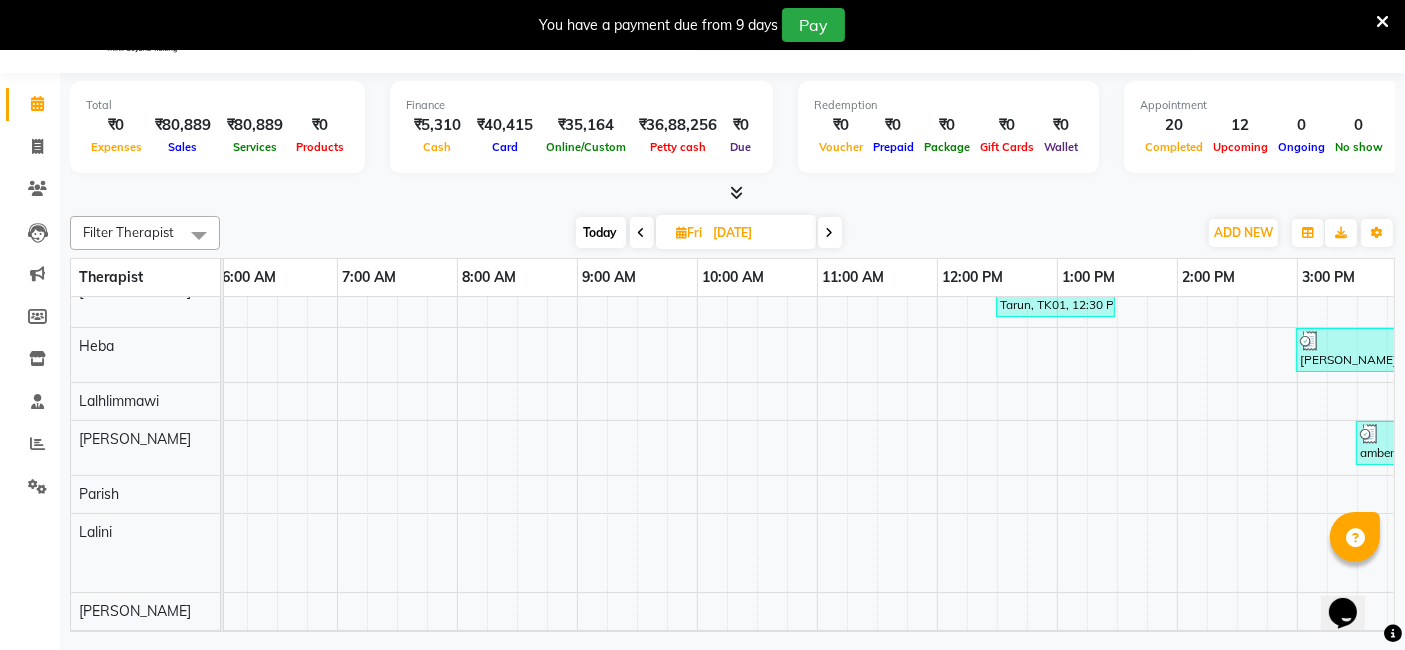 scroll, scrollTop: 229, scrollLeft: 727, axis: both 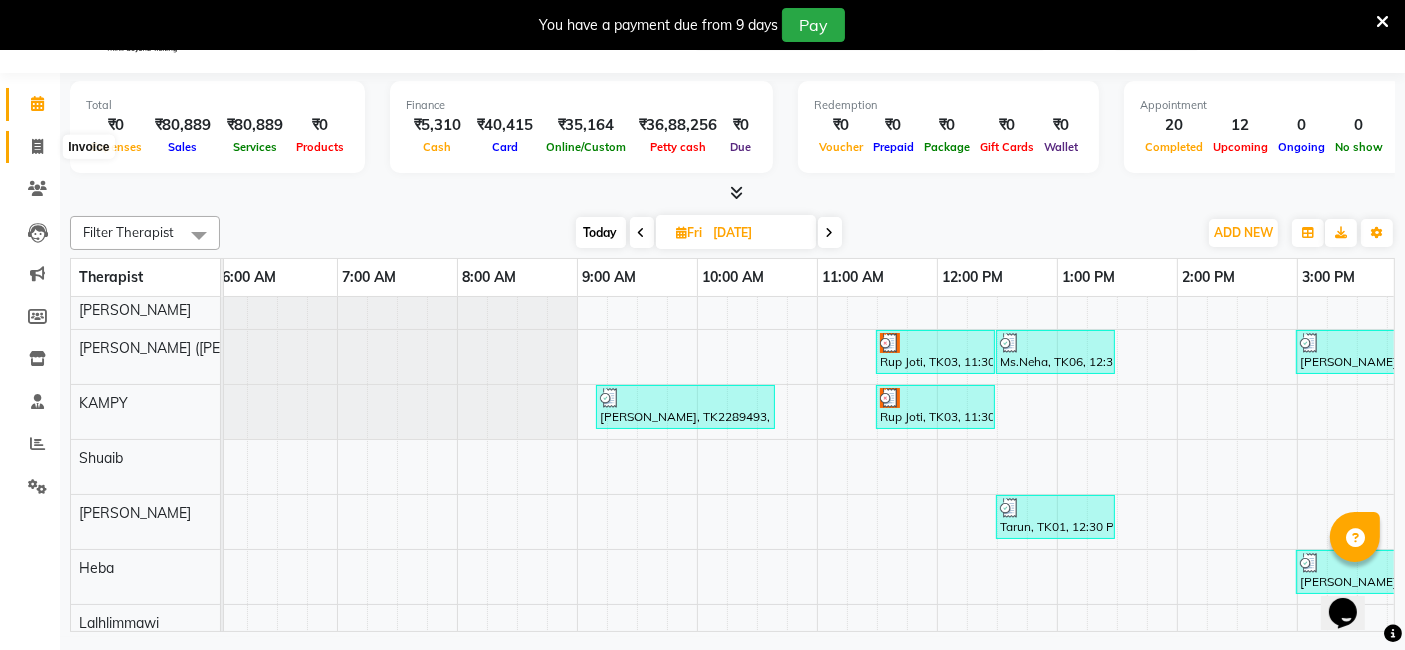 click 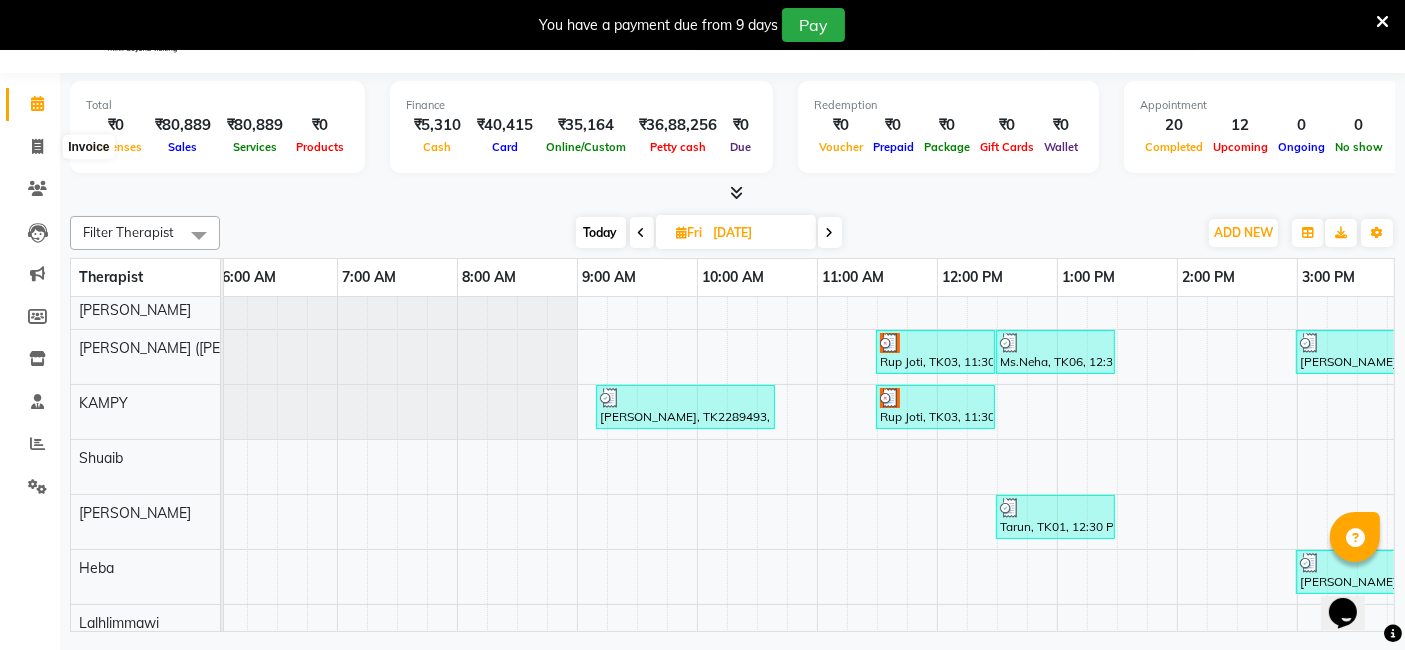select on "6503" 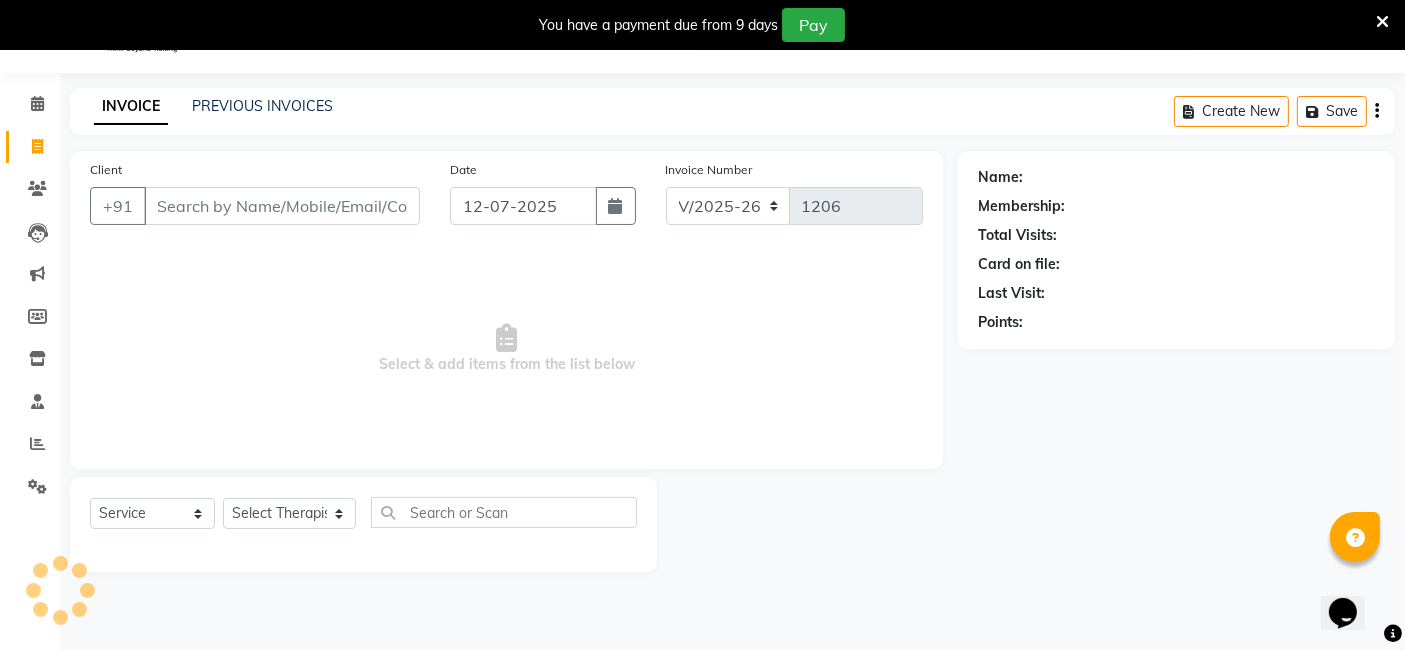 click on "Client" at bounding box center (282, 206) 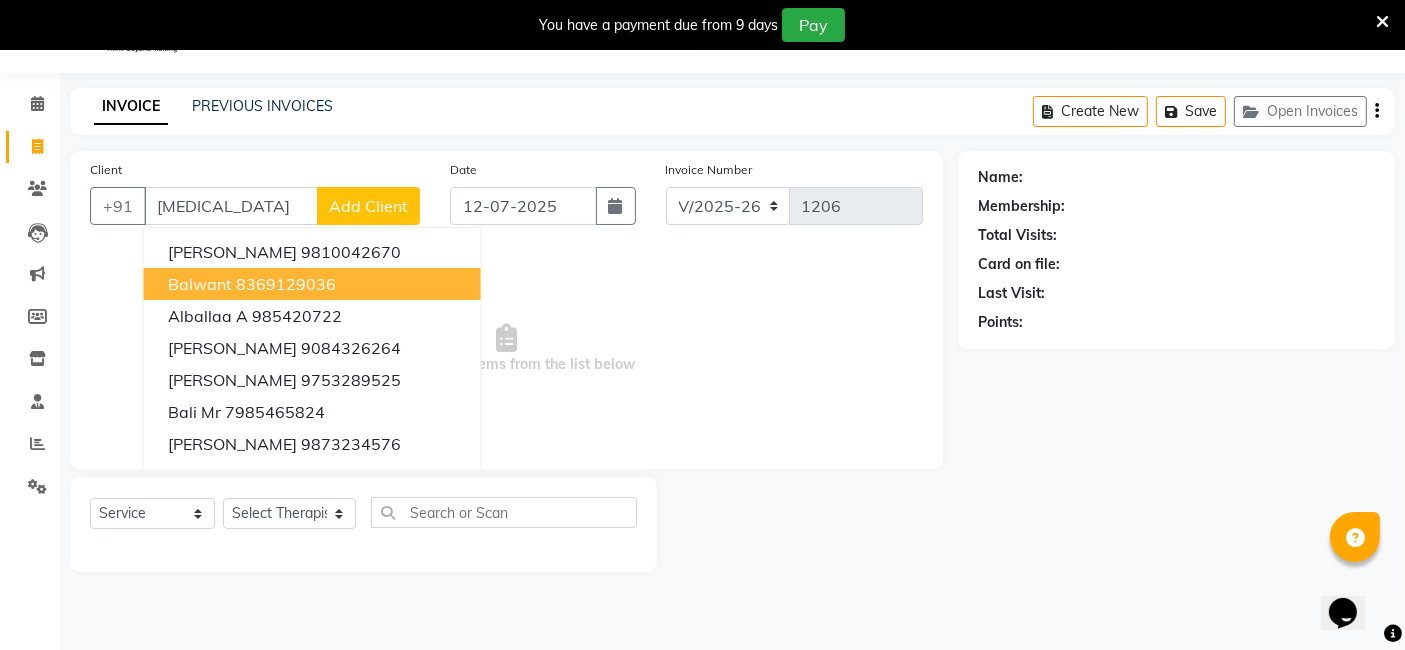 click on "8369129036" at bounding box center [286, 284] 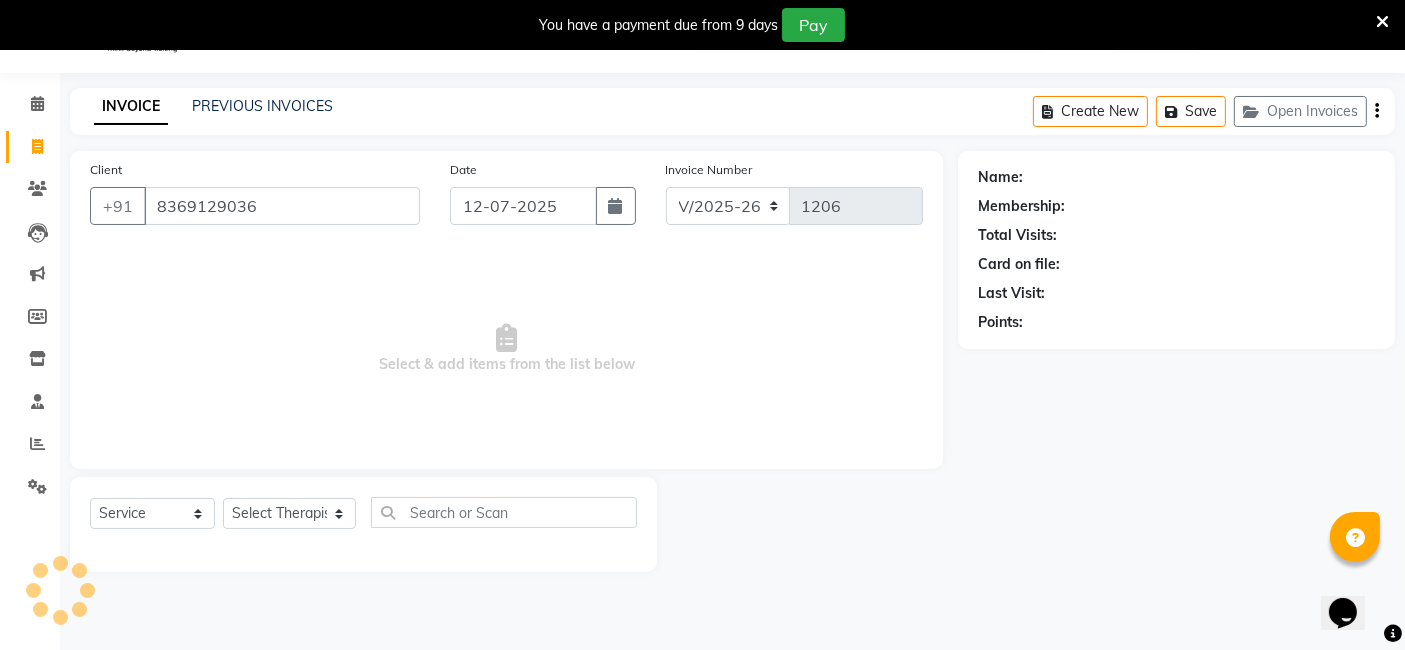type on "8369129036" 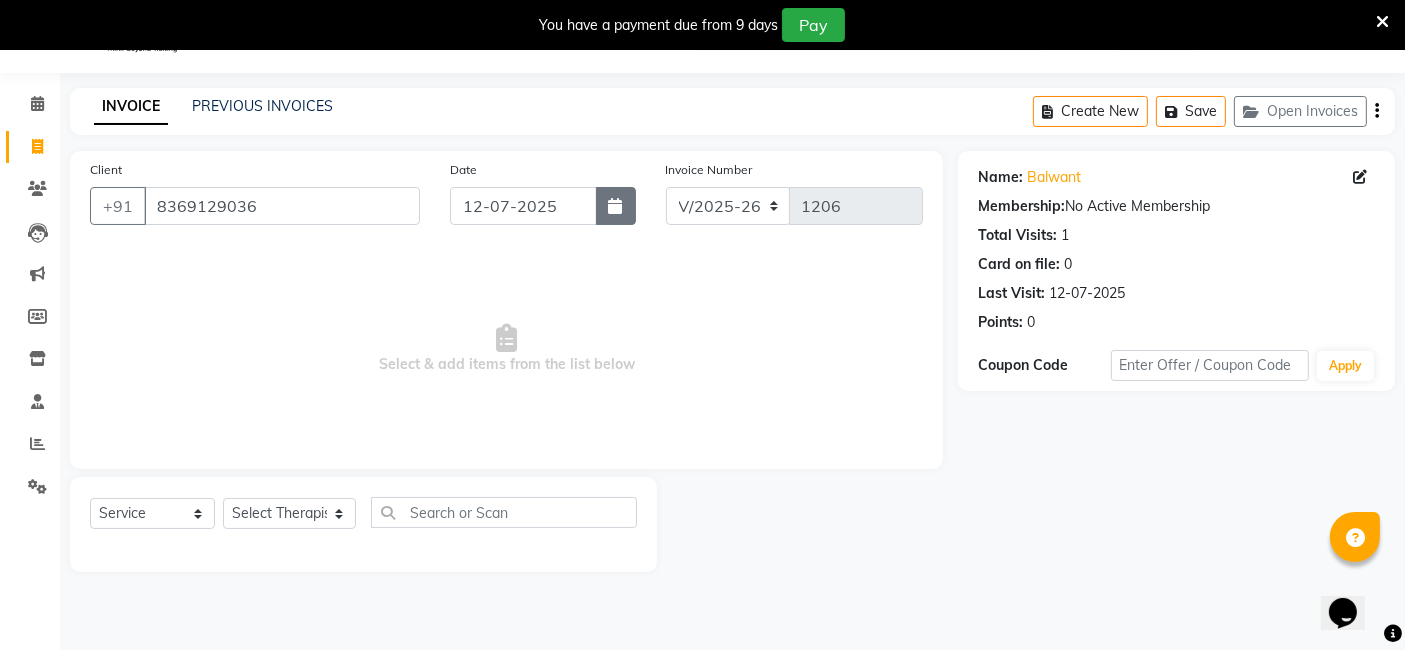 click 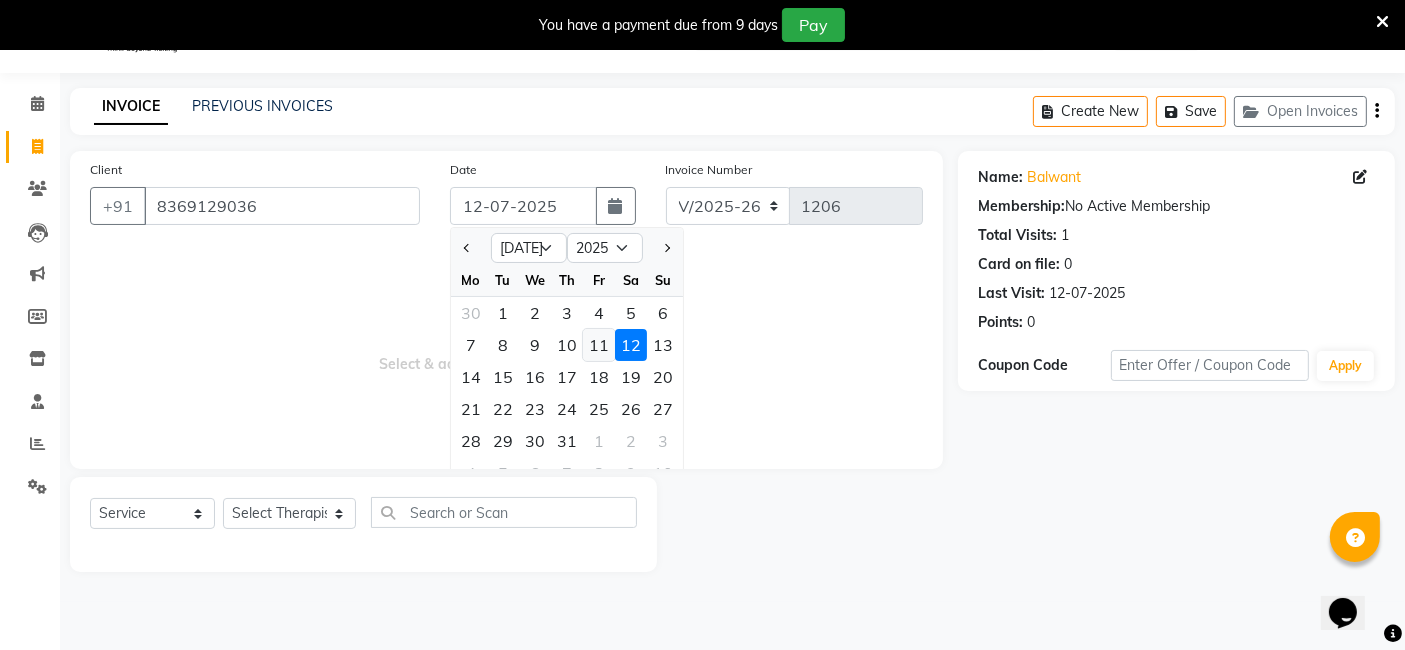 click on "11" 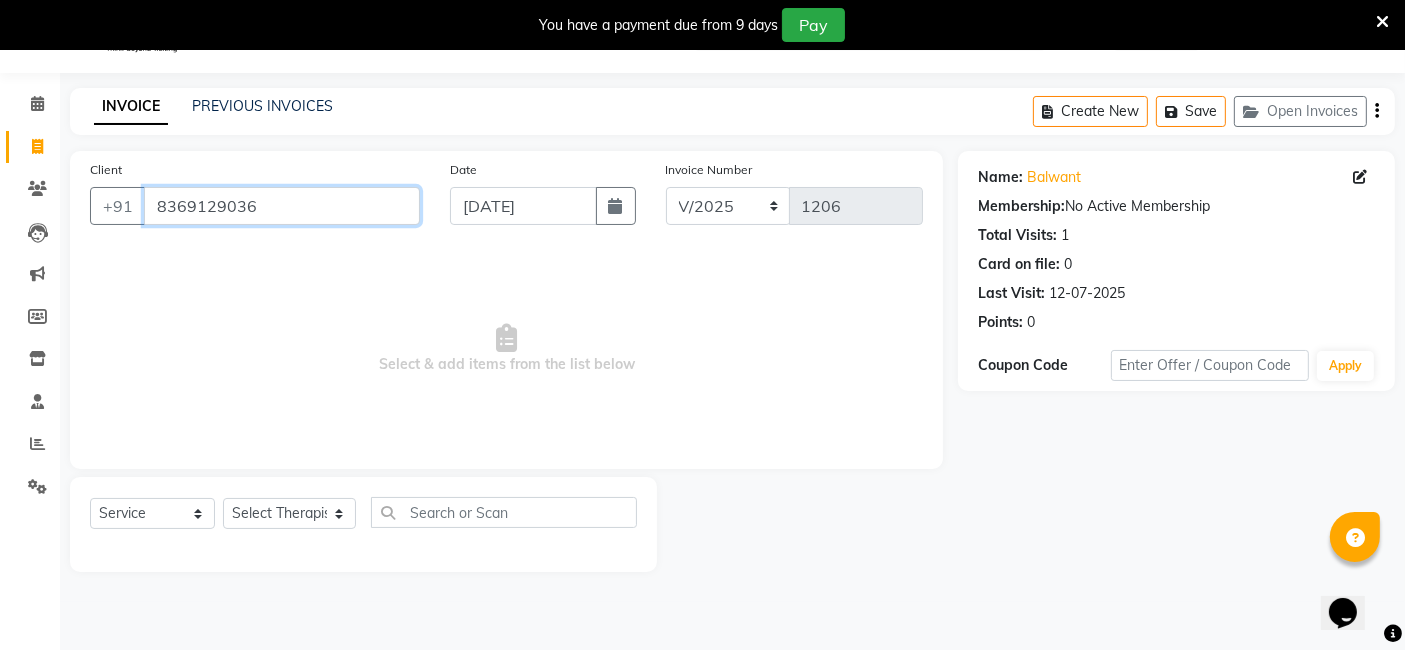 click on "8369129036" at bounding box center [282, 206] 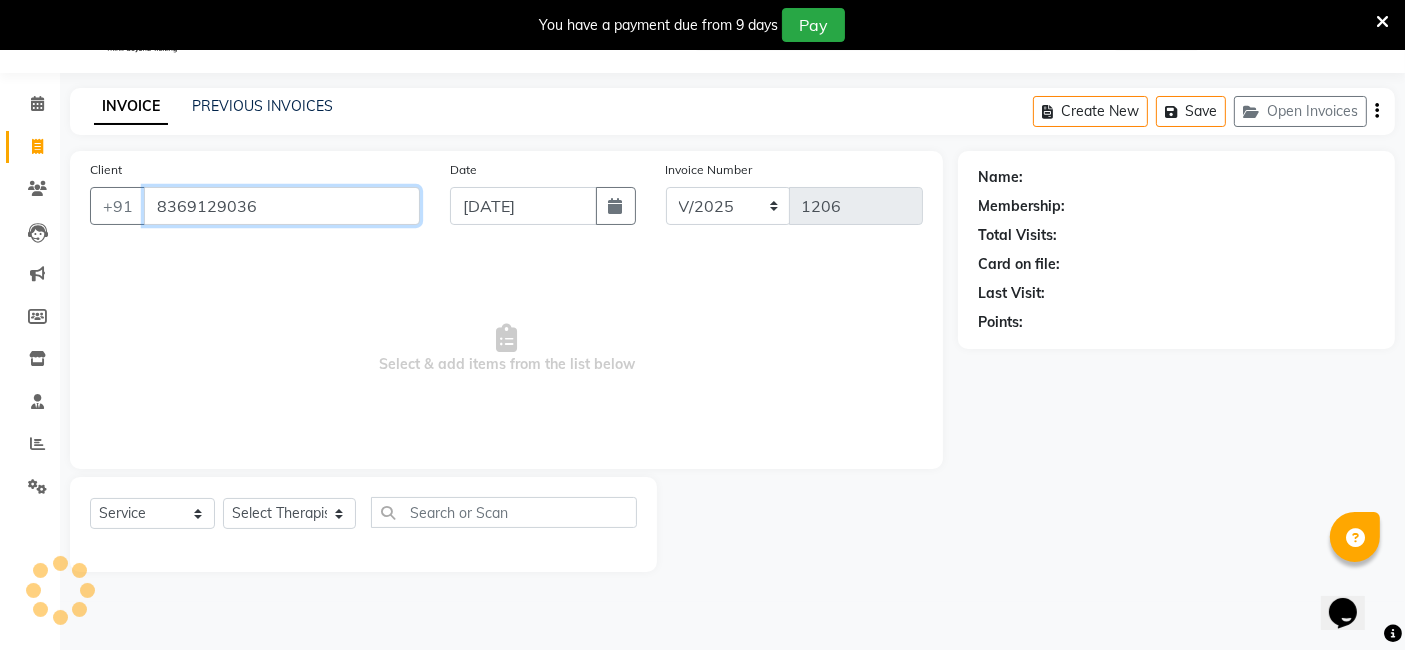type on "8369129036" 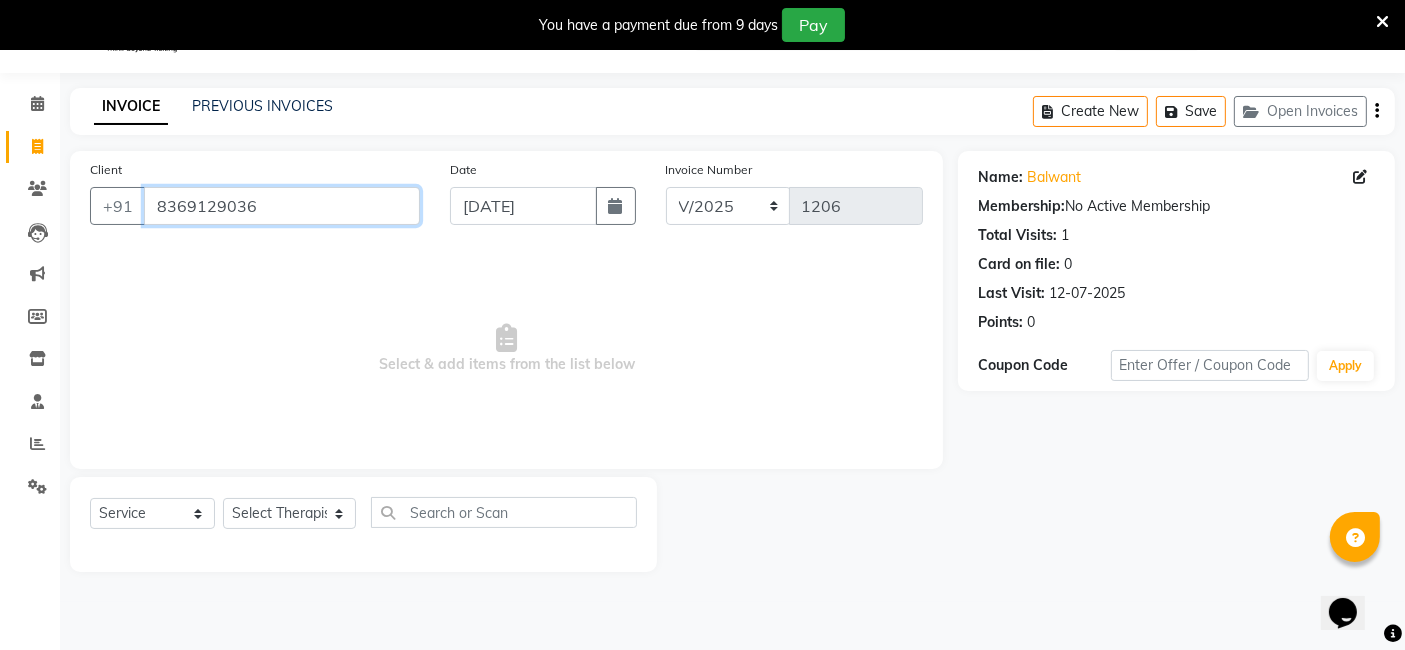 click on "8369129036" at bounding box center [282, 206] 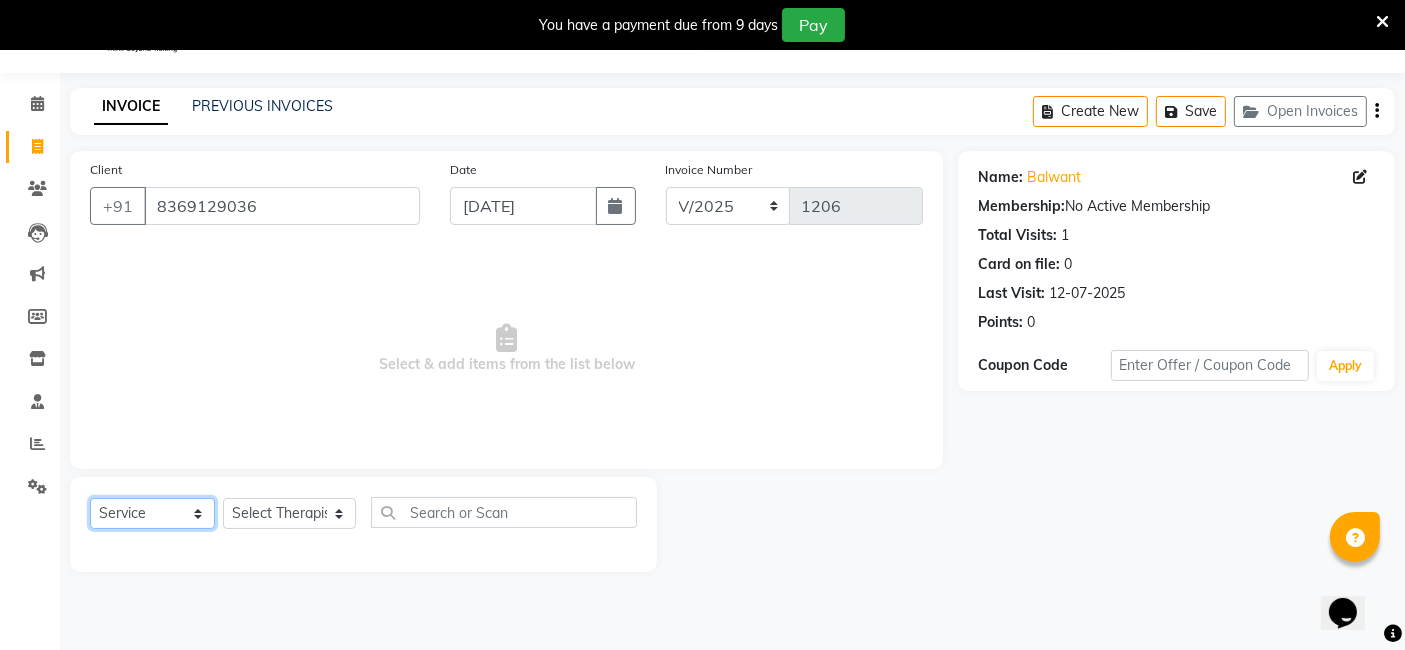 click on "Select  Service  Product  Membership  Package Voucher Prepaid Gift Card" 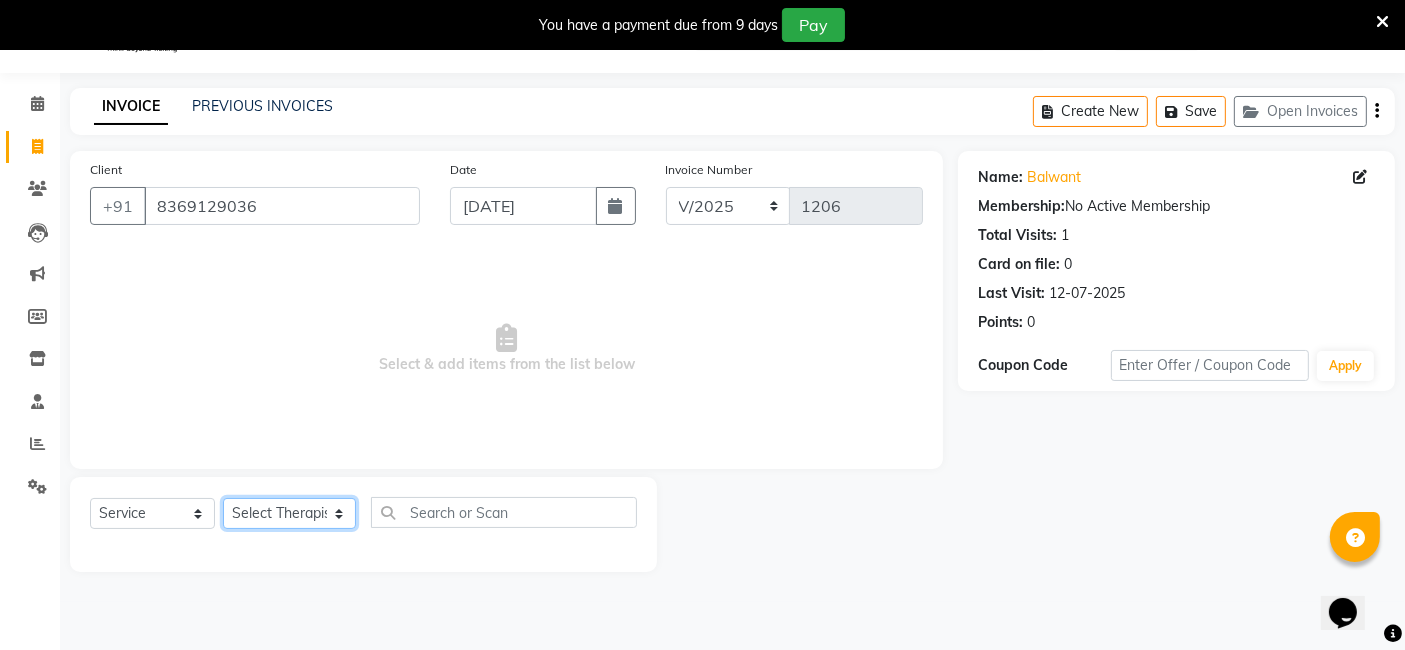 click on "Select Therapist Ching Huishunao Genevi Vanlalhriet Heba Holito Achumi (Lito) KAMPY Lalhlimmawi Lalini Liza Parish RITU Shital Shuaib Sonia N Marak Tolibo Ayemi" 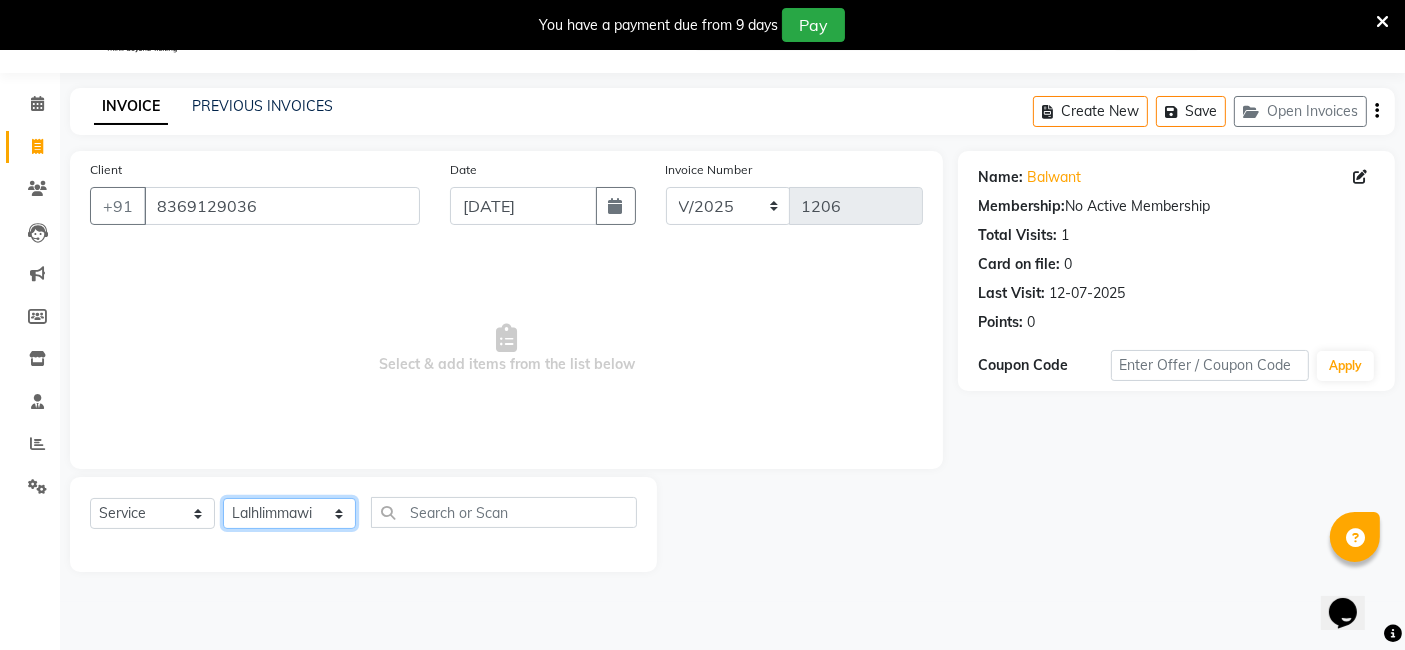 click on "Select Therapist Ching Huishunao Genevi Vanlalhriet Heba Holito Achumi (Lito) KAMPY Lalhlimmawi Lalini Liza Parish RITU Shital Shuaib Sonia N Marak Tolibo Ayemi" 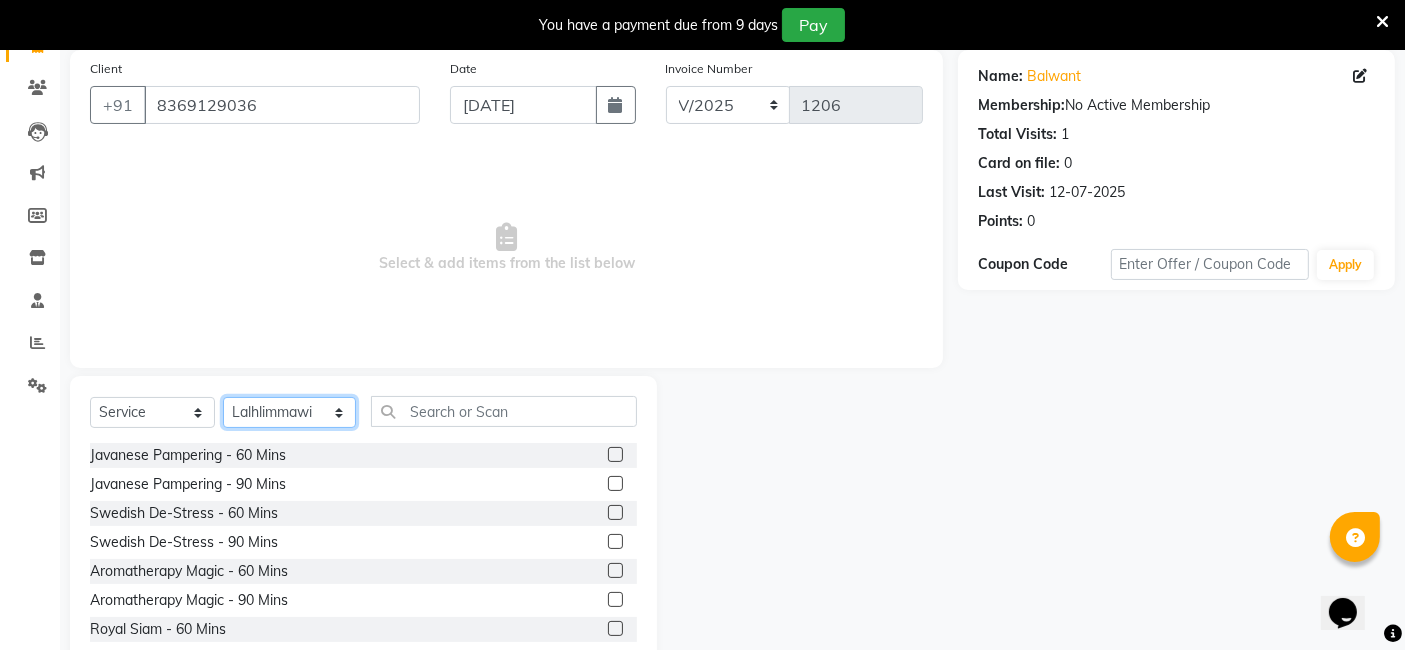 scroll, scrollTop: 160, scrollLeft: 0, axis: vertical 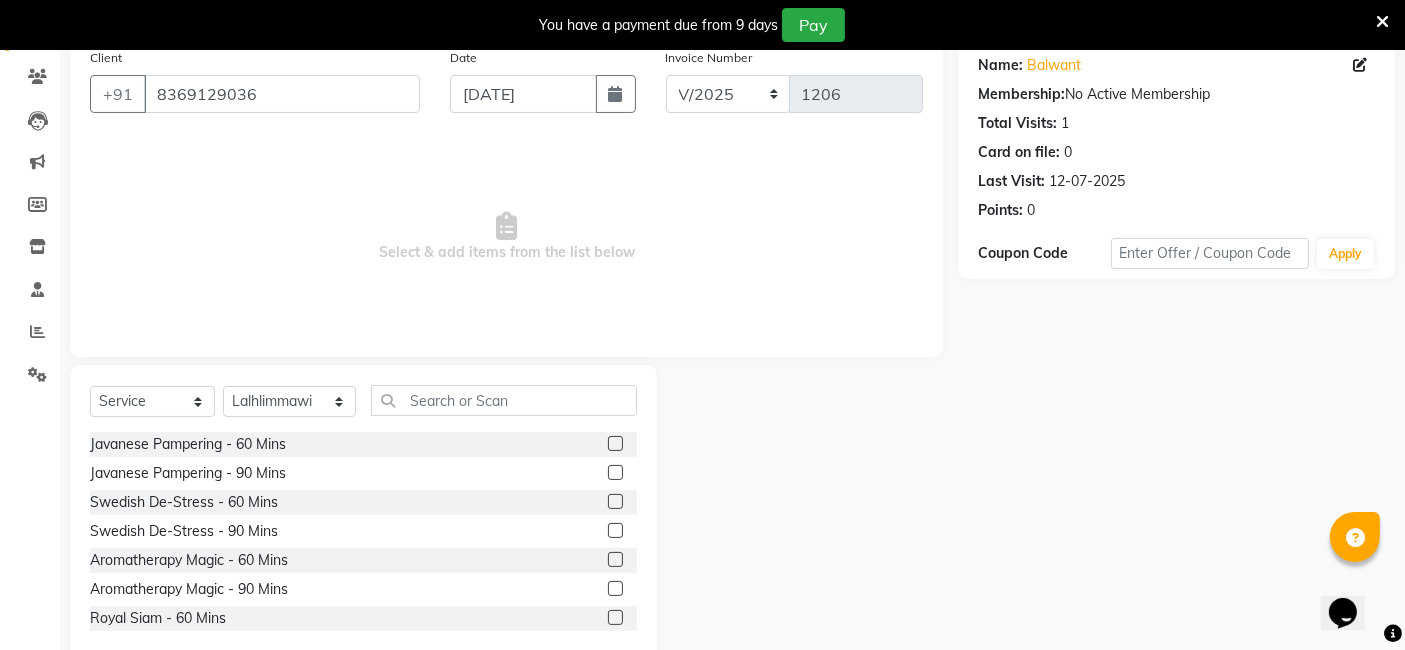 click 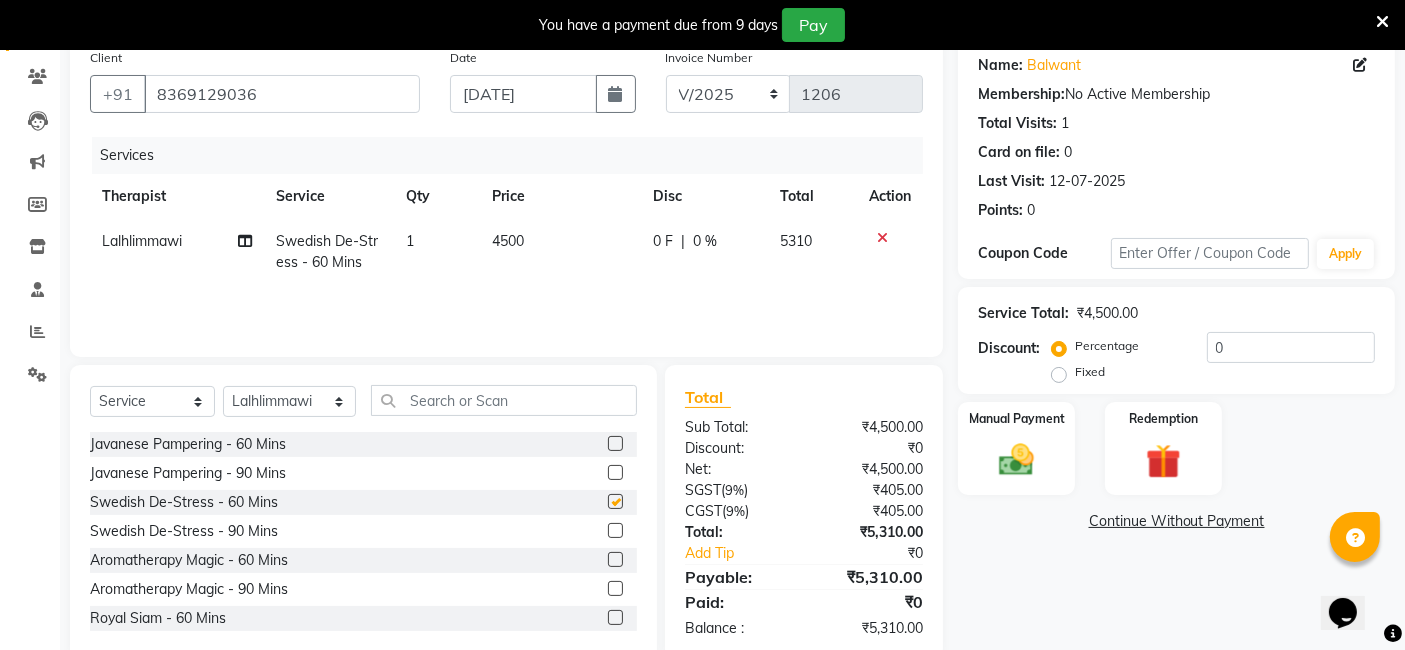checkbox on "false" 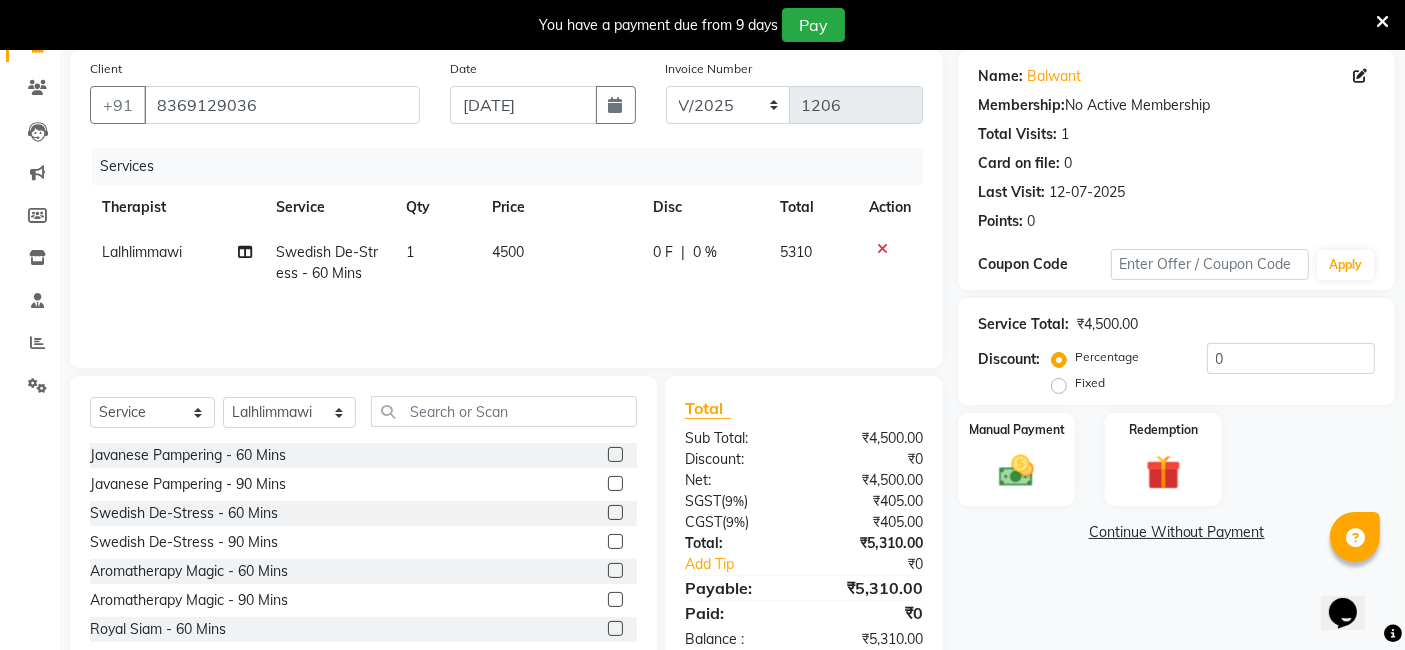 scroll, scrollTop: 160, scrollLeft: 0, axis: vertical 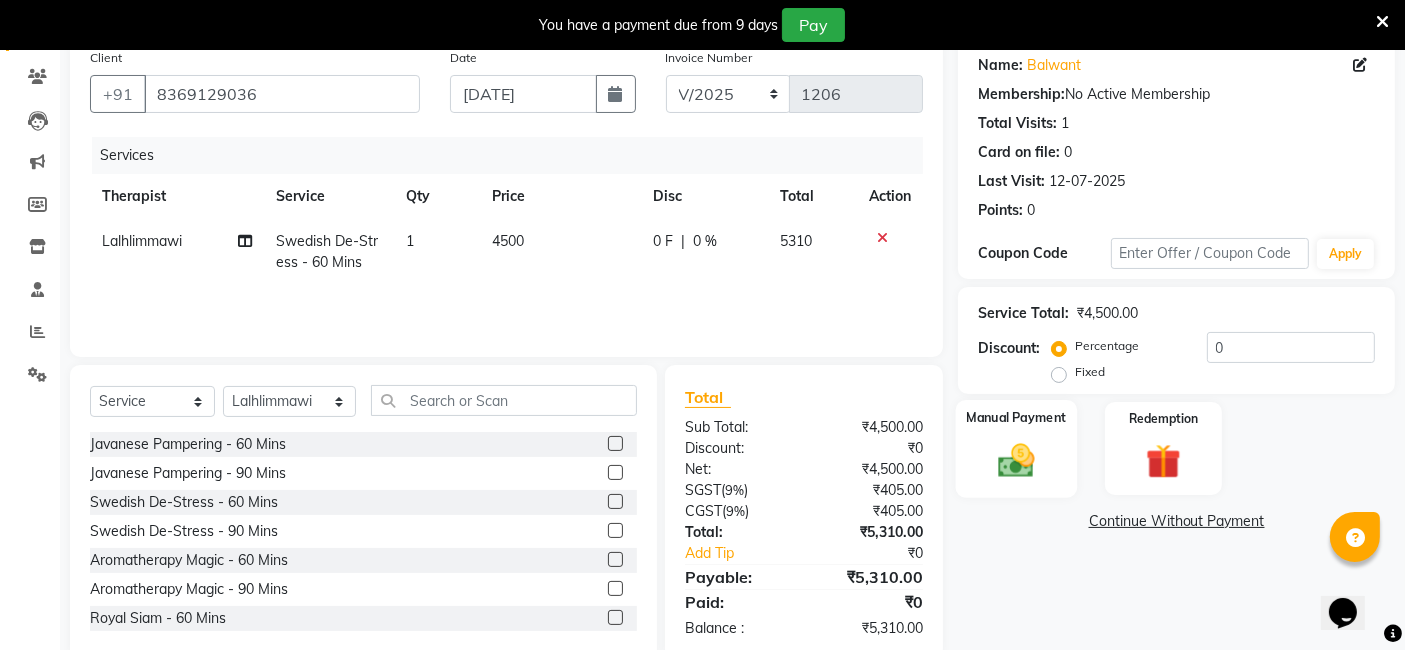 click 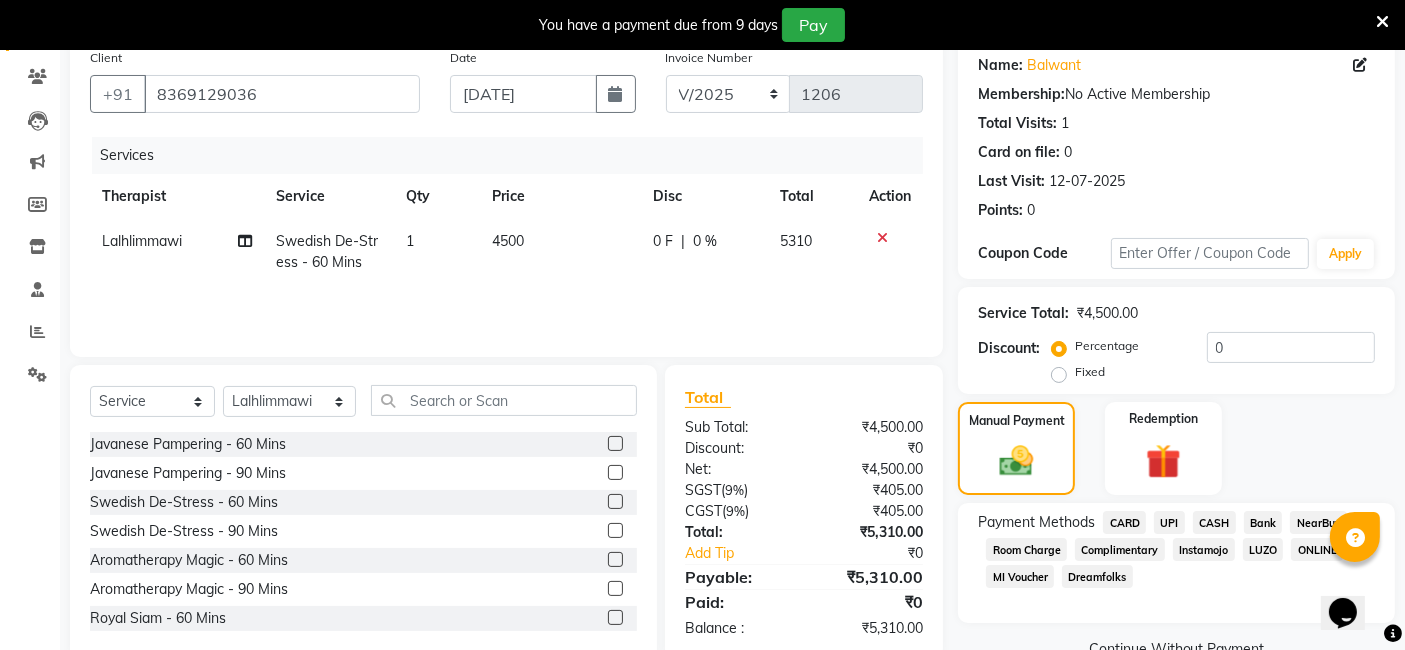 click on "CARD" 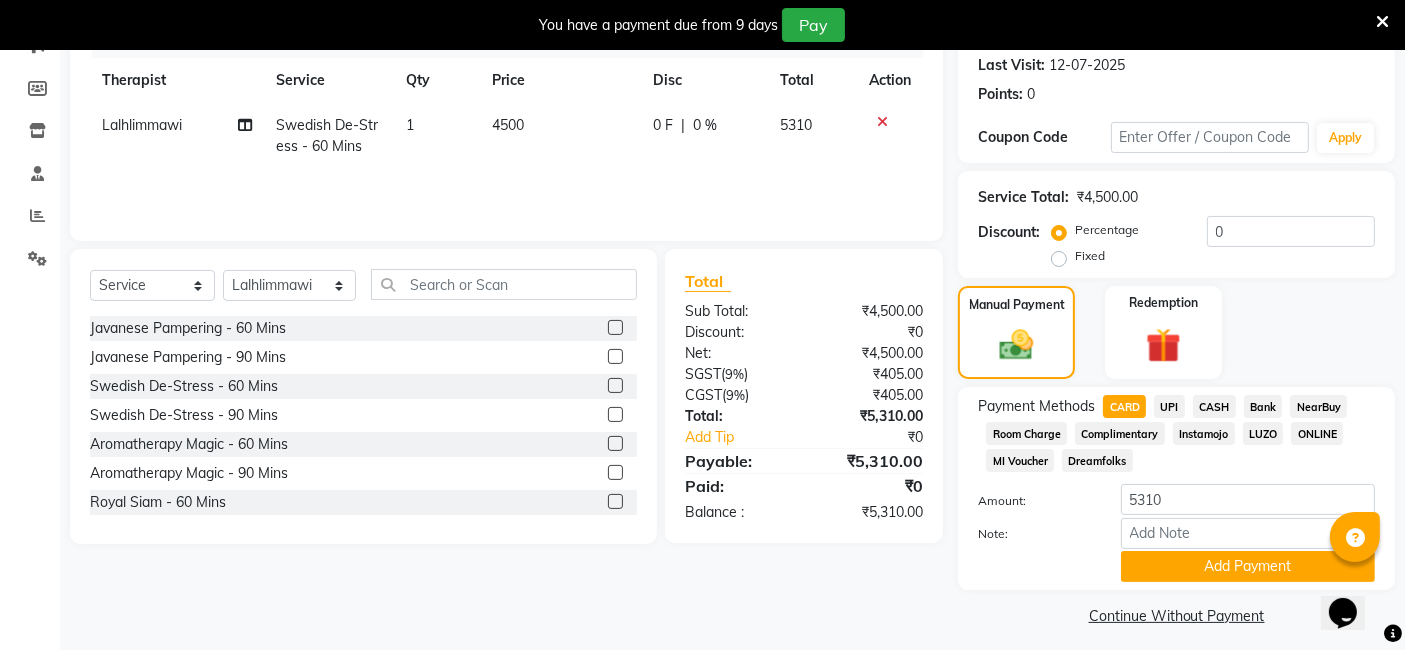 scroll, scrollTop: 286, scrollLeft: 0, axis: vertical 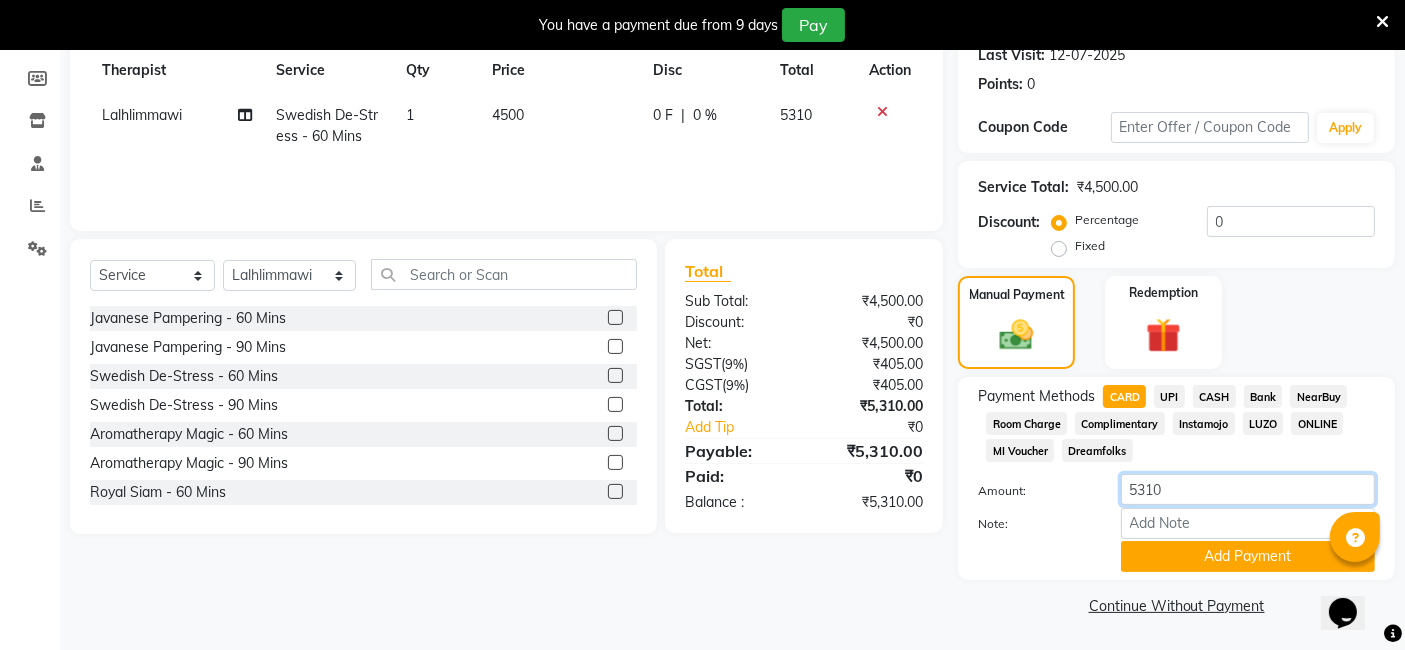 drag, startPoint x: 1185, startPoint y: 490, endPoint x: 1097, endPoint y: 485, distance: 88.14193 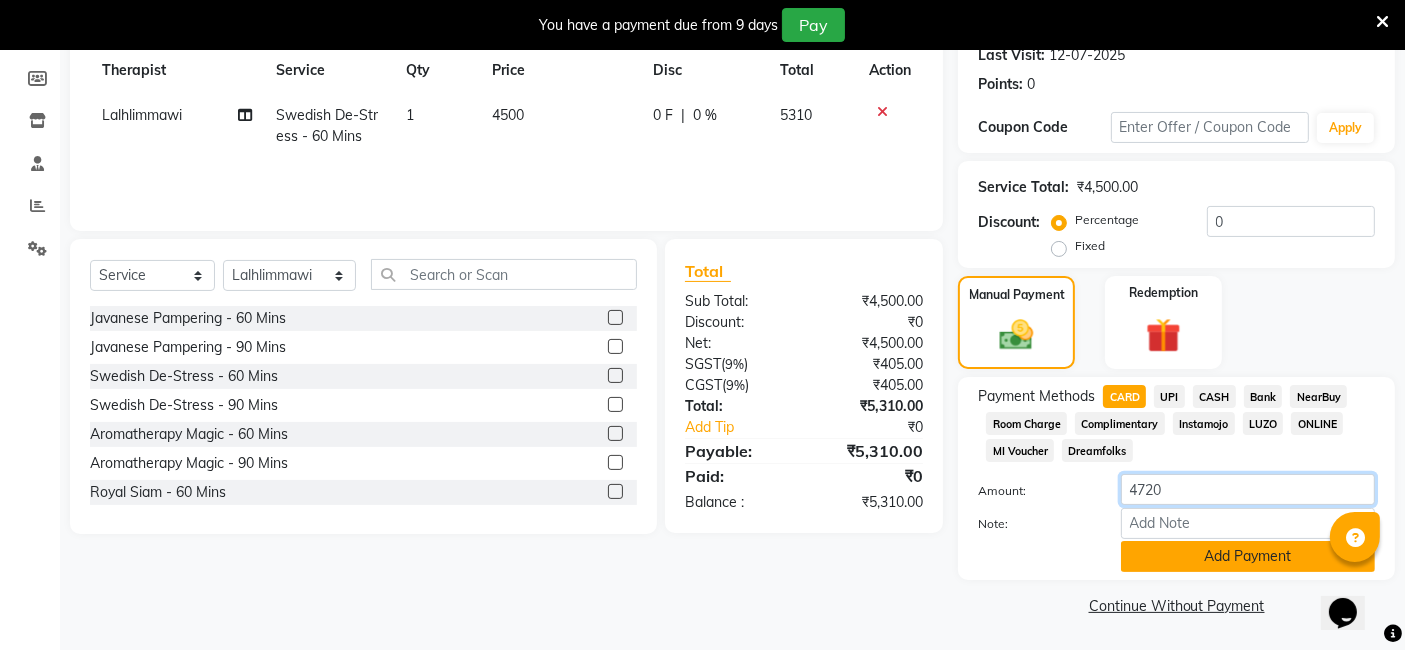 type on "4720" 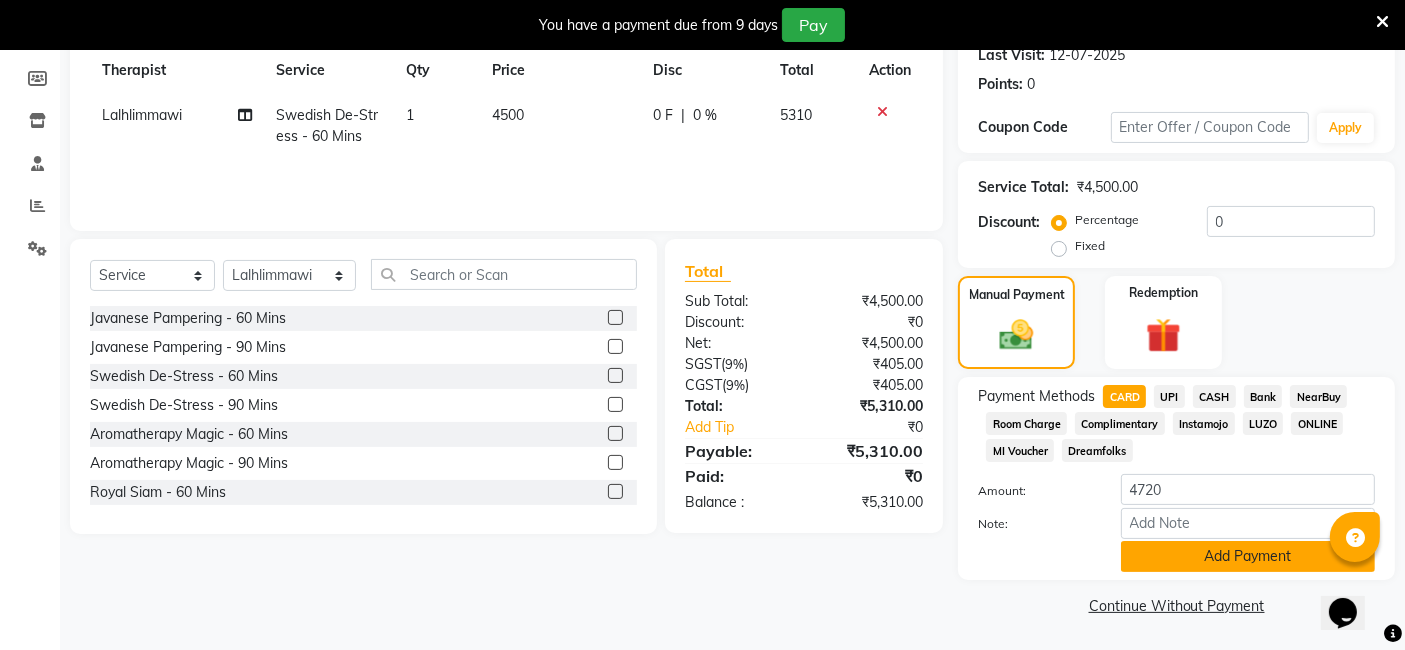 click on "Add Payment" 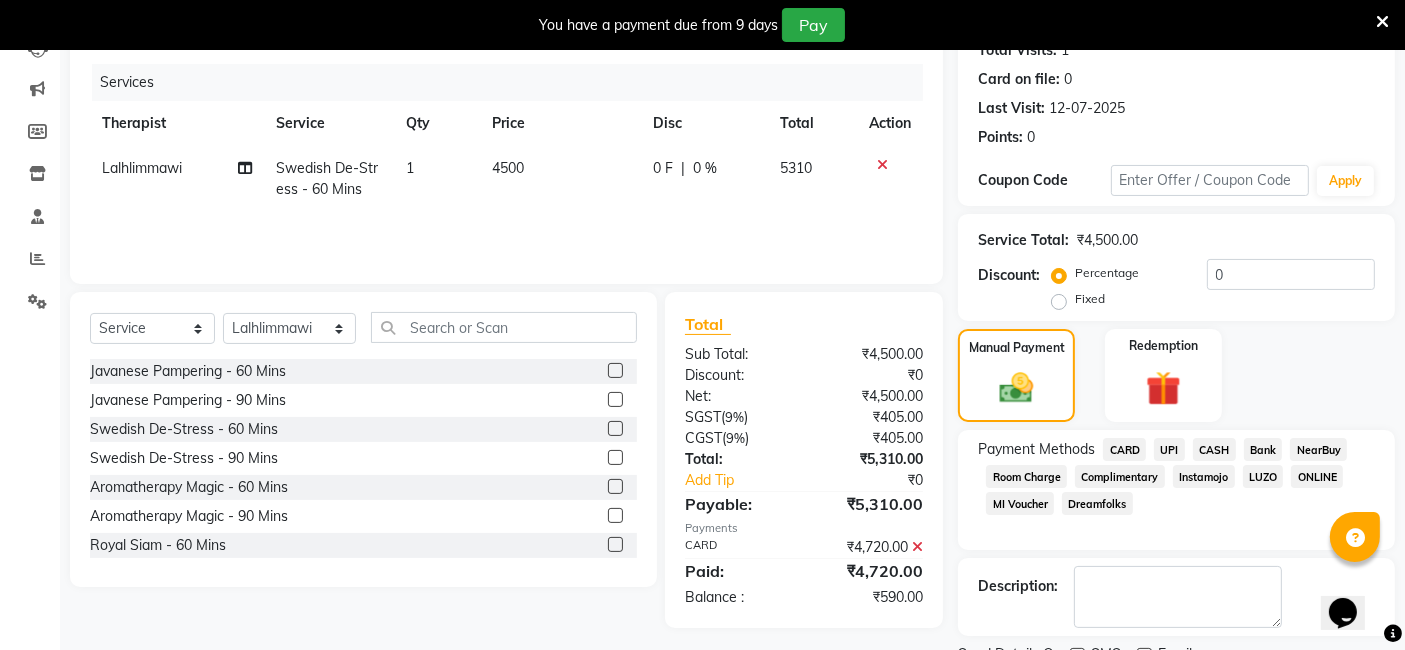 scroll, scrollTop: 242, scrollLeft: 0, axis: vertical 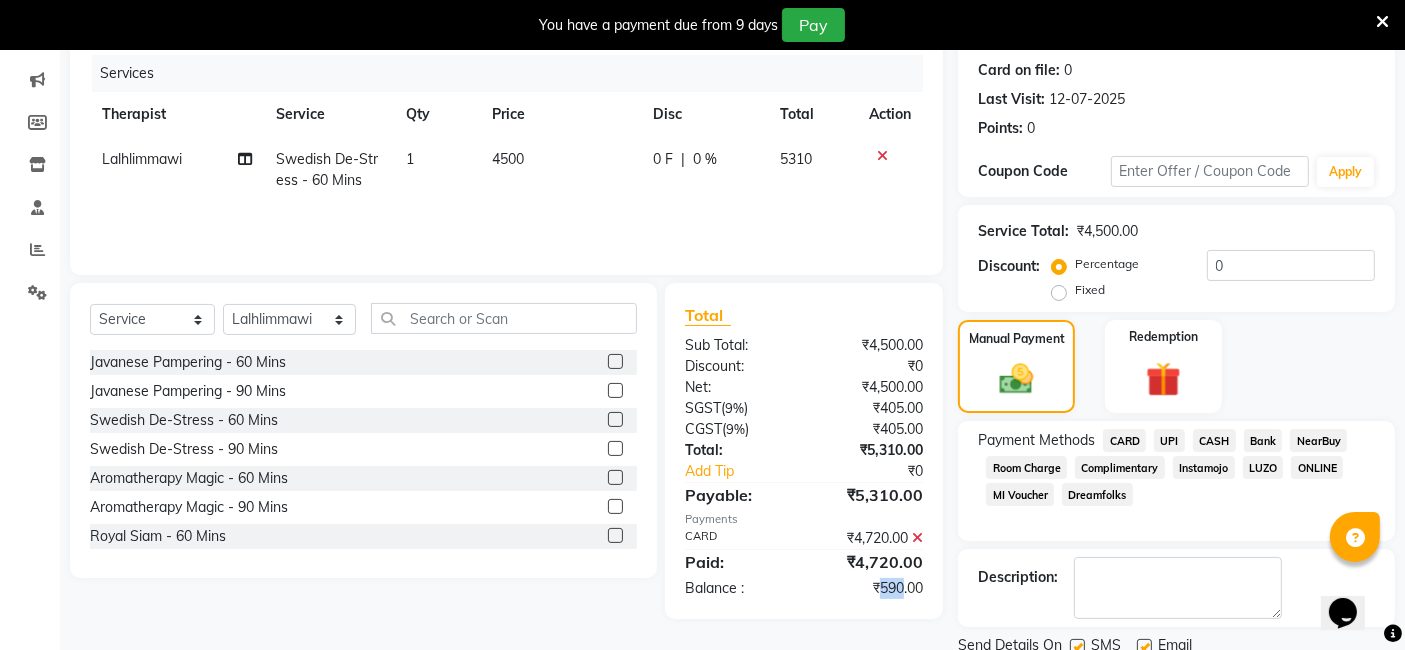 drag, startPoint x: 880, startPoint y: 591, endPoint x: 905, endPoint y: 586, distance: 25.495098 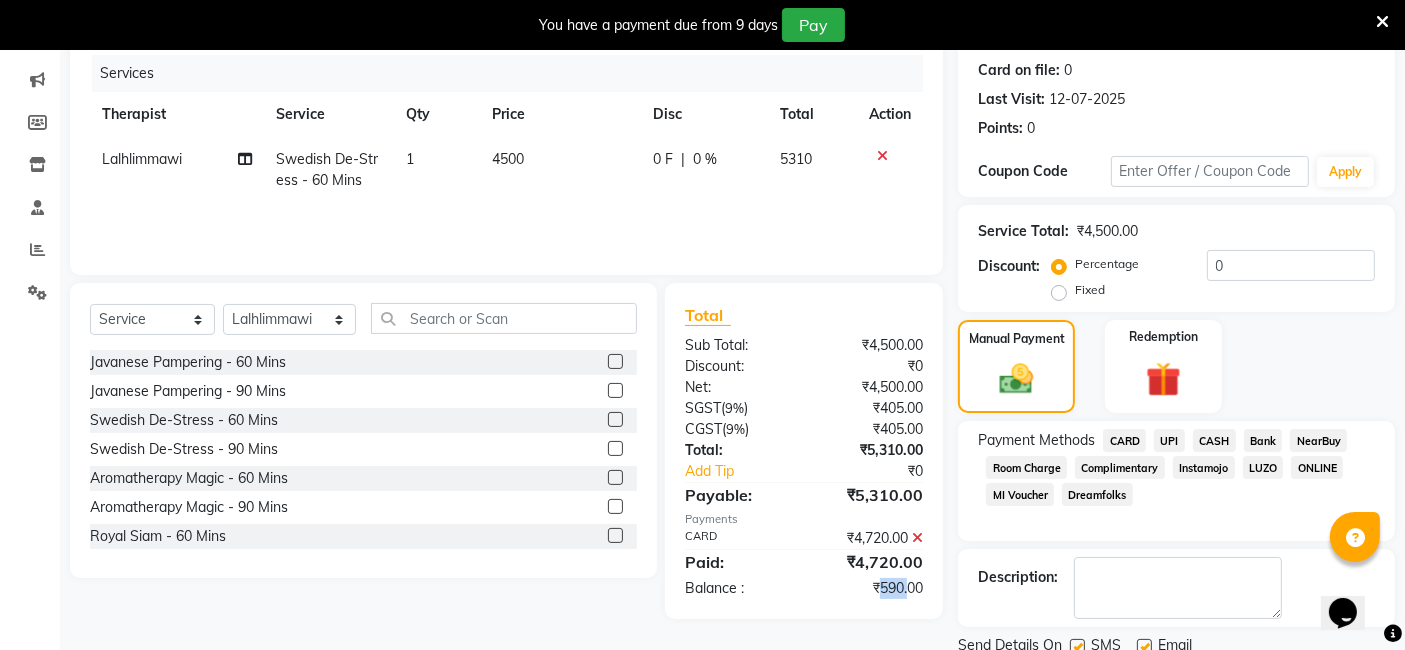 copy on "590." 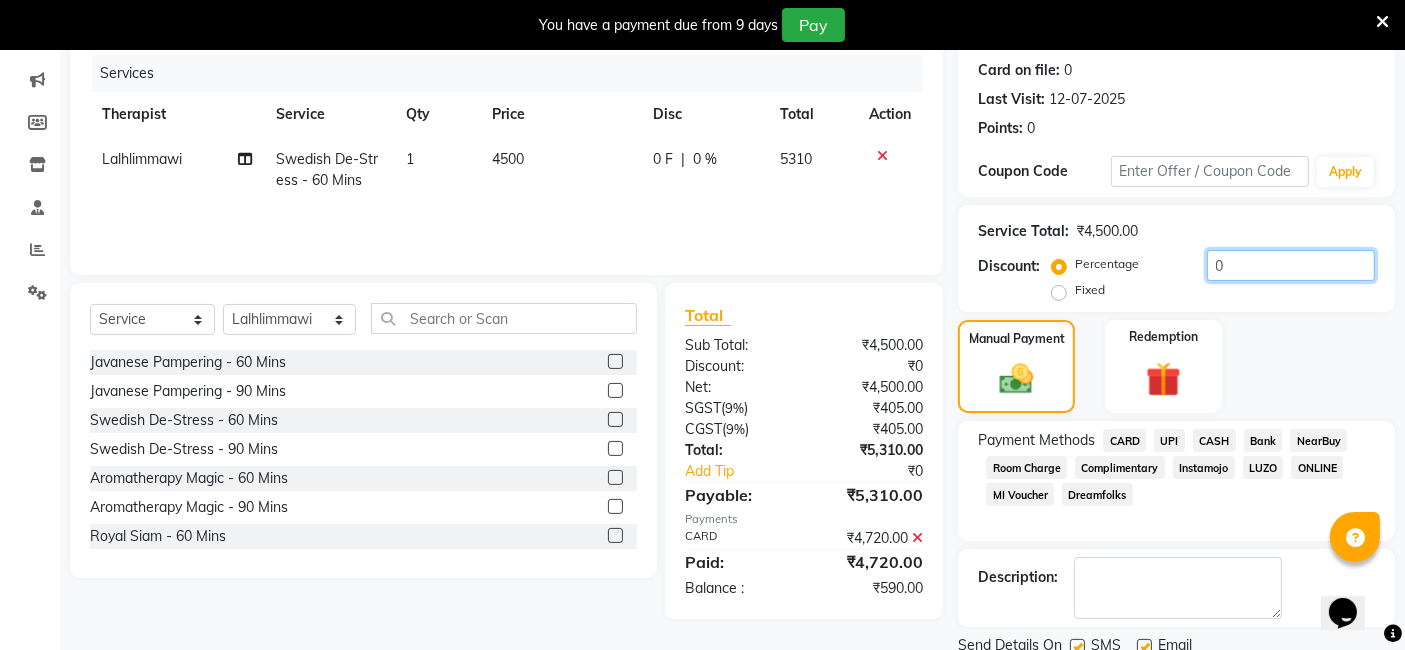 drag, startPoint x: 1224, startPoint y: 265, endPoint x: 1160, endPoint y: 261, distance: 64.12488 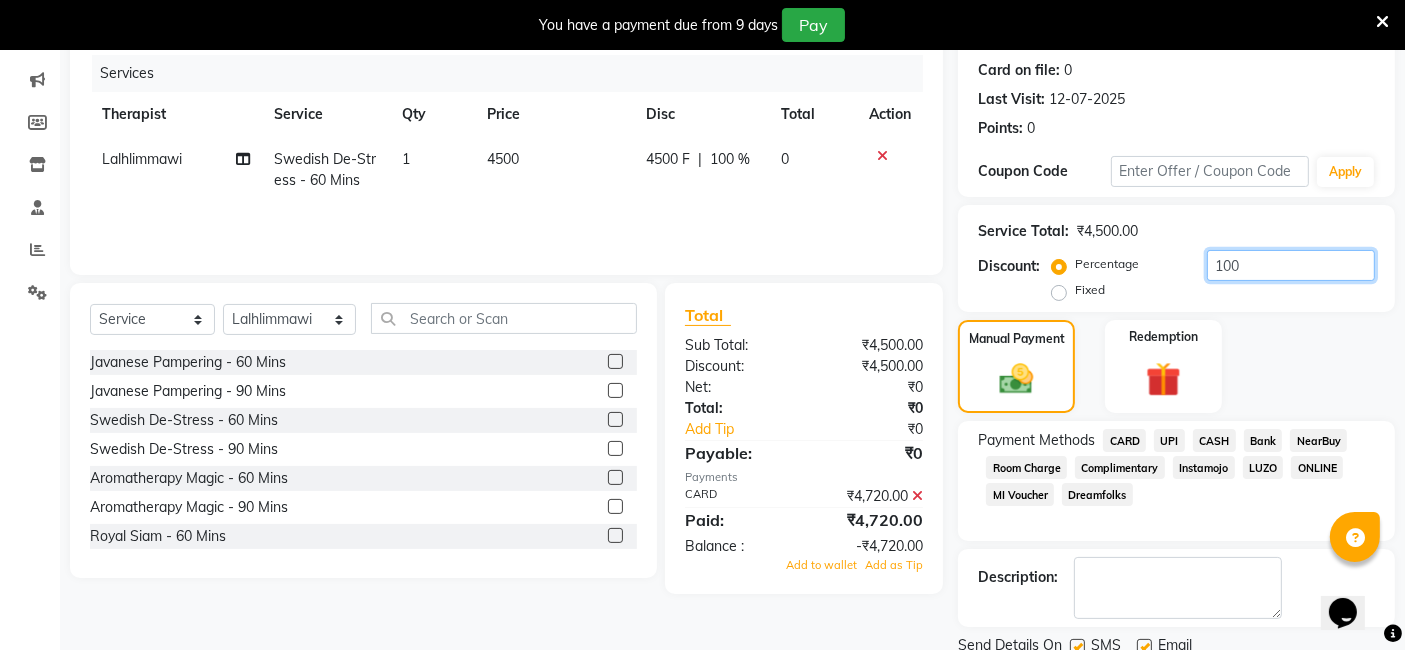drag, startPoint x: 1234, startPoint y: 259, endPoint x: 1192, endPoint y: 260, distance: 42.0119 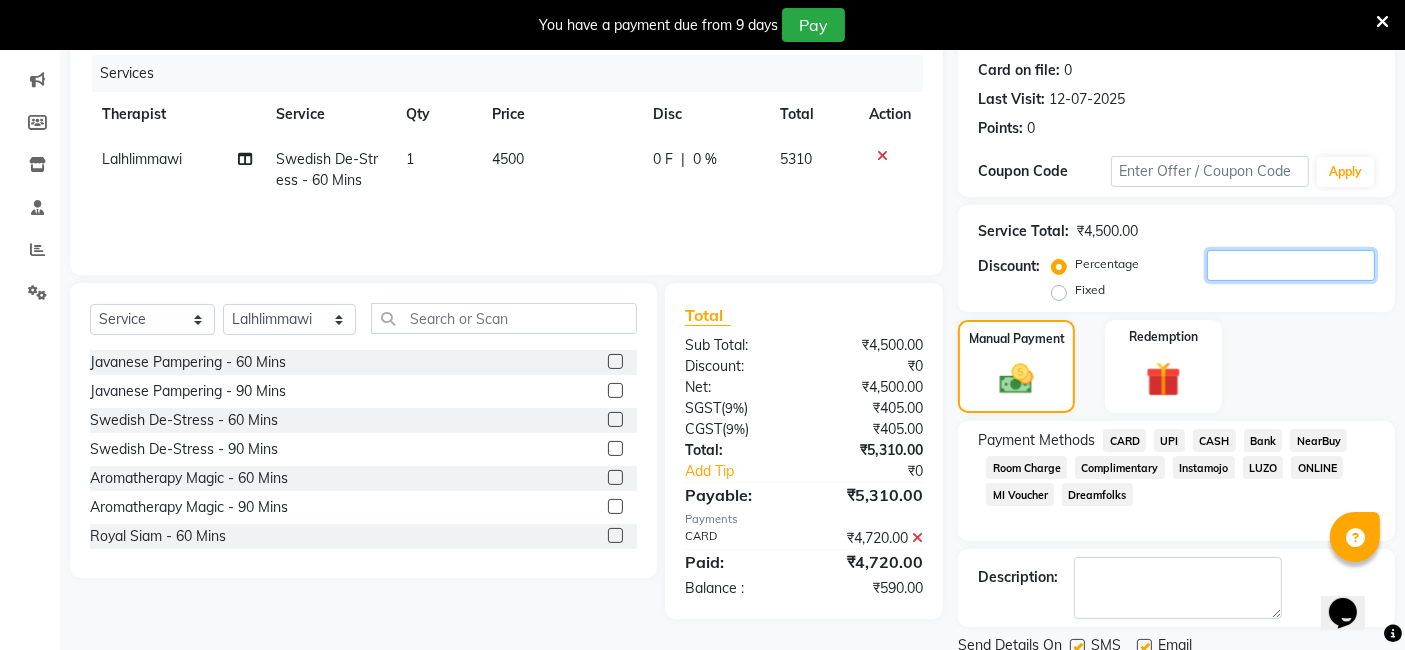 type 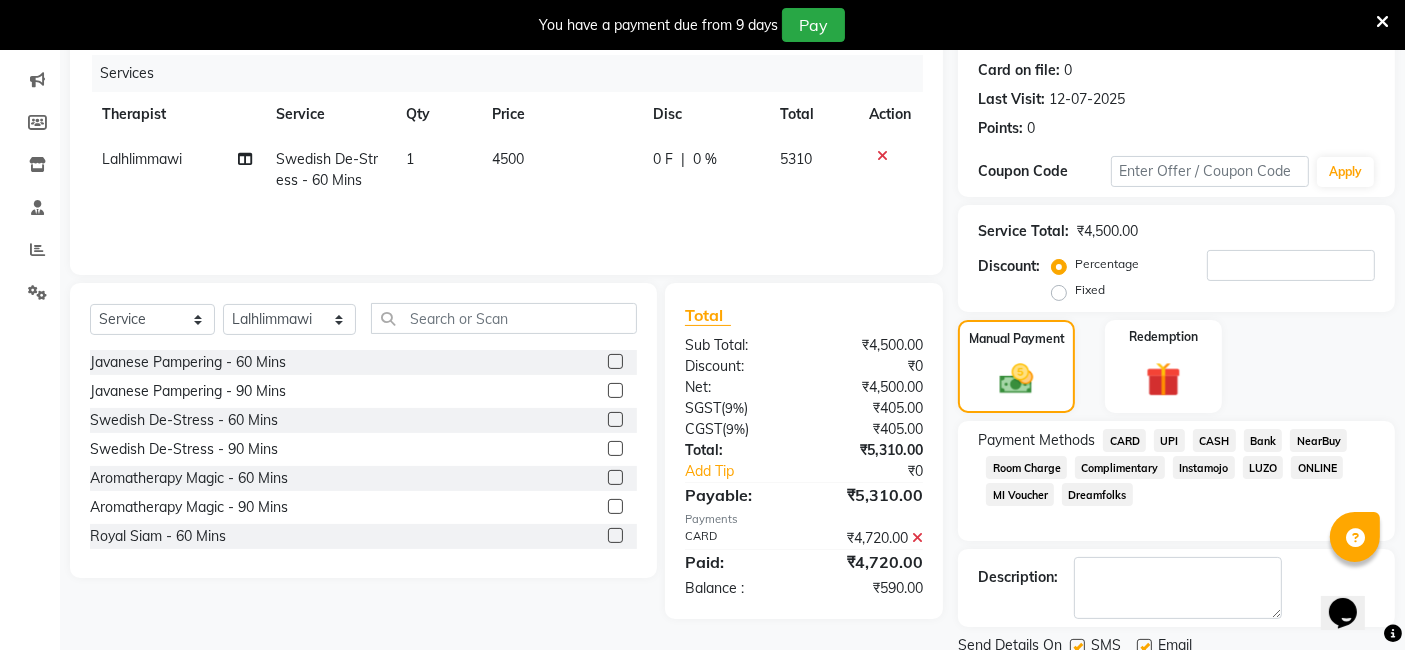 click on "Fixed" 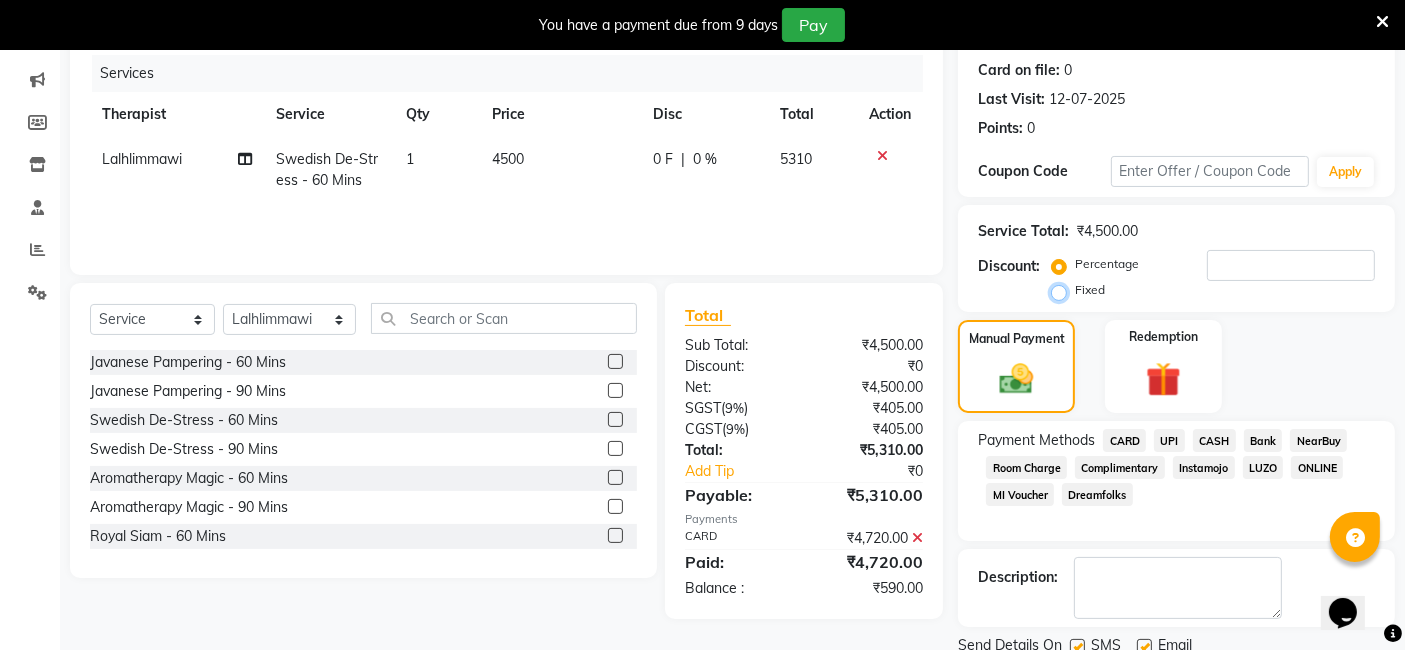 click on "Fixed" at bounding box center (1063, 290) 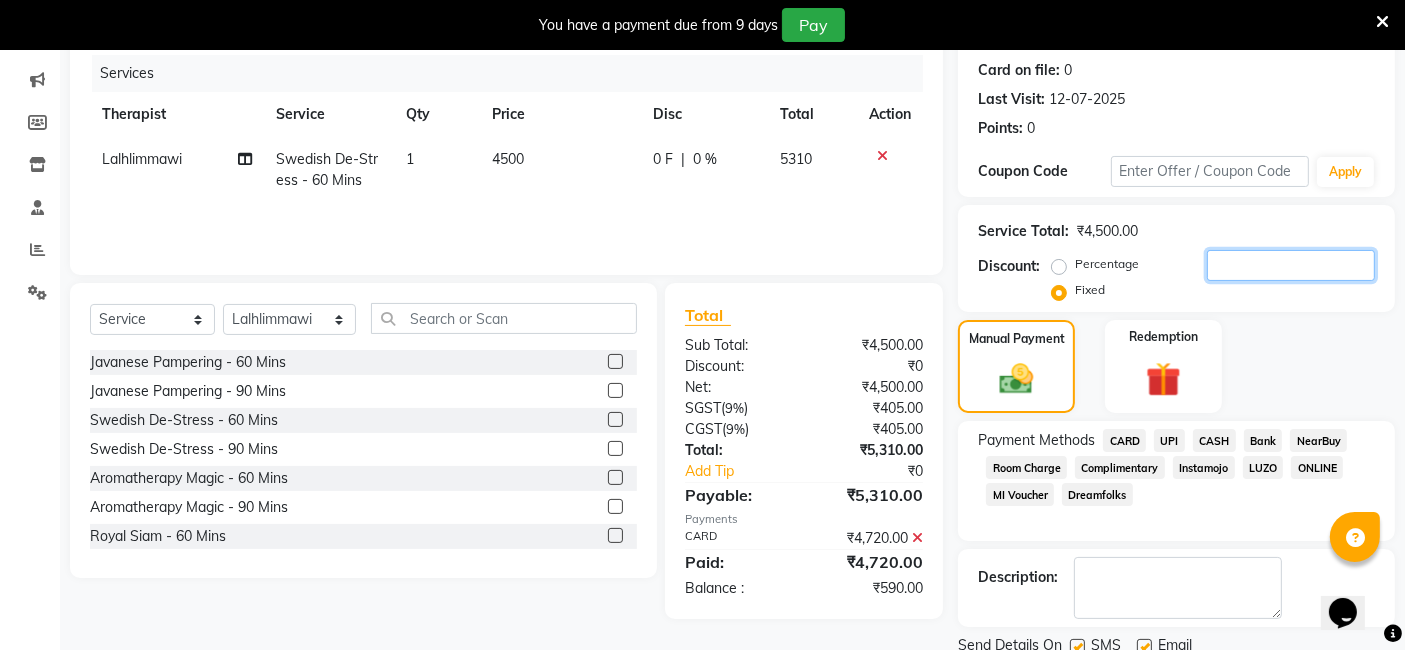 click 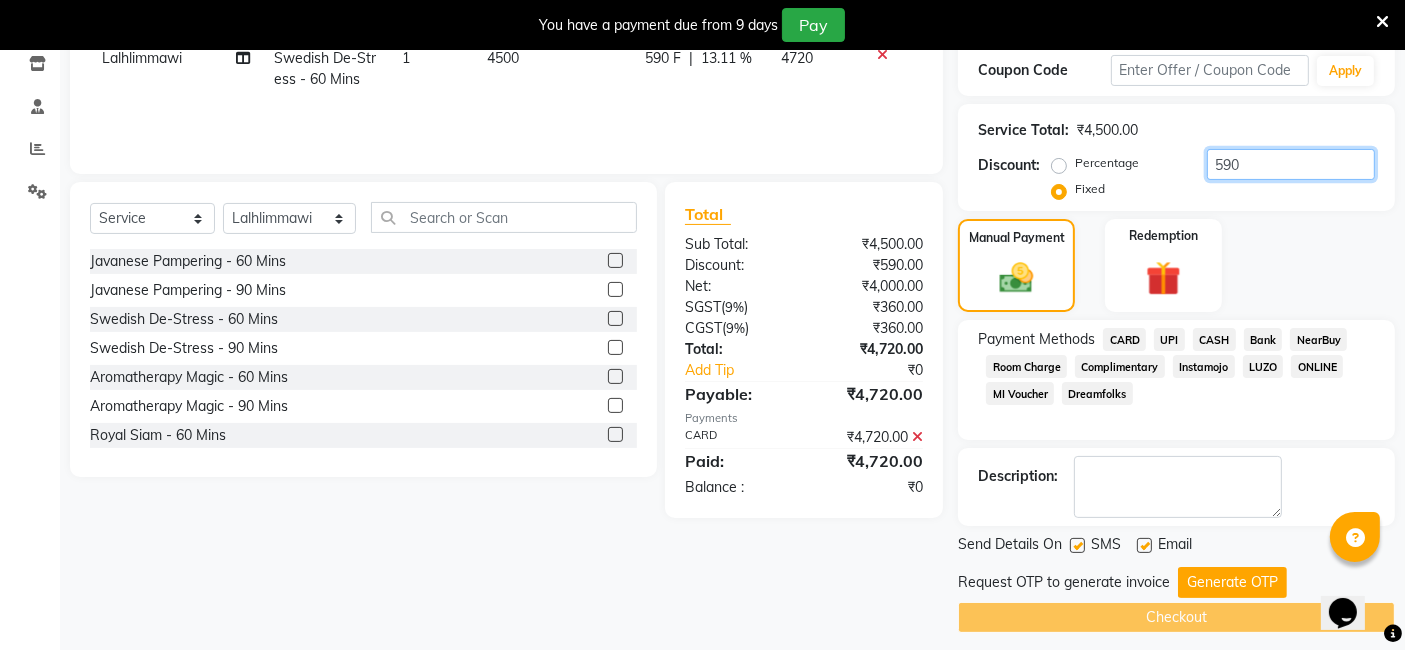 scroll, scrollTop: 354, scrollLeft: 0, axis: vertical 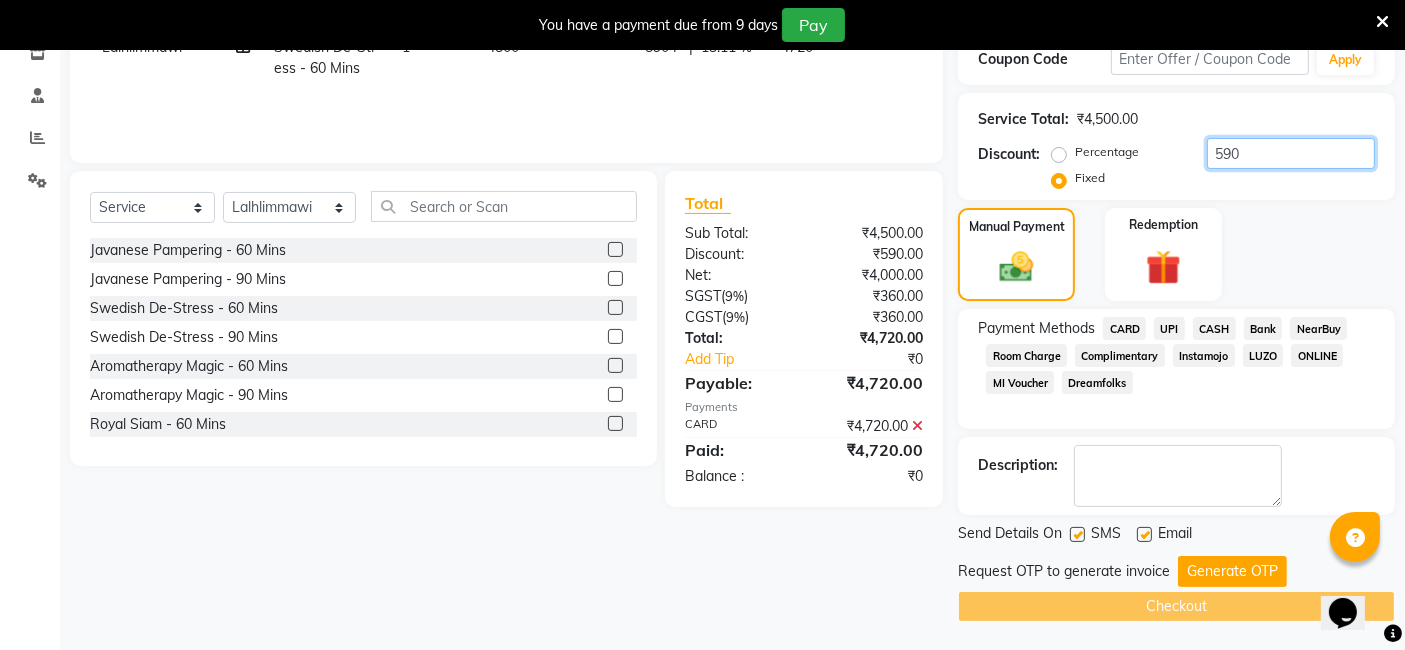 type on "590" 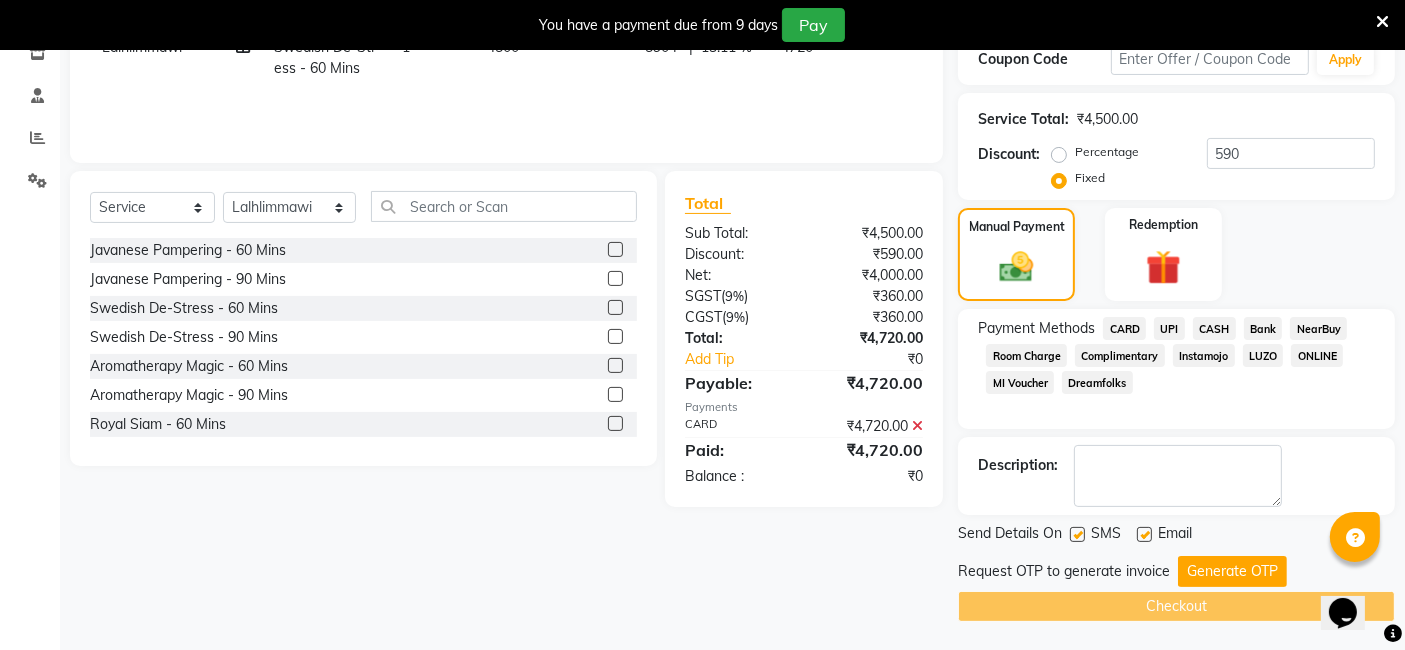 click 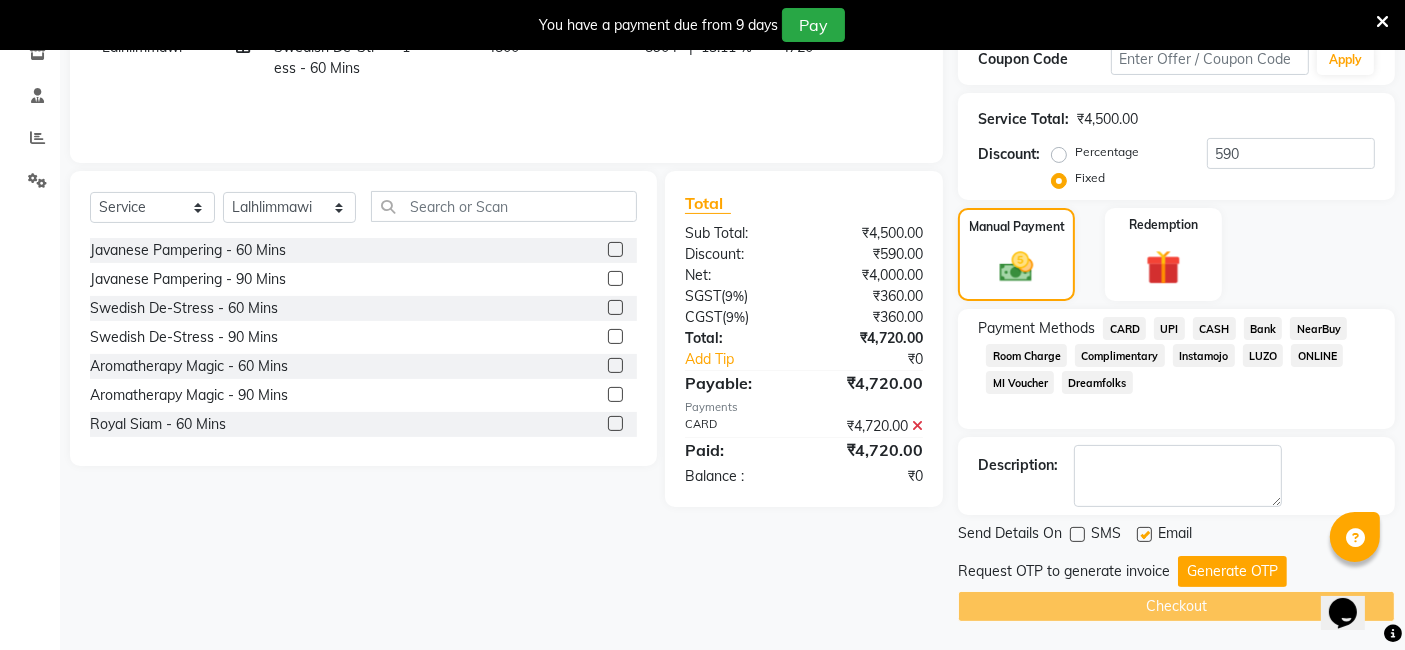 click 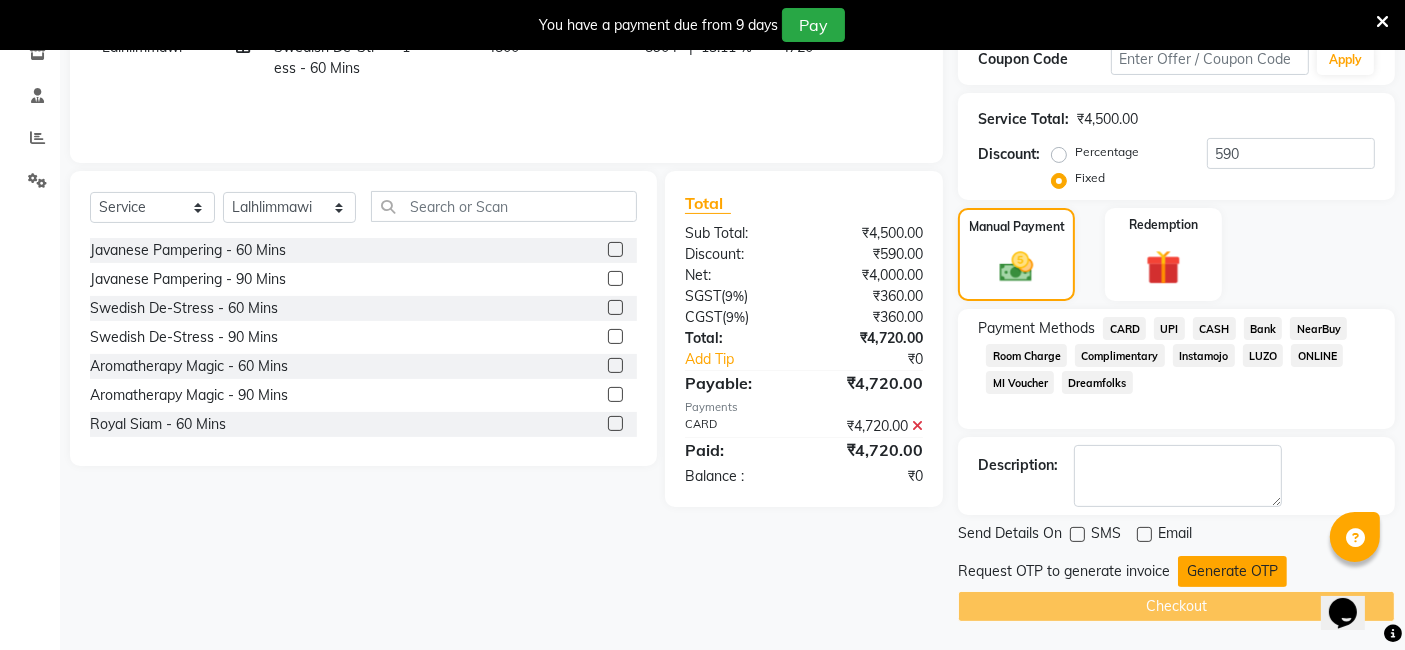click on "Generate OTP" 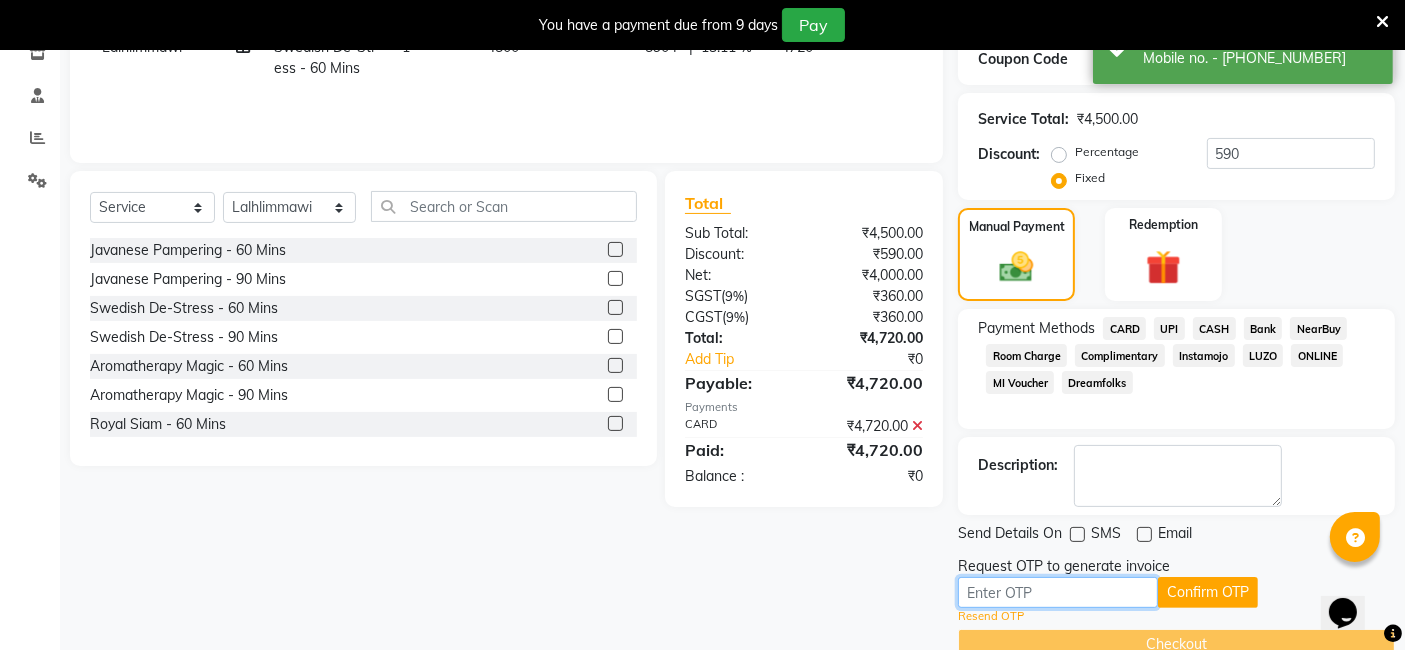 click at bounding box center (1058, 592) 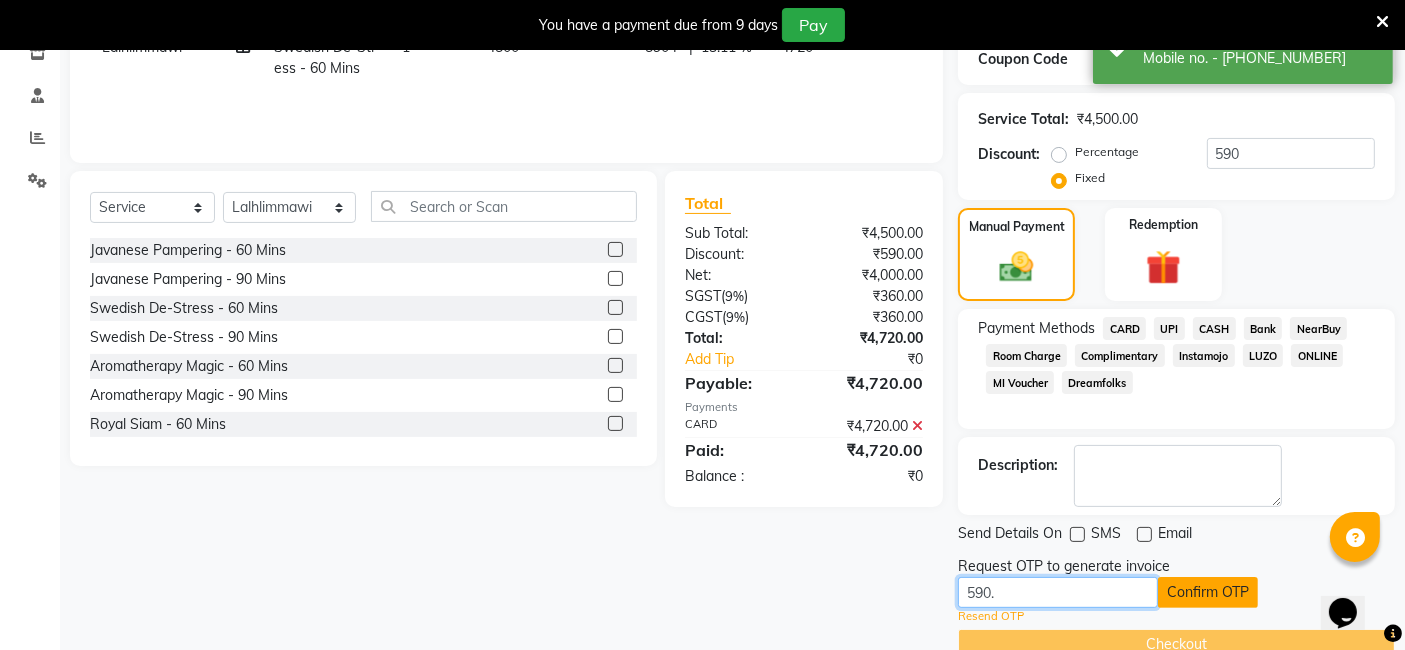 type on "590." 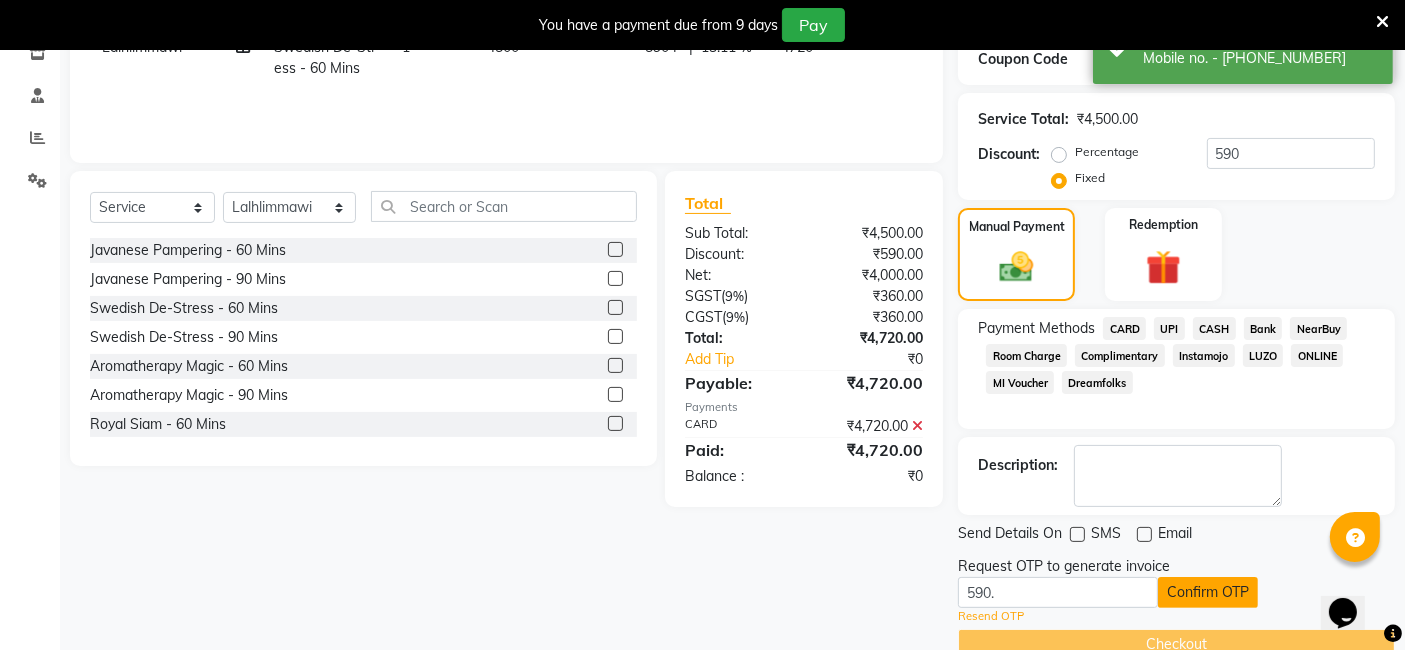 click on "Confirm OTP" 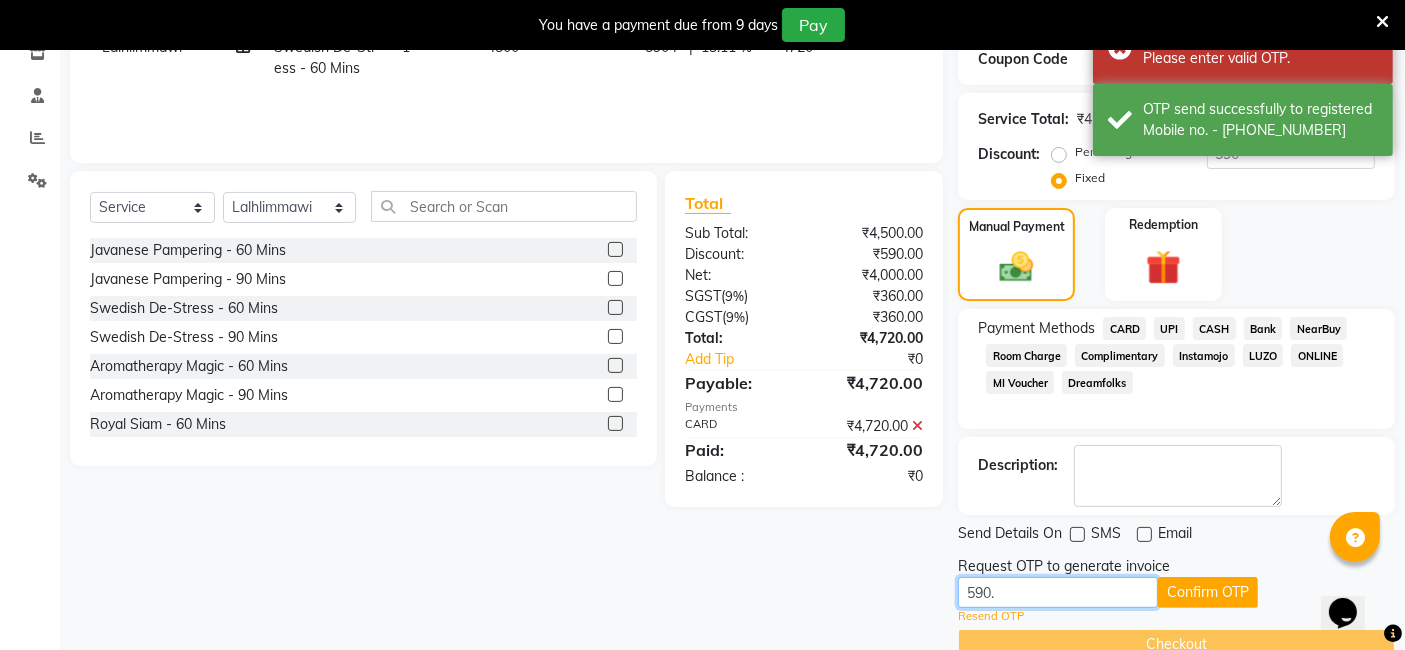drag, startPoint x: 1020, startPoint y: 590, endPoint x: 902, endPoint y: 587, distance: 118.03813 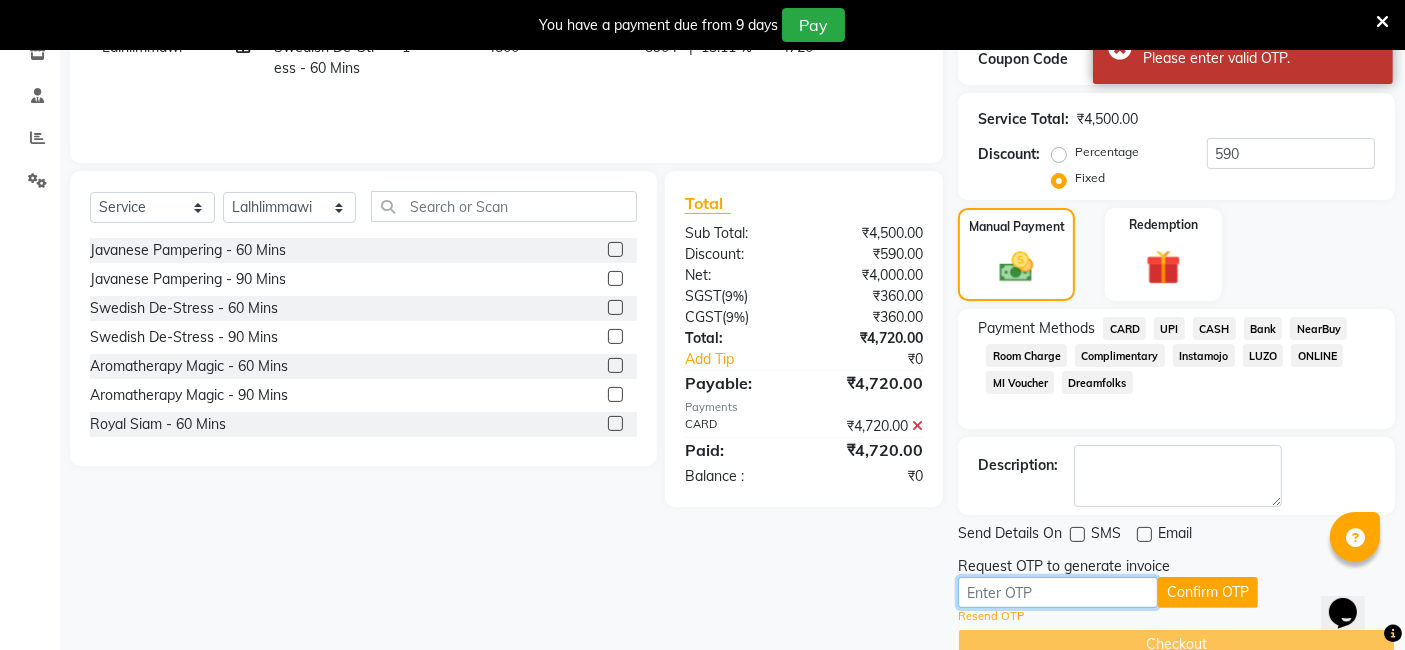 click at bounding box center (1058, 592) 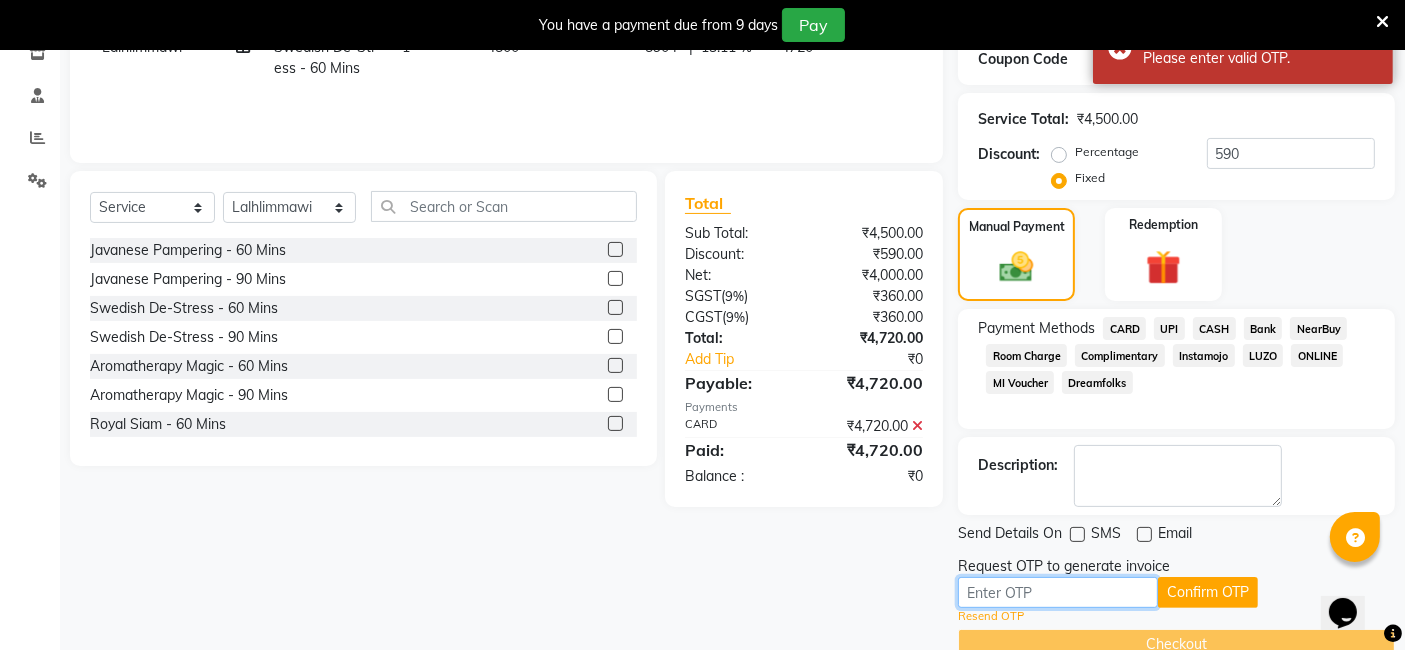paste on "3993" 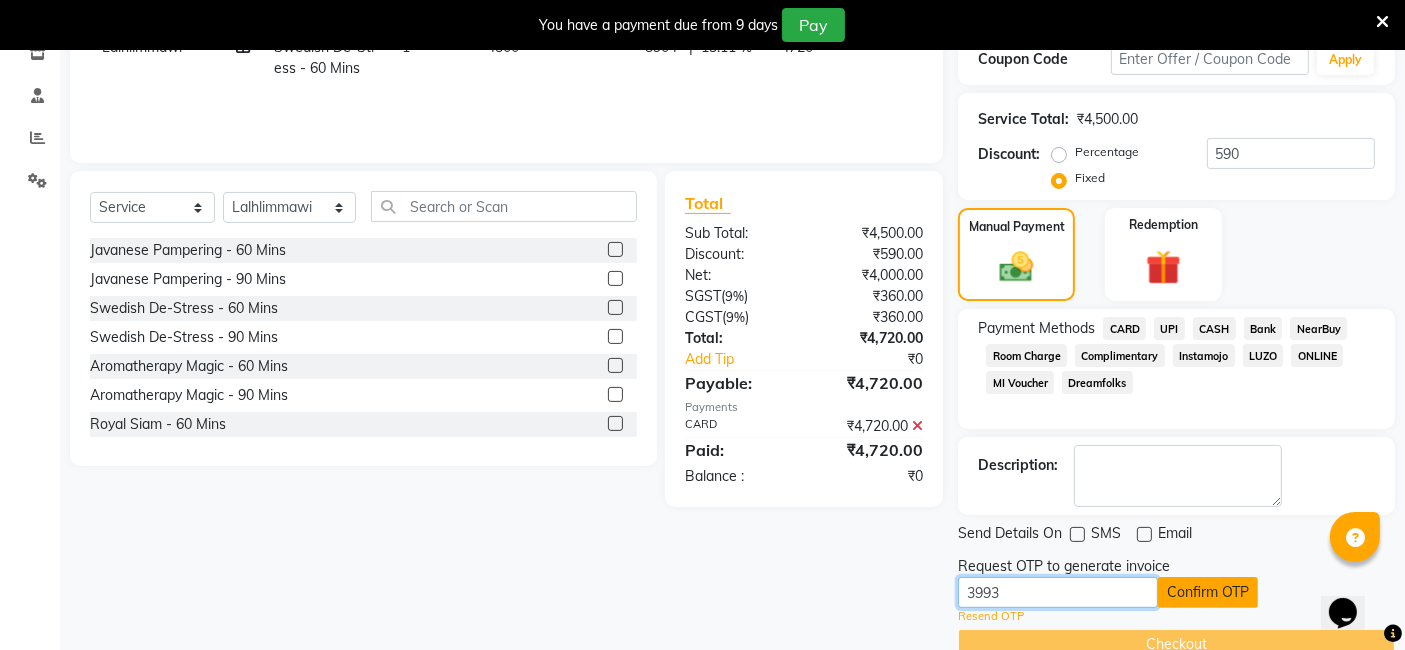type on "3993" 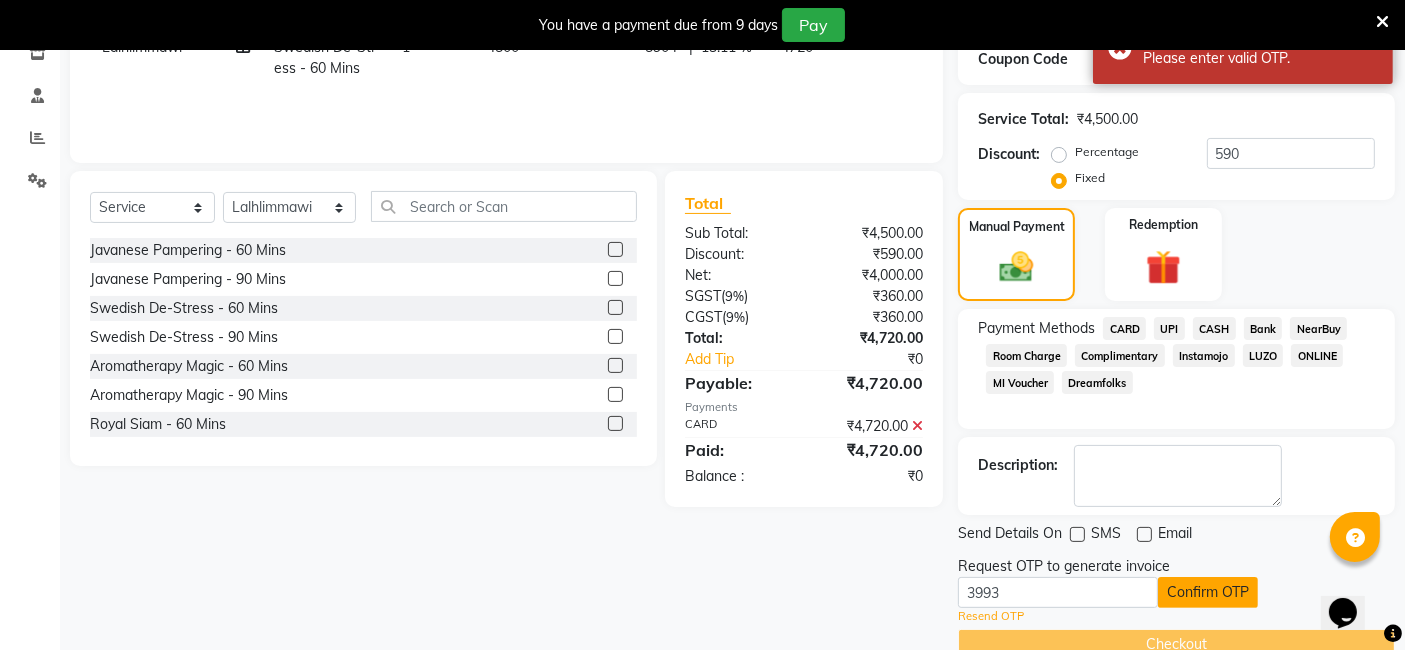 click on "Confirm OTP" 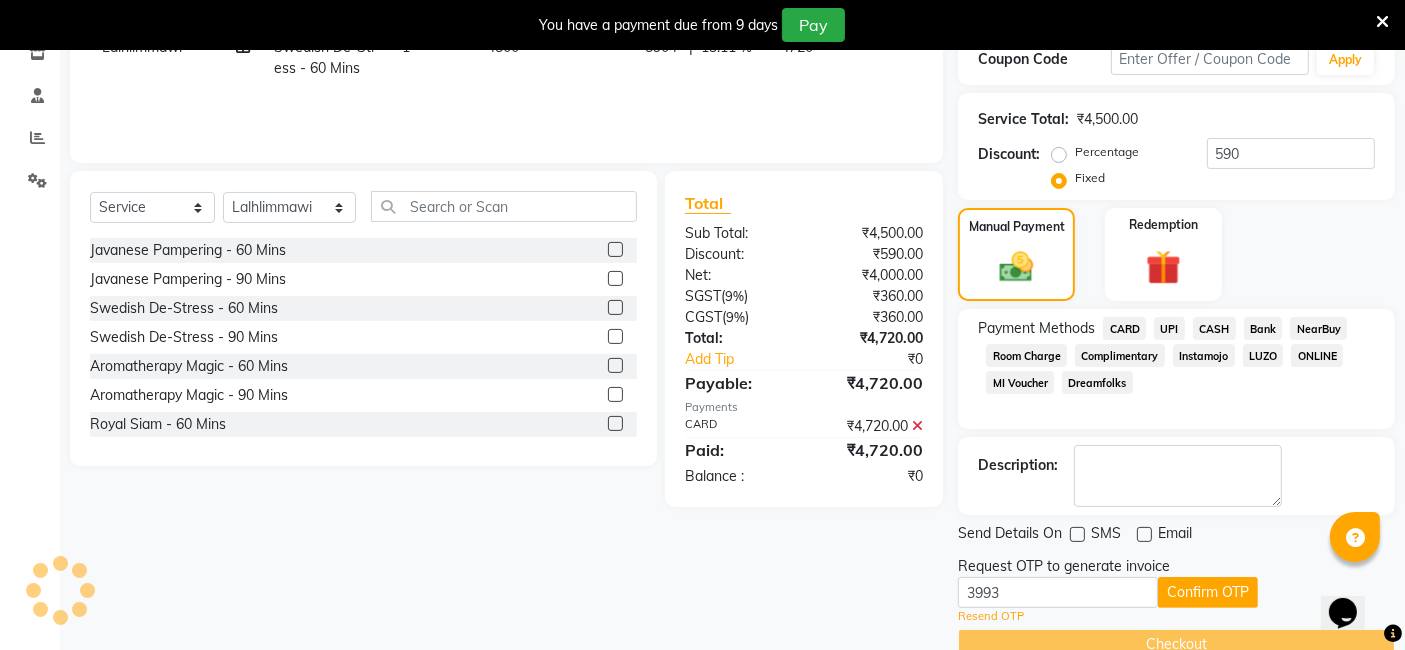 scroll, scrollTop: 315, scrollLeft: 0, axis: vertical 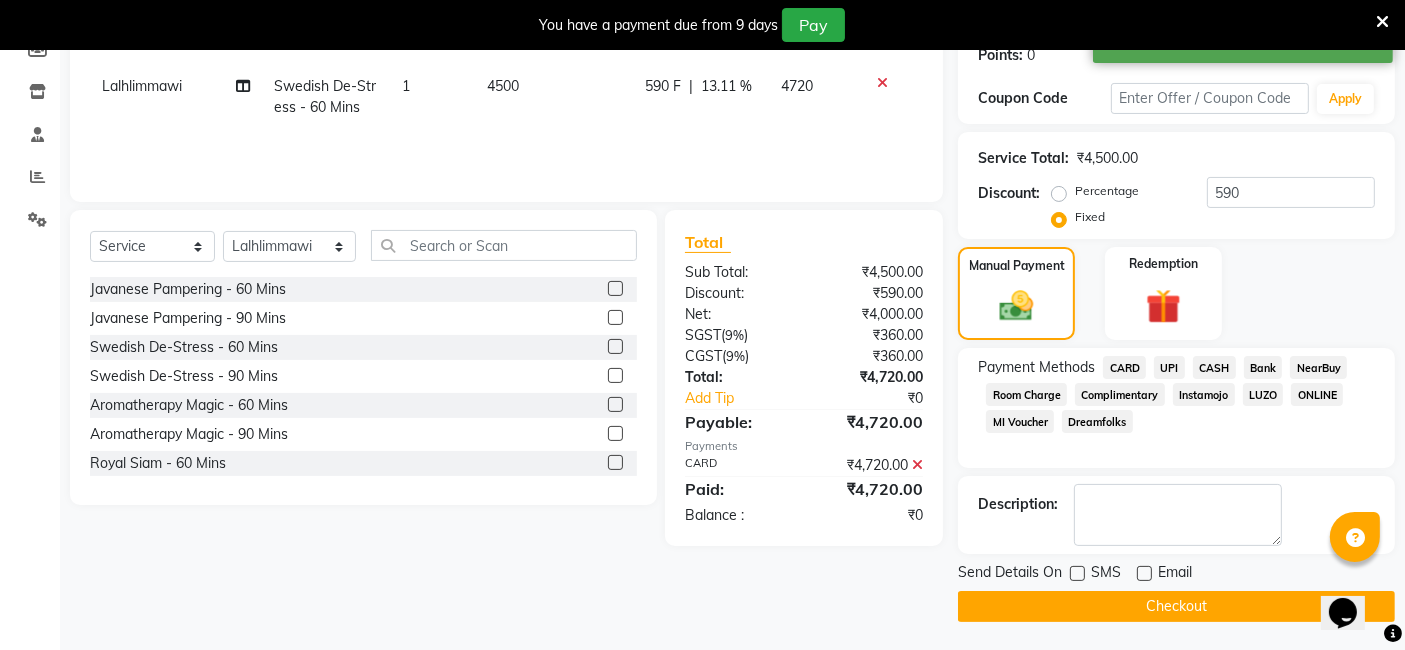 click on "Checkout" 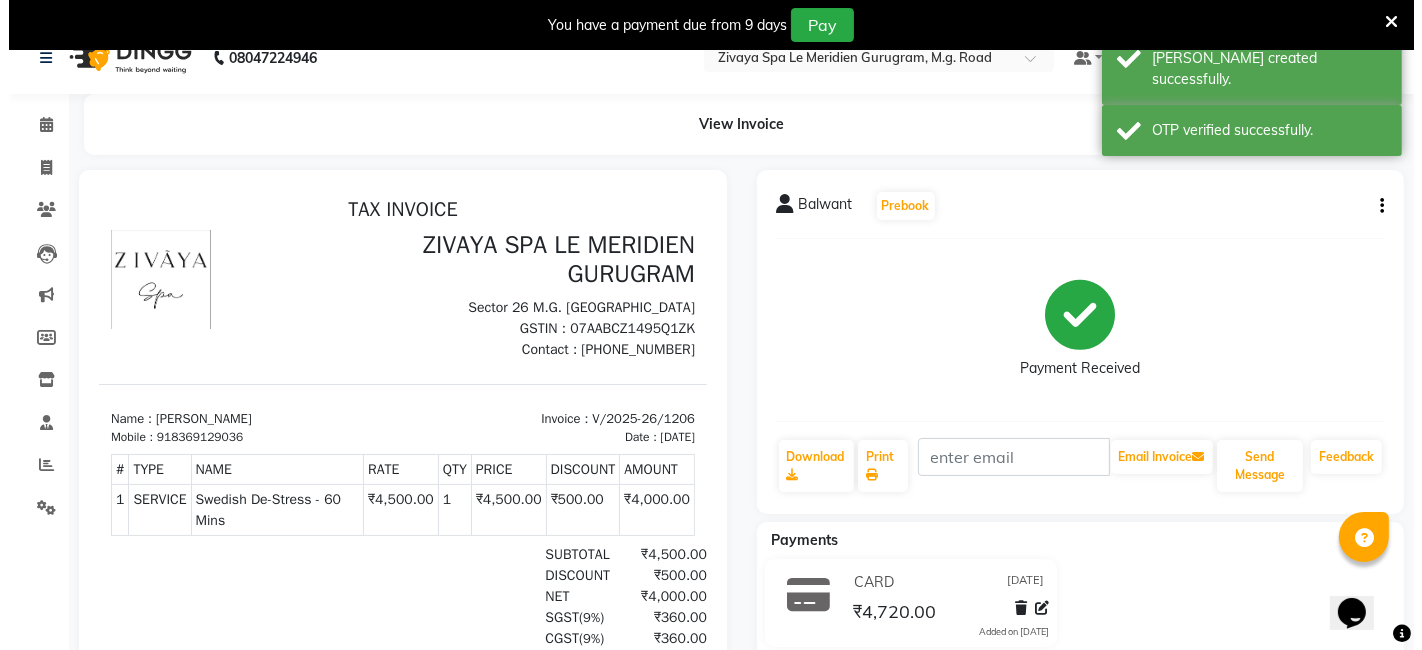 scroll, scrollTop: 0, scrollLeft: 0, axis: both 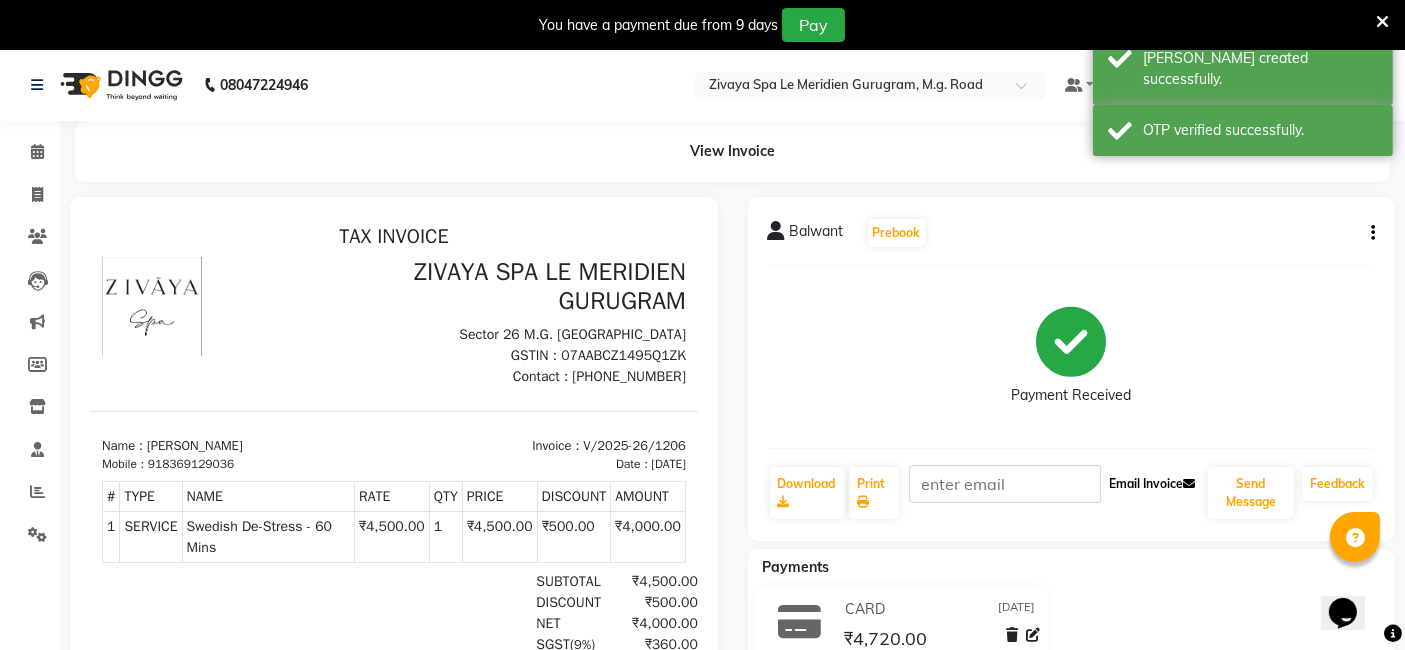 click on "Email Invoice" 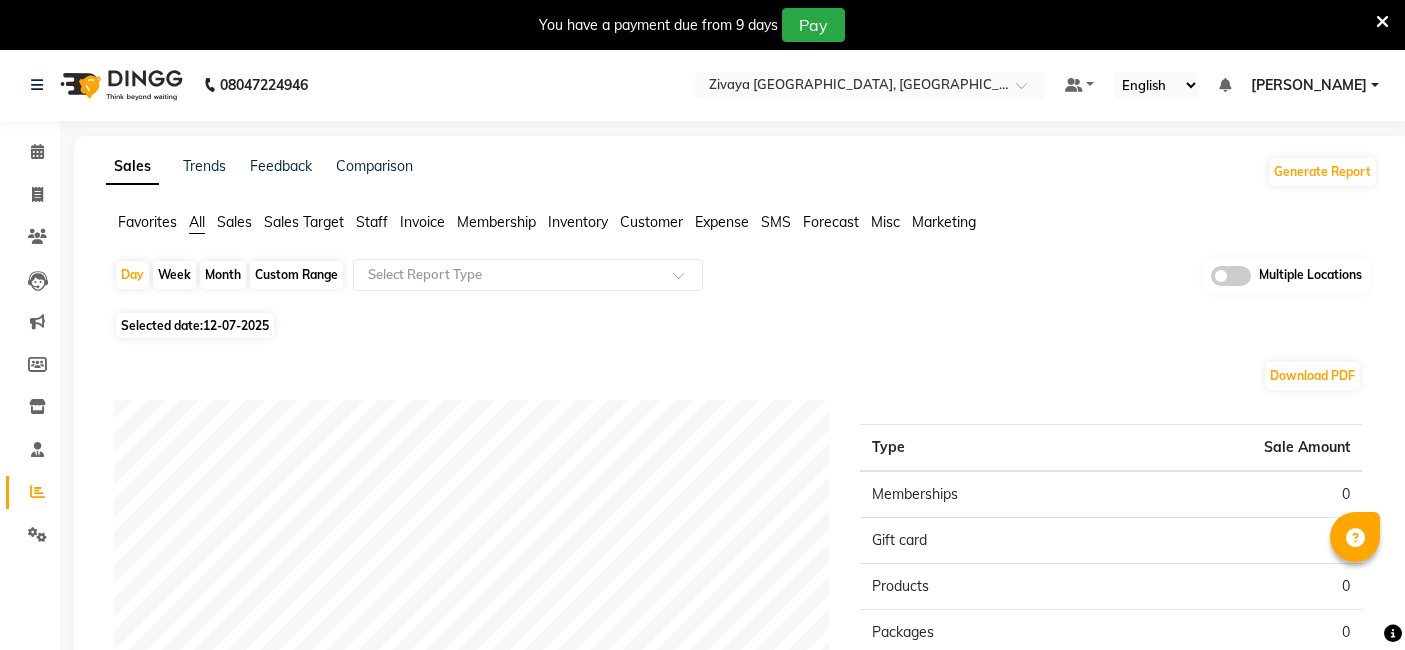 scroll, scrollTop: 0, scrollLeft: 0, axis: both 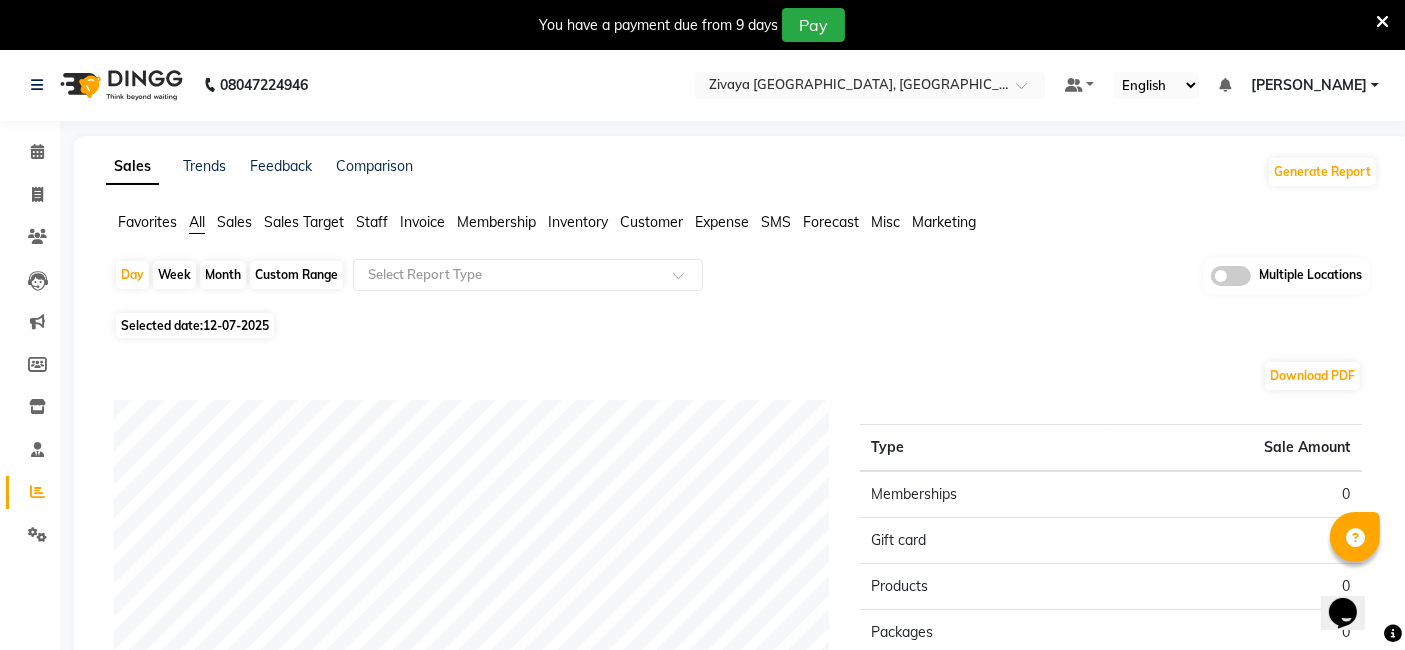 click on "Selected date:  [DATE]" 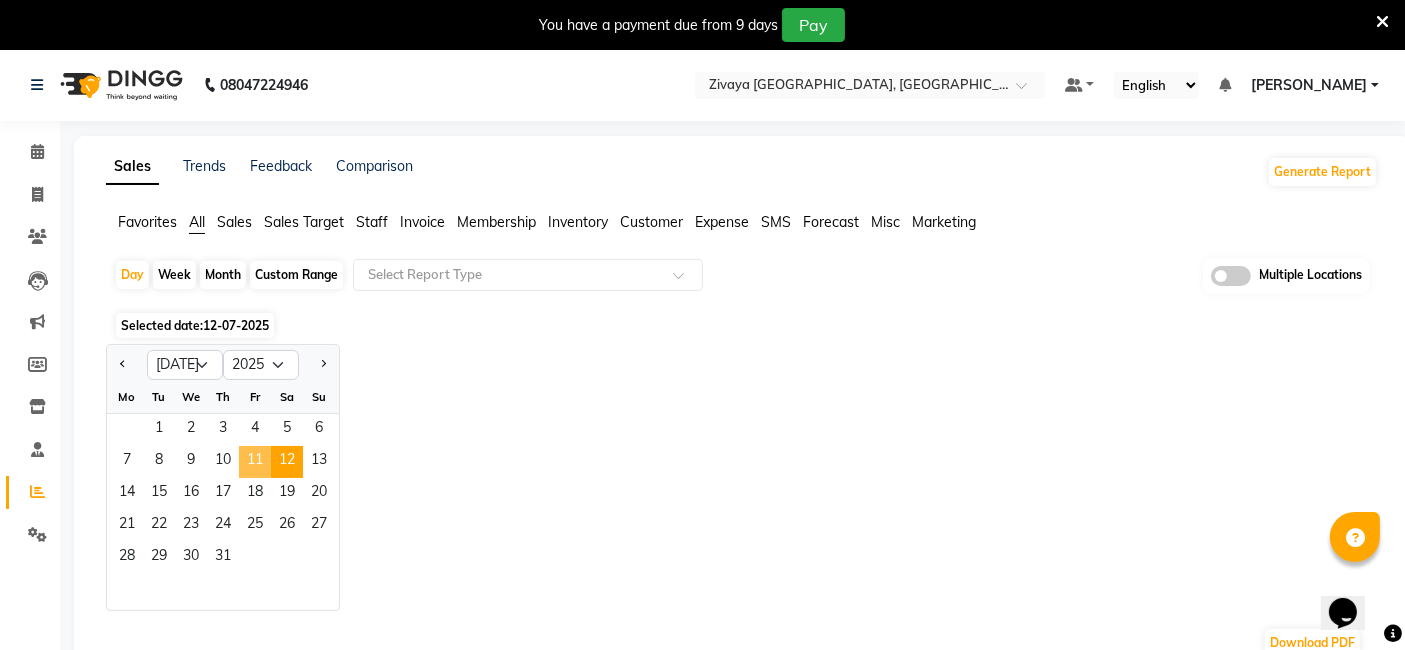 click on "11" 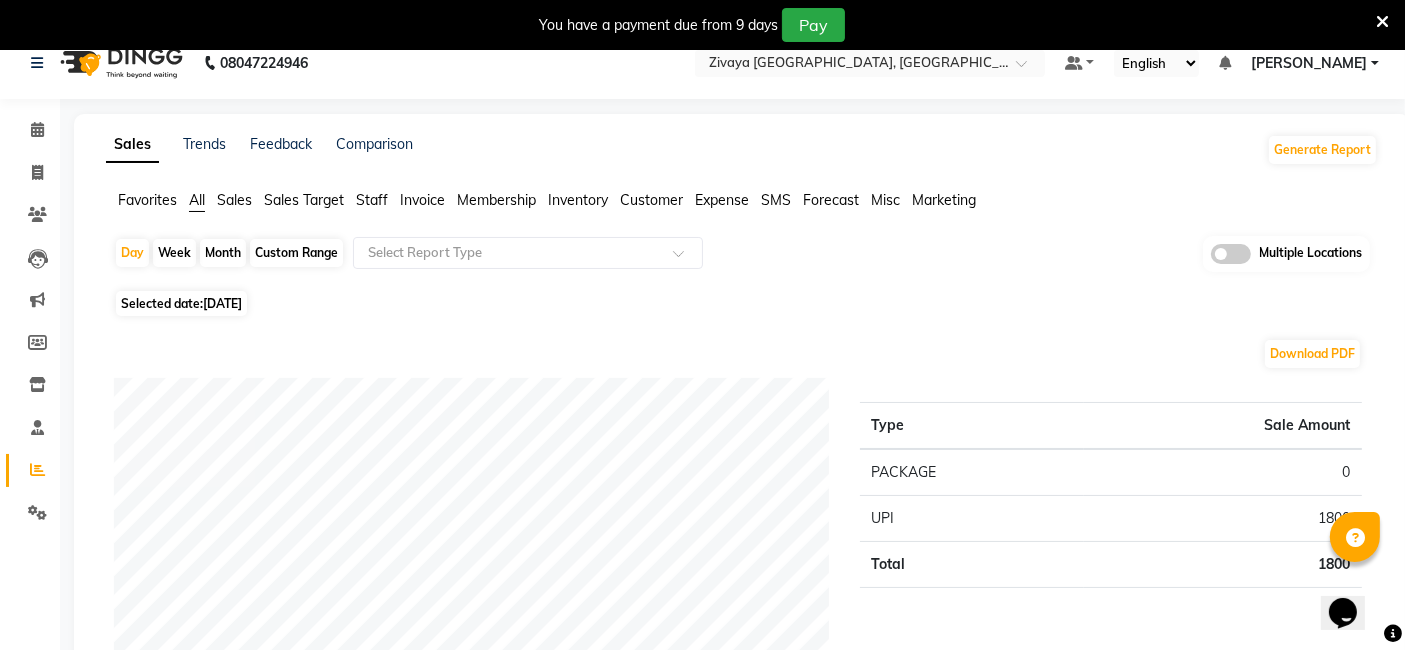 scroll, scrollTop: 0, scrollLeft: 0, axis: both 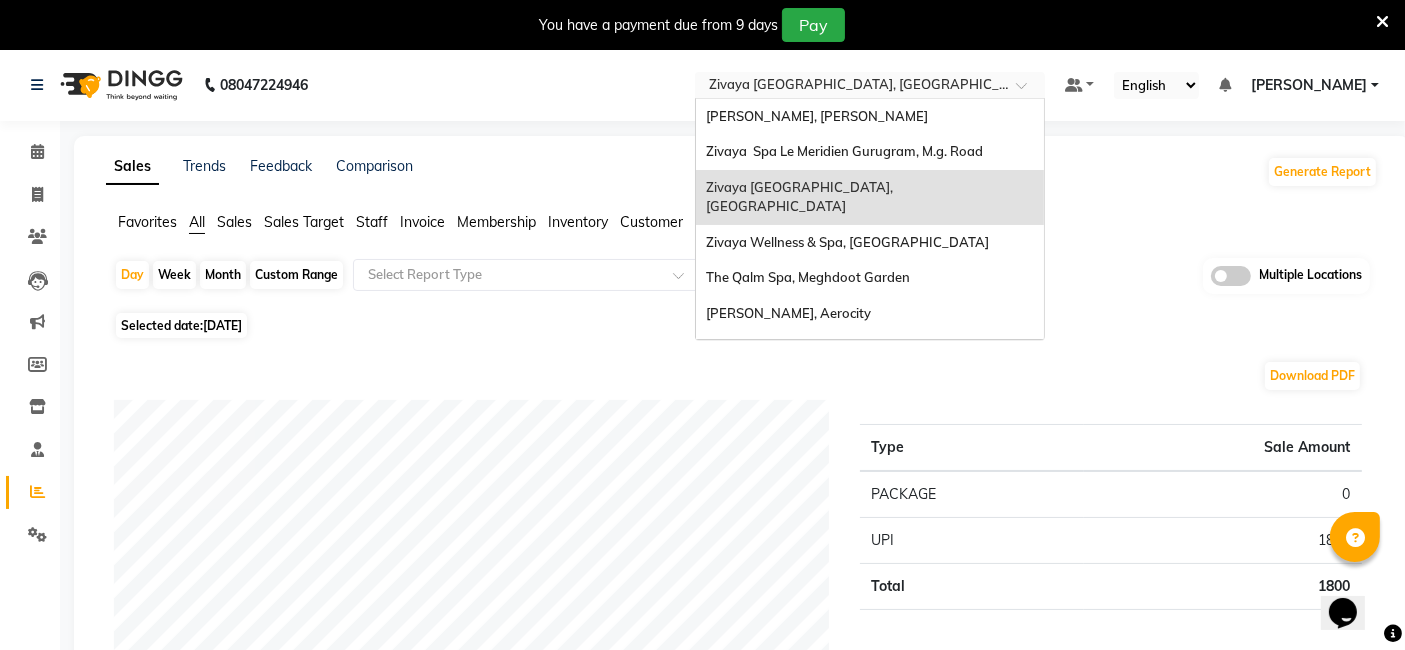 click at bounding box center [850, 87] 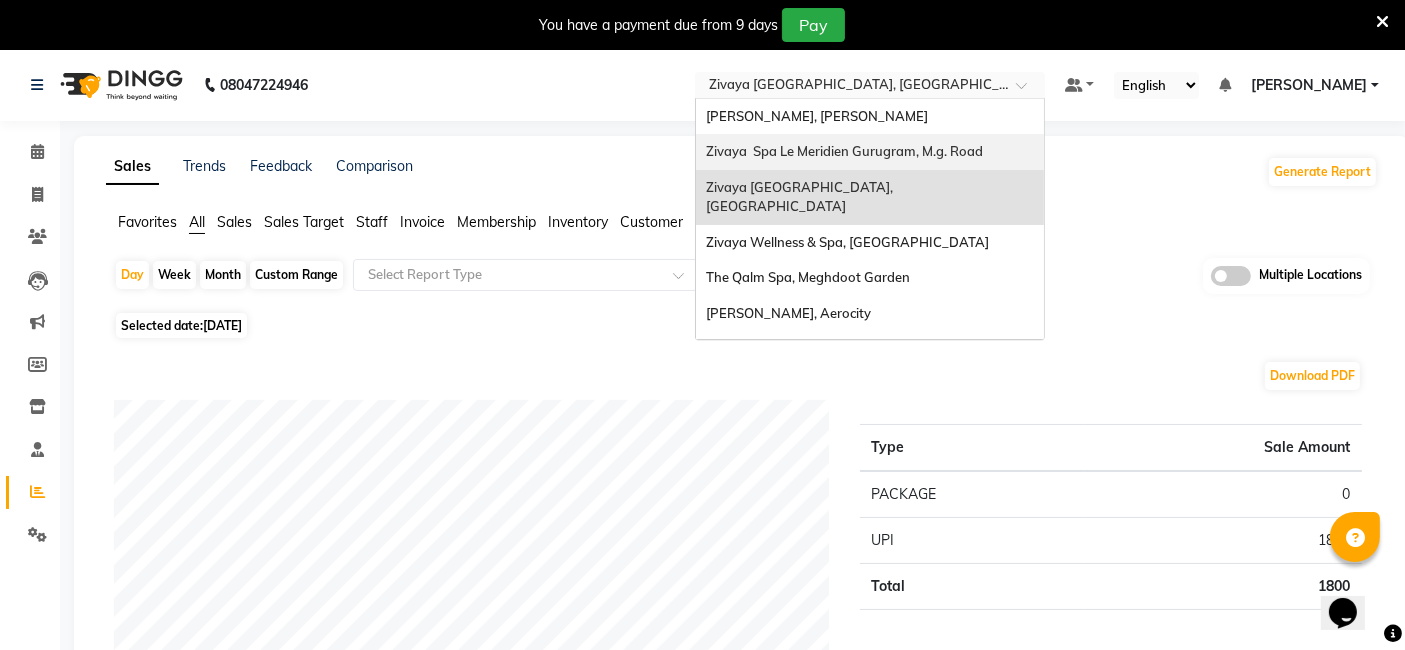 click on "Zivaya  Spa Le Meridien Gurugram, M.g. Road" at bounding box center (844, 151) 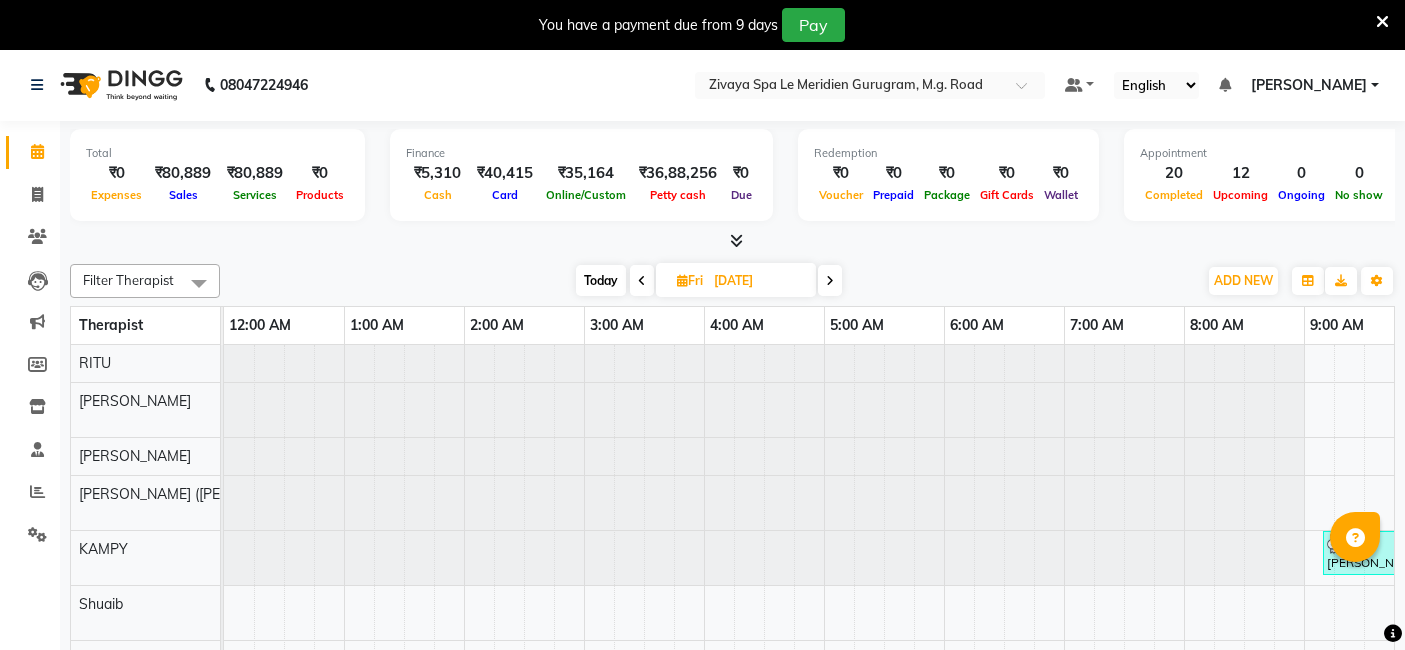 scroll, scrollTop: 0, scrollLeft: 0, axis: both 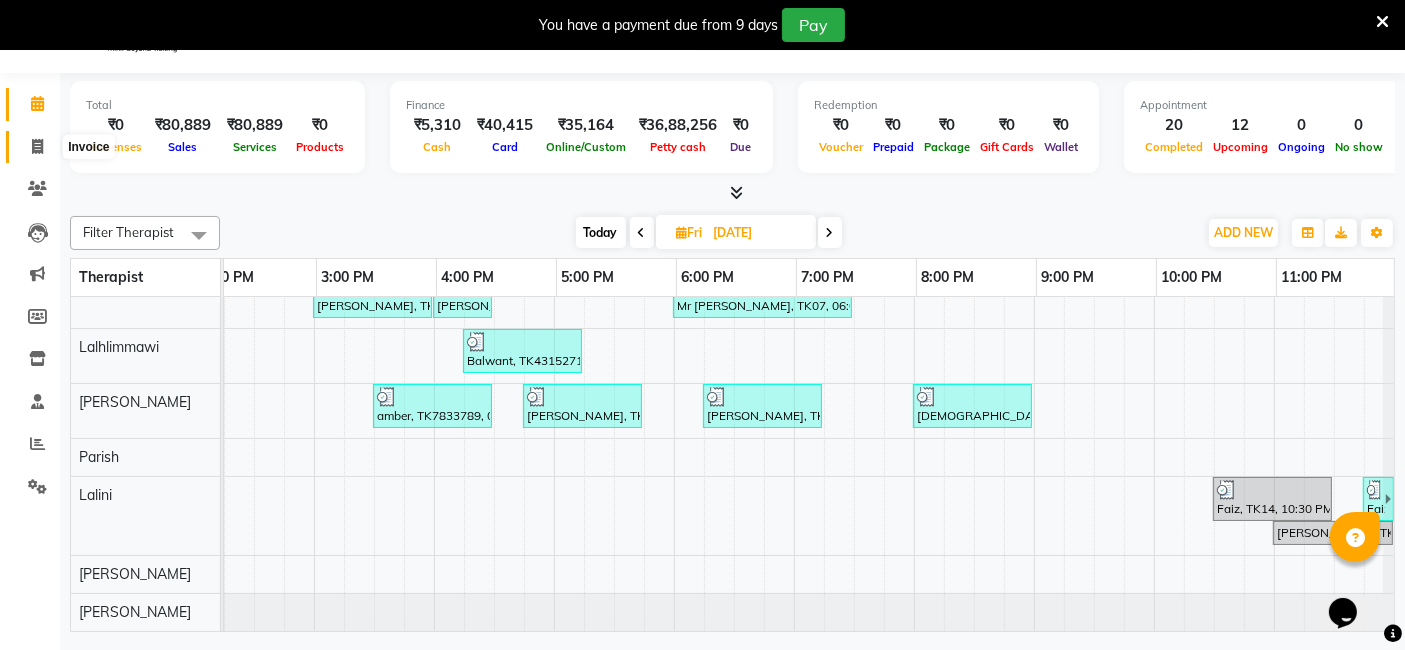 click 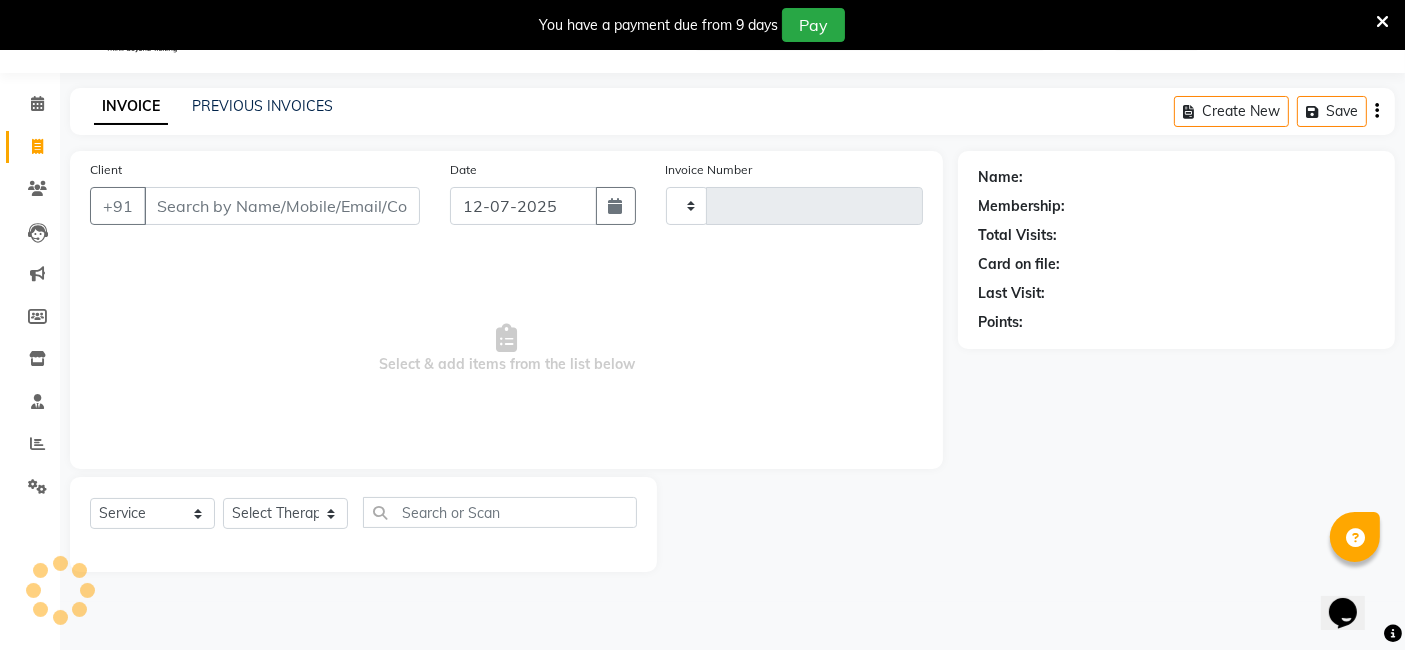 type on "1207" 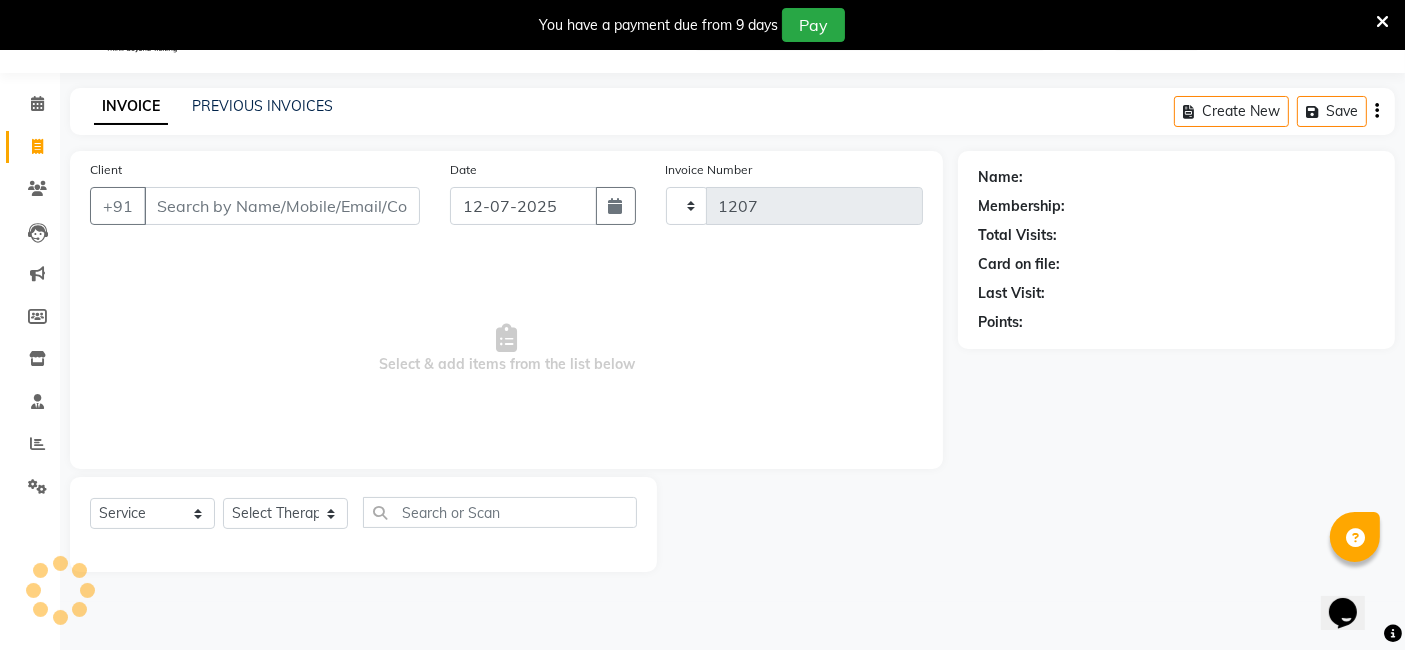 select on "6503" 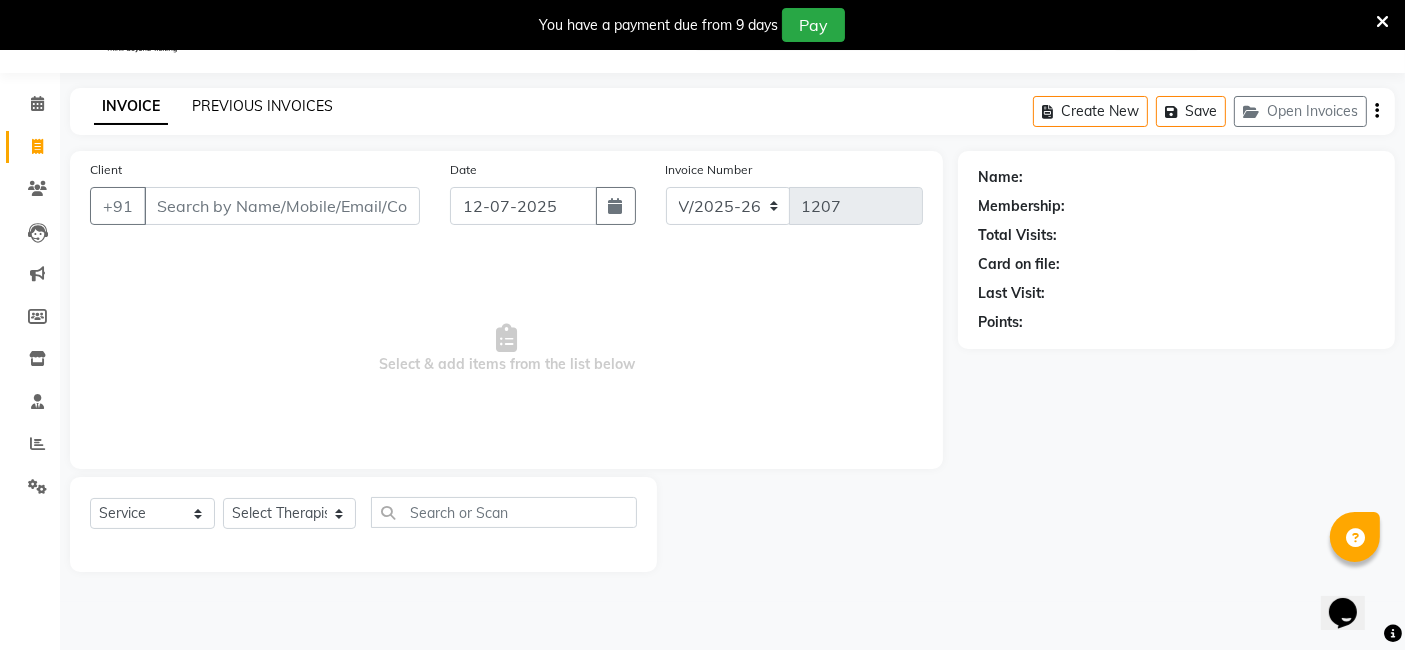 click on "PREVIOUS INVOICES" 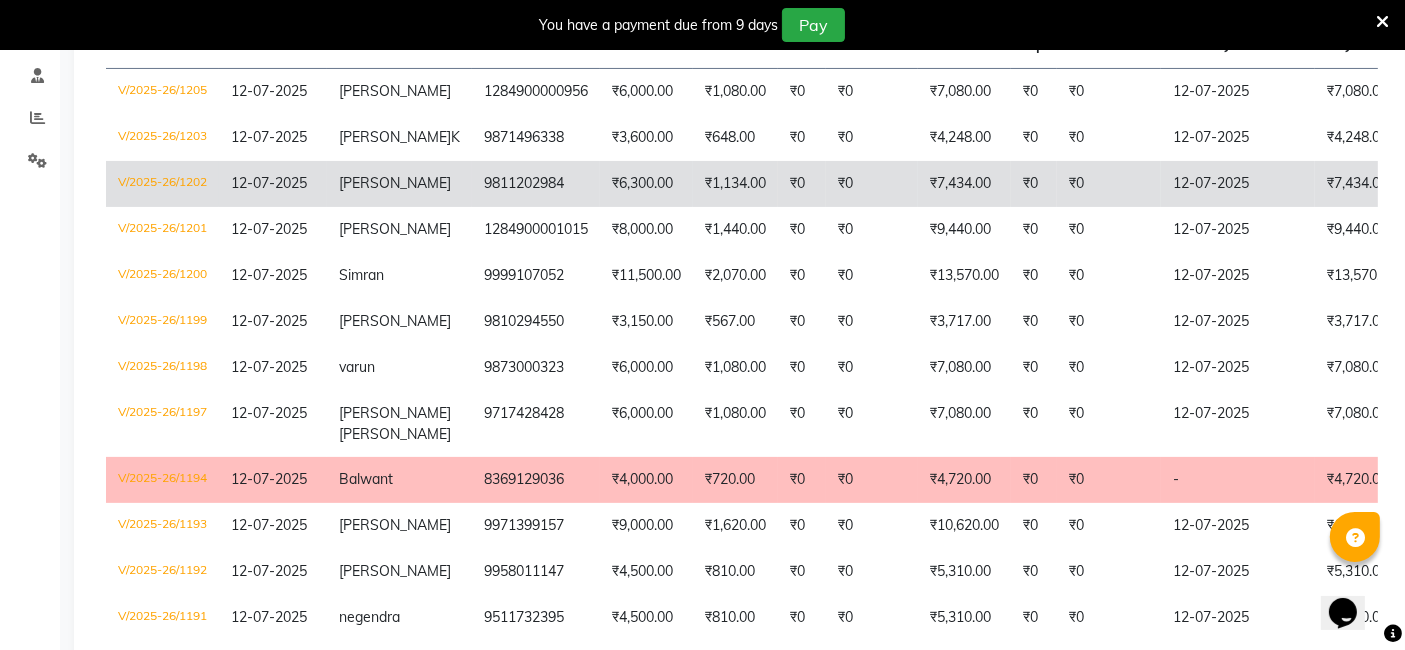 click on "V/2025-26/1202" 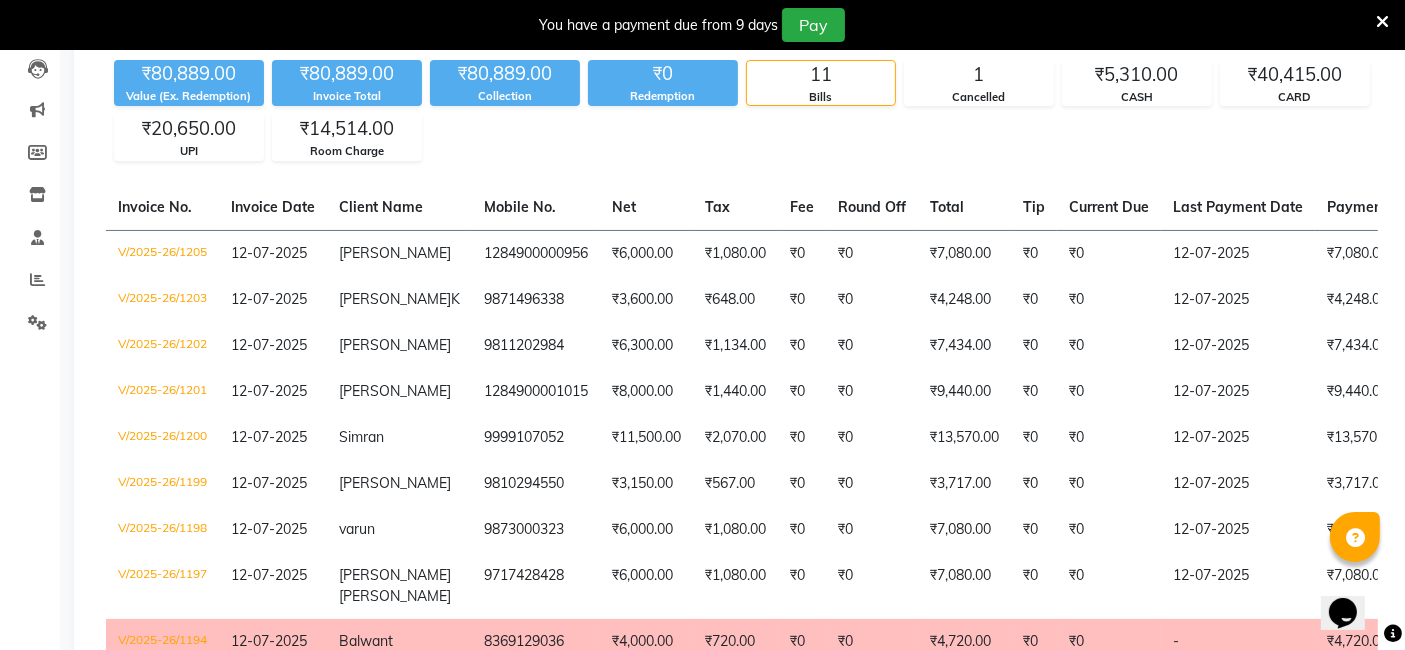 scroll, scrollTop: 262, scrollLeft: 0, axis: vertical 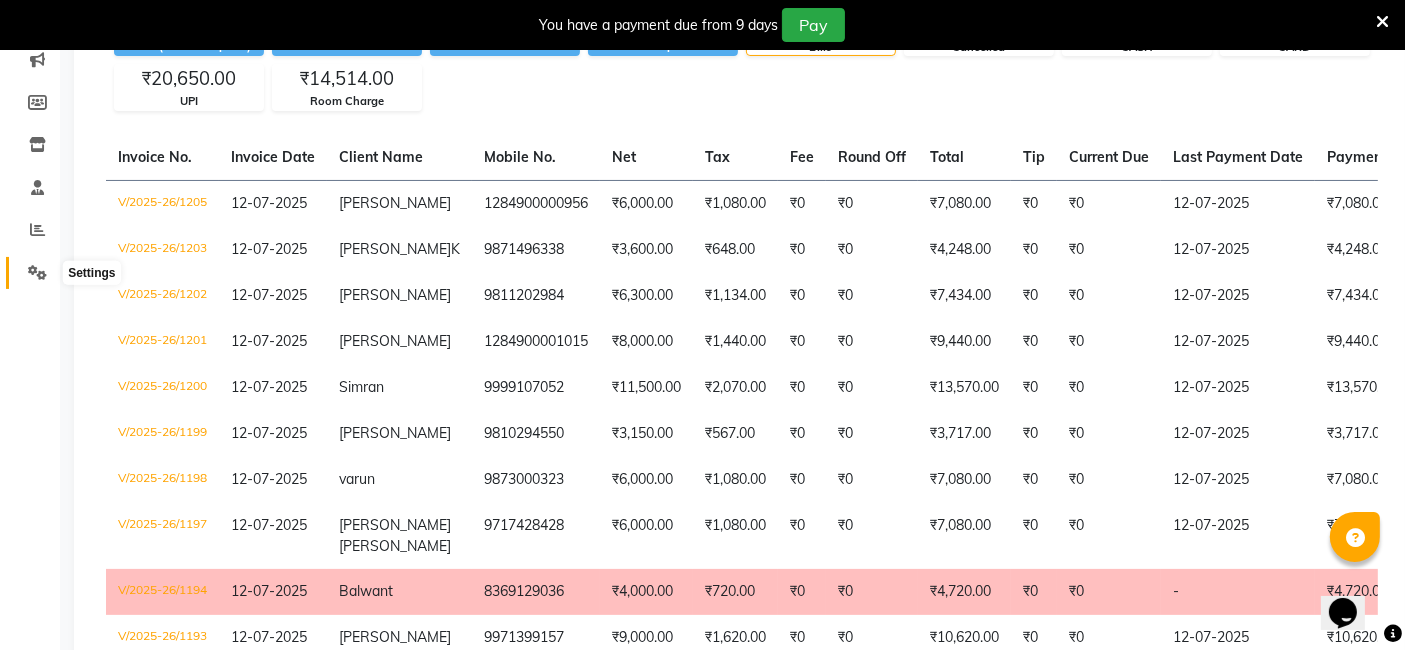 click 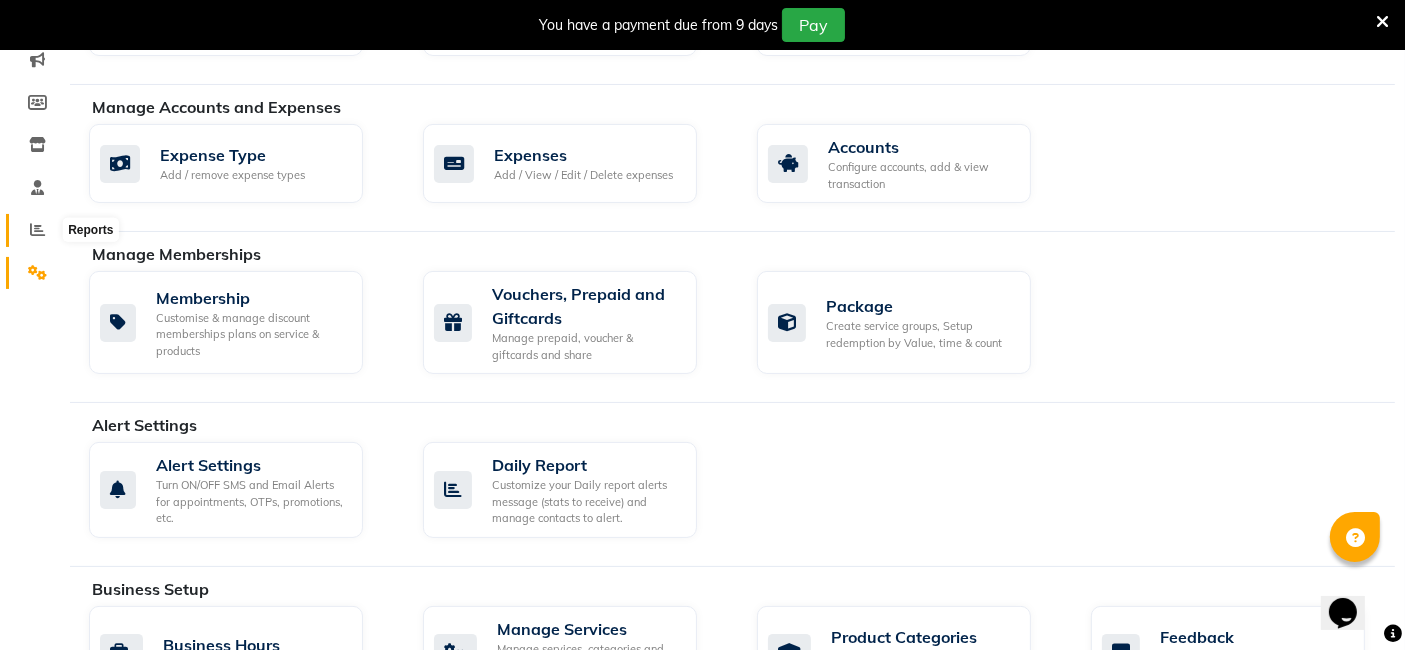 click 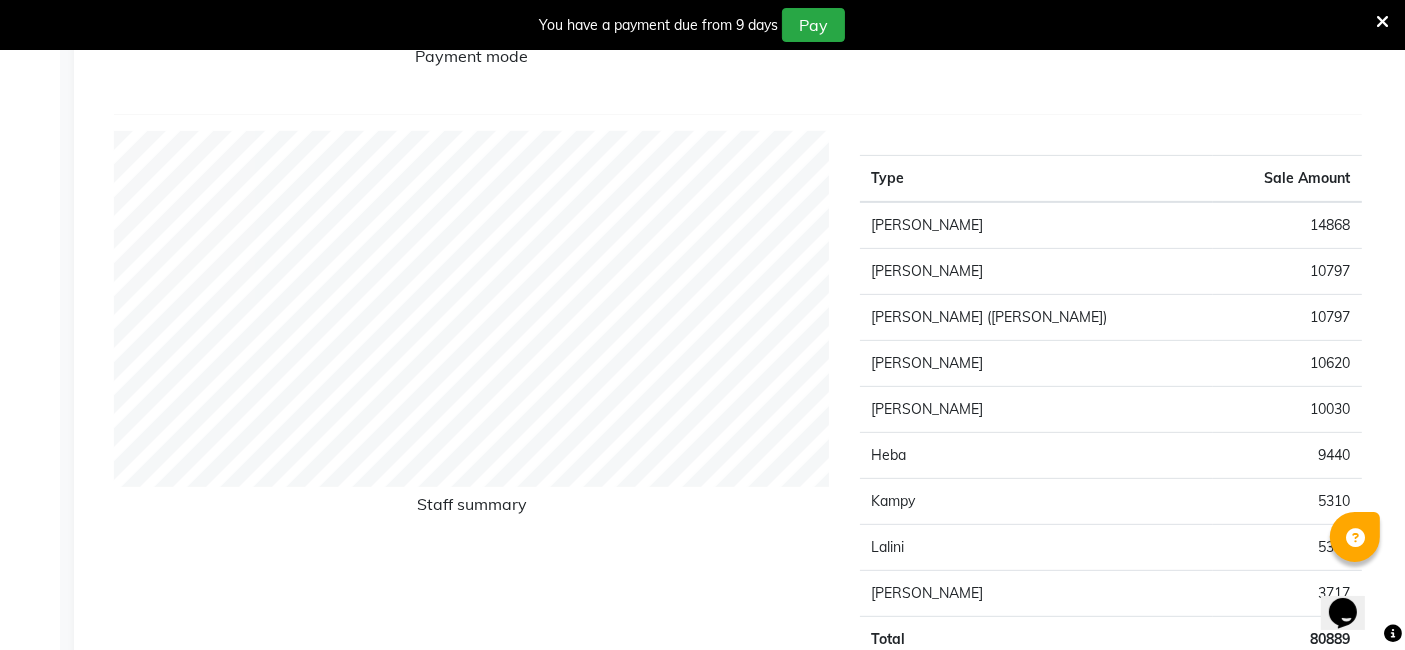scroll, scrollTop: 707, scrollLeft: 0, axis: vertical 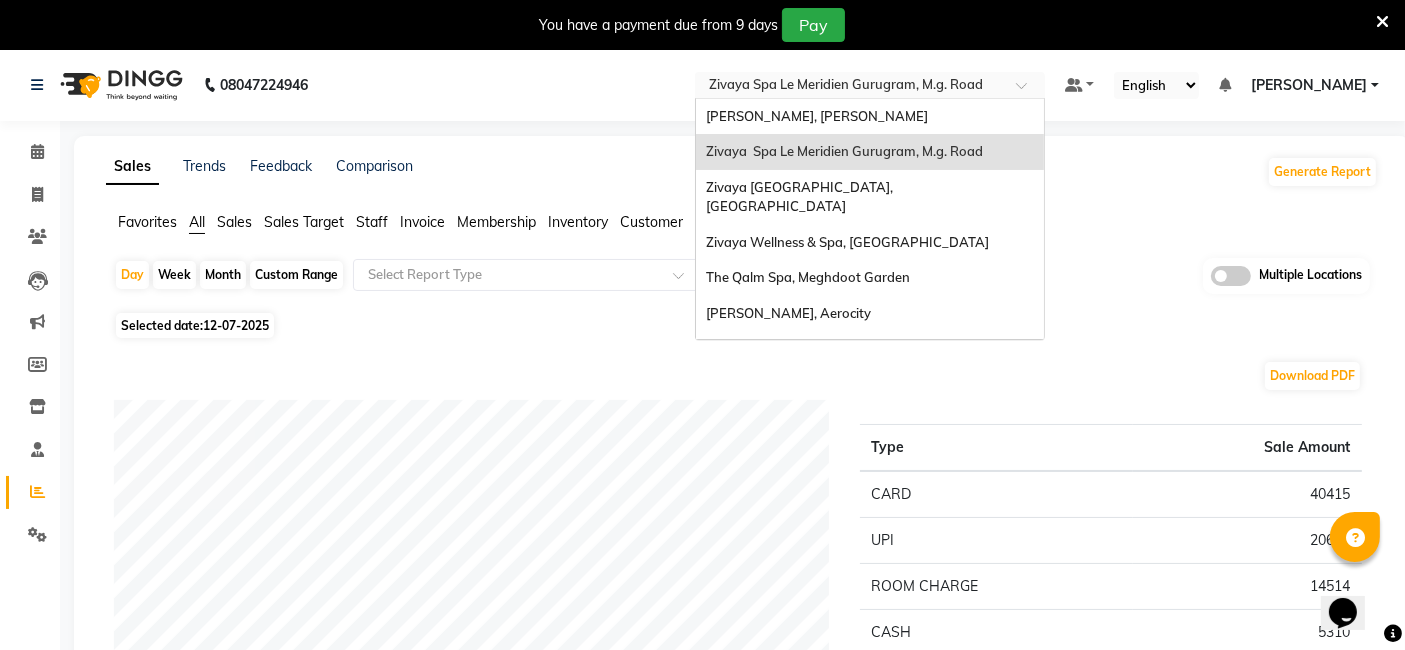 click on "Select Location × Zivaya  Spa Le Meridien Gurugram, M.g. Road Sayaji Zivaya, Vijay Nagar Zivaya  Spa Le Meridien Gurugram, M.g. Road Zivaya Central Mall Indore,  Indore   Zivaya Wellness & Spa, Ahmedabad Airport The Qalm Spa, Meghdoot Garden Zivaya Aloft, Aerocity Zivaya Spa Pride Plaza New Delhi, Asset 5a Zivaya Spa  Hilton Jaipur , Jaipur   Zivaya -The Belvedere Golf & Country Club / Ahmedabad, Gandhinagar Hwy Zivaya Spa  The Ummed Ahmedabad , Hansol Zivaya-panghat Spa Udaipur, Panghat   Zivaya Wellness & Spa, Mumbai Airport" at bounding box center [870, 85] 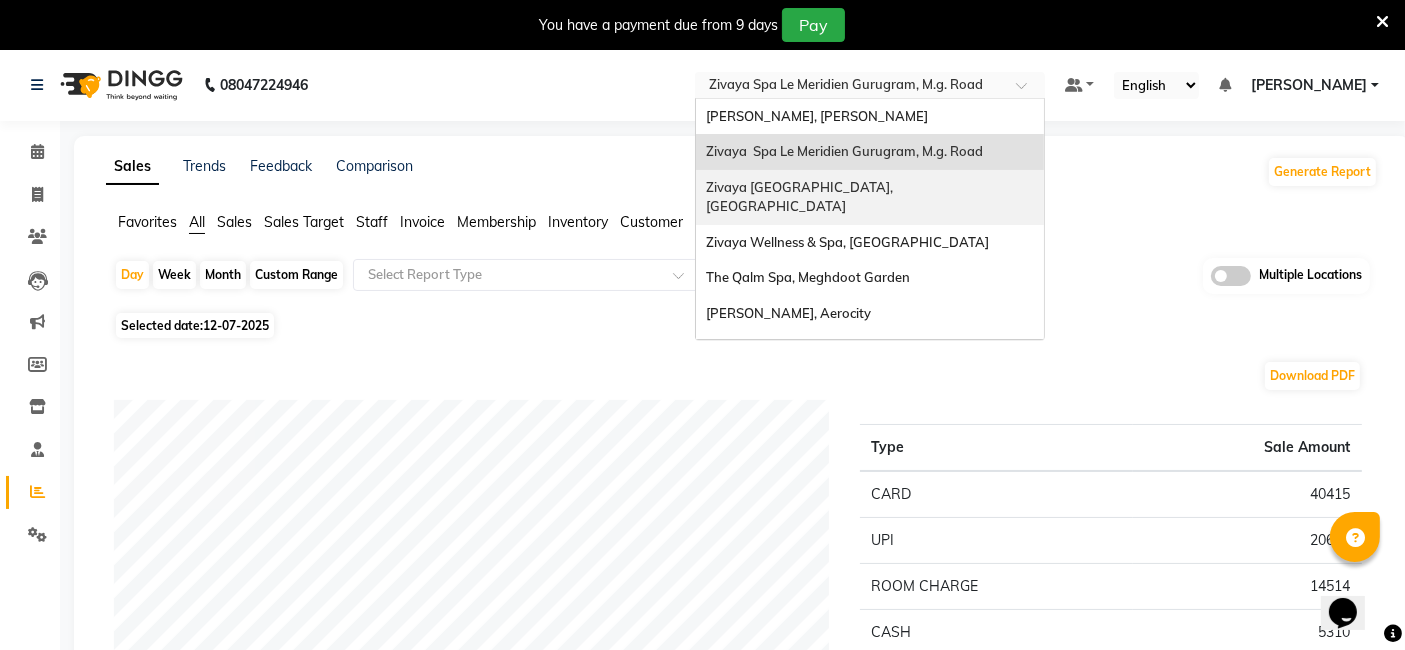 click on "Zivaya [GEOGRAPHIC_DATA],  [GEOGRAPHIC_DATA]" at bounding box center (802, 197) 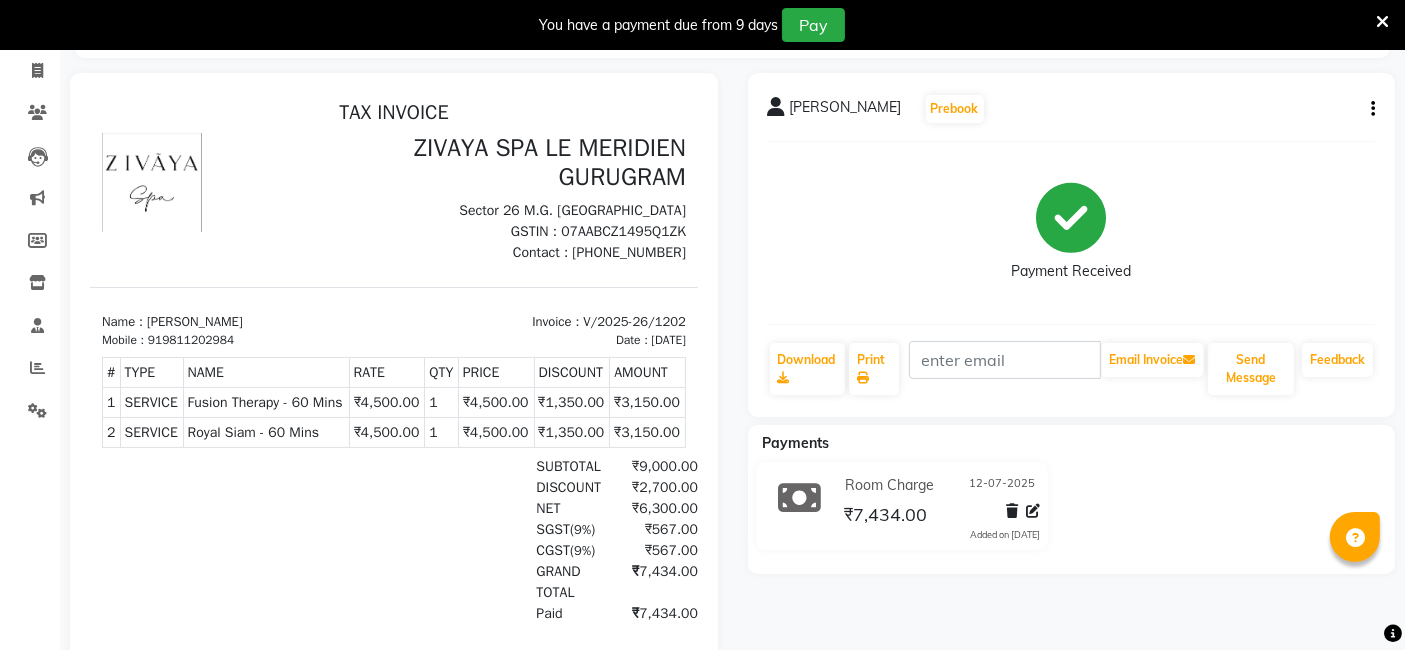scroll, scrollTop: 16, scrollLeft: 0, axis: vertical 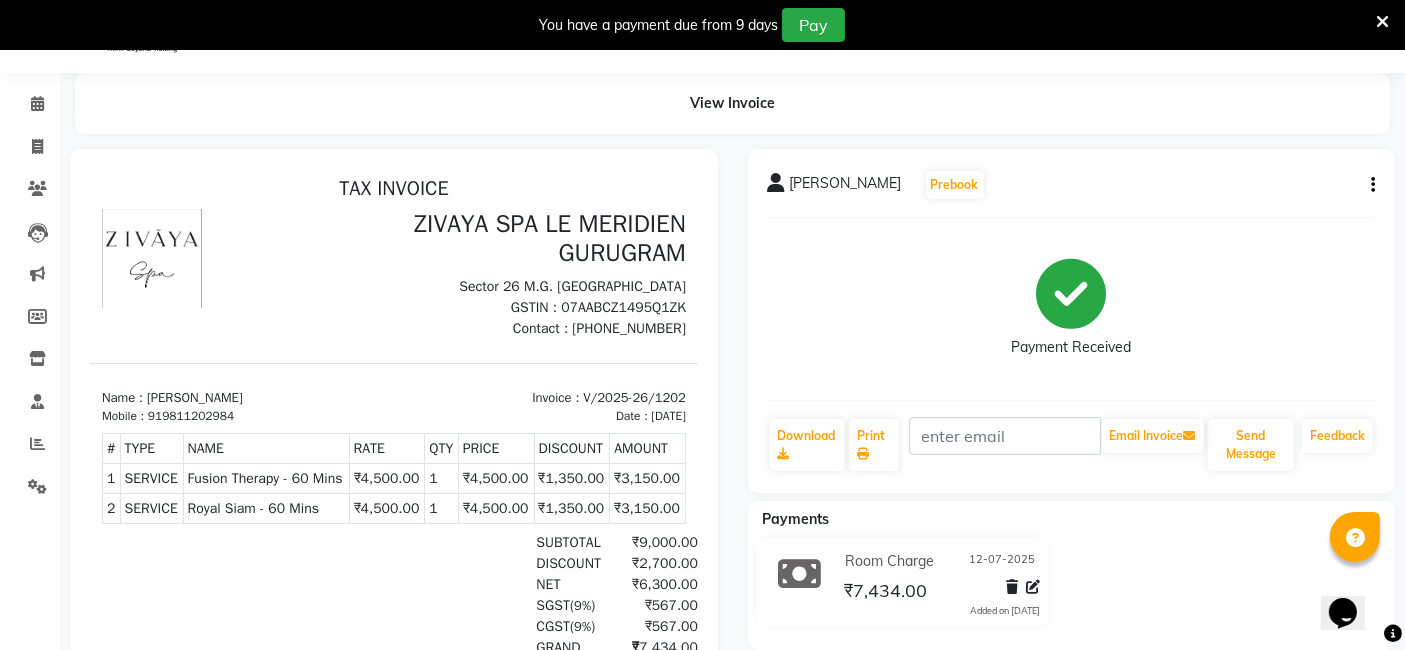 click on "[PERSON_NAME]   Prebook   Payment Received  Download  Print   Email Invoice   Send Message Feedback" 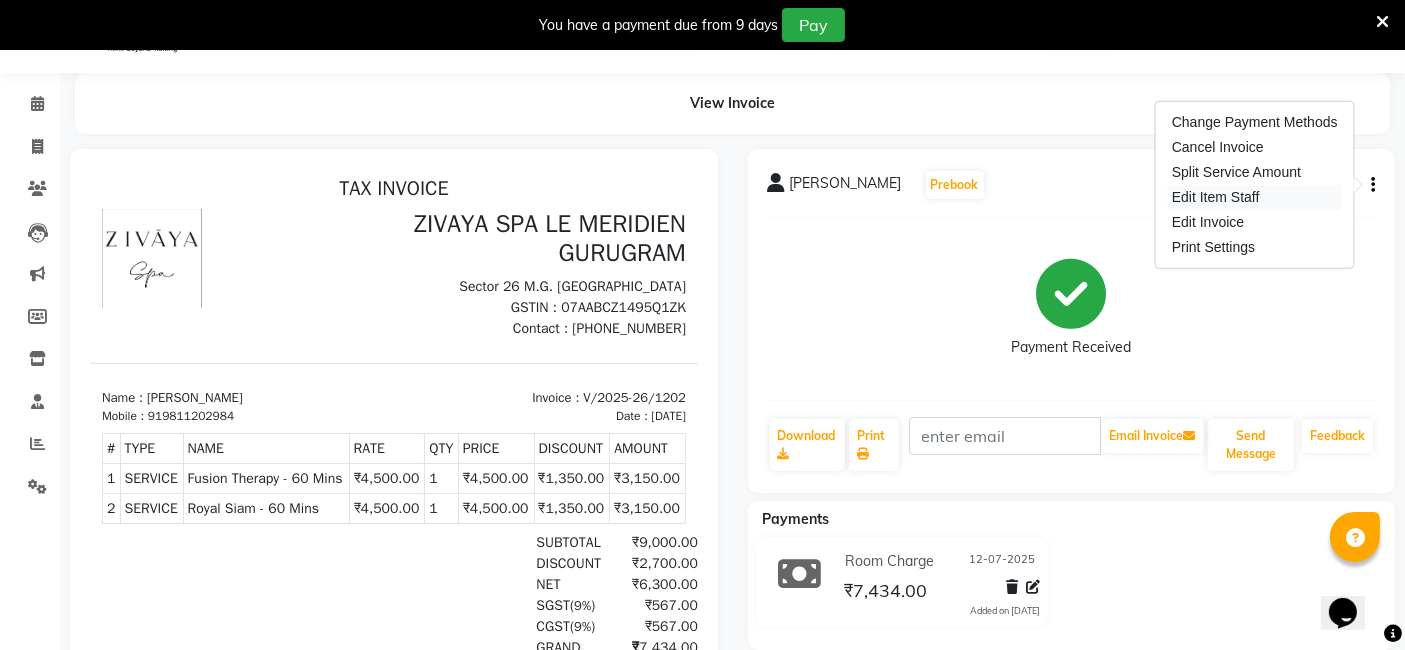 click on "Edit Item Staff" at bounding box center [1255, 197] 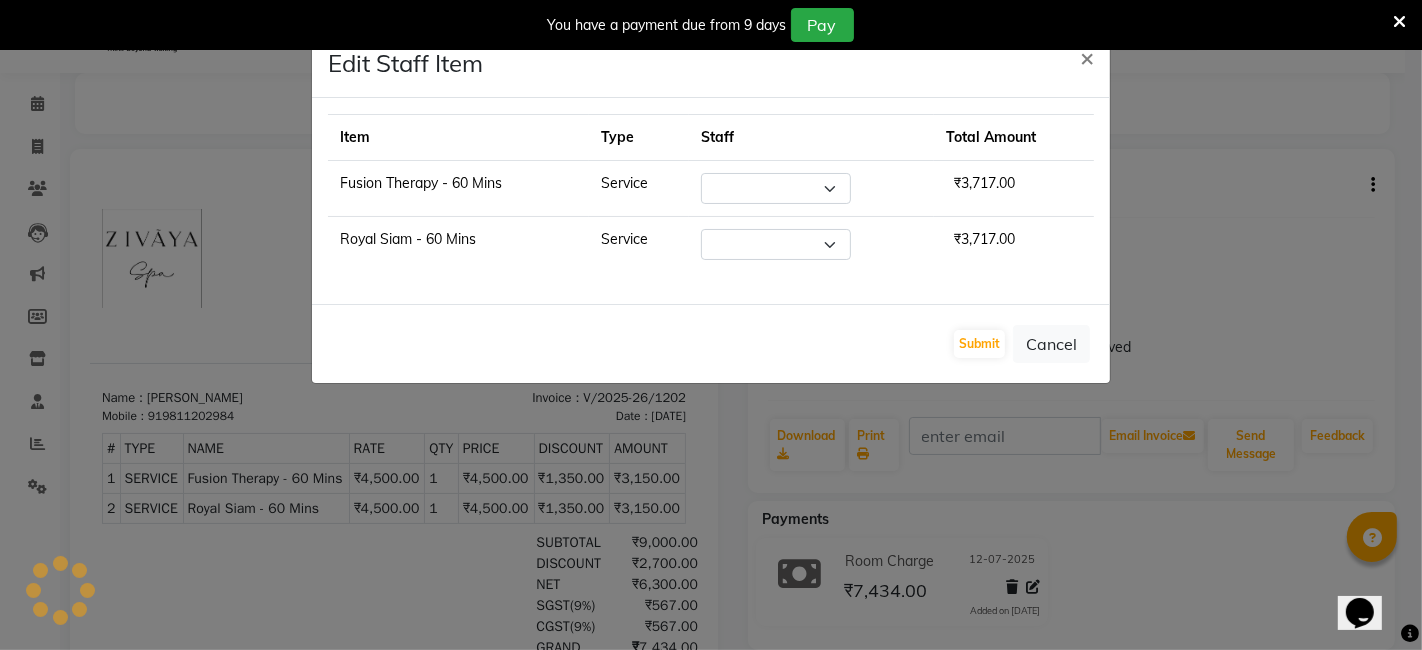 select on "49507" 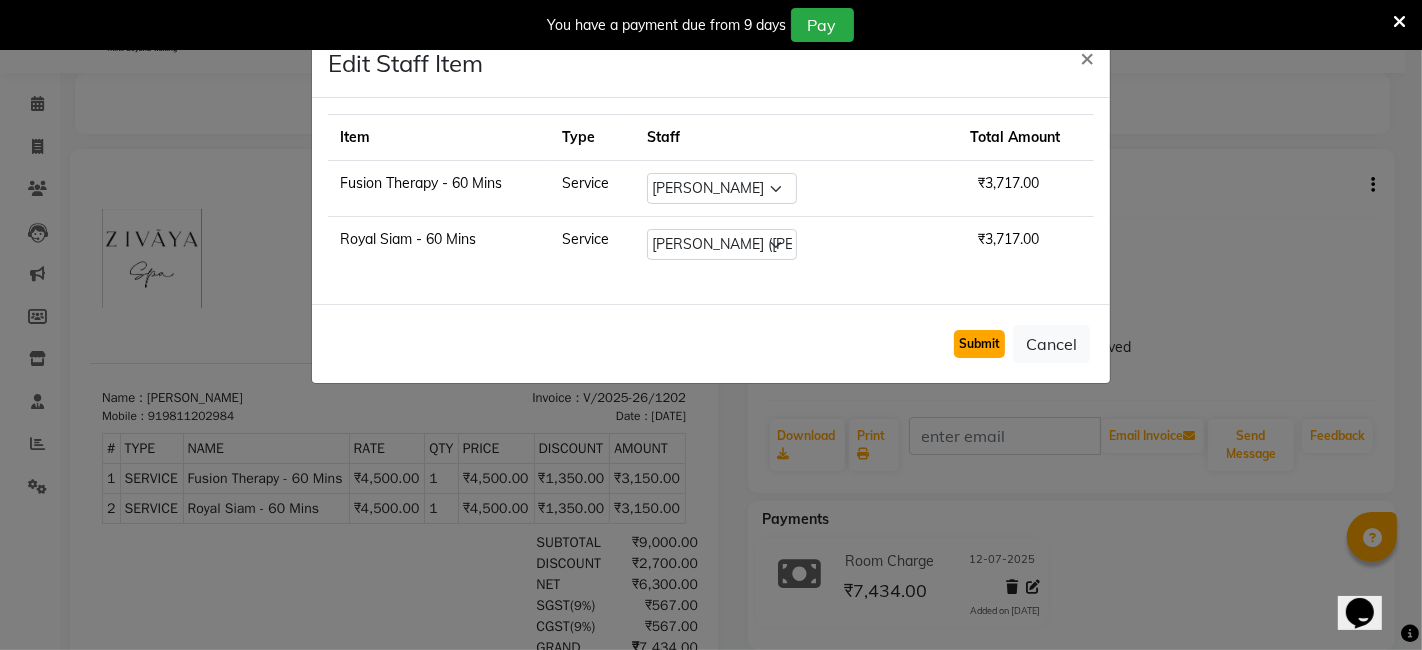 click on "Submit" 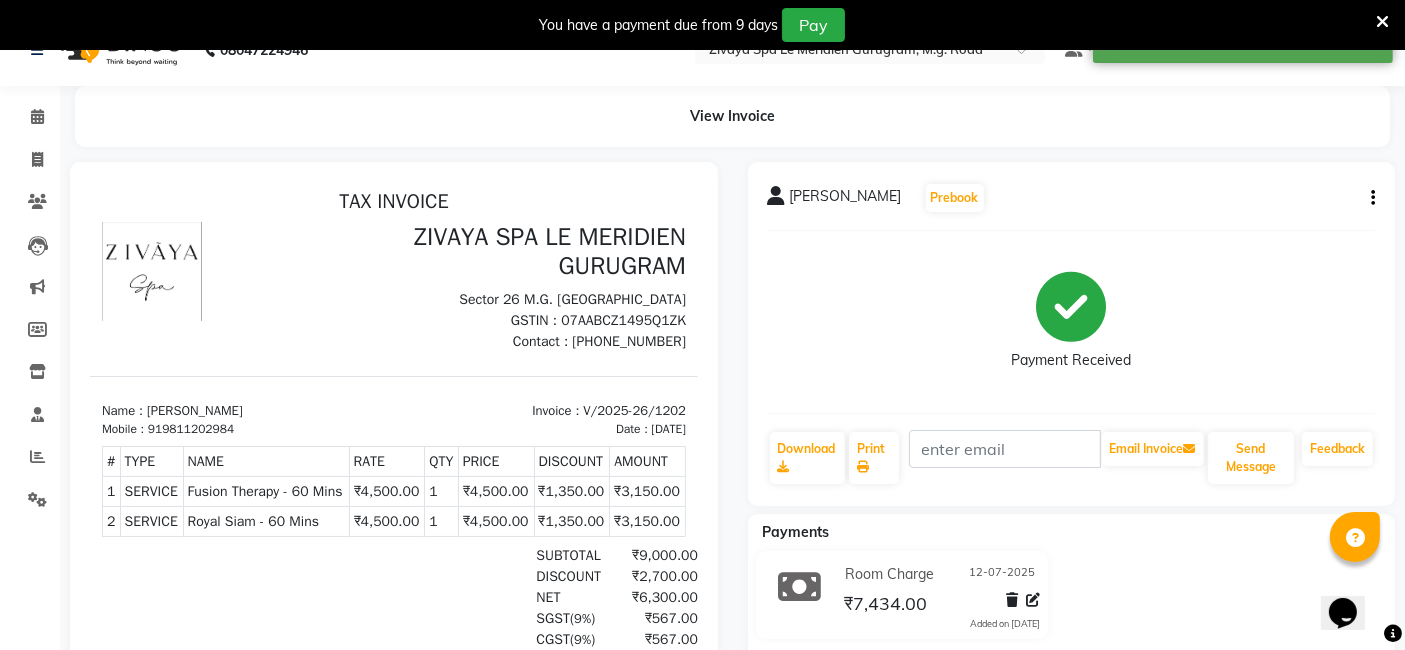scroll, scrollTop: 0, scrollLeft: 0, axis: both 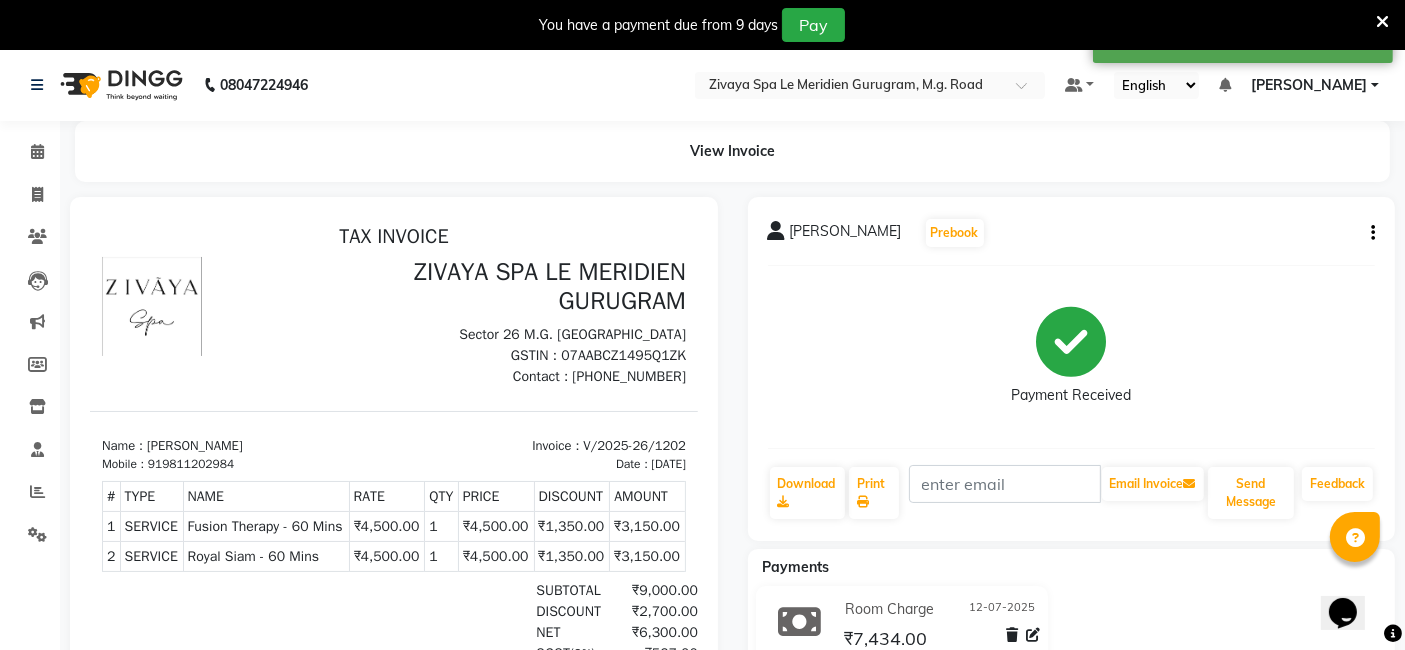 click 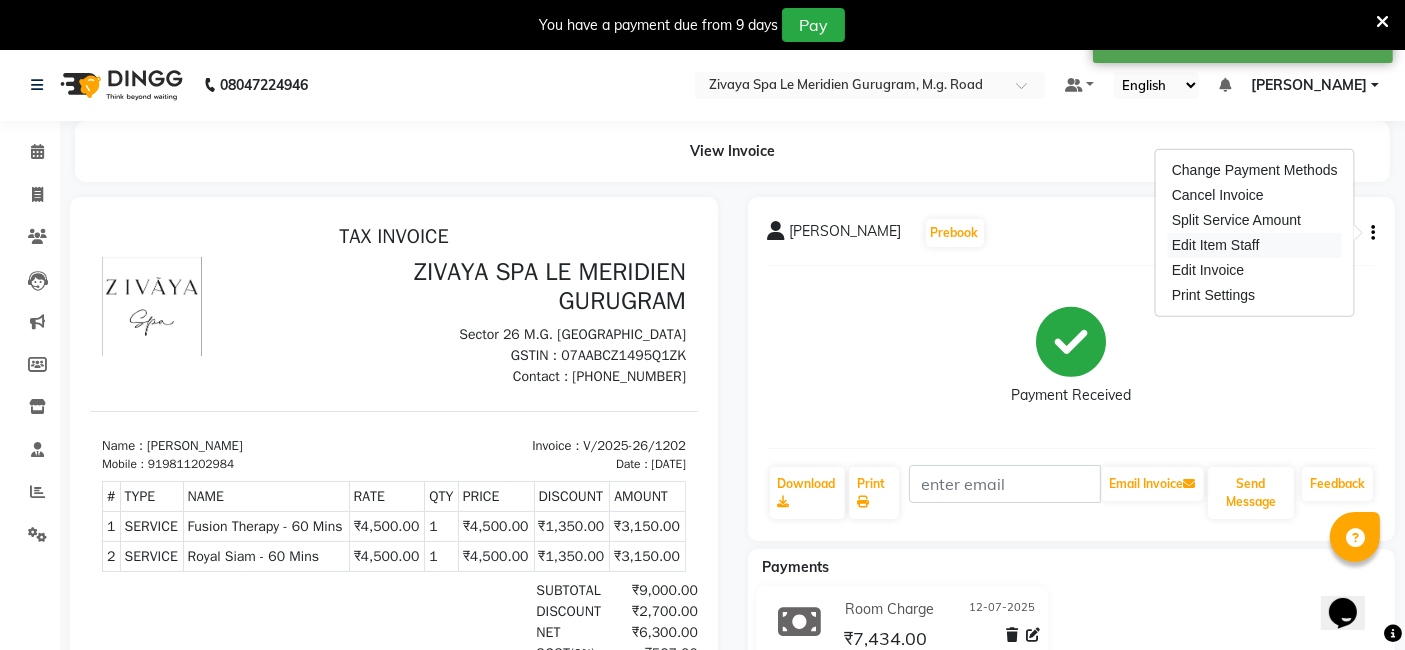 click on "Edit Item Staff" at bounding box center [1255, 245] 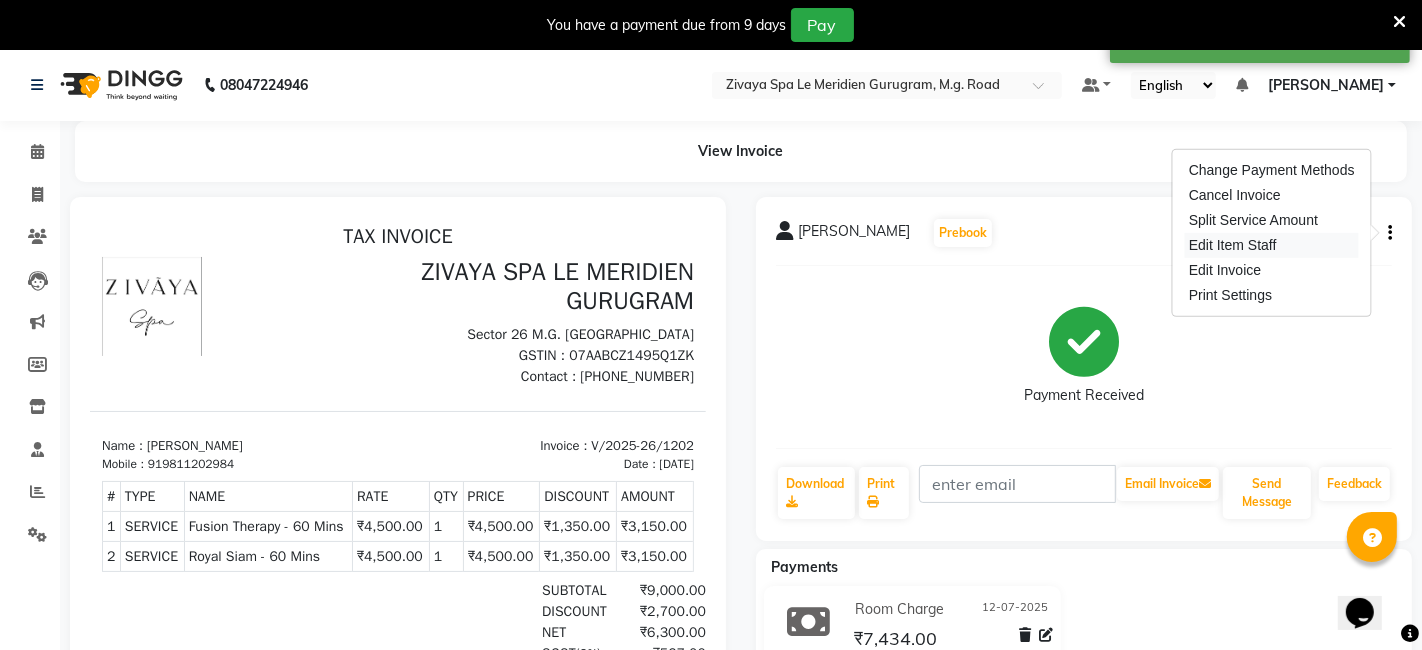 select on "49507" 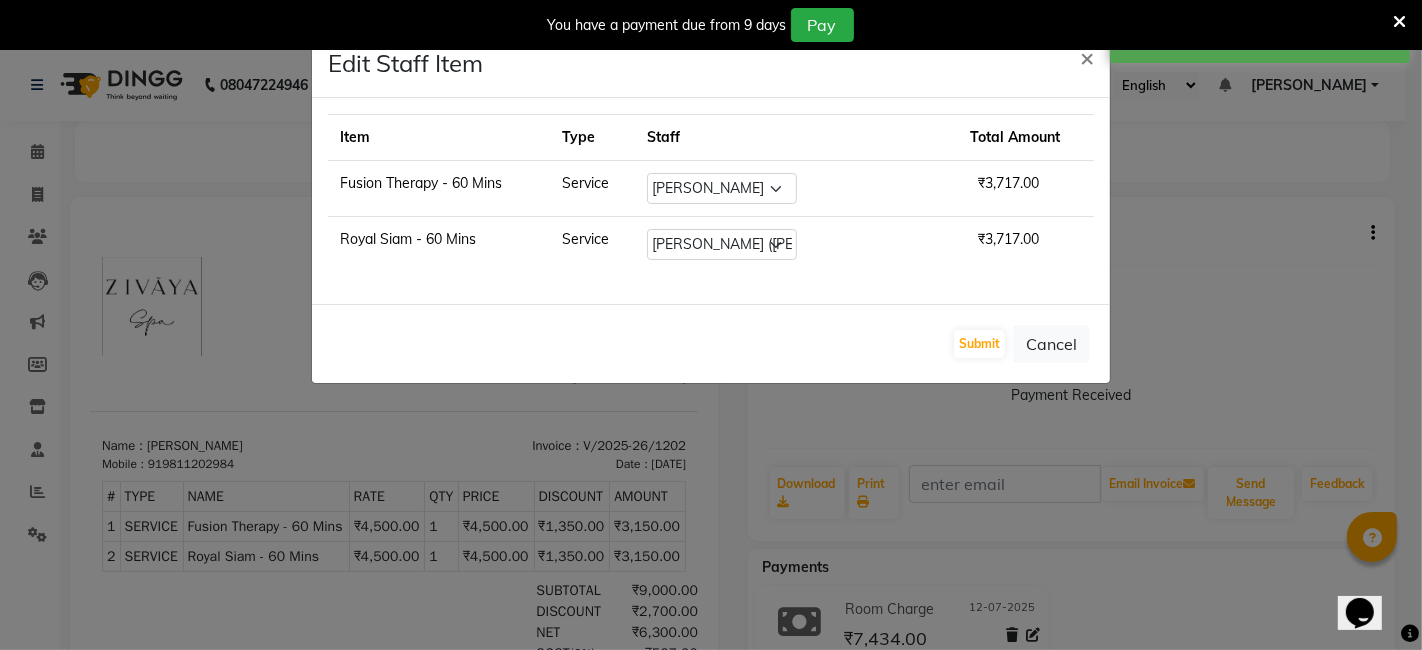 type 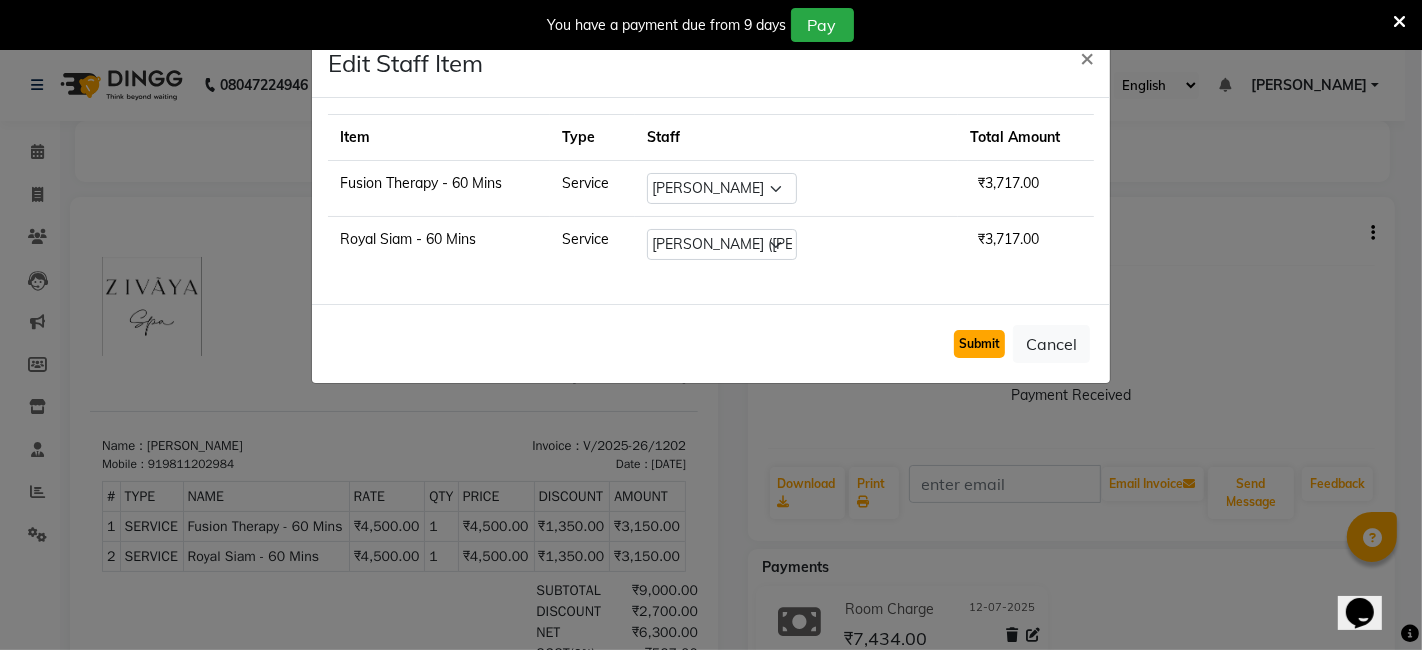 click on "Submit" 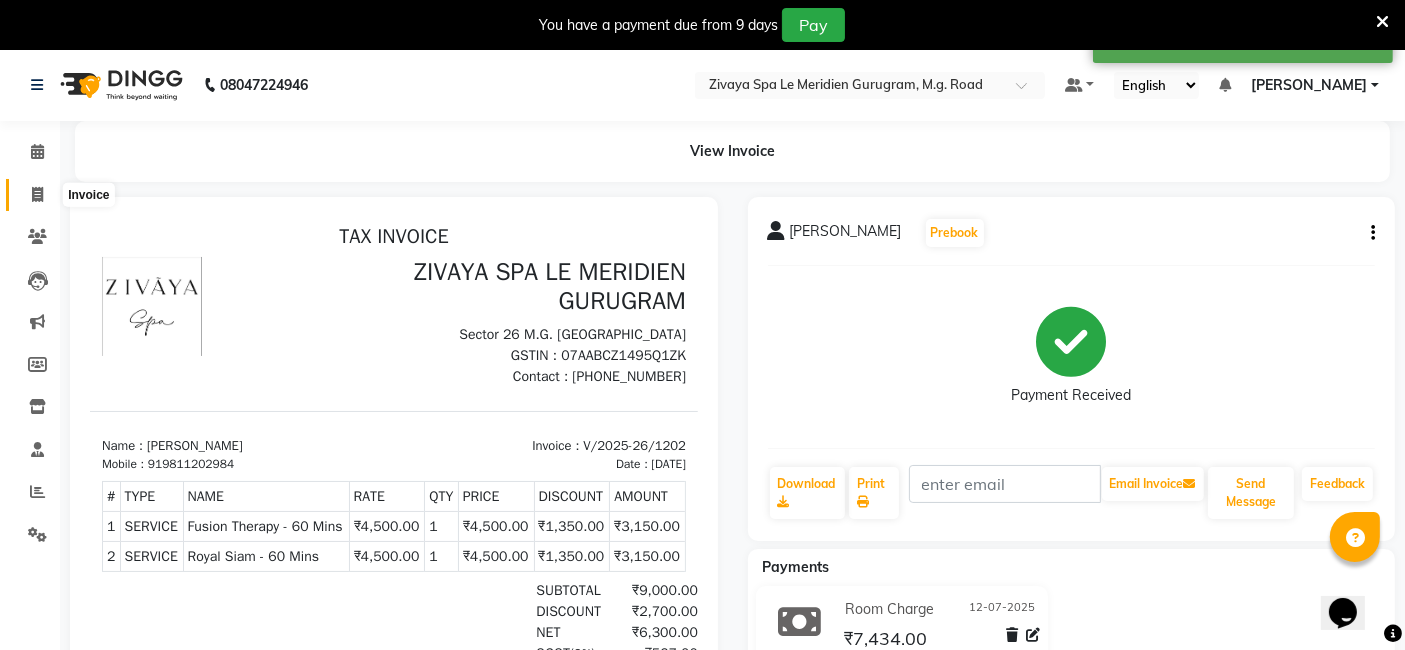 click 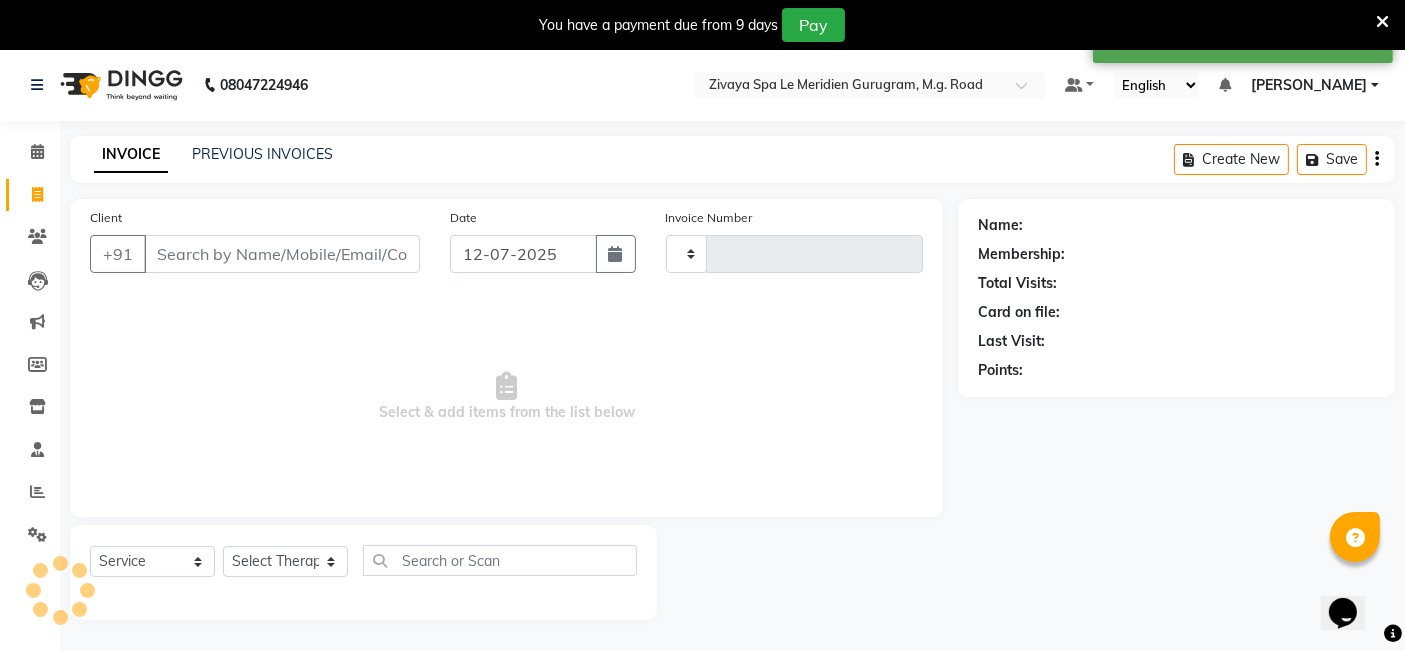 scroll, scrollTop: 48, scrollLeft: 0, axis: vertical 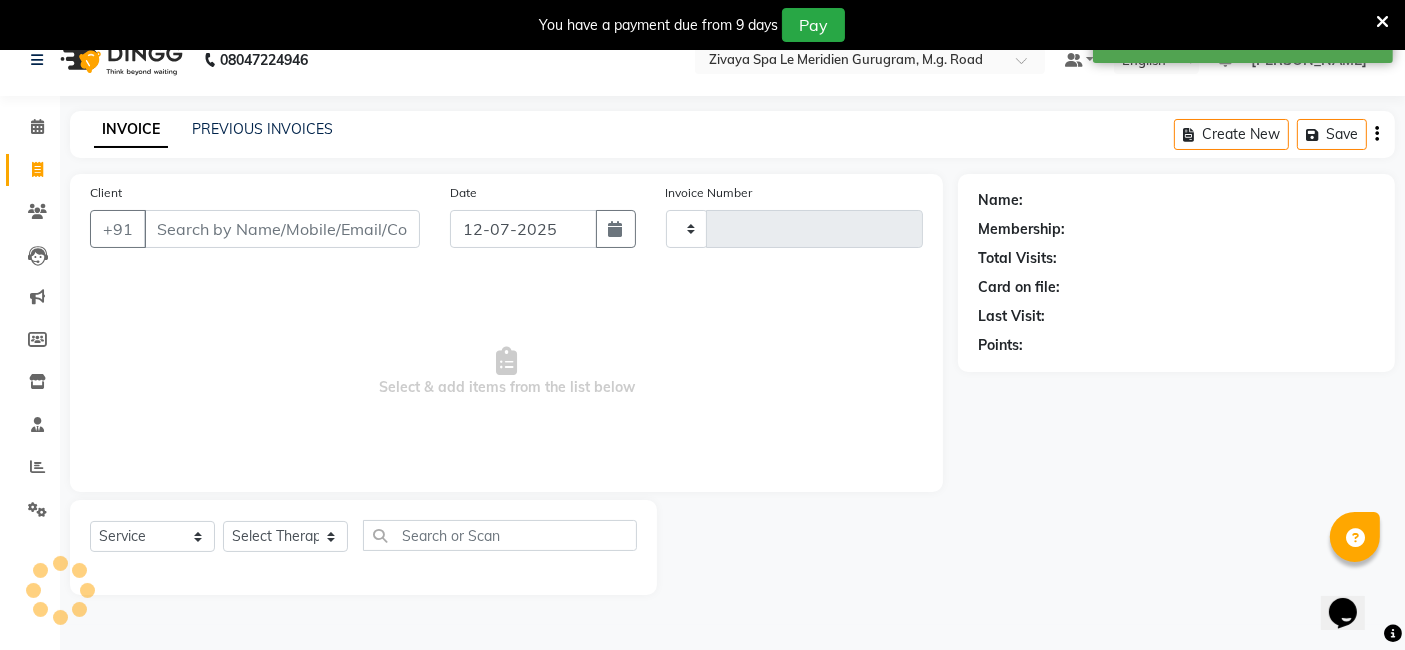 type on "1207" 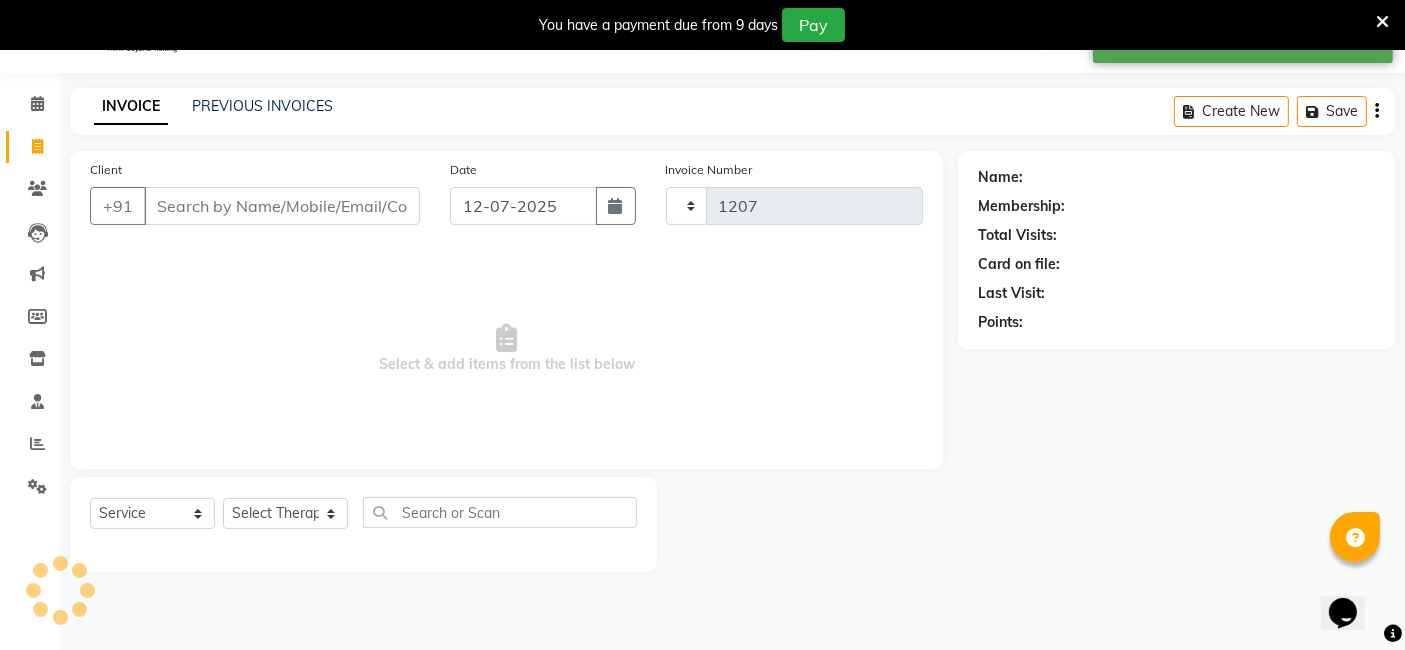 select on "6503" 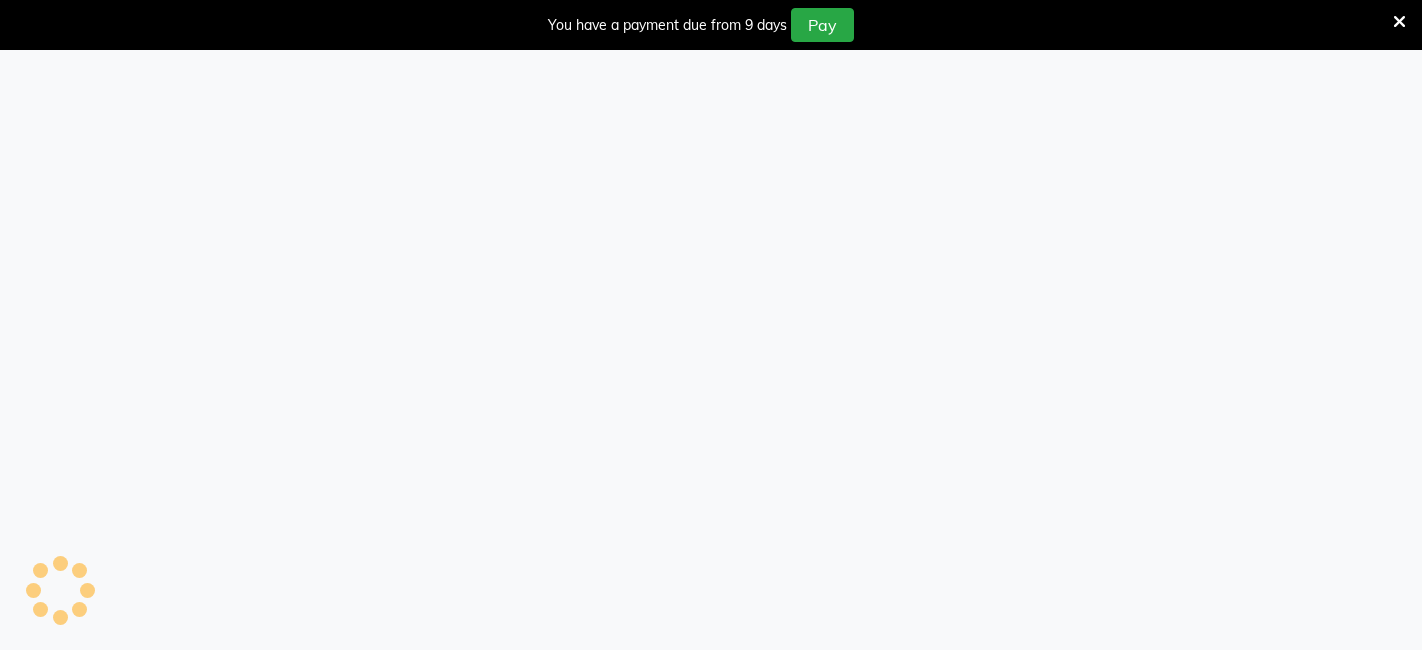 select on "6503" 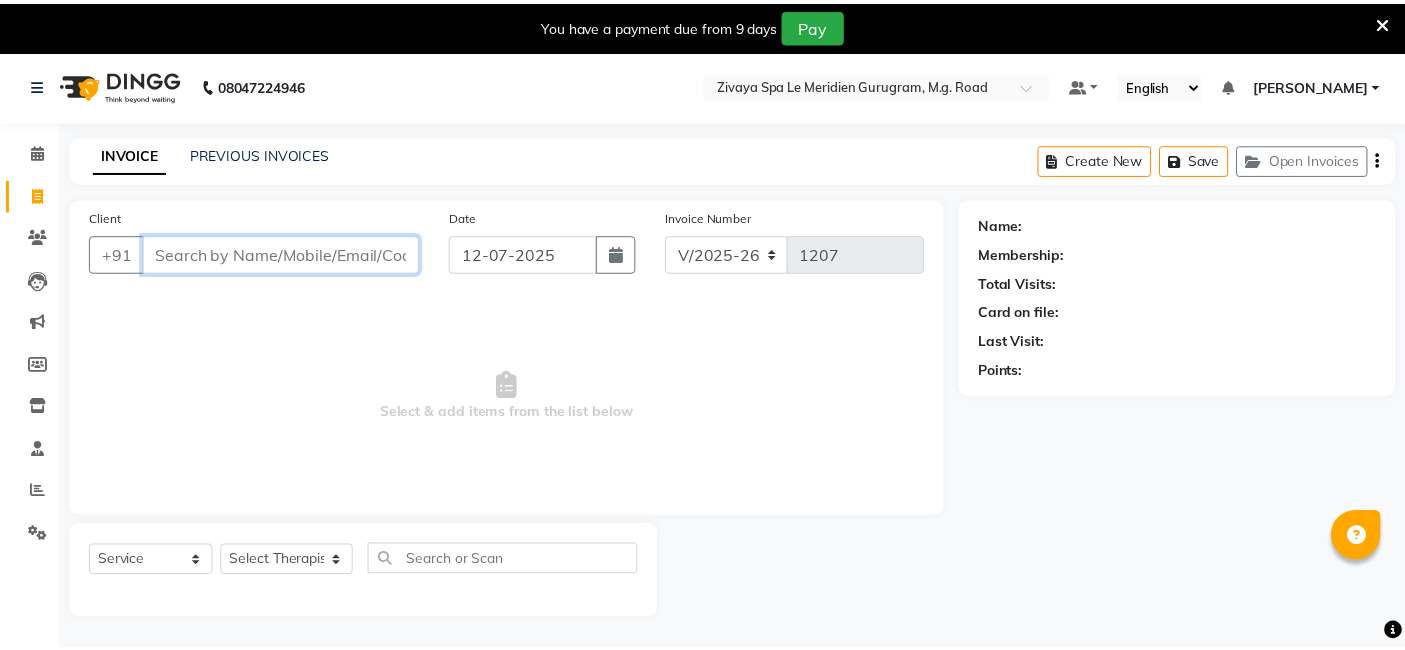 scroll, scrollTop: 0, scrollLeft: 0, axis: both 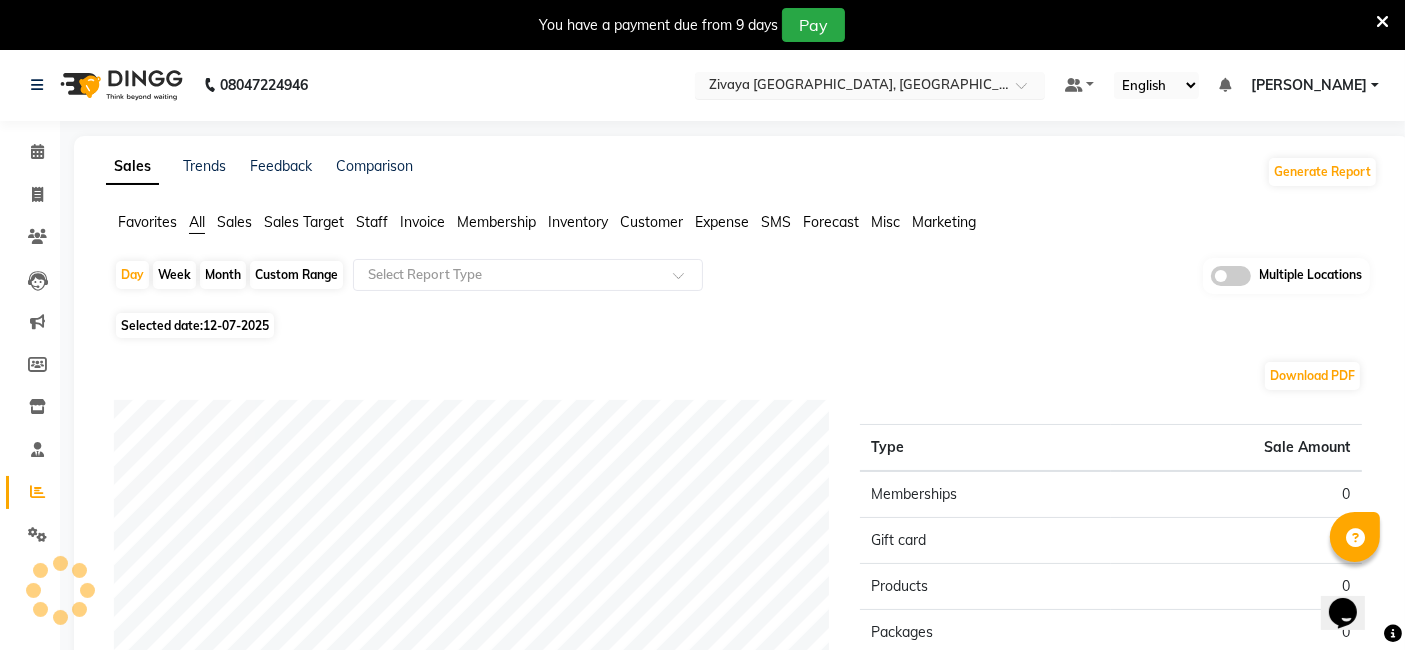 click at bounding box center (850, 87) 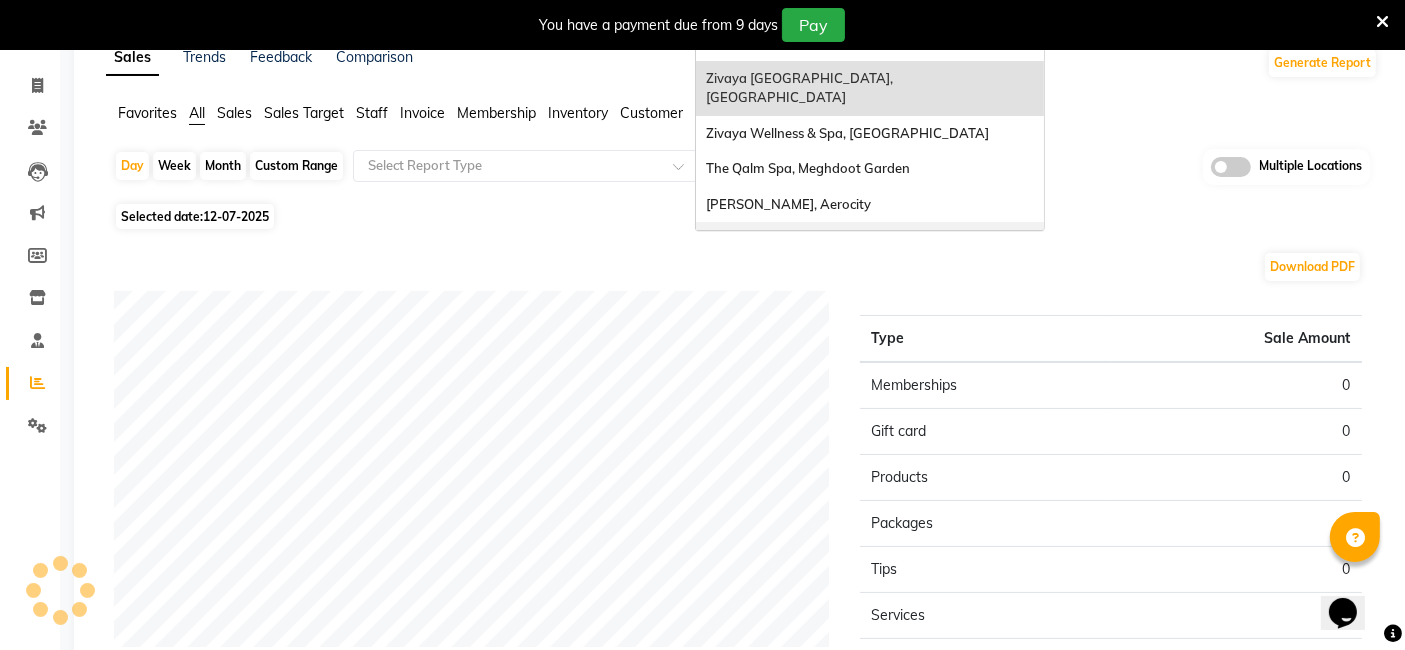 scroll, scrollTop: 0, scrollLeft: 0, axis: both 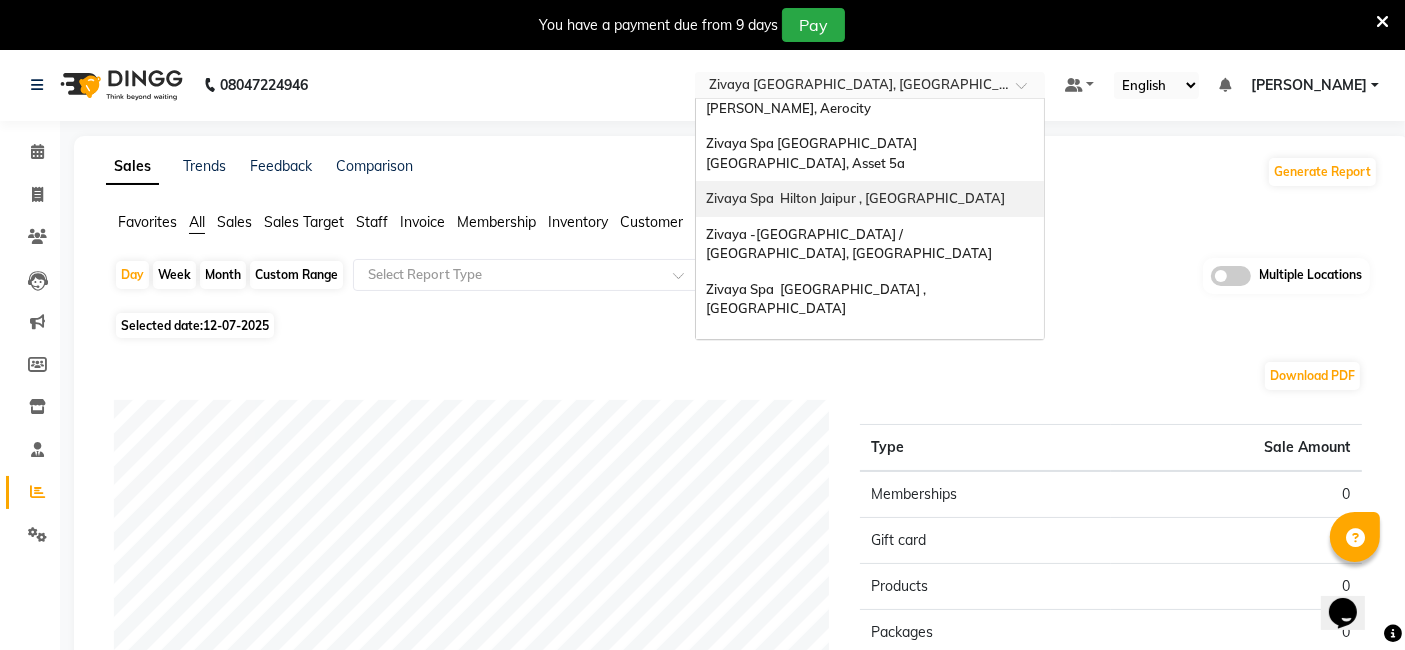 click on "Zivaya Spa  Hilton Jaipur , [GEOGRAPHIC_DATA]" at bounding box center [855, 198] 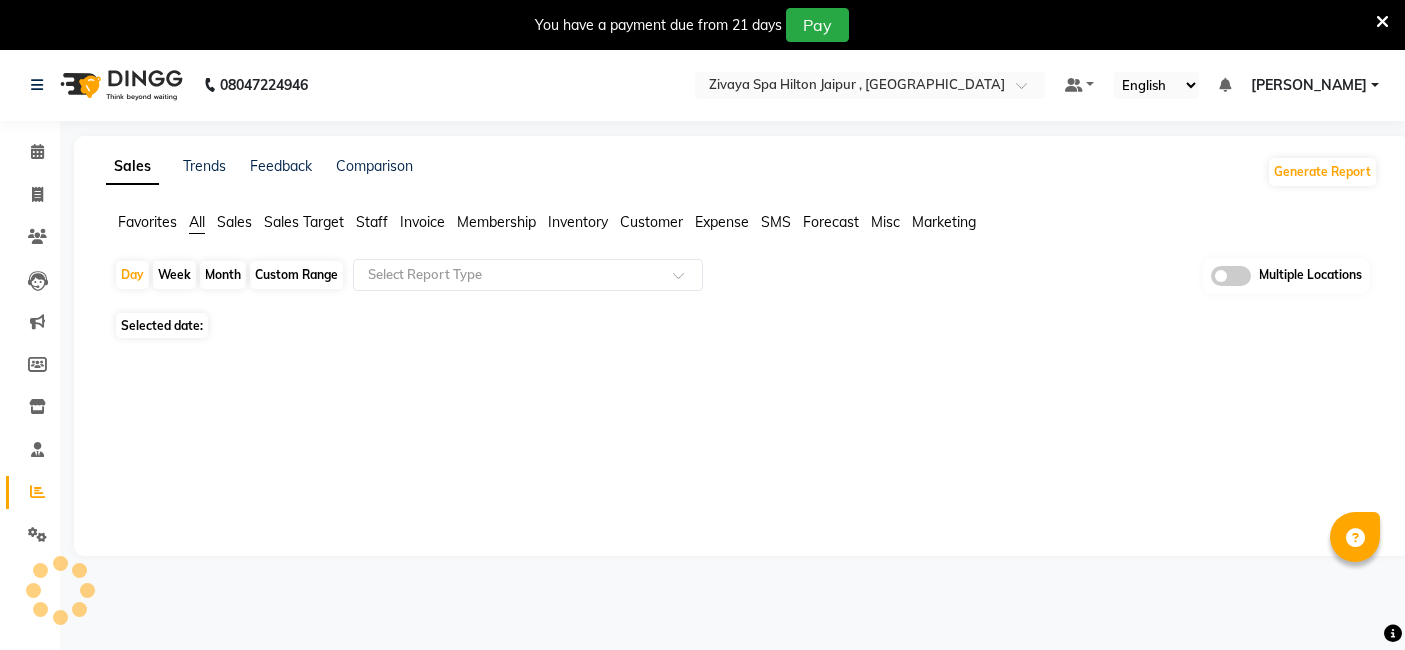 scroll, scrollTop: 0, scrollLeft: 0, axis: both 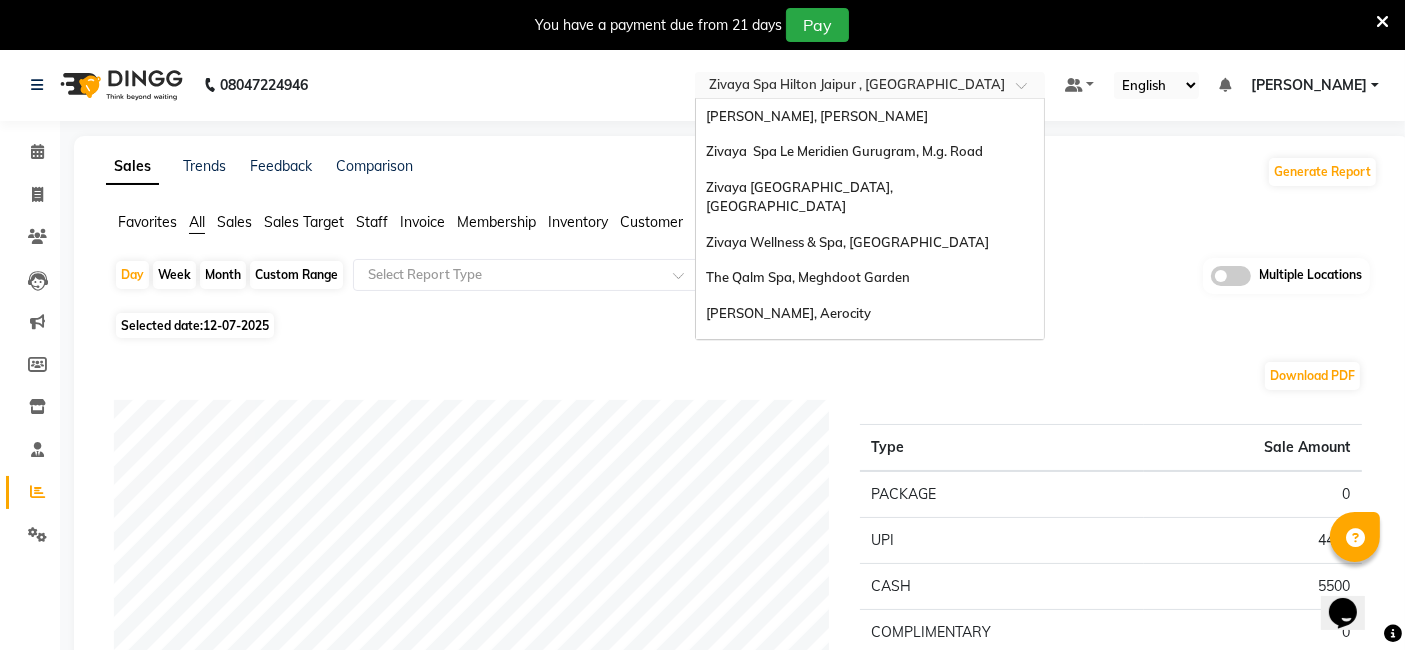 click at bounding box center (850, 87) 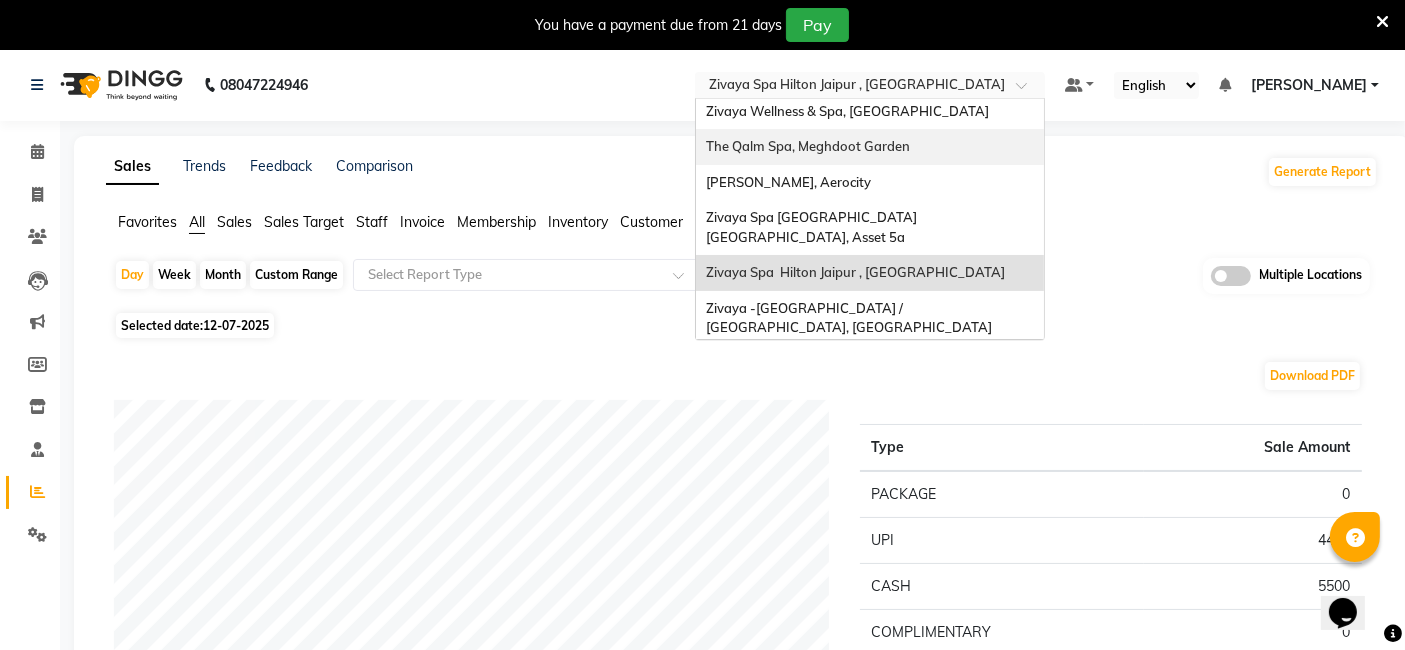 scroll, scrollTop: 205, scrollLeft: 0, axis: vertical 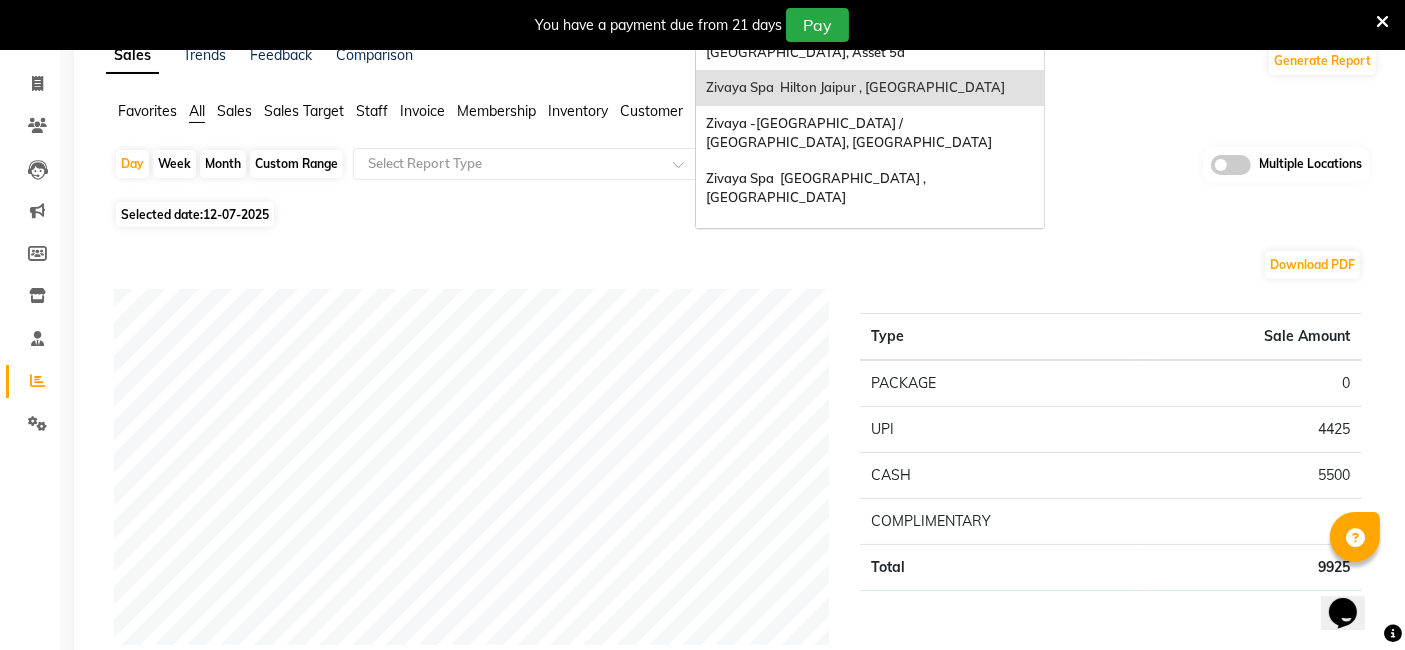 click on "Zivaya Wellness & Spa, [GEOGRAPHIC_DATA]" at bounding box center [847, 288] 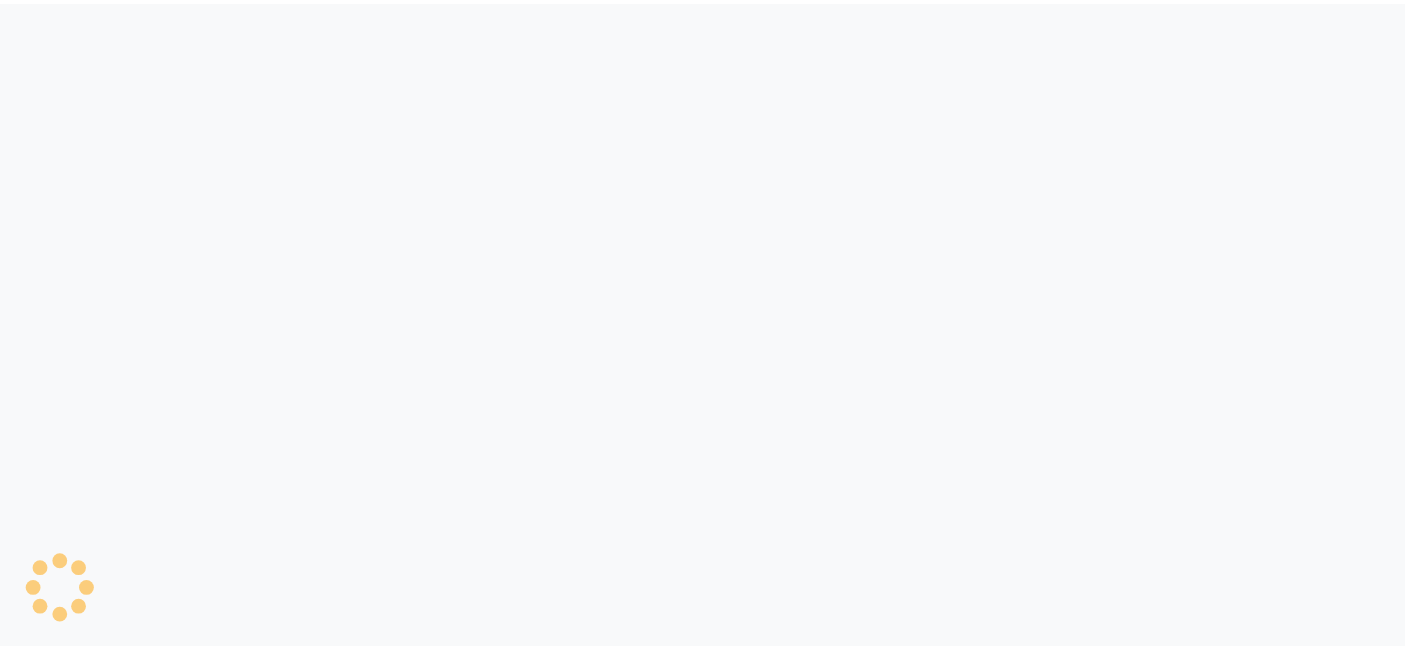 scroll, scrollTop: 0, scrollLeft: 0, axis: both 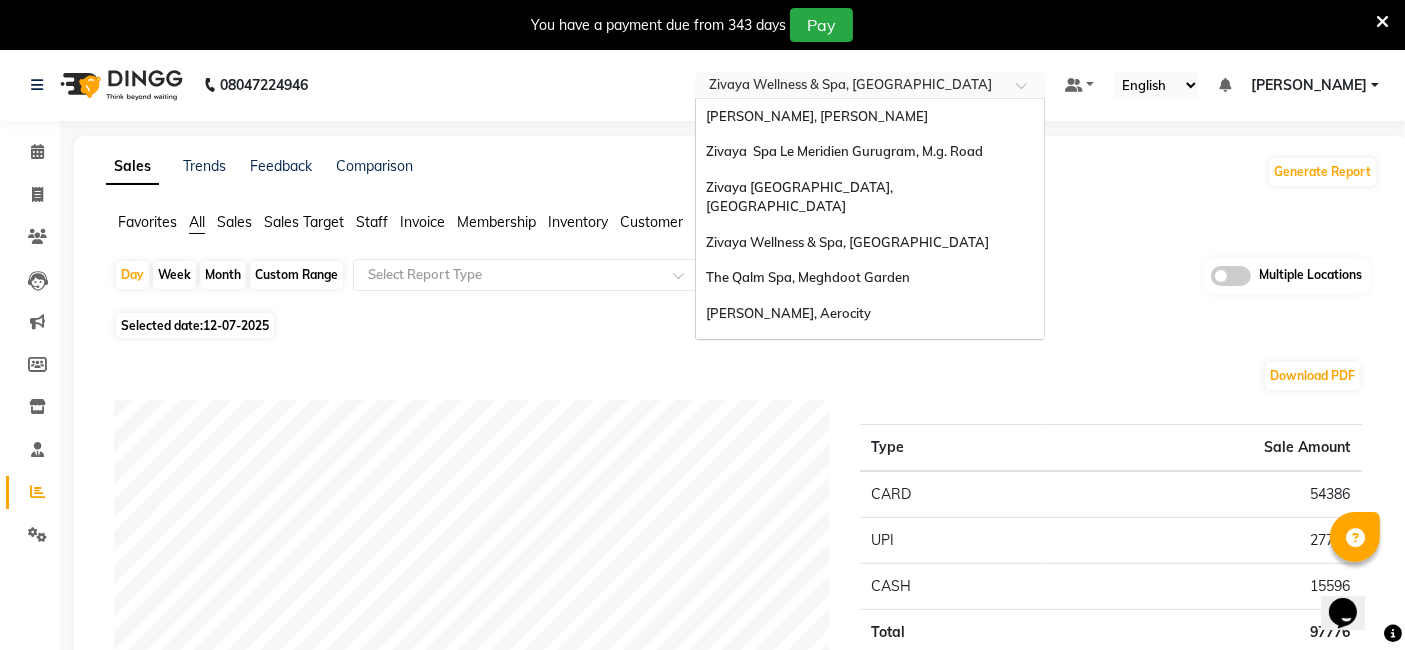 click at bounding box center (850, 87) 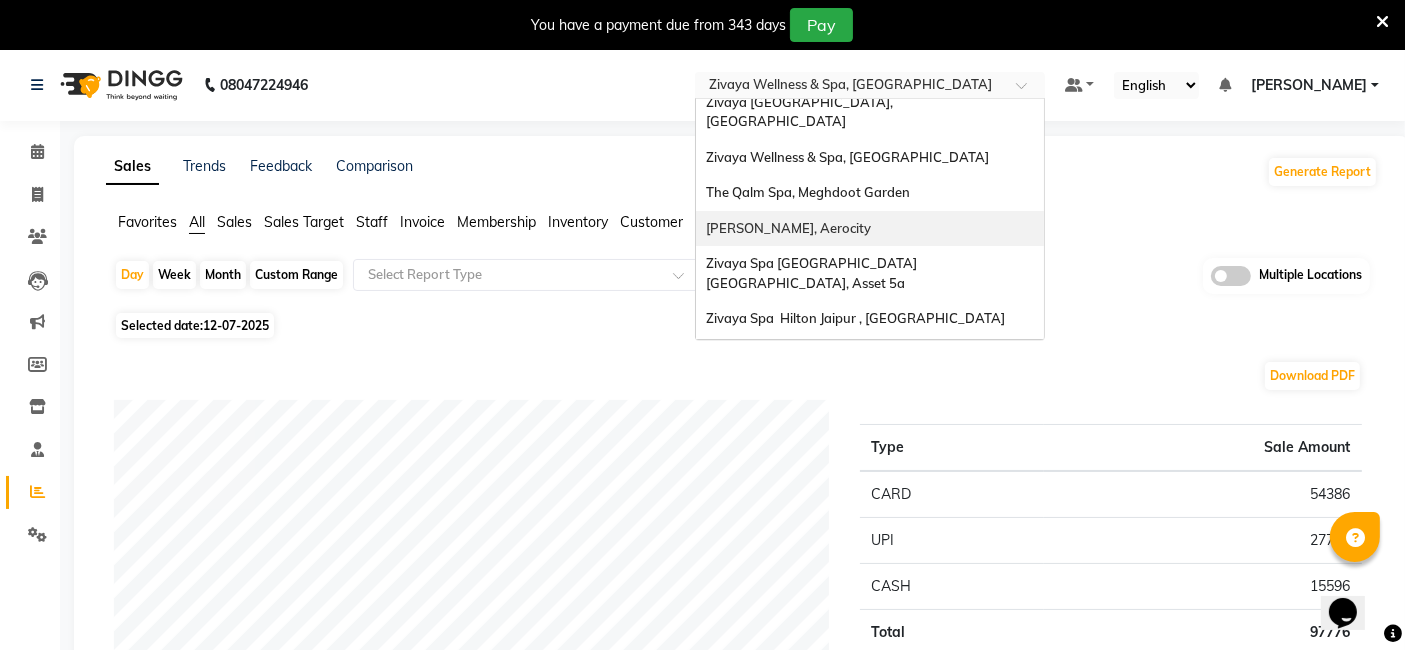 scroll, scrollTop: 111, scrollLeft: 0, axis: vertical 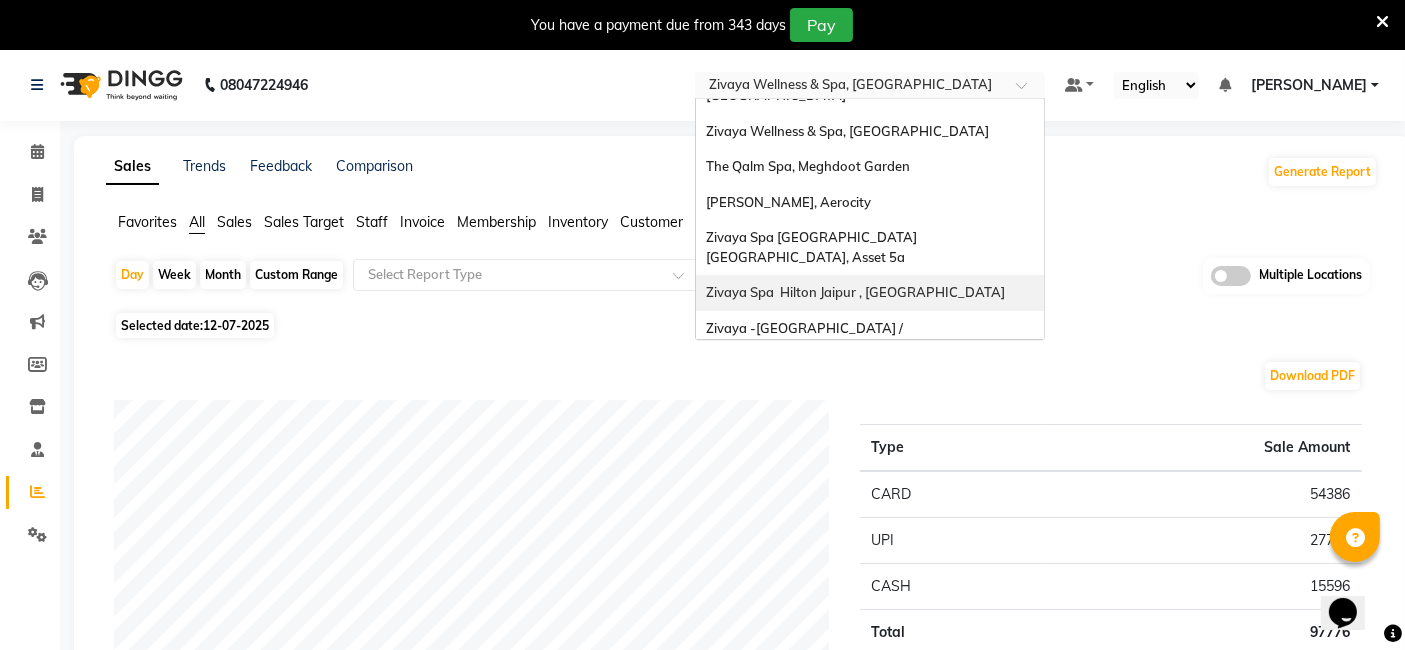 click on "Zivaya Spa  Hilton Jaipur , [GEOGRAPHIC_DATA]" at bounding box center [855, 292] 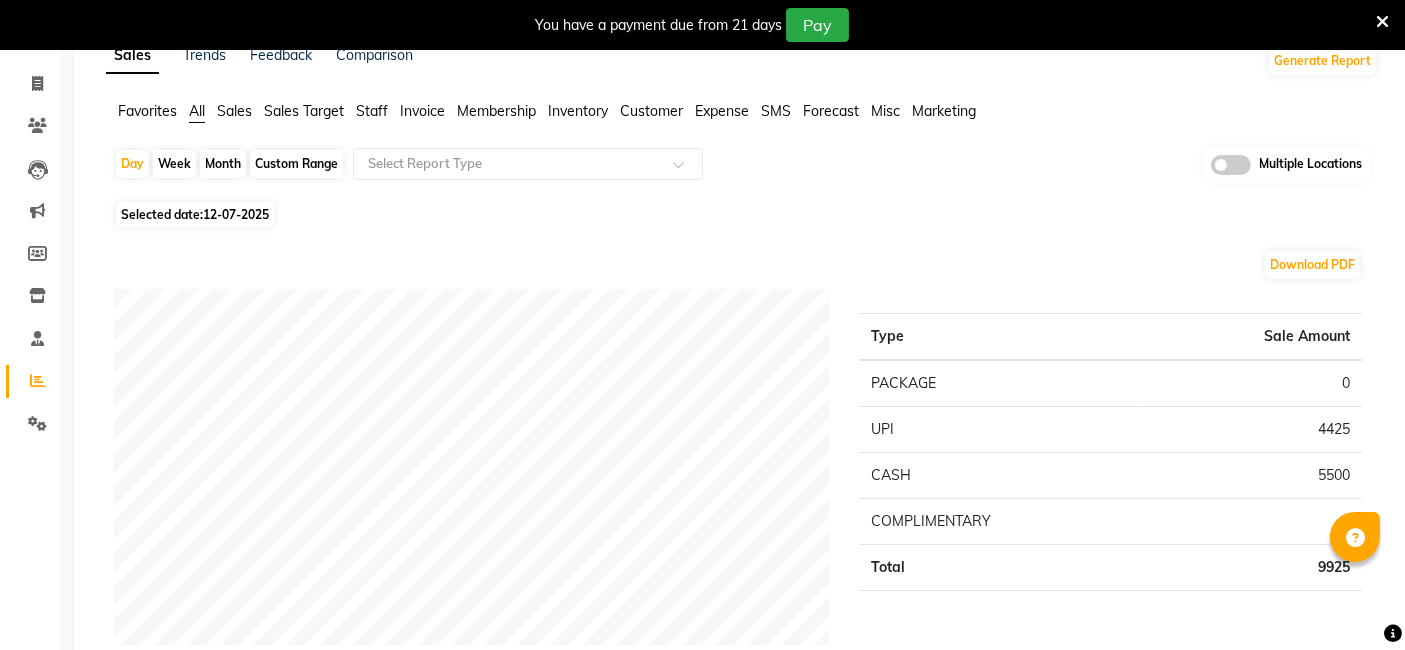 scroll, scrollTop: 111, scrollLeft: 0, axis: vertical 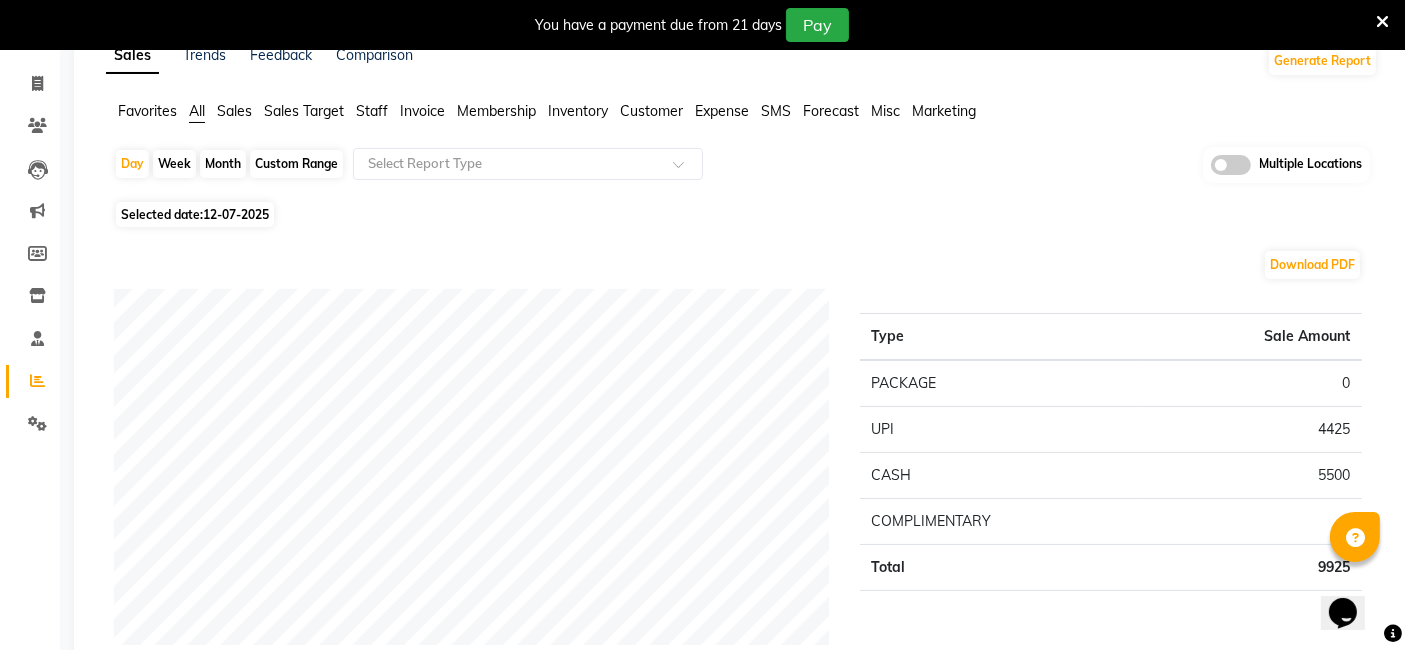 click on "Selected date:  [DATE]" 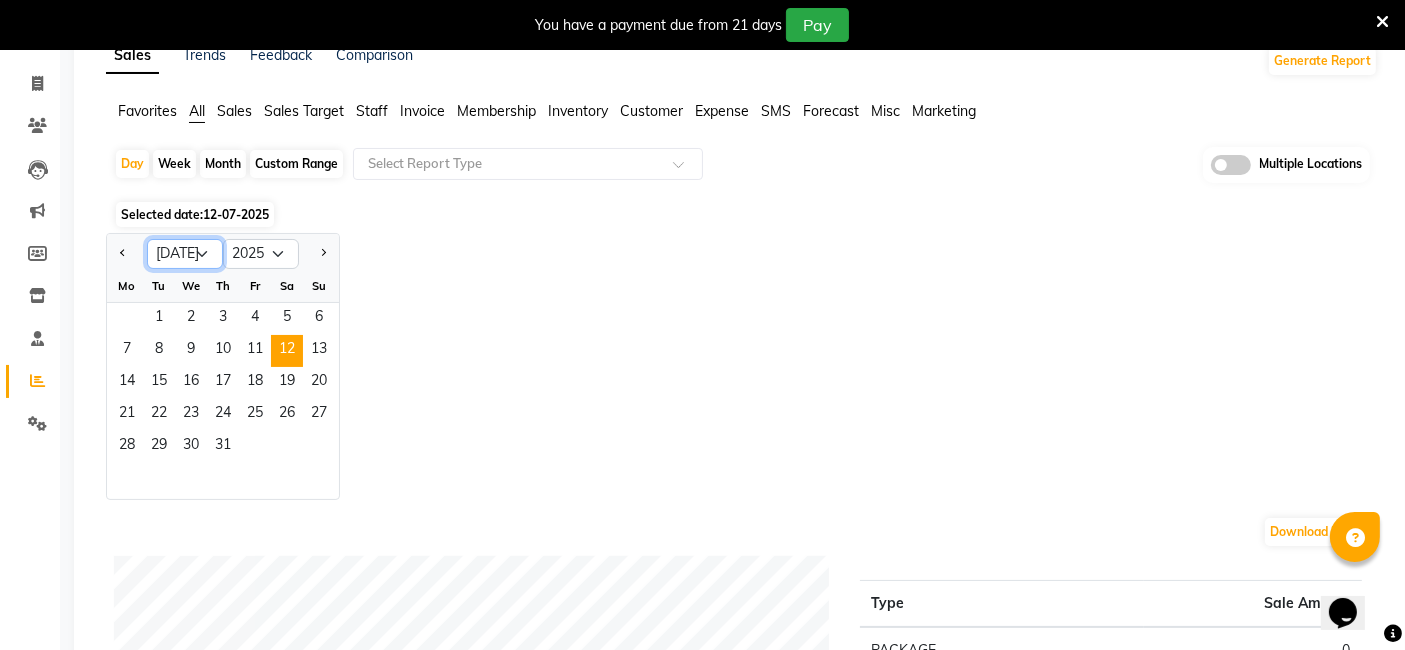 click on "Jan Feb Mar Apr May Jun [DATE] Aug Sep Oct Nov Dec" 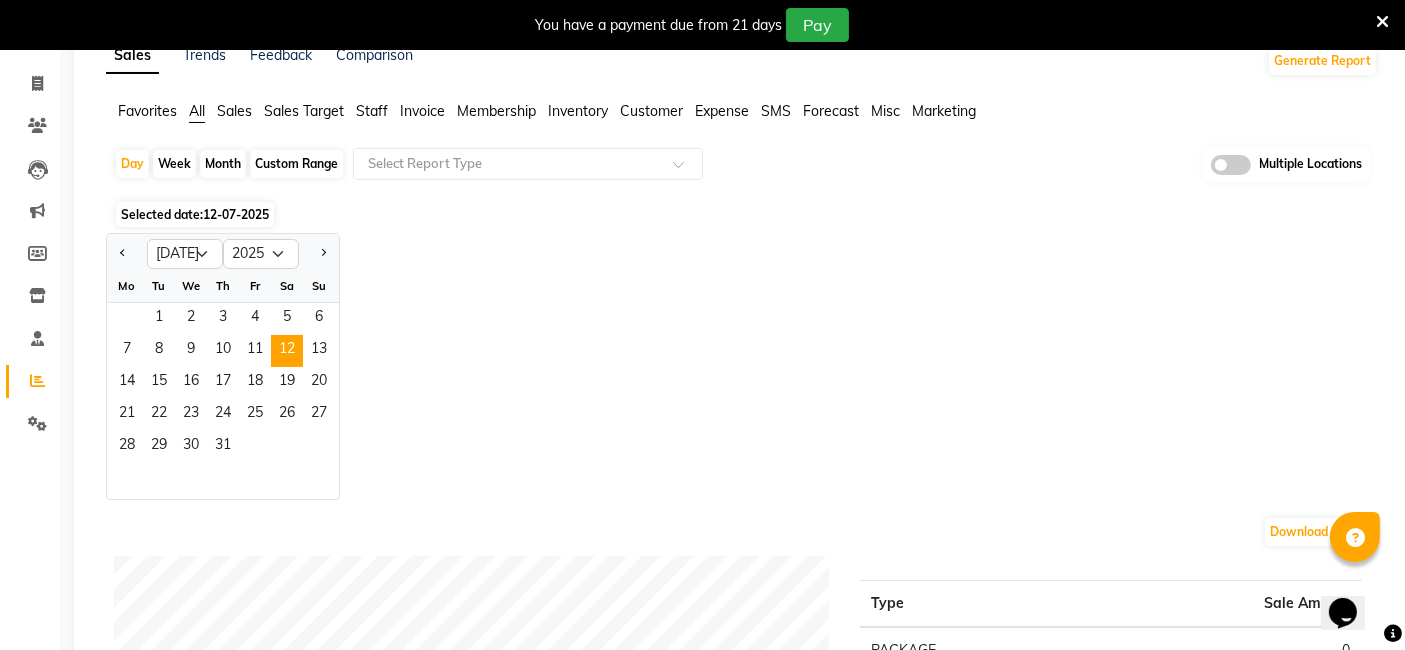 click on "Jan Feb Mar Apr May Jun [DATE] Aug Sep Oct Nov [DATE] 2016 2017 2018 2019 2020 2021 2022 2023 2024 2025 2026 2027 2028 2029 2030 2031 2032 2033 2034 2035 Mo Tu We Th Fr Sa Su  1   2   3   4   5   6   7   8   9   10   11   12   13   14   15   16   17   18   19   20   21   22   23   24   25   26   27   28   29   30   31" 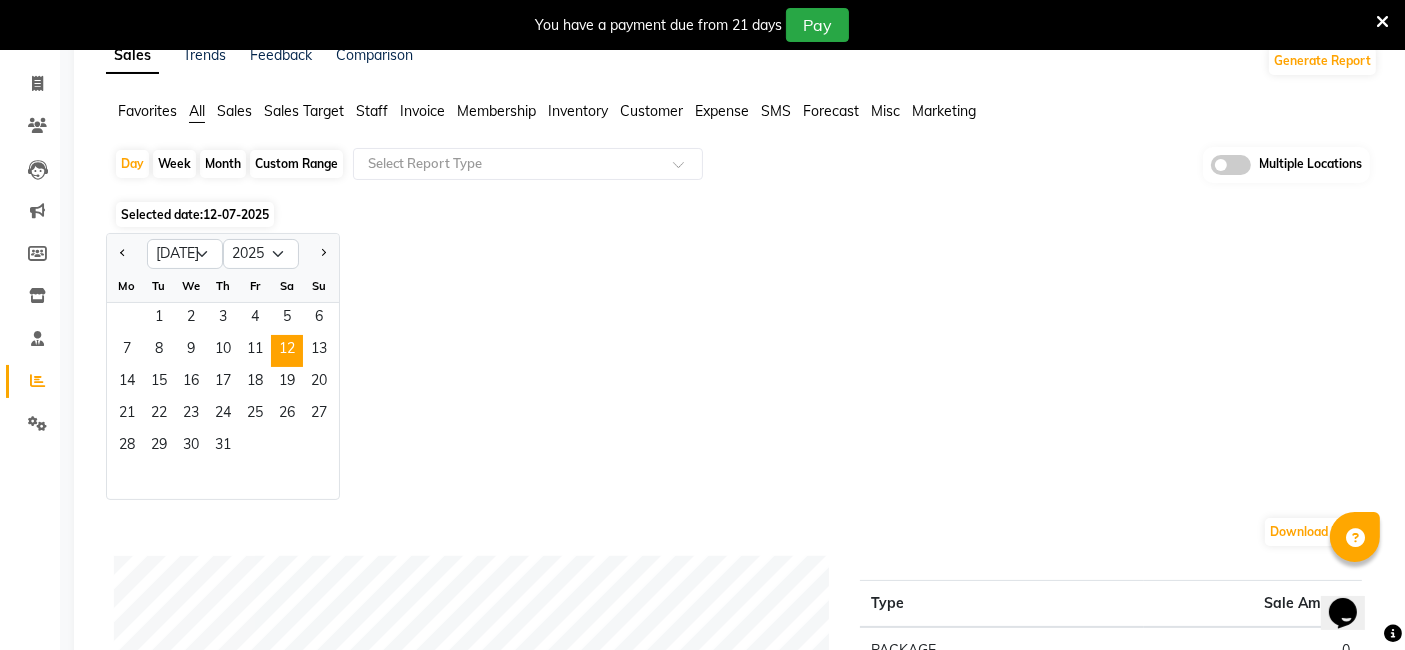 click on "12-07-2025" 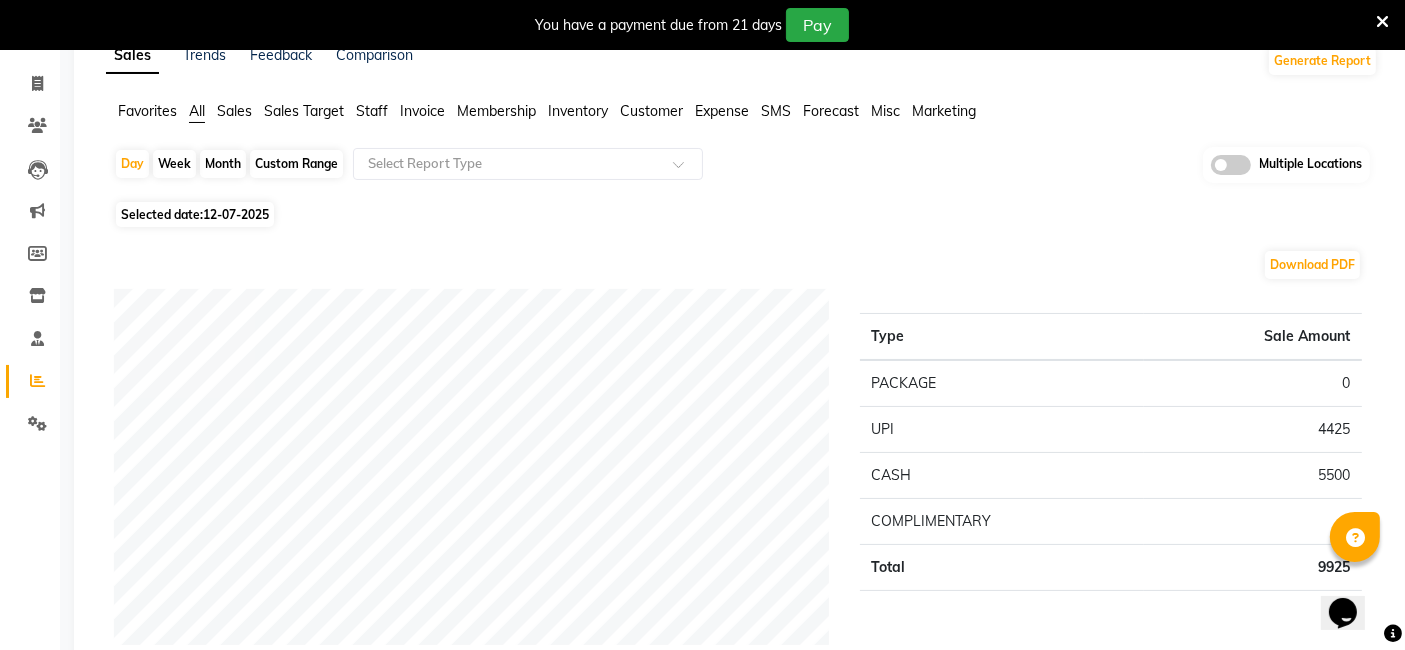 click on "Month" 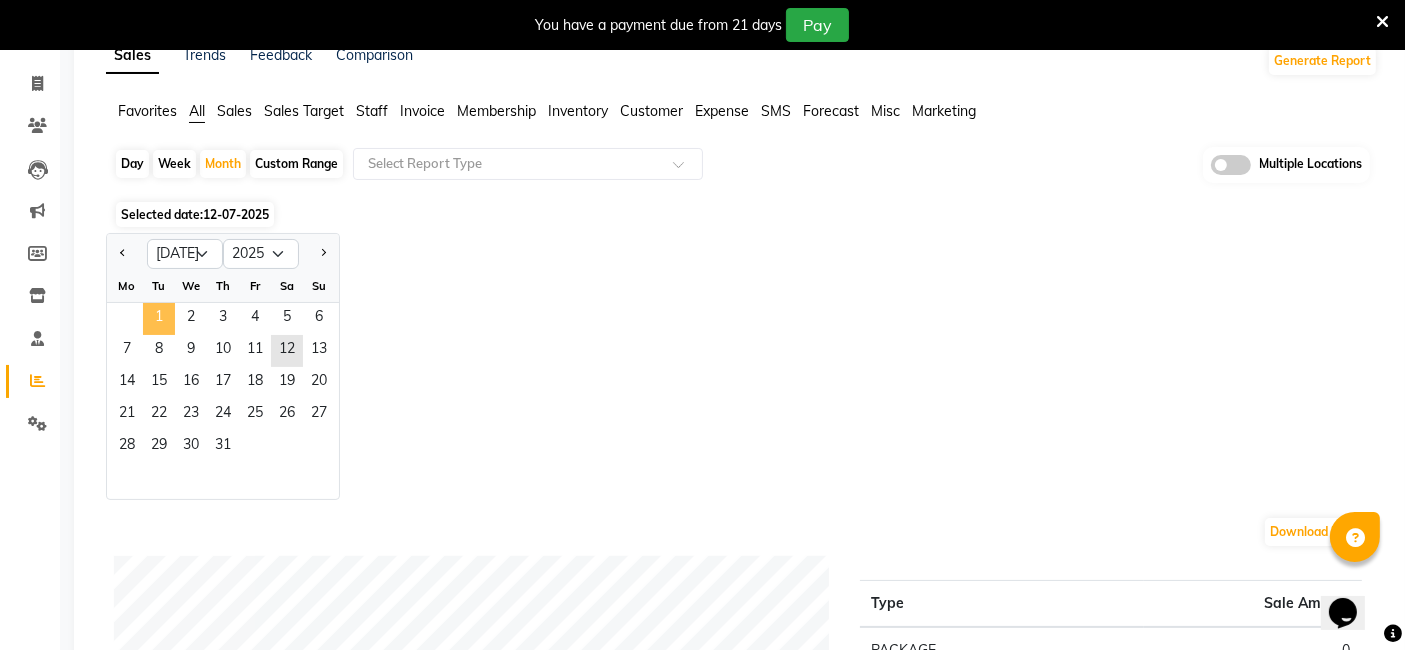 click on "1" 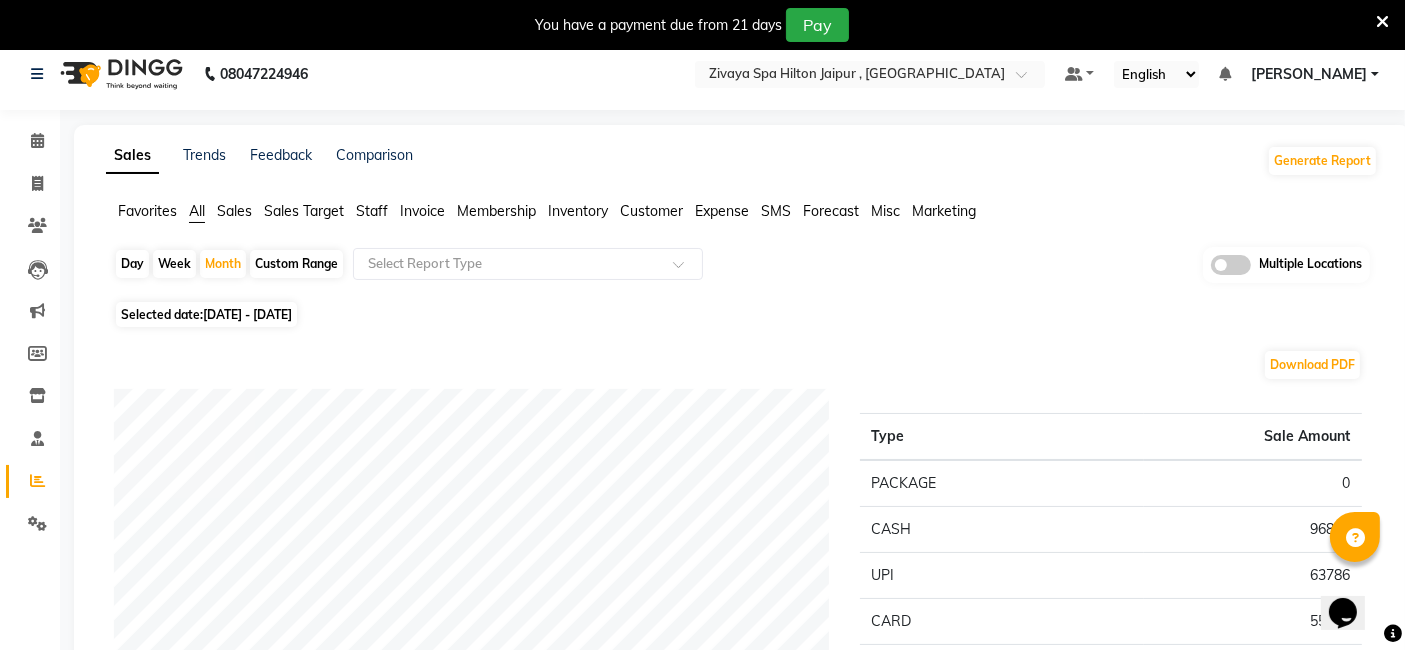 scroll, scrollTop: 0, scrollLeft: 0, axis: both 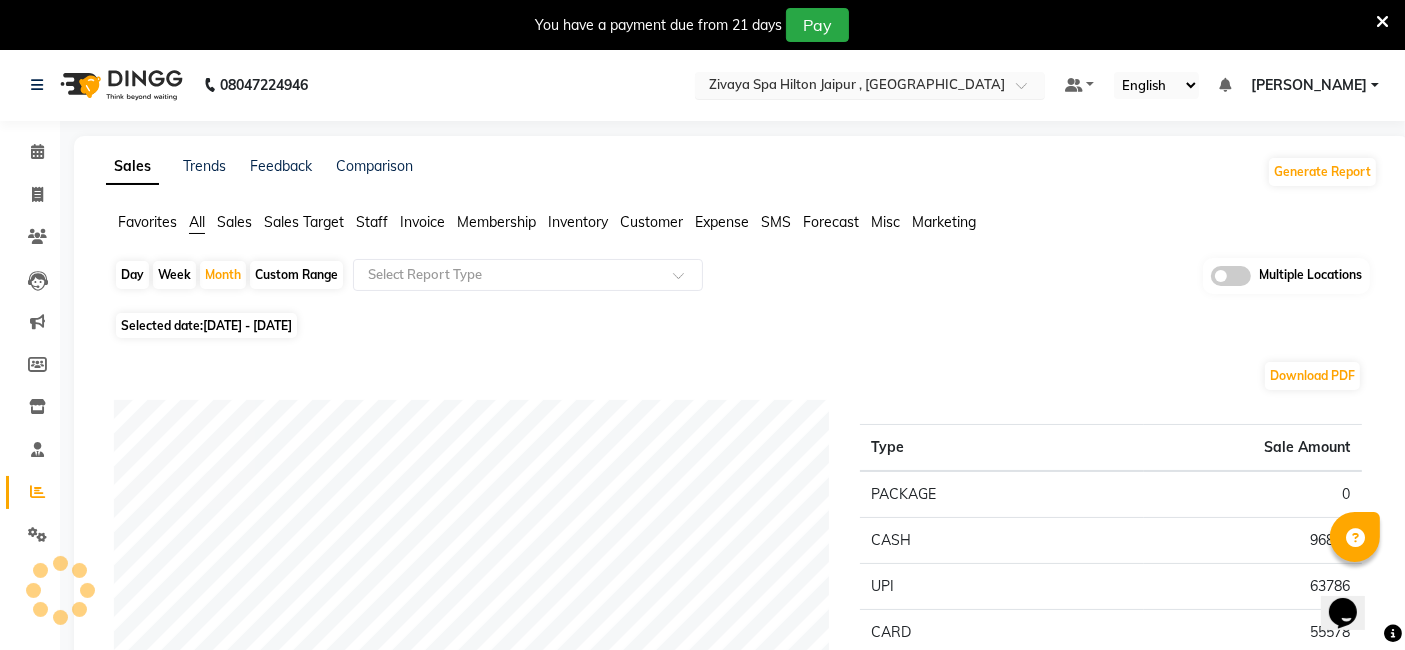 click at bounding box center [850, 87] 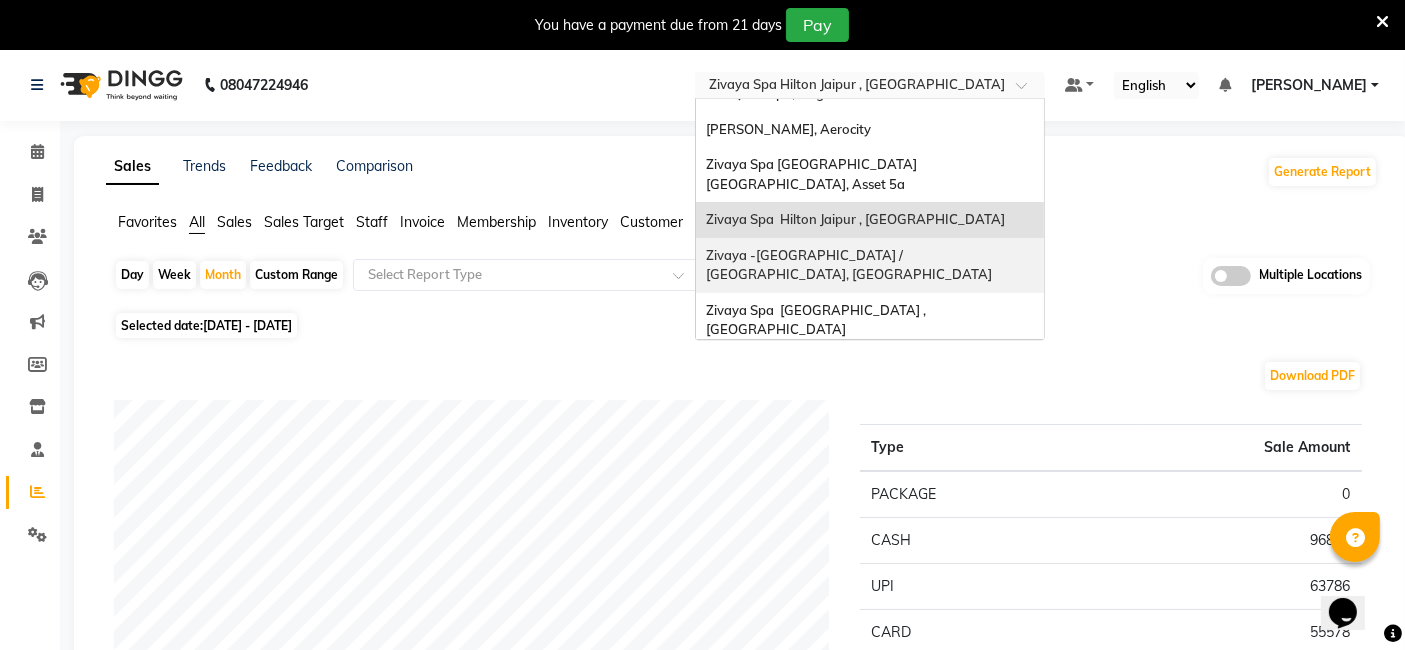 scroll, scrollTop: 205, scrollLeft: 0, axis: vertical 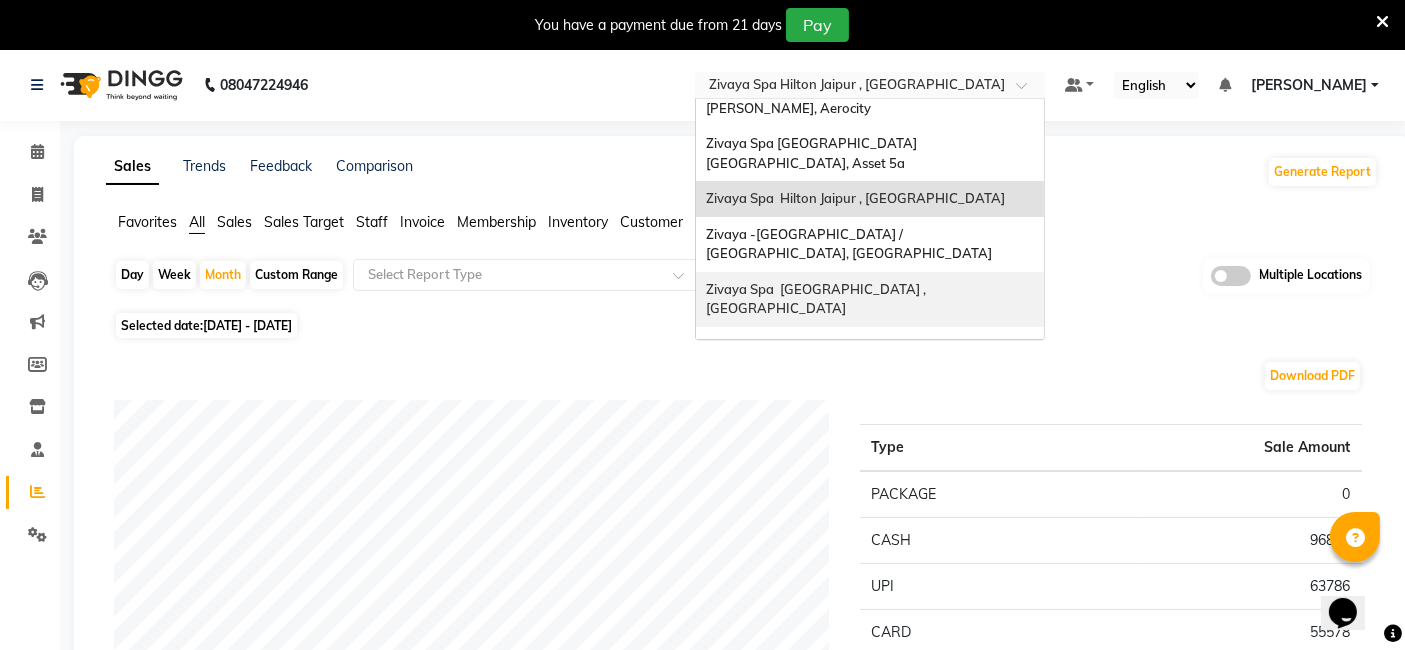 click on "Zivaya Spa  [GEOGRAPHIC_DATA] , [GEOGRAPHIC_DATA]" at bounding box center [817, 299] 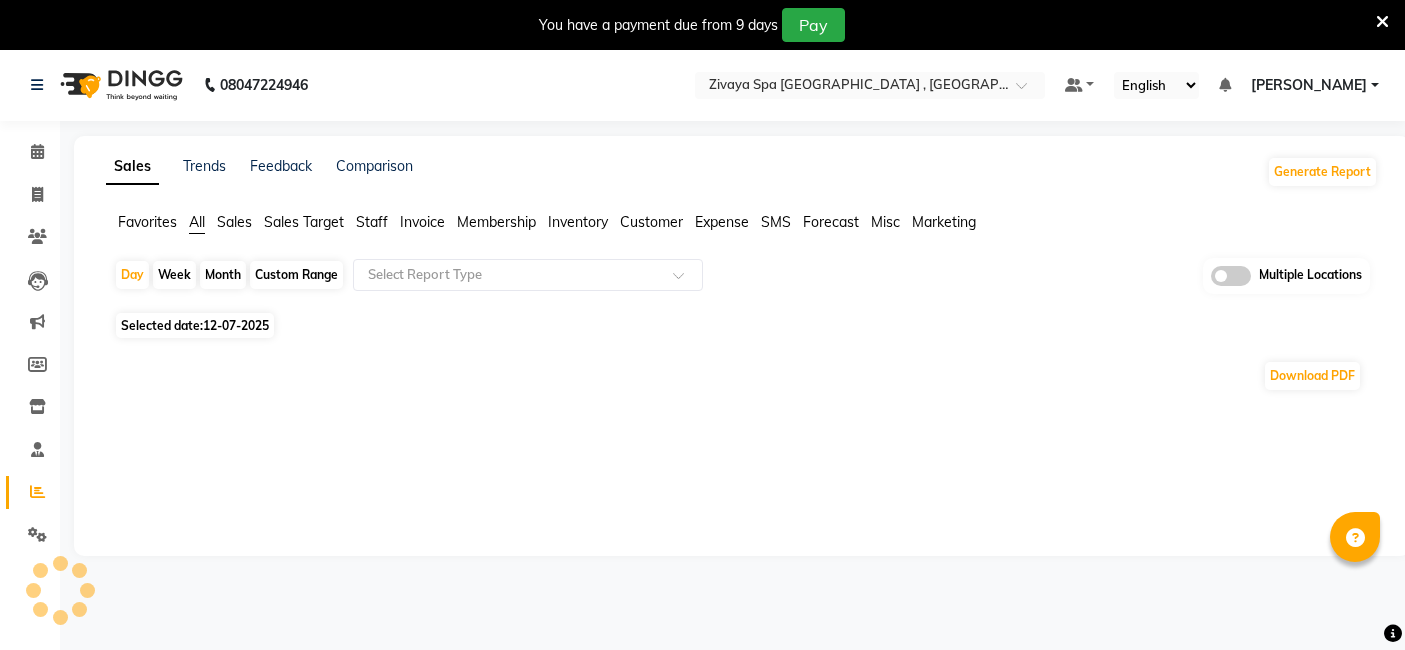 scroll, scrollTop: 0, scrollLeft: 0, axis: both 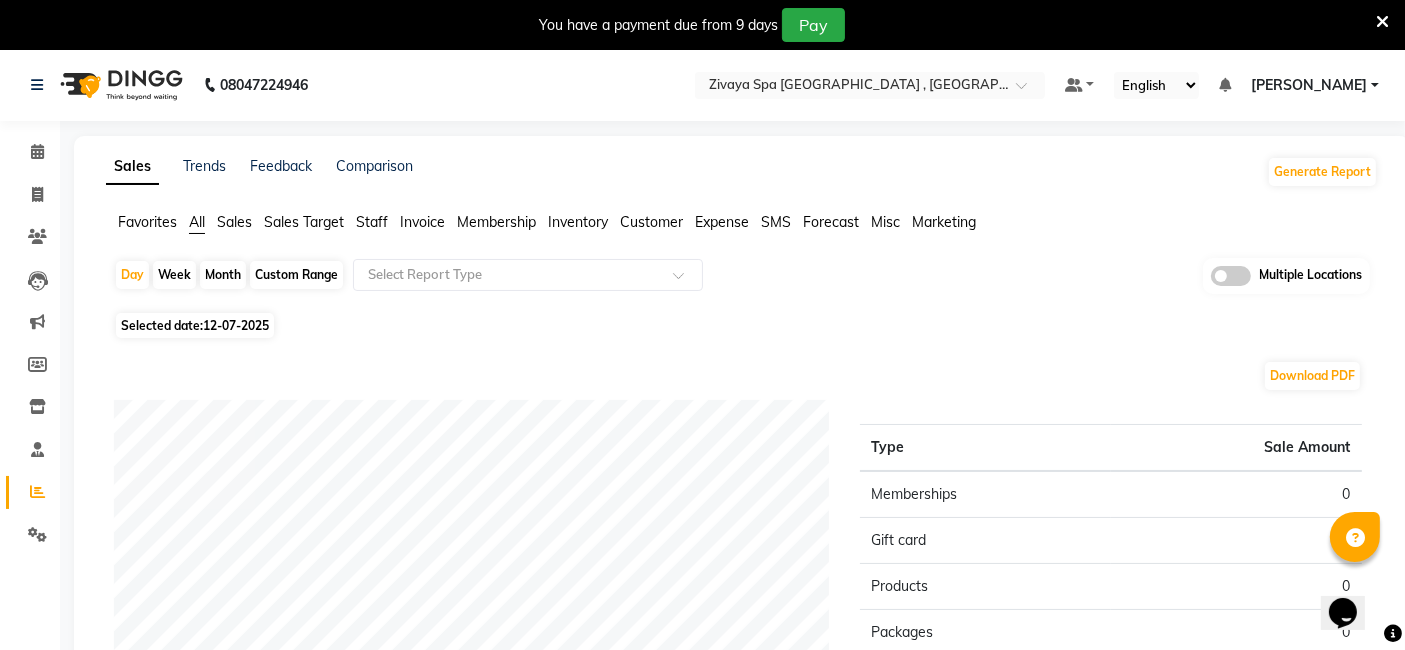click on "Month" 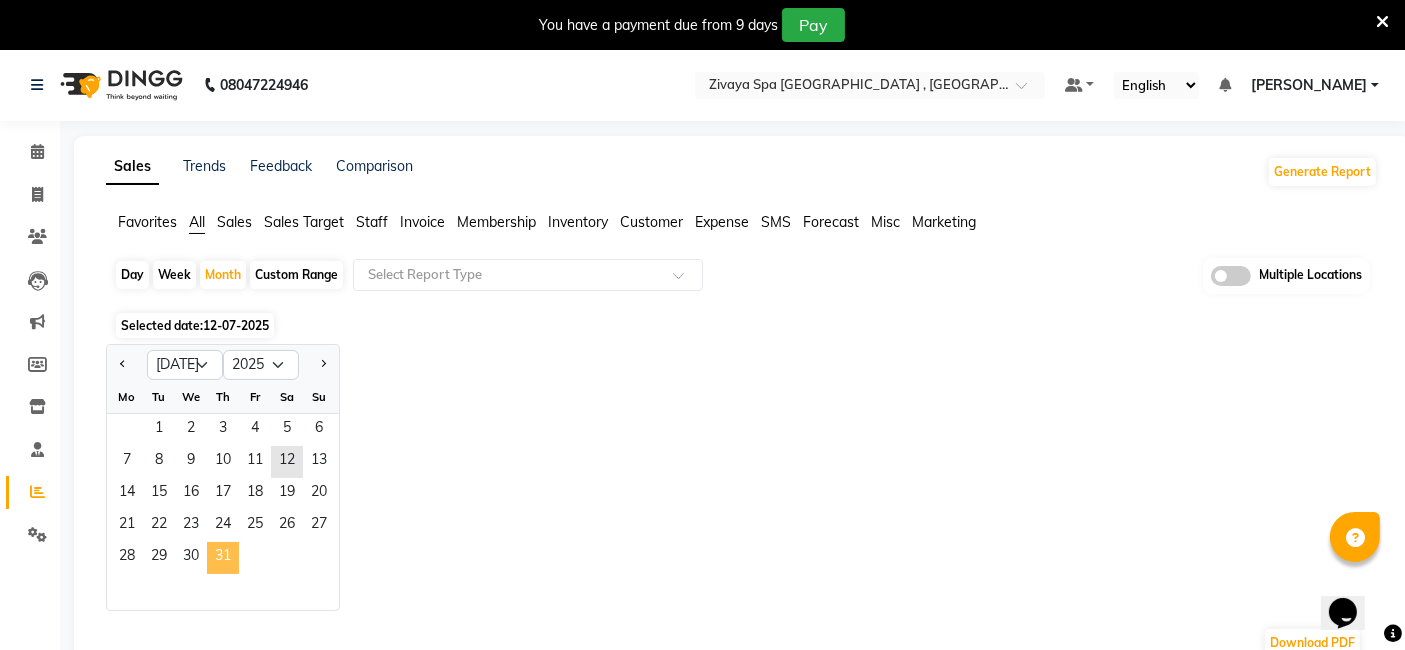 click on "31" 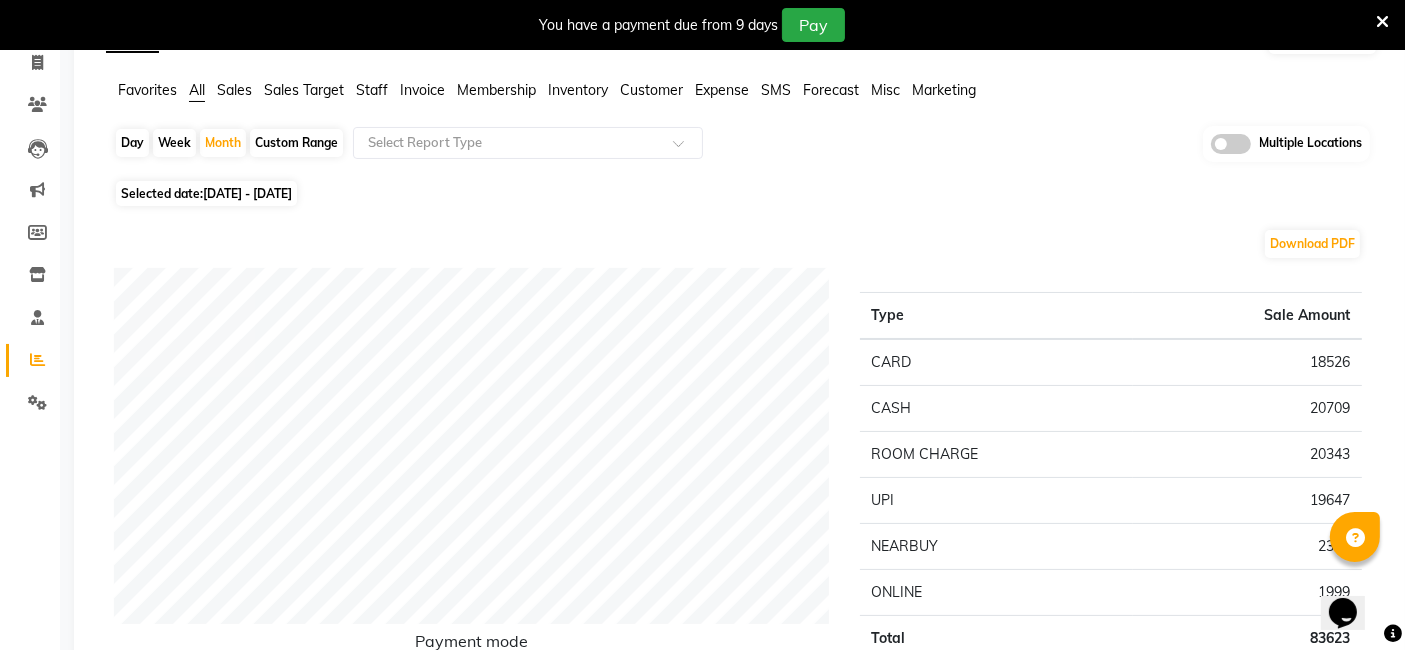 scroll, scrollTop: 111, scrollLeft: 0, axis: vertical 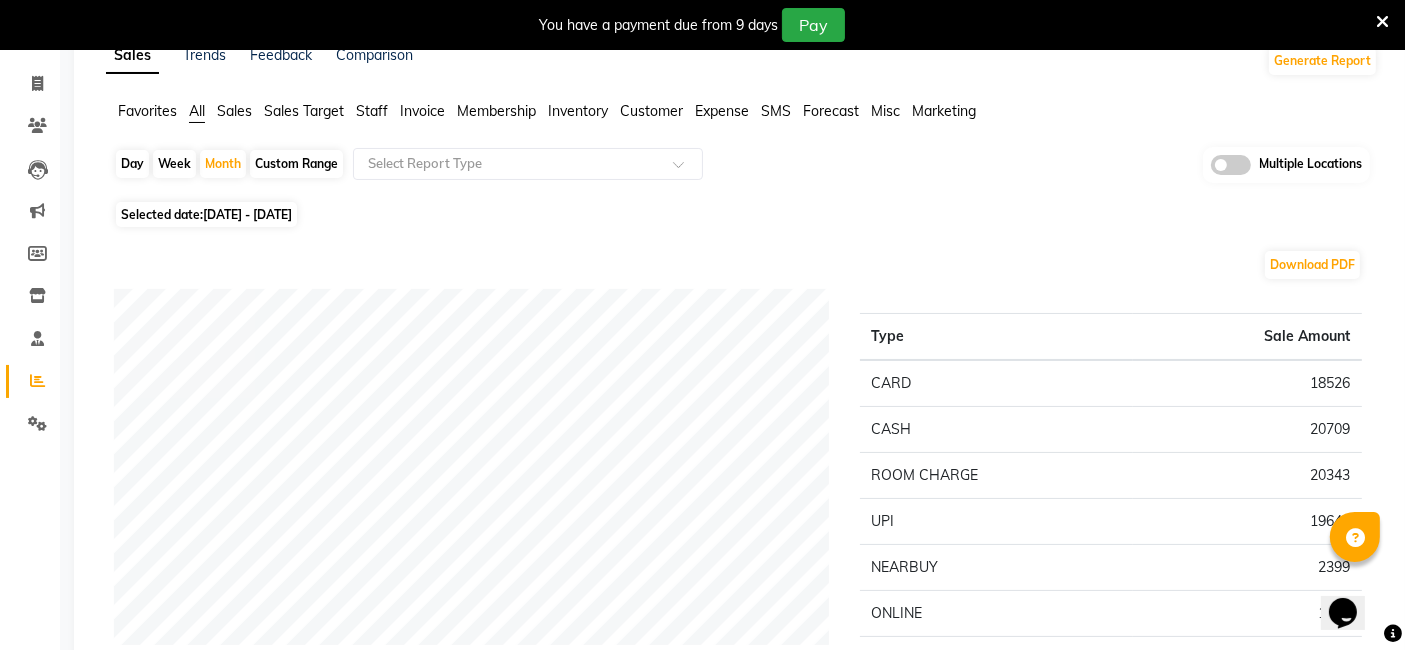 click on "Day" 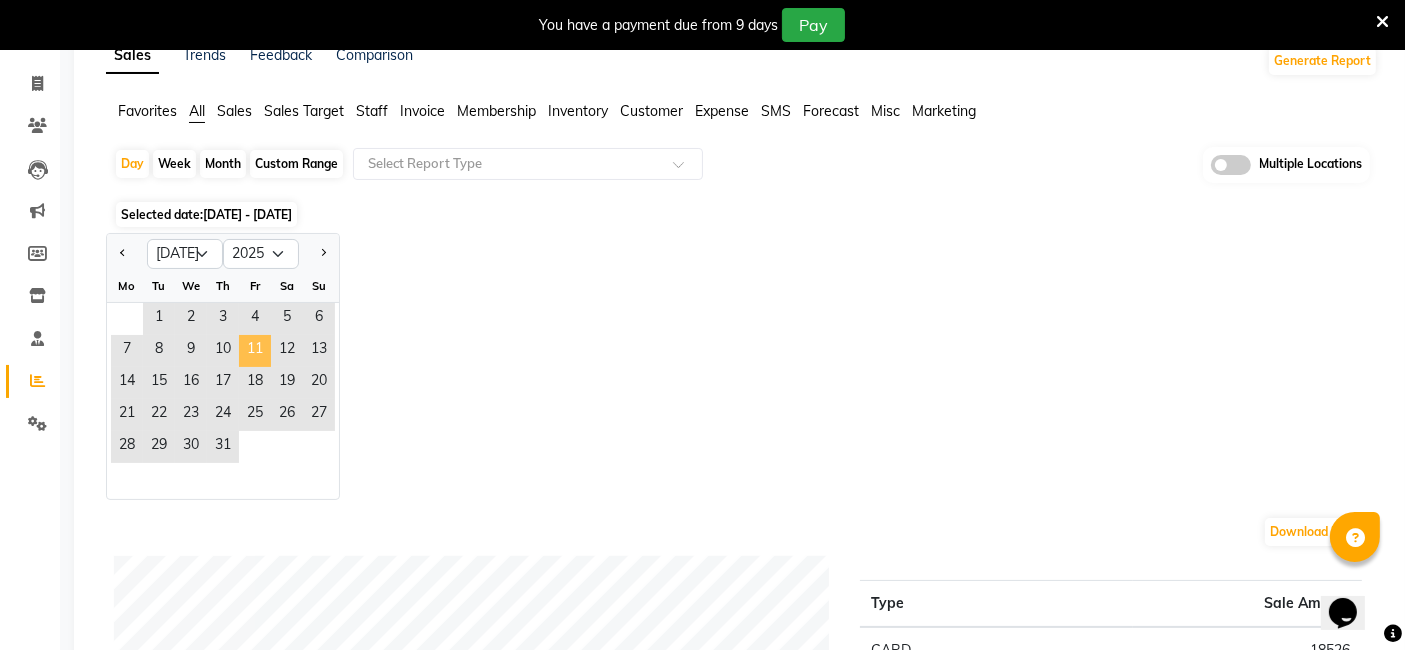 click on "11" 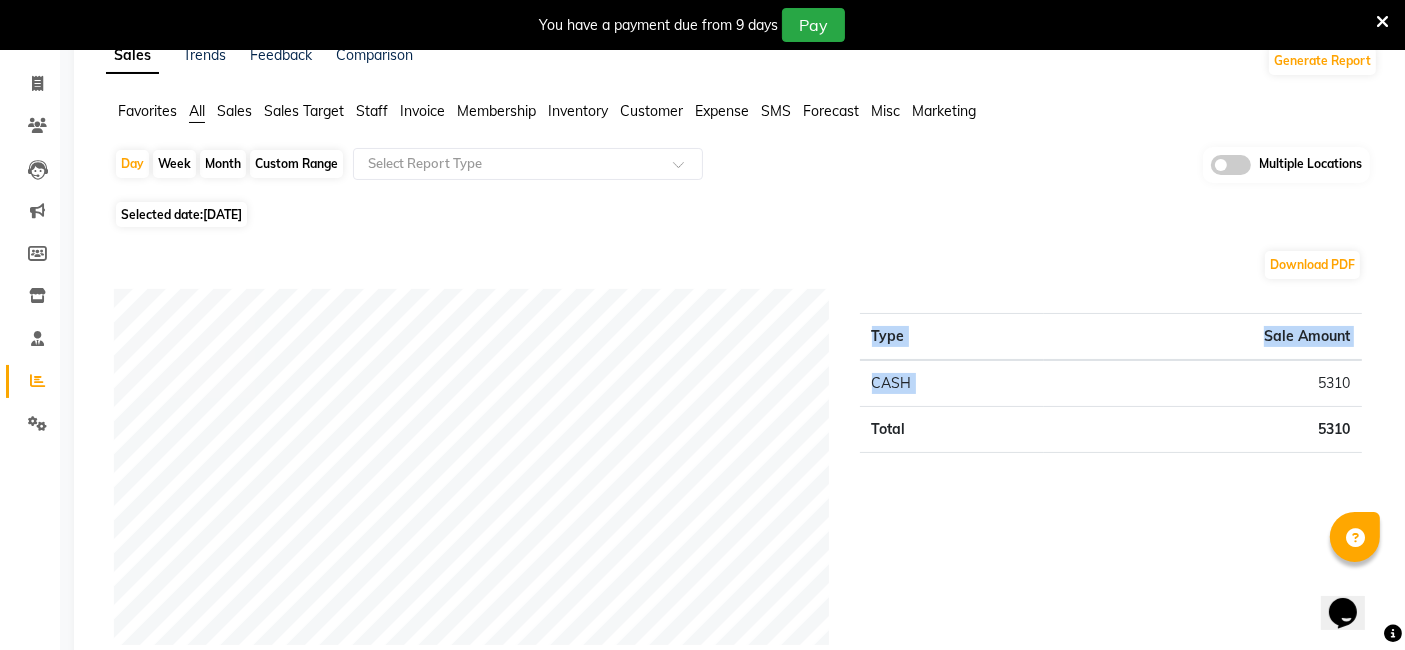 drag, startPoint x: 1367, startPoint y: 377, endPoint x: 1300, endPoint y: 382, distance: 67.18631 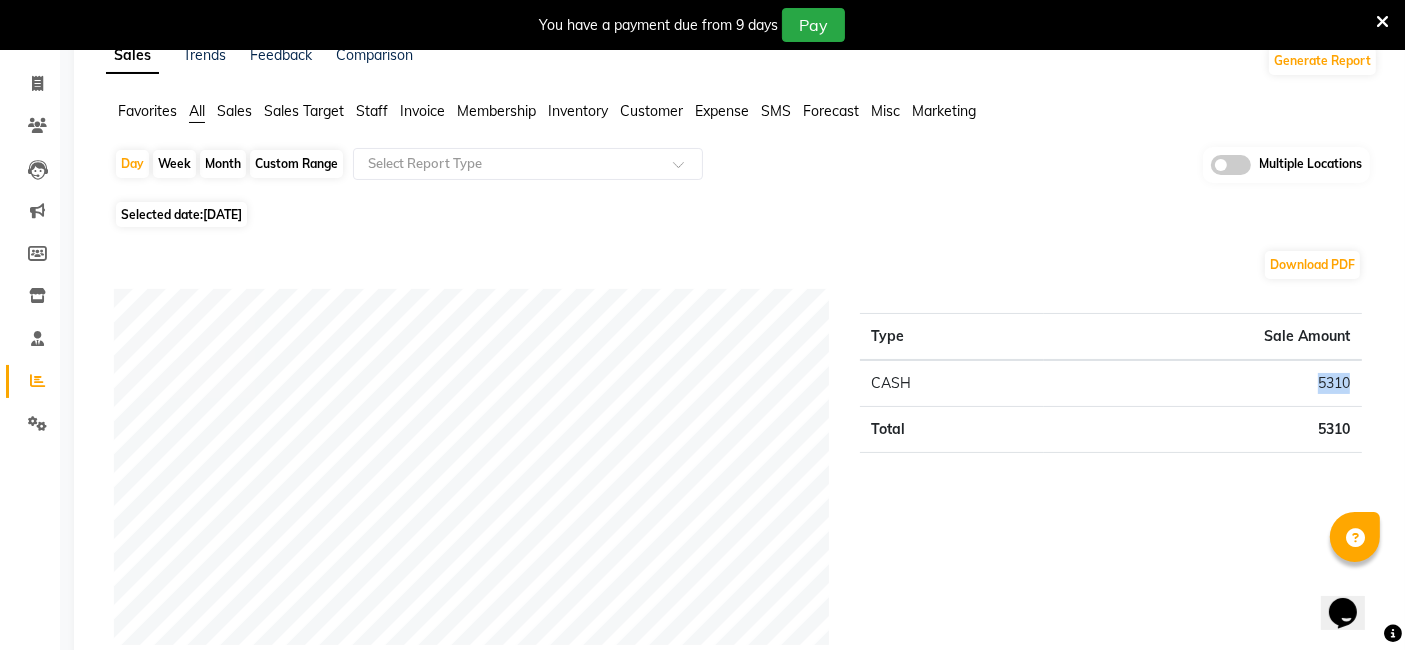 drag, startPoint x: 1313, startPoint y: 382, endPoint x: 1353, endPoint y: 383, distance: 40.012497 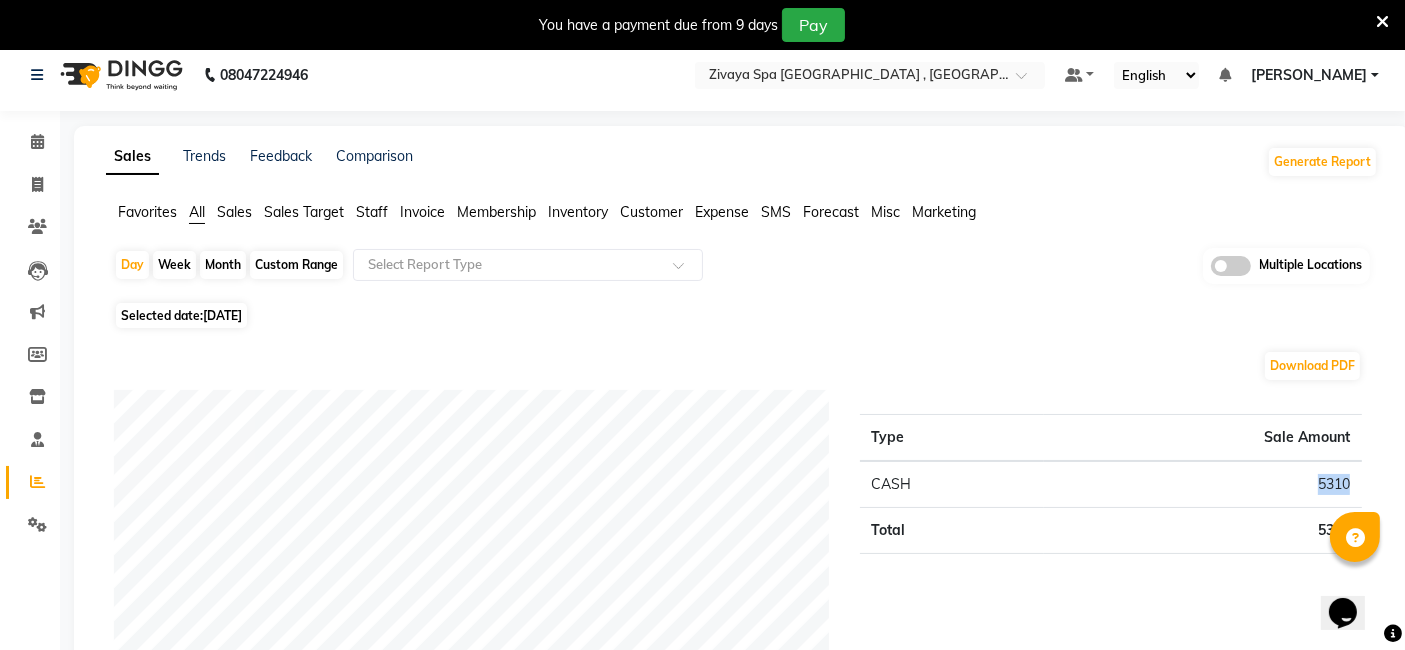 scroll, scrollTop: 0, scrollLeft: 0, axis: both 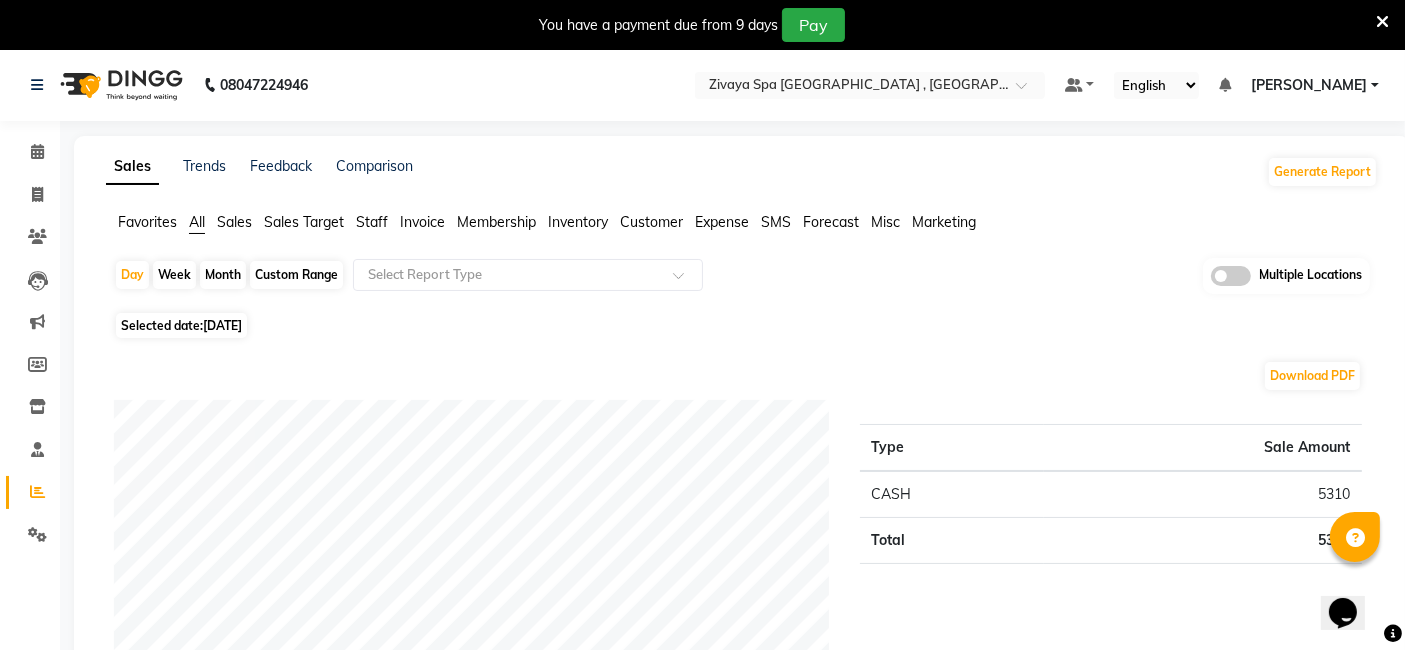 click on "[DATE]" 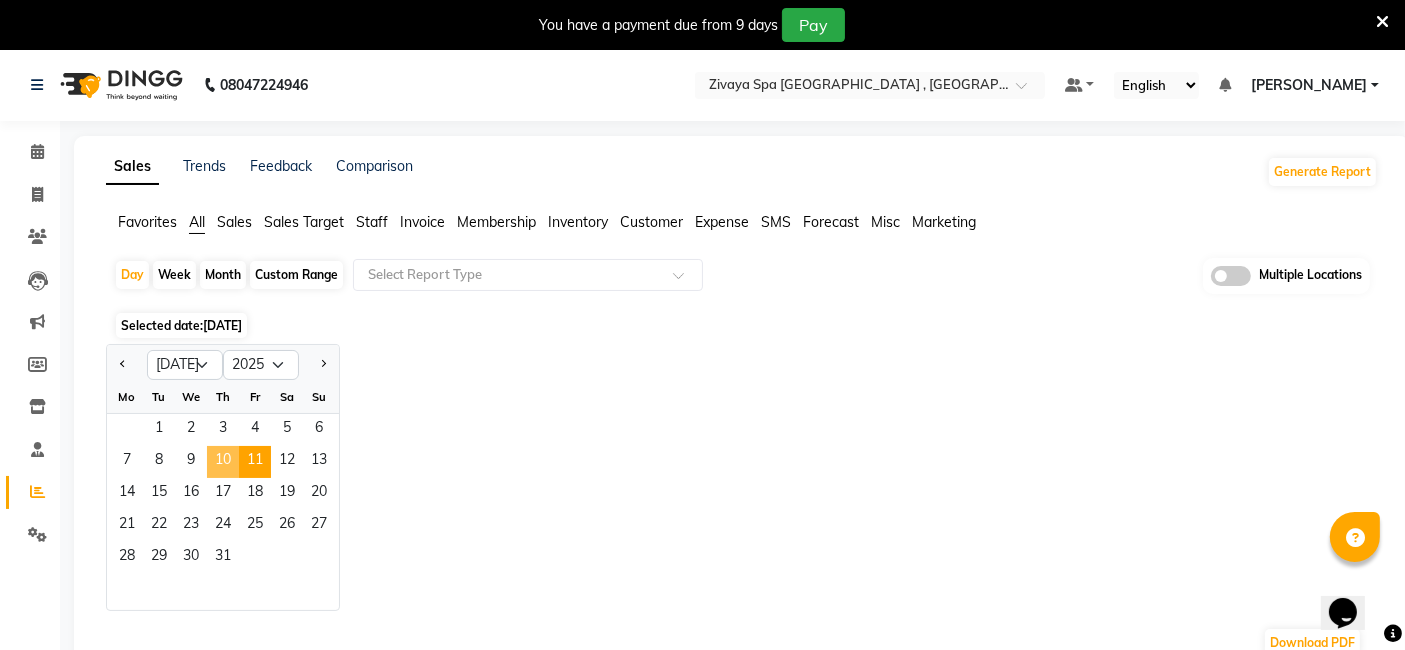 click on "10" 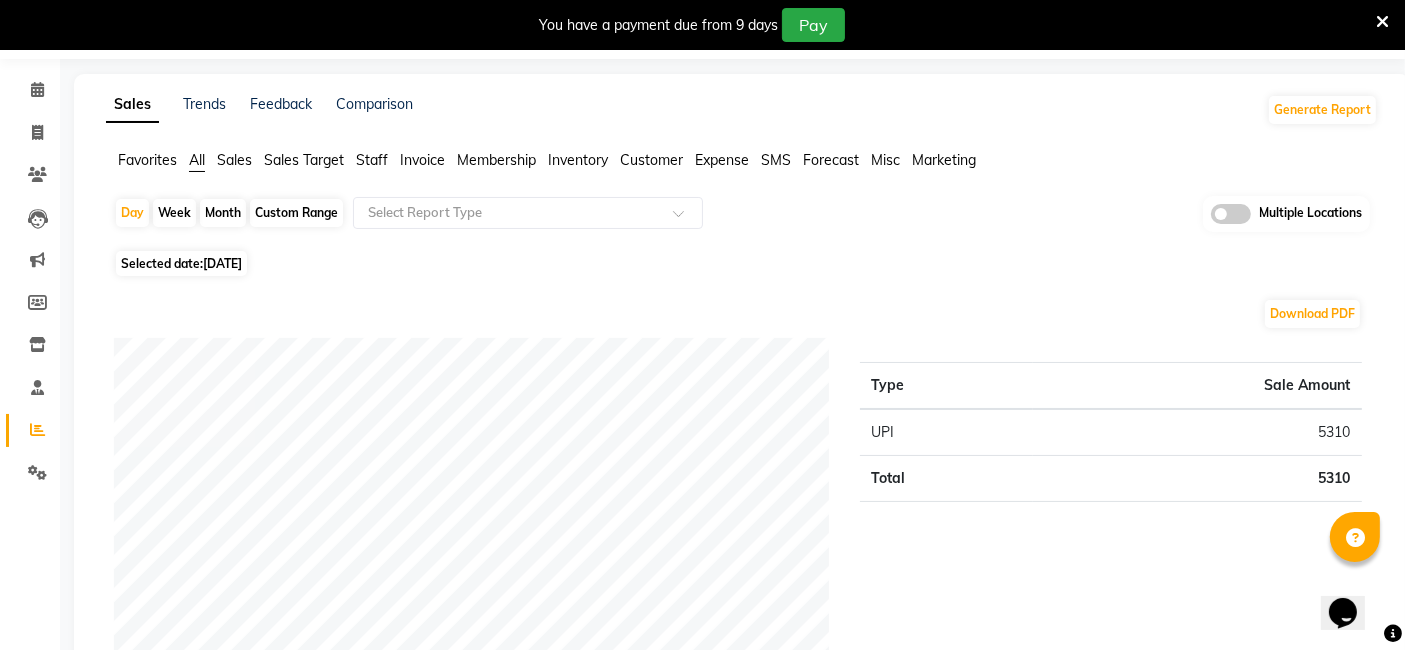 scroll, scrollTop: 111, scrollLeft: 0, axis: vertical 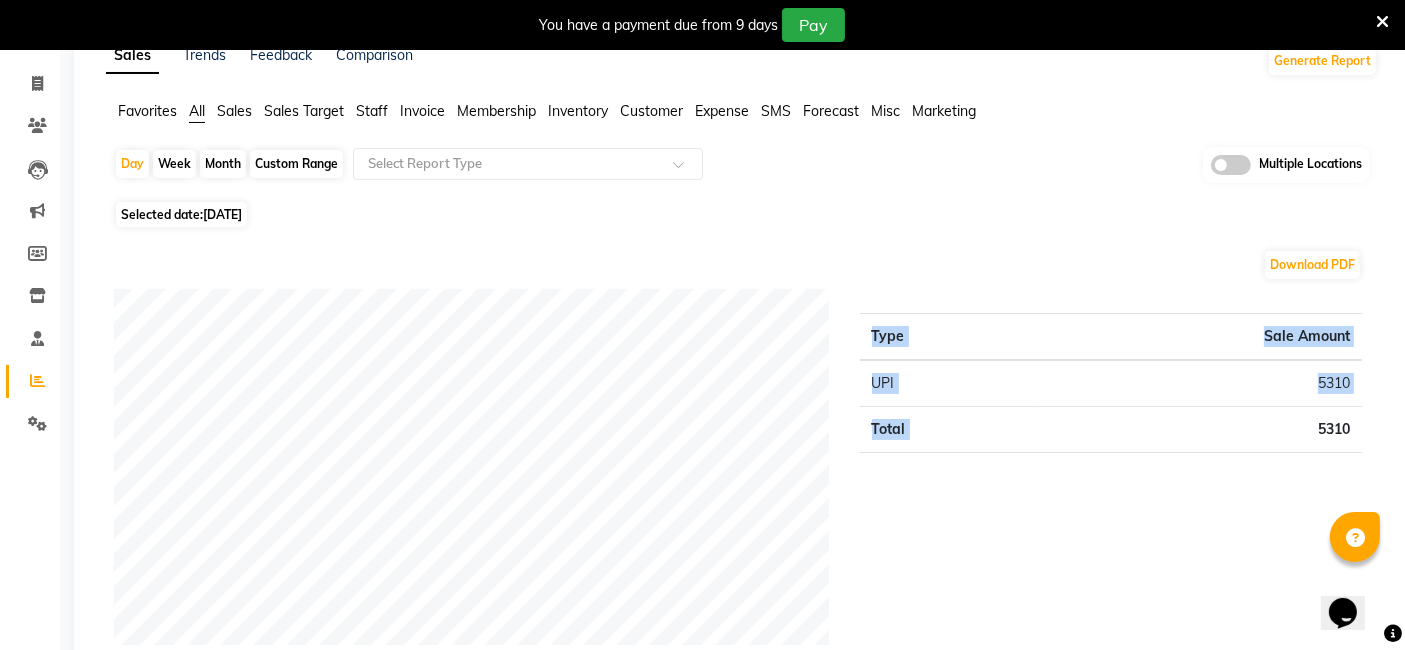 drag, startPoint x: 1356, startPoint y: 431, endPoint x: 1382, endPoint y: 431, distance: 26 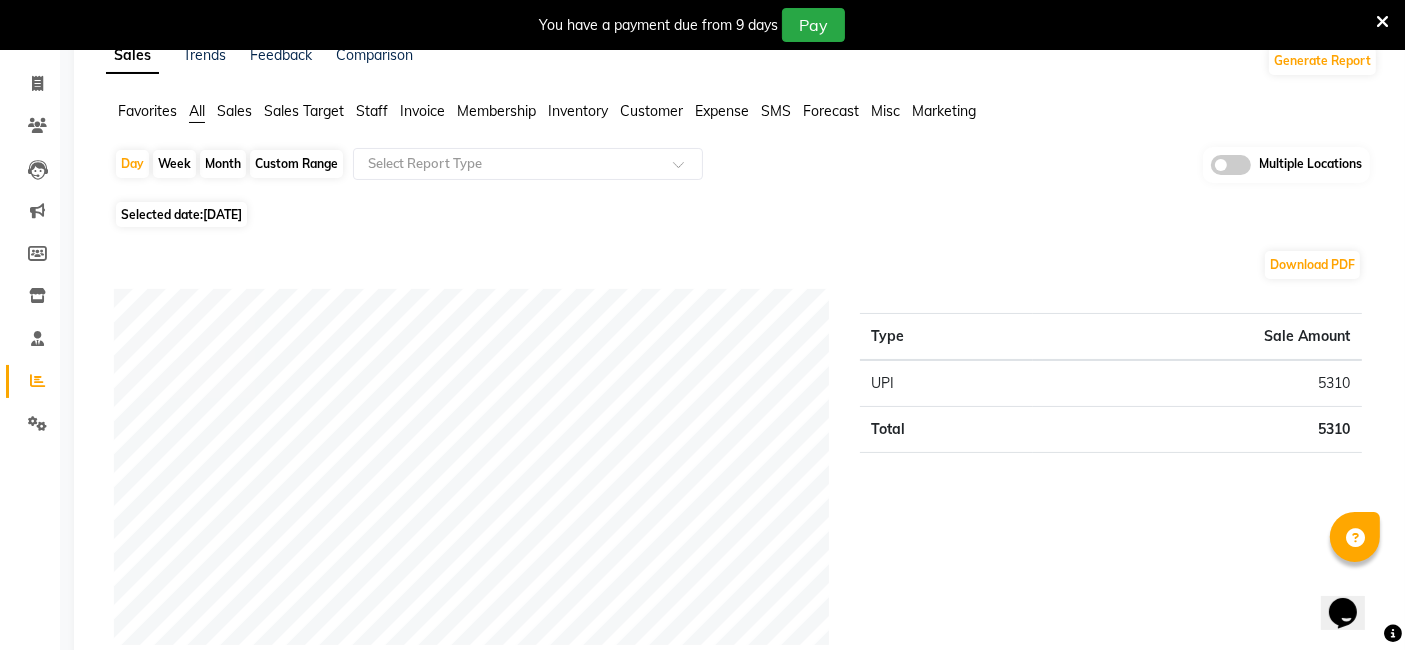 click on "Selected date:  10-07-2025" 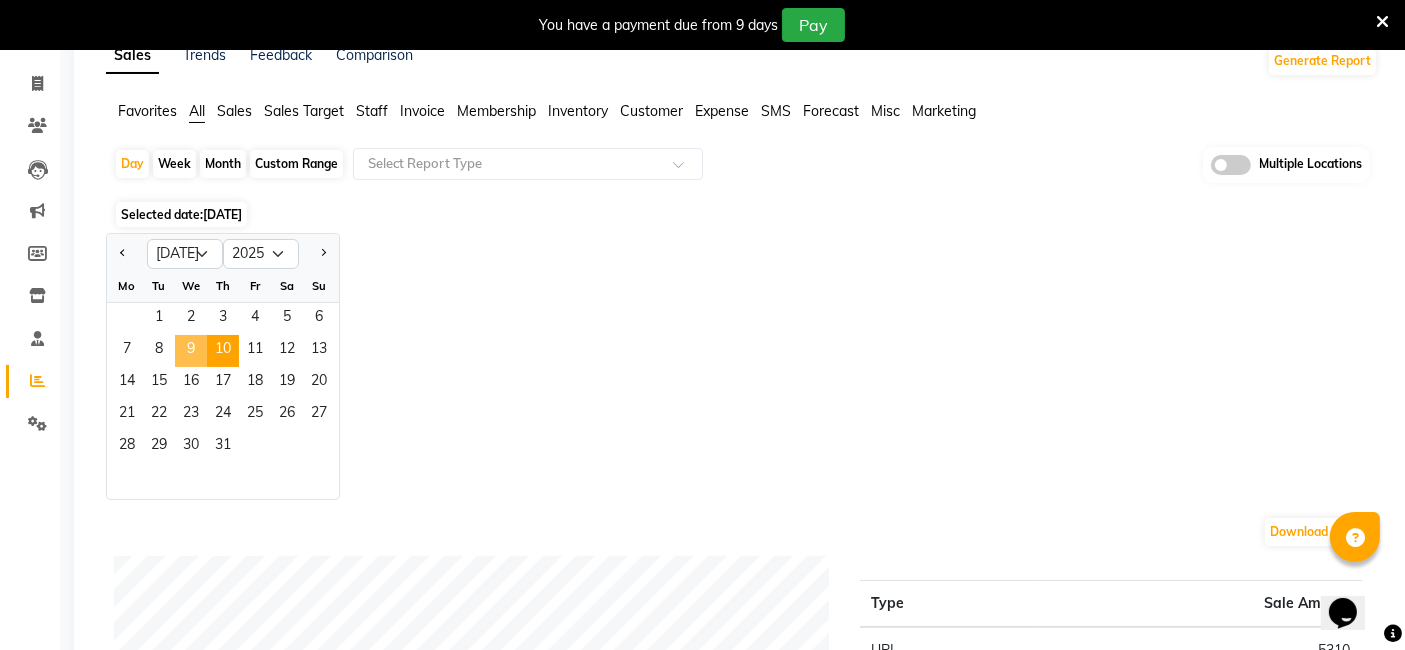 click on "9" 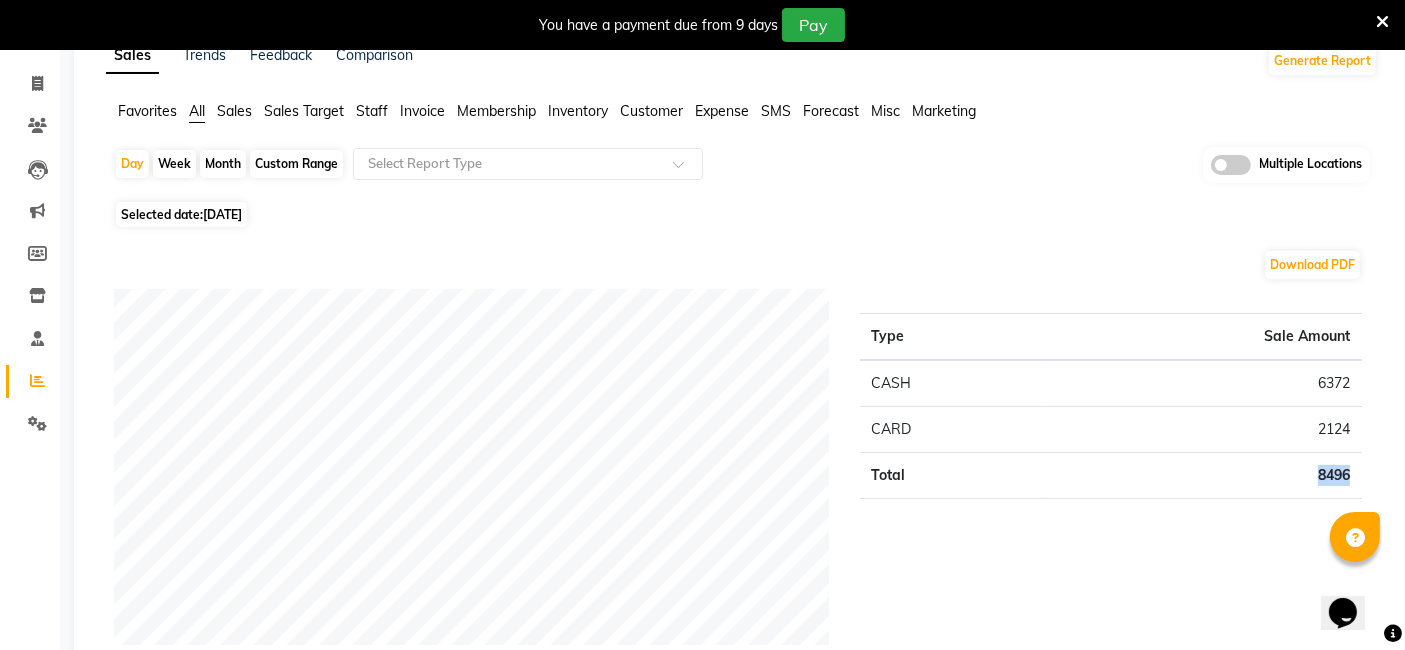drag, startPoint x: 1314, startPoint y: 475, endPoint x: 1358, endPoint y: 471, distance: 44.181442 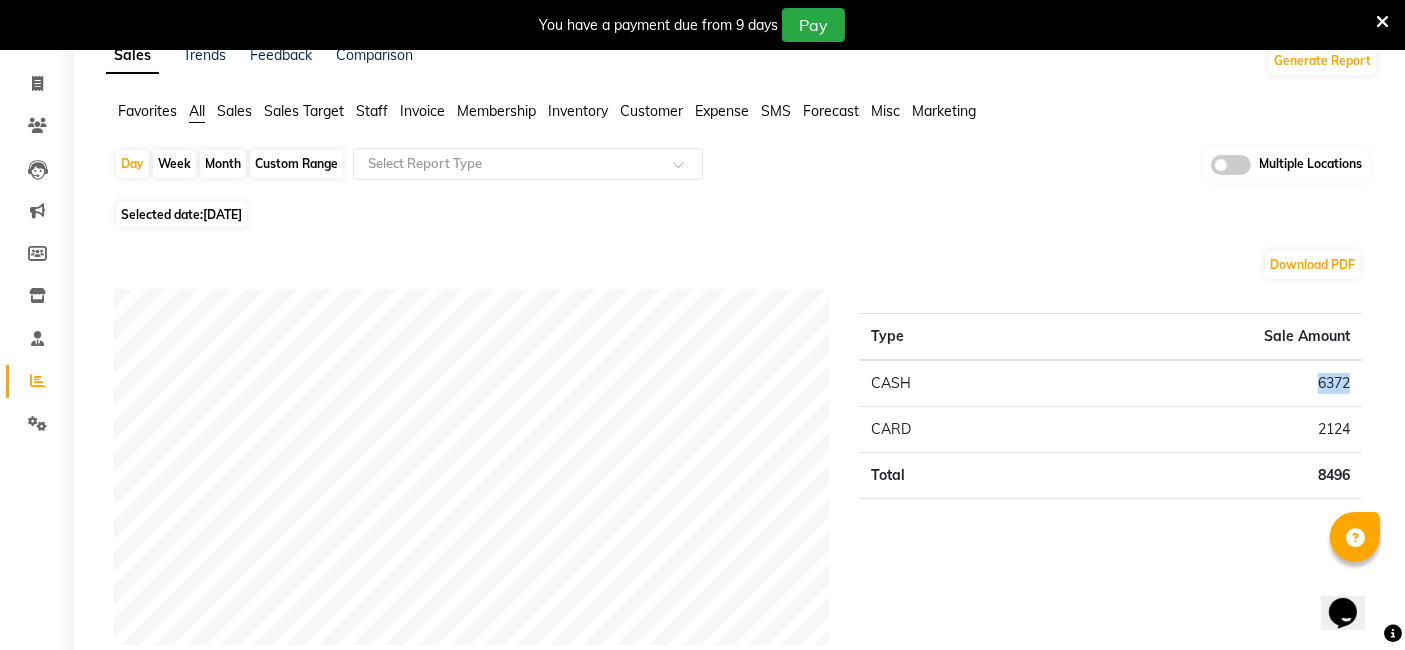 drag, startPoint x: 1302, startPoint y: 383, endPoint x: 1358, endPoint y: 381, distance: 56.0357 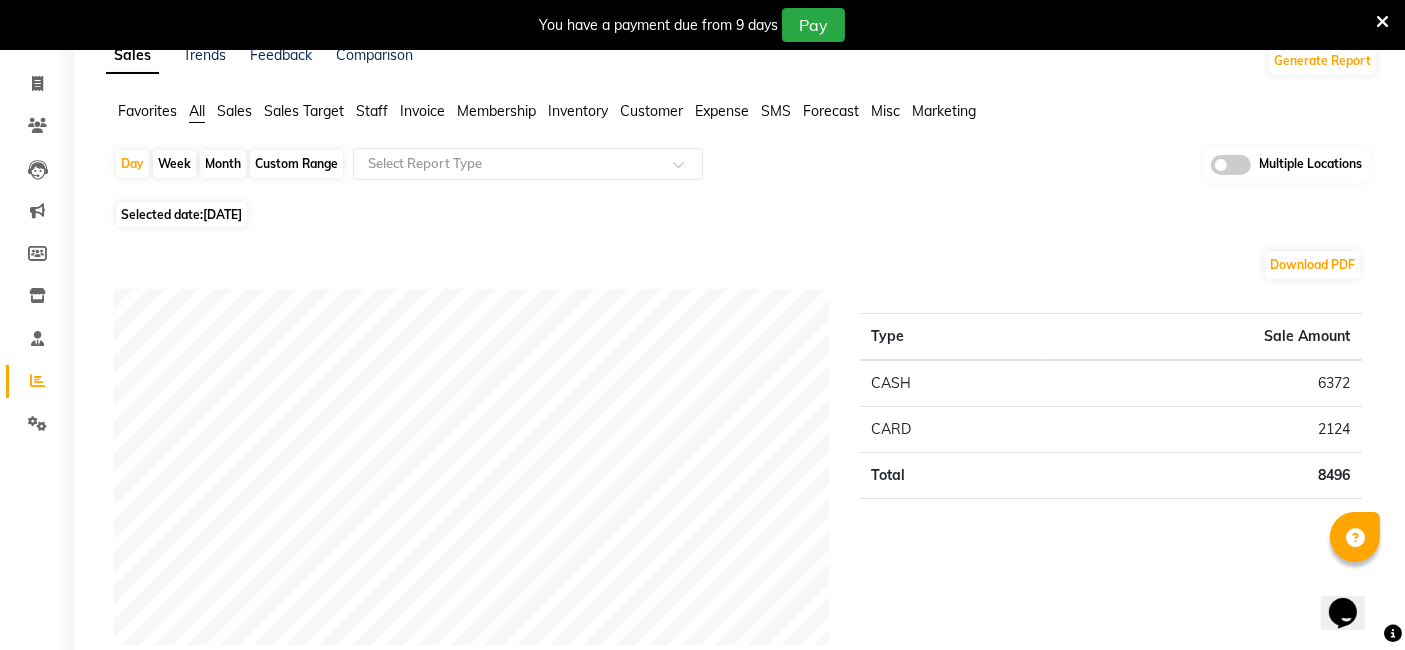 click on "09-07-2025" 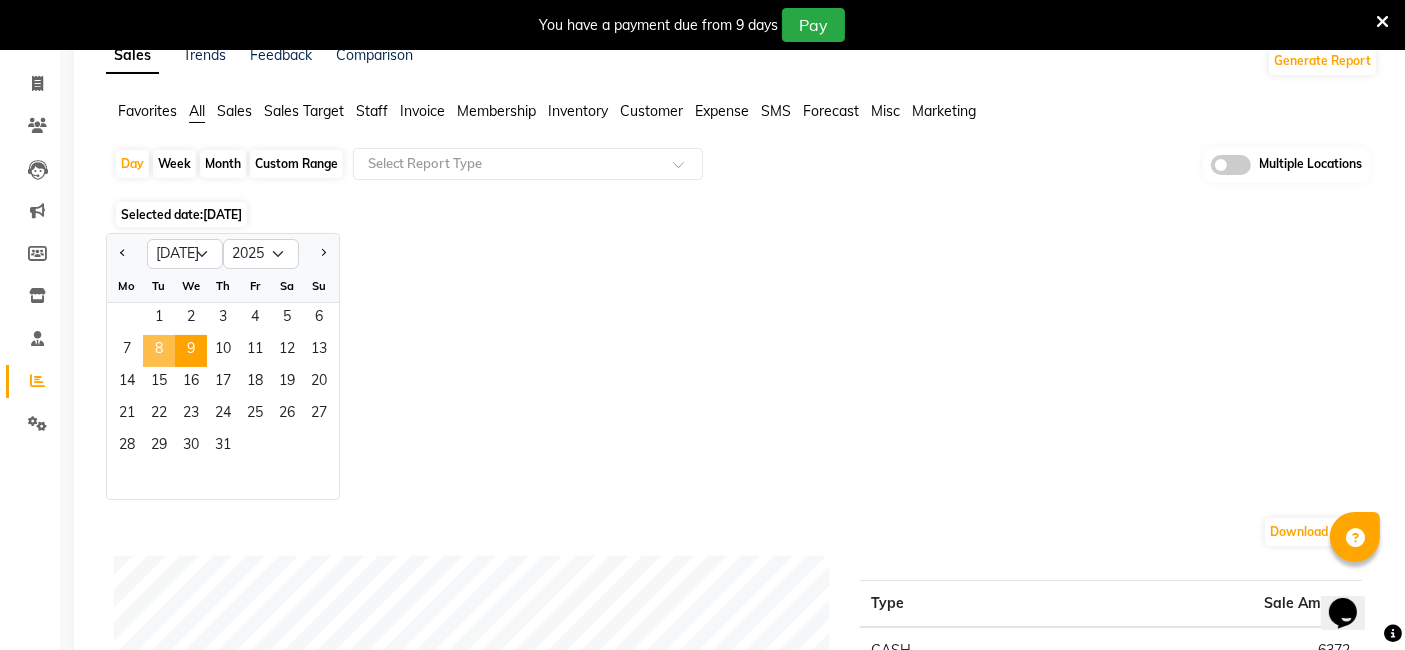 drag, startPoint x: 211, startPoint y: 210, endPoint x: 161, endPoint y: 349, distance: 147.71933 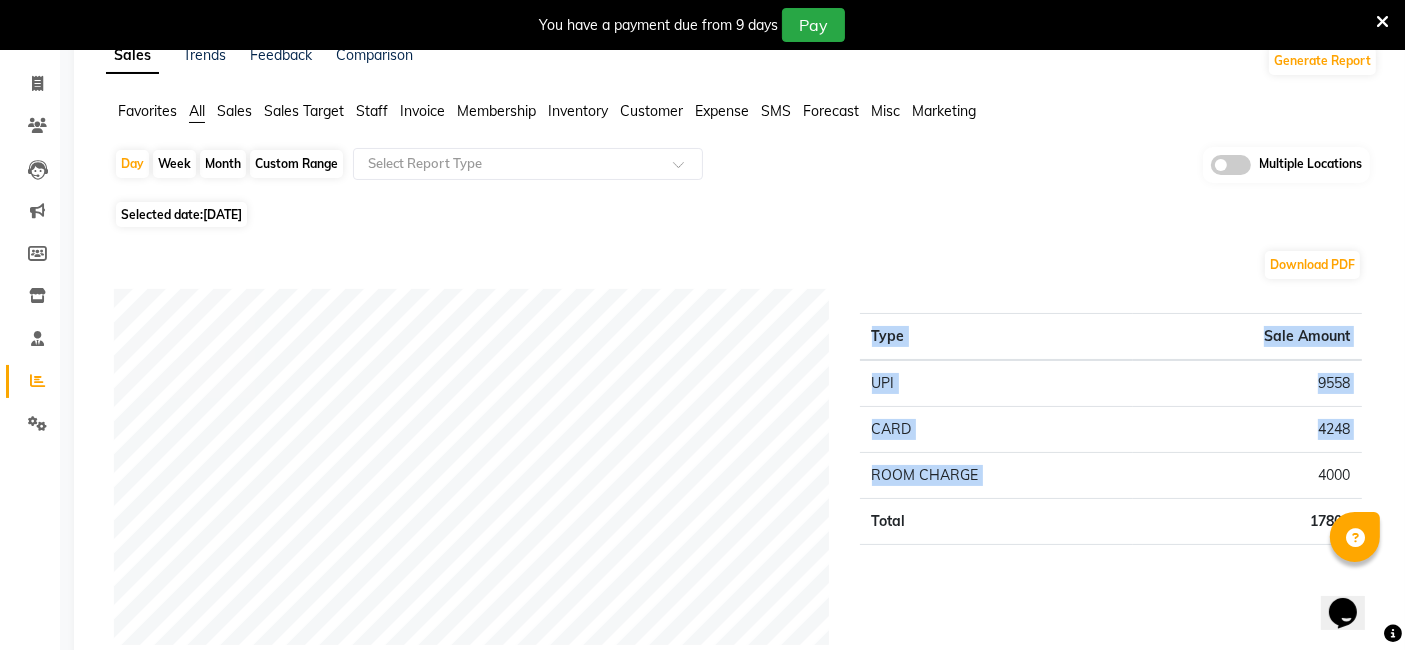 drag, startPoint x: 1314, startPoint y: 472, endPoint x: 1384, endPoint y: 479, distance: 70.34913 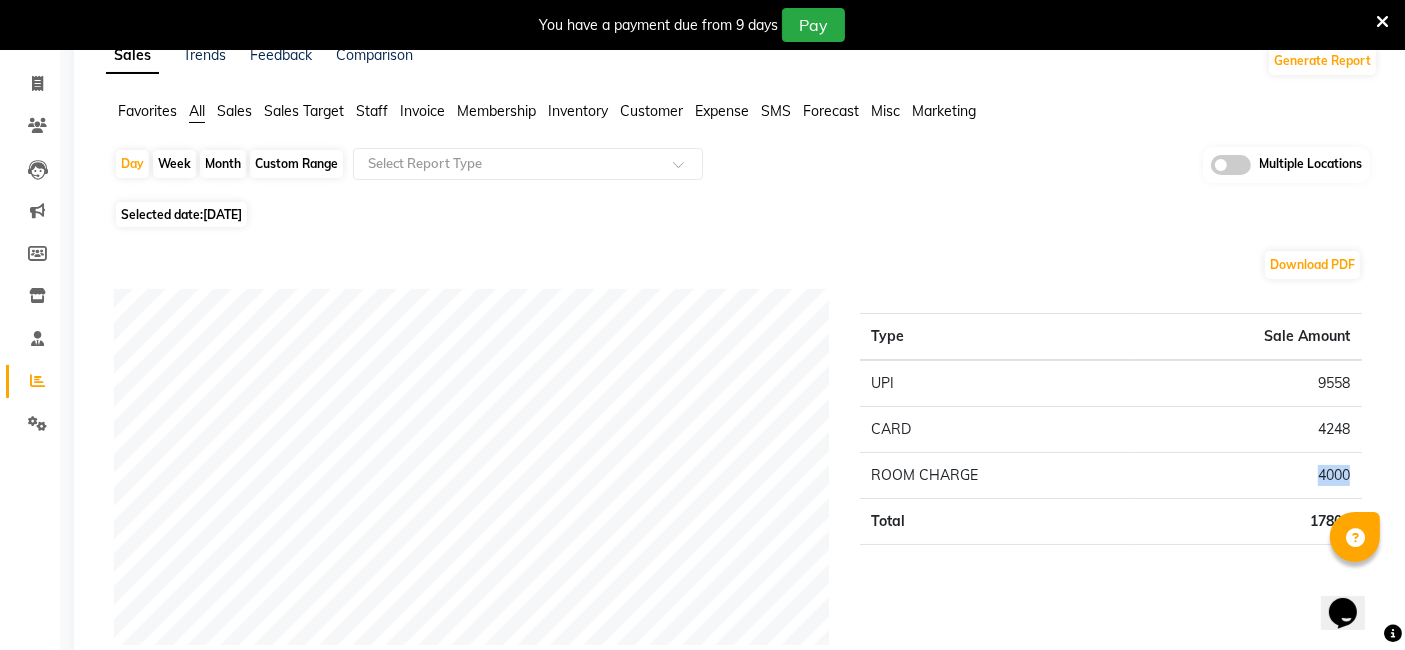 drag, startPoint x: 1356, startPoint y: 471, endPoint x: 1311, endPoint y: 471, distance: 45 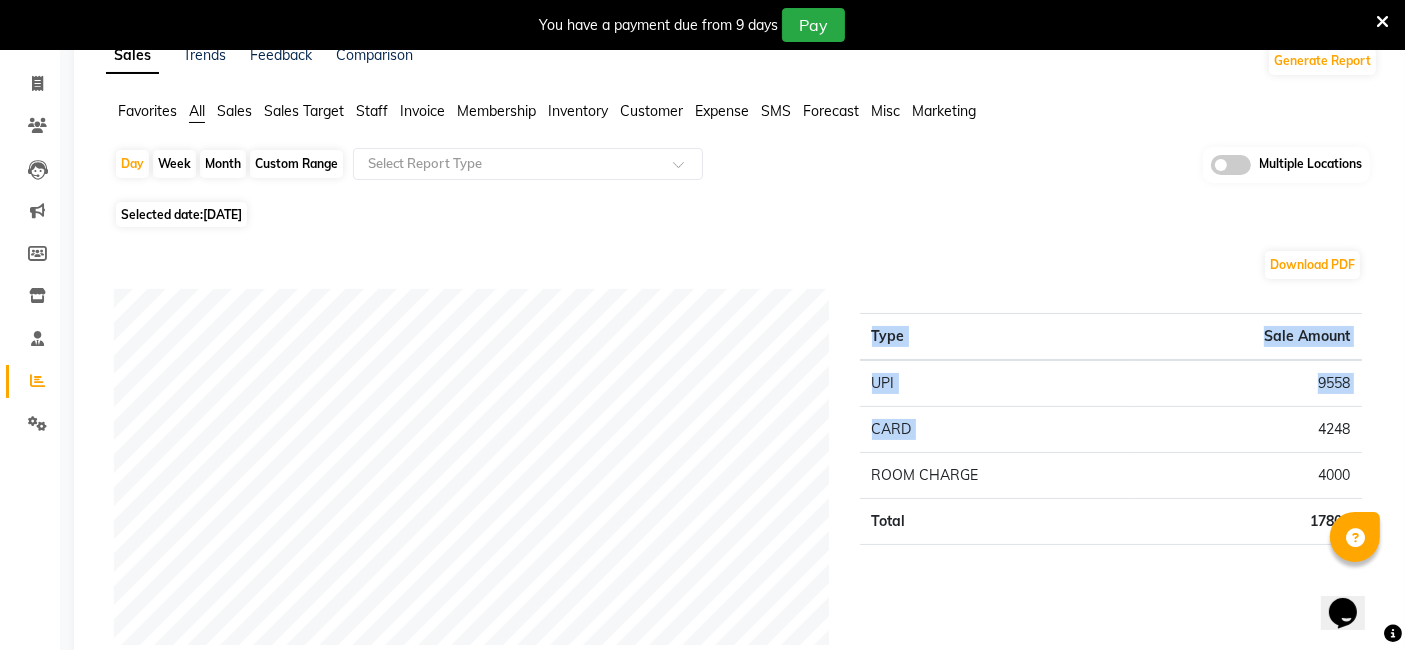 drag, startPoint x: 1306, startPoint y: 421, endPoint x: 1387, endPoint y: 426, distance: 81.154175 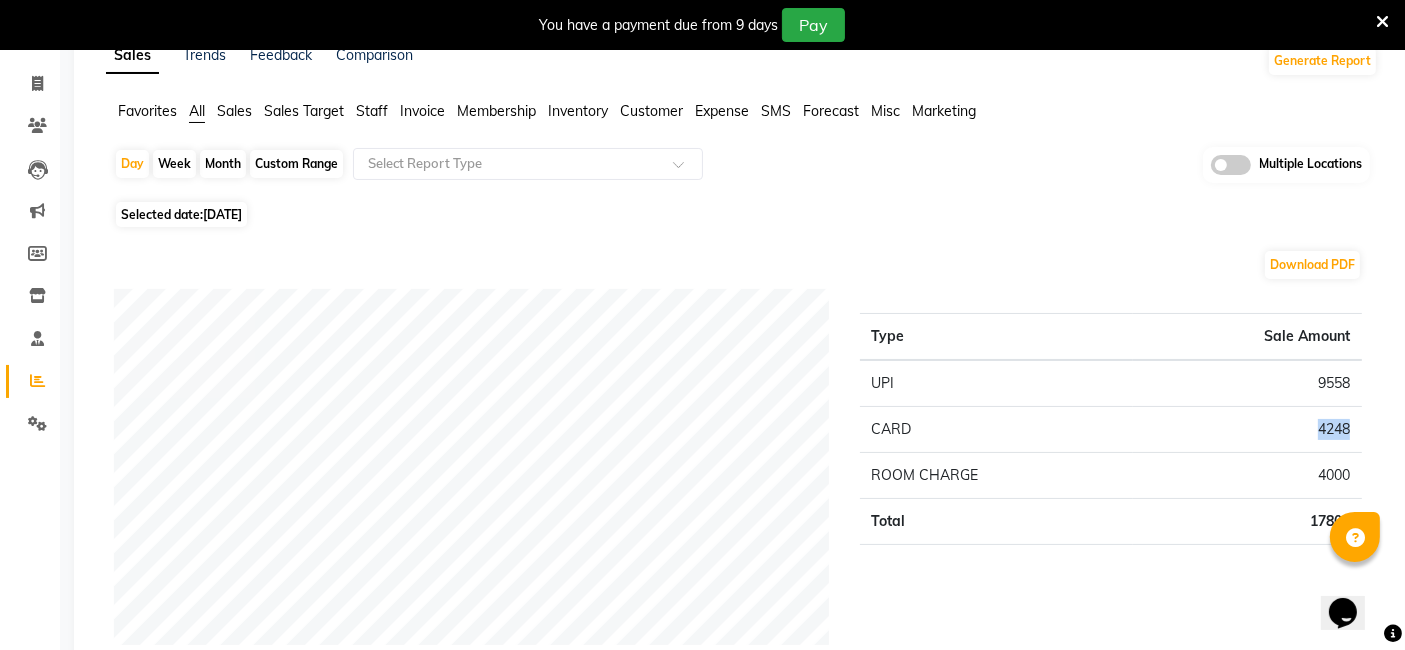 drag, startPoint x: 1314, startPoint y: 427, endPoint x: 1360, endPoint y: 425, distance: 46.043457 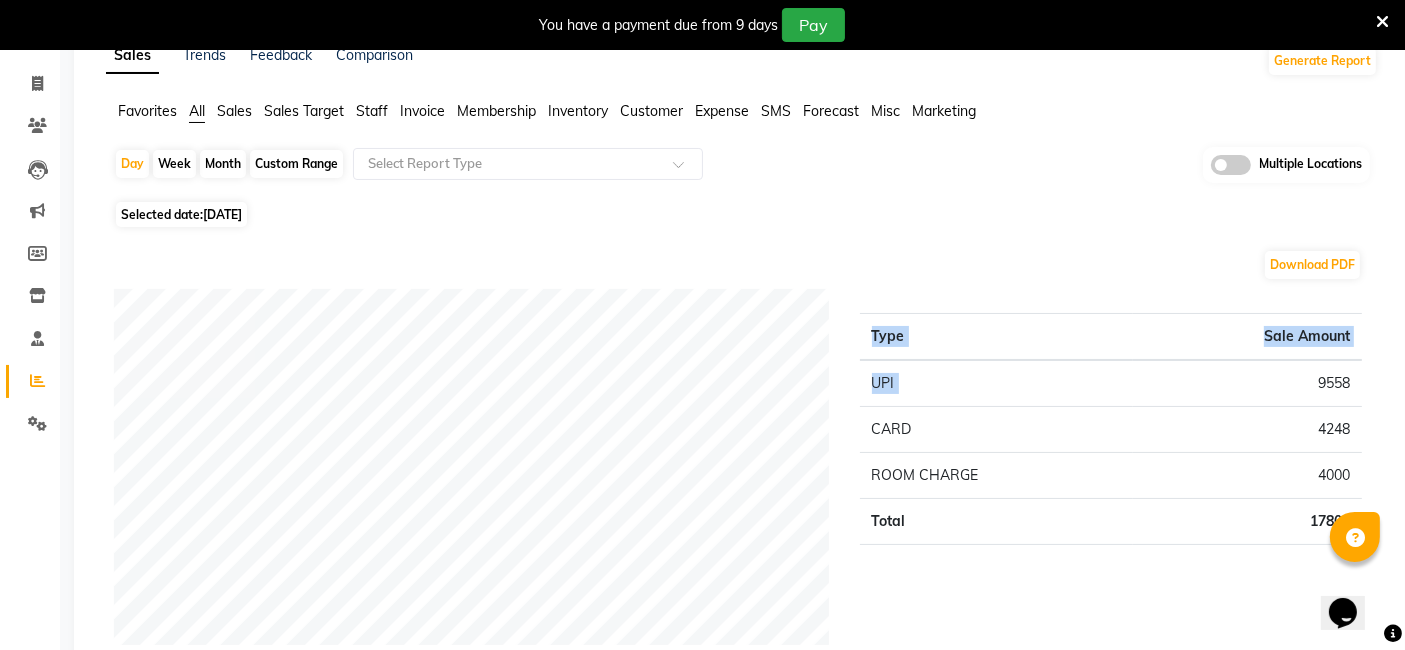 drag, startPoint x: 1336, startPoint y: 381, endPoint x: 1362, endPoint y: 381, distance: 26 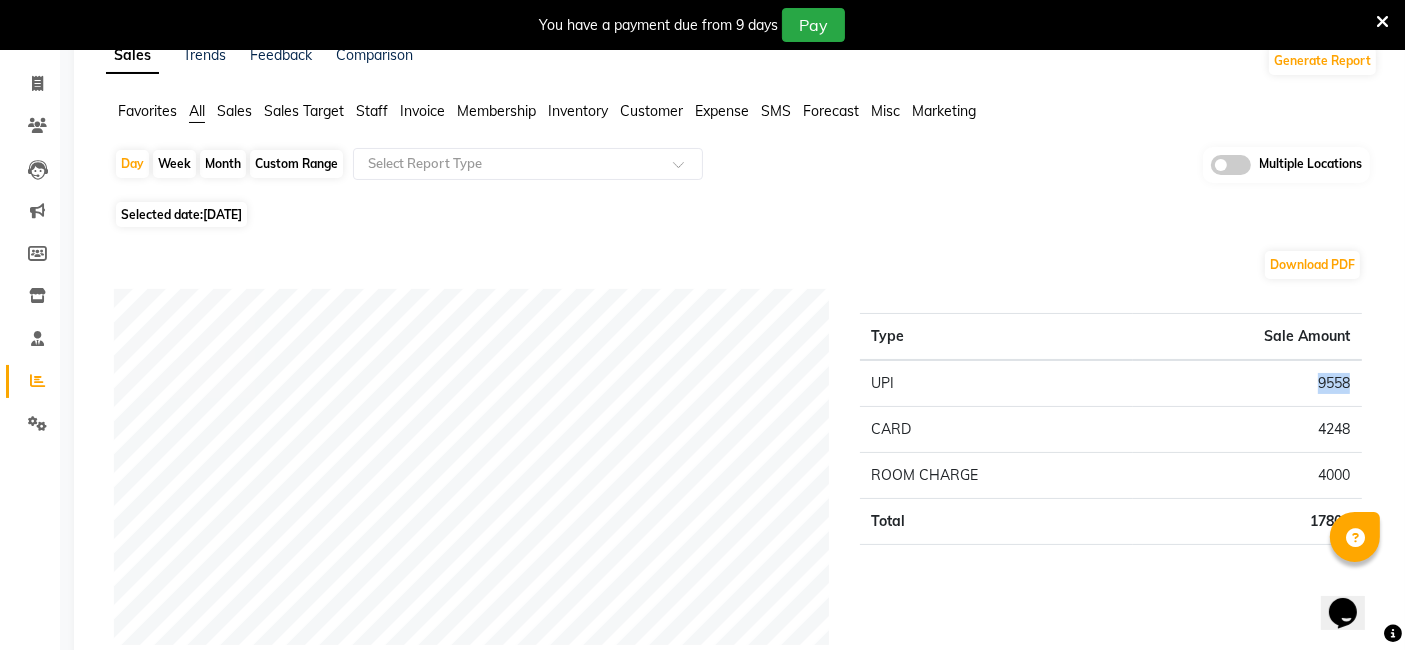 drag, startPoint x: 1316, startPoint y: 384, endPoint x: 1351, endPoint y: 380, distance: 35.22783 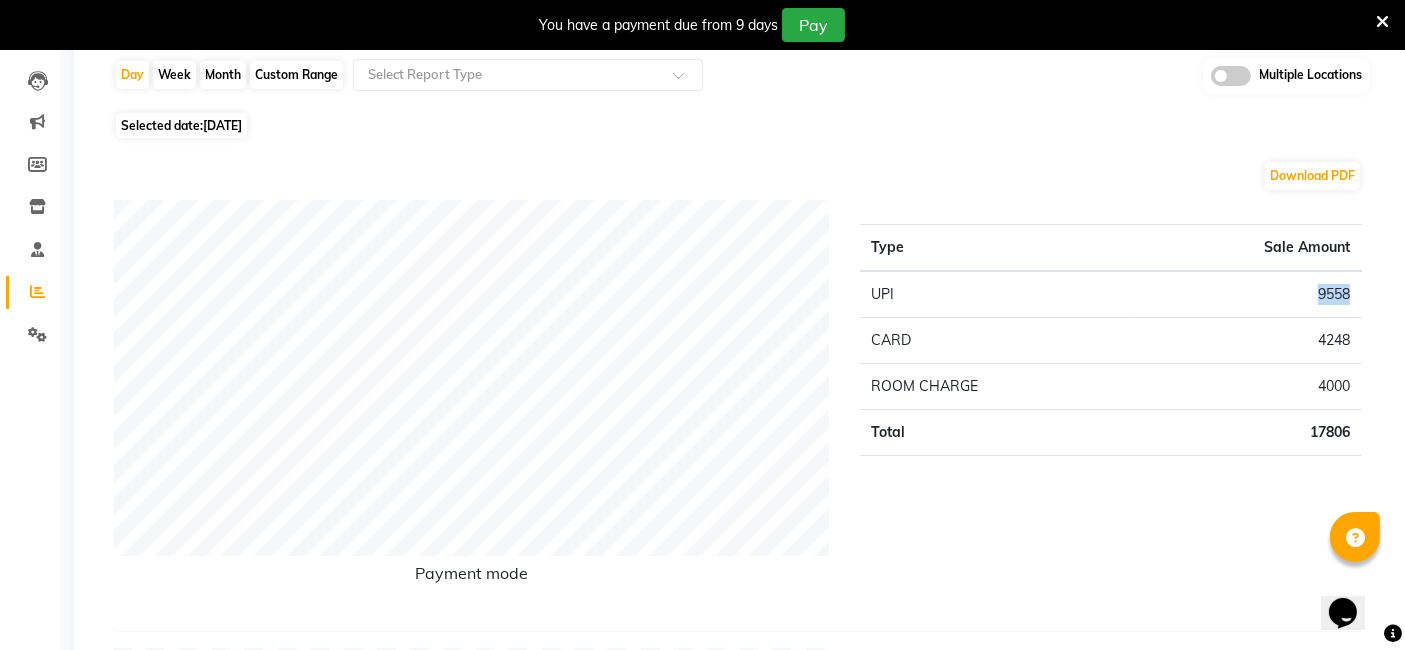 scroll, scrollTop: 222, scrollLeft: 0, axis: vertical 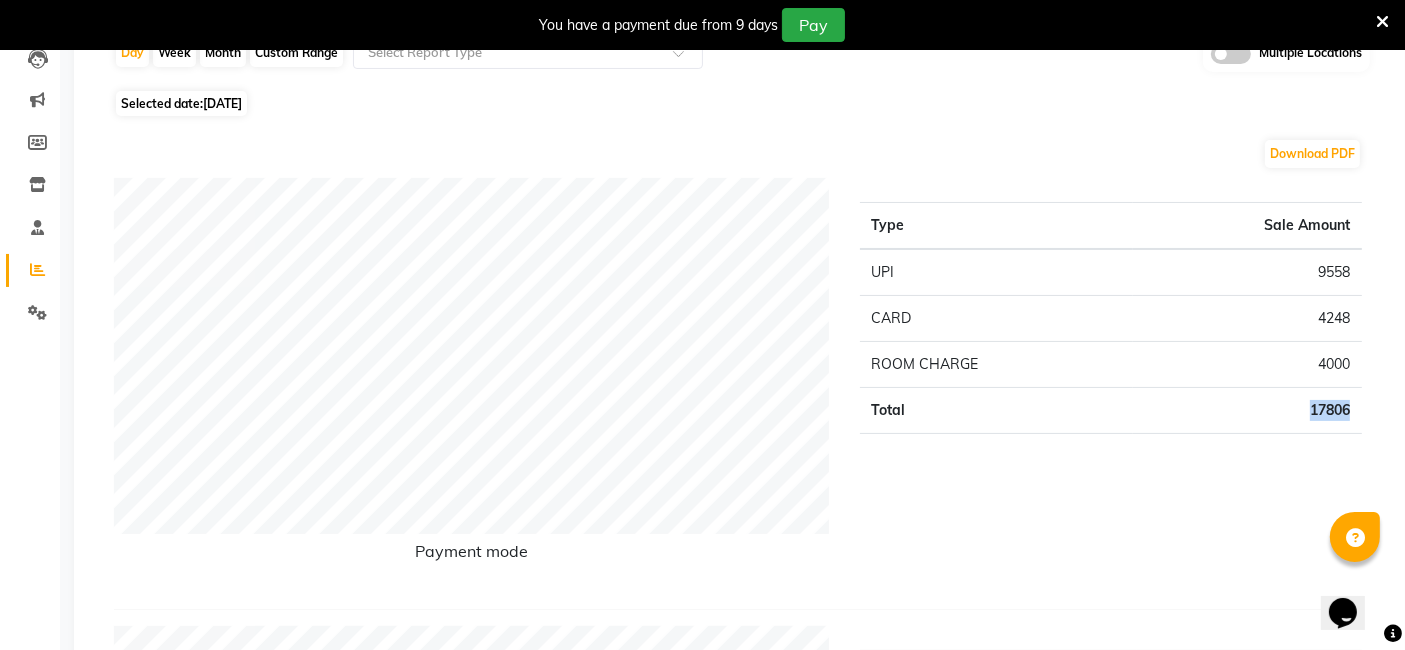 click on "17806" 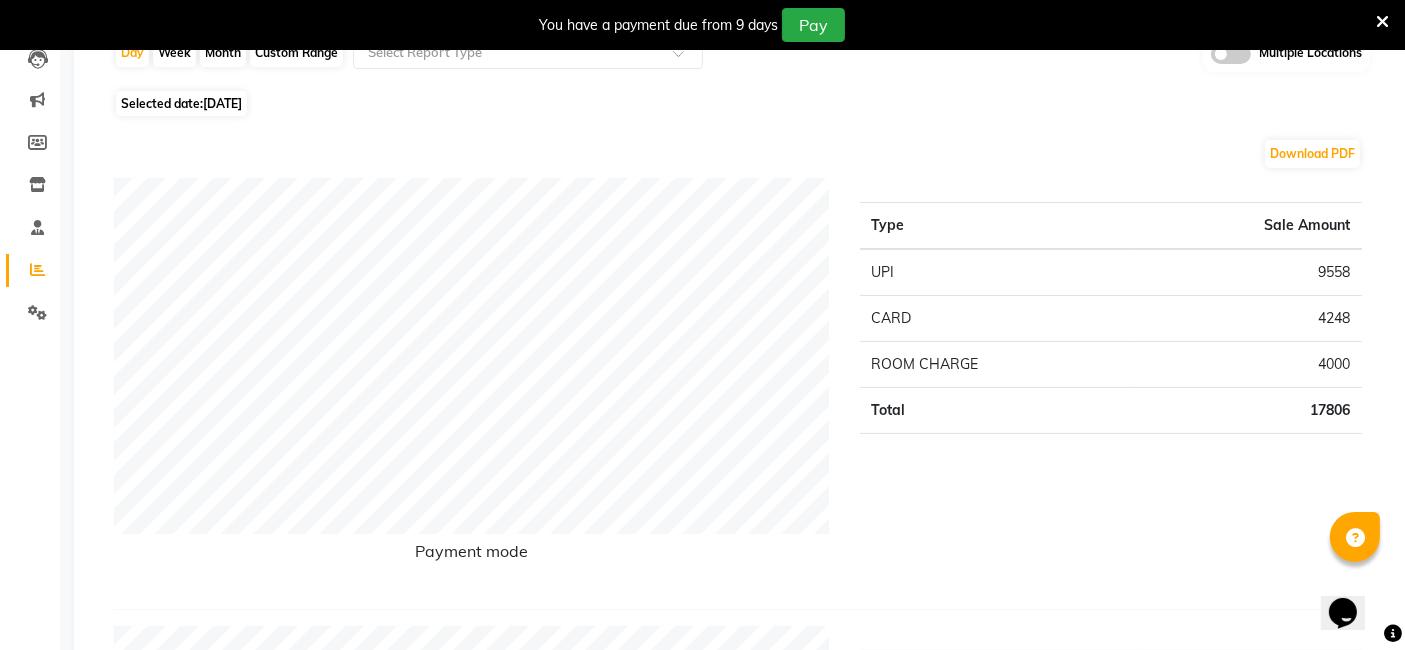 drag, startPoint x: 1360, startPoint y: 405, endPoint x: 1305, endPoint y: 438, distance: 64.14047 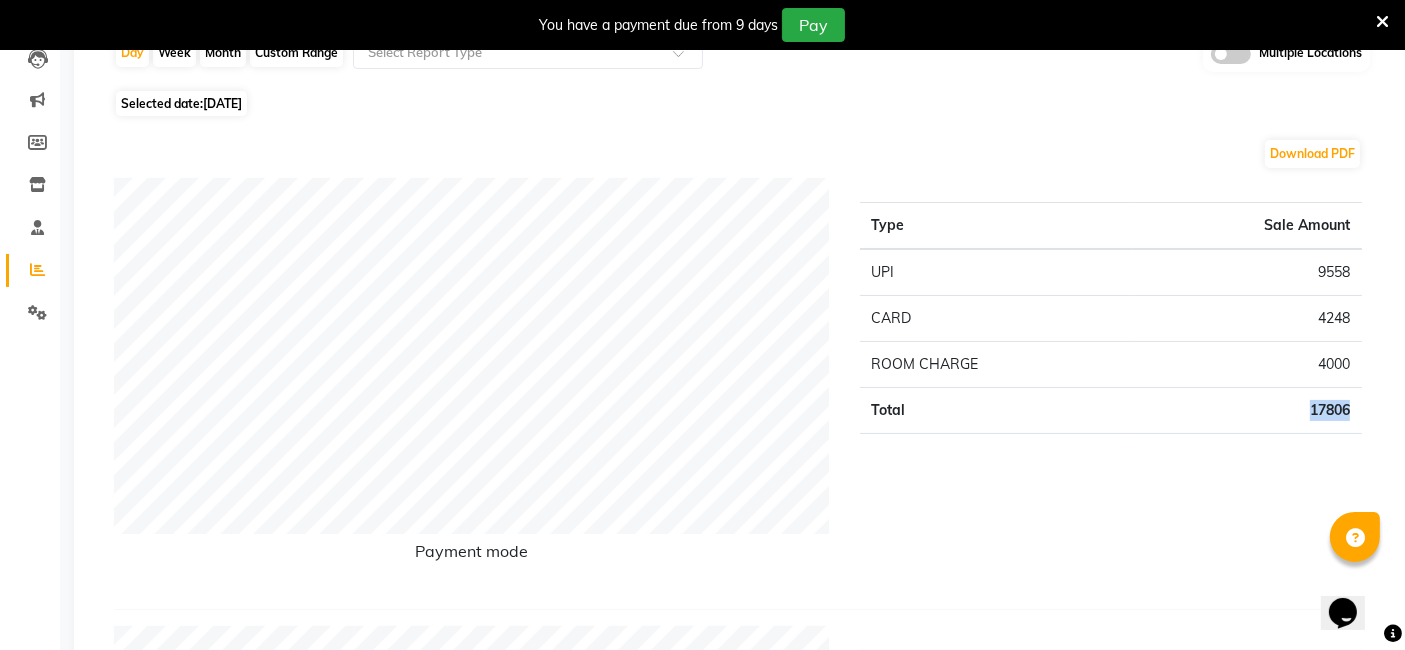 drag, startPoint x: 1307, startPoint y: 410, endPoint x: 1359, endPoint y: 407, distance: 52.086468 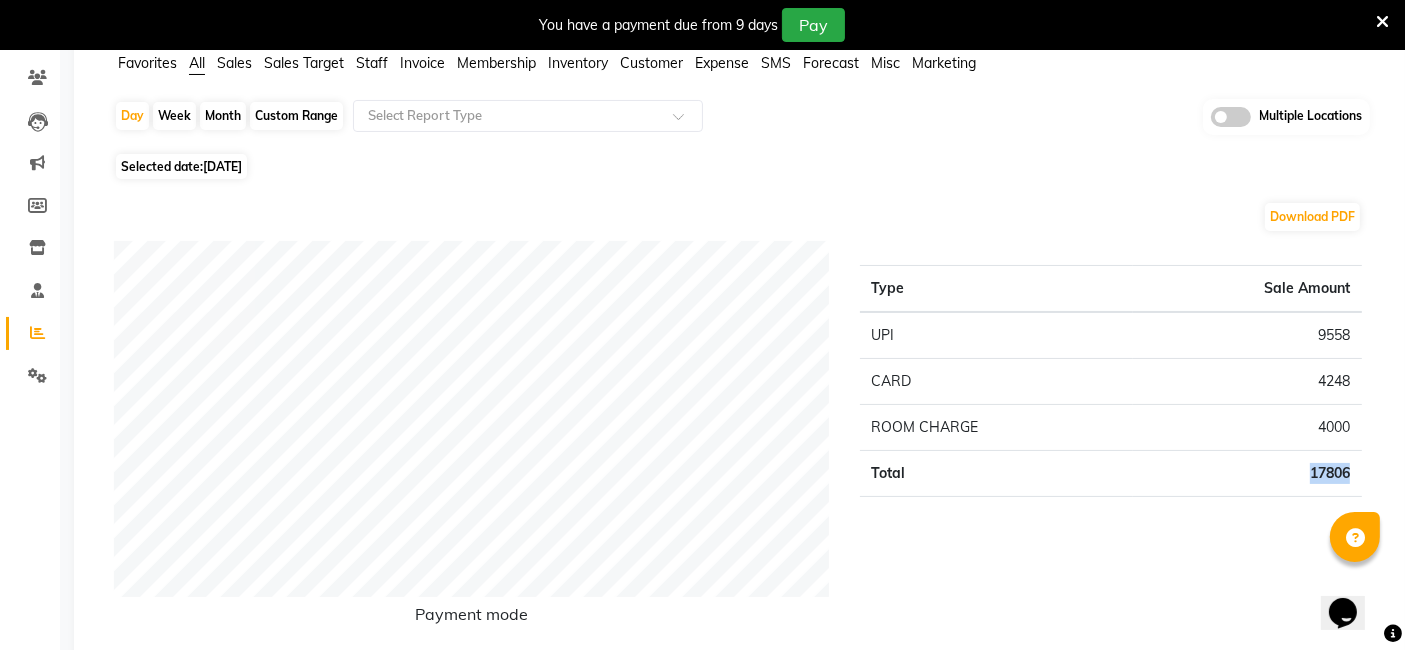 scroll, scrollTop: 111, scrollLeft: 0, axis: vertical 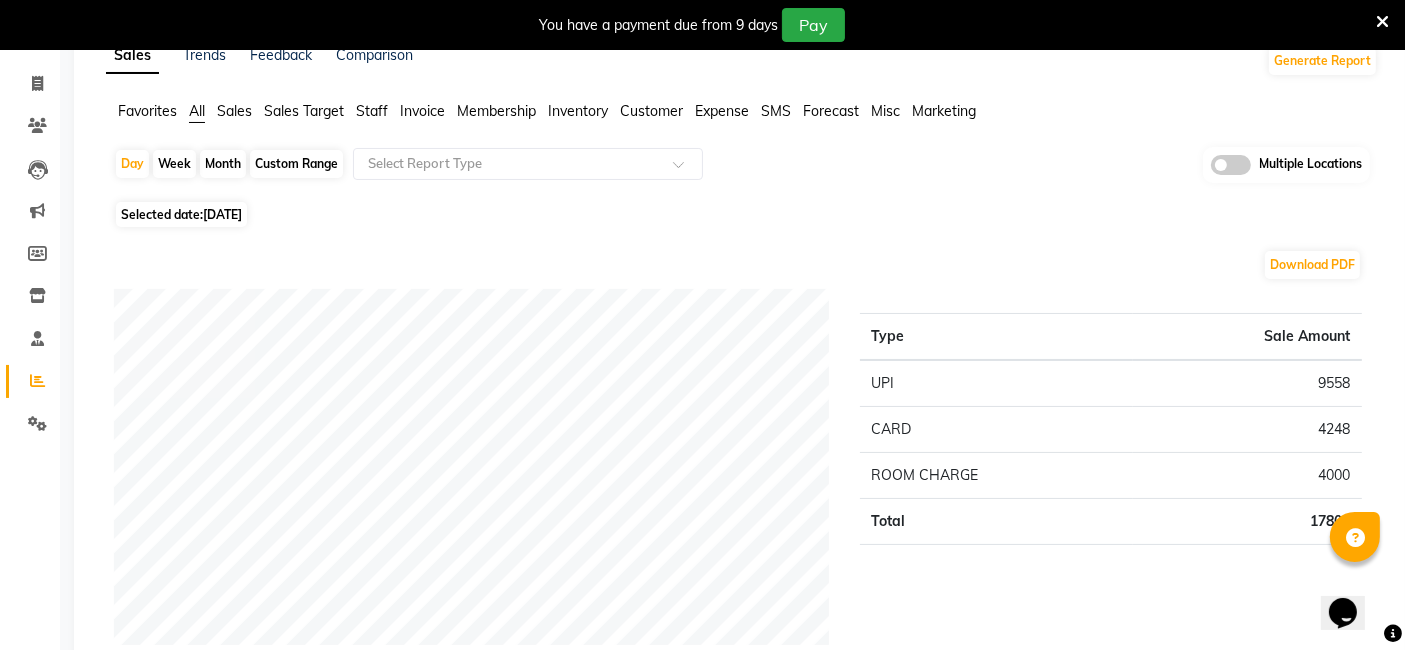 click on "08-07-2025" 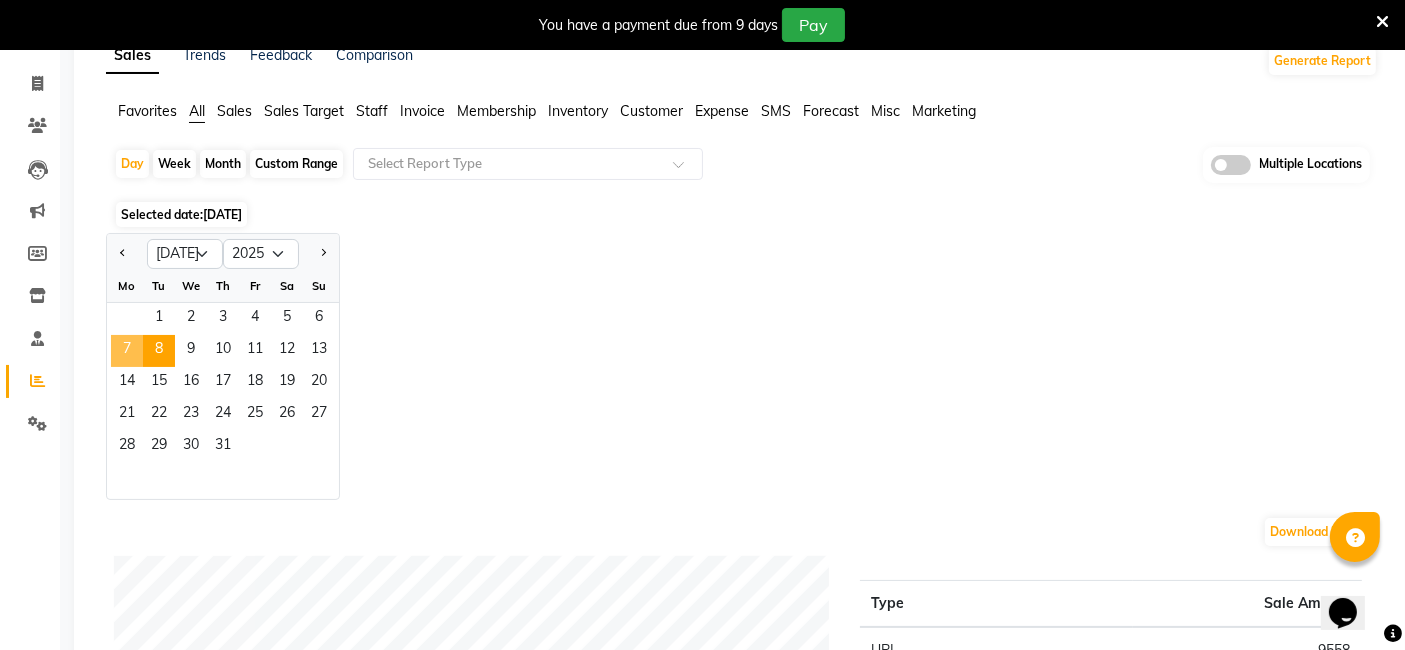 click on "7" 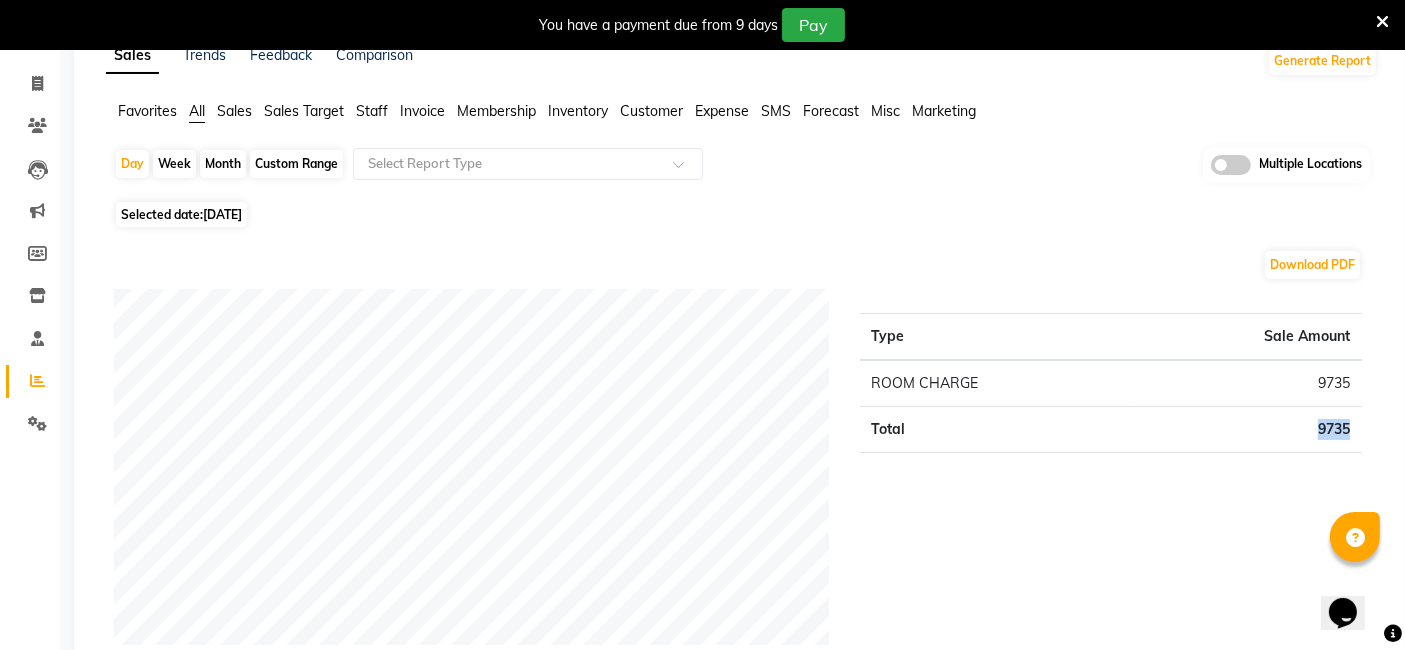drag, startPoint x: 1353, startPoint y: 433, endPoint x: 1303, endPoint y: 427, distance: 50.358715 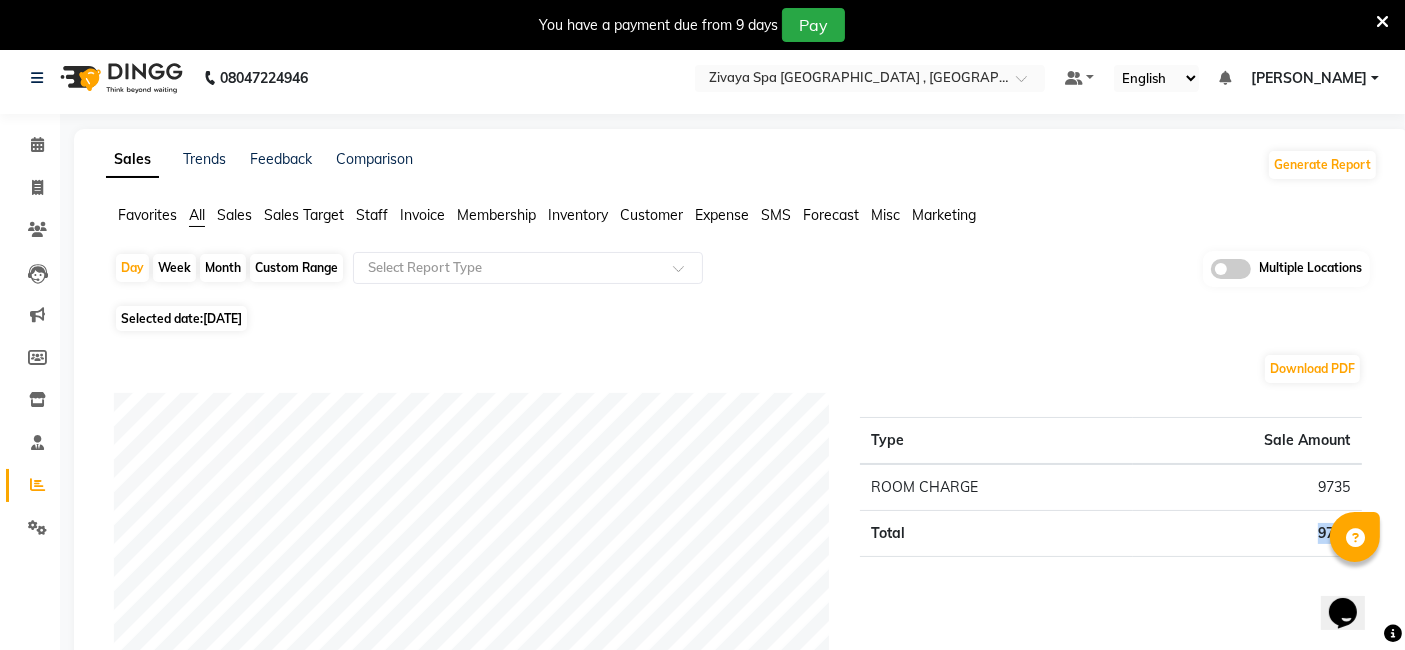 scroll, scrollTop: 0, scrollLeft: 0, axis: both 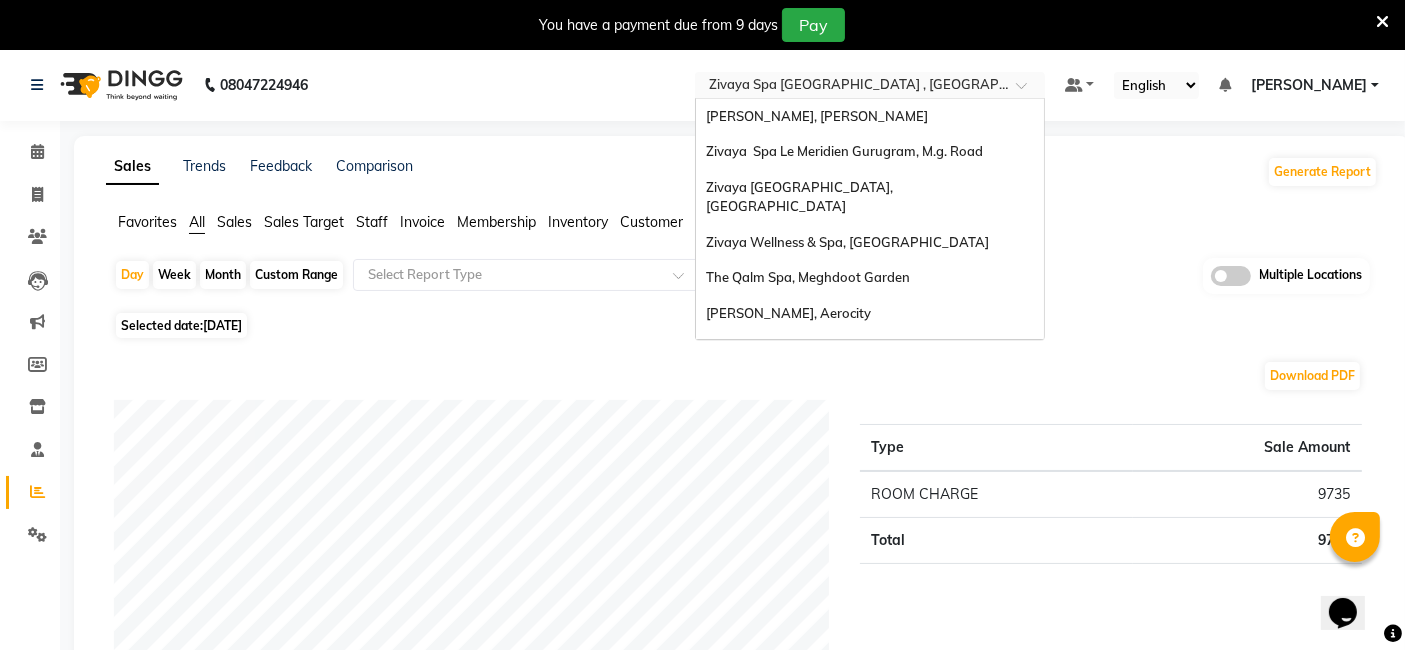 click at bounding box center [850, 87] 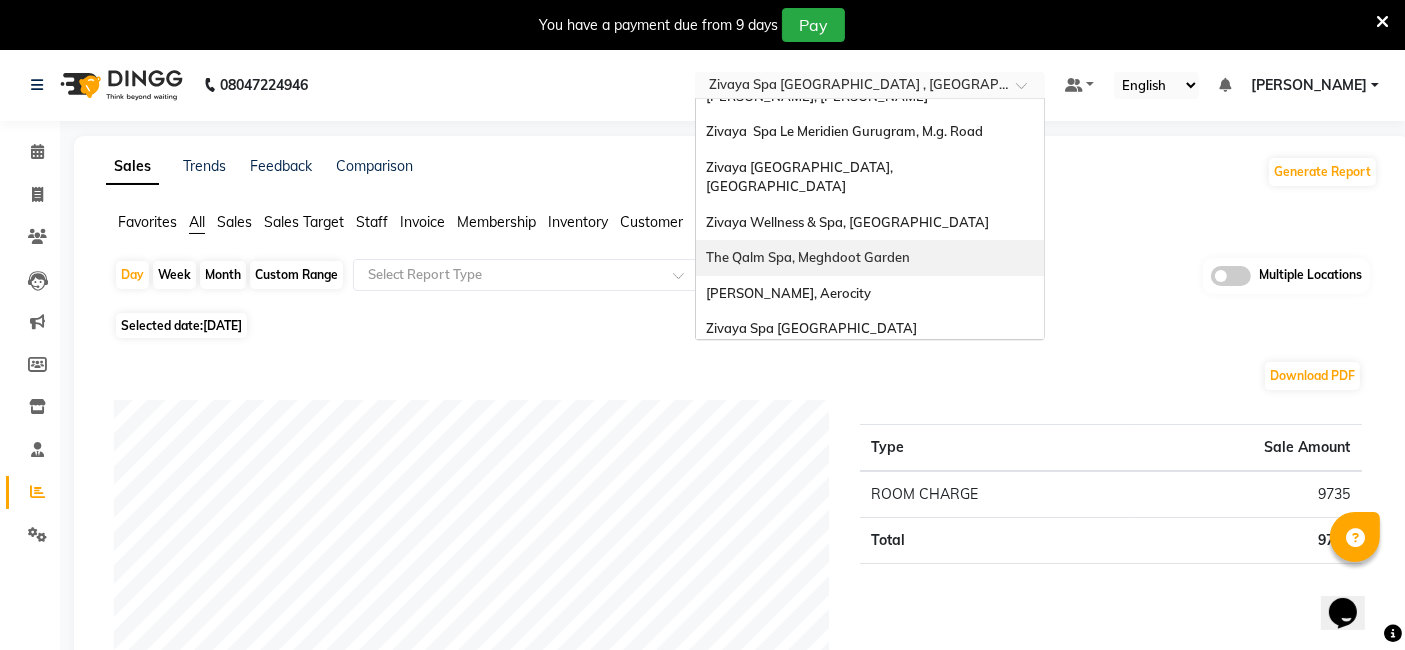 scroll, scrollTop: 0, scrollLeft: 0, axis: both 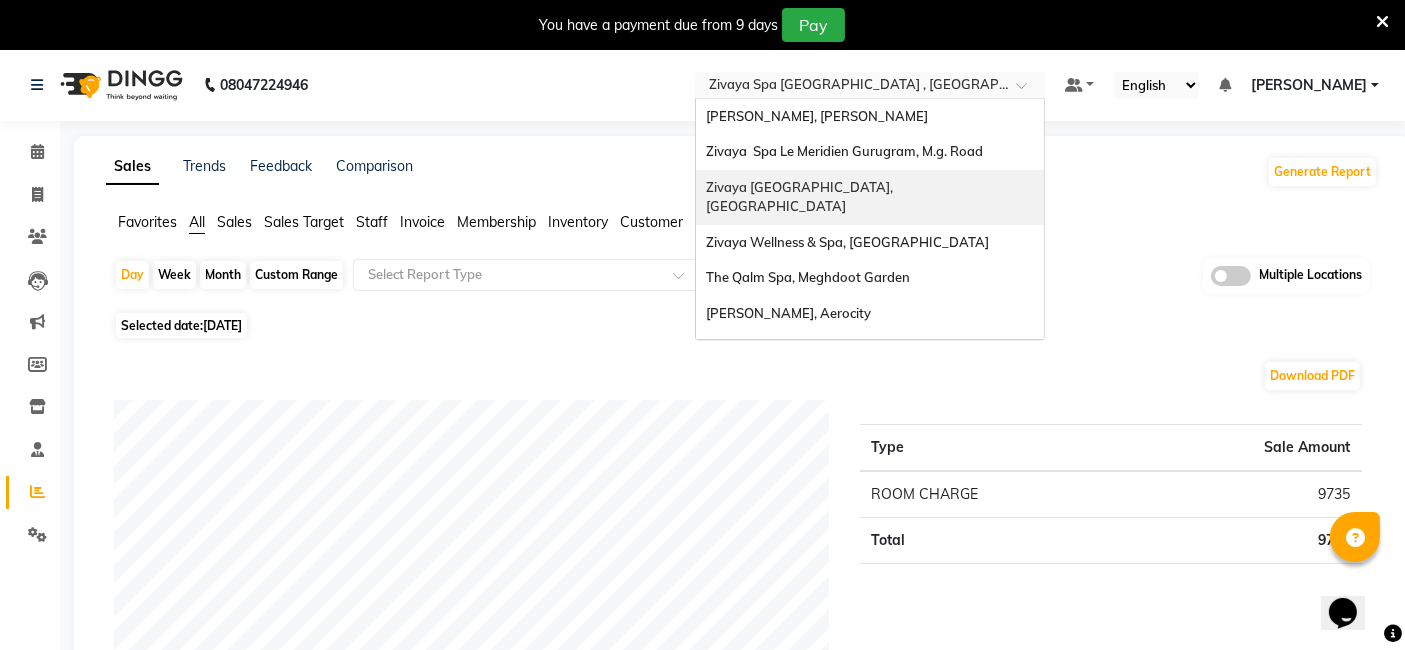 click on "Zivaya [GEOGRAPHIC_DATA],  [GEOGRAPHIC_DATA]" at bounding box center [802, 197] 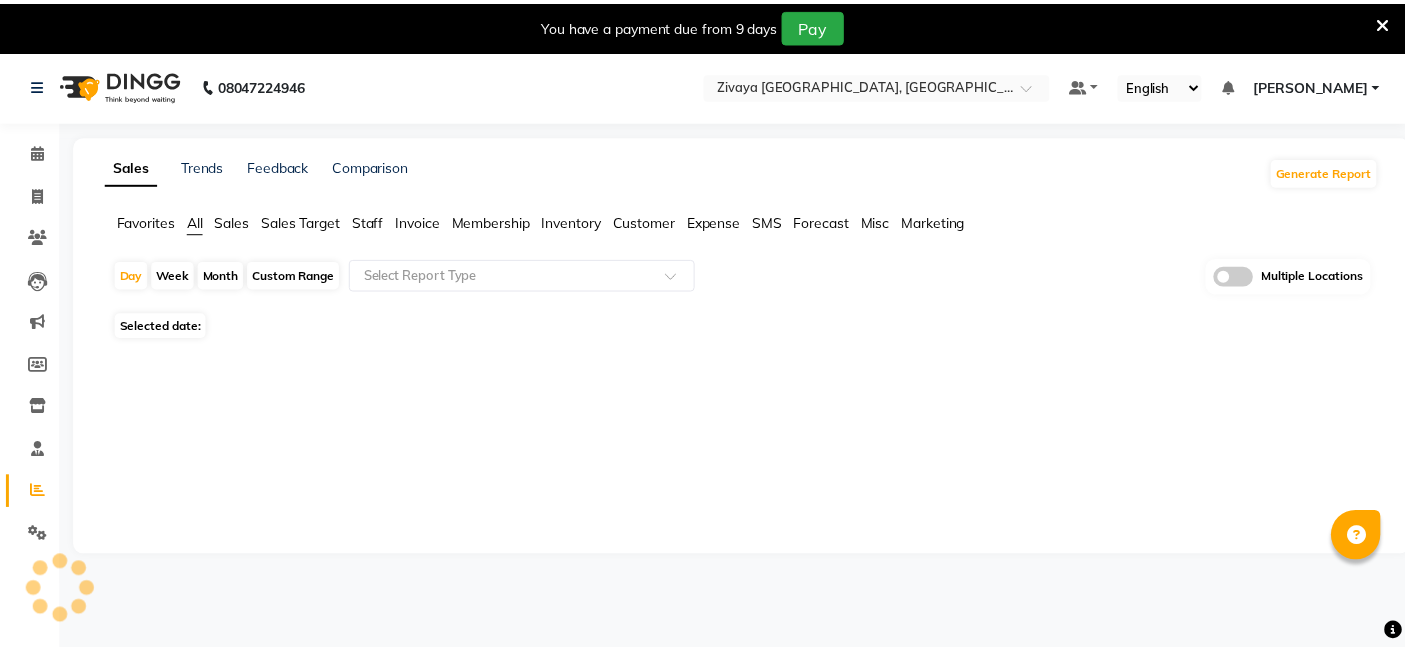 scroll, scrollTop: 0, scrollLeft: 0, axis: both 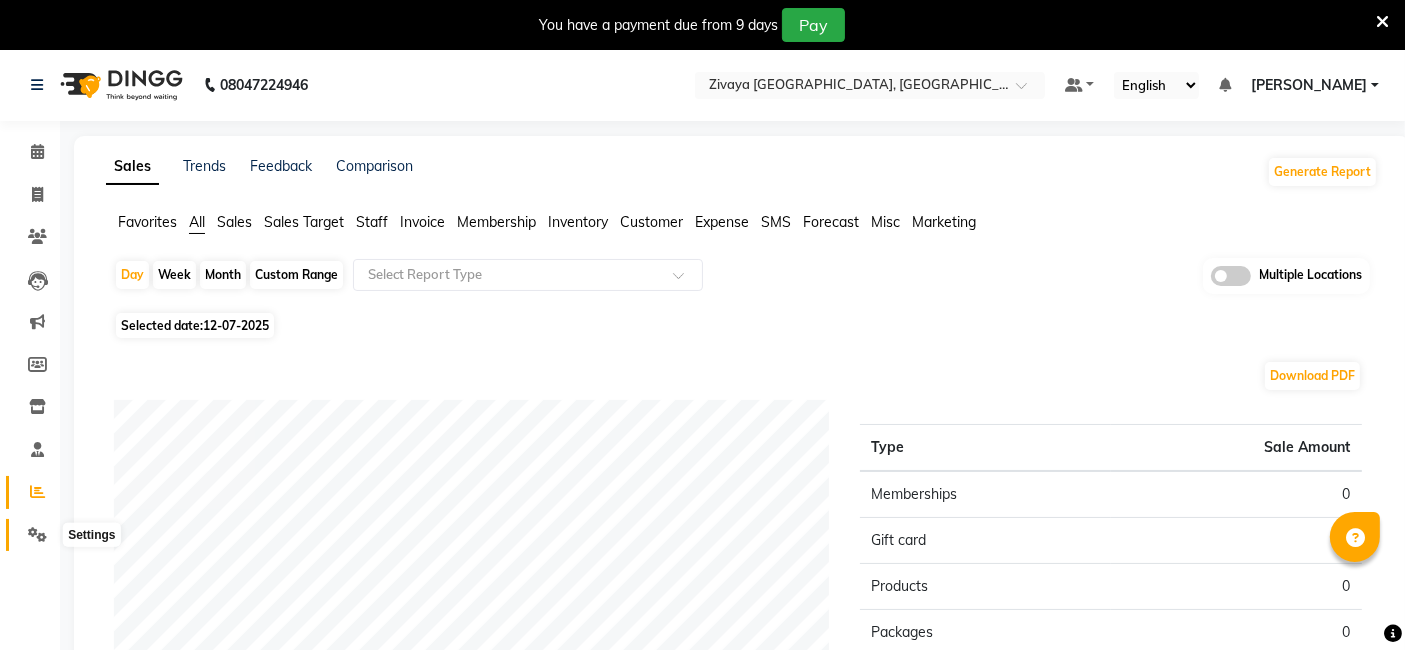 click 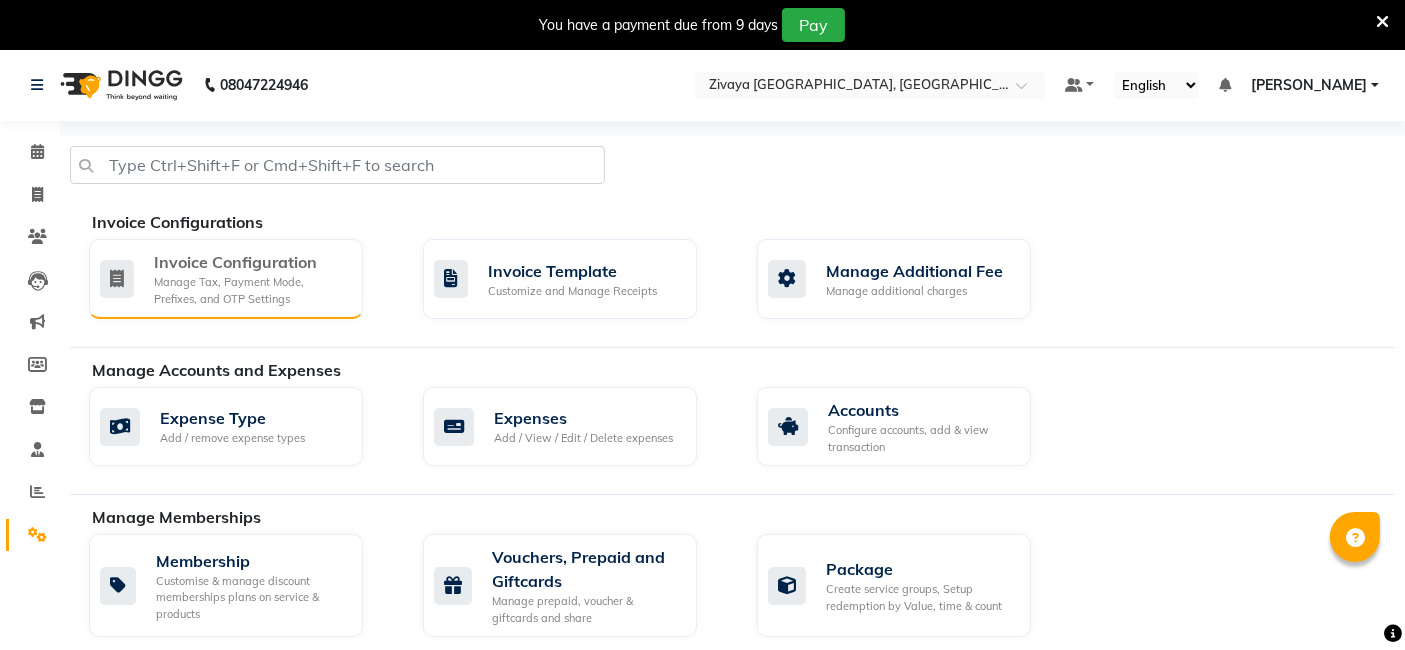 click on "Manage Tax, Payment Mode, Prefixes, and OTP Settings" 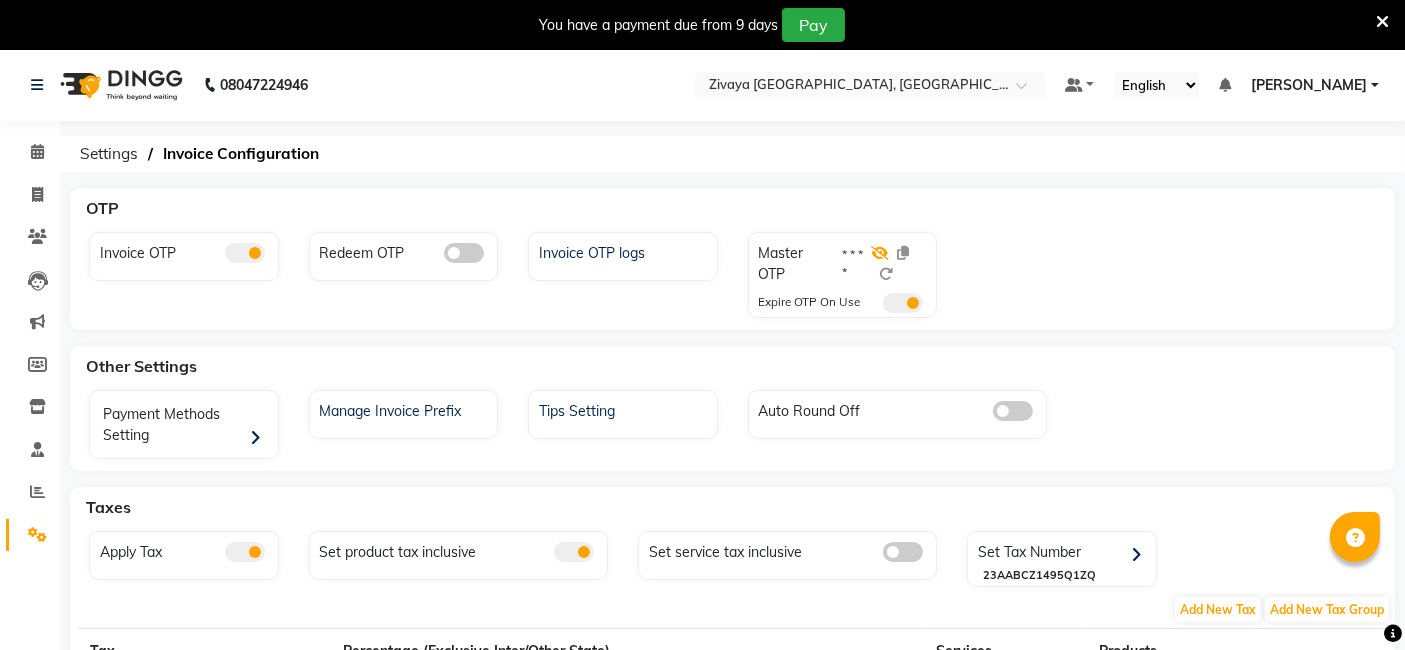 click 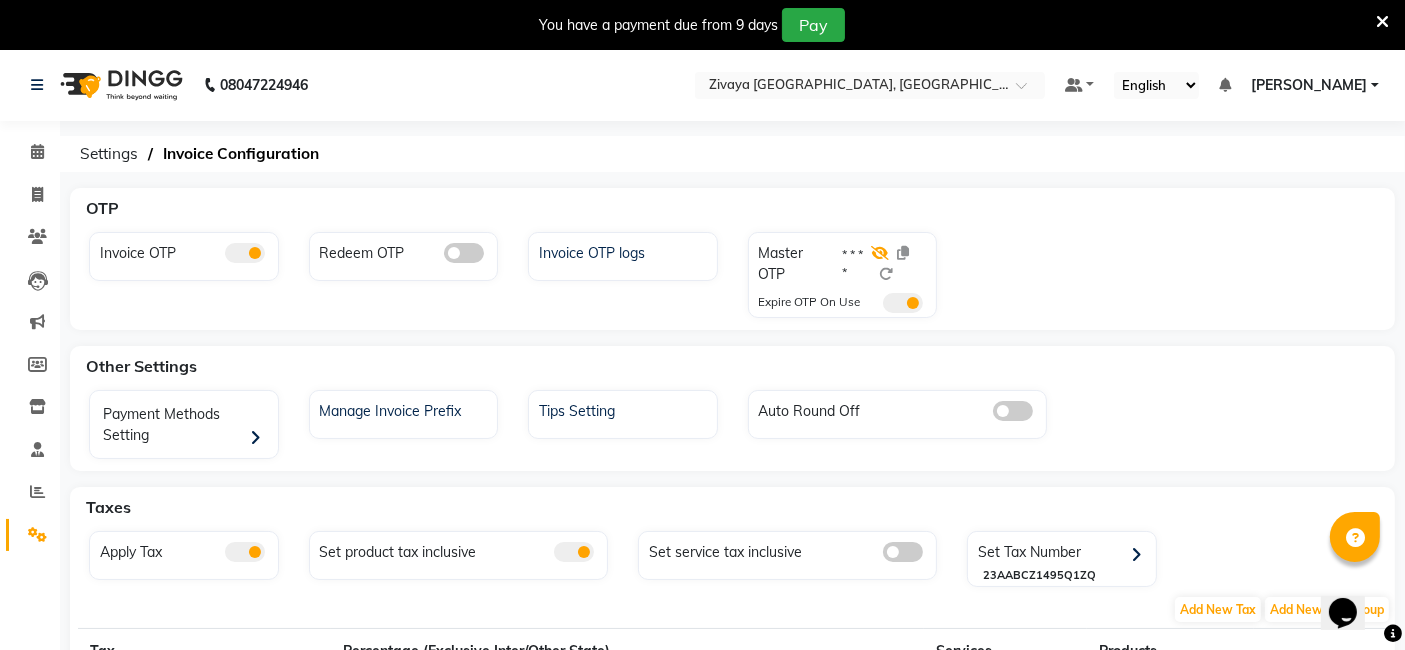 scroll, scrollTop: 0, scrollLeft: 0, axis: both 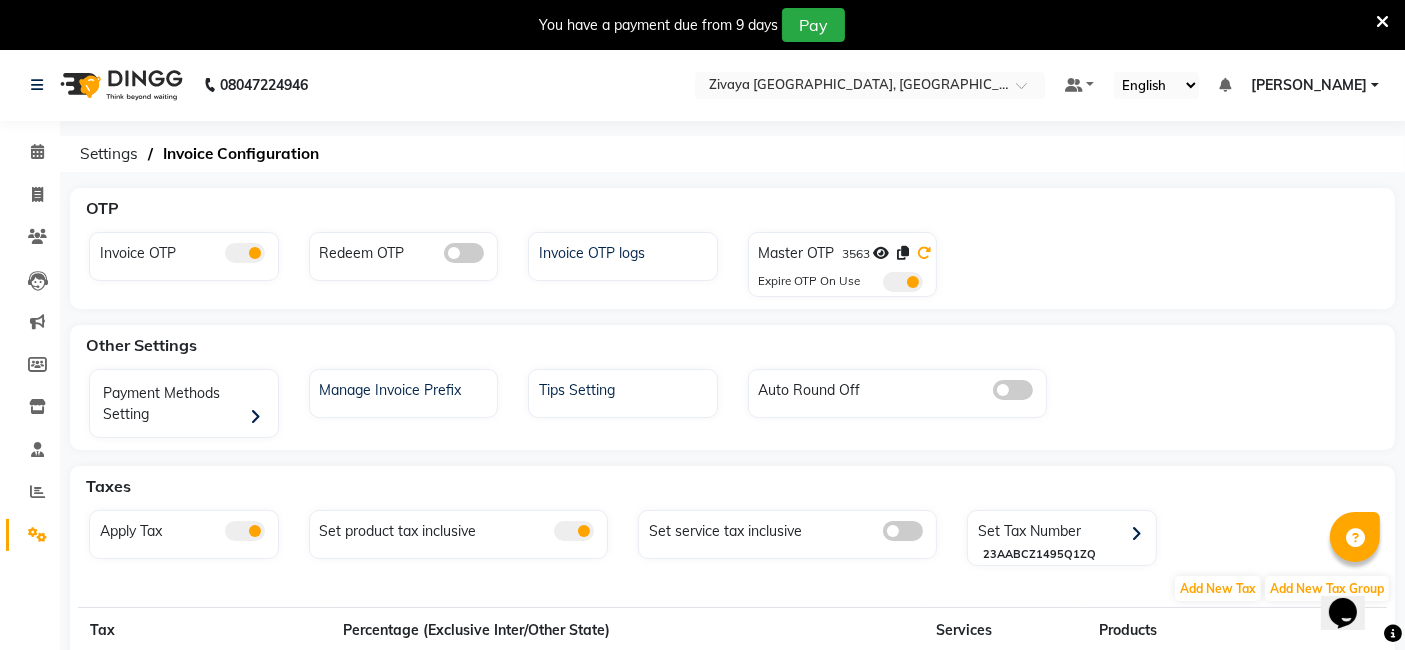 click 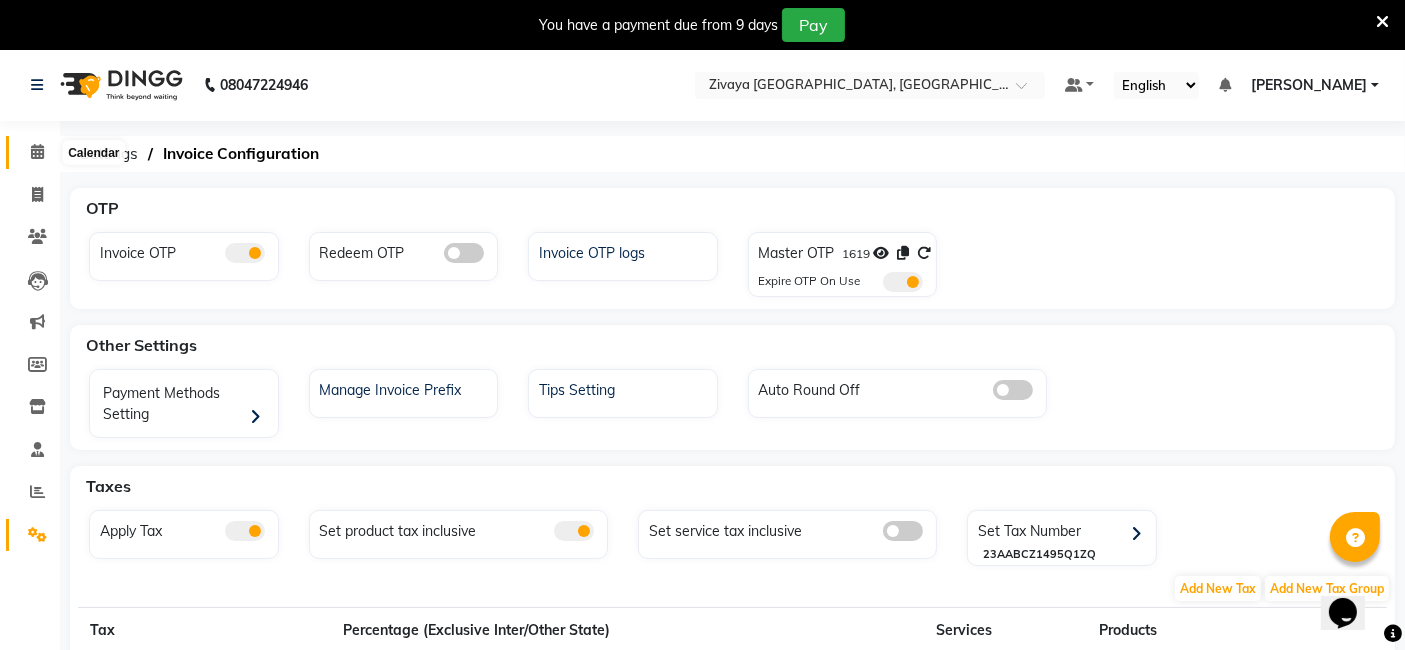 click 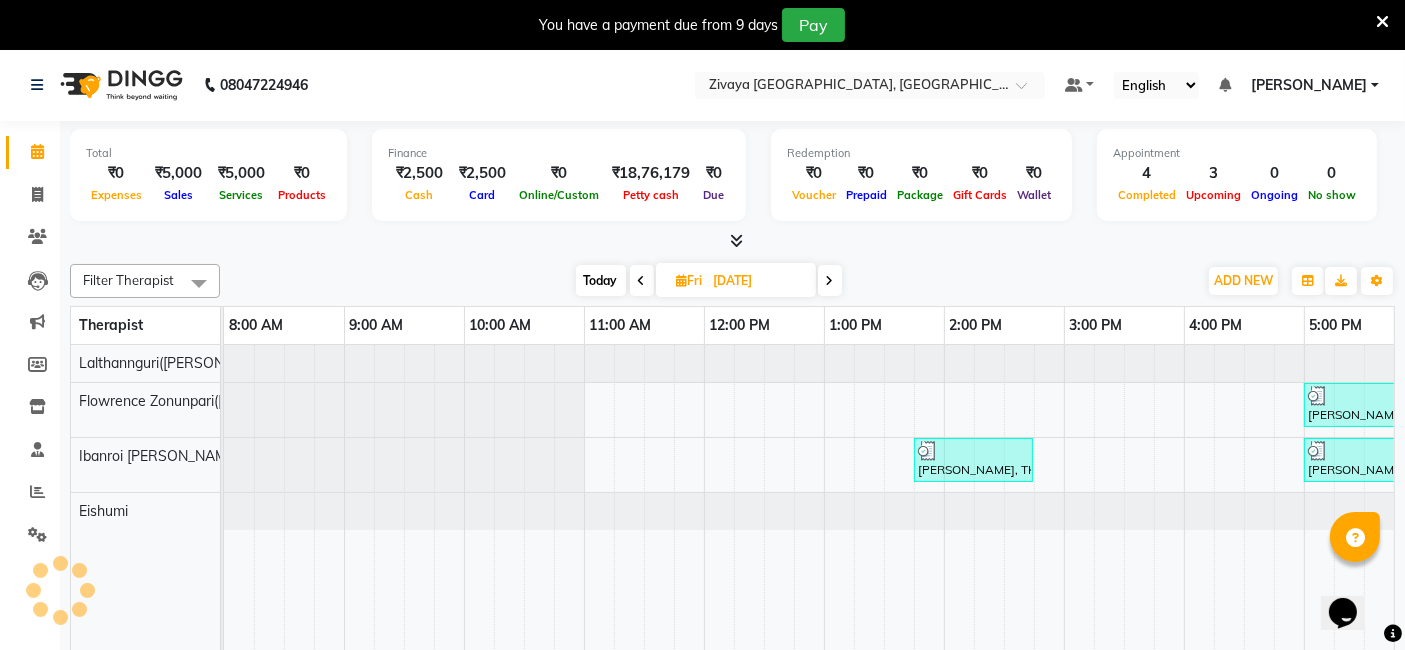 scroll, scrollTop: 0, scrollLeft: 748, axis: horizontal 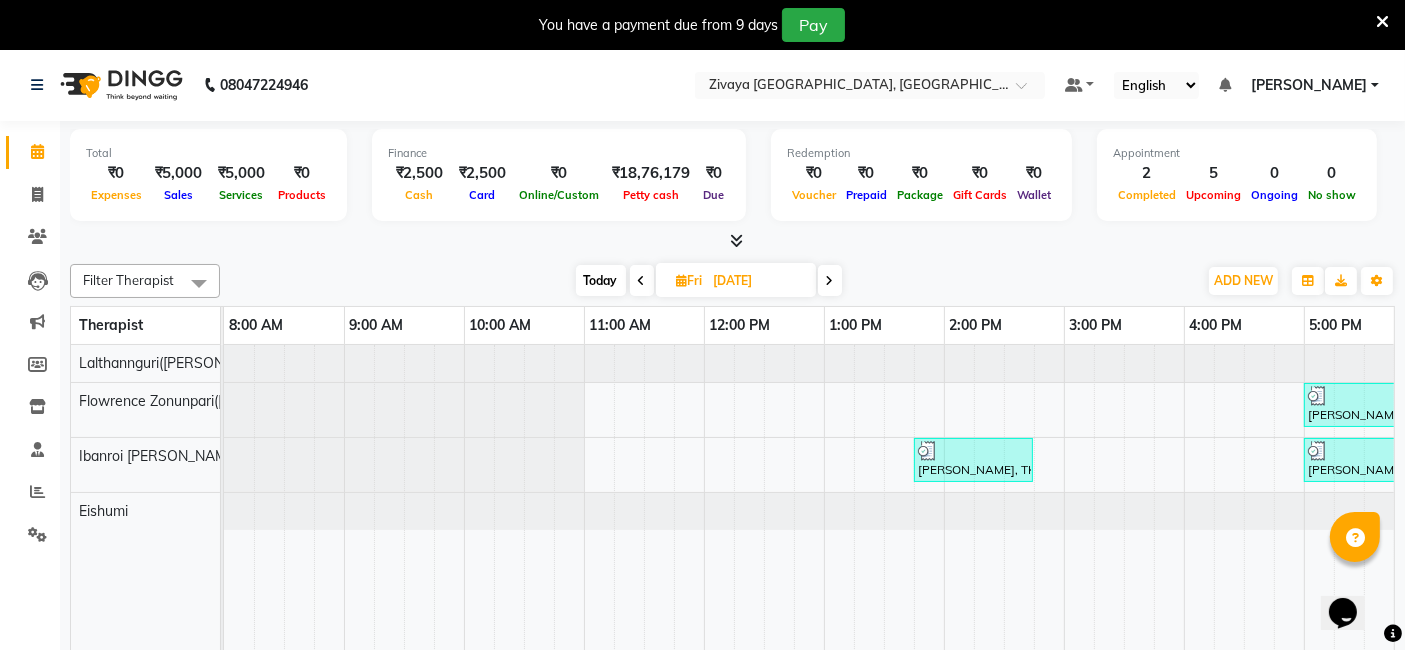 click at bounding box center (830, 280) 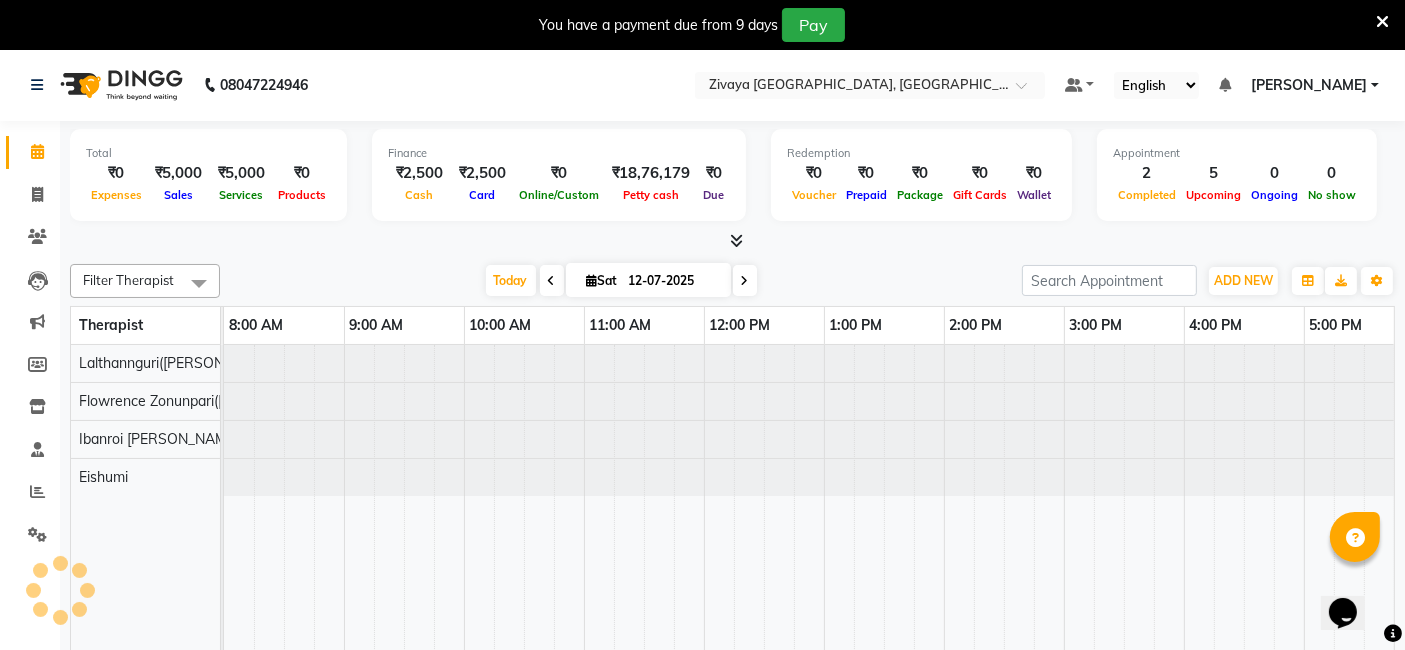 scroll, scrollTop: 0, scrollLeft: 748, axis: horizontal 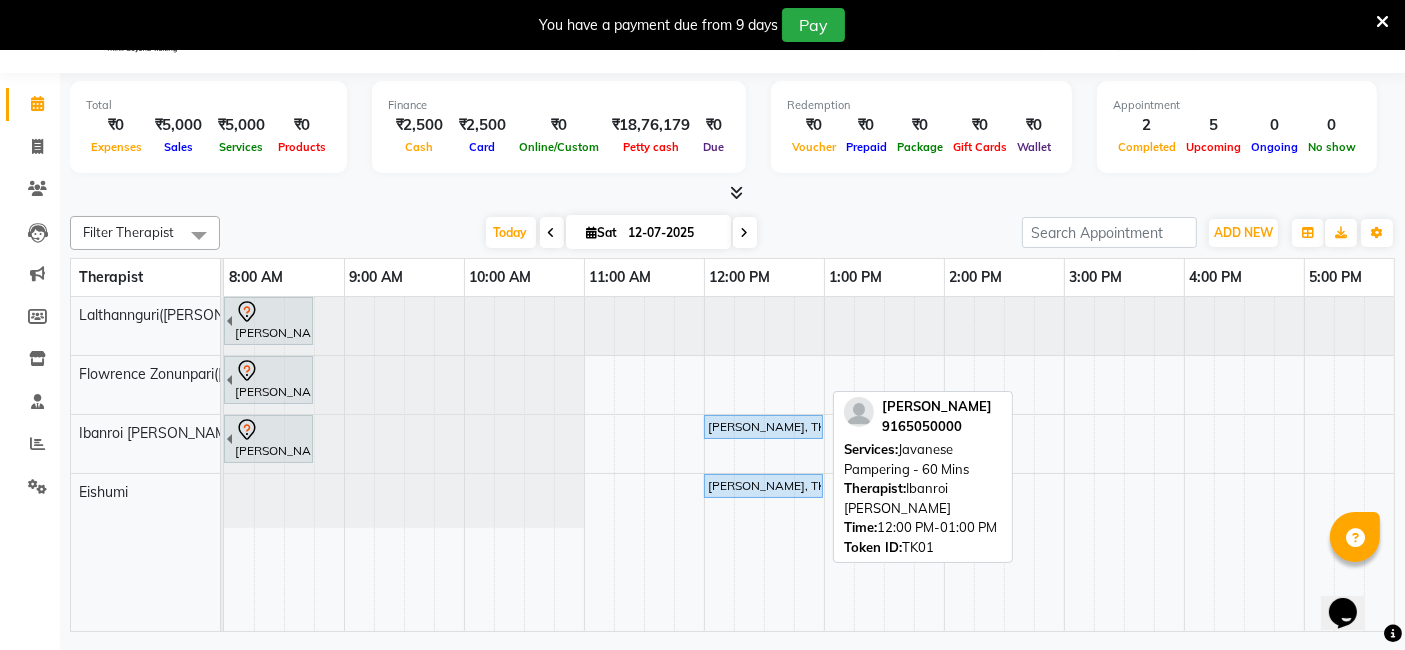 click on "[PERSON_NAME], TK01, 12:00 PM-01:00 PM, Javanese Pampering - 60 Mins" at bounding box center [763, 427] 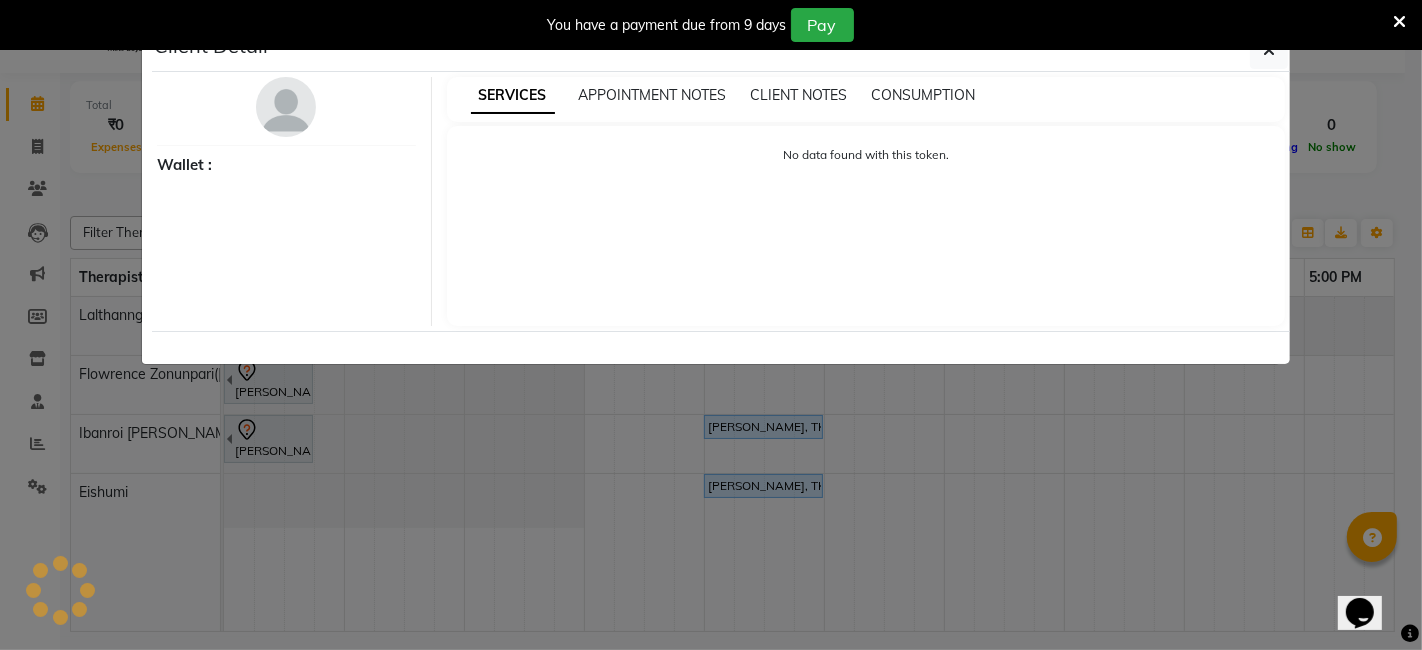 select on "5" 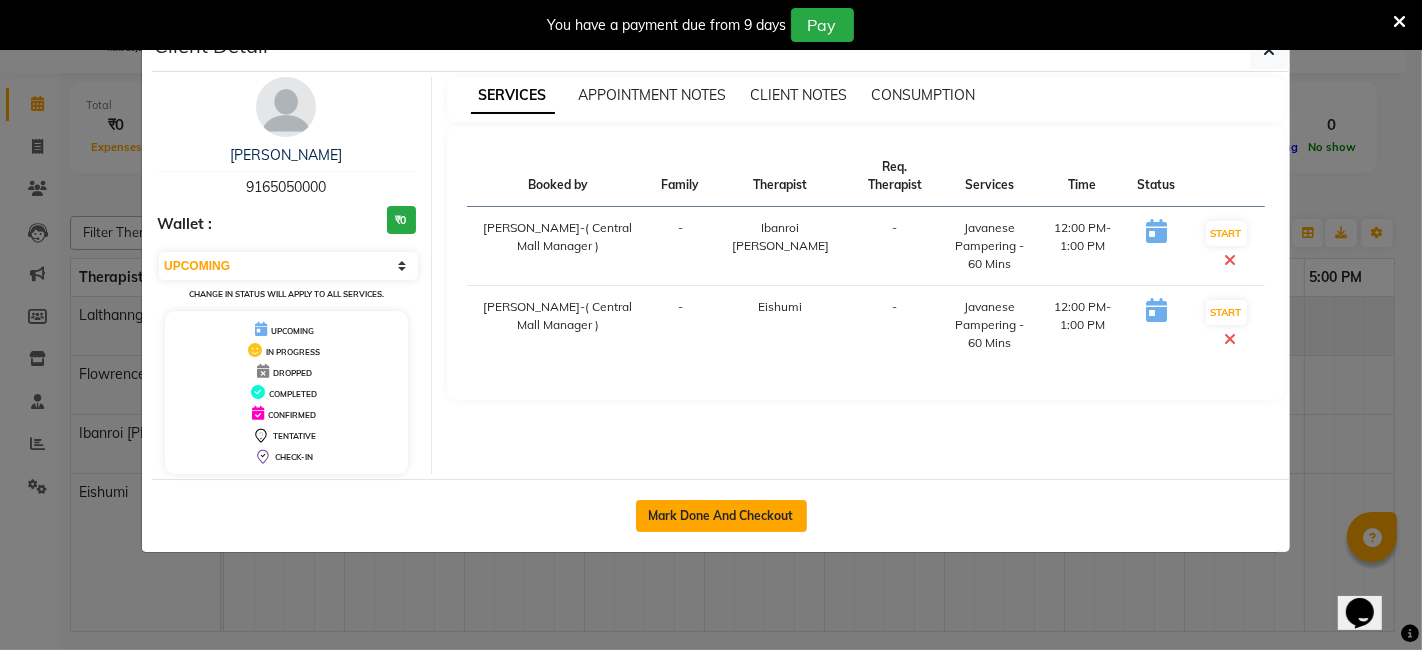 click on "Mark Done And Checkout" 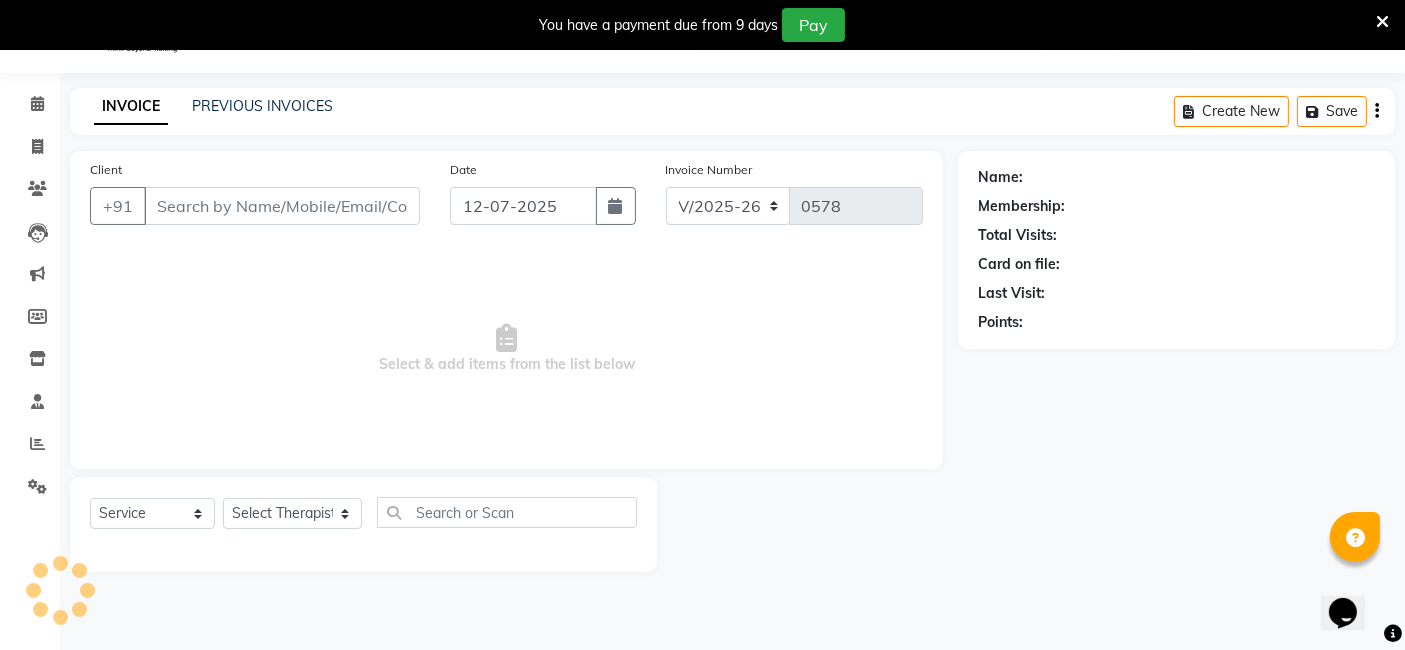 type on "9165050000" 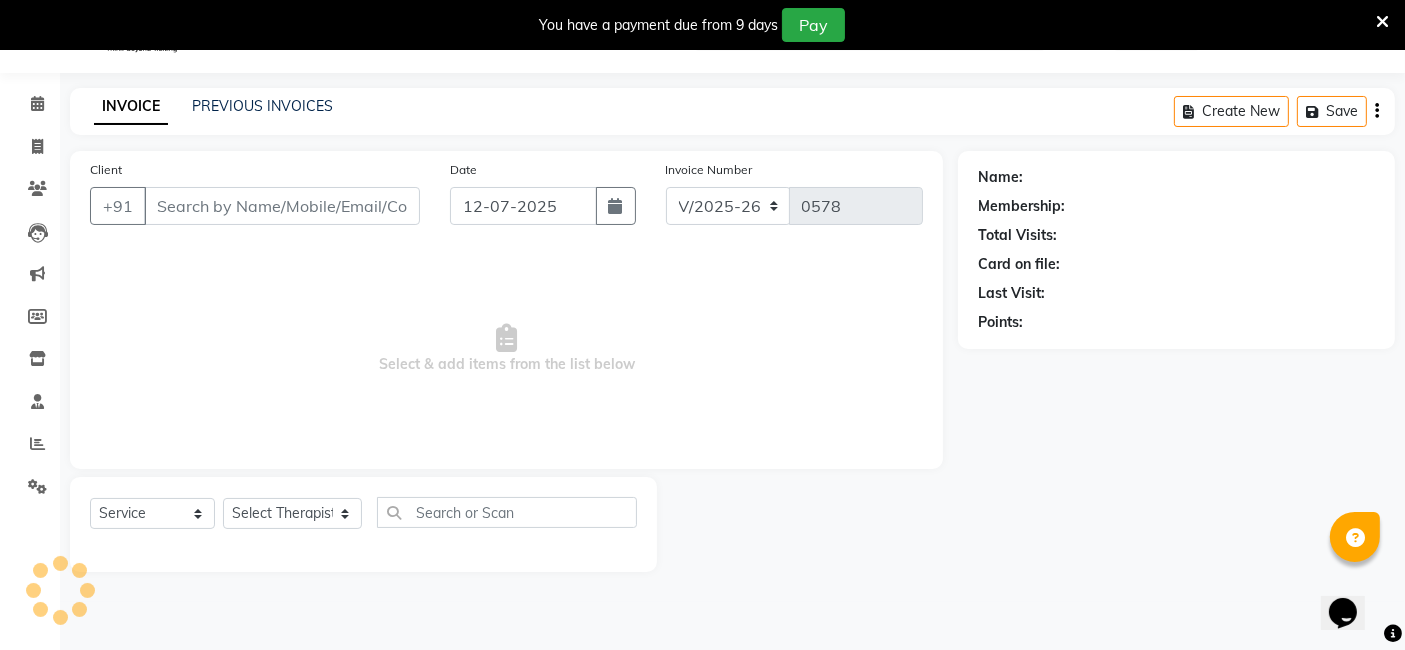 select on "61776" 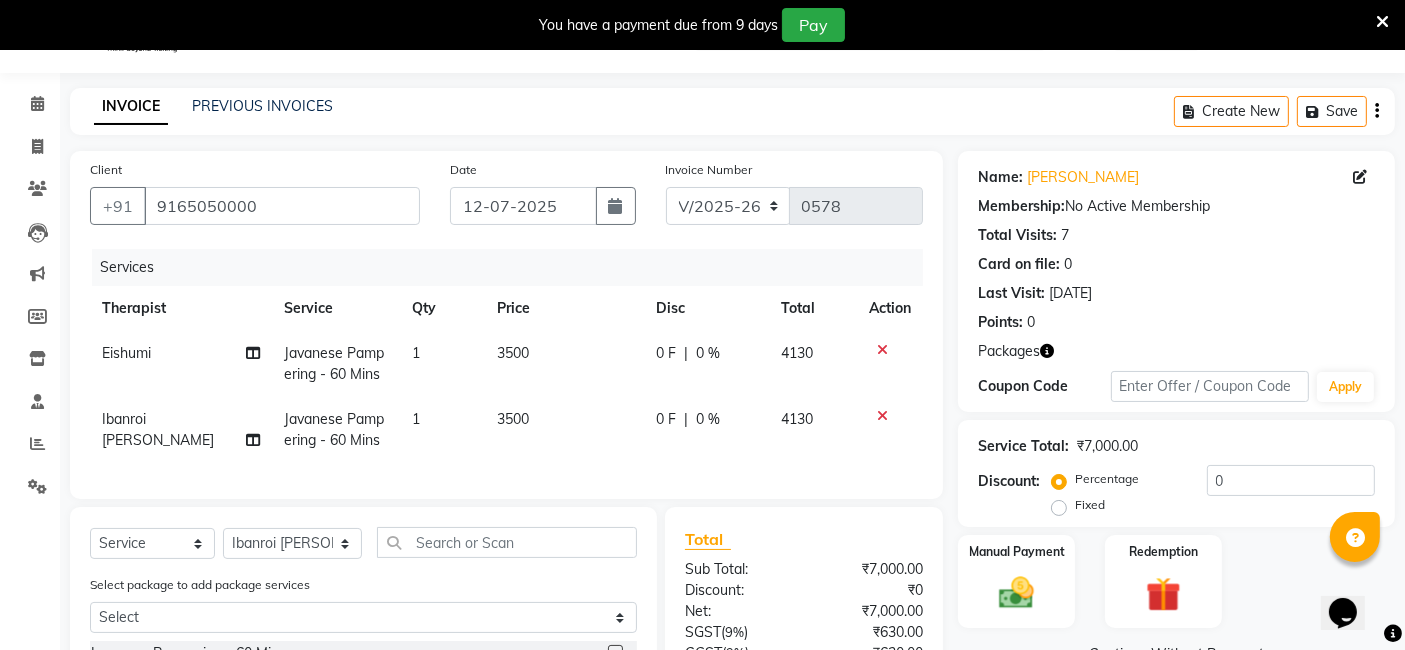 scroll, scrollTop: 245, scrollLeft: 0, axis: vertical 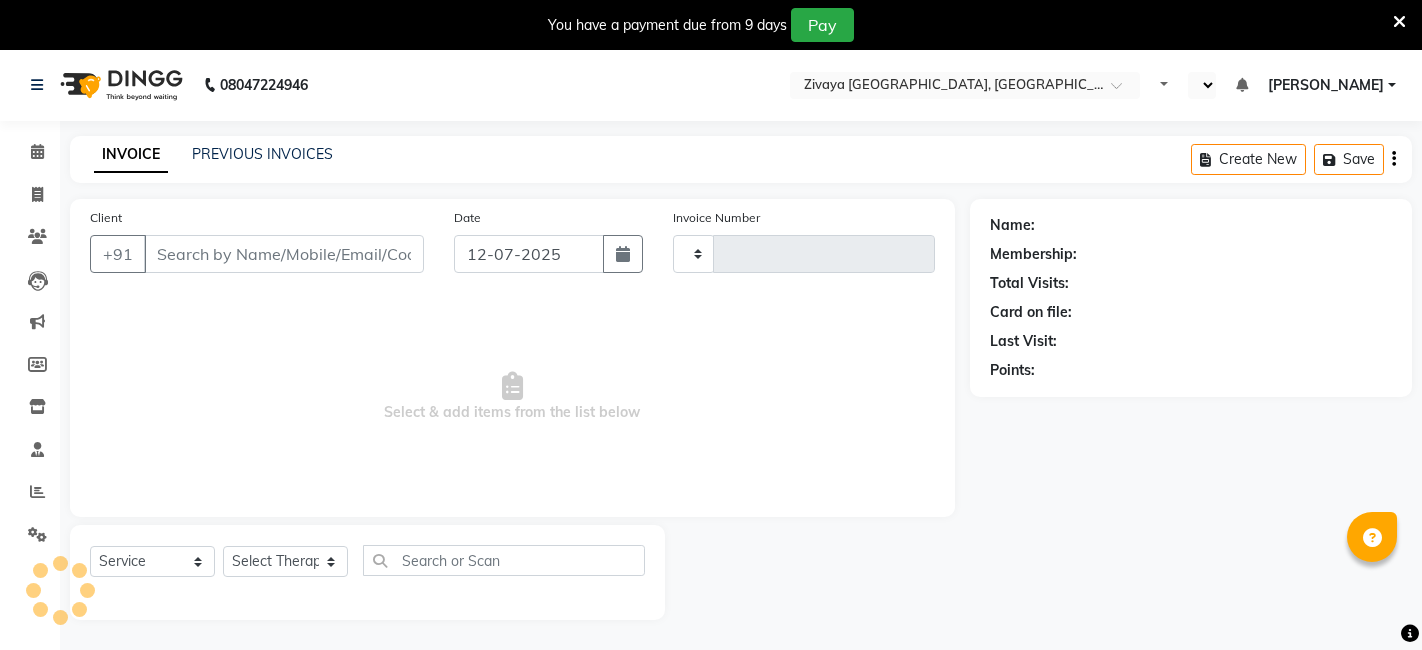 select on "service" 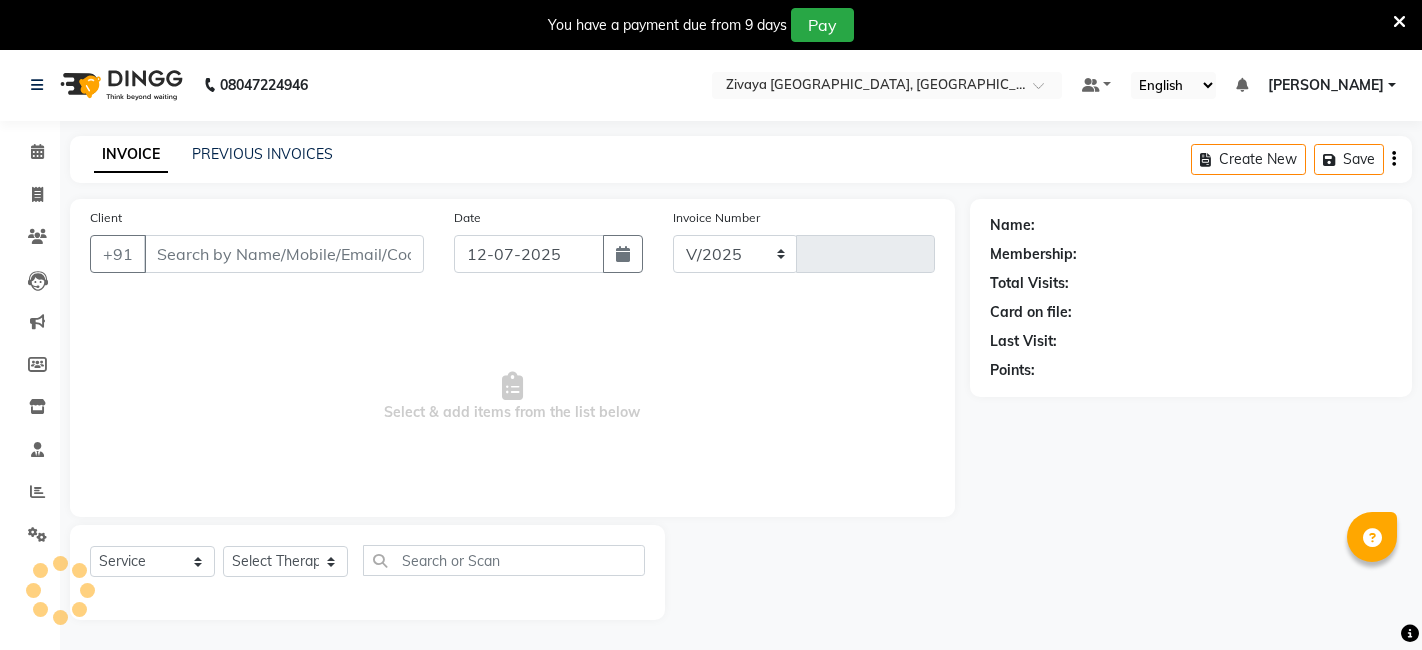 select on "en" 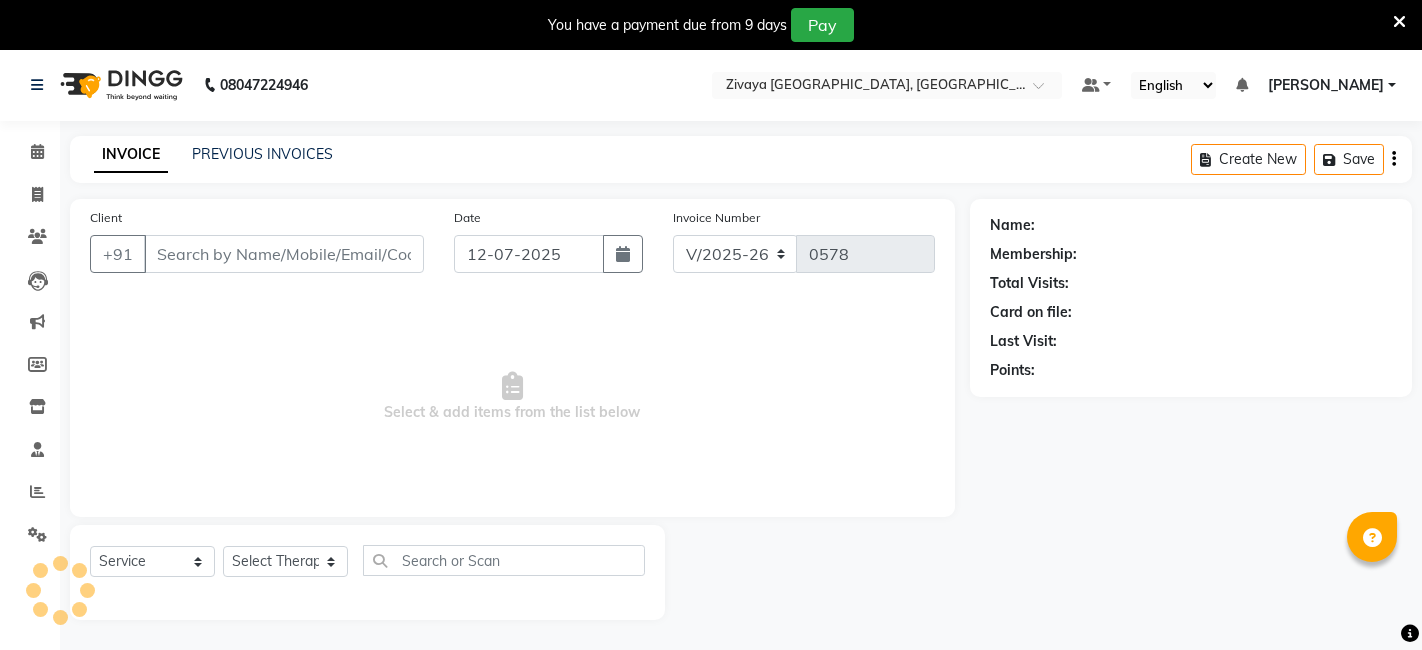 type on "9165050000" 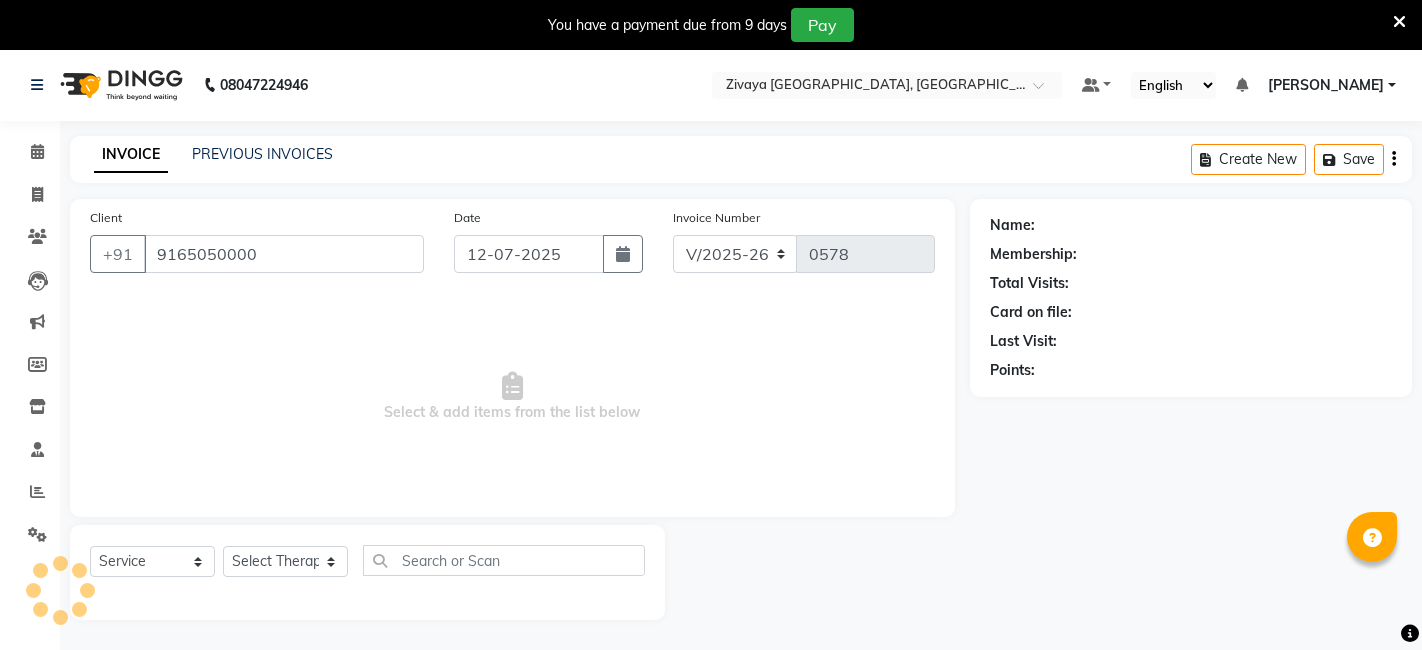 select on "61776" 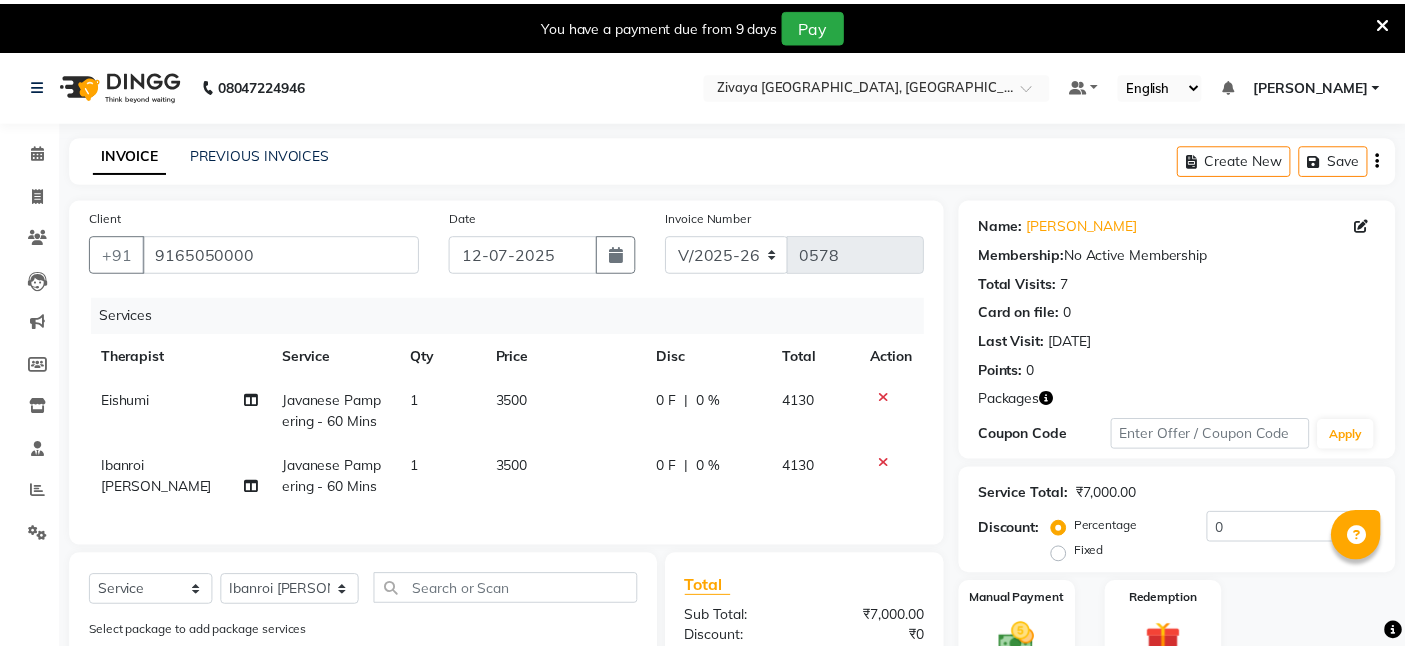 scroll, scrollTop: 0, scrollLeft: 0, axis: both 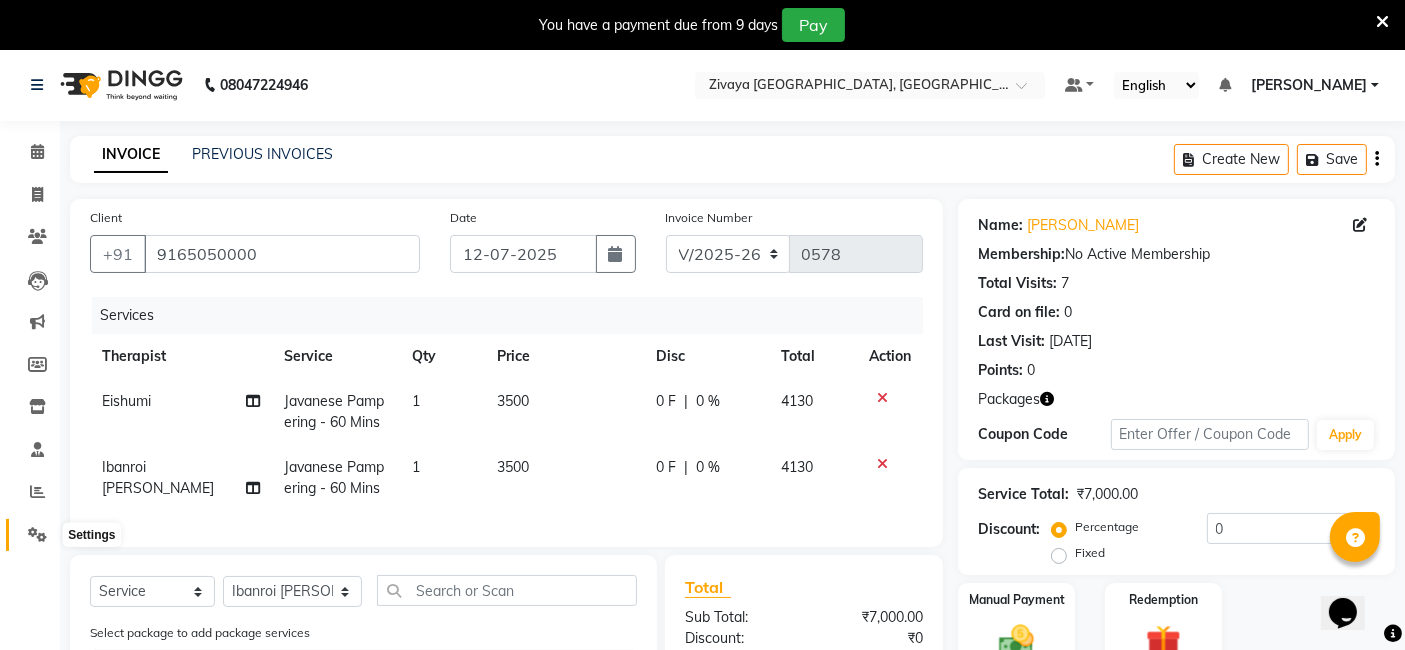 click 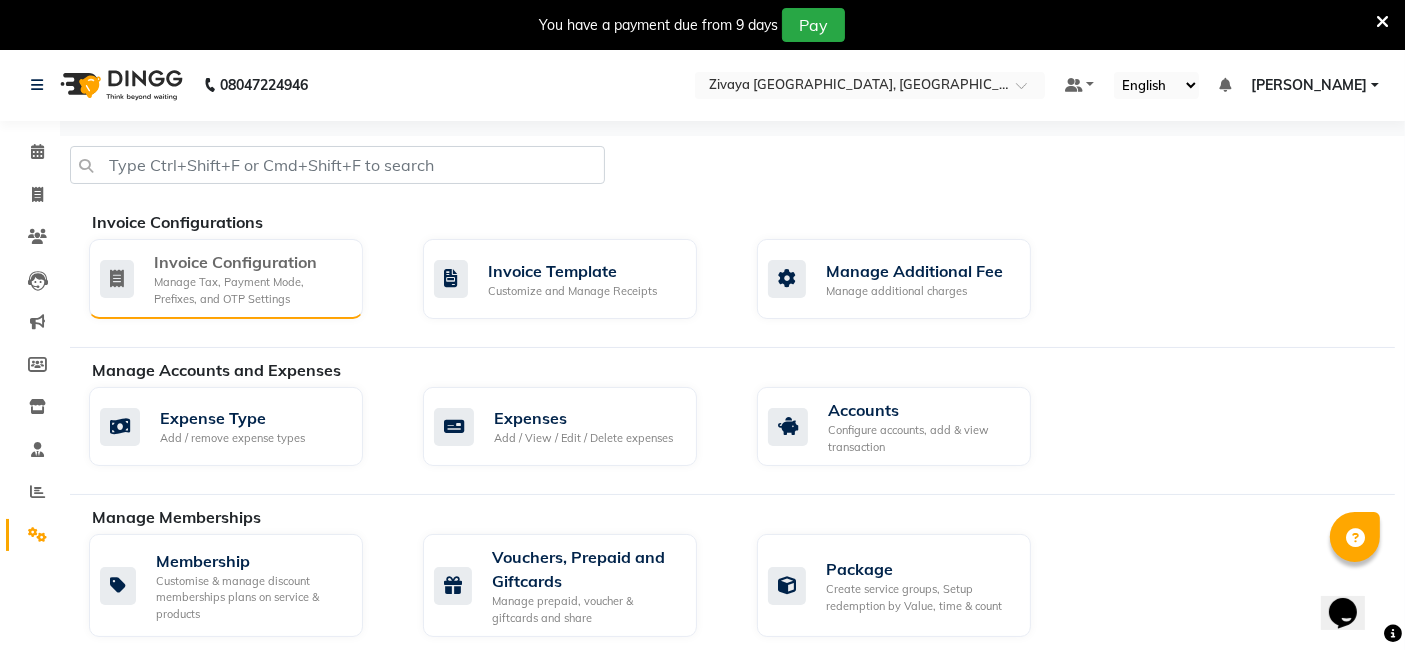 click on "Manage Tax, Payment Mode, Prefixes, and OTP Settings" 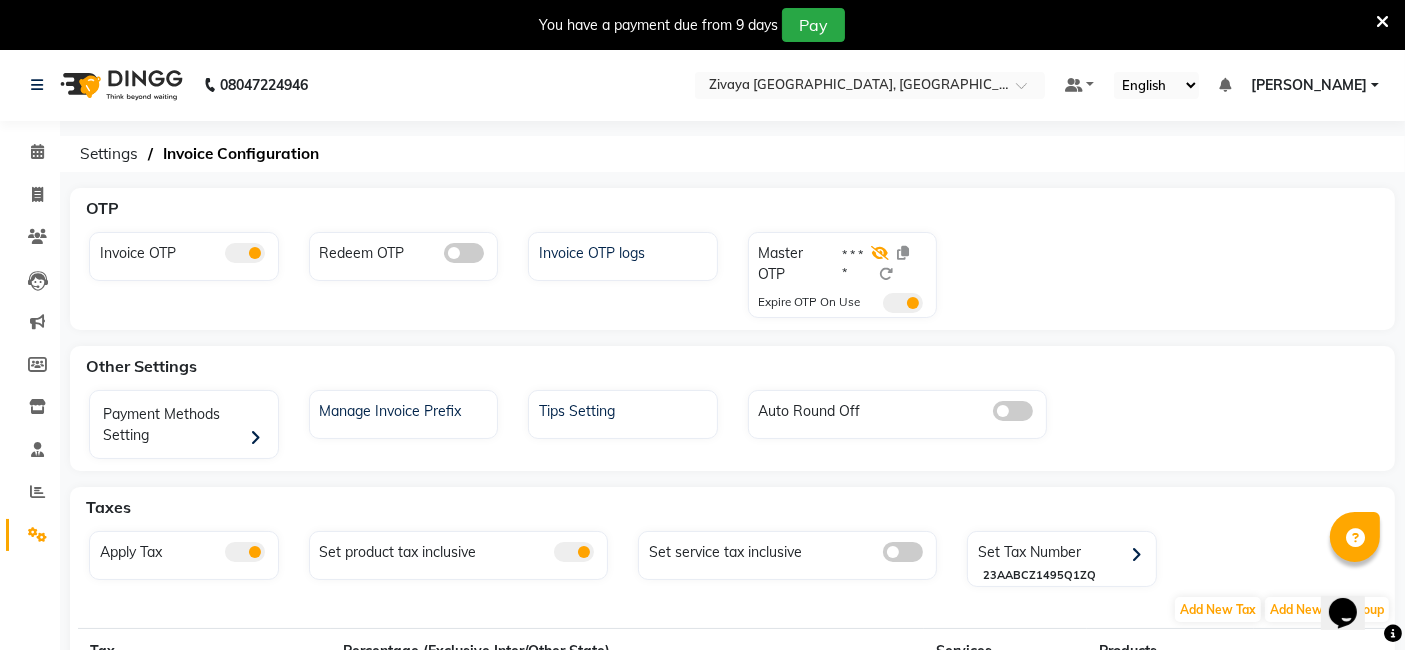 click 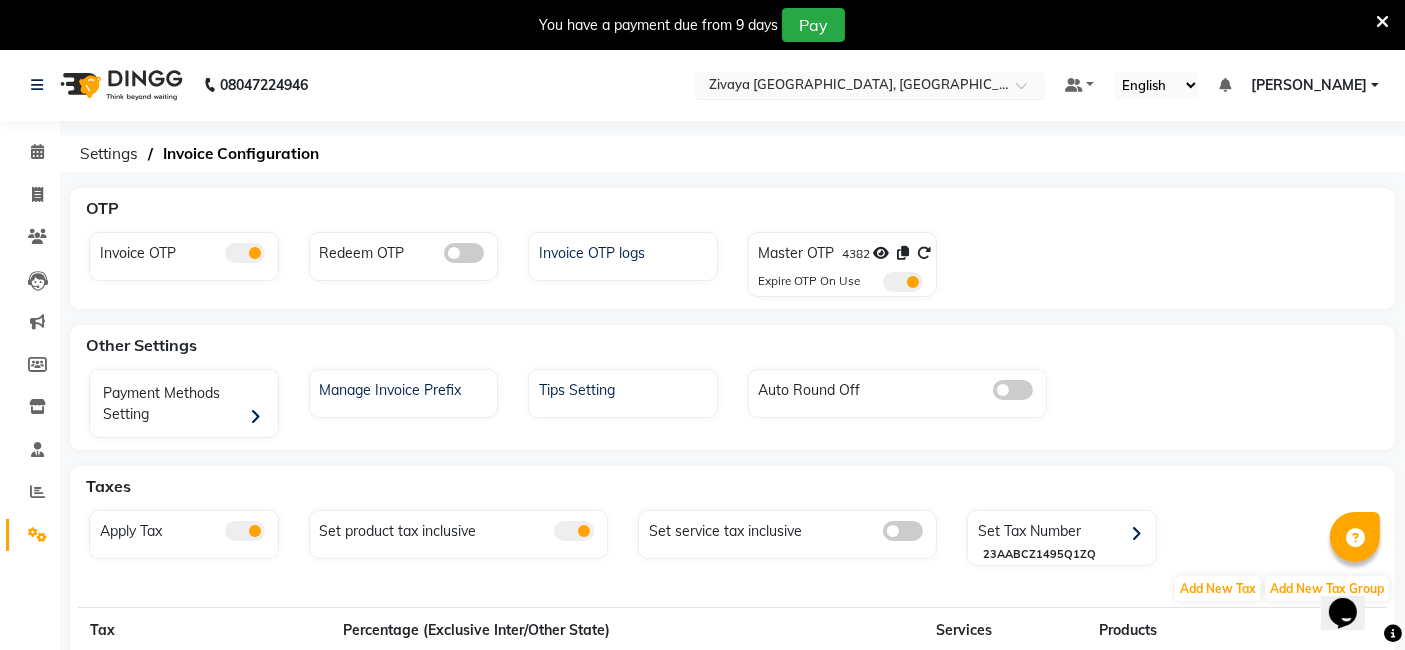 click at bounding box center [850, 87] 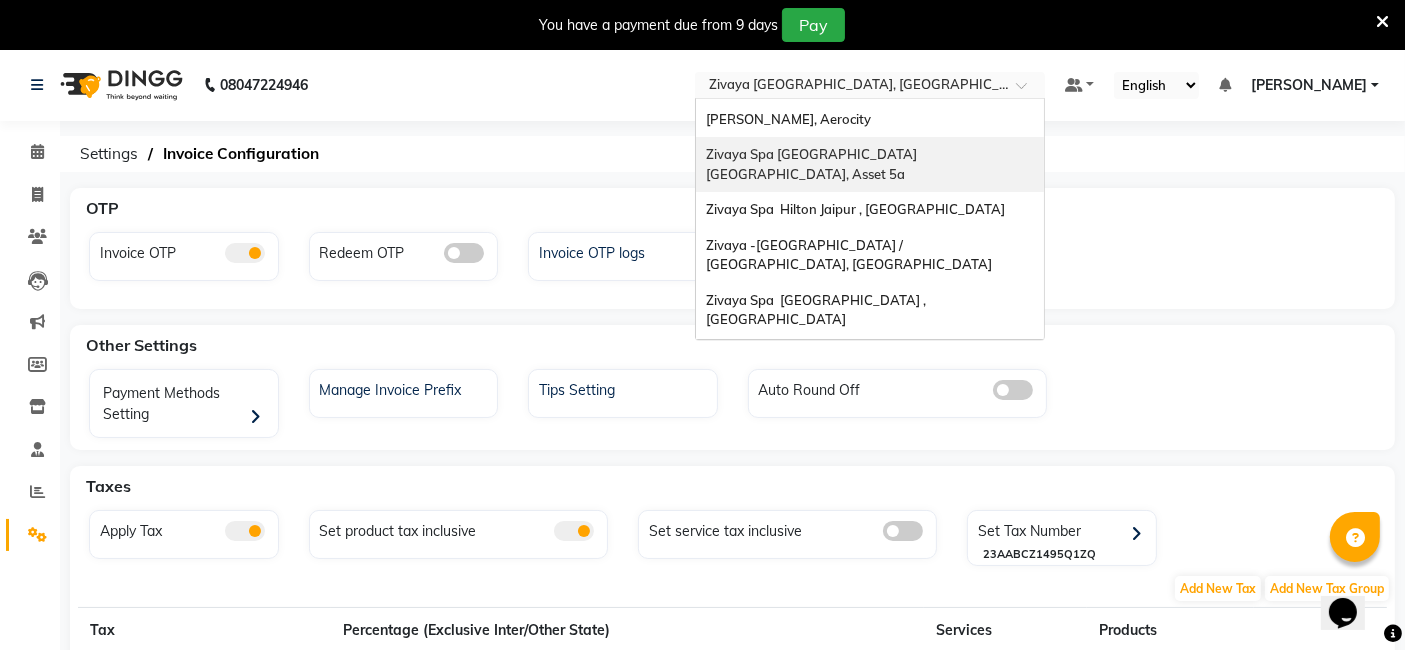 scroll, scrollTop: 205, scrollLeft: 0, axis: vertical 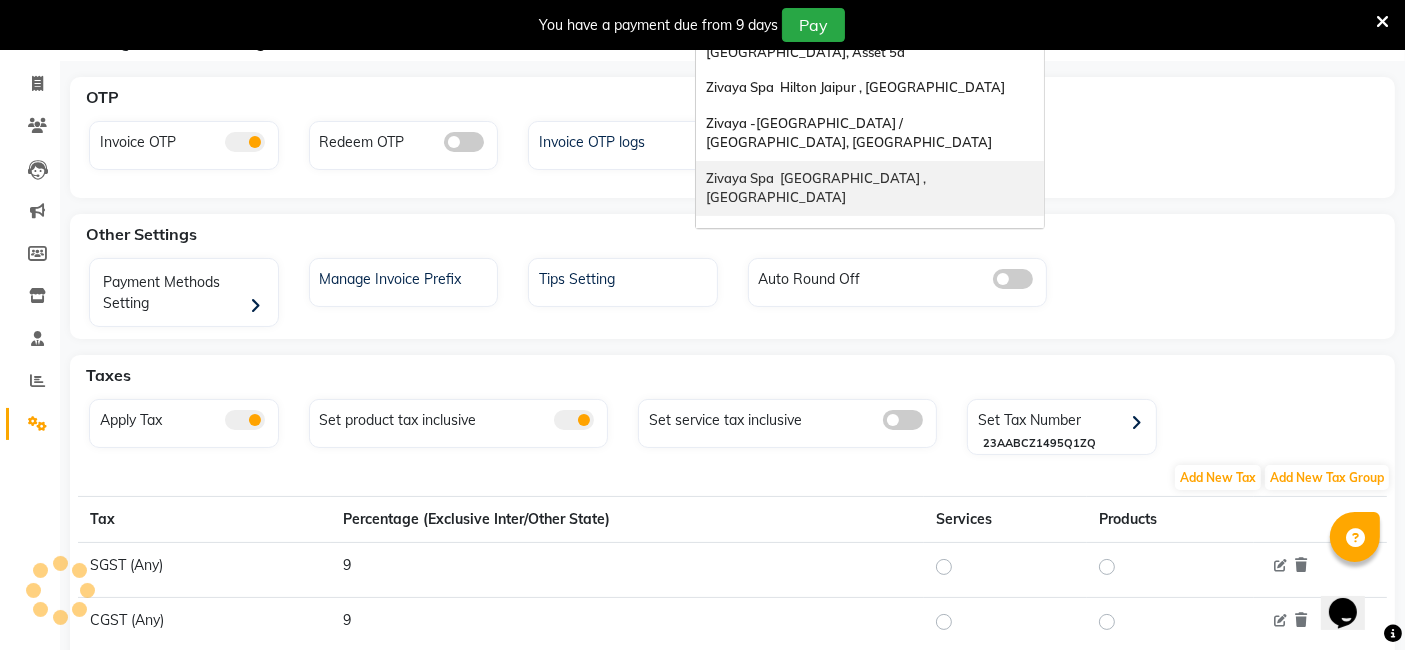 click on "Zivaya Spa  [GEOGRAPHIC_DATA] , [GEOGRAPHIC_DATA]" at bounding box center (817, 188) 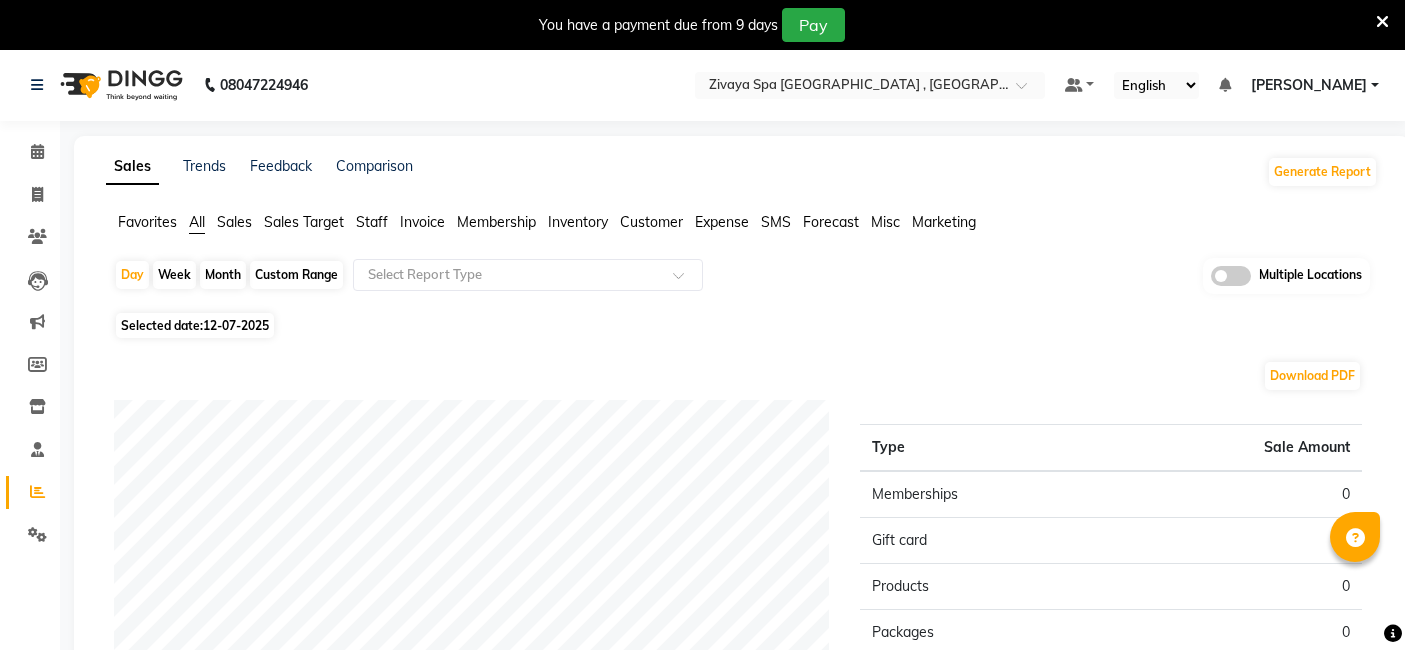 scroll, scrollTop: 0, scrollLeft: 0, axis: both 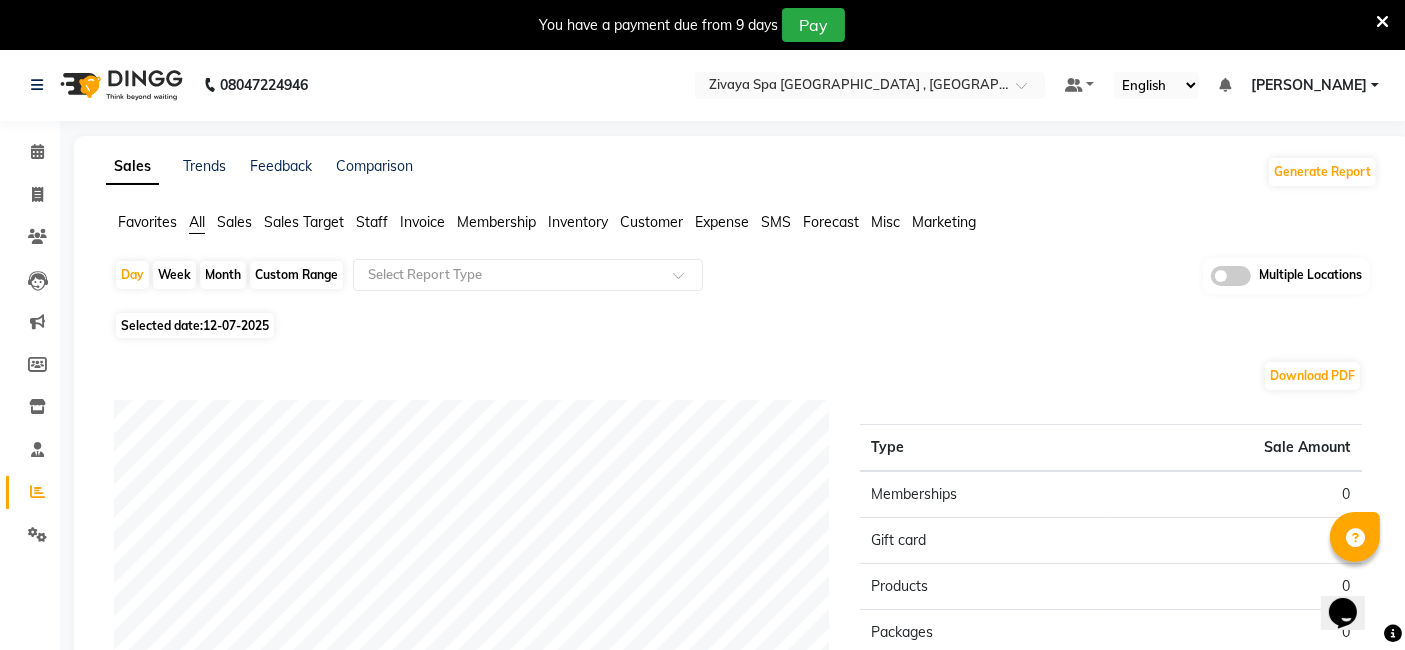 click on "Selected date:  [DATE]" 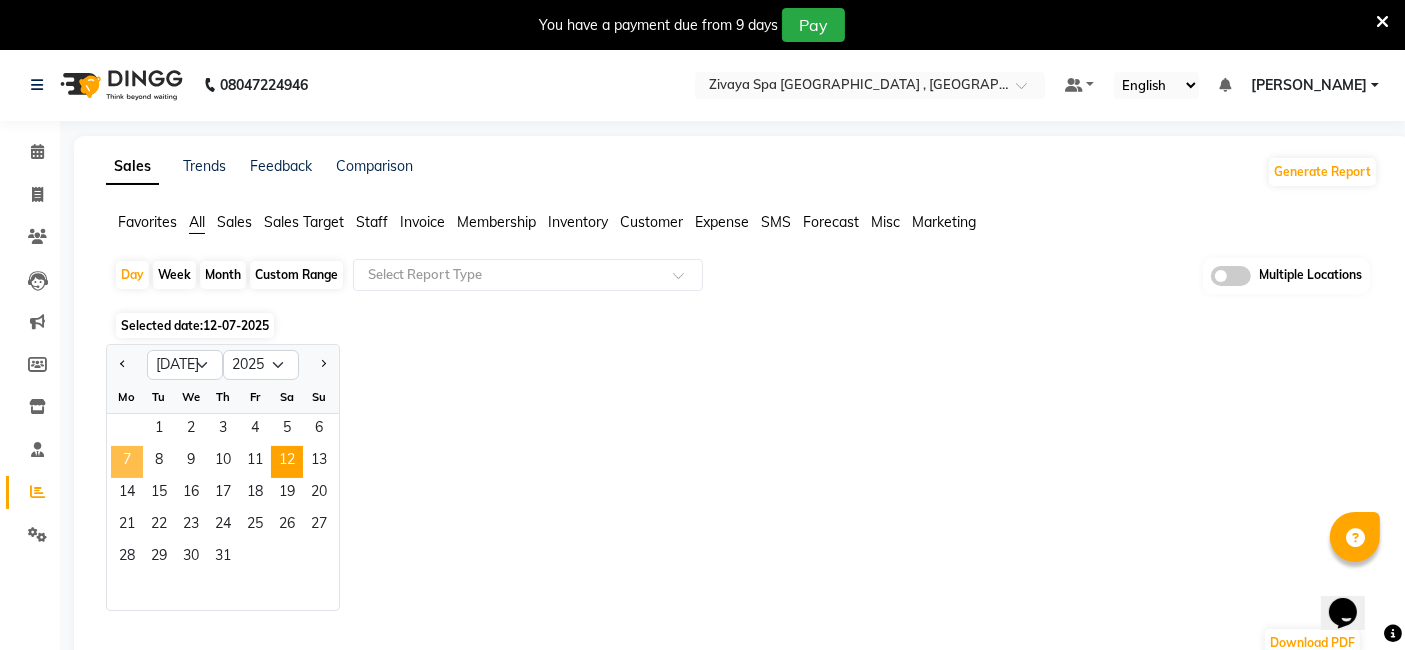 click on "7" 